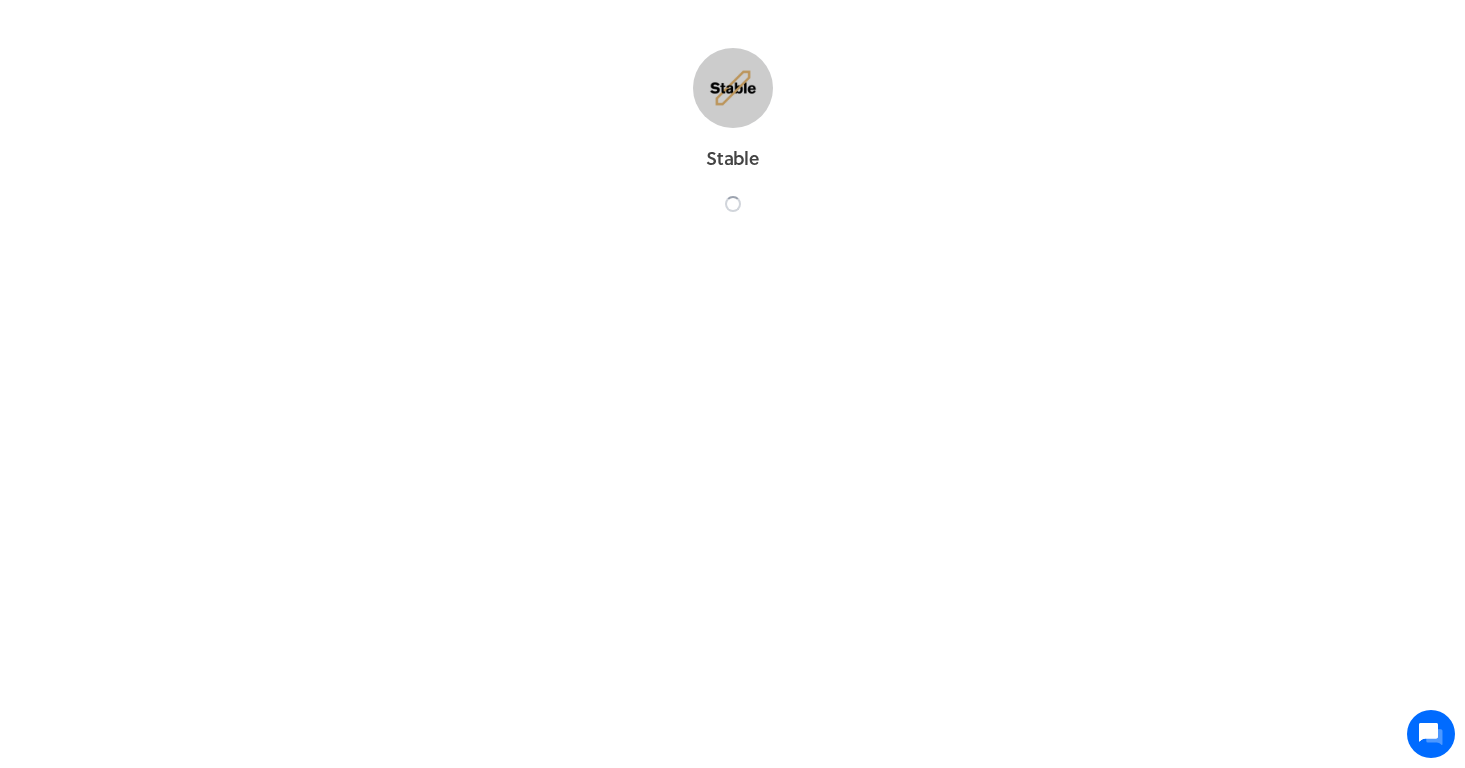 scroll, scrollTop: 0, scrollLeft: 0, axis: both 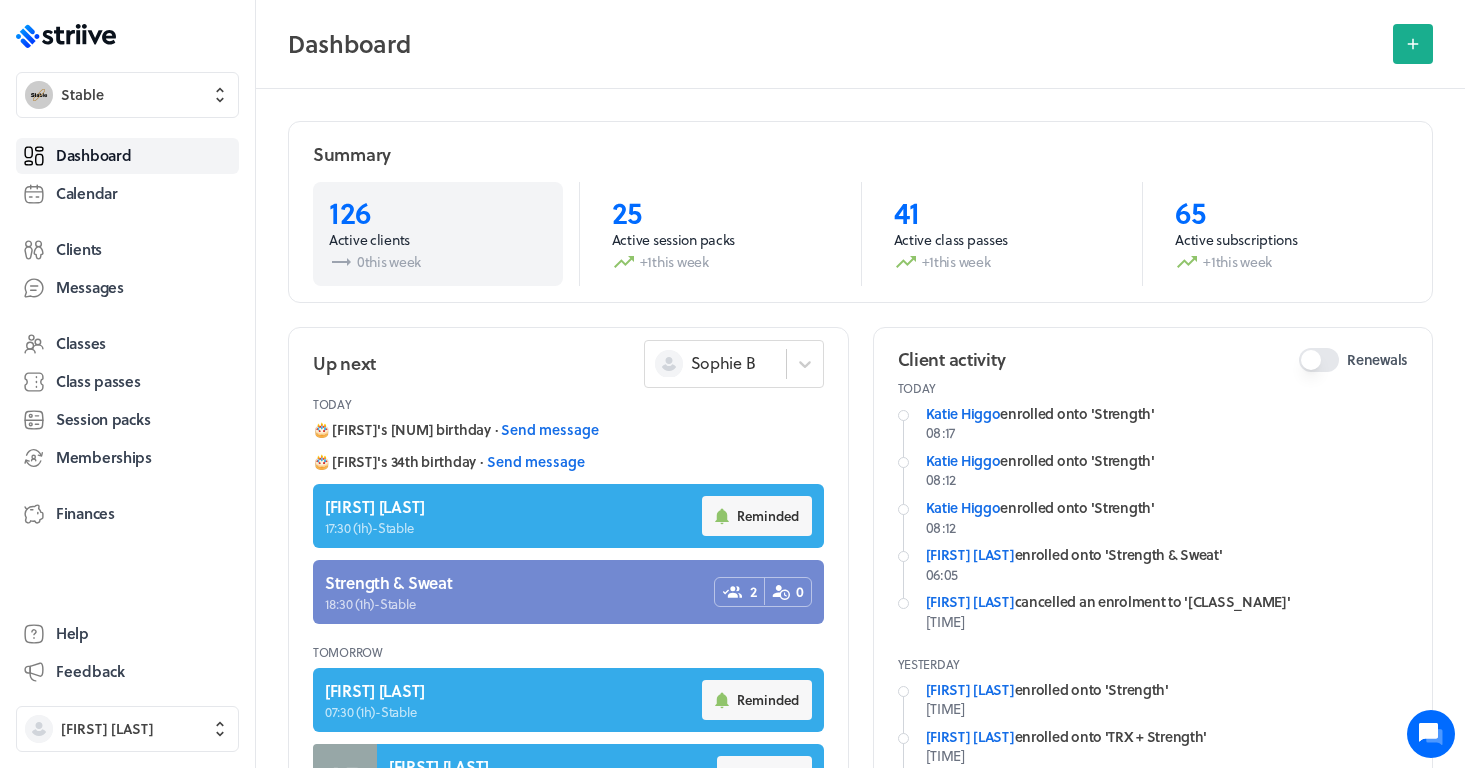drag, startPoint x: 309, startPoint y: 155, endPoint x: 514, endPoint y: 281, distance: 240.62627 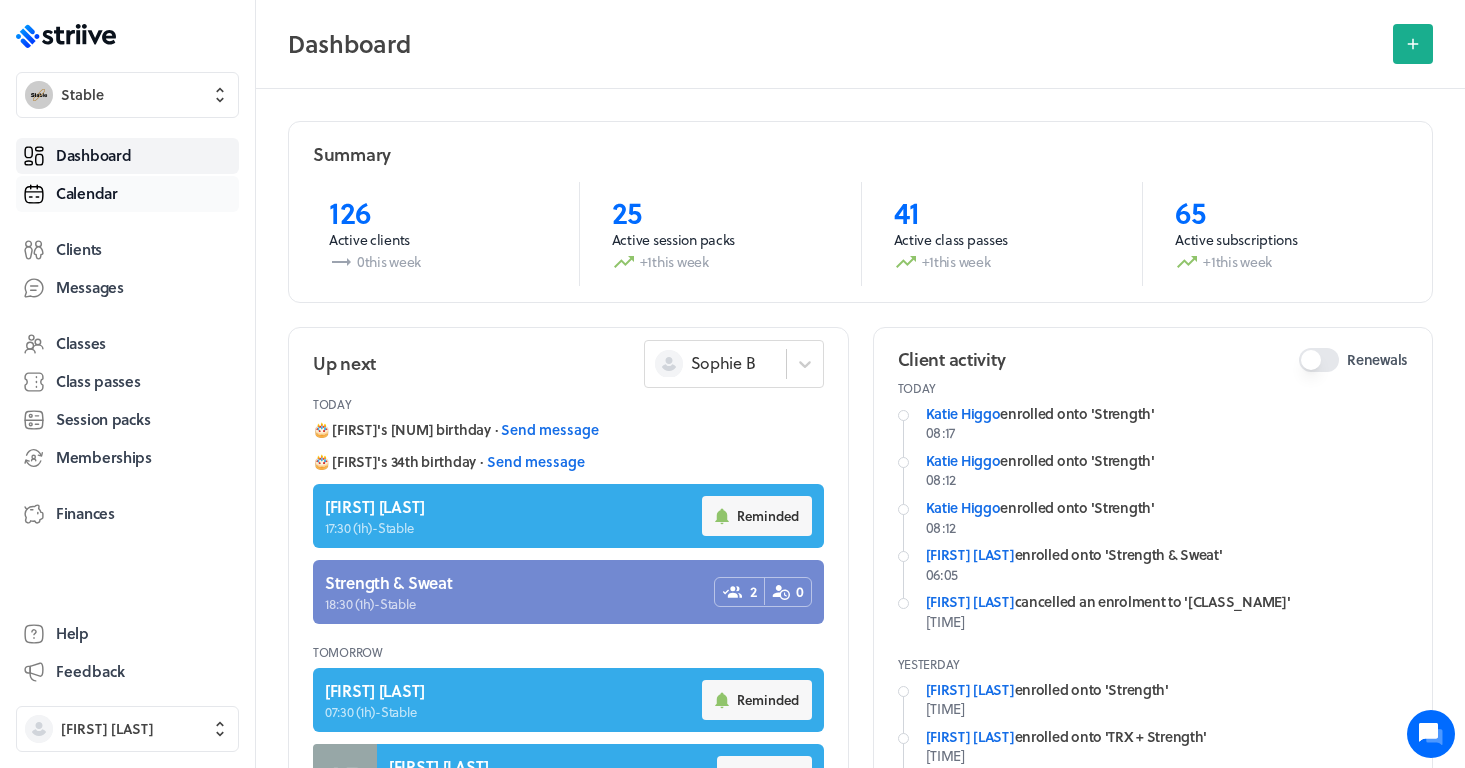 click on "Calendar" at bounding box center (127, 194) 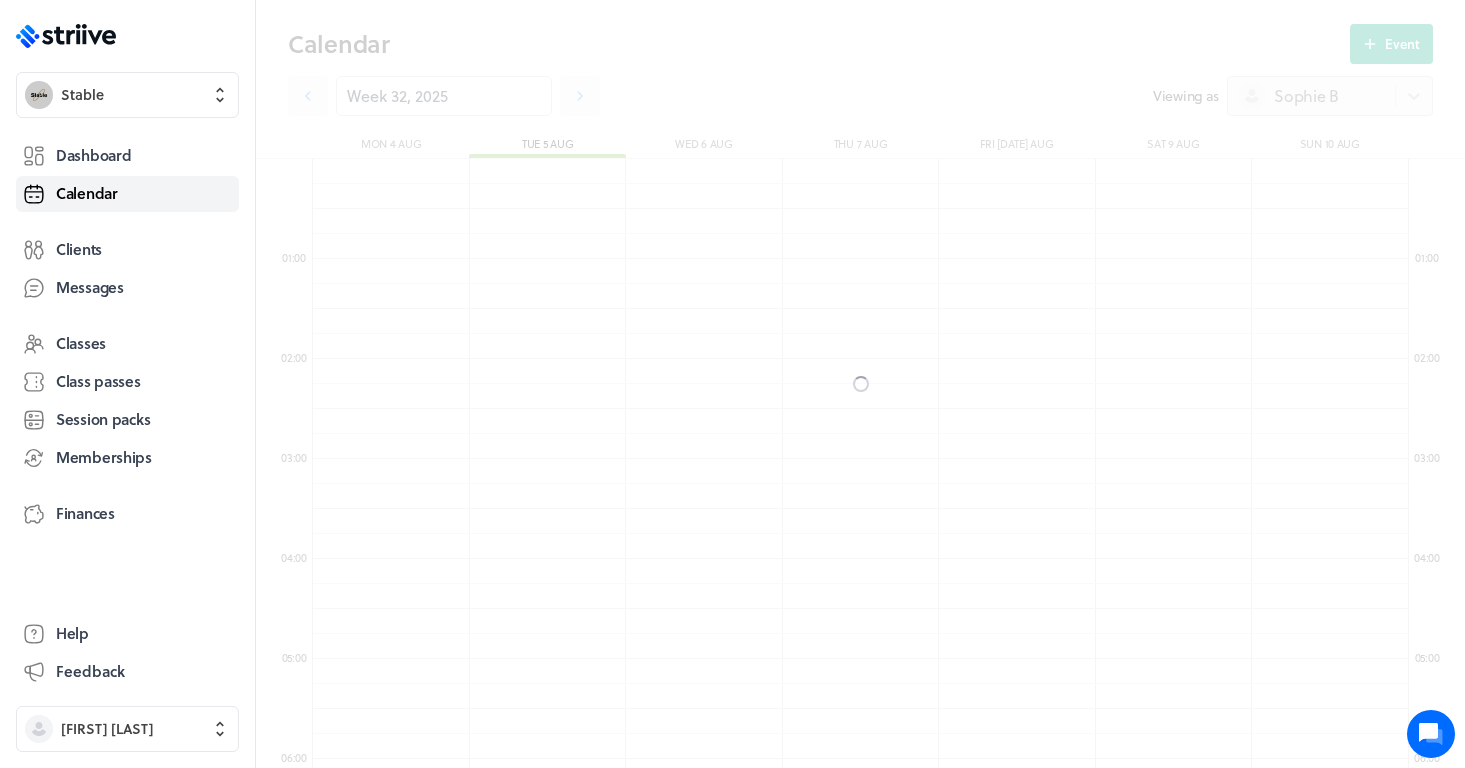 scroll, scrollTop: 600, scrollLeft: 0, axis: vertical 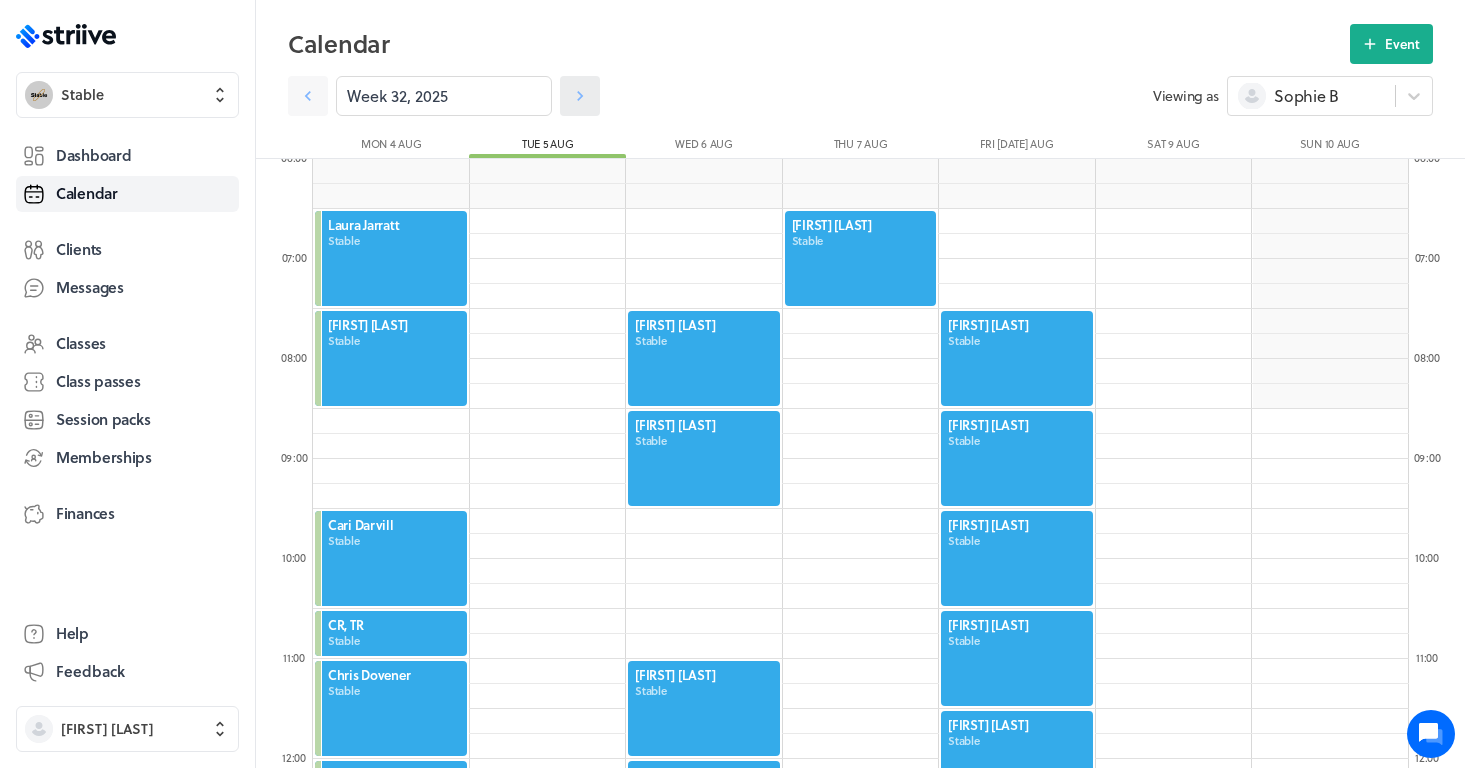 click 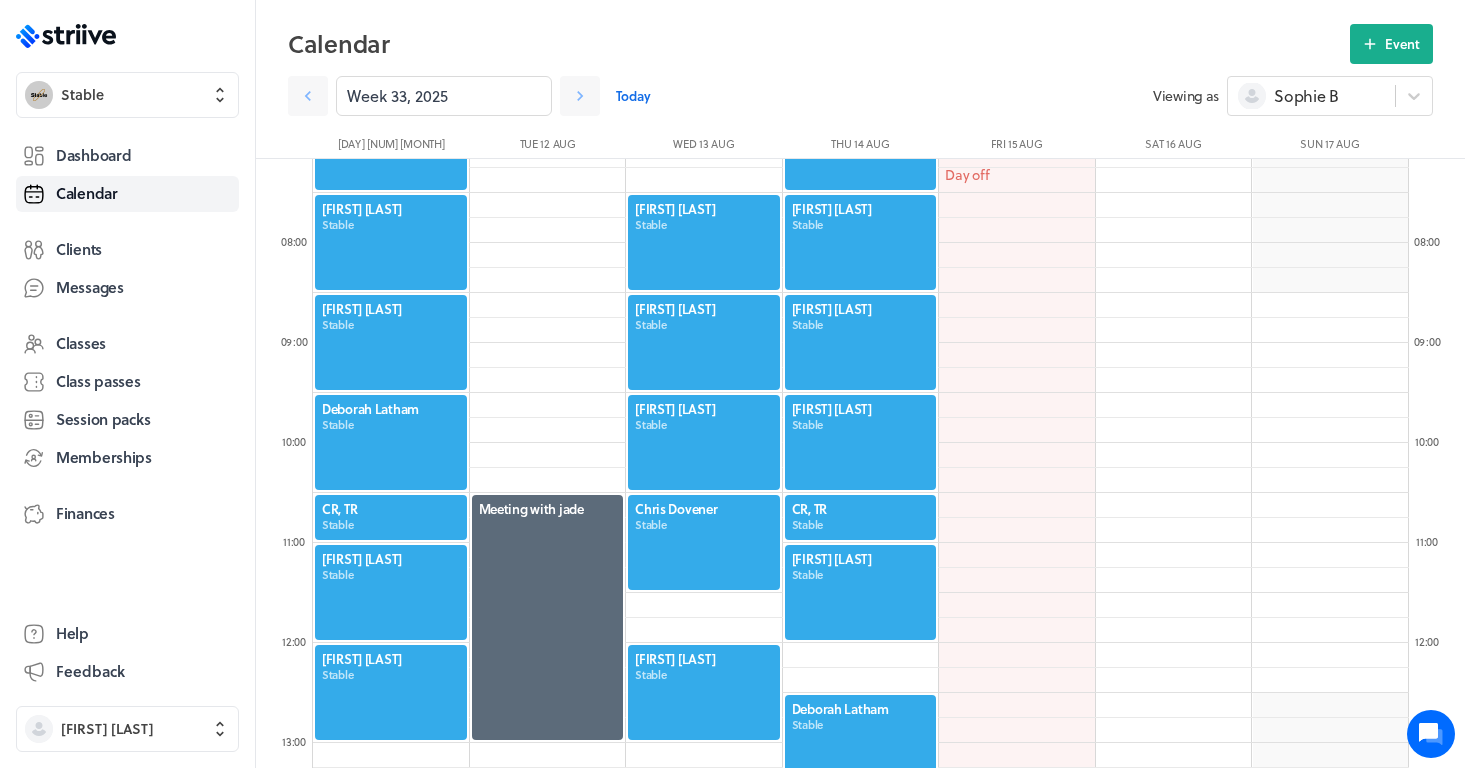 scroll, scrollTop: 714, scrollLeft: 0, axis: vertical 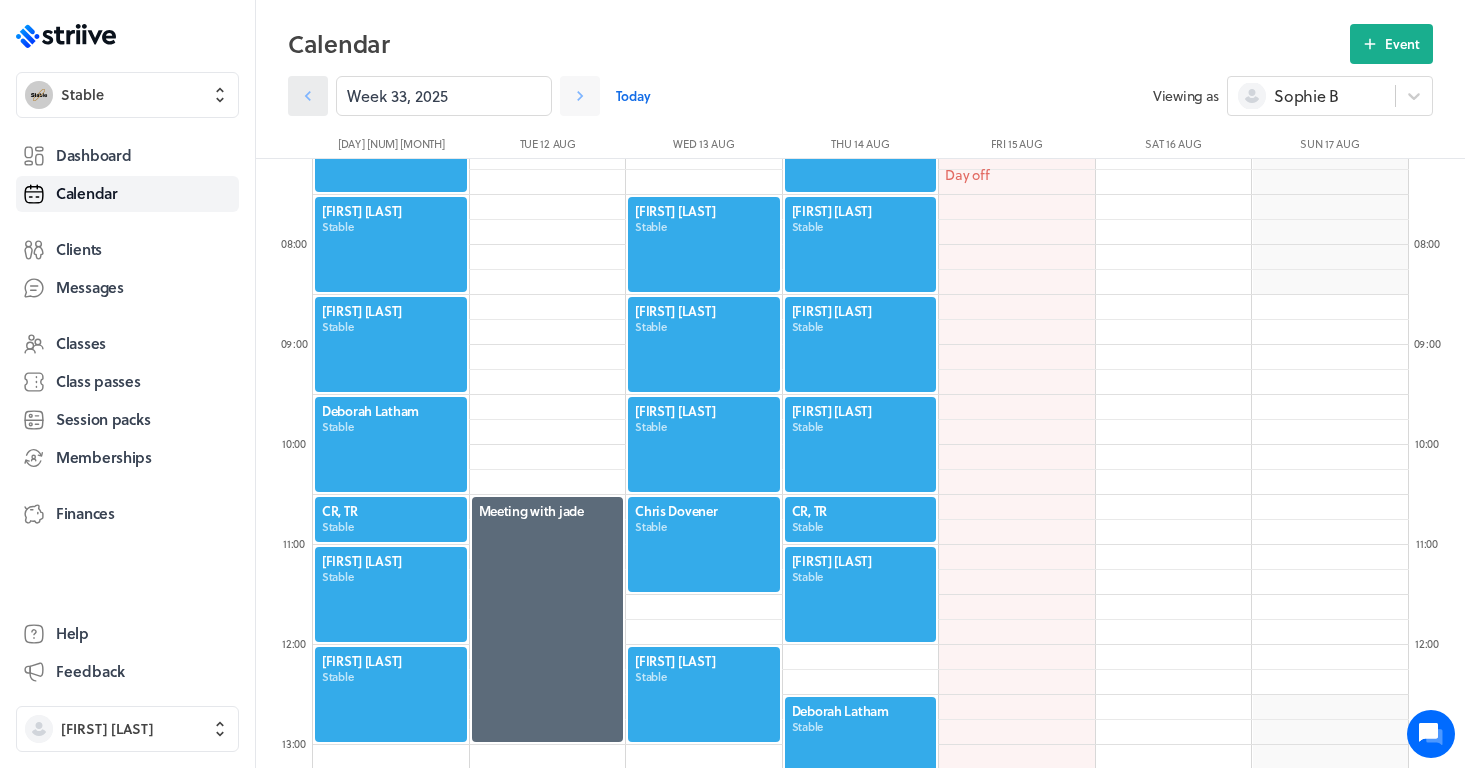 click at bounding box center (308, 96) 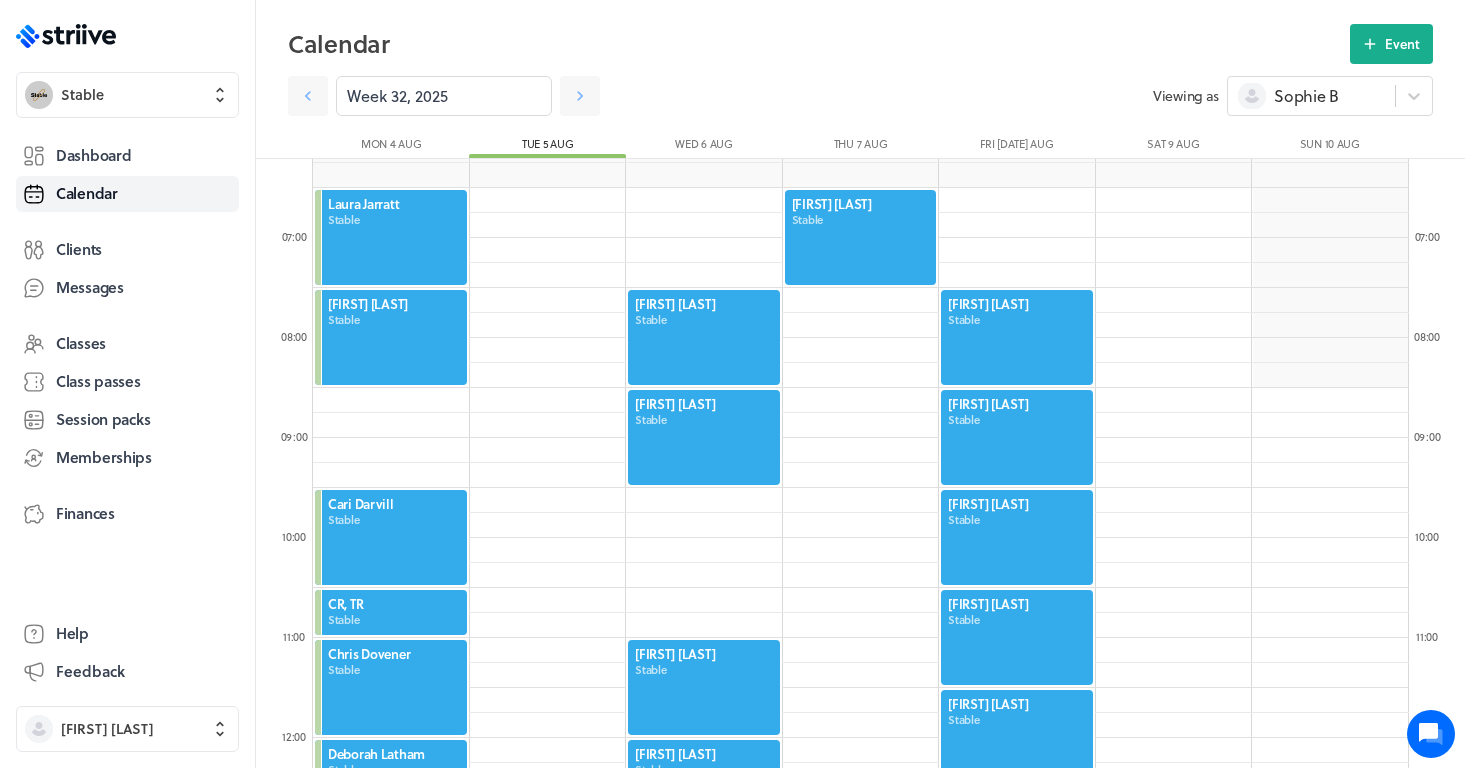 scroll, scrollTop: 631, scrollLeft: 0, axis: vertical 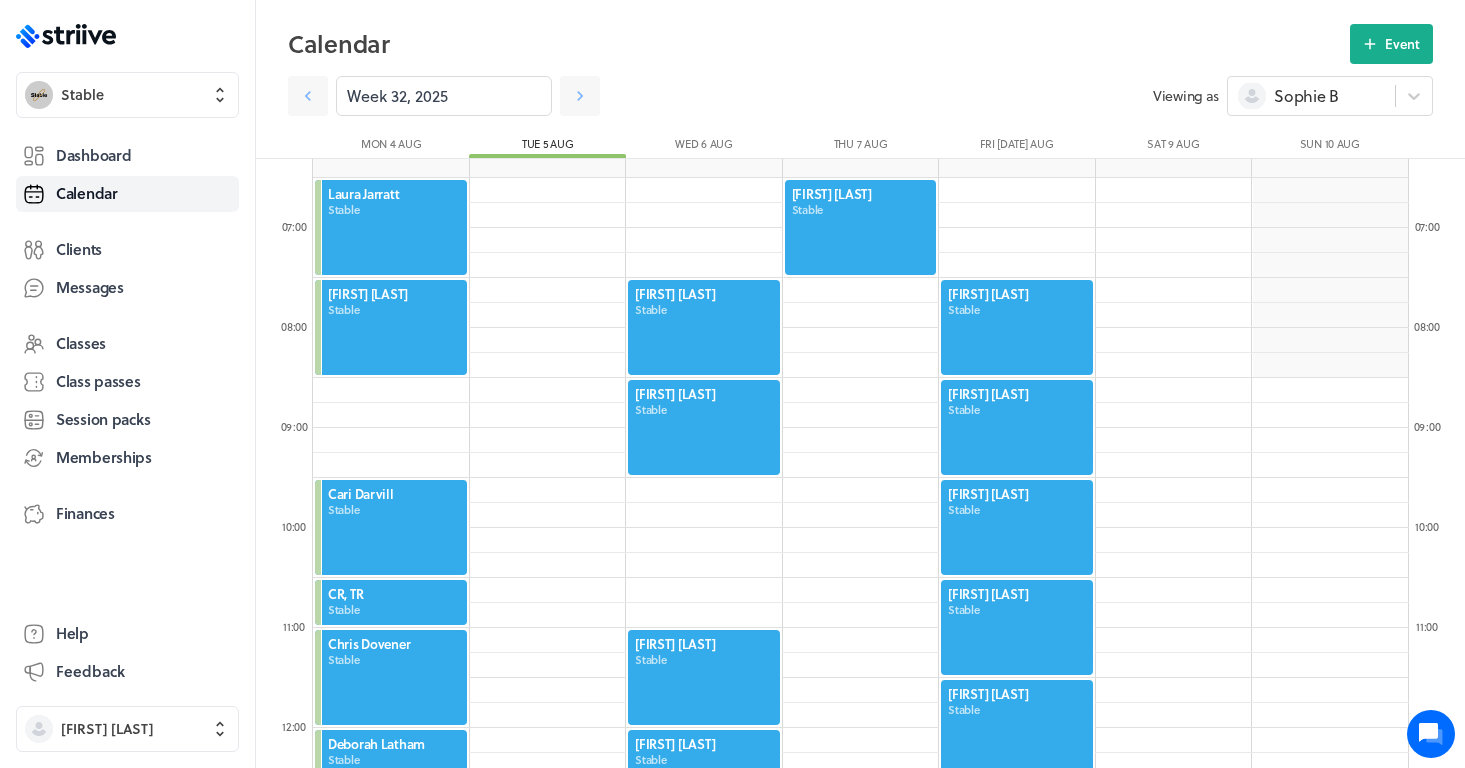 click at bounding box center [1017, 527] 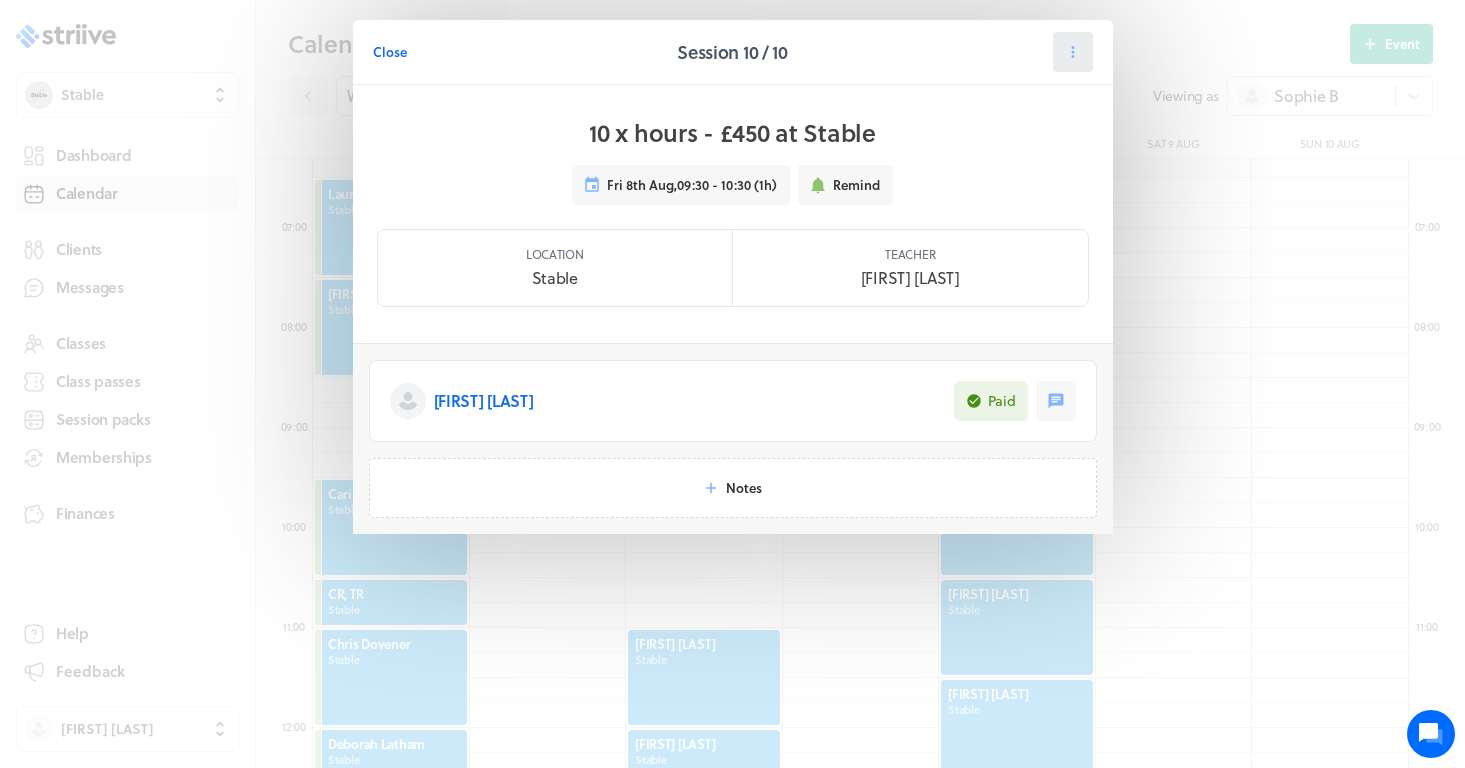 click at bounding box center (1073, 52) 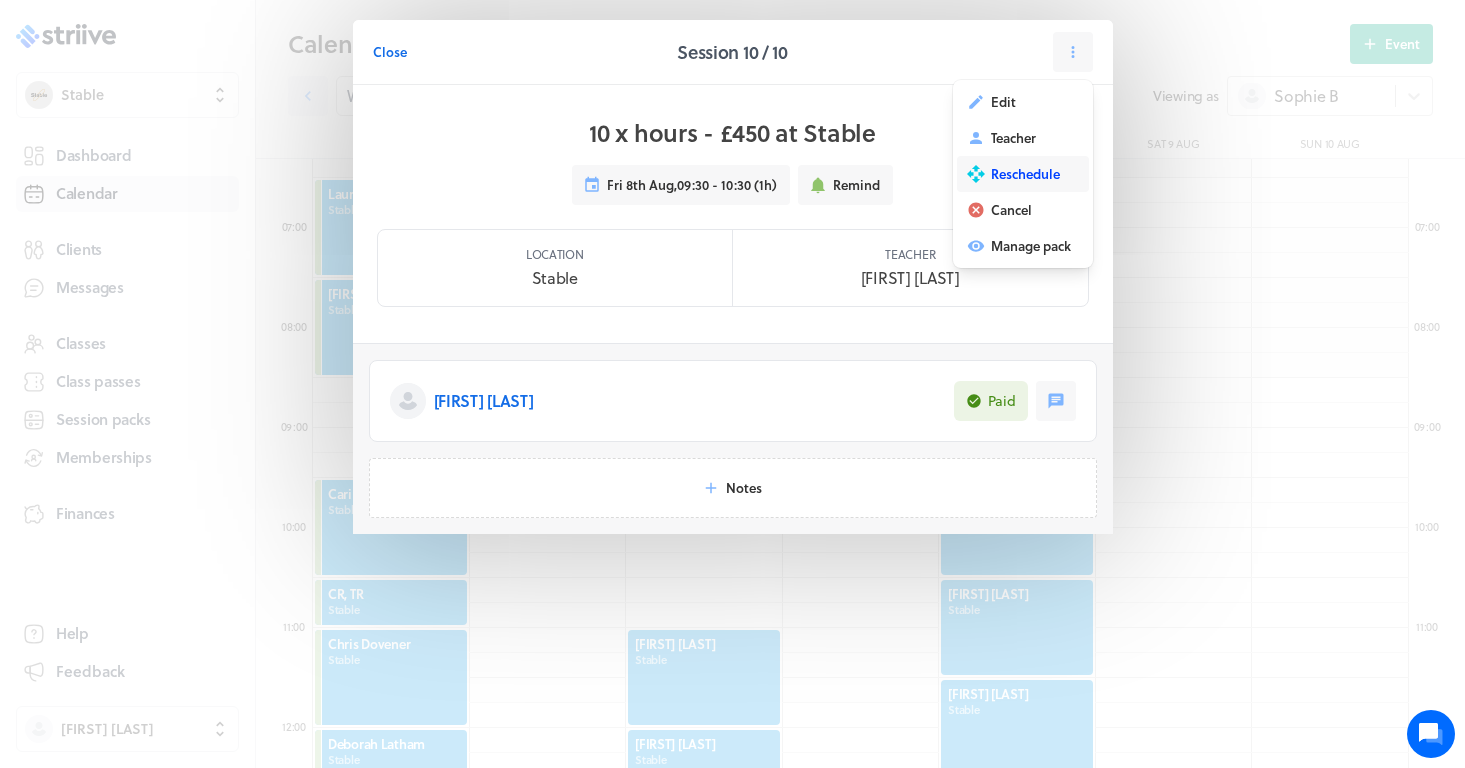 click on "Reschedule" at bounding box center [1025, 174] 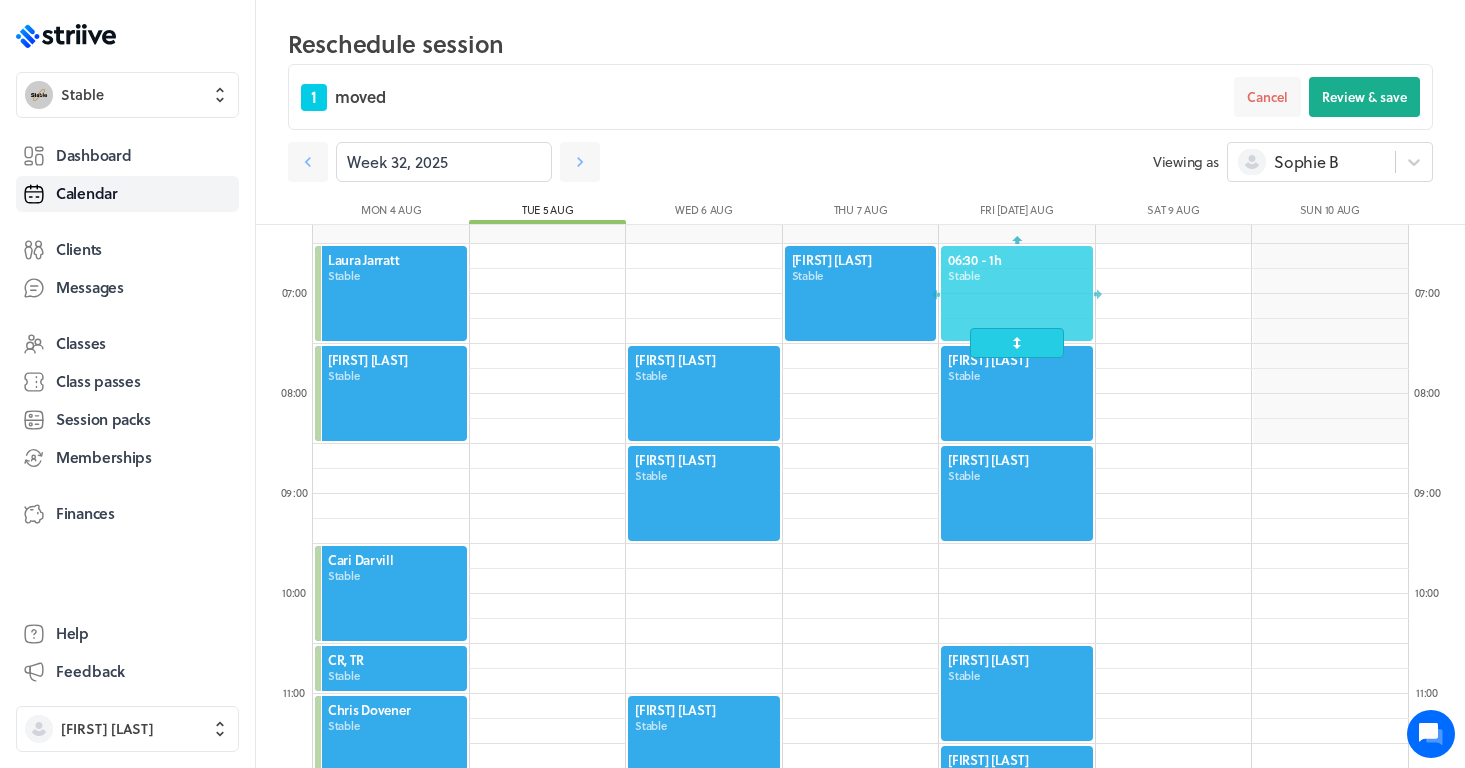 drag, startPoint x: 977, startPoint y: 579, endPoint x: 1027, endPoint y: 296, distance: 287.38303 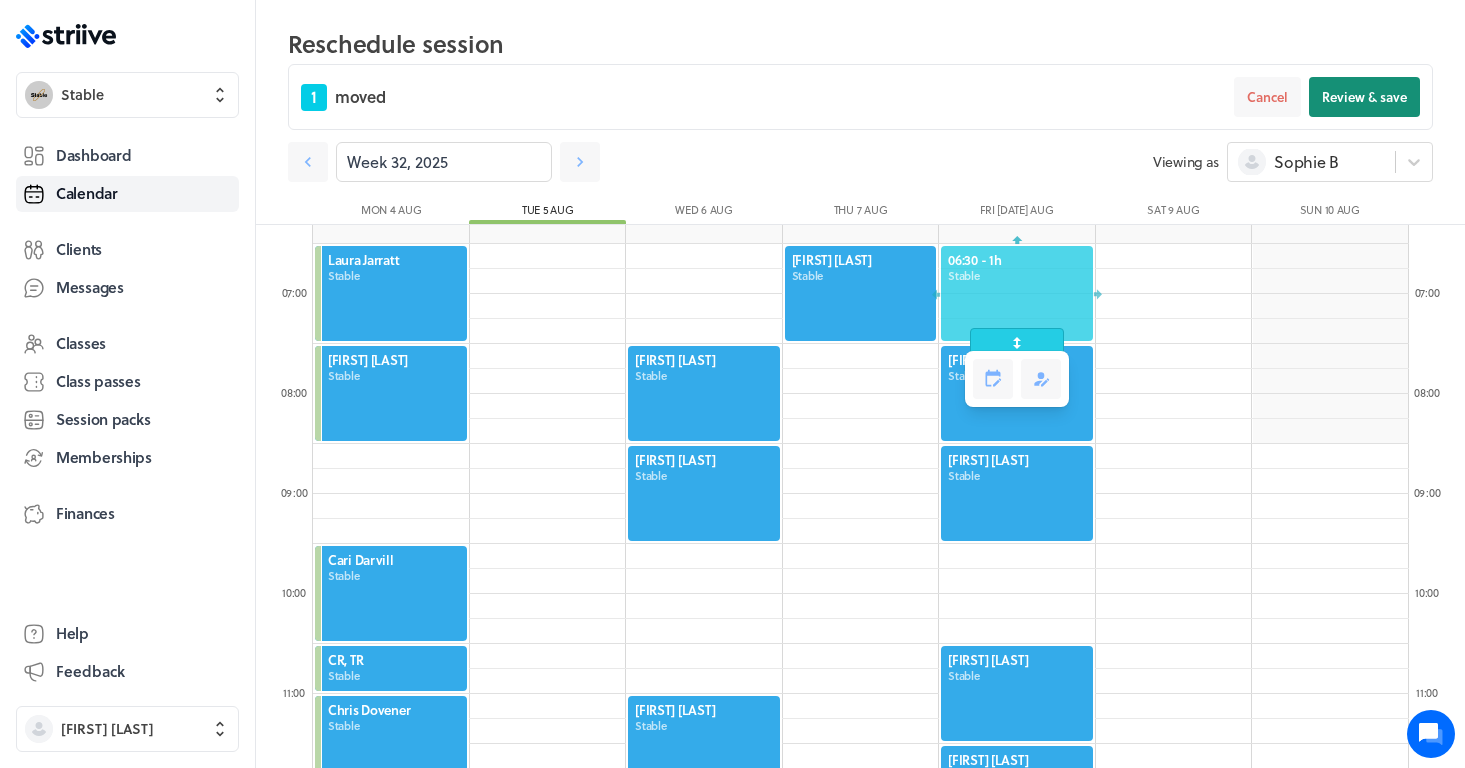click on "Review & save" at bounding box center [1364, 97] 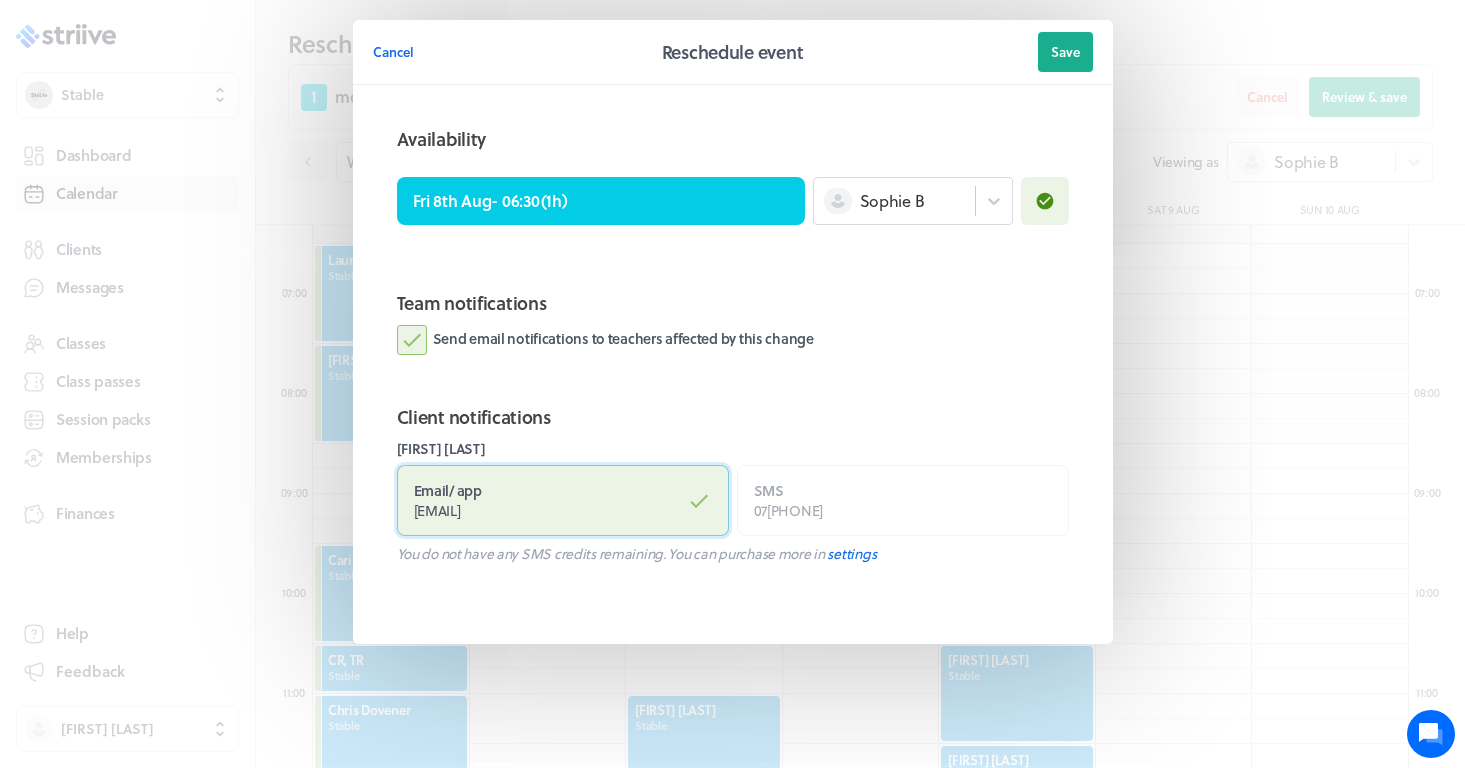 click on "[EMAIL]" at bounding box center (437, 510) 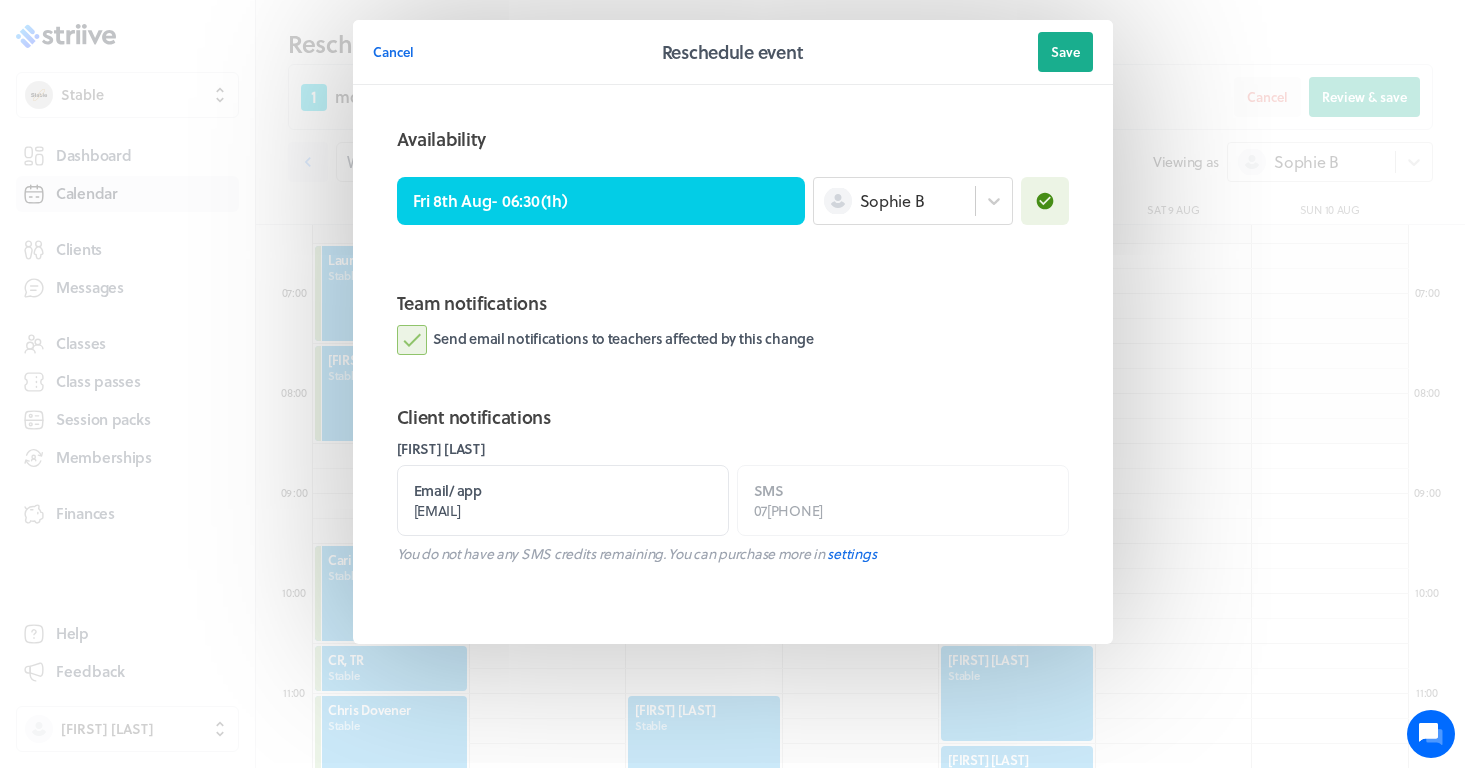 click on "Send email notifications to teachers affected by this change" at bounding box center [605, 340] 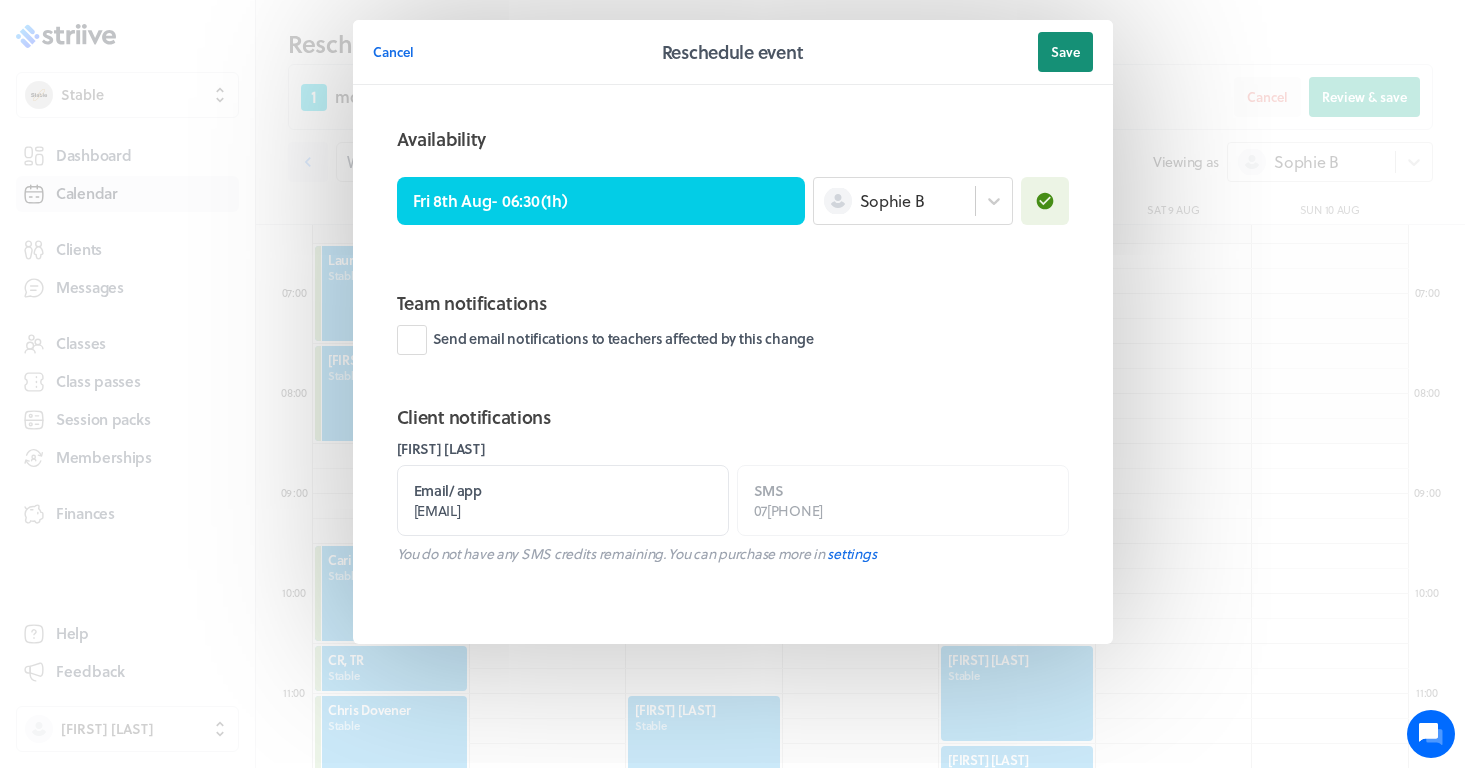 click on "Save" at bounding box center (1065, 52) 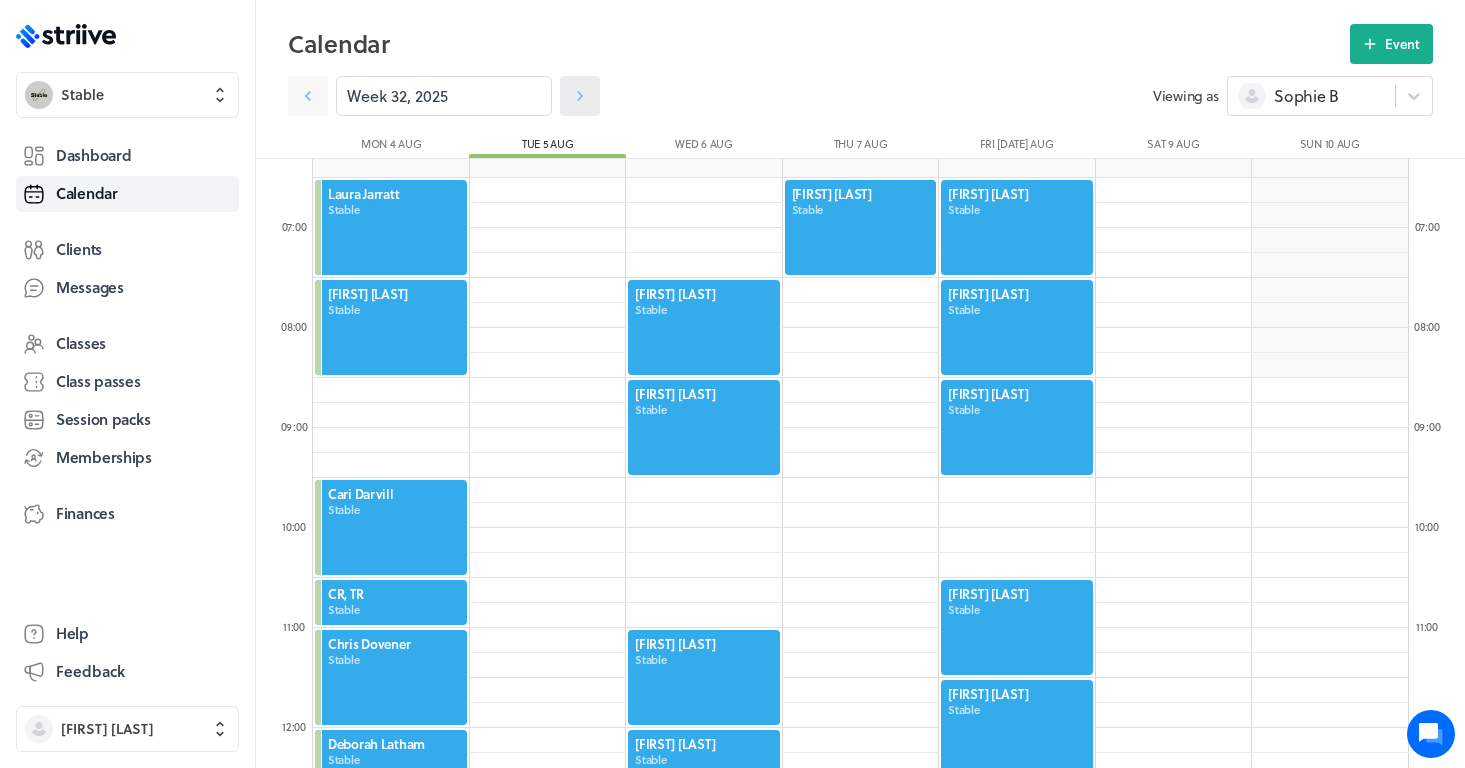 click 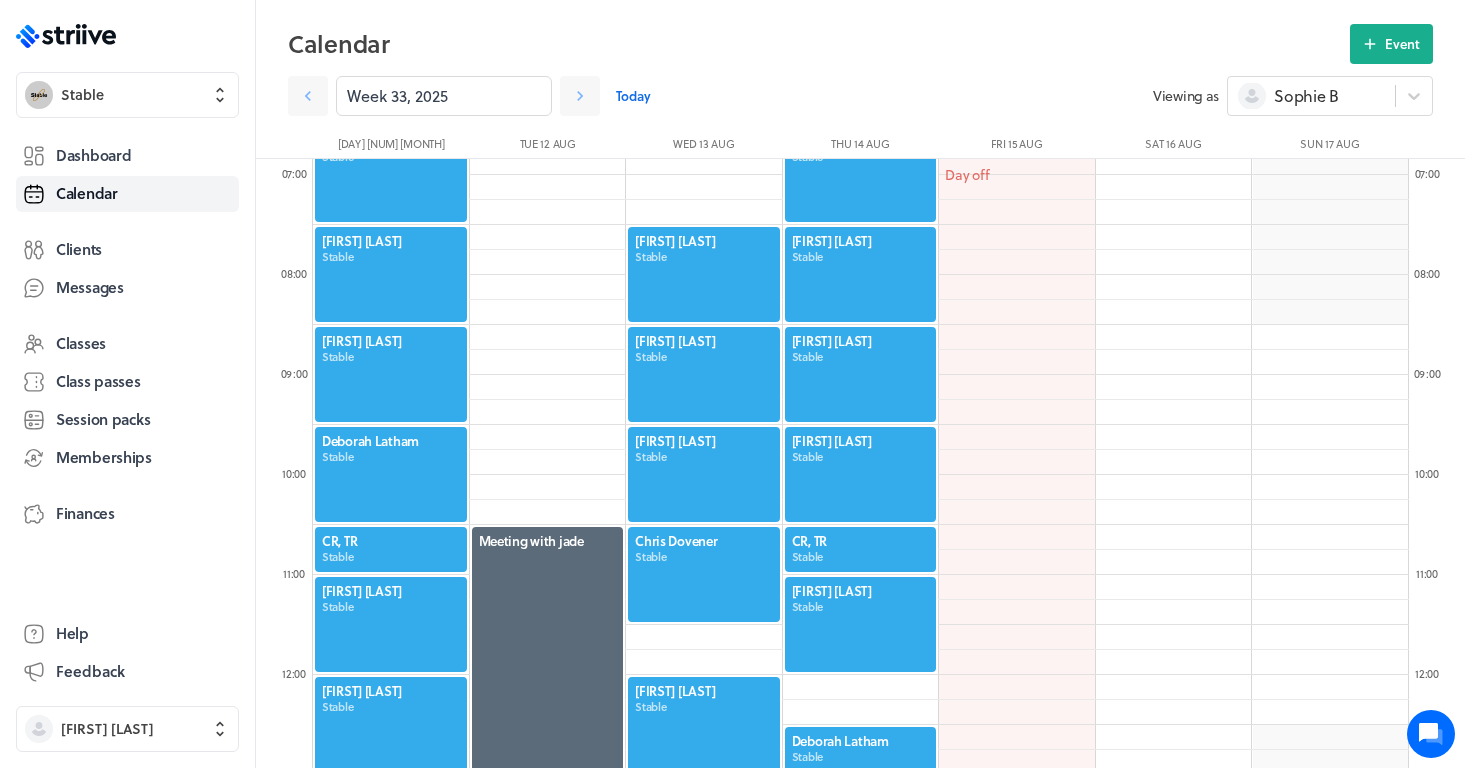 scroll, scrollTop: 691, scrollLeft: 0, axis: vertical 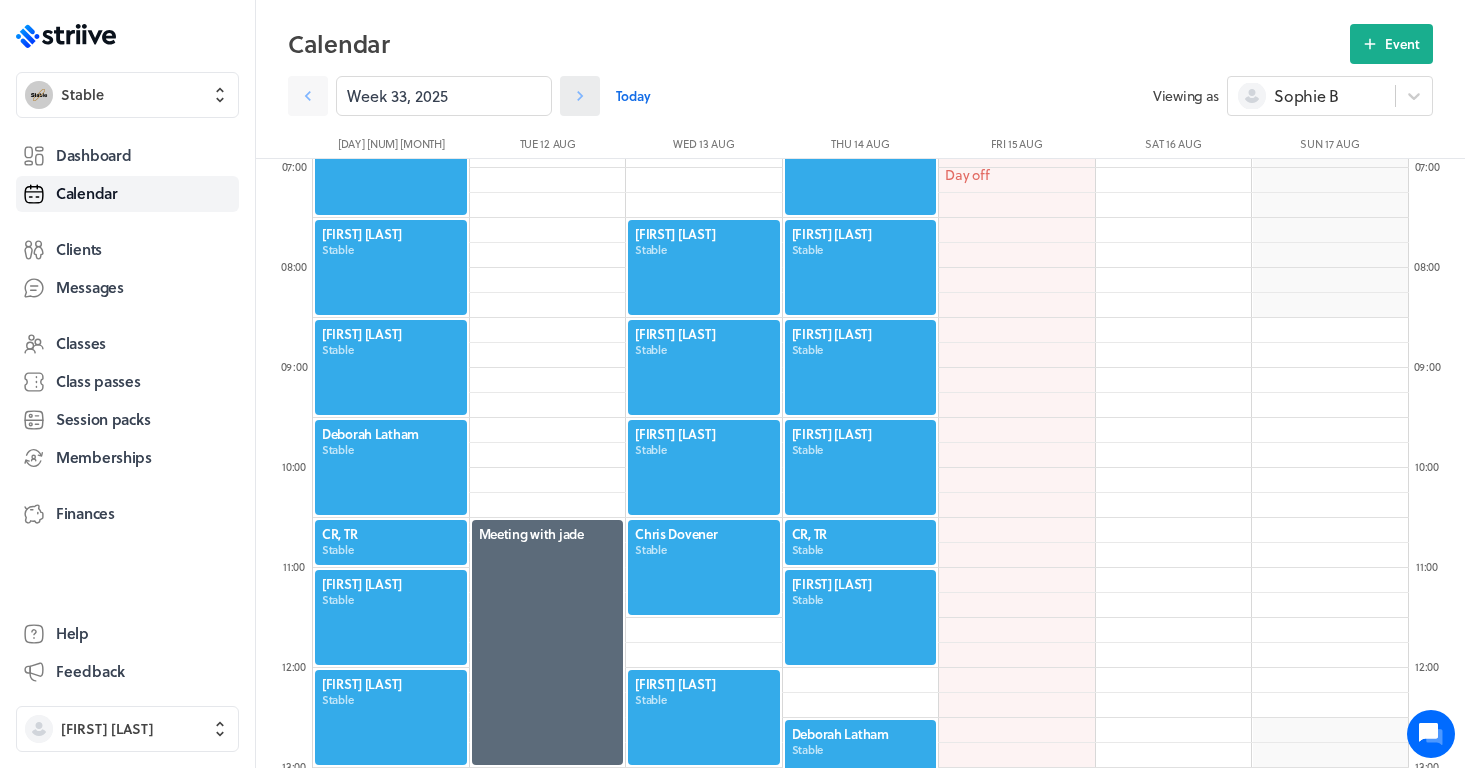 click at bounding box center (580, 96) 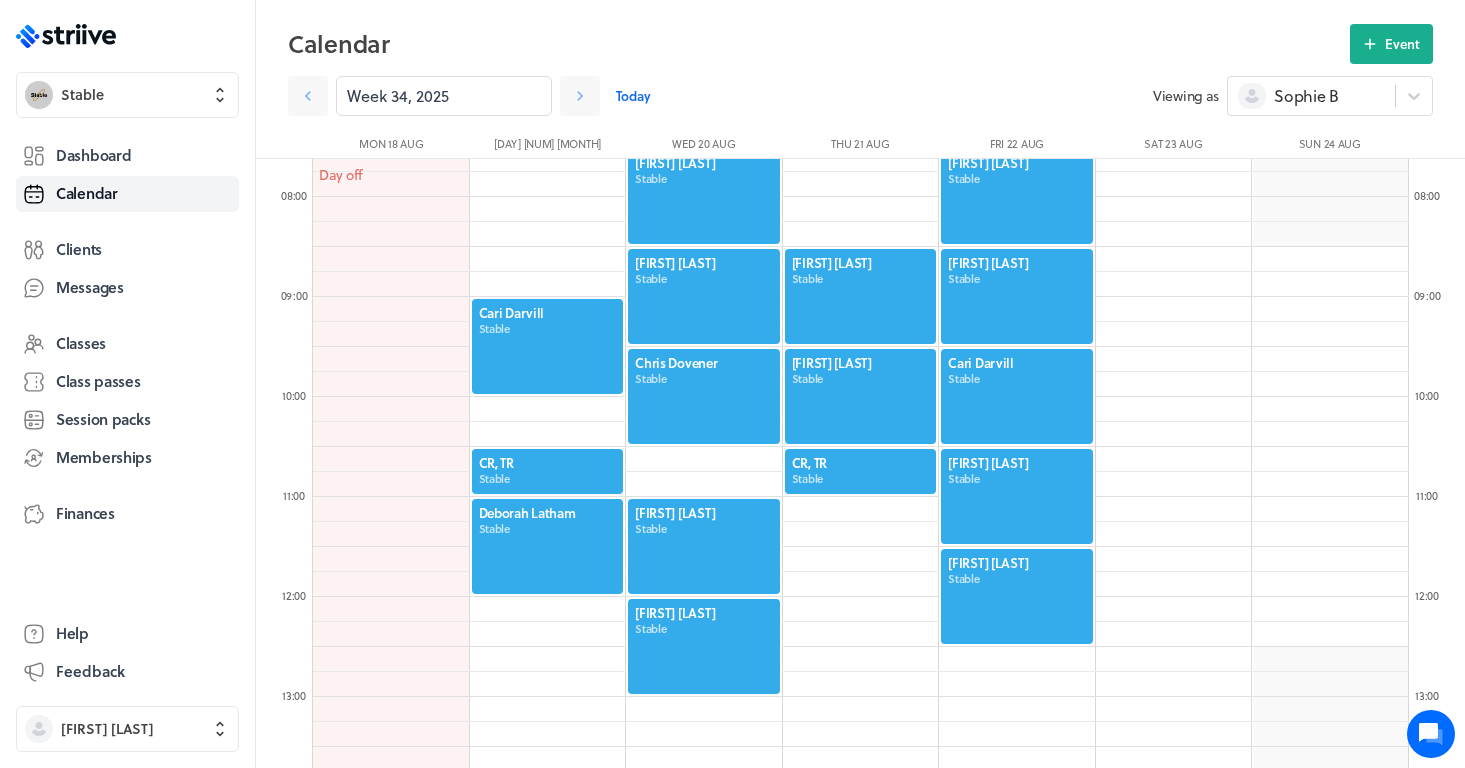 scroll, scrollTop: 767, scrollLeft: 0, axis: vertical 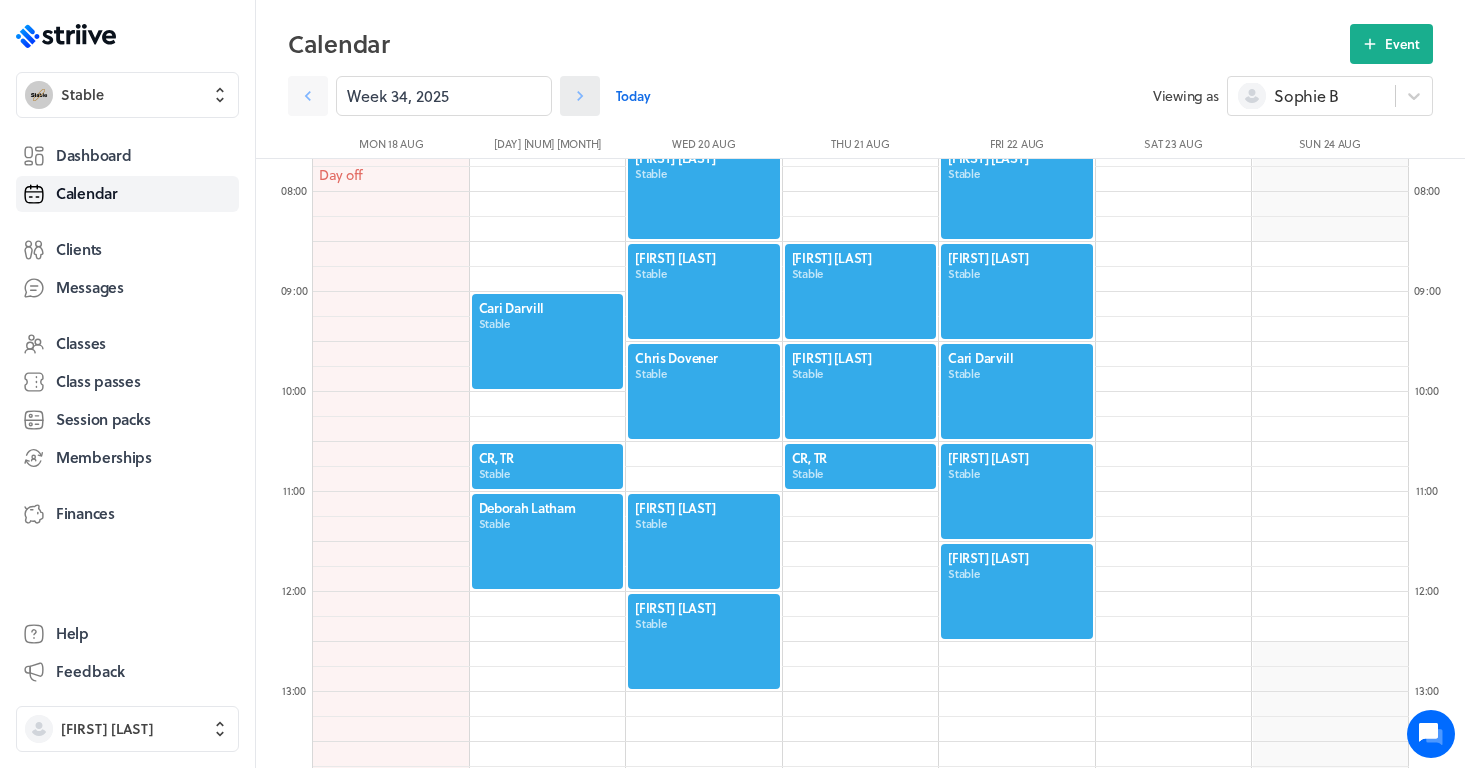 click 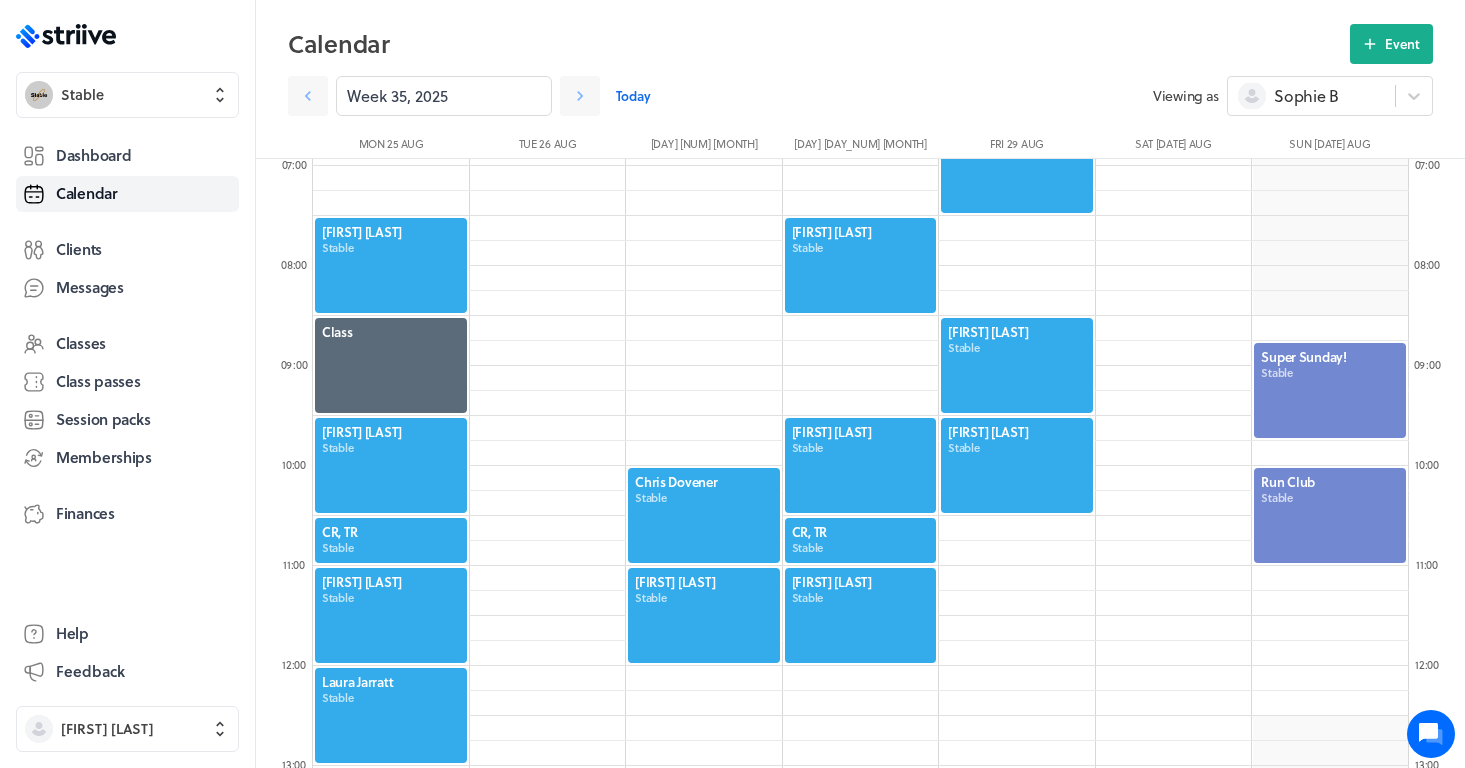 scroll, scrollTop: 692, scrollLeft: 0, axis: vertical 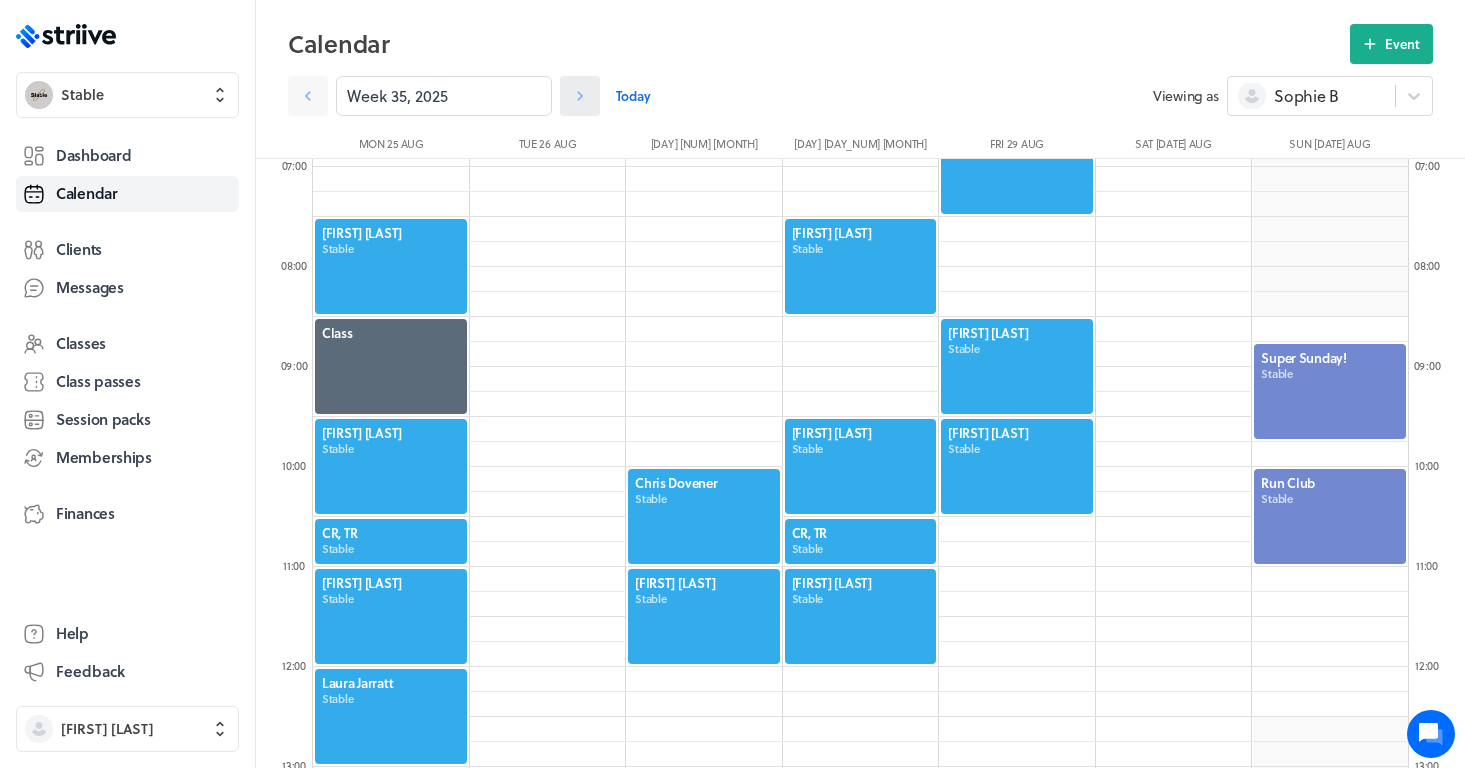 click 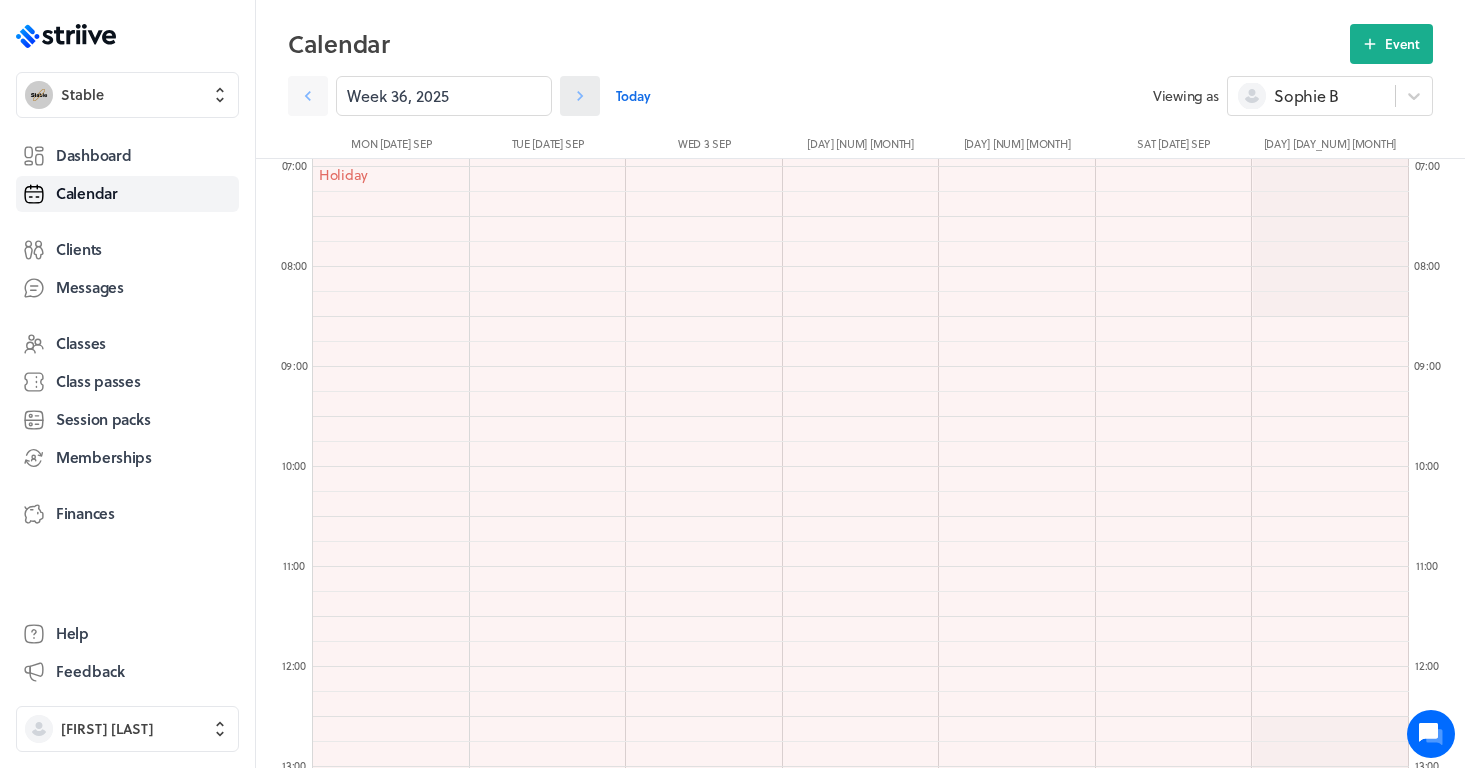 click at bounding box center (580, 96) 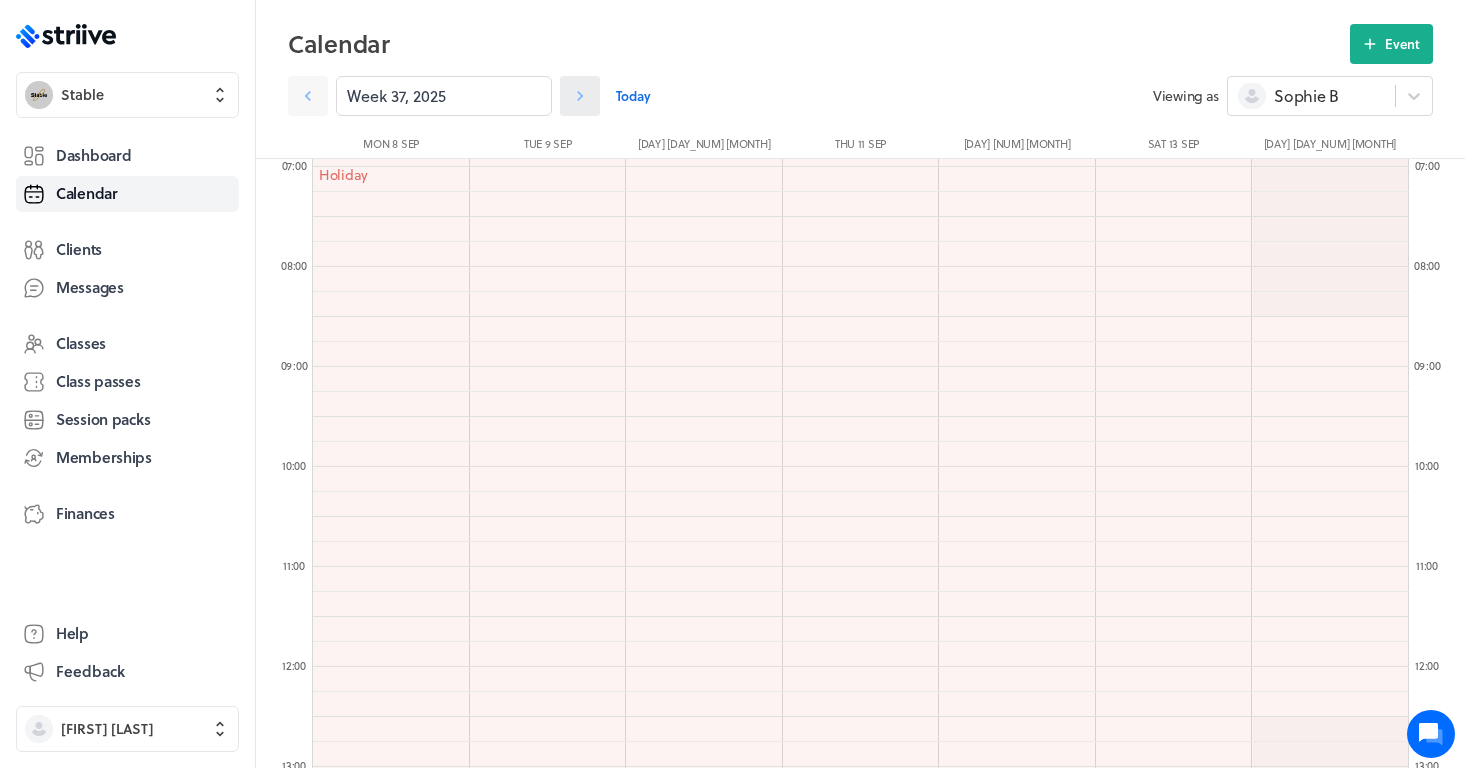 click at bounding box center [580, 96] 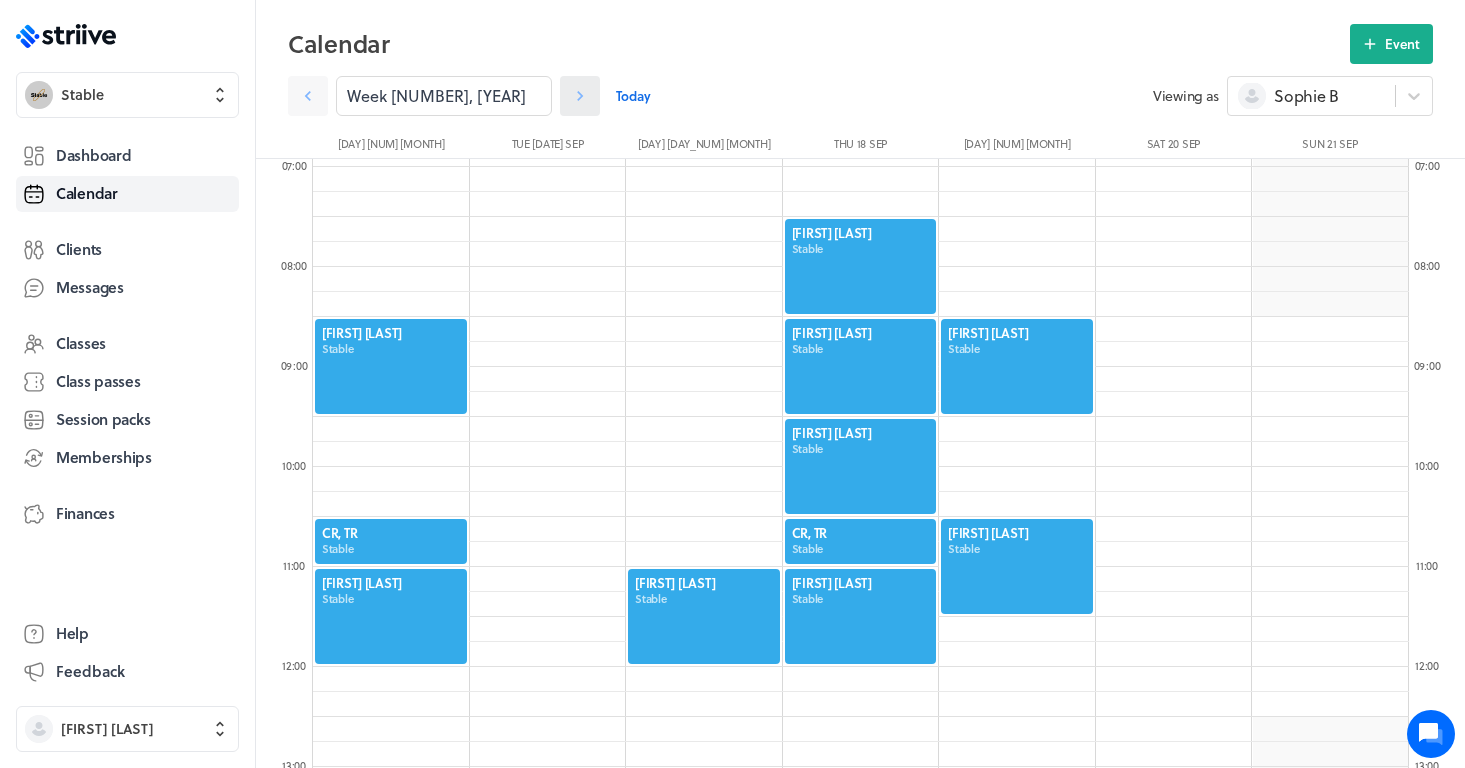 click at bounding box center (580, 96) 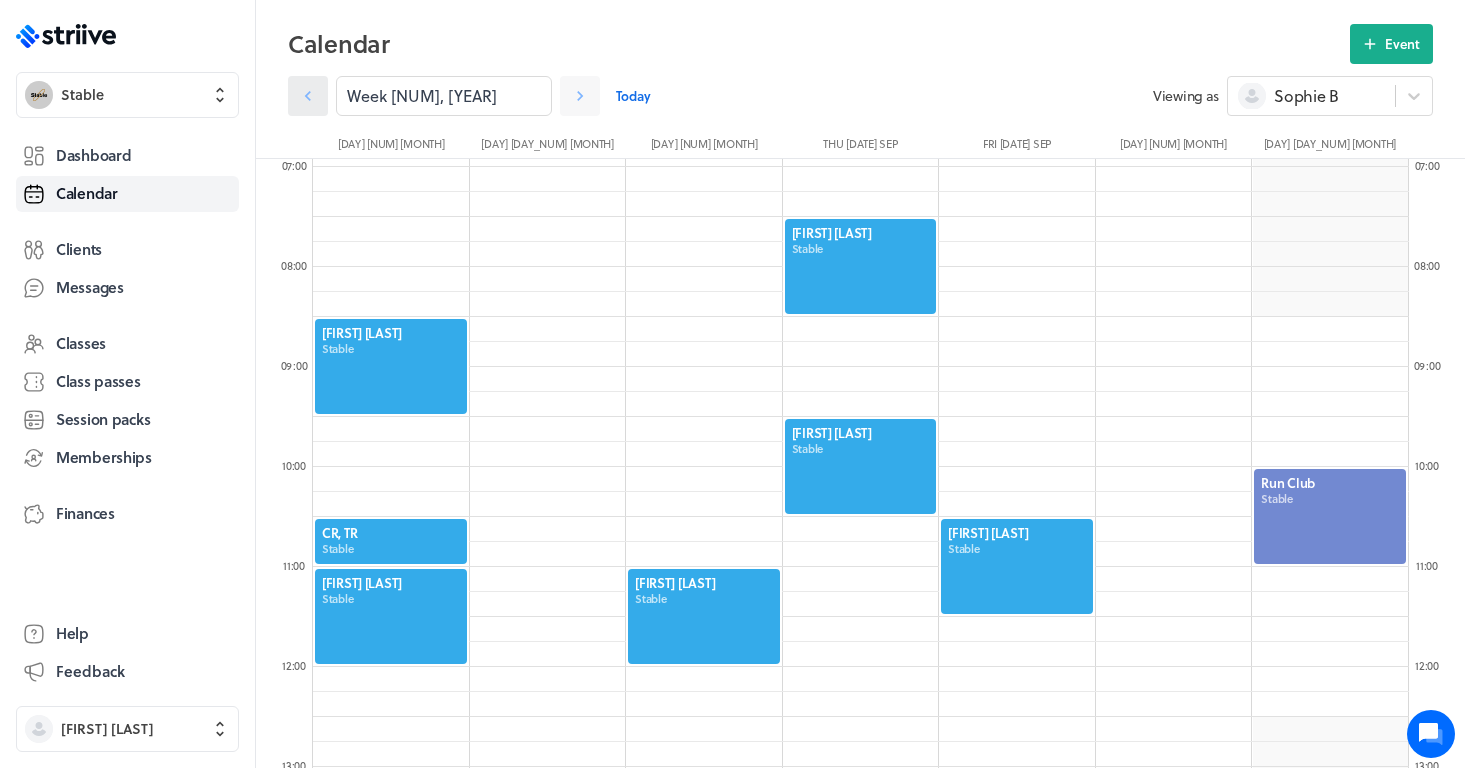 click 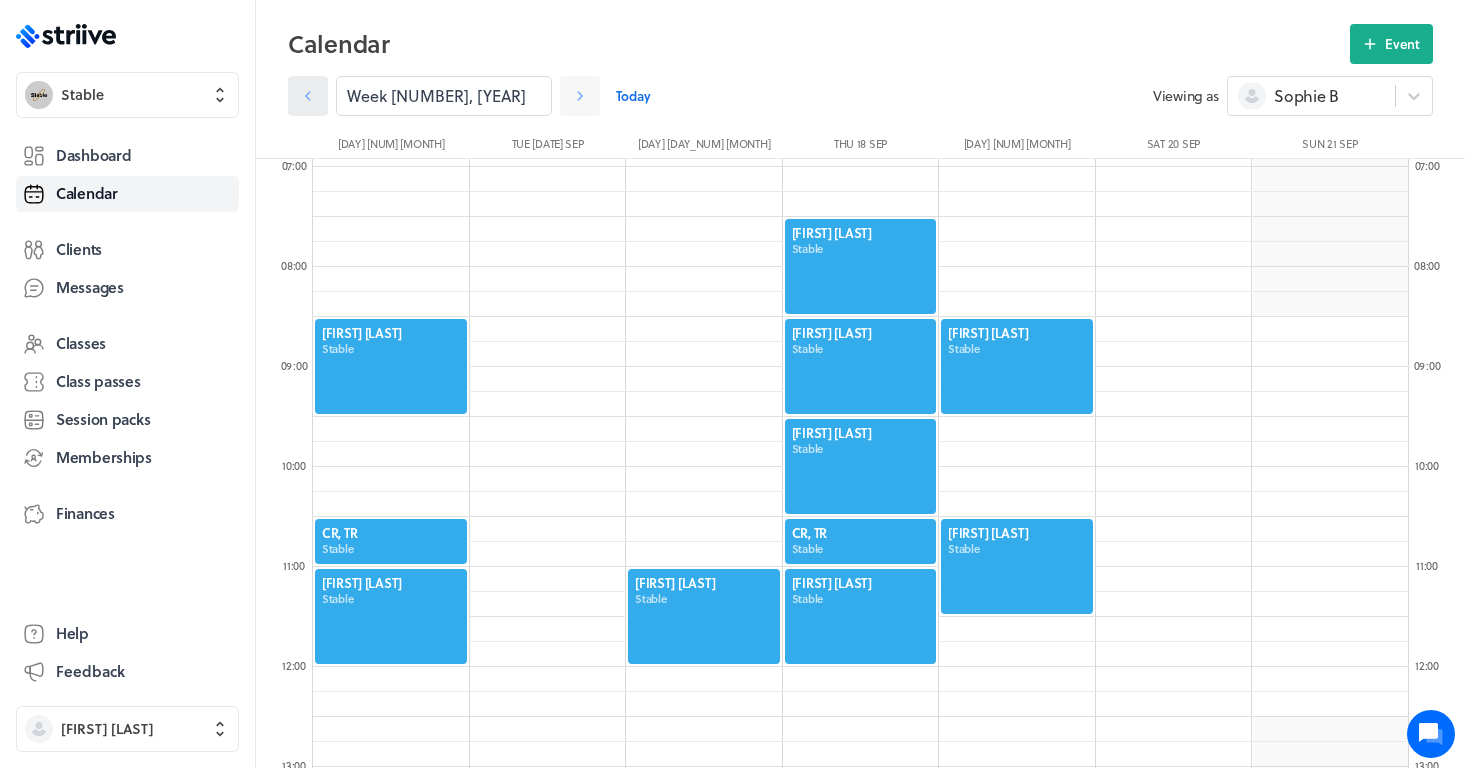 click 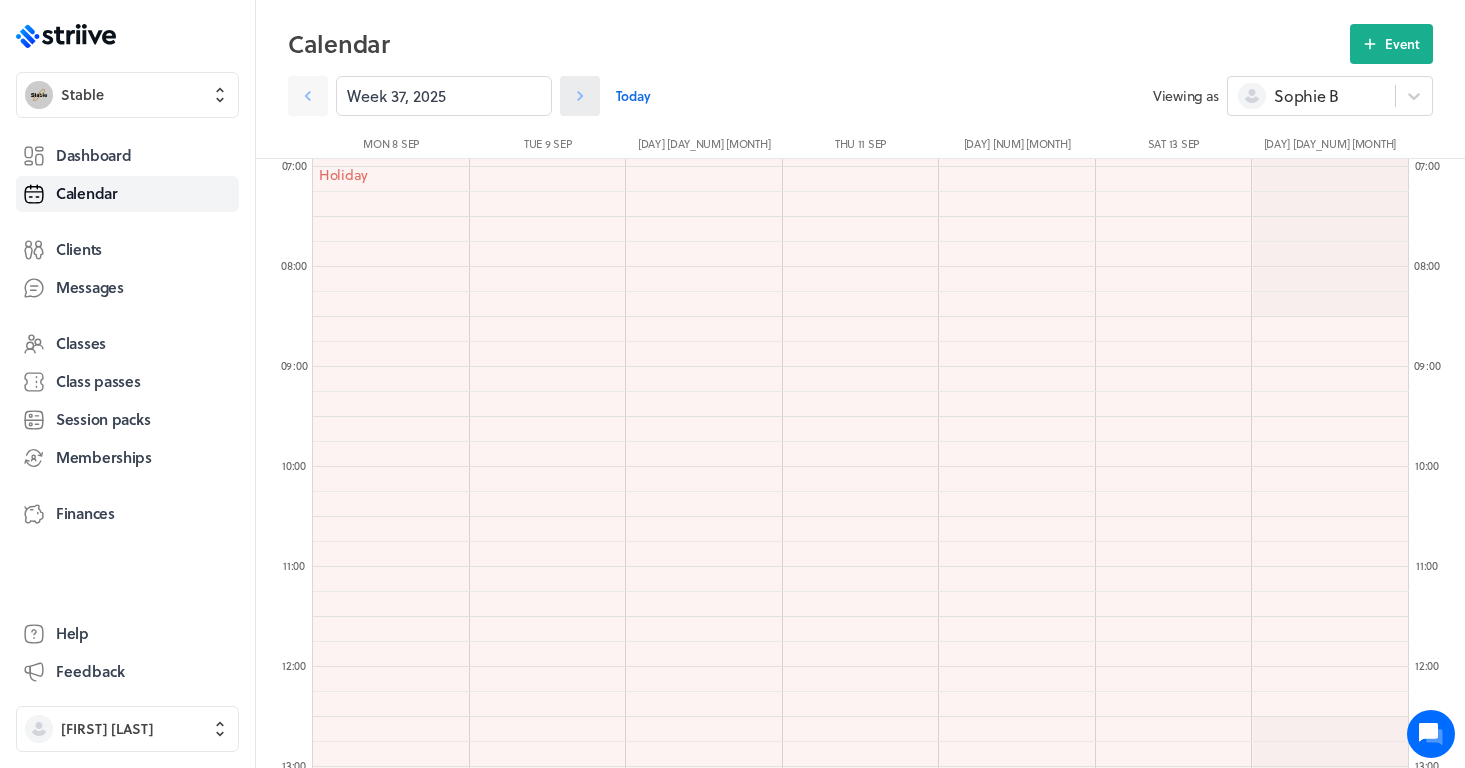 click 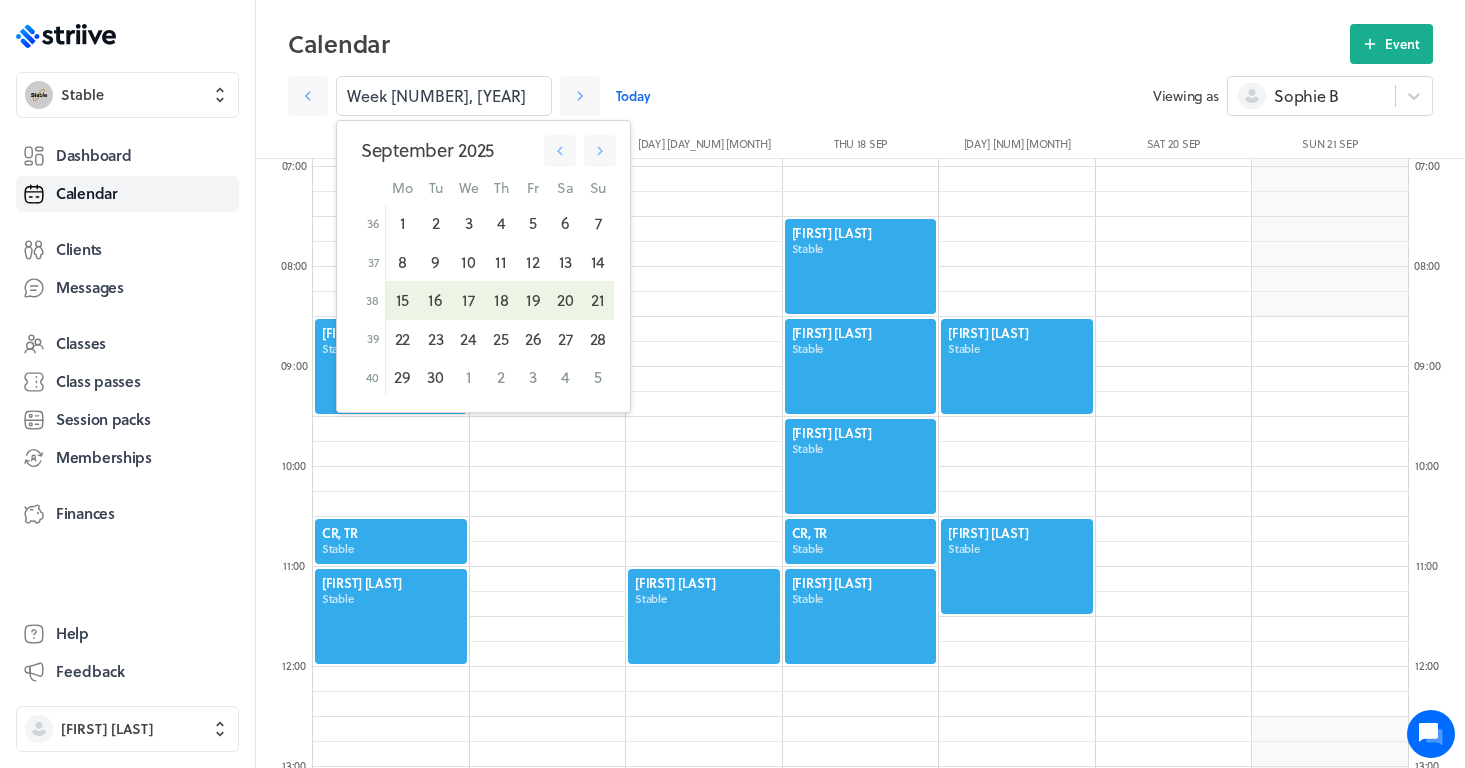 click on "Week [NUMBER], [YEAR] [MONTH] [YEAR] Mo Tu We Th Fr Sa Su 36 1 2 3 4 5 6 7 37 8 9 10 11 12 13 14 38 15 16 17 18 19 20 21 39 22 23 24 25 26 27 28 40 29 30 1 2 3 4 5
Today" at bounding box center (720, 96) 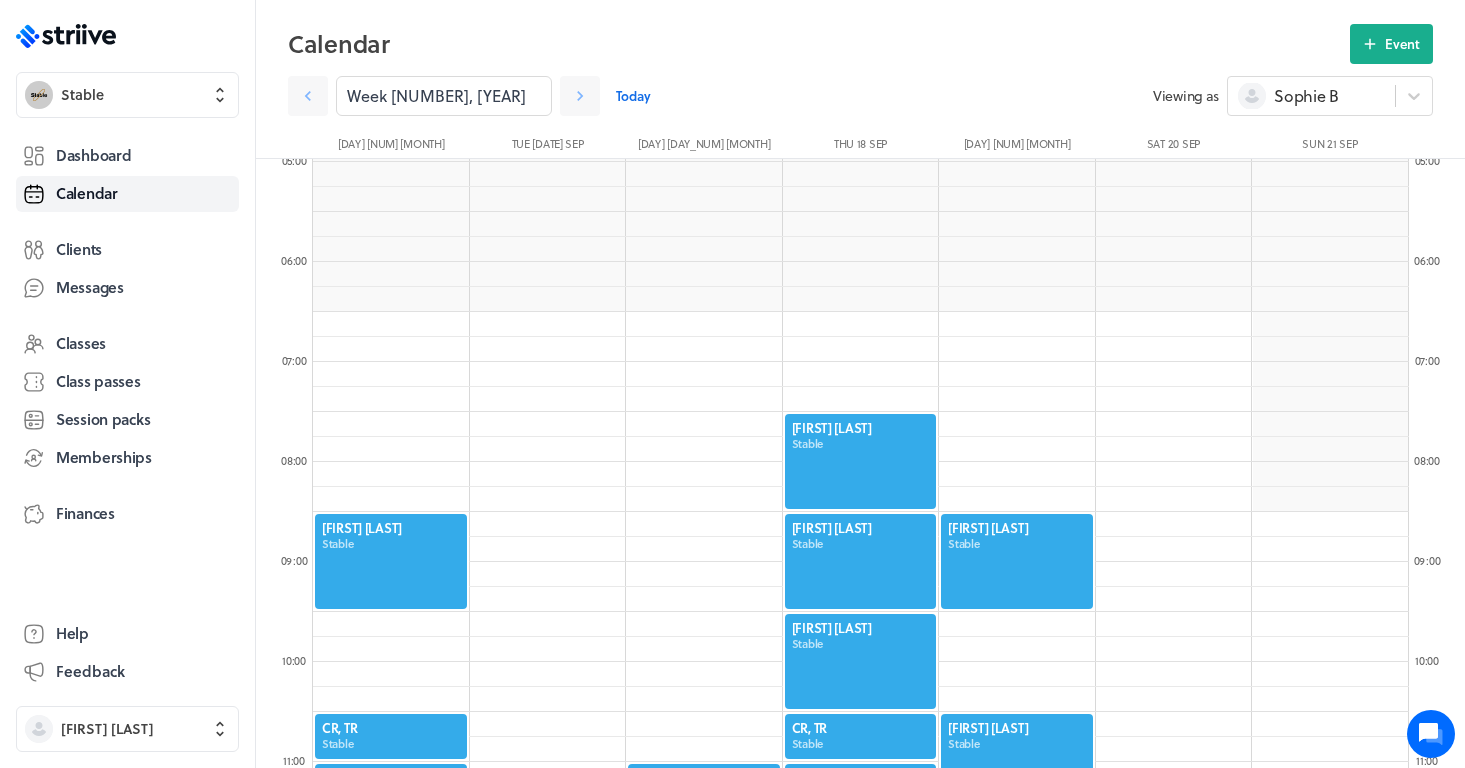 scroll, scrollTop: 495, scrollLeft: 0, axis: vertical 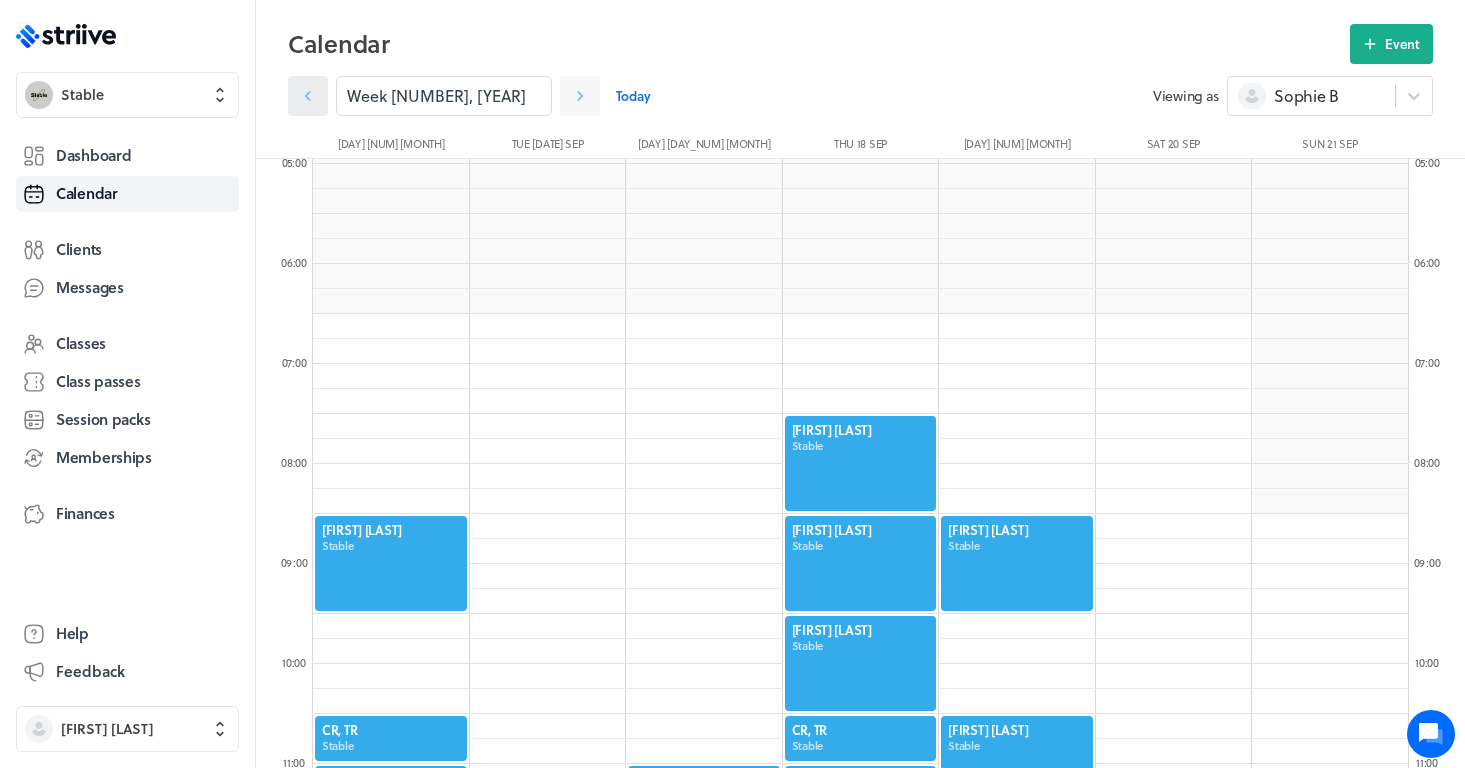 click 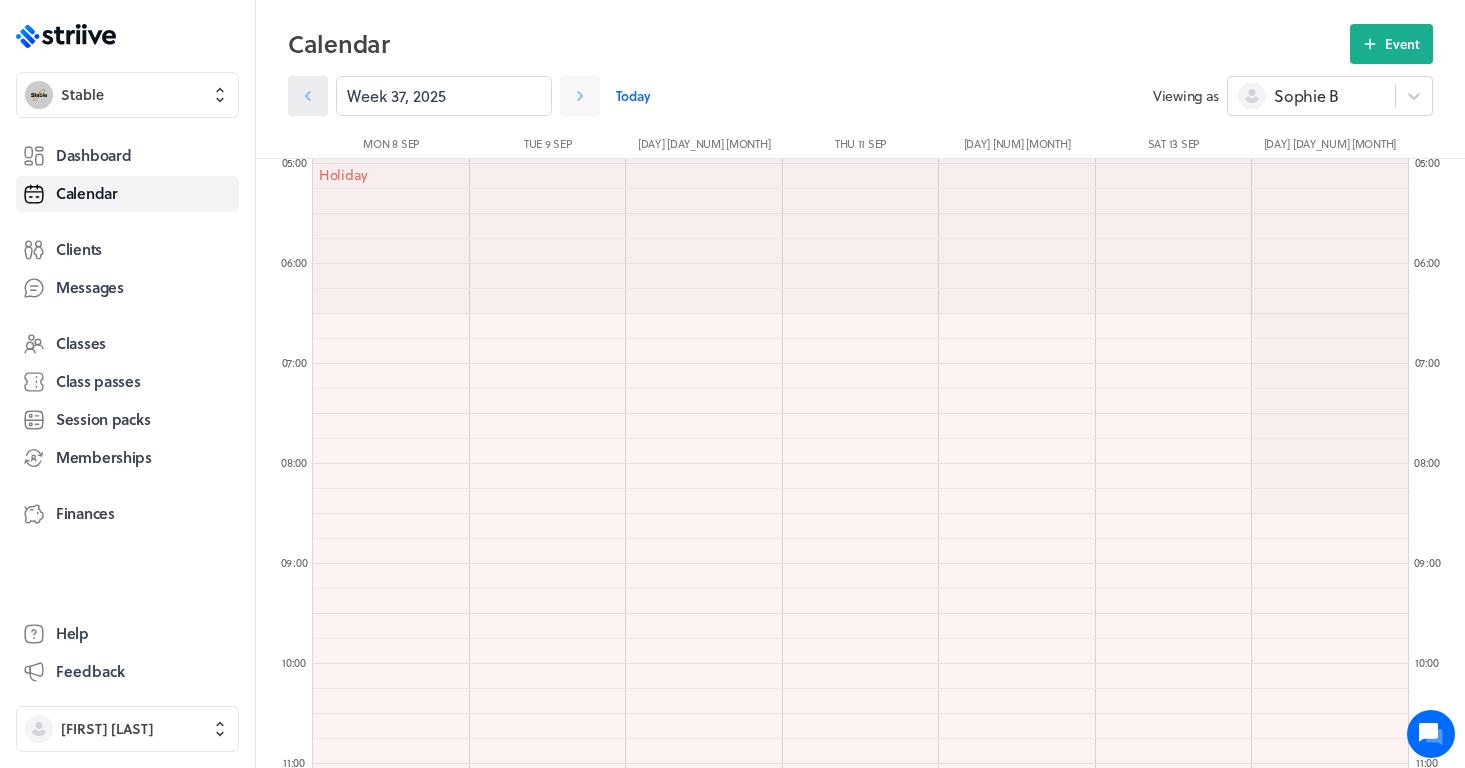 click 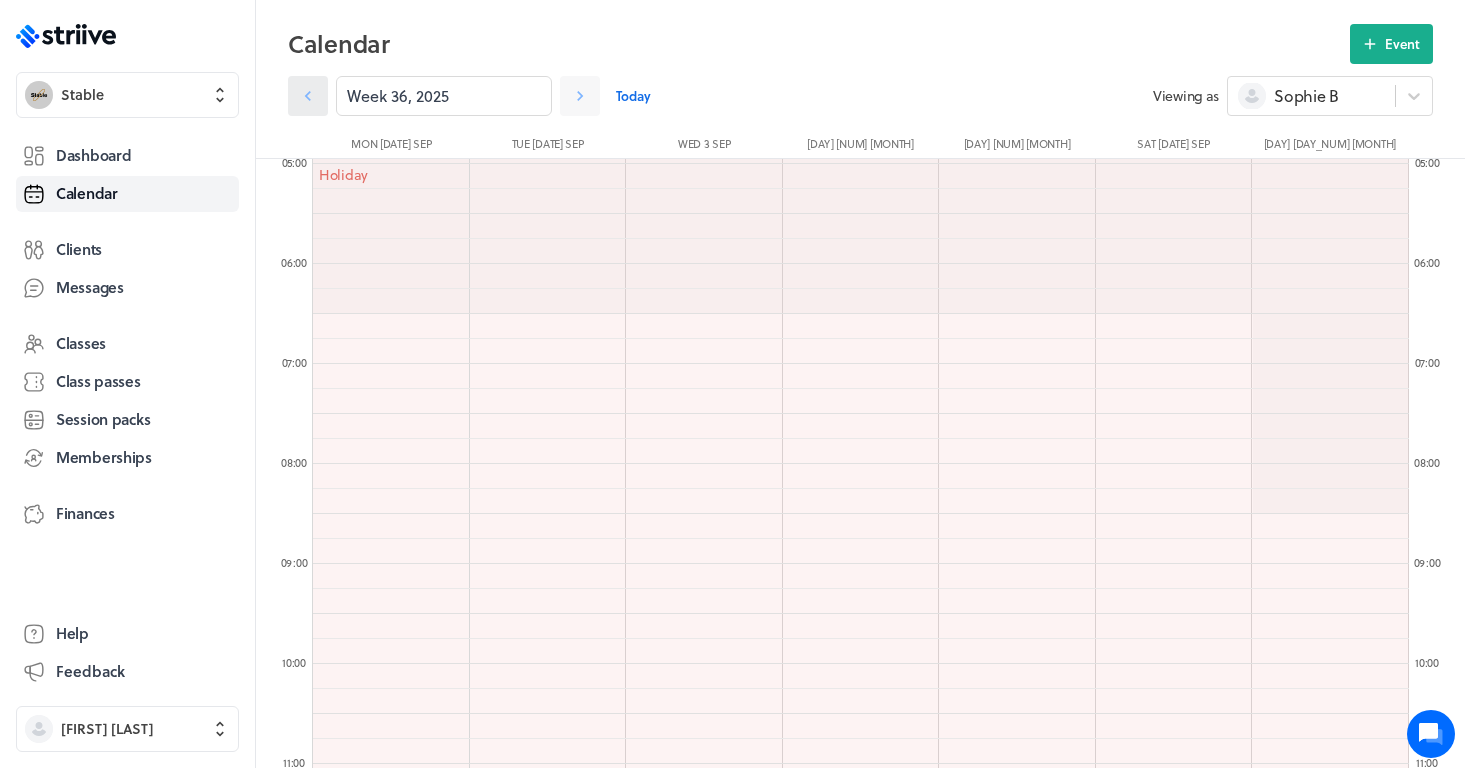 click 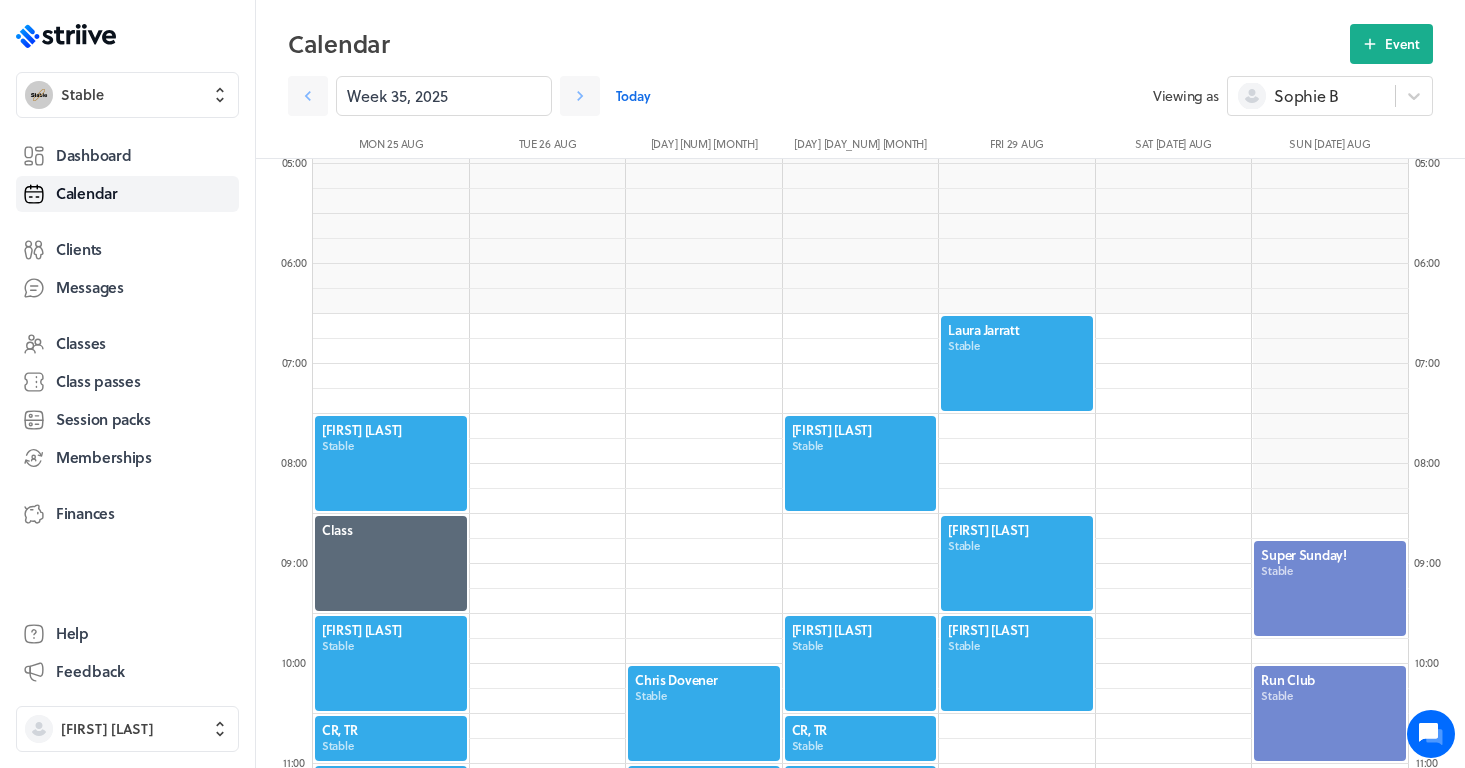 click at bounding box center (1017, 363) 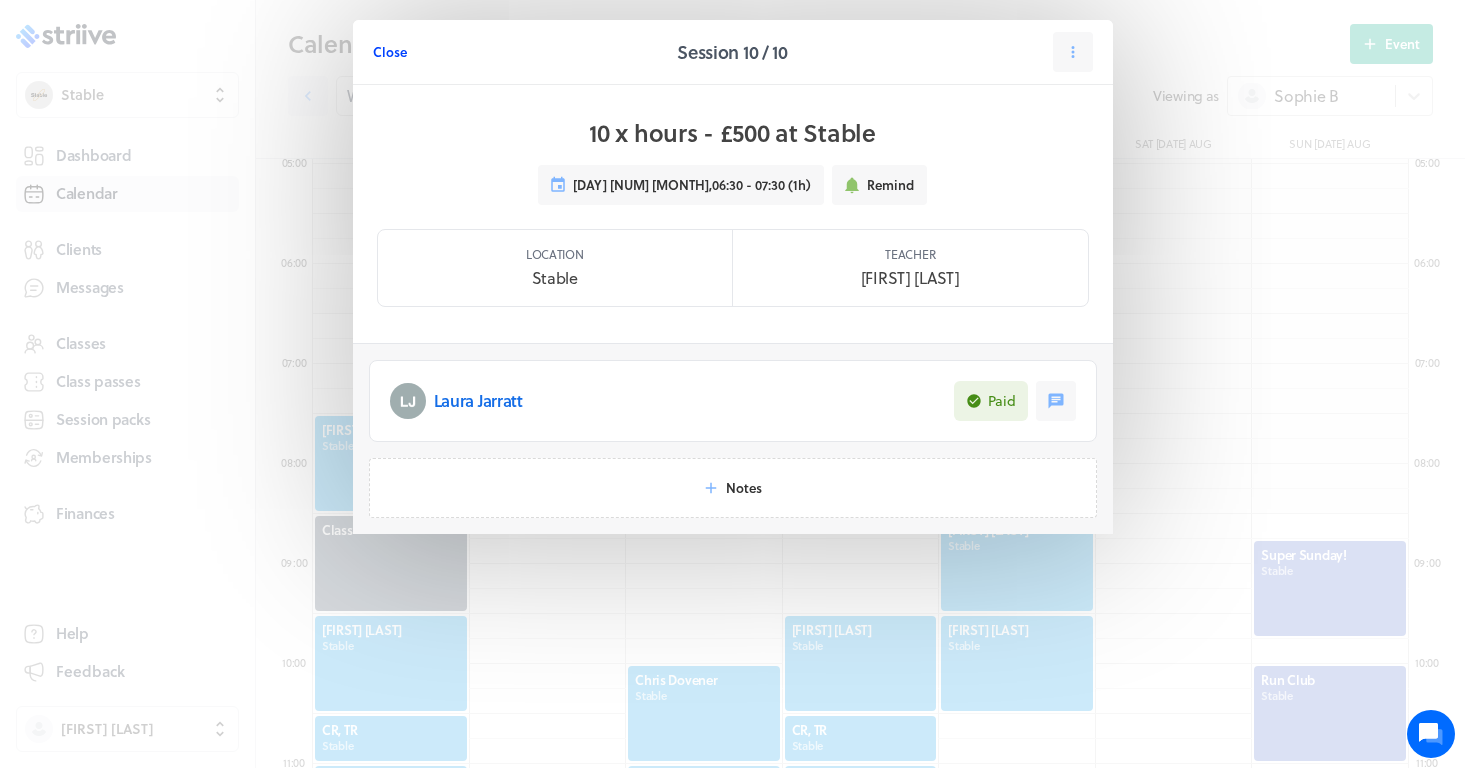 click on "Close" at bounding box center (390, 52) 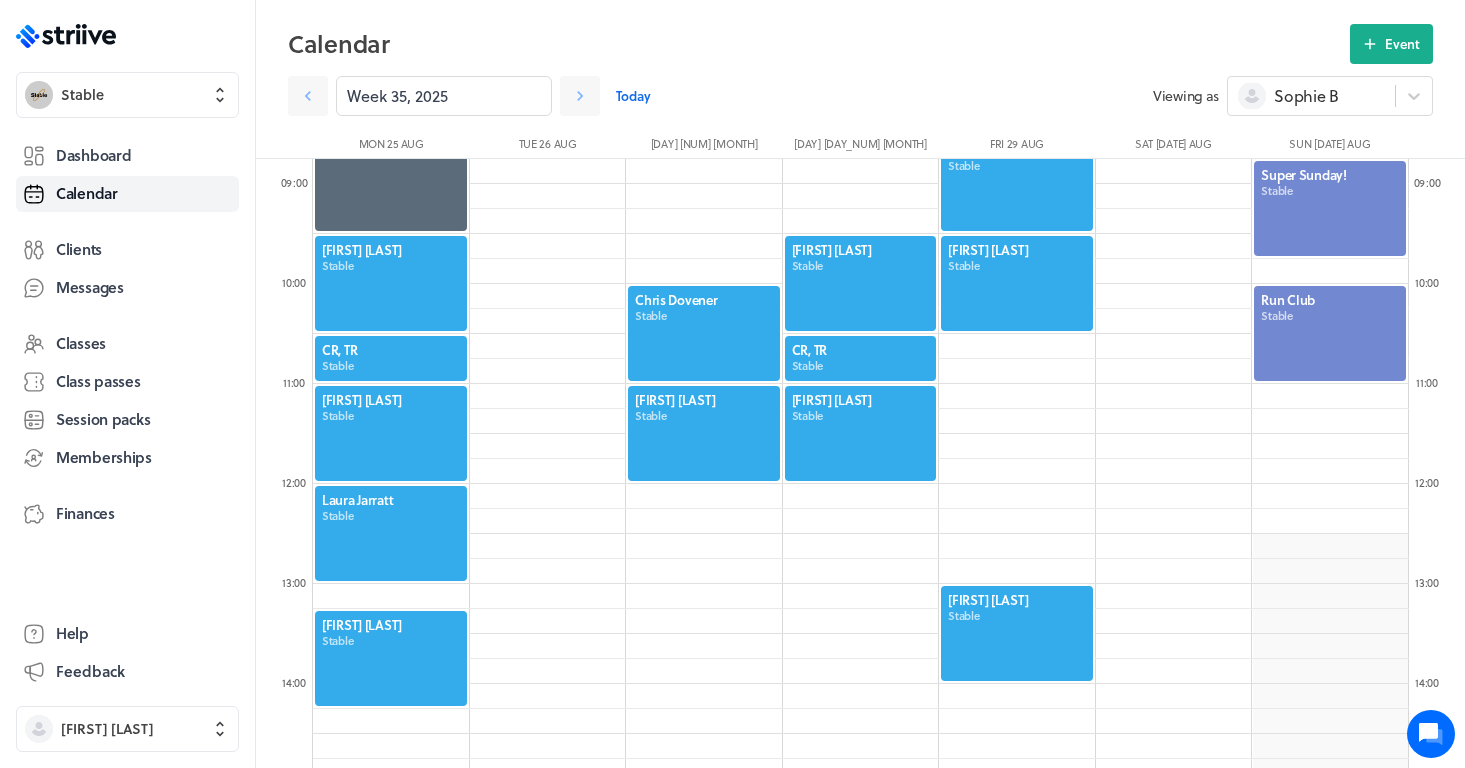 scroll, scrollTop: 856, scrollLeft: 0, axis: vertical 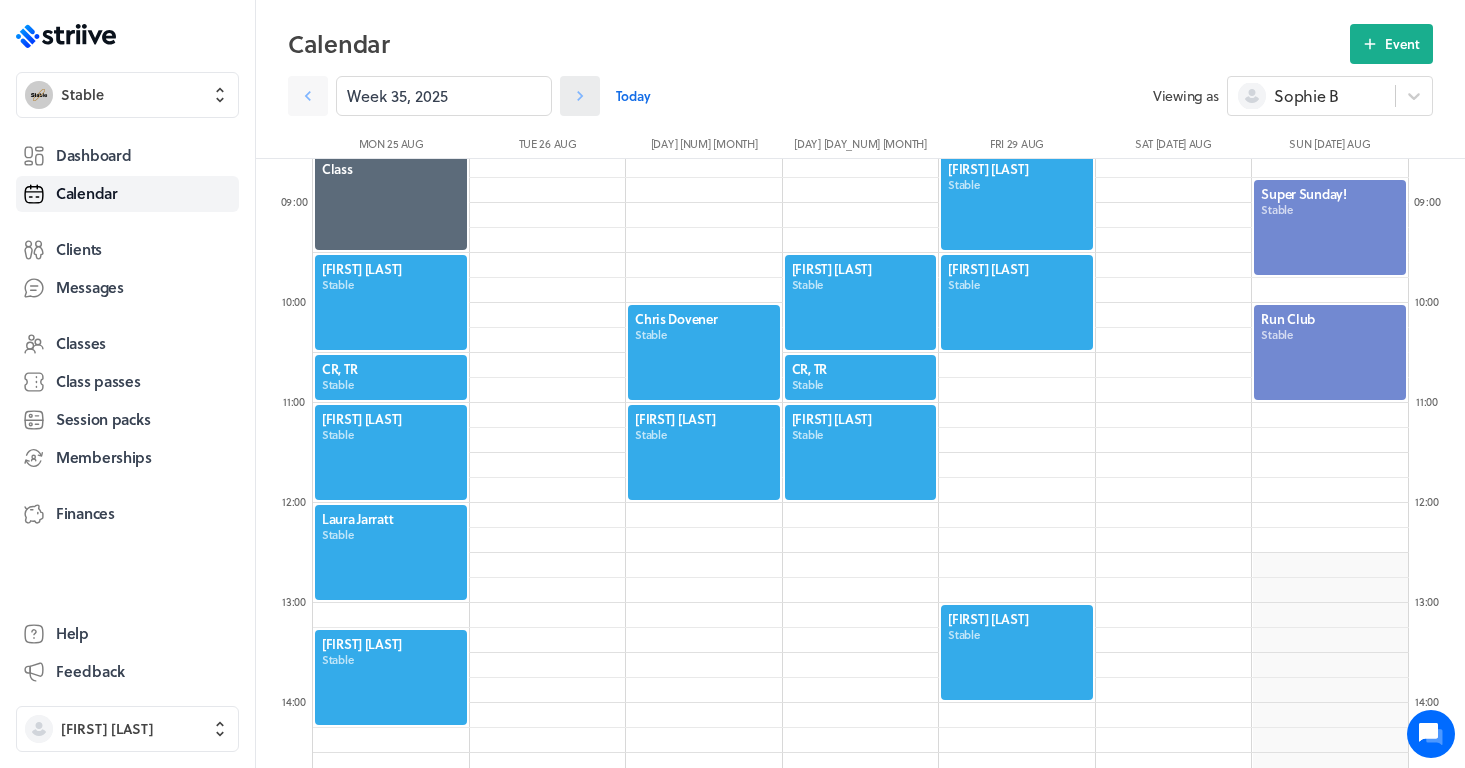 click 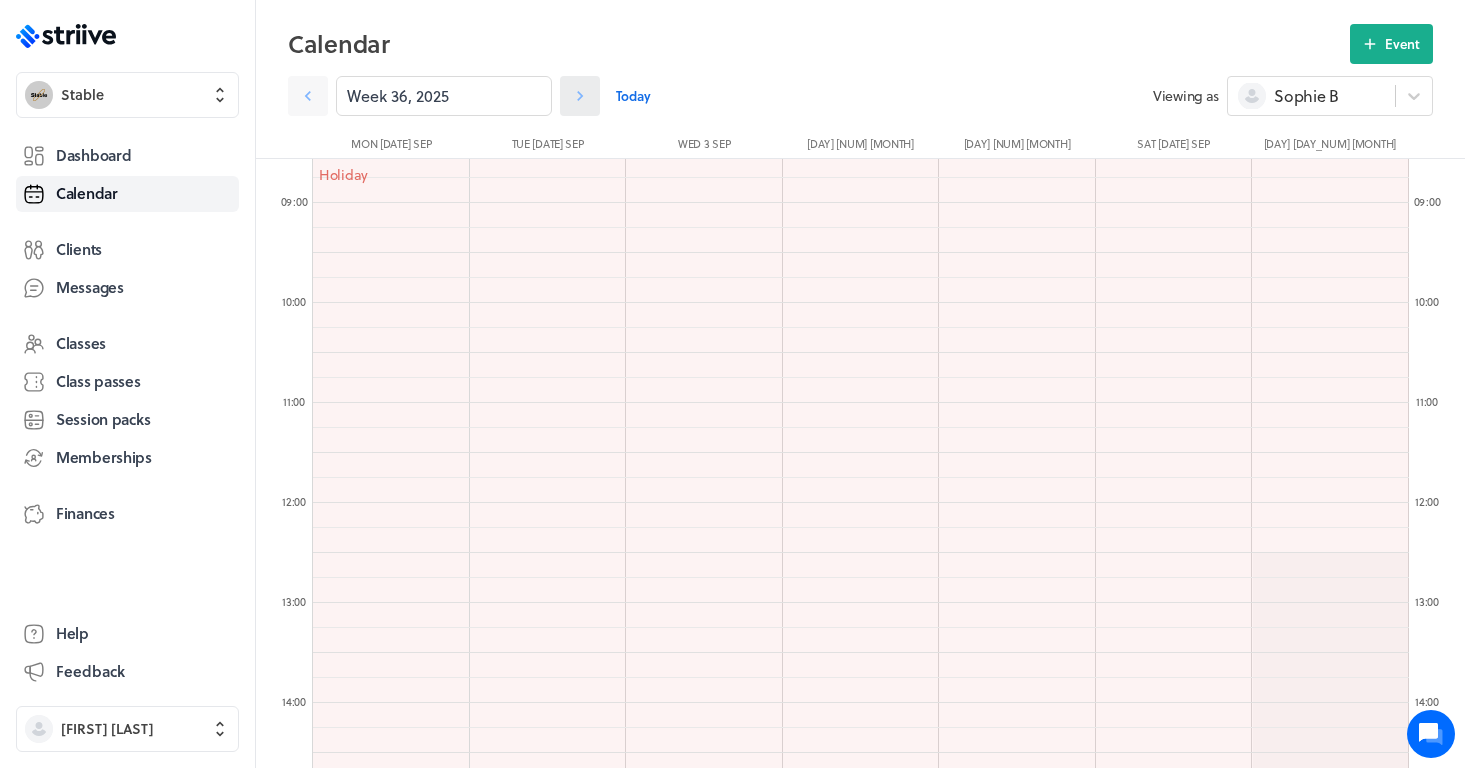 click 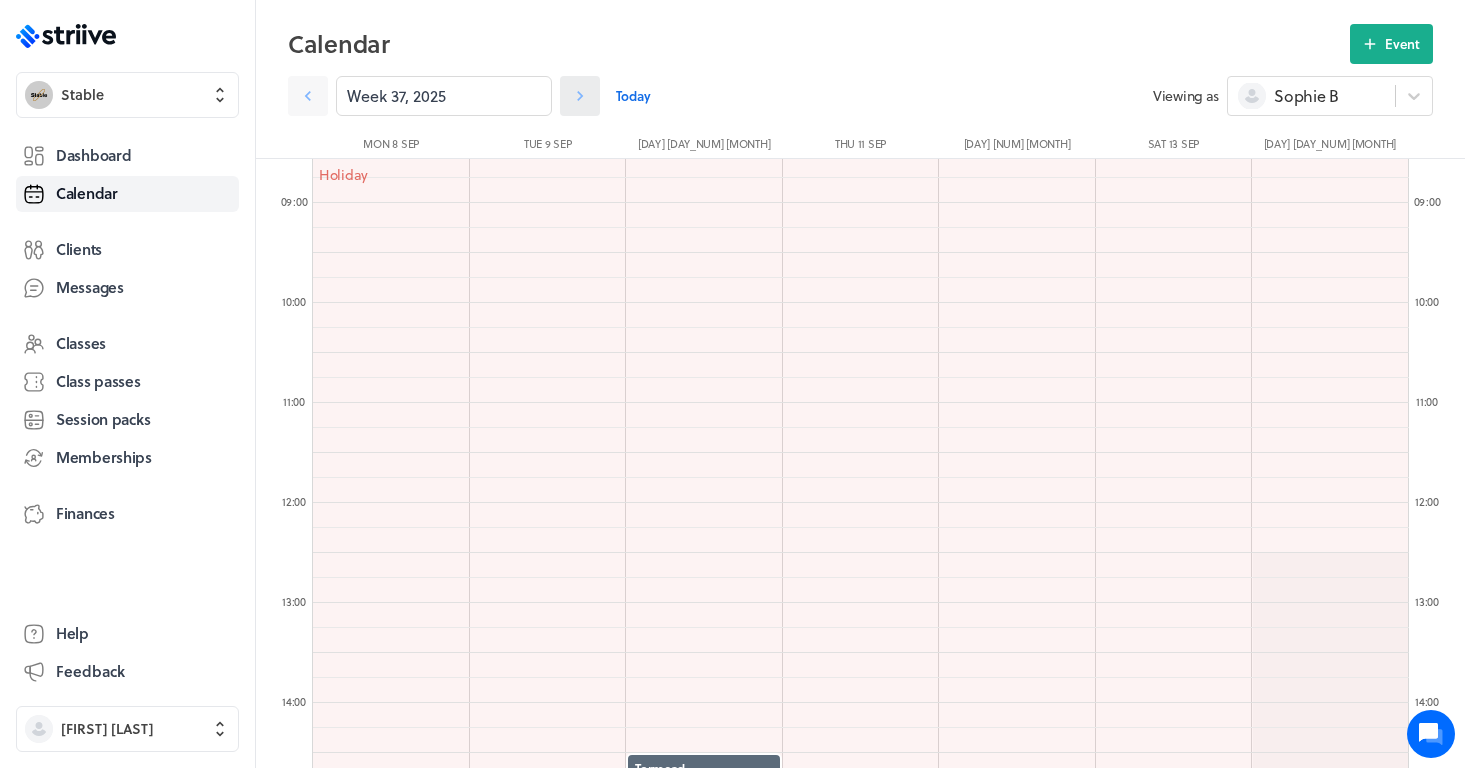 click 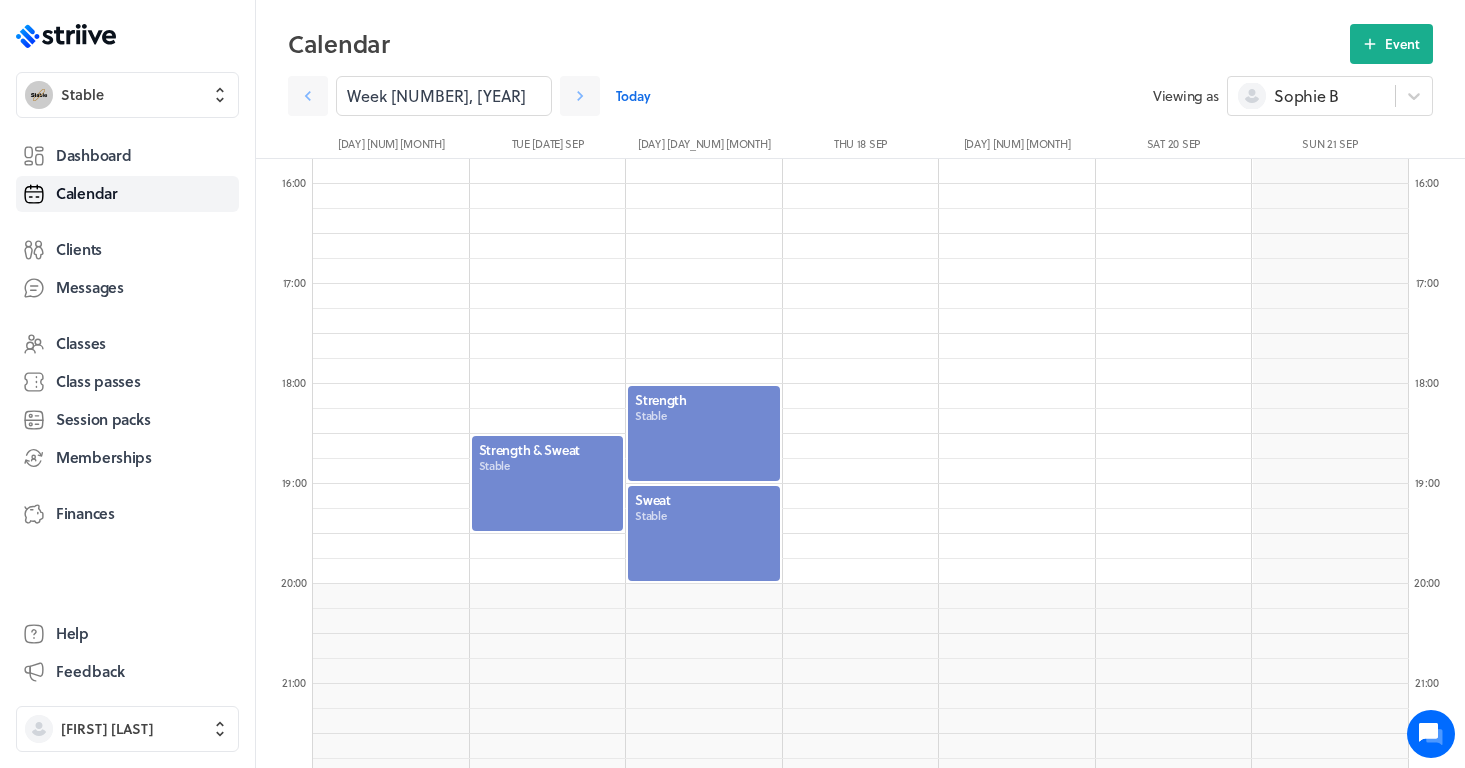 scroll, scrollTop: 1576, scrollLeft: 0, axis: vertical 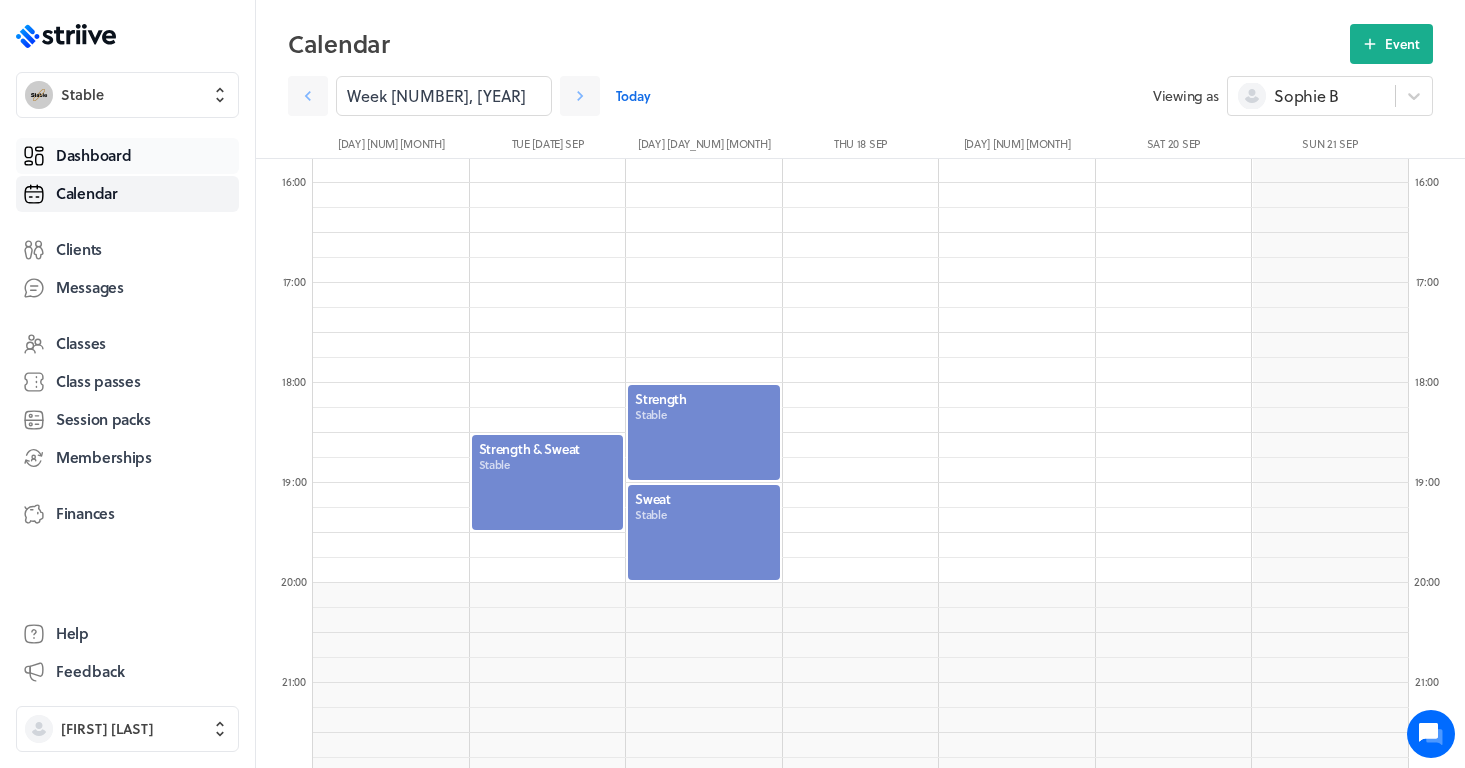 click on "Dashboard" at bounding box center (127, 156) 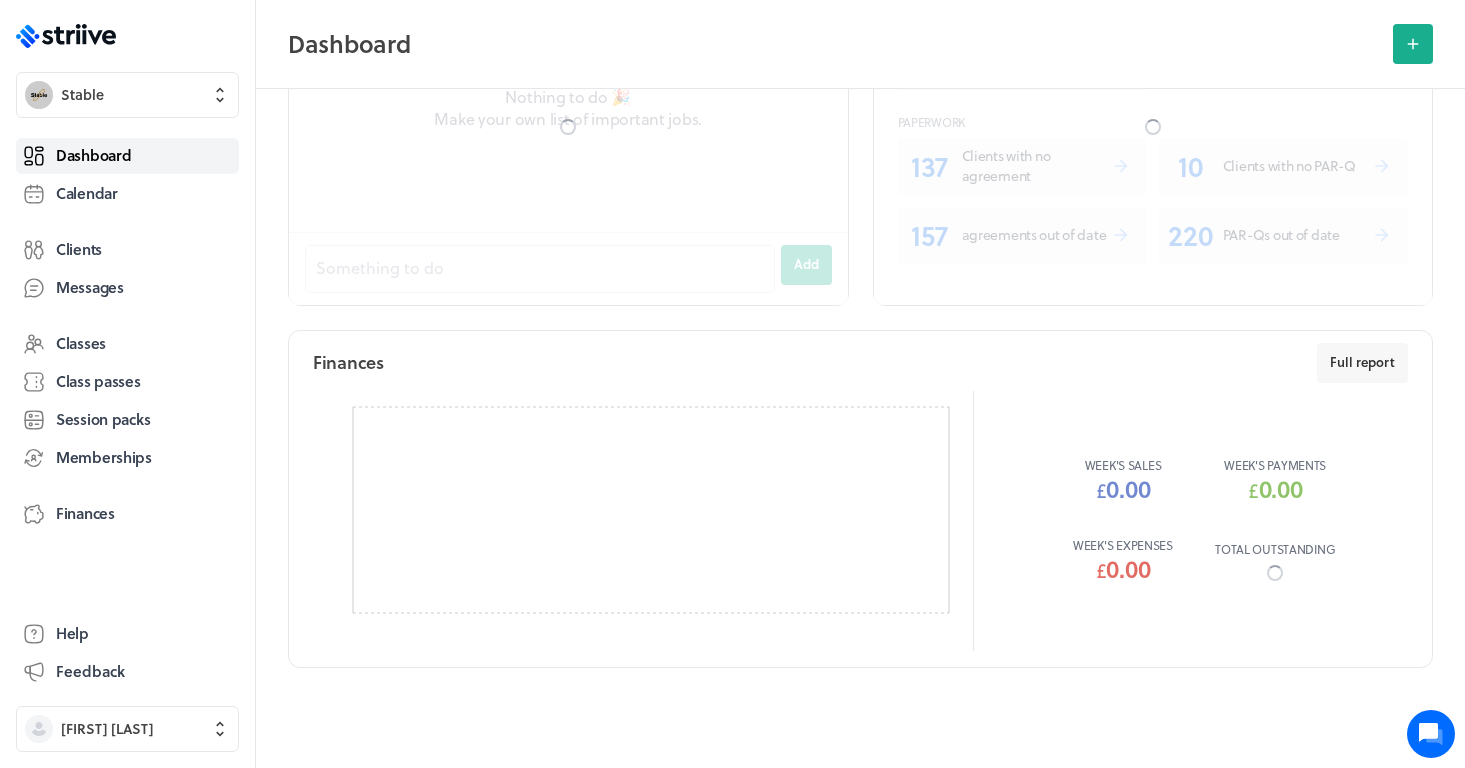scroll, scrollTop: 0, scrollLeft: 0, axis: both 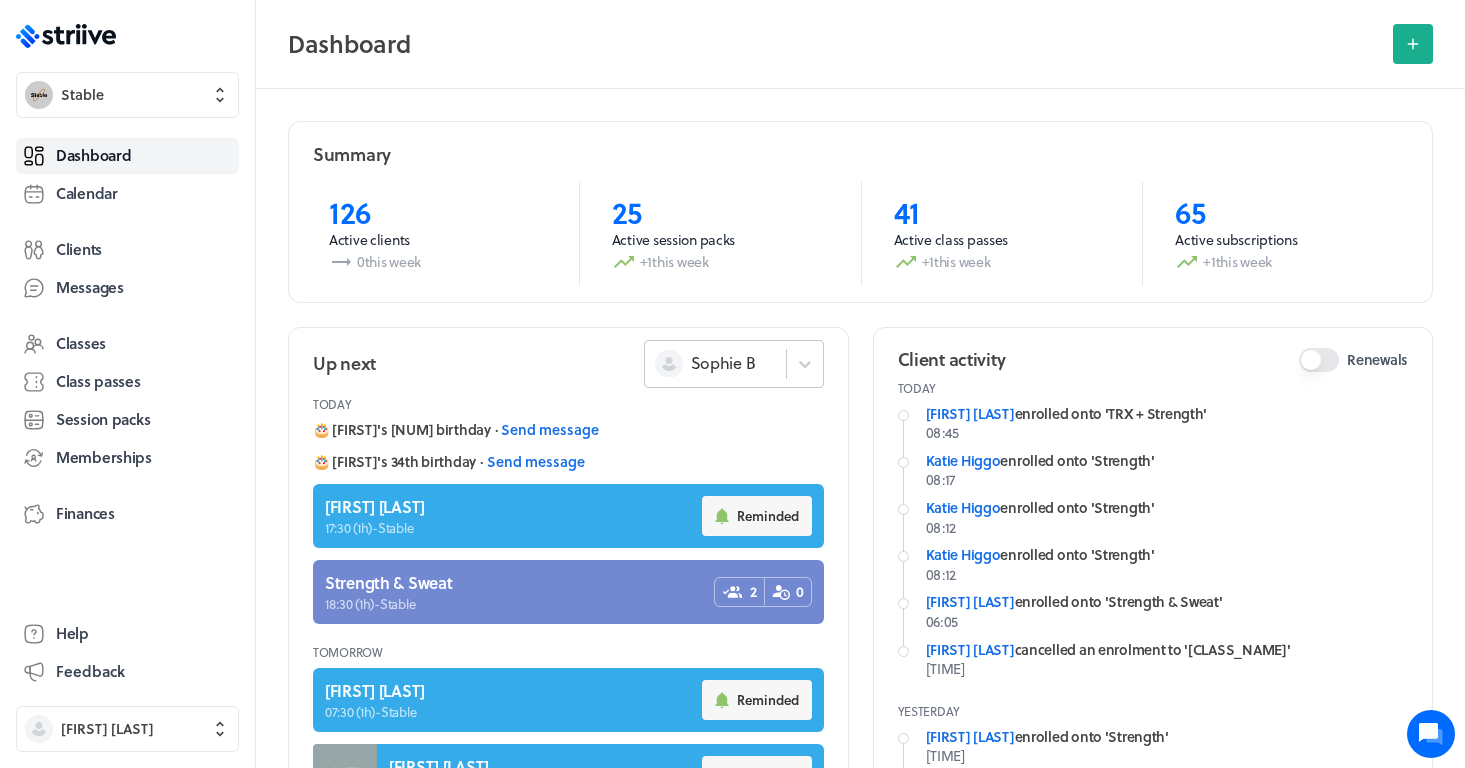 click on "Sophie B" at bounding box center (715, 363) 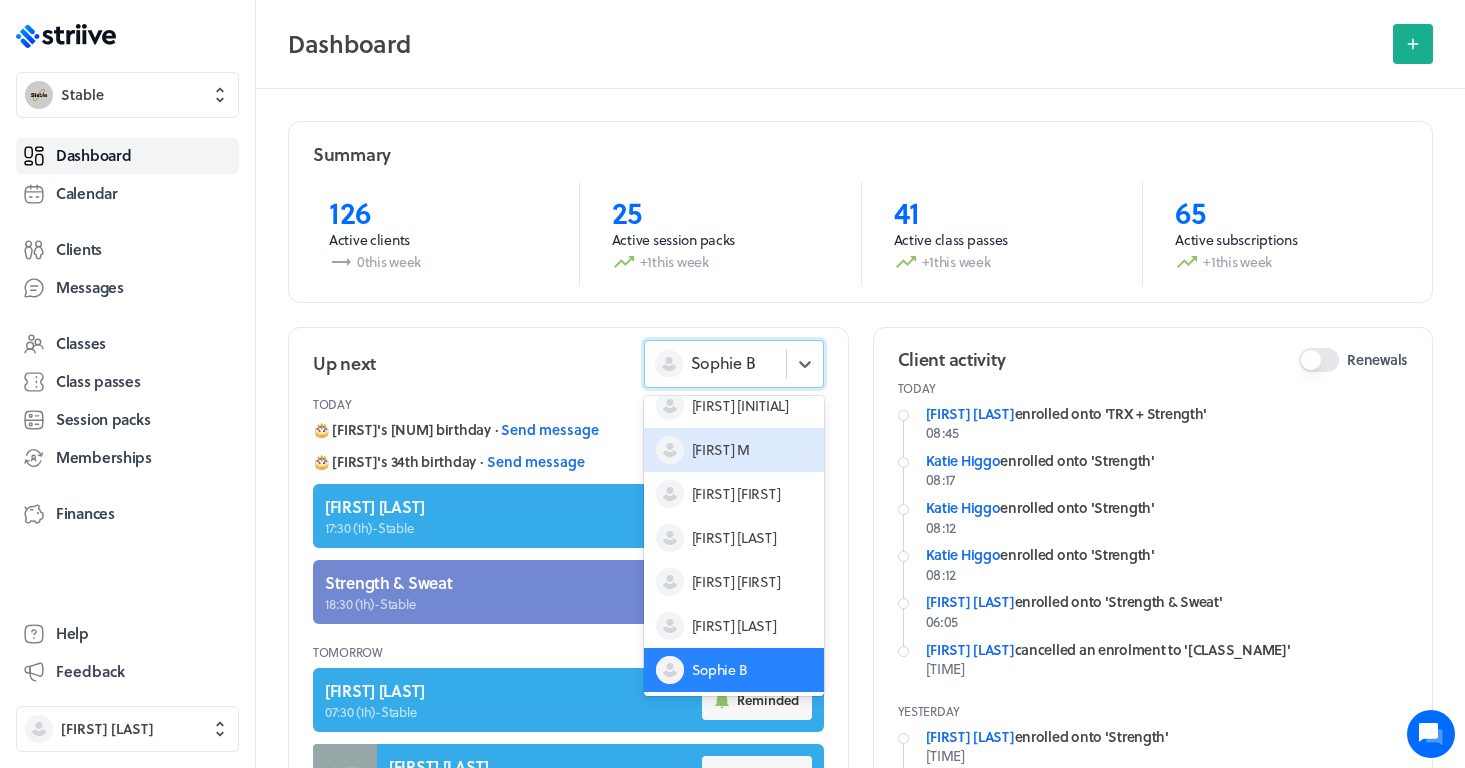 scroll, scrollTop: 0, scrollLeft: 0, axis: both 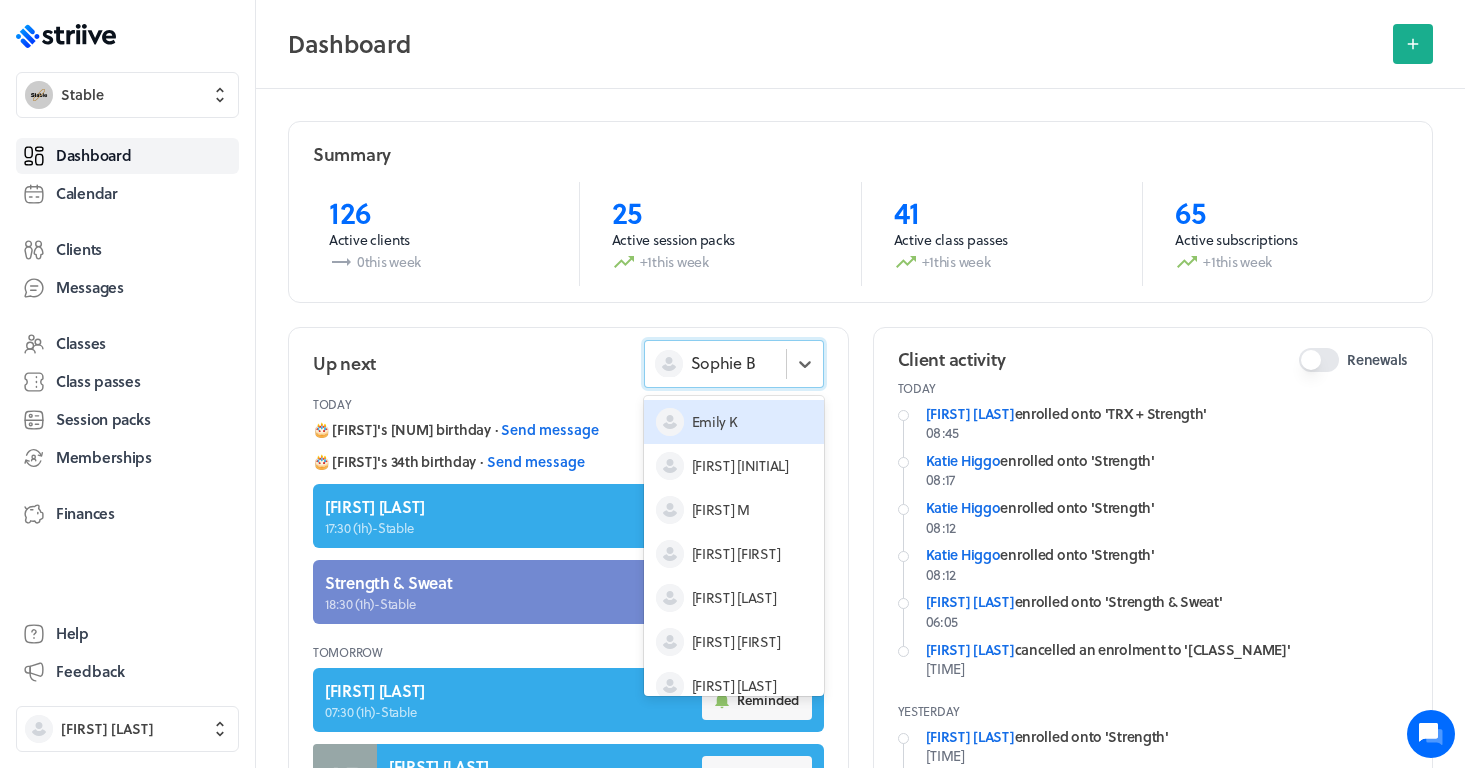 click on "Emily K" at bounding box center (715, 422) 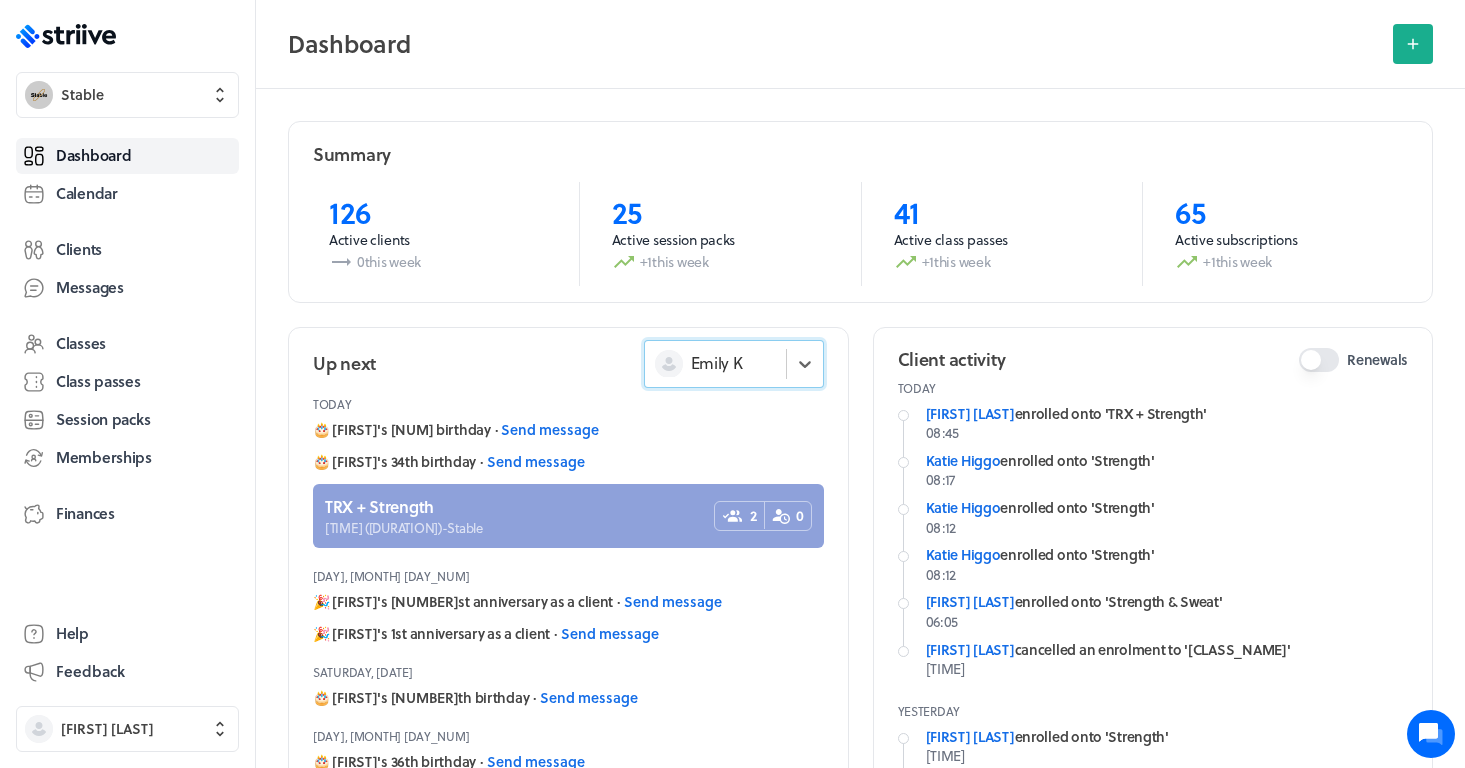 click at bounding box center [568, 516] 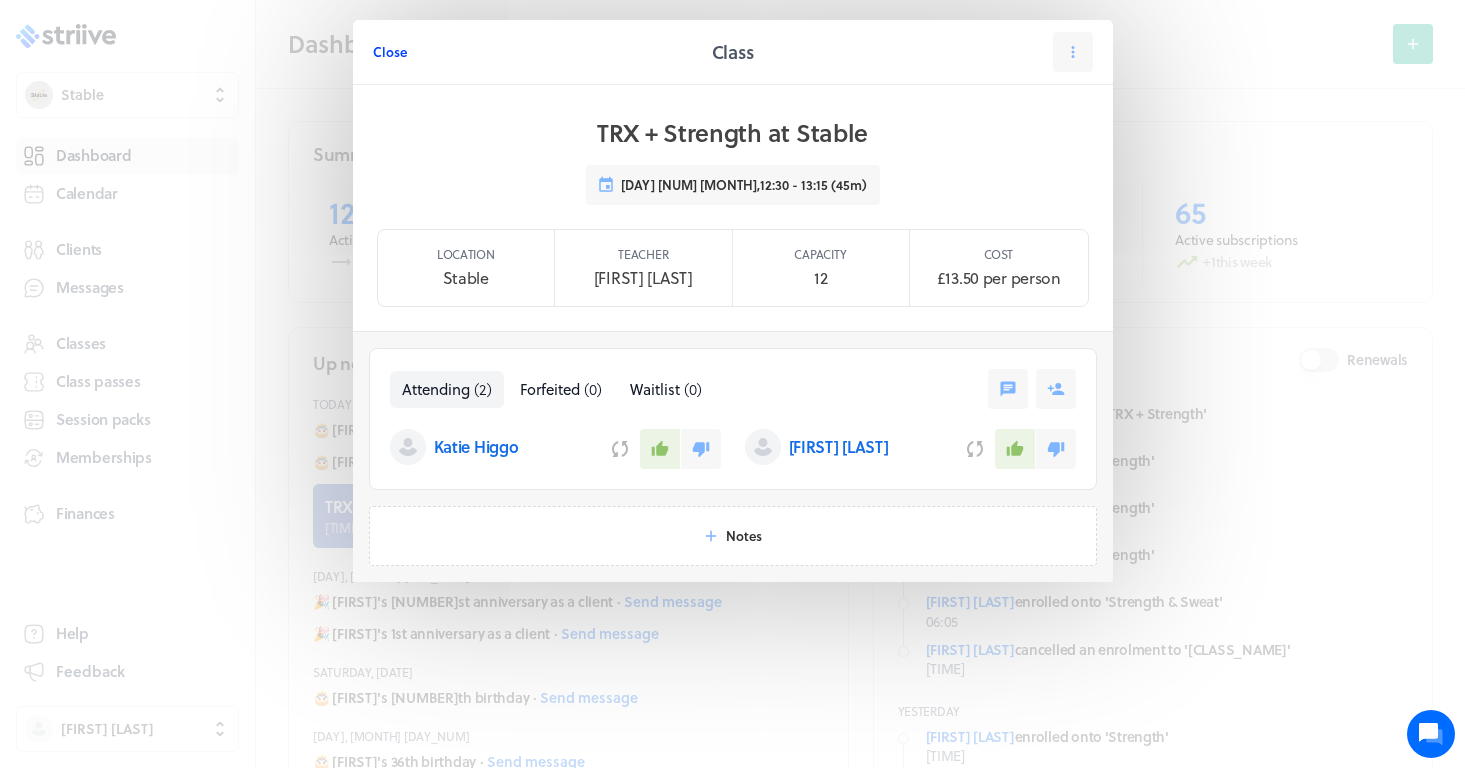 click on "Close" at bounding box center (390, 52) 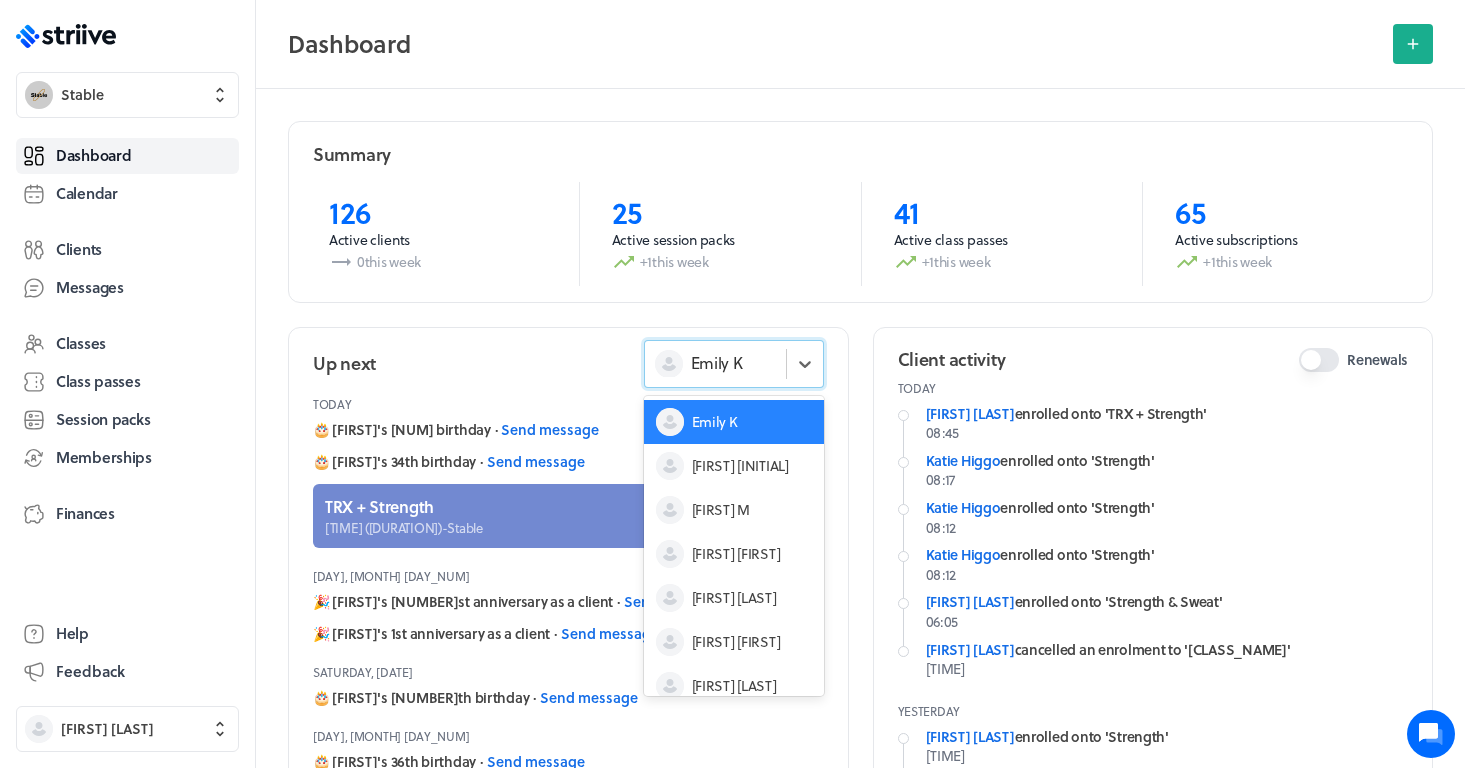 click on "Emily K" at bounding box center [715, 363] 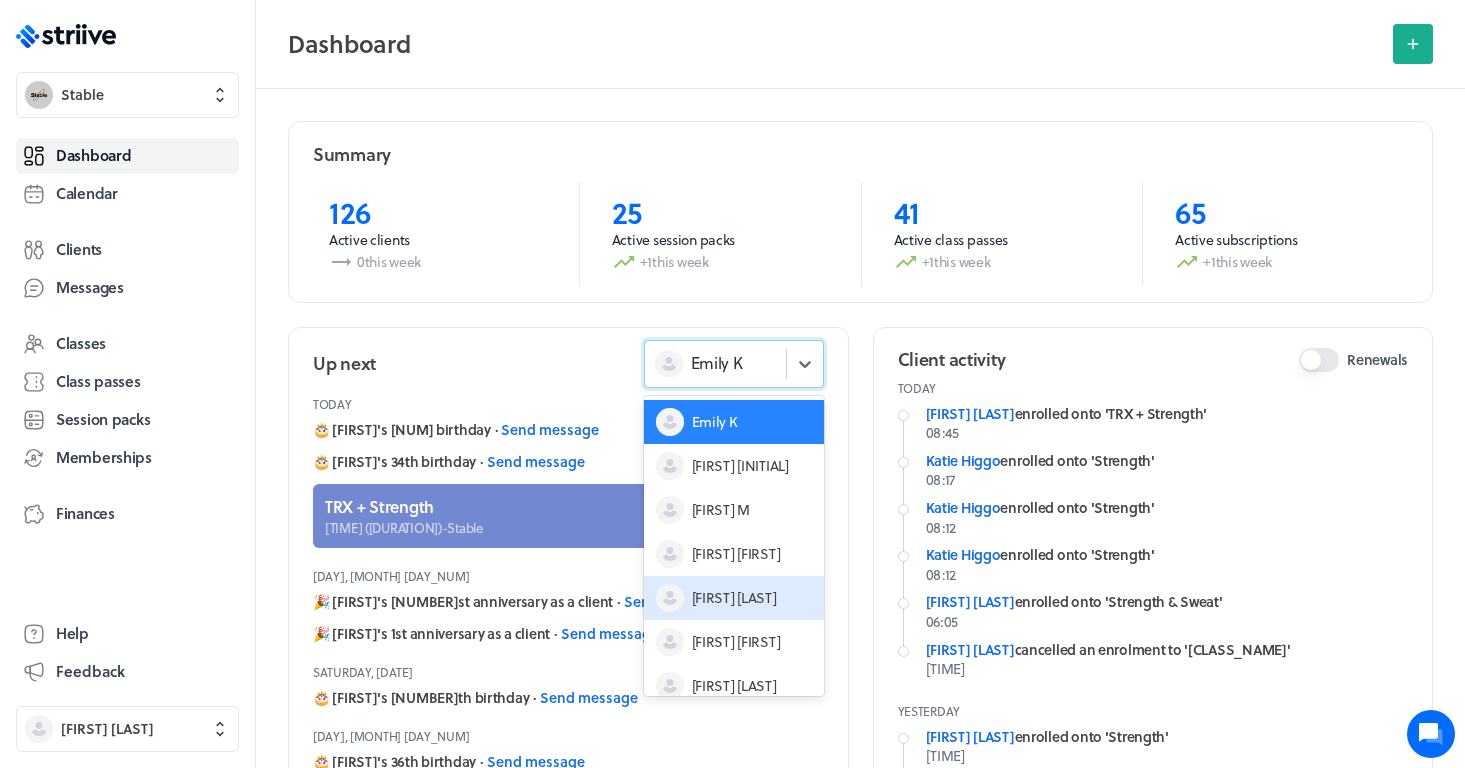 click on "[FIRST] [LAST]" at bounding box center (734, 598) 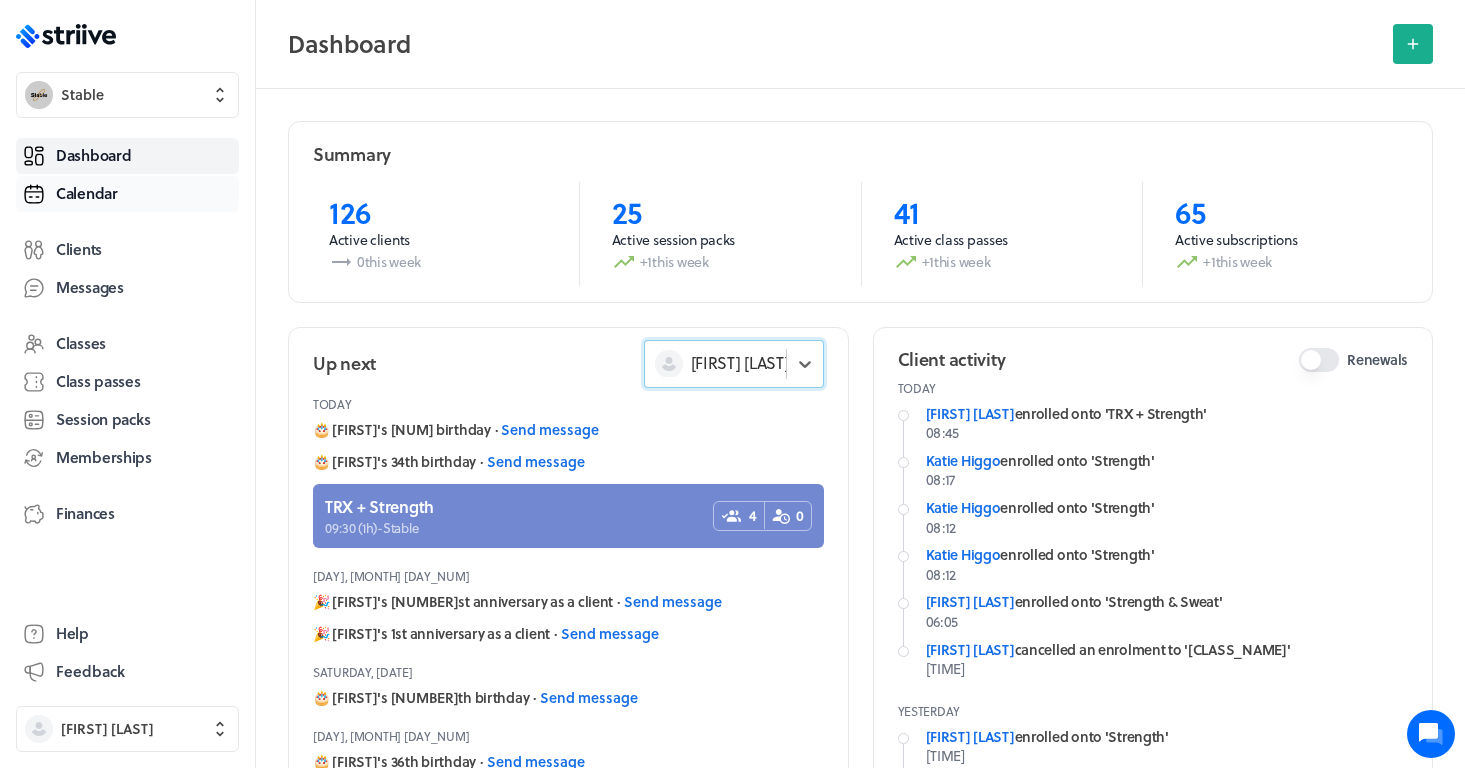 click on "Calendar" at bounding box center [127, 194] 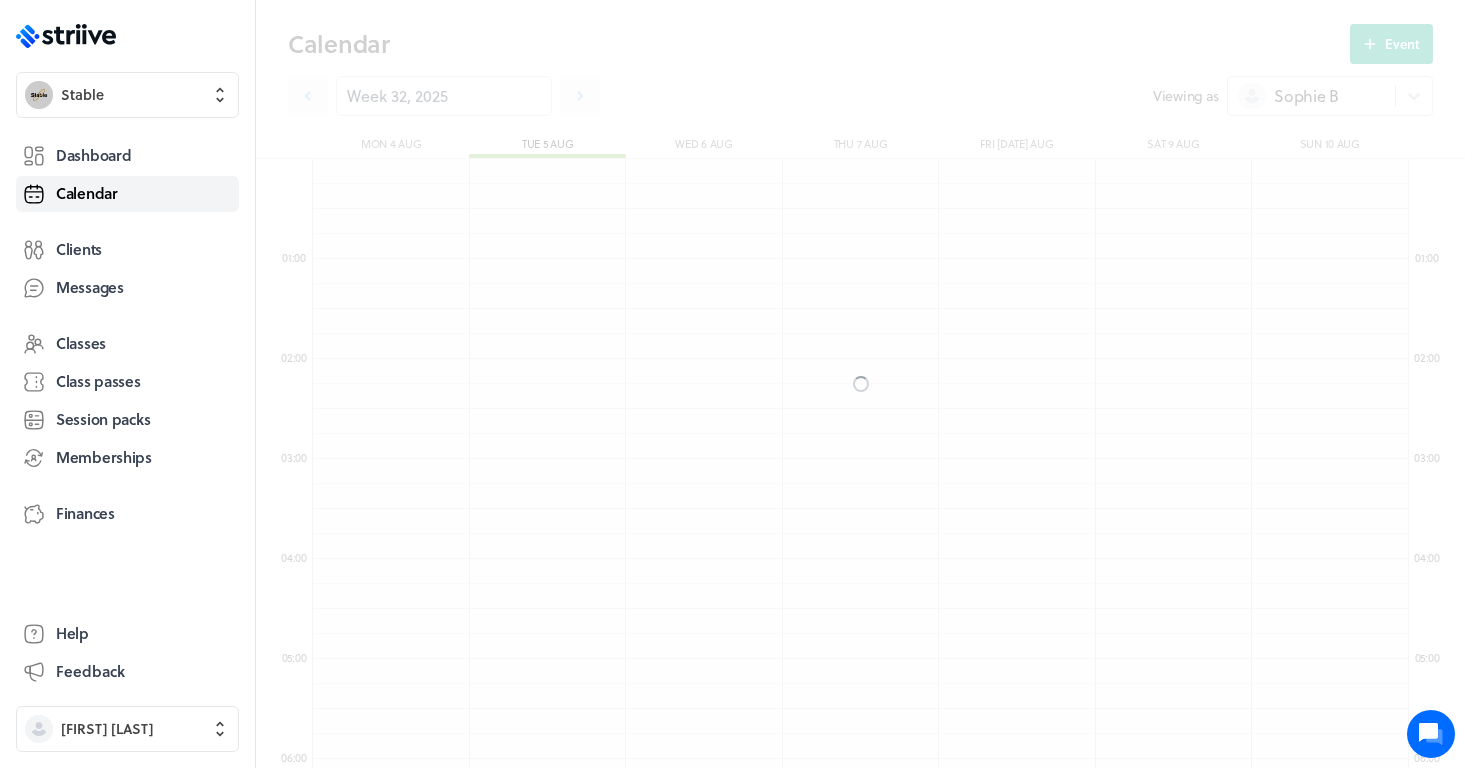scroll, scrollTop: 600, scrollLeft: 0, axis: vertical 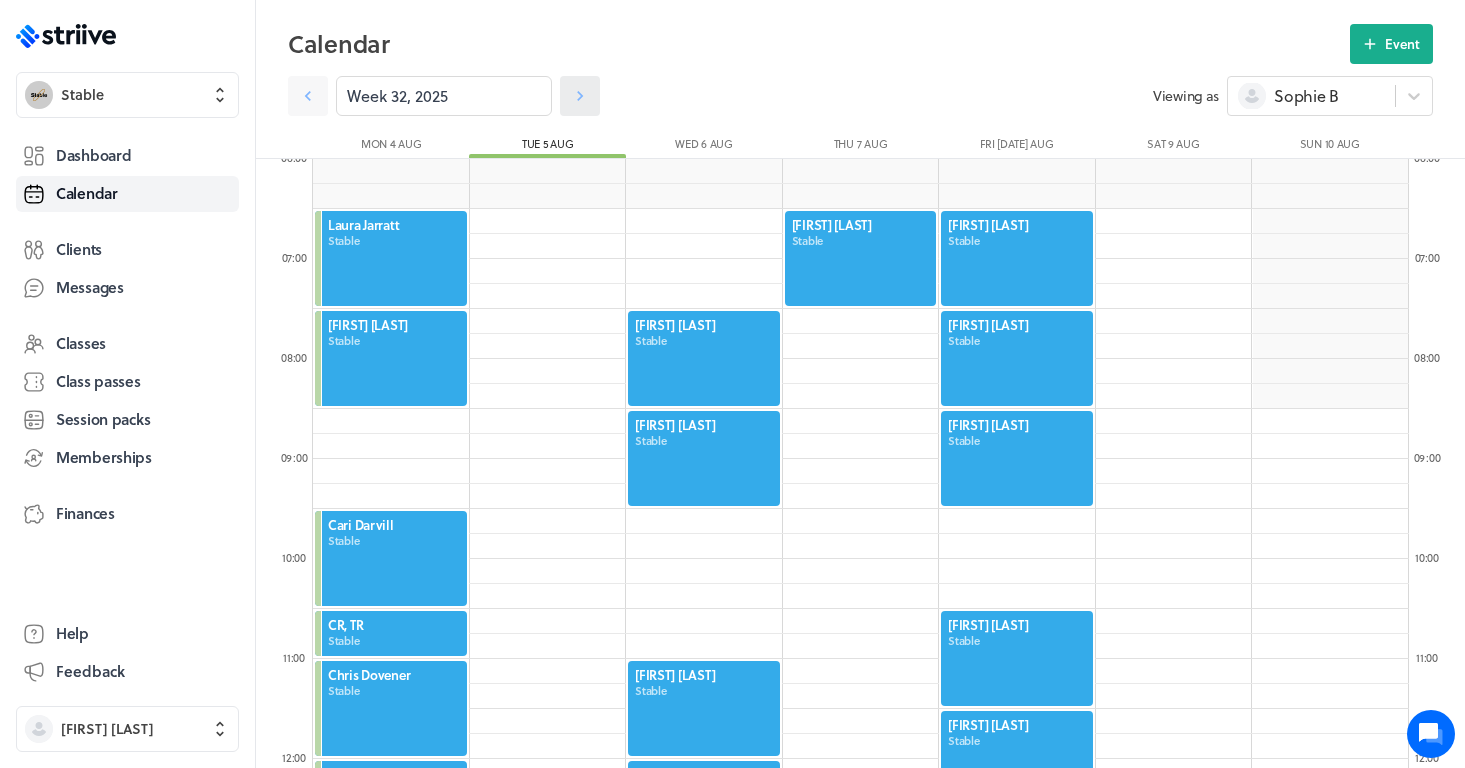 click 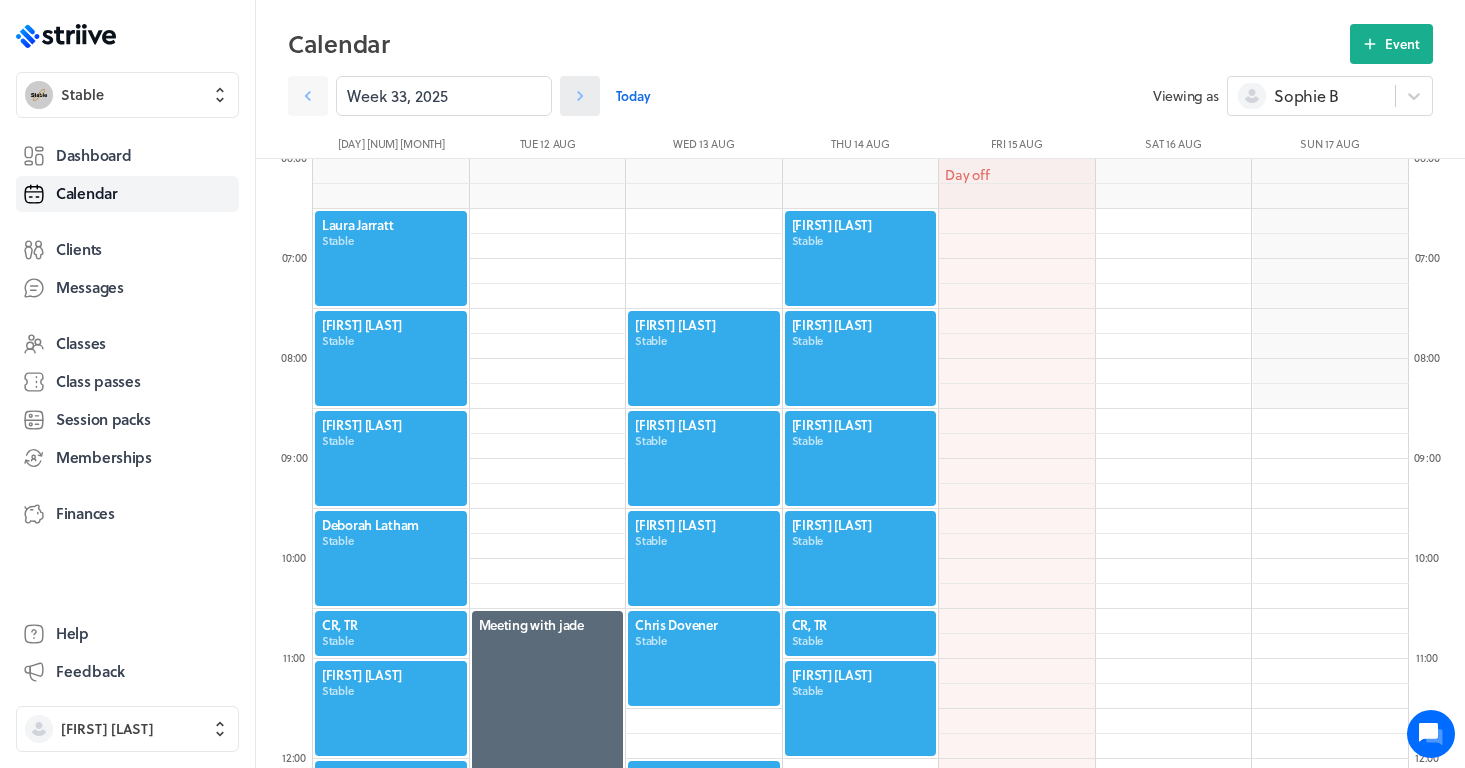 click 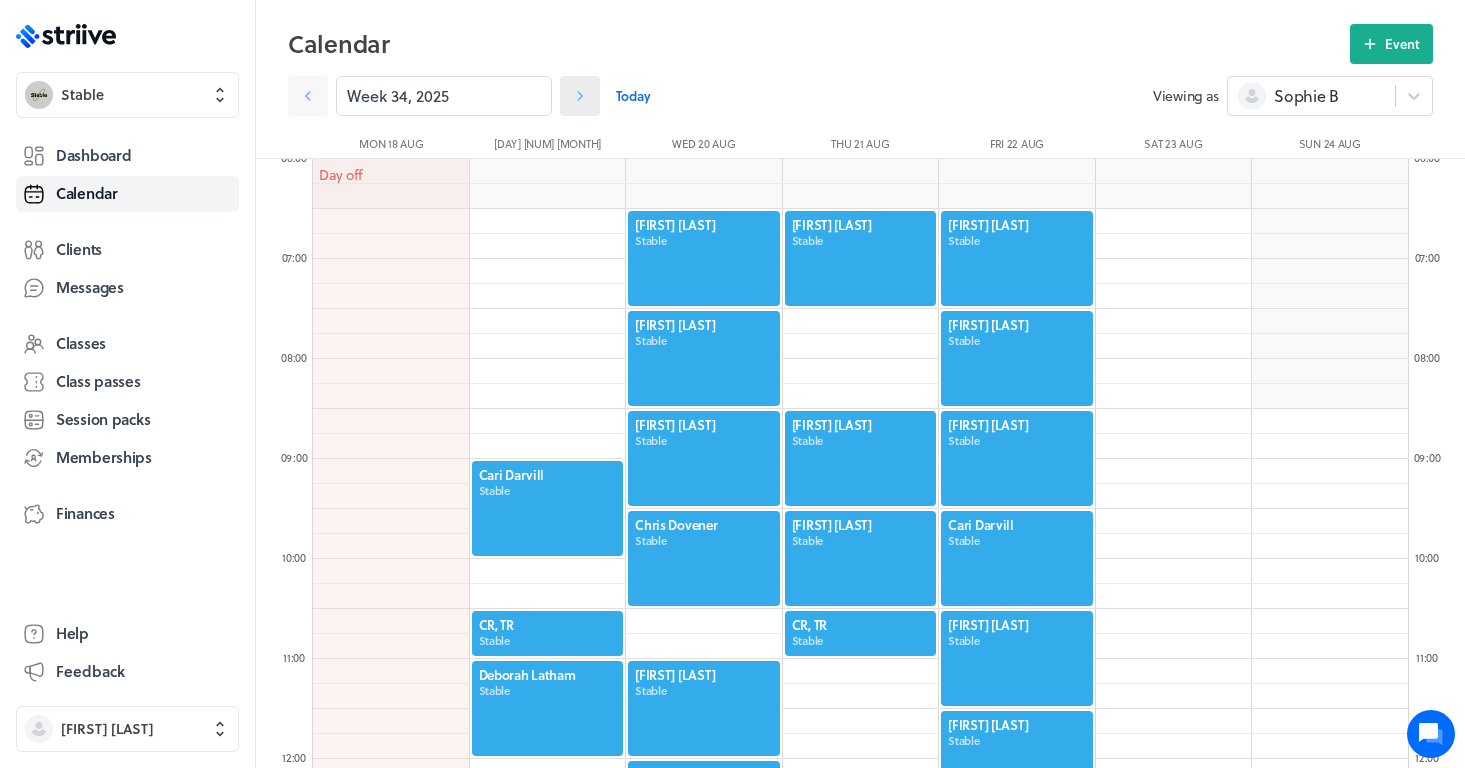 click 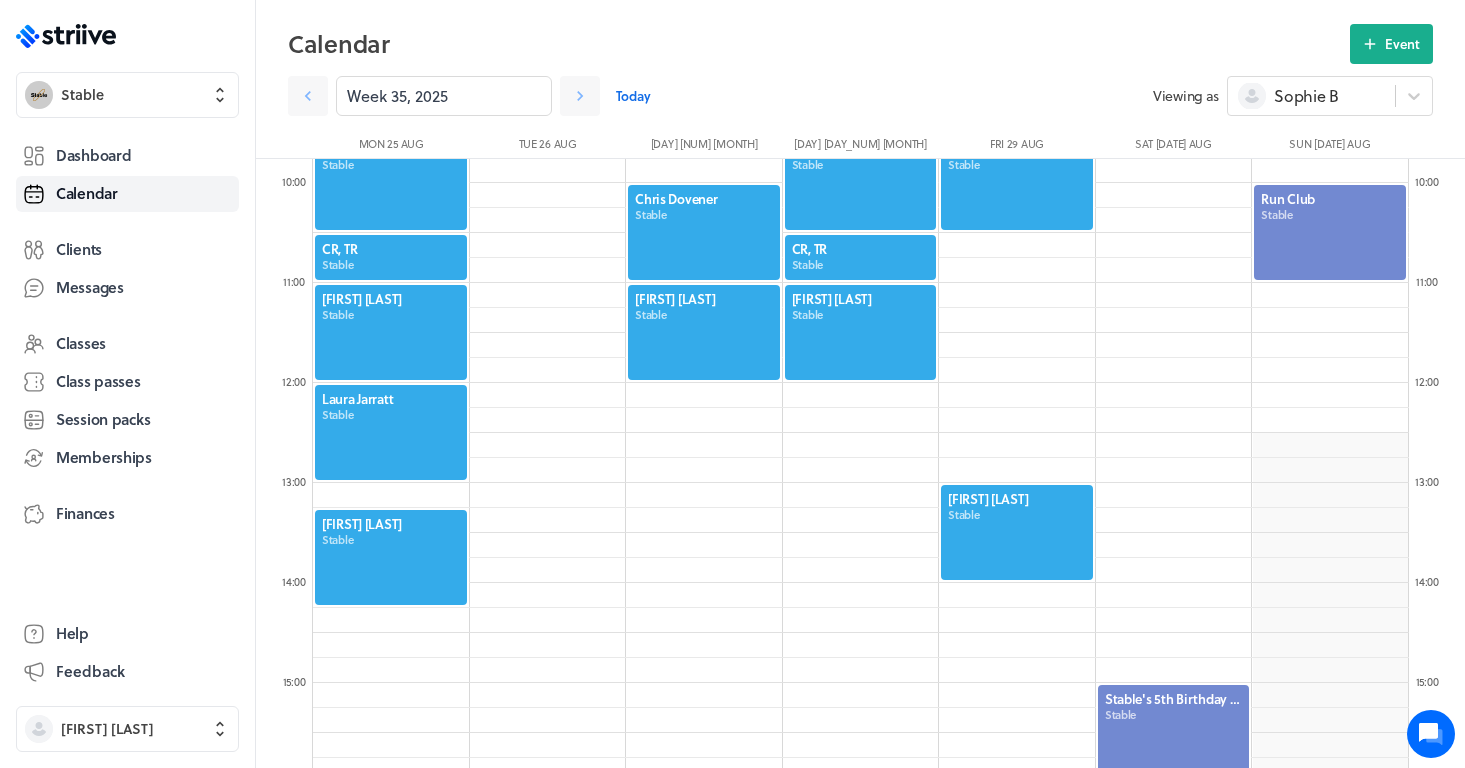 scroll, scrollTop: 980, scrollLeft: 0, axis: vertical 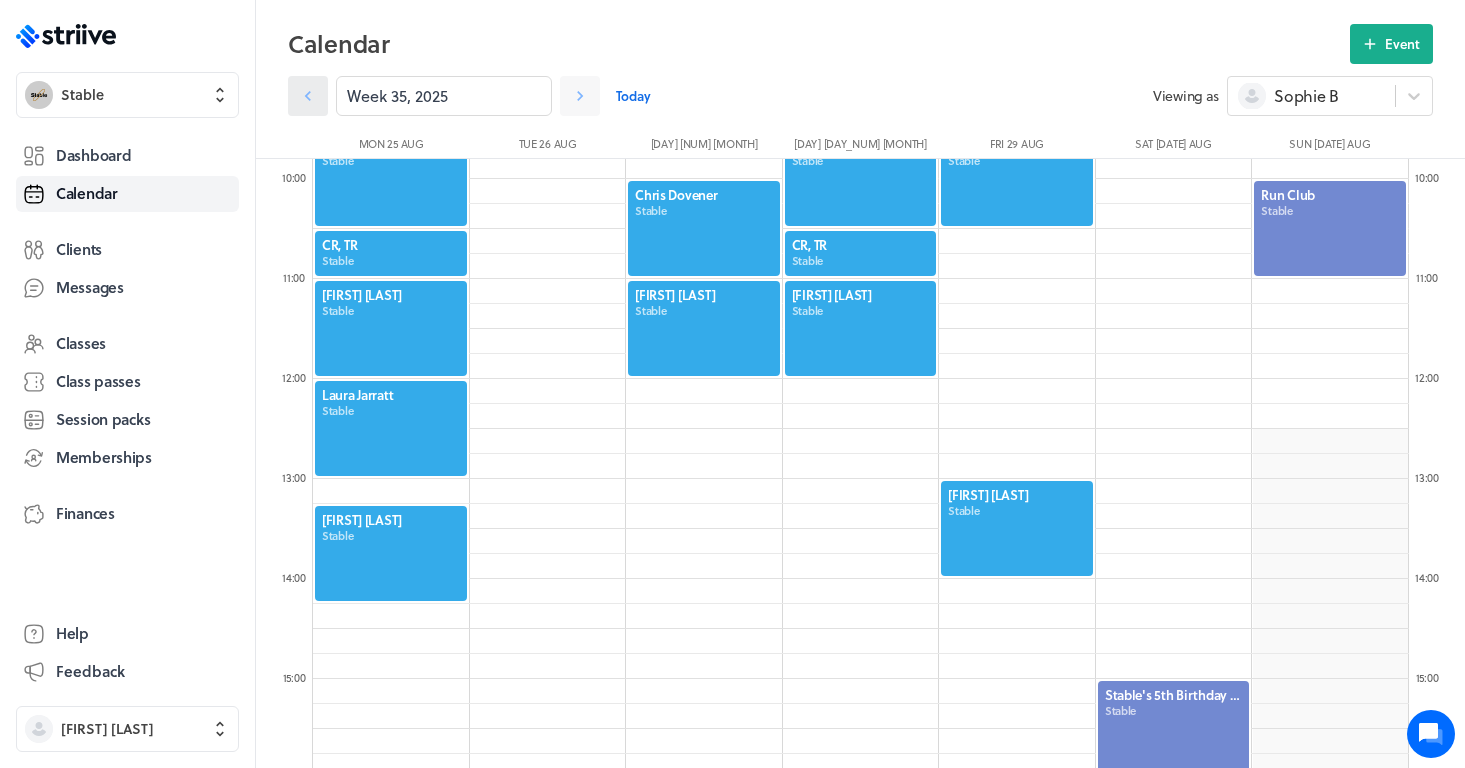 click at bounding box center [308, 96] 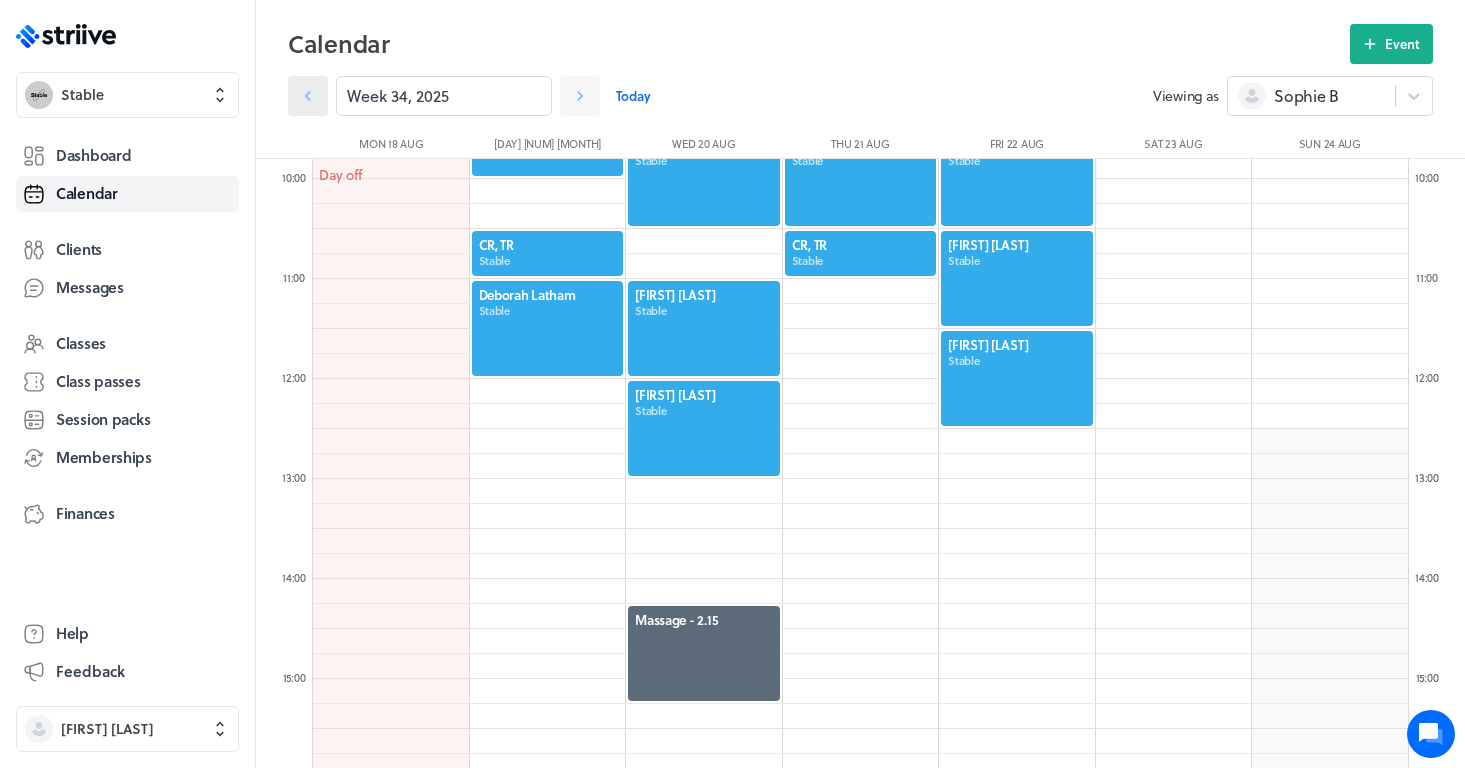 click 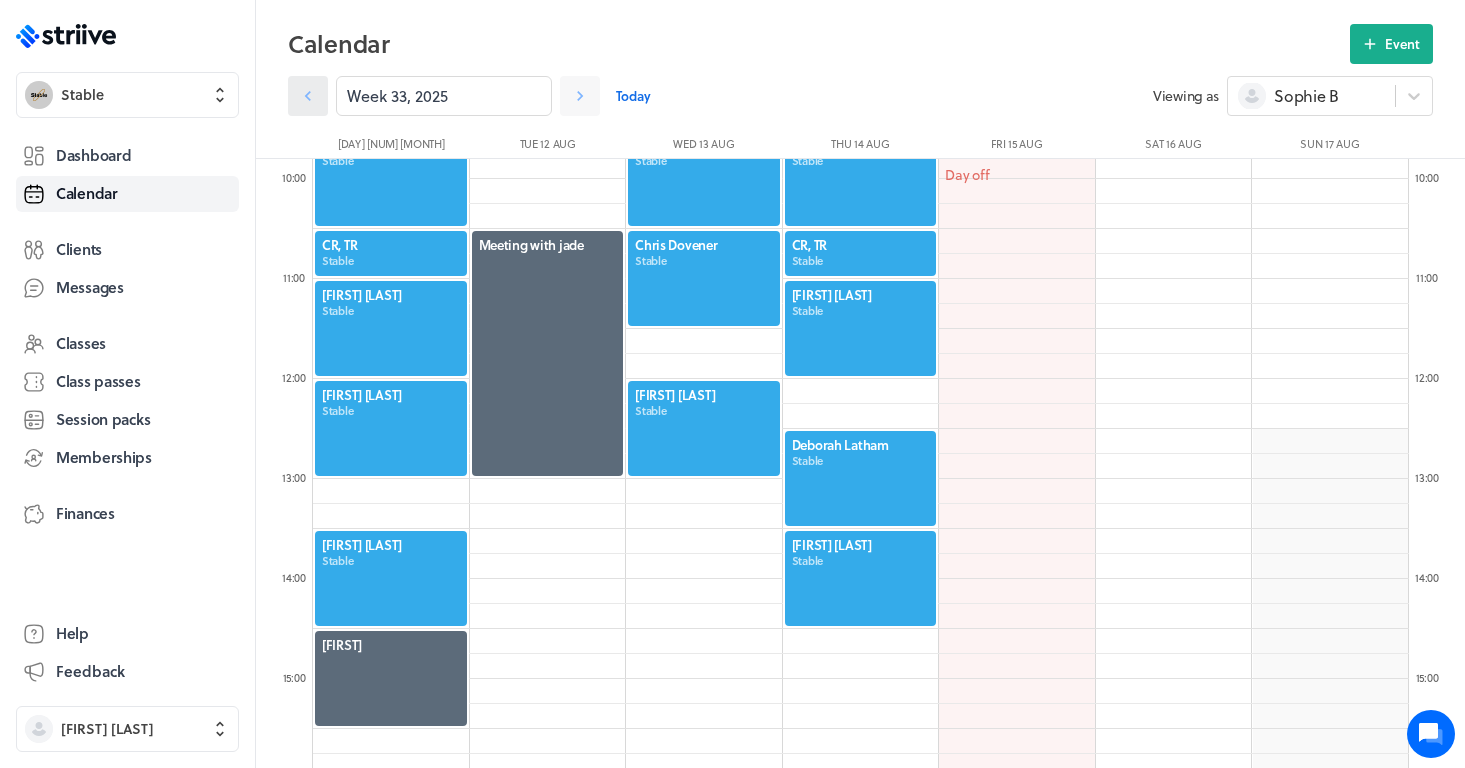 click 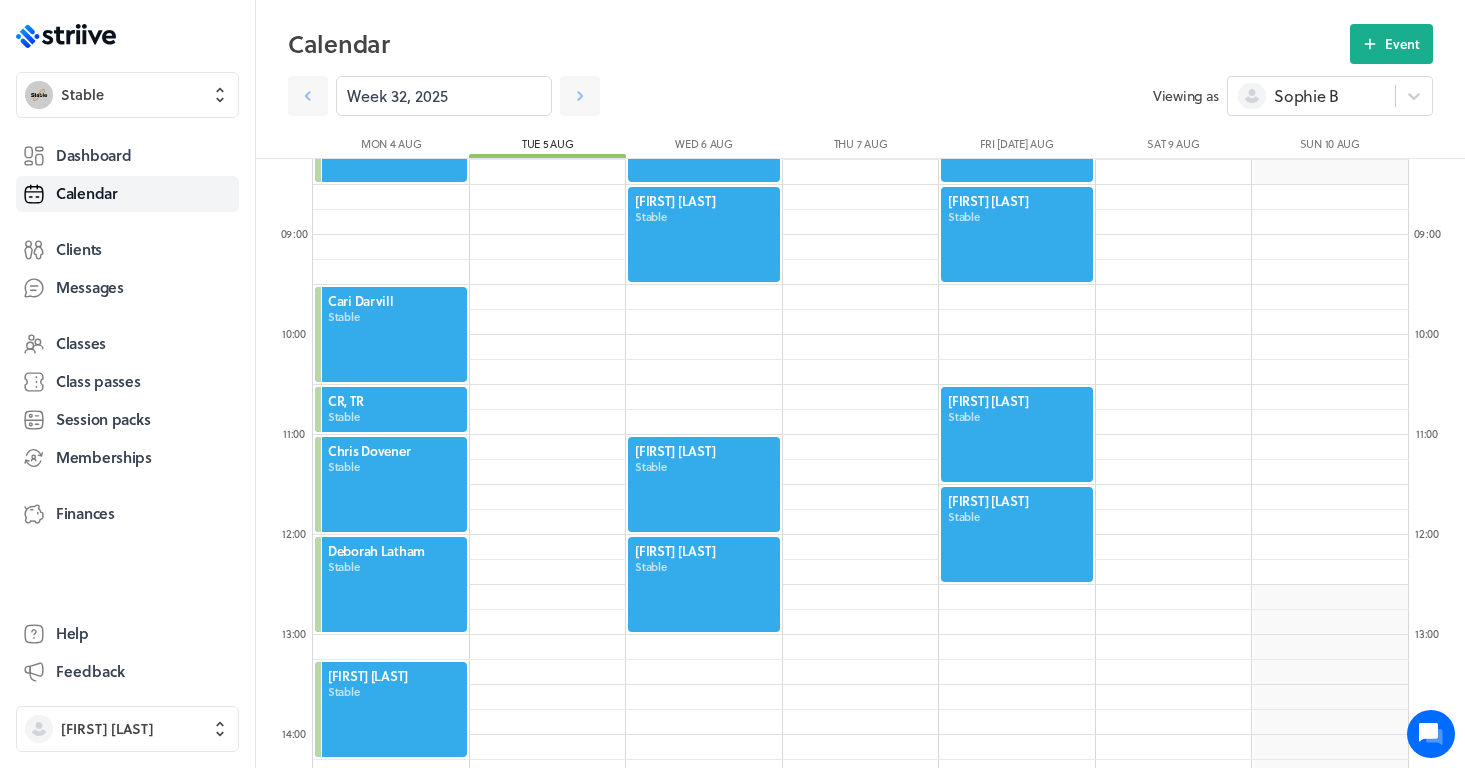 scroll, scrollTop: 806, scrollLeft: 0, axis: vertical 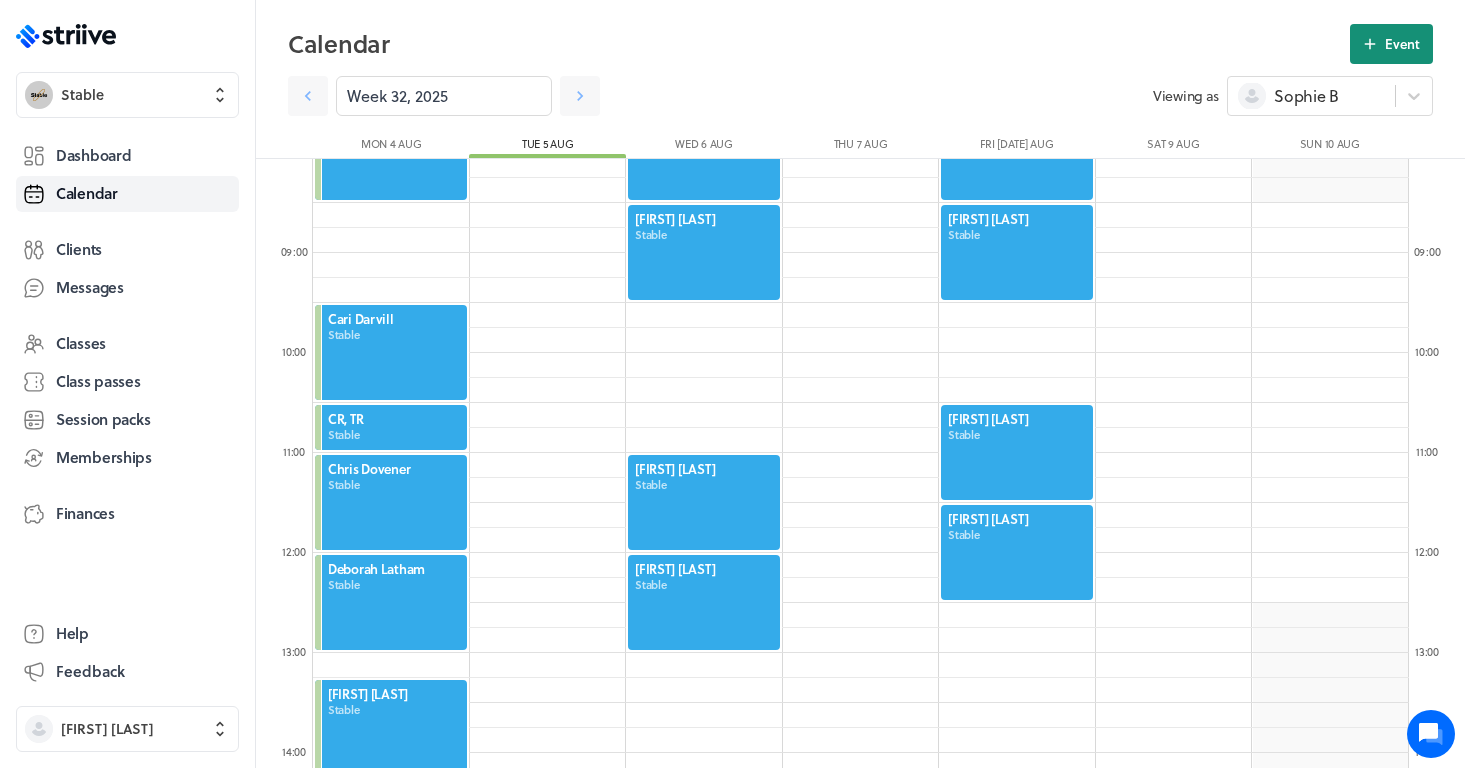 click on "Event" at bounding box center (1391, 44) 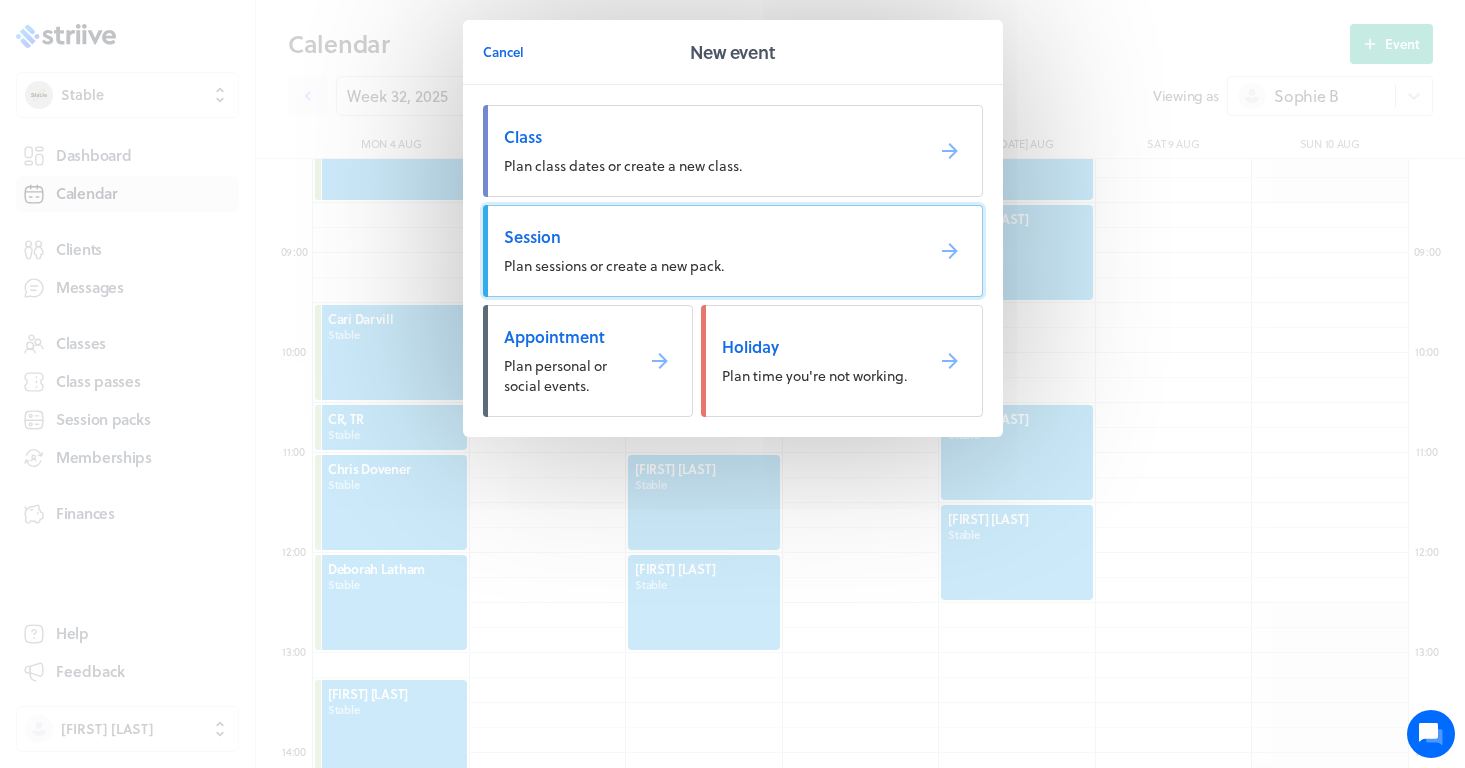 click on "Session" at bounding box center [705, 237] 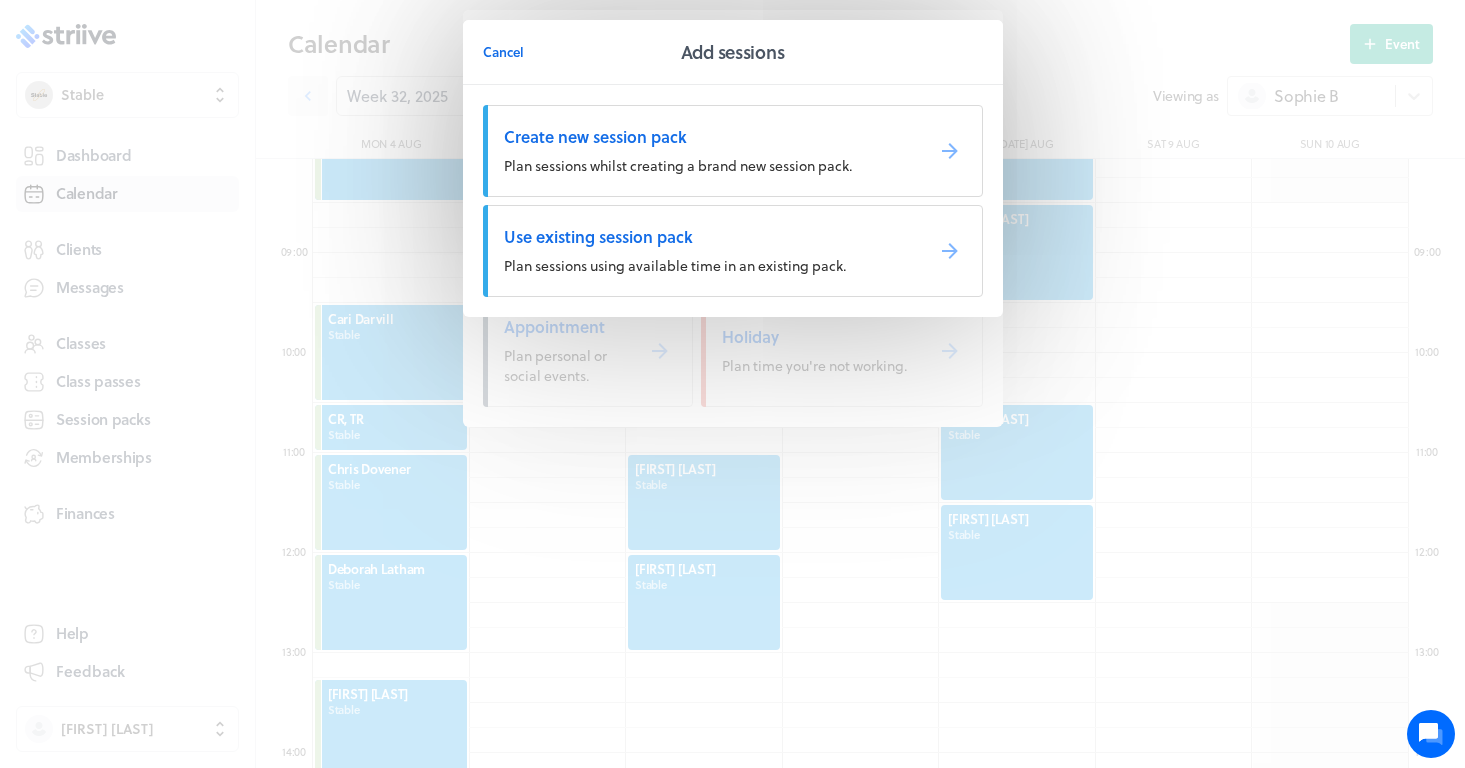 click on "Use existing session pack Plan sessions using available time in an existing pack." at bounding box center (733, 251) 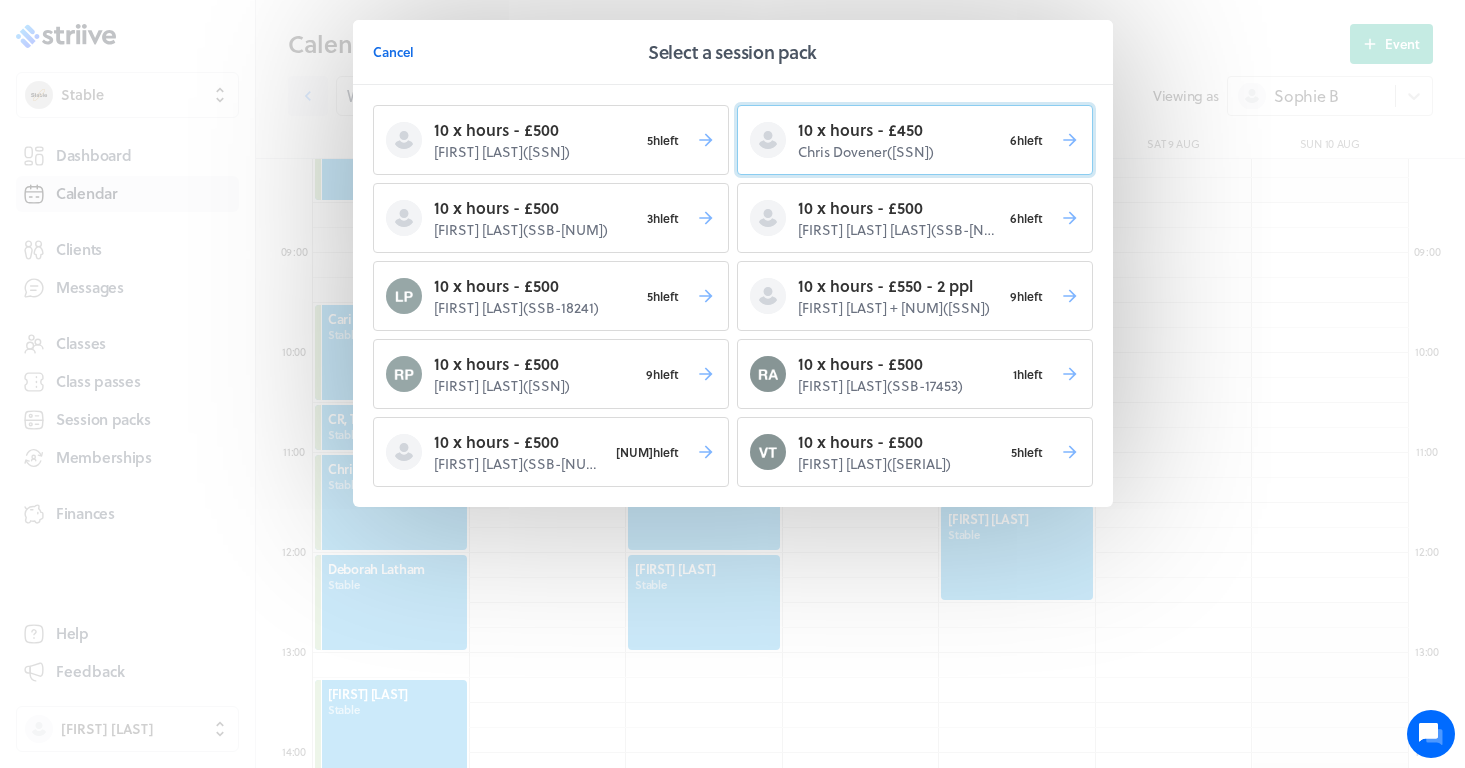 click on "[FIRST] [LAST] ( [SSN] )" at bounding box center [899, 152] 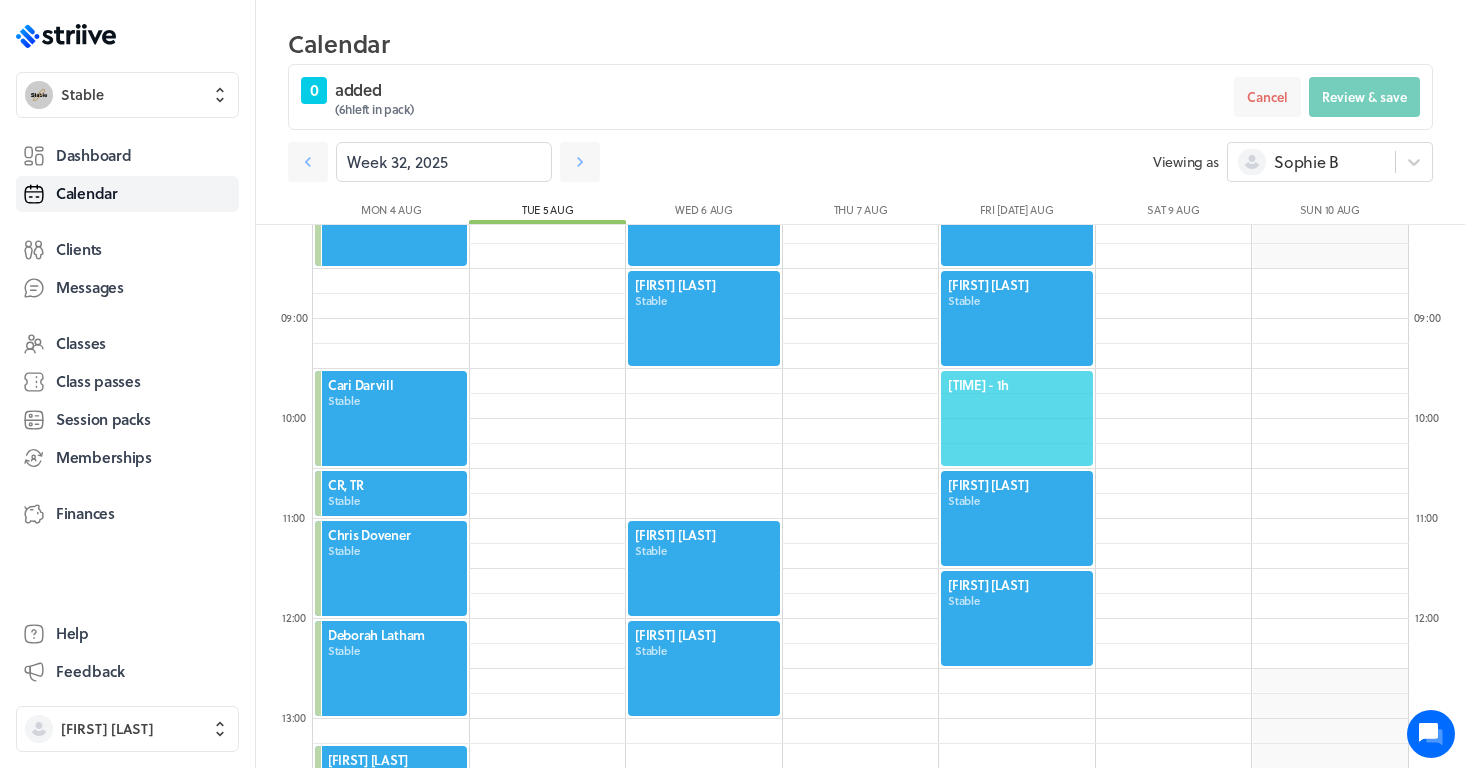 click on "[TIME] - 1h" 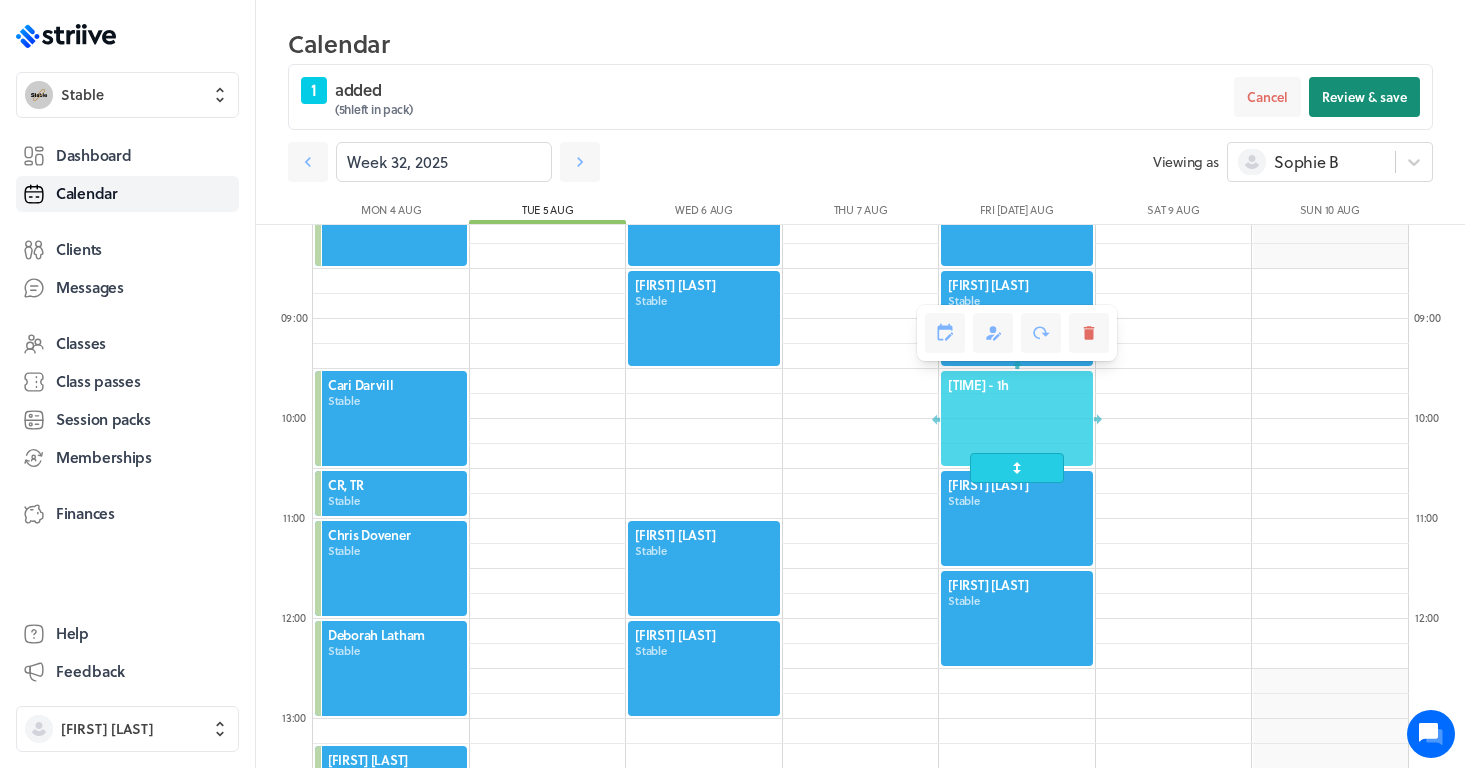 click on "Review & save" at bounding box center [1364, 97] 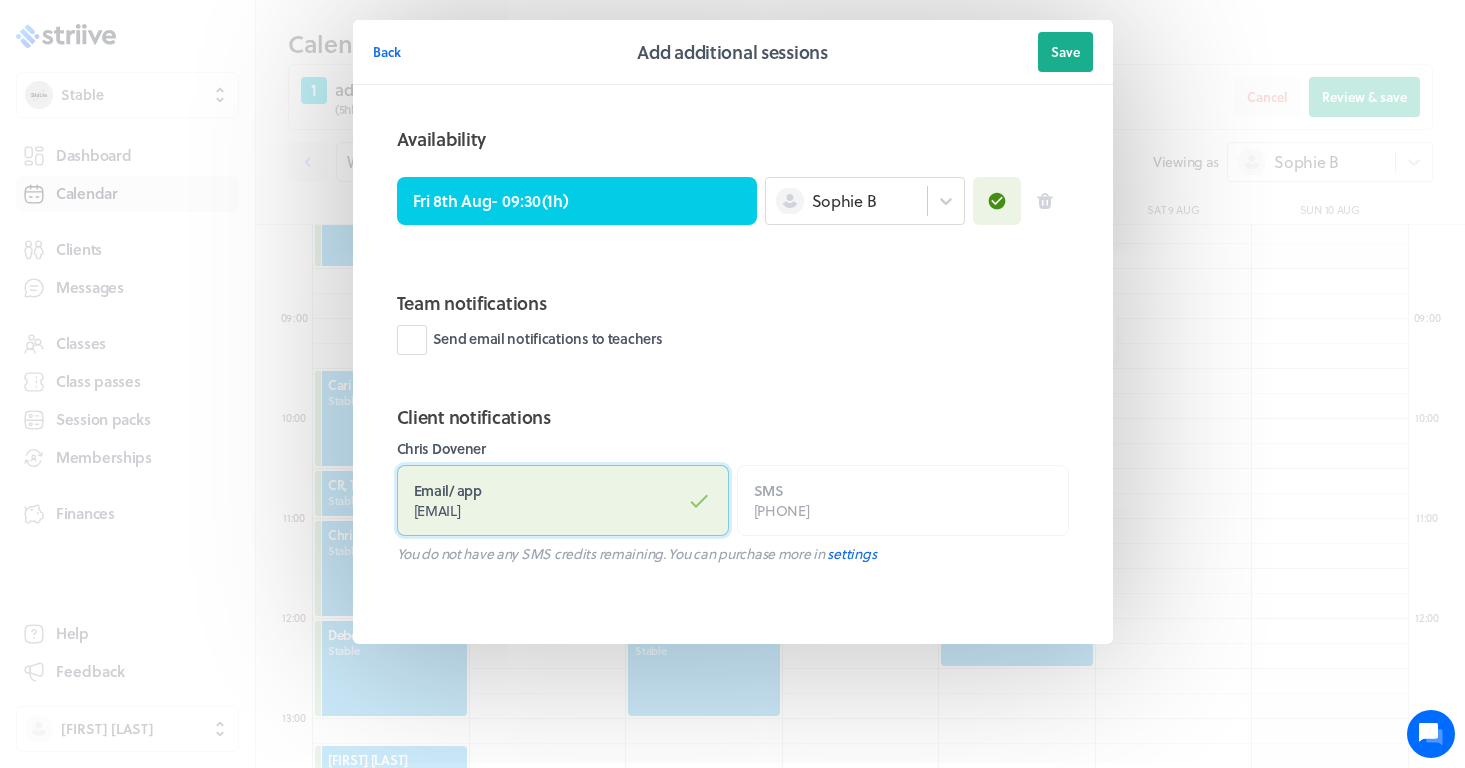 click on "Email  / app [EMAIL]" at bounding box center (563, 500) 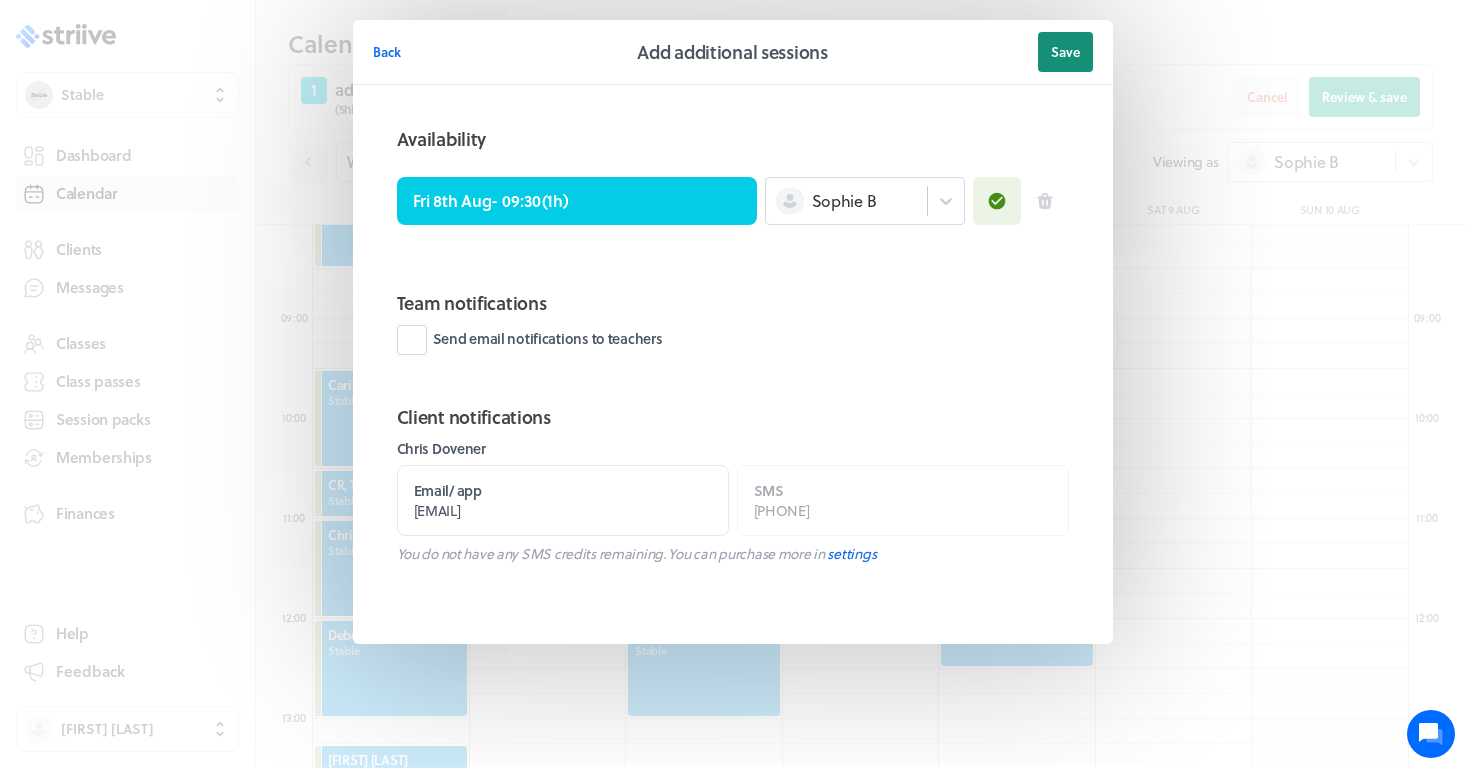 click on "Save" at bounding box center [1065, 52] 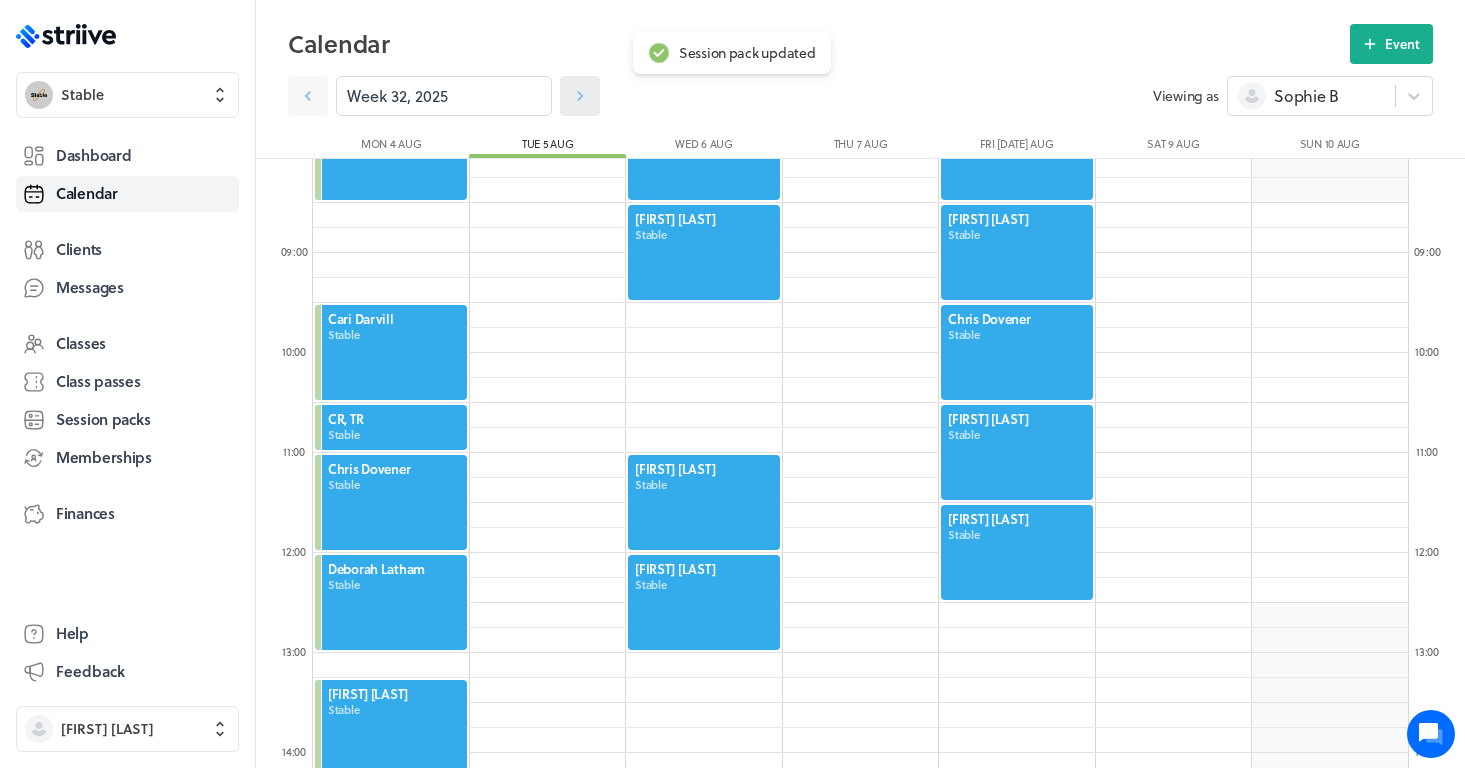 click 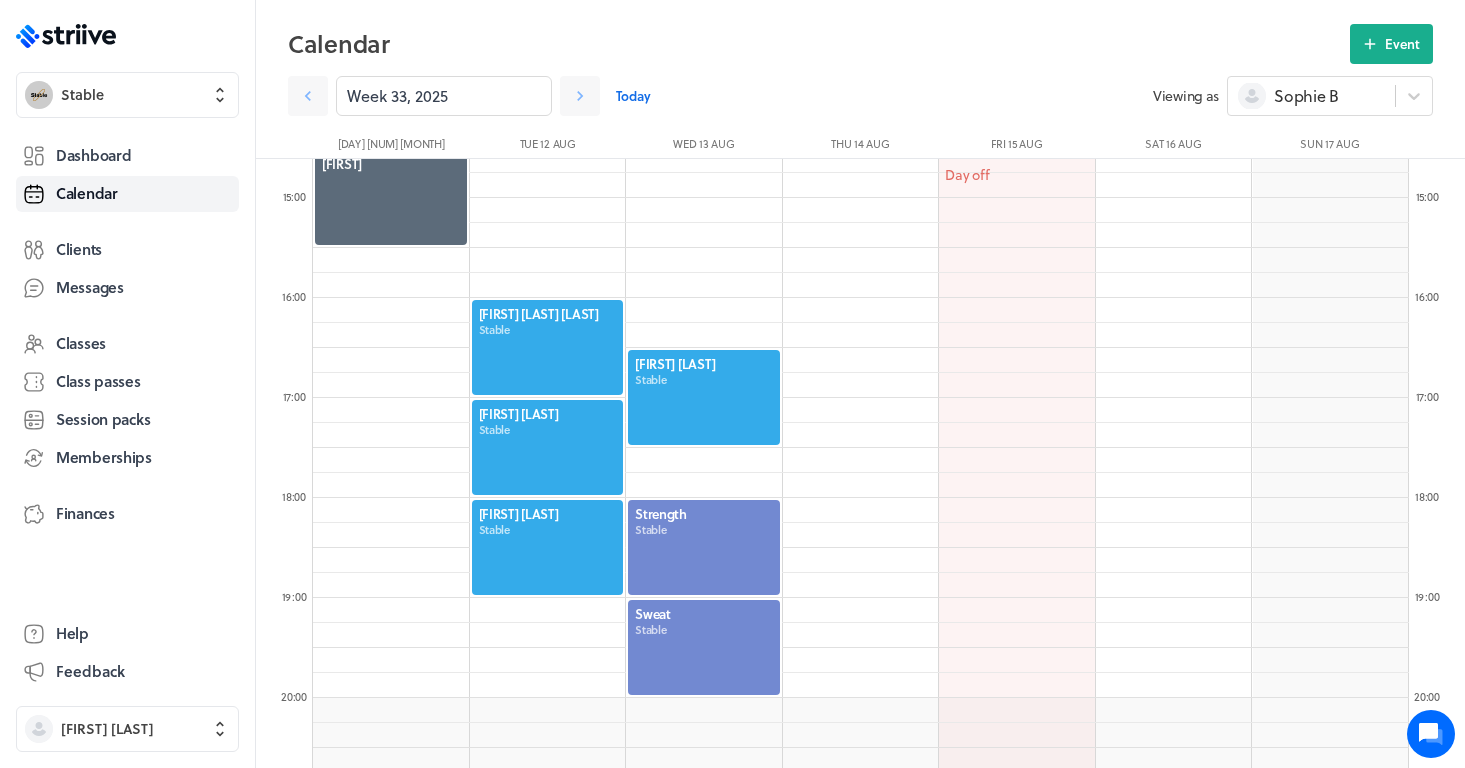 scroll, scrollTop: 1462, scrollLeft: 0, axis: vertical 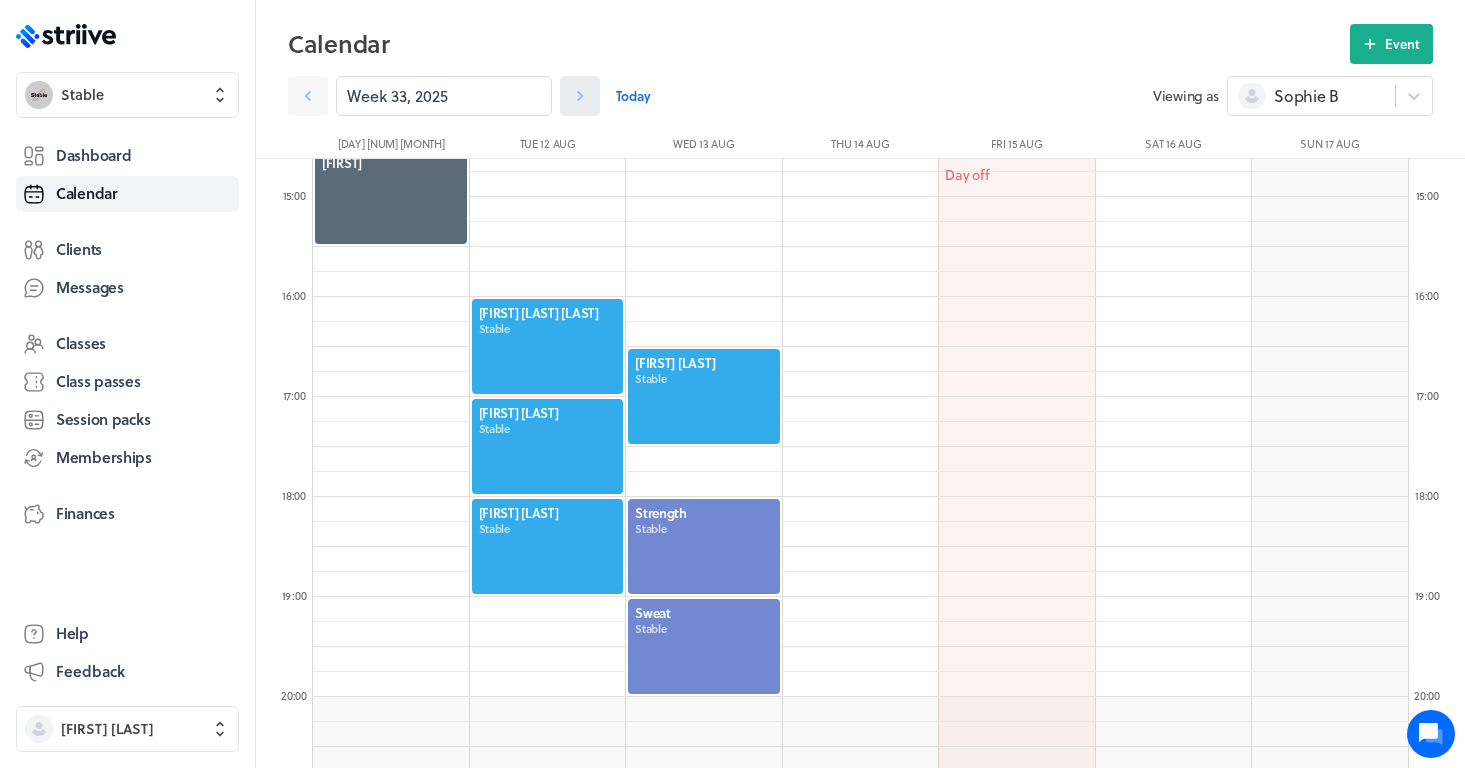click at bounding box center (580, 96) 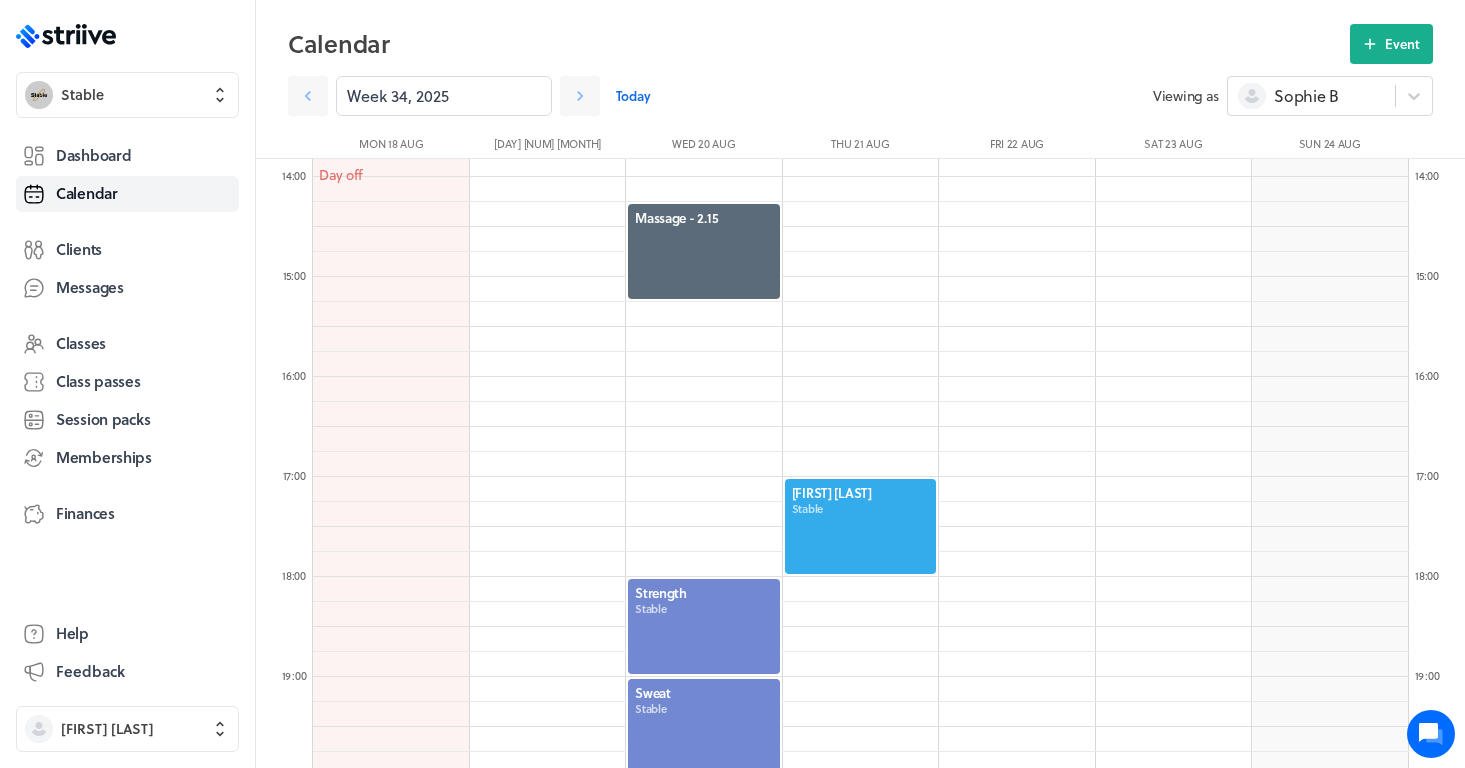 scroll, scrollTop: 1399, scrollLeft: 0, axis: vertical 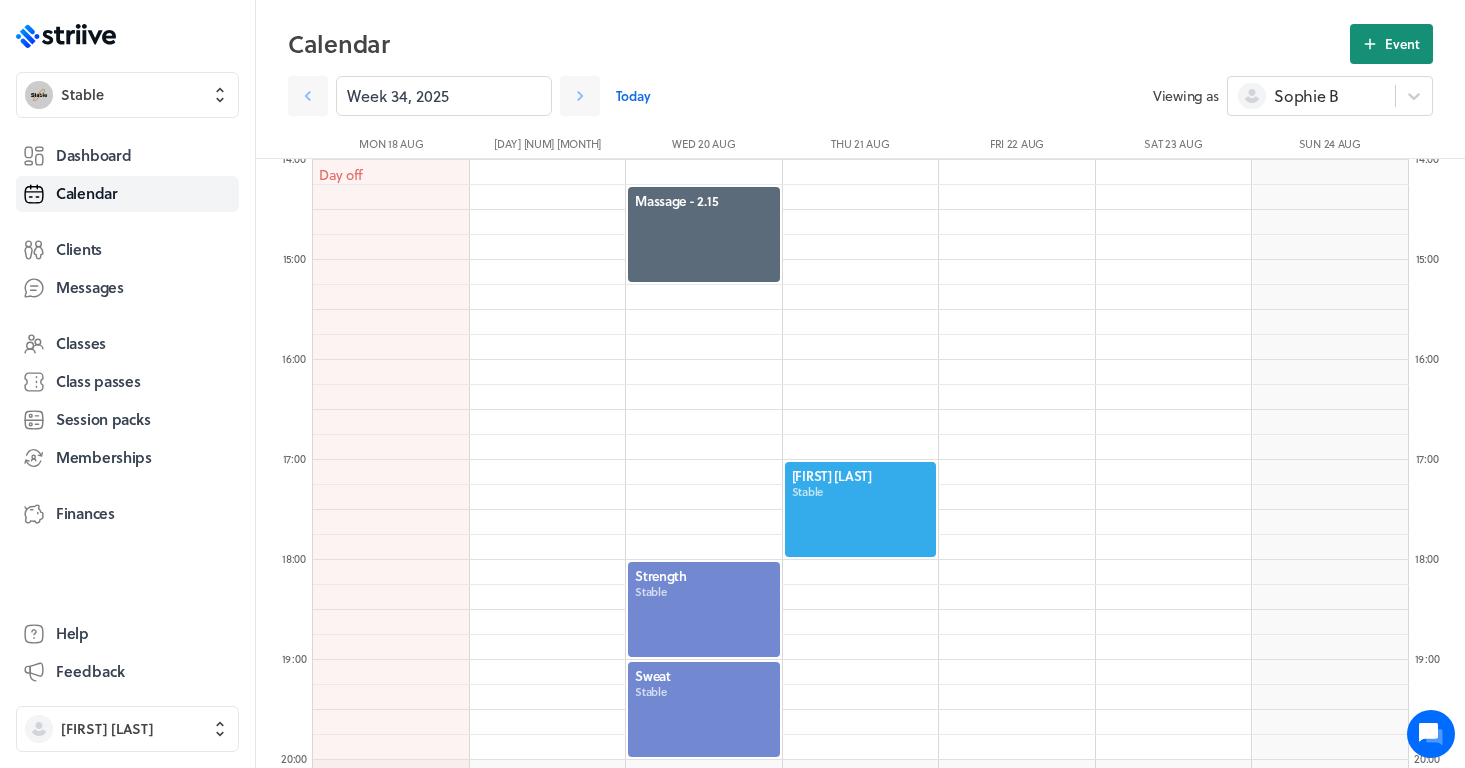 click on "Event" at bounding box center (1402, 44) 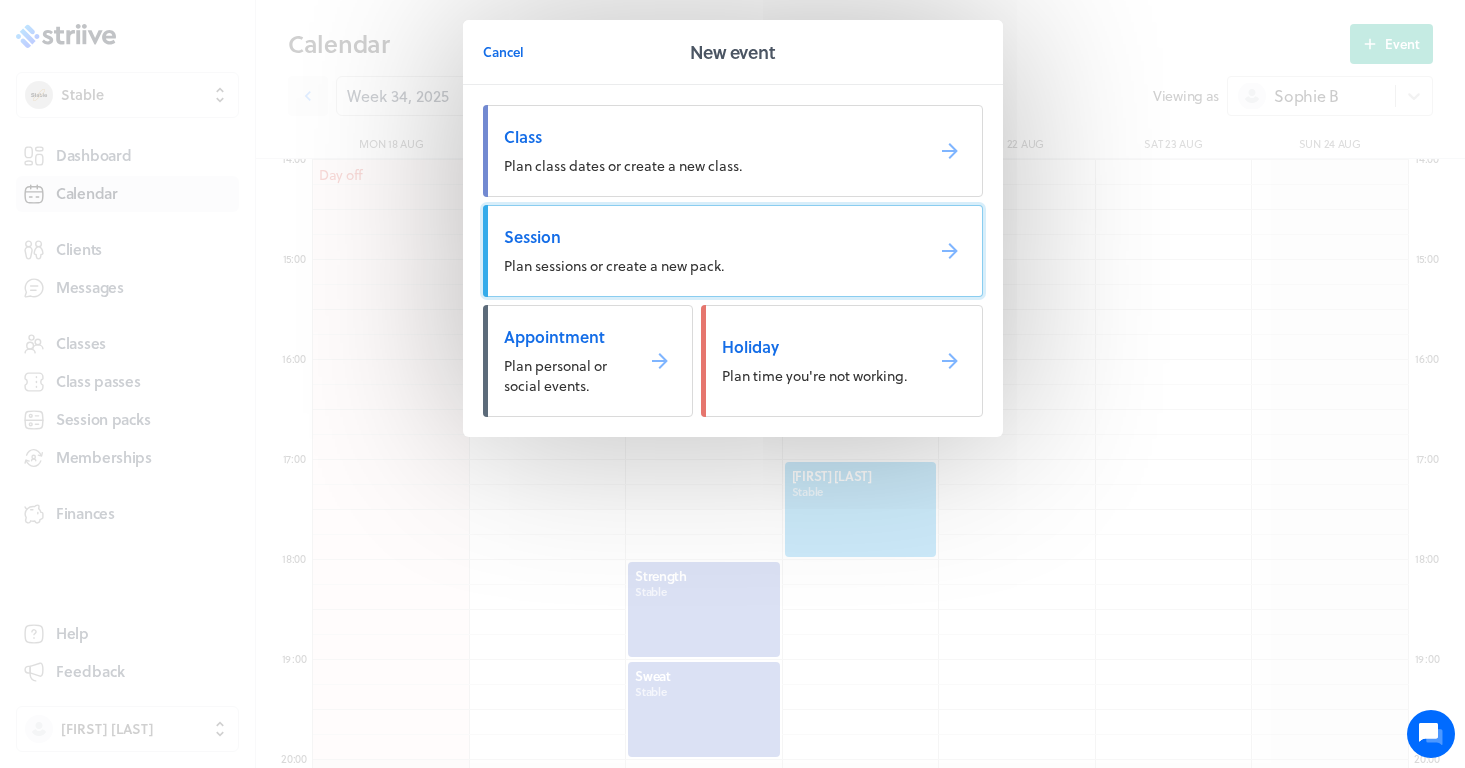 click on "Session Plan sessions or create a new pack." at bounding box center (733, 251) 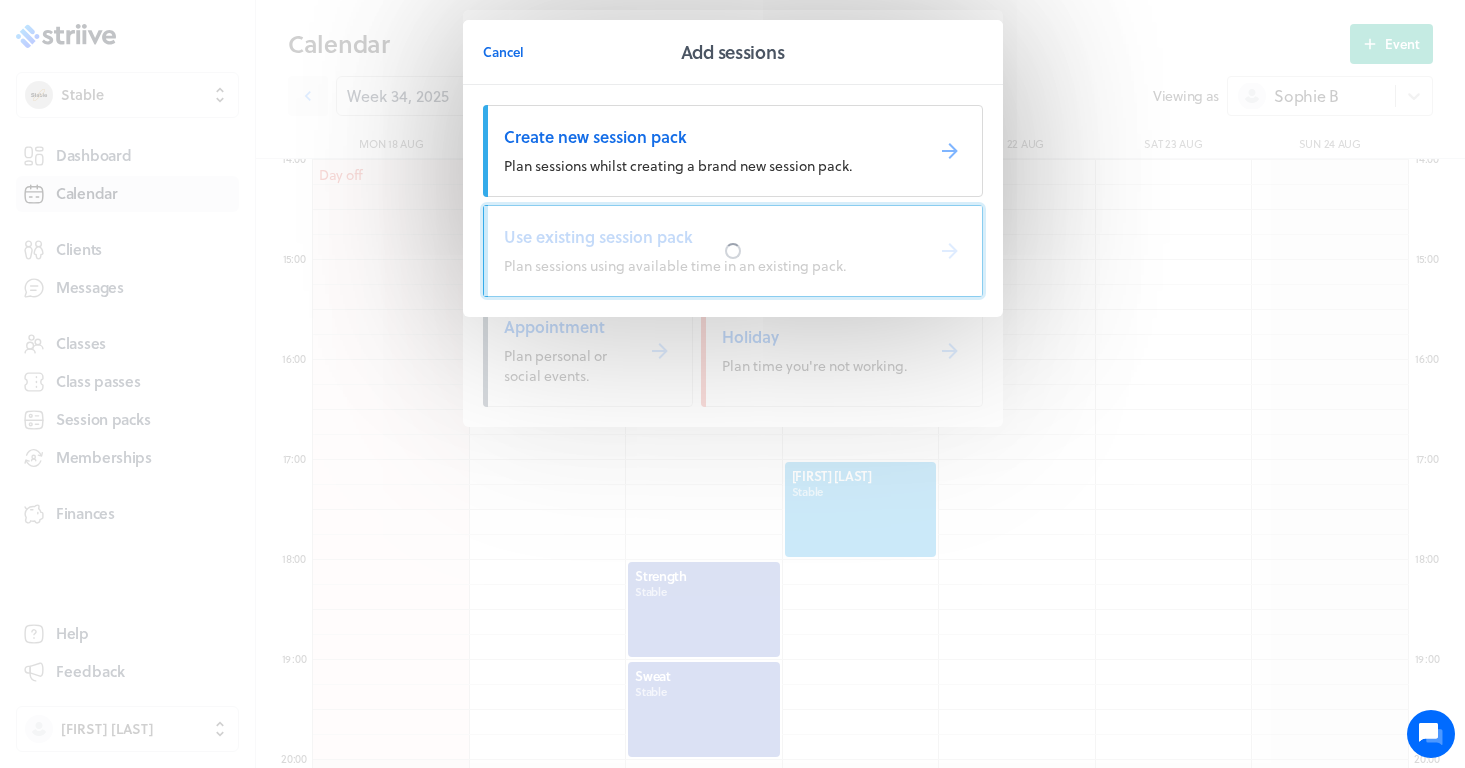 click at bounding box center [733, 251] 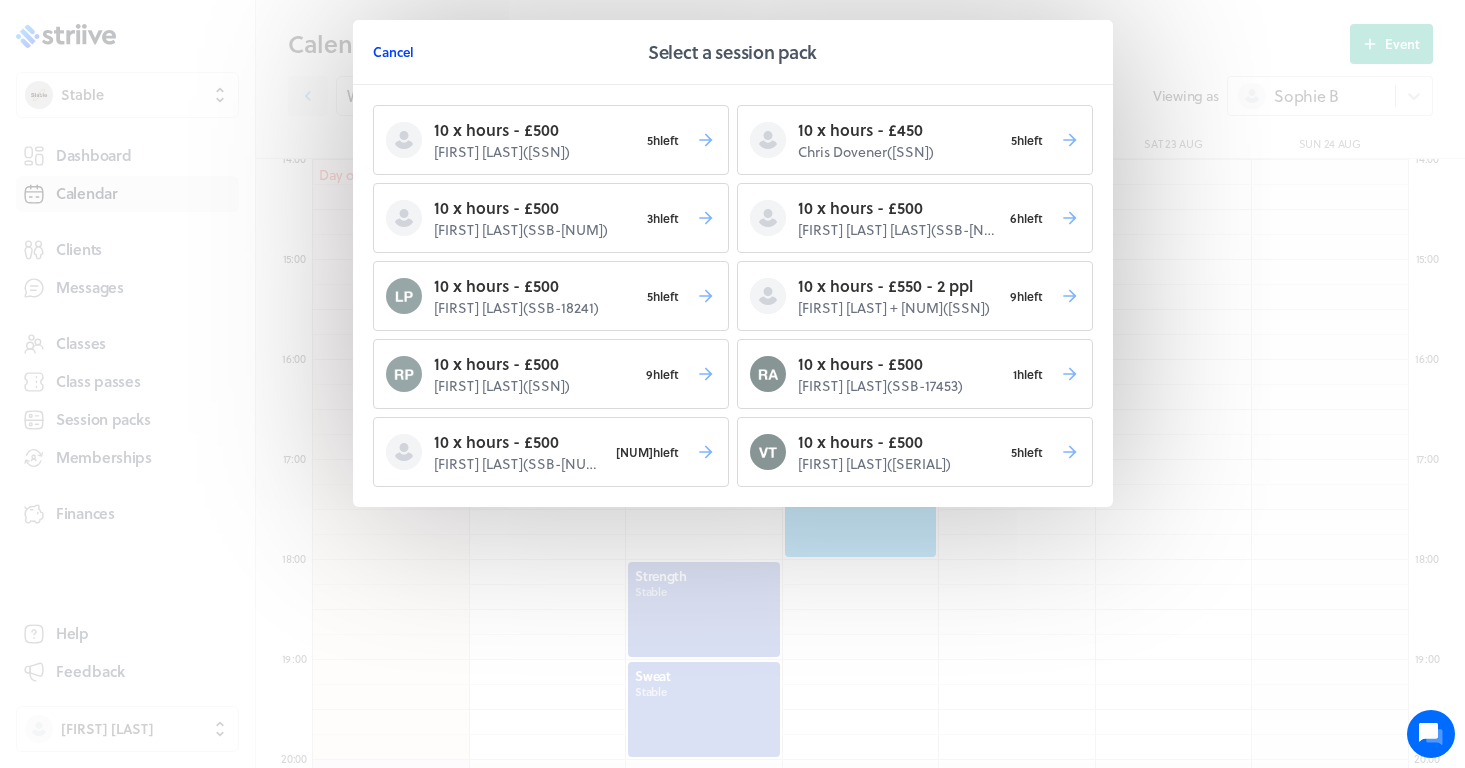 click on "Cancel" at bounding box center [393, 52] 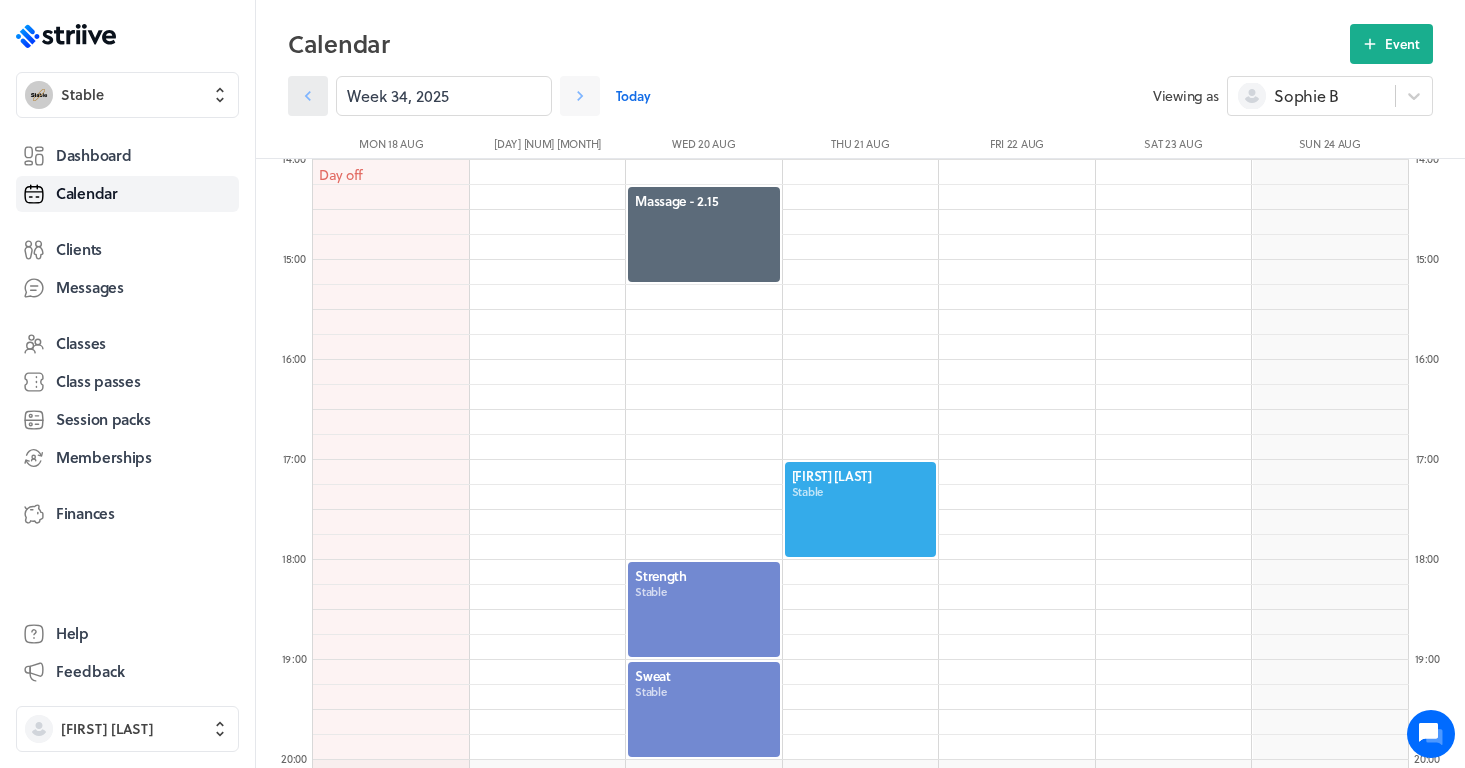 click 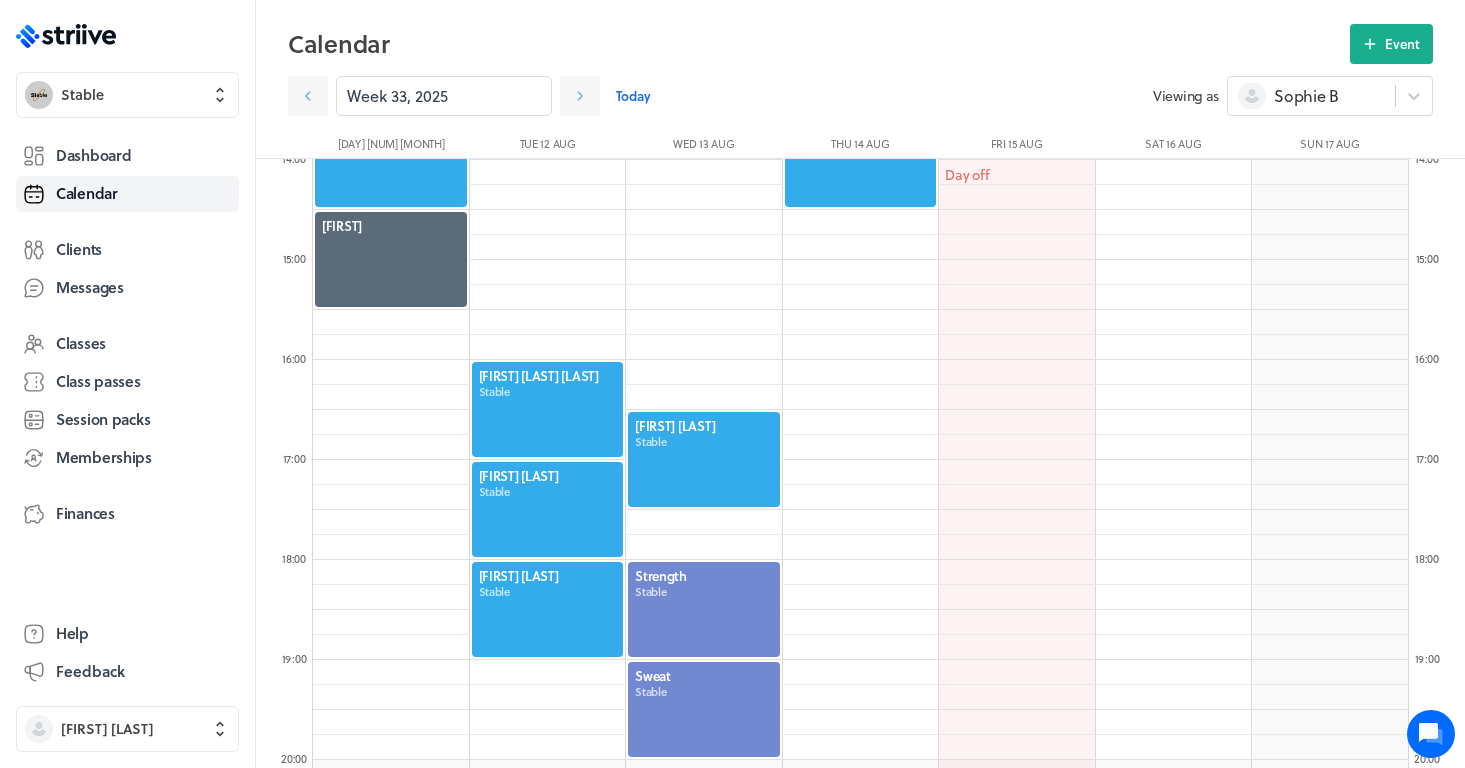 click 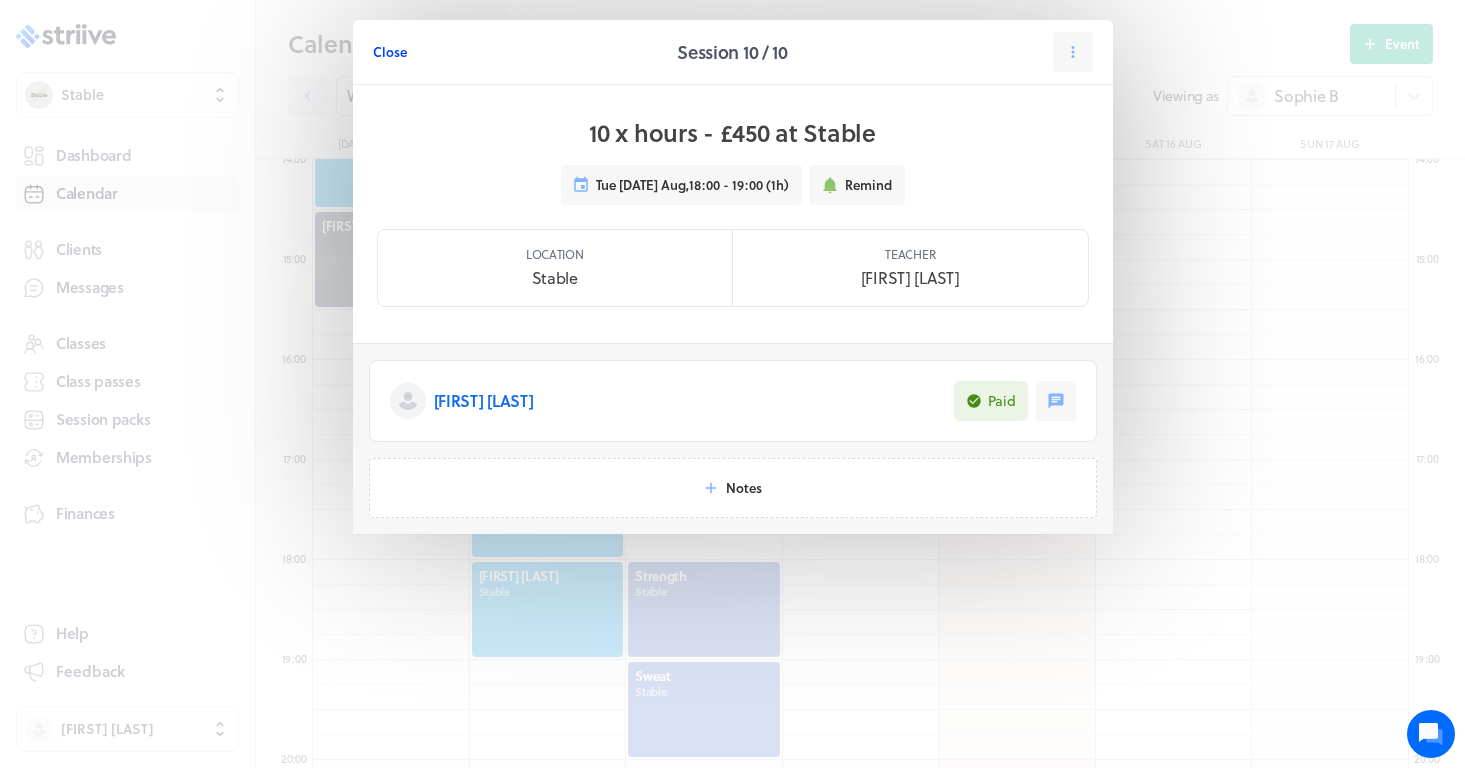 click on "Close" at bounding box center (390, 52) 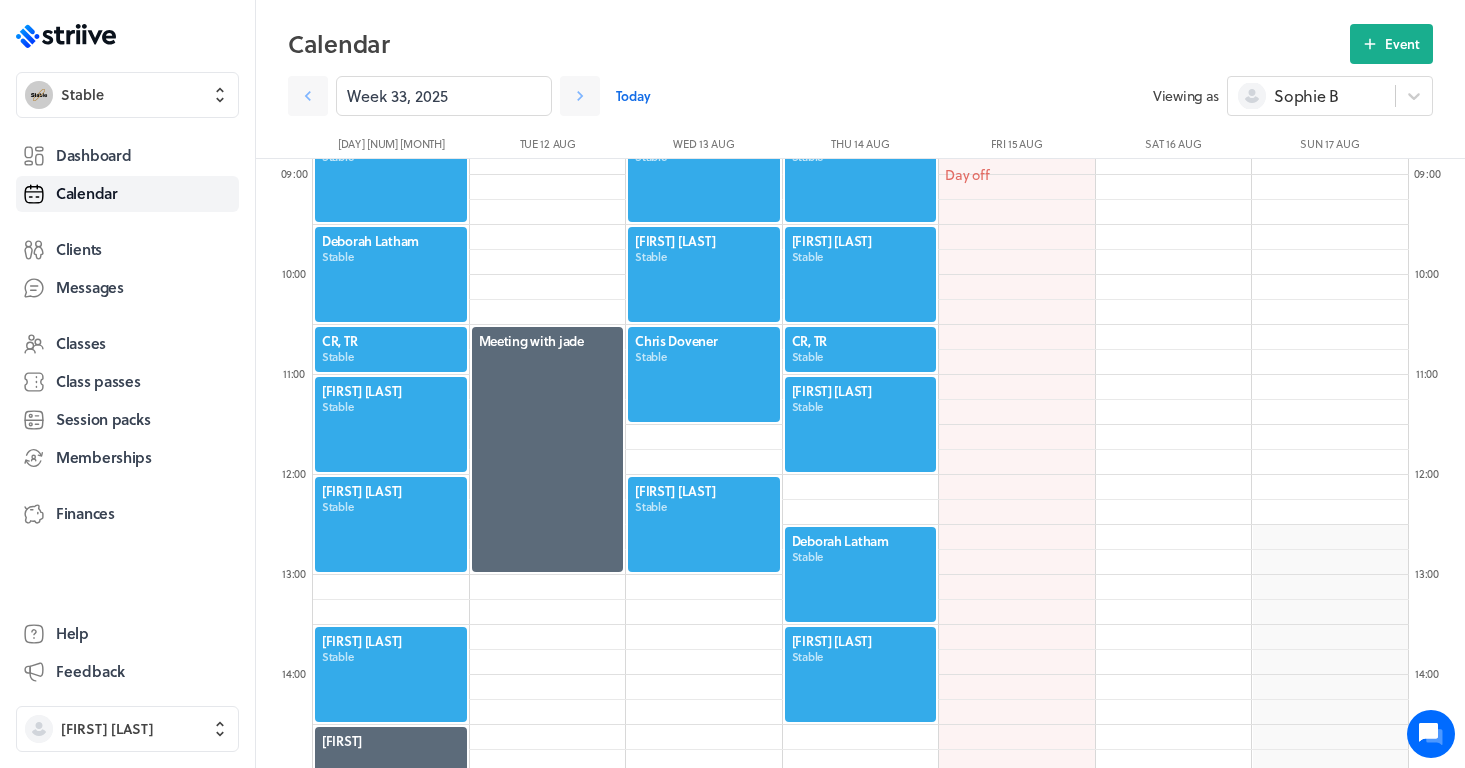 scroll, scrollTop: 879, scrollLeft: 0, axis: vertical 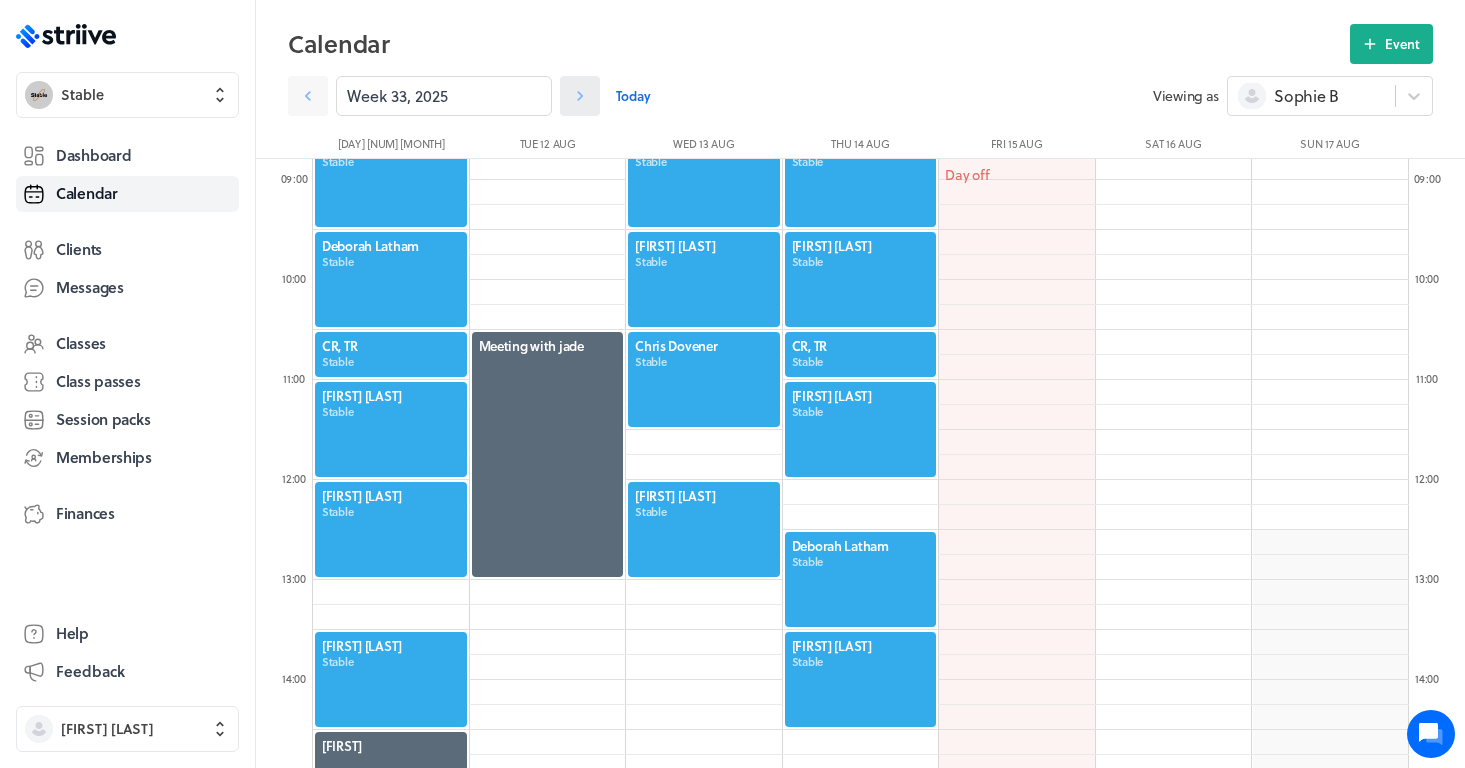 click at bounding box center [580, 96] 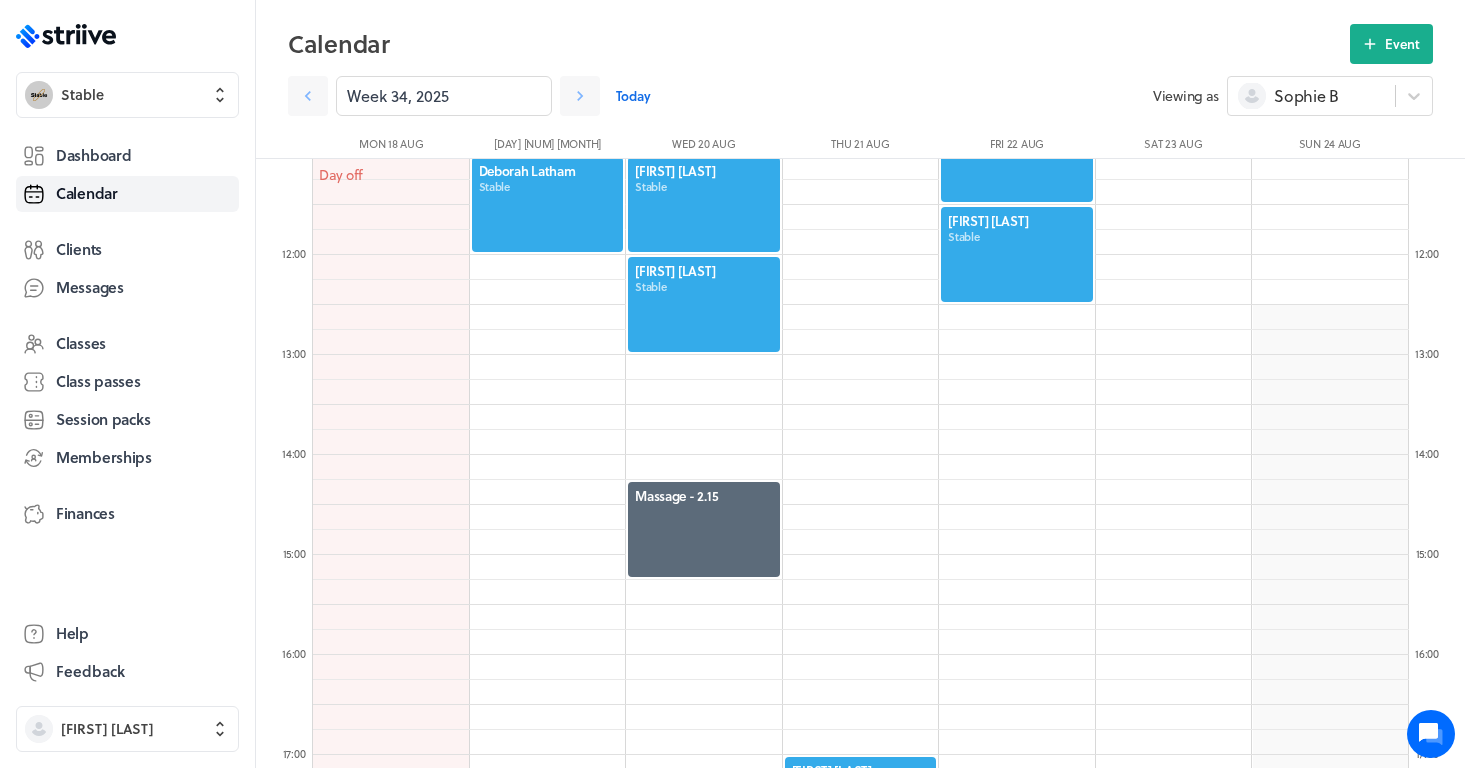 scroll, scrollTop: 1264, scrollLeft: 0, axis: vertical 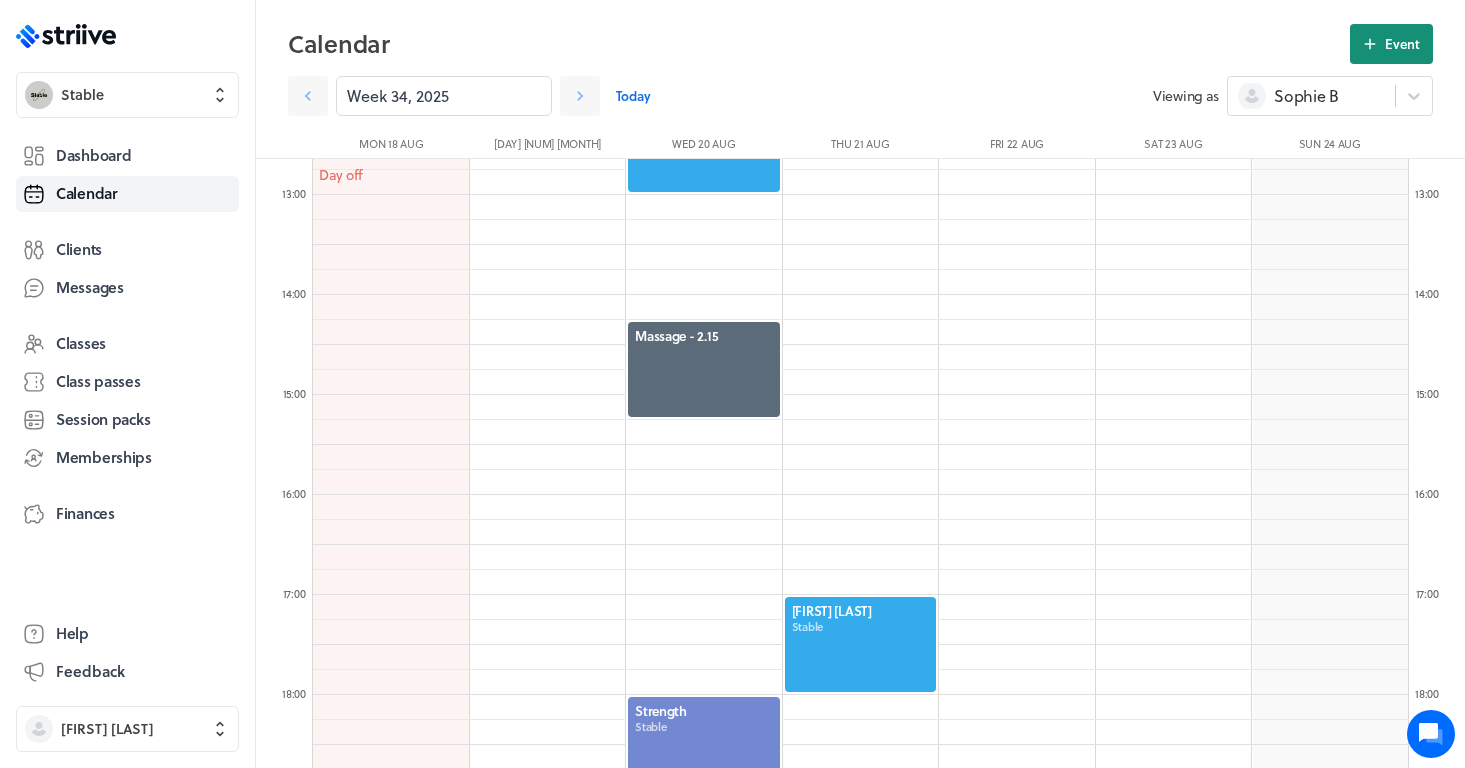 click on "Event" at bounding box center [1391, 44] 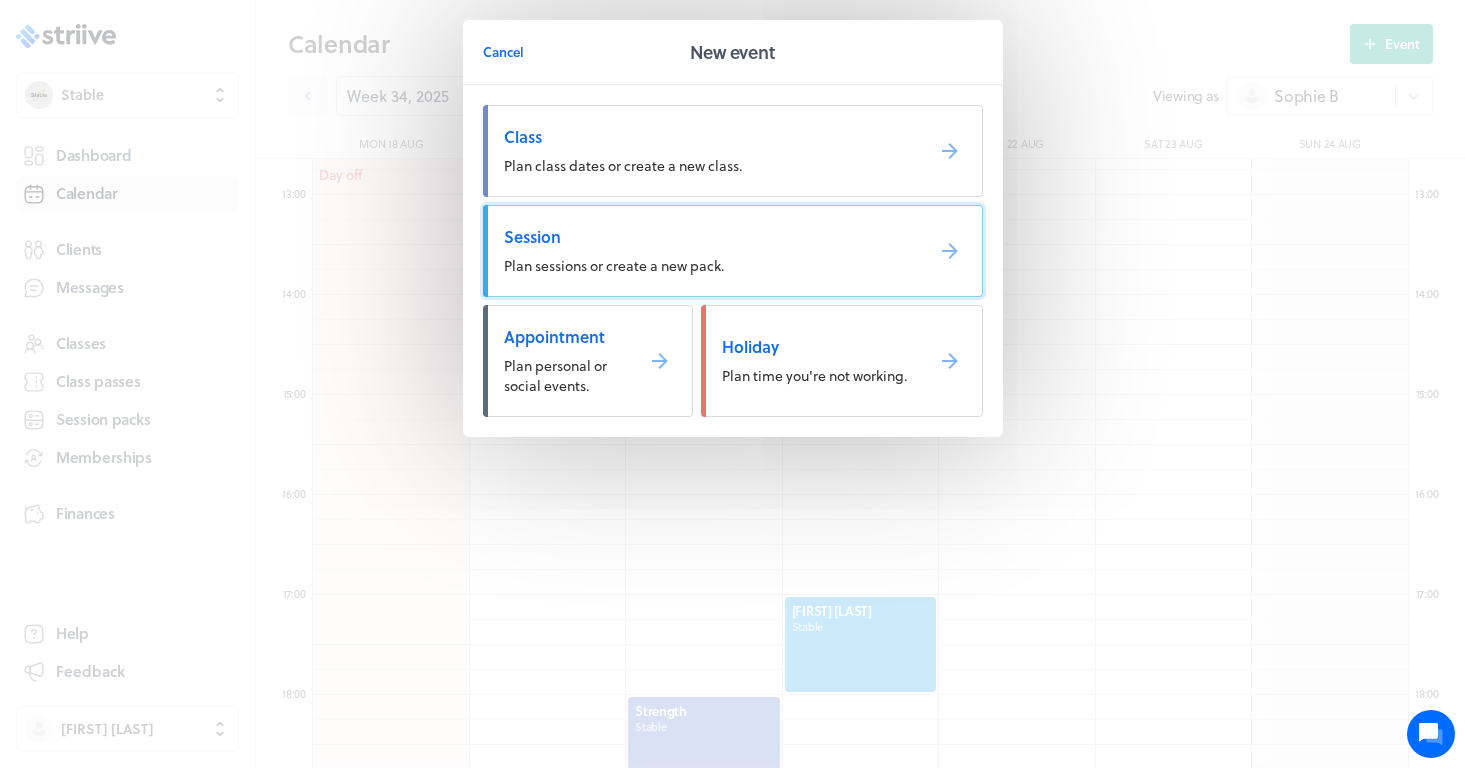 click on "Session" at bounding box center [705, 237] 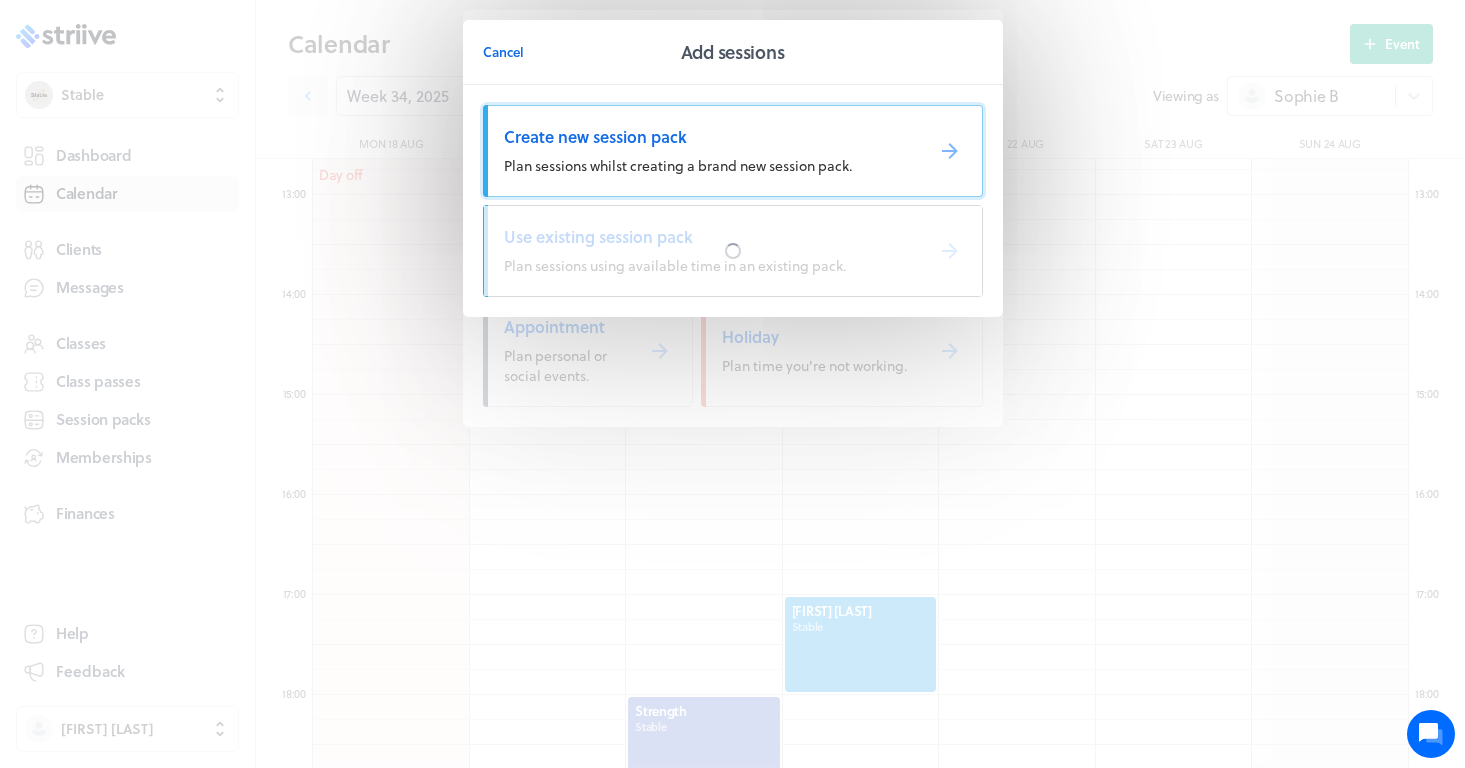 click on "Plan sessions whilst creating a brand new session pack." at bounding box center (678, 165) 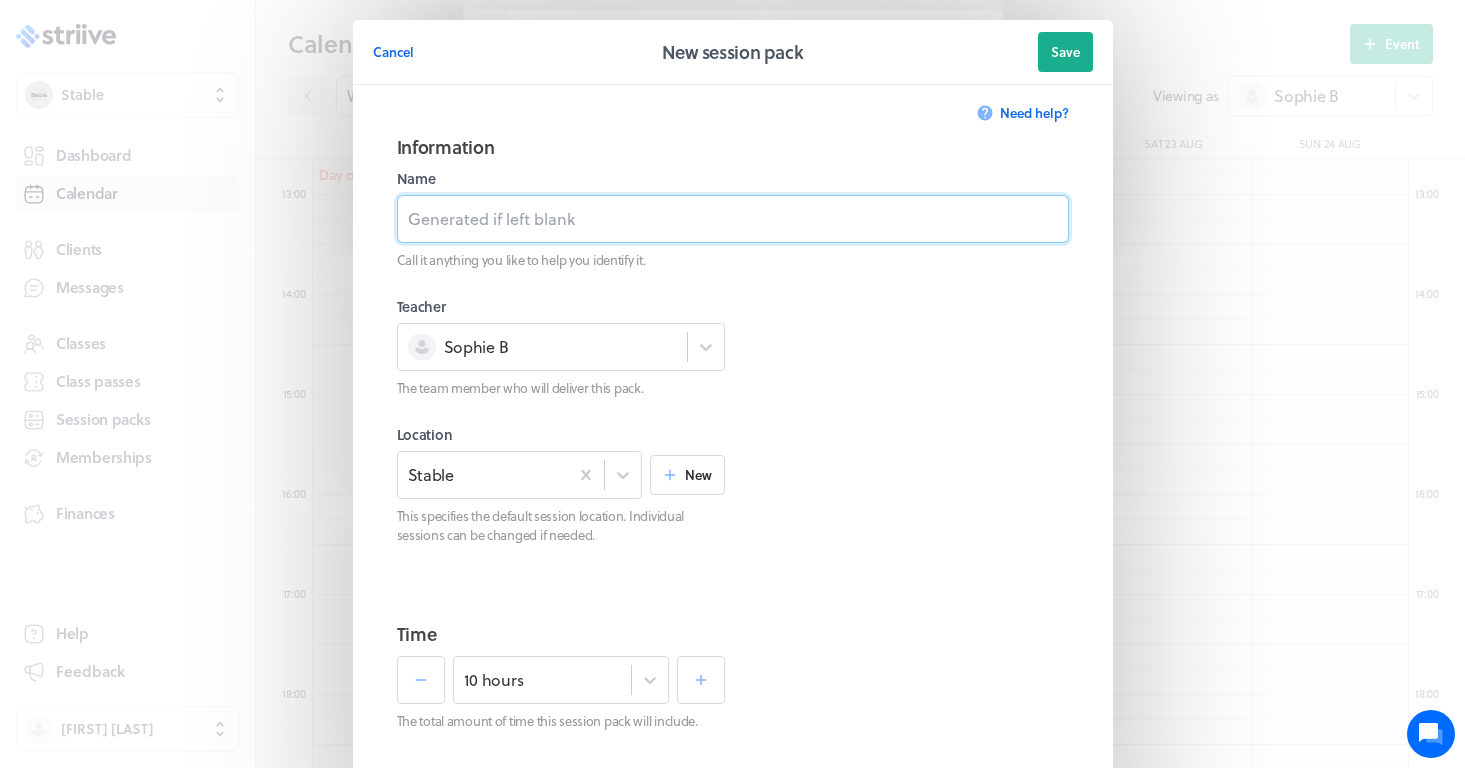 click at bounding box center (733, 219) 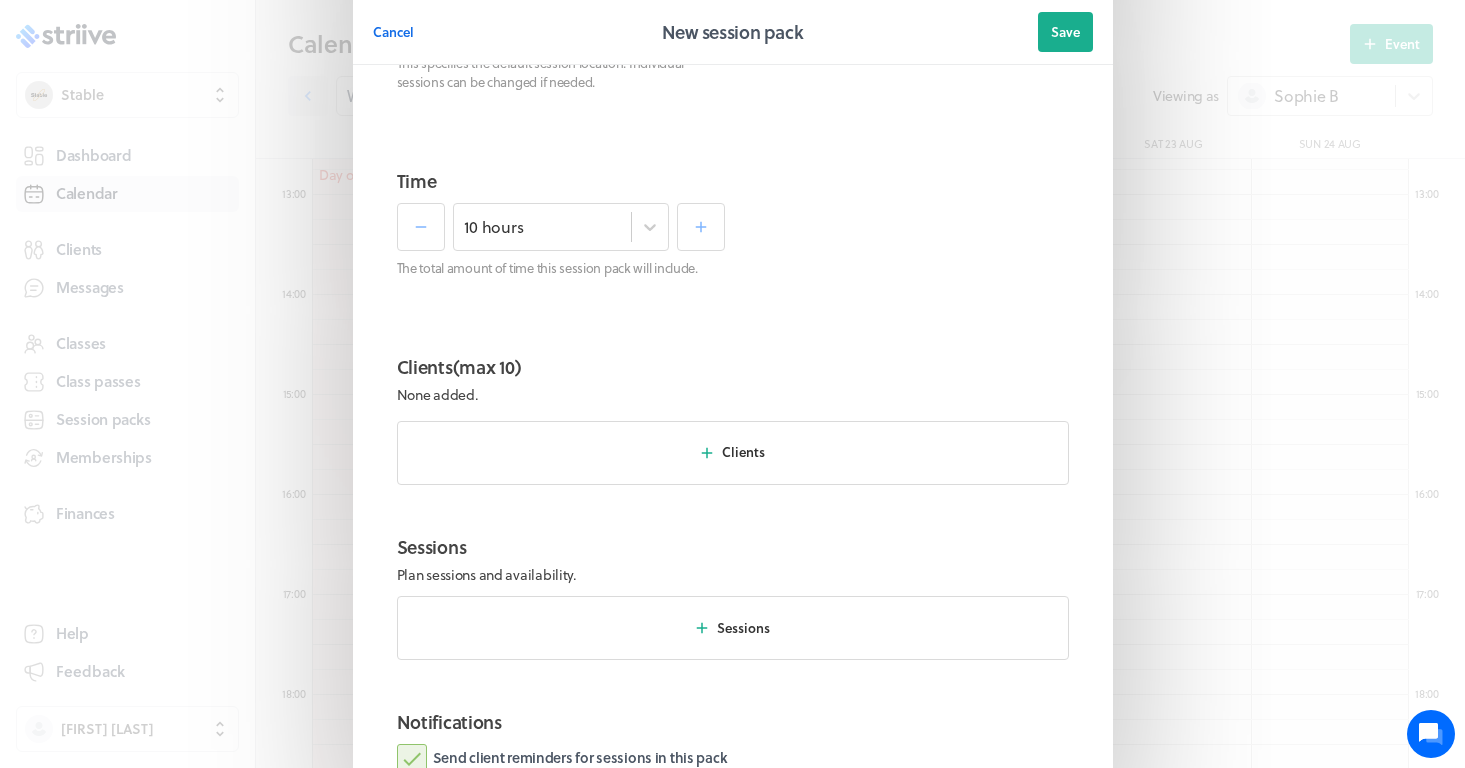 scroll, scrollTop: 461, scrollLeft: 0, axis: vertical 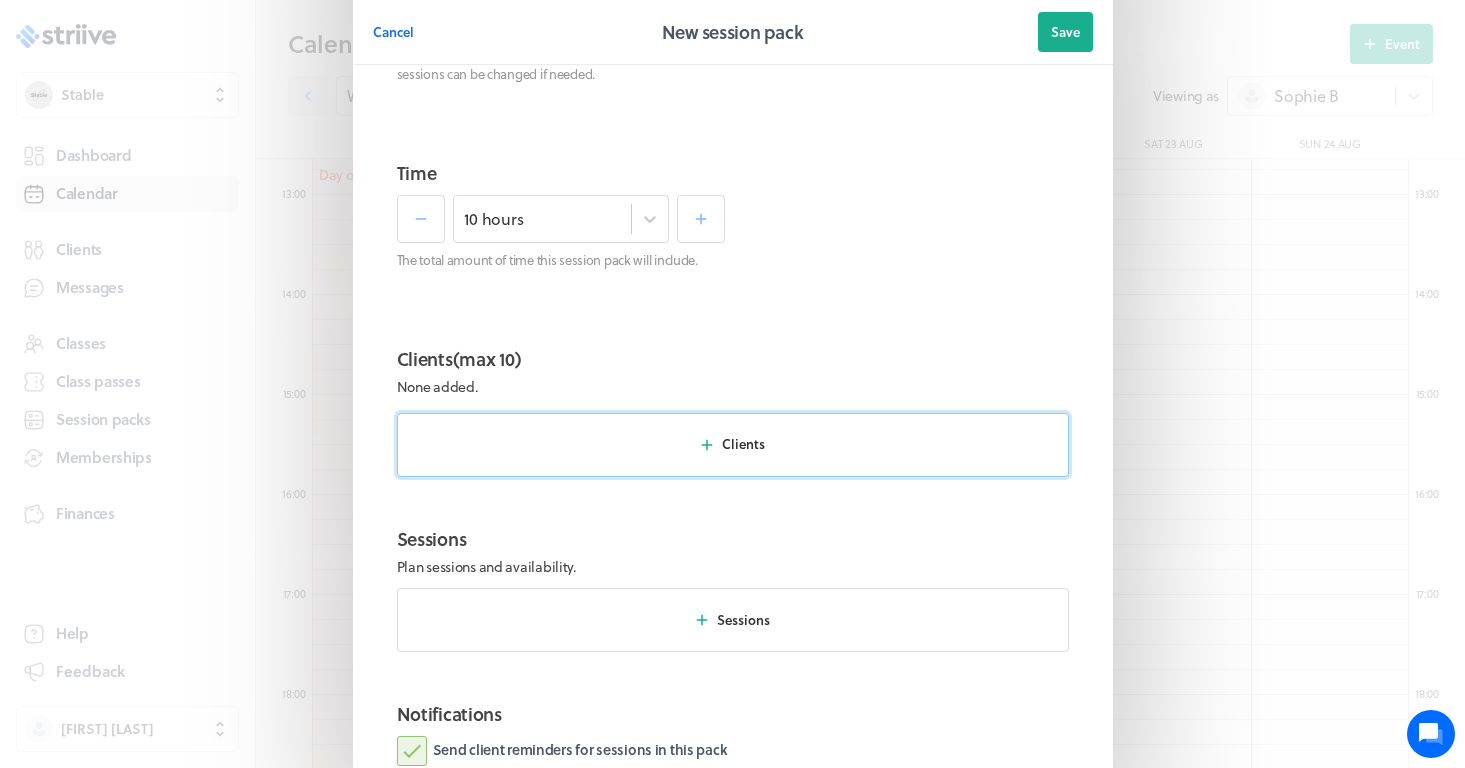 type on "10 x hours - £500" 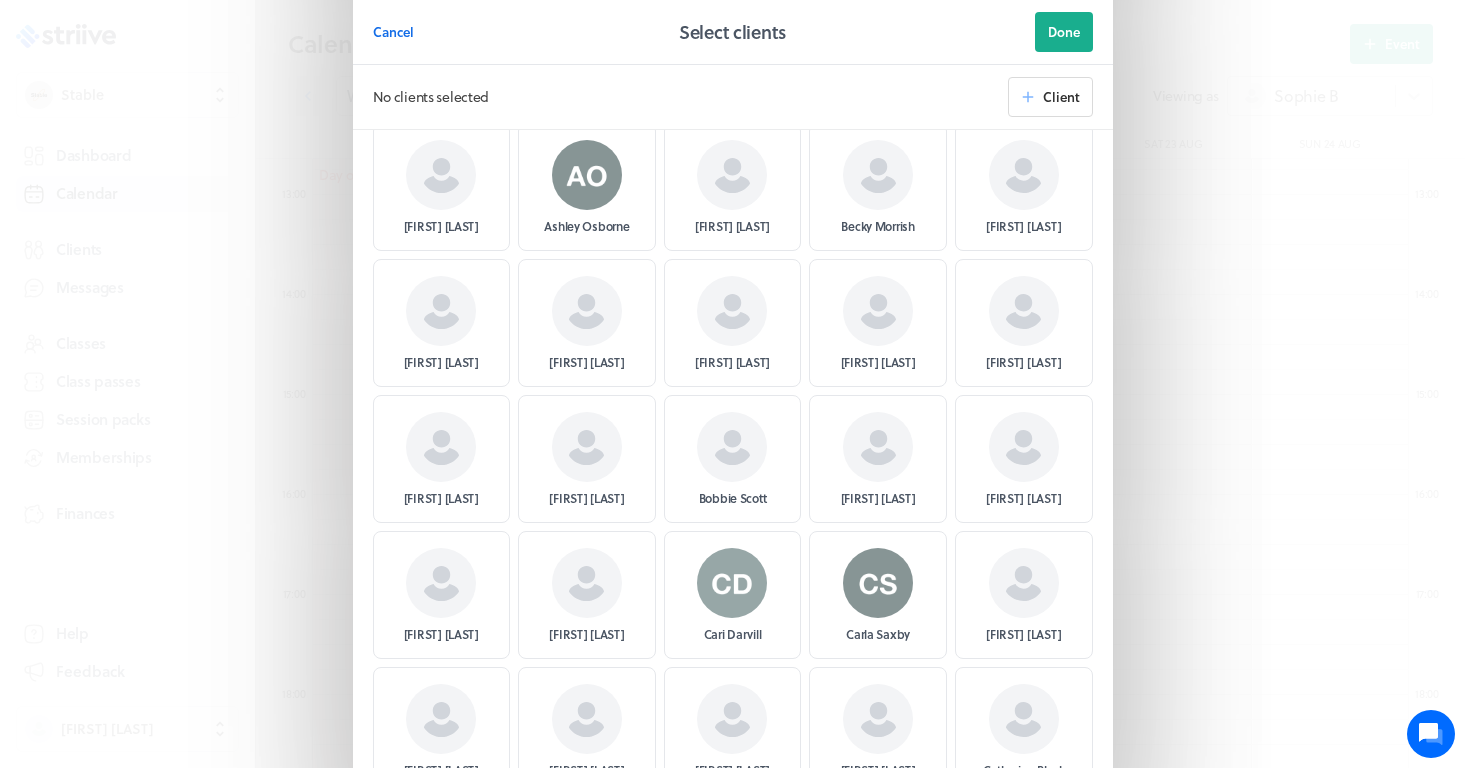 scroll, scrollTop: 745, scrollLeft: 0, axis: vertical 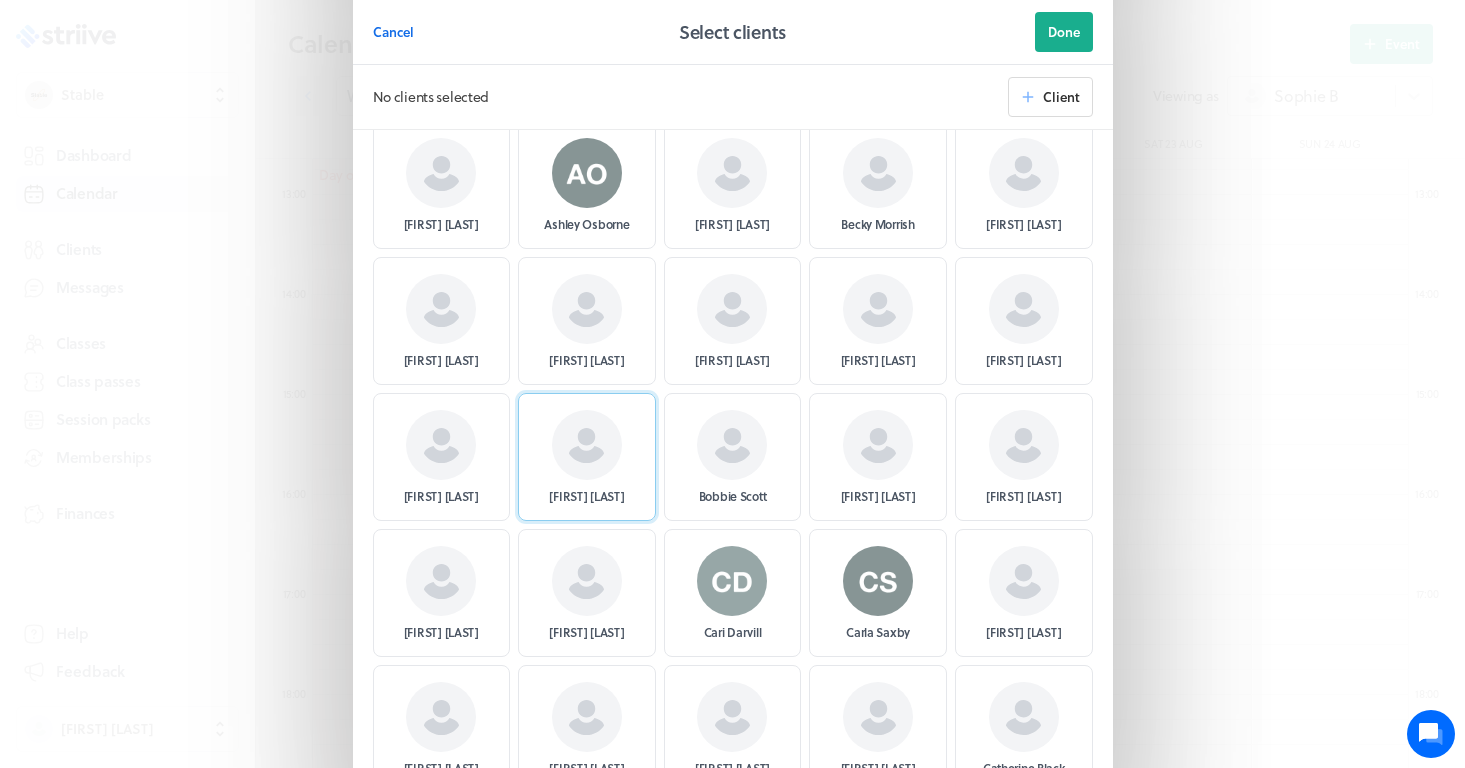 click on "[FIRST] [LAST]" at bounding box center [586, 496] 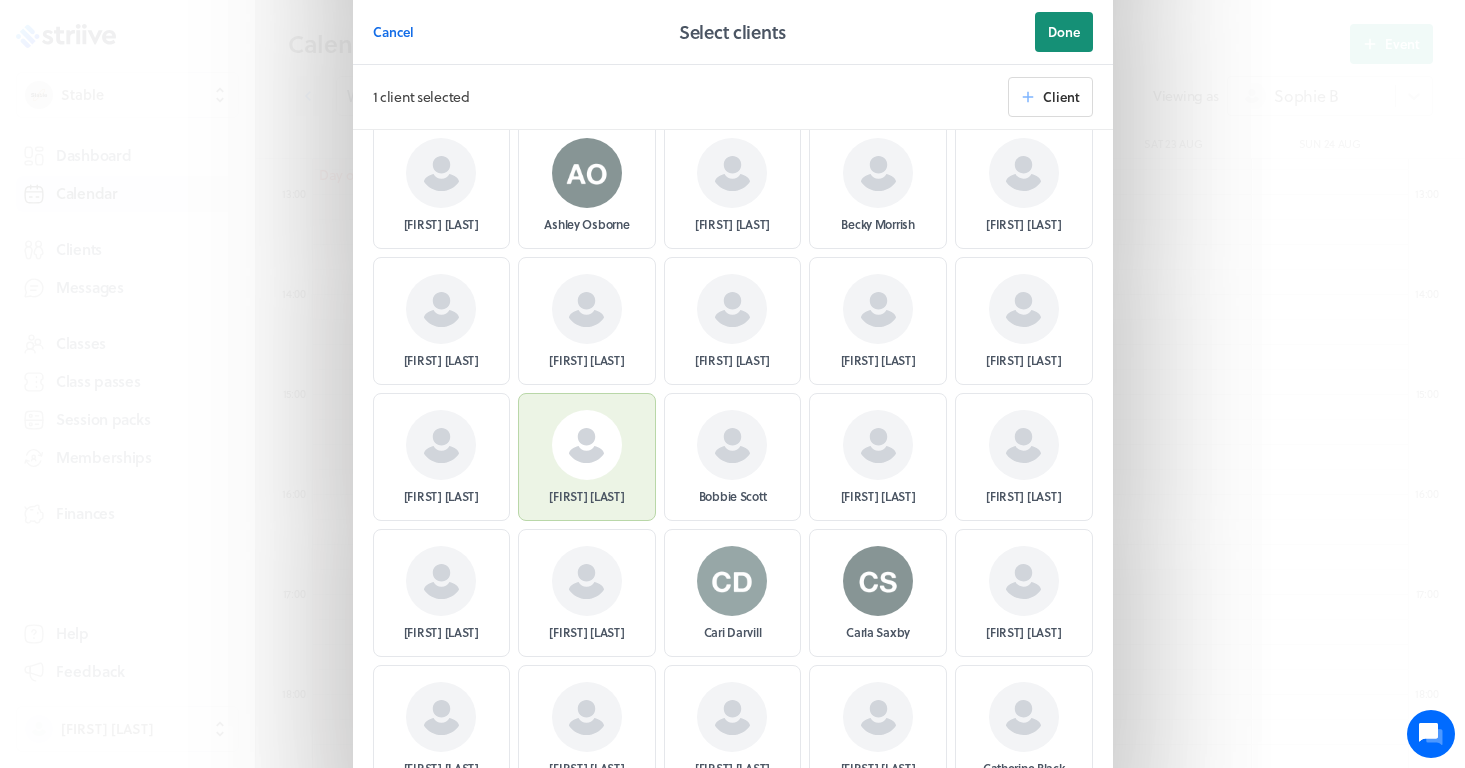 click on "Done" at bounding box center [1064, 32] 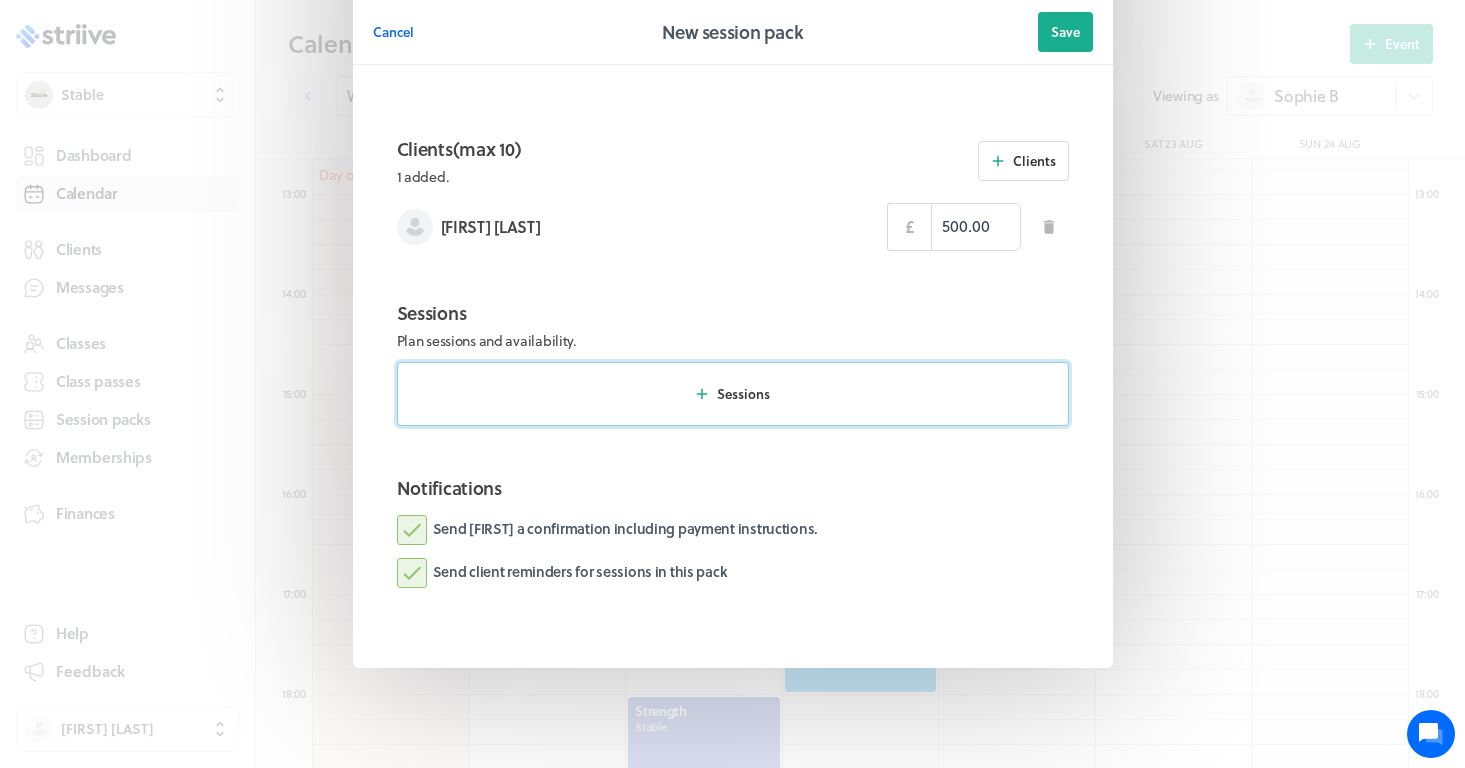 scroll, scrollTop: 670, scrollLeft: 0, axis: vertical 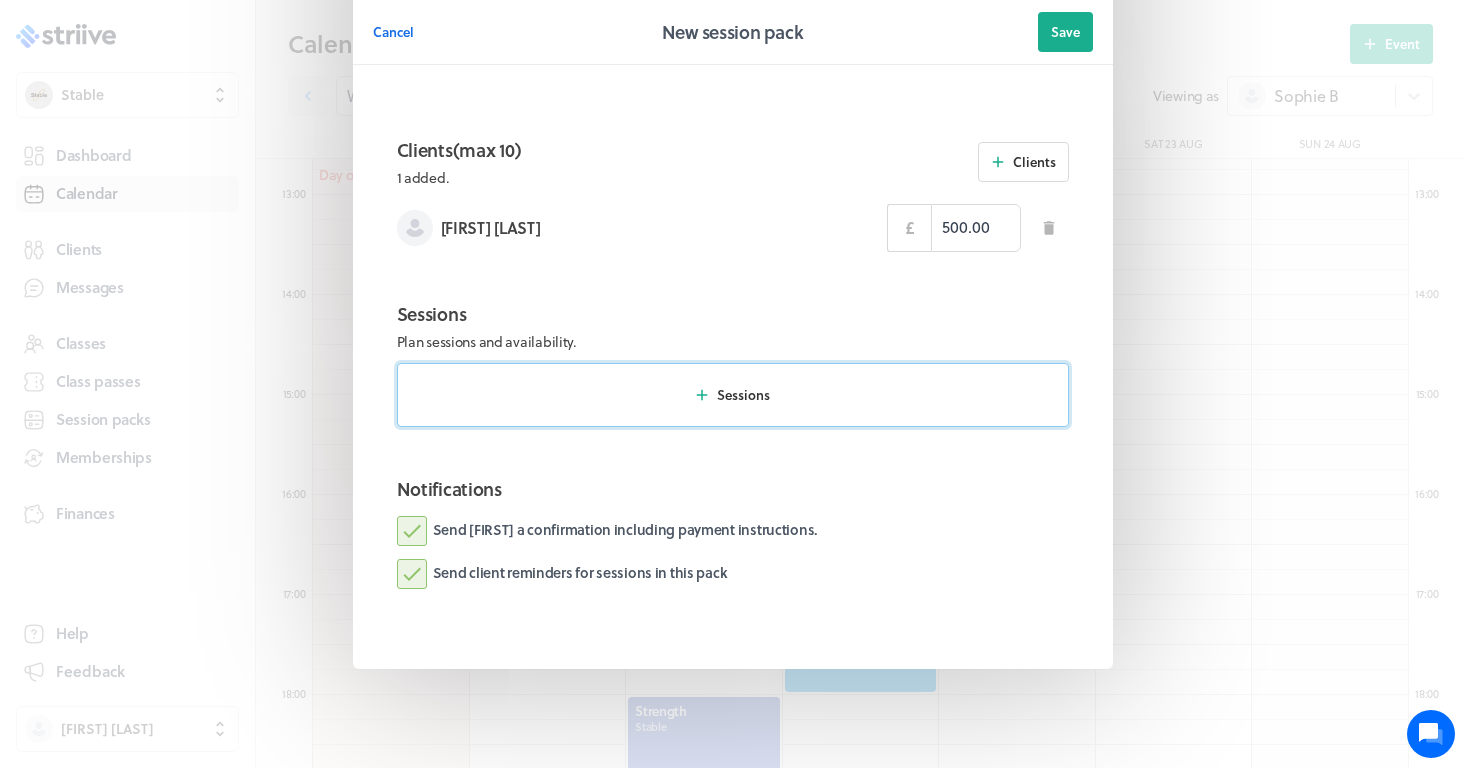 click on "Sessions" at bounding box center (733, 395) 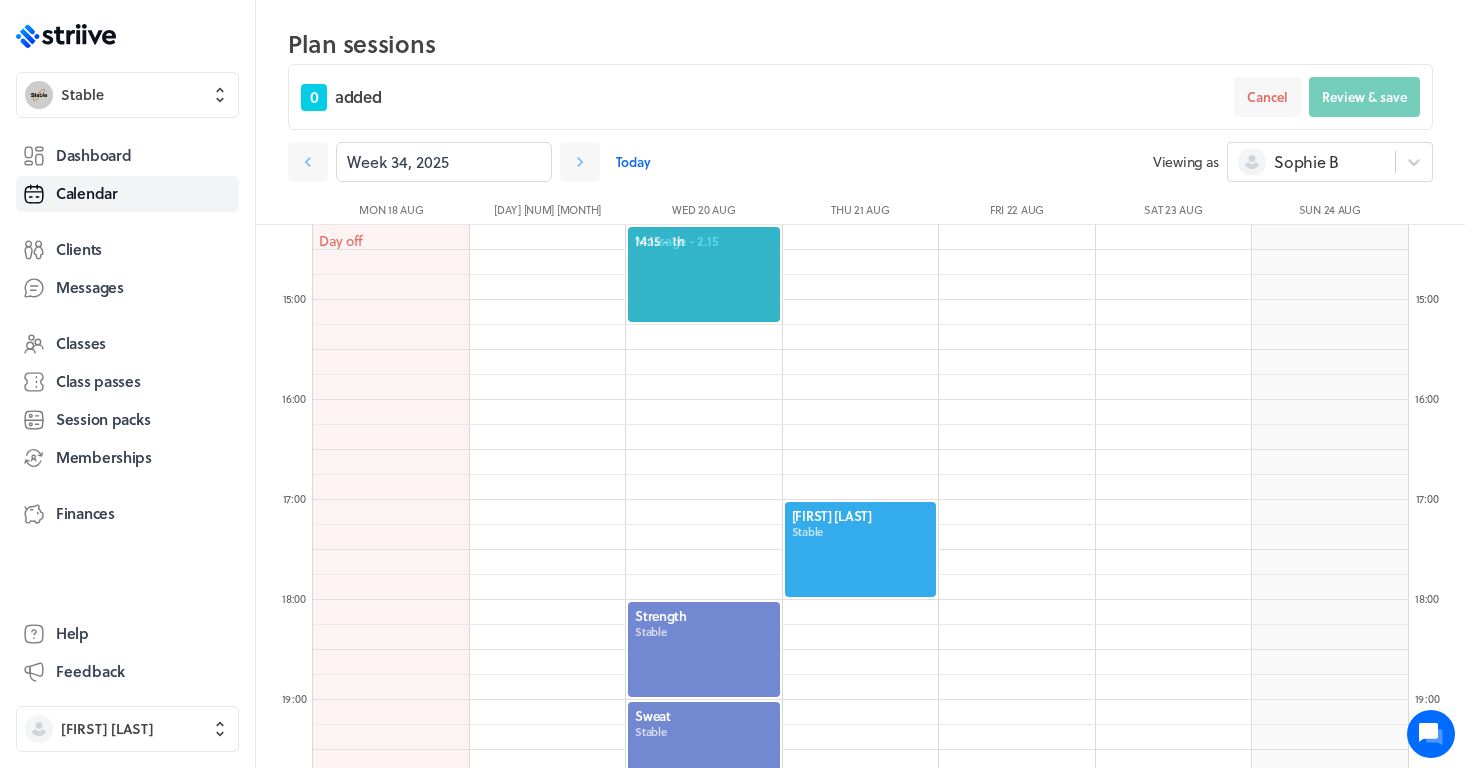 scroll, scrollTop: 1547, scrollLeft: 0, axis: vertical 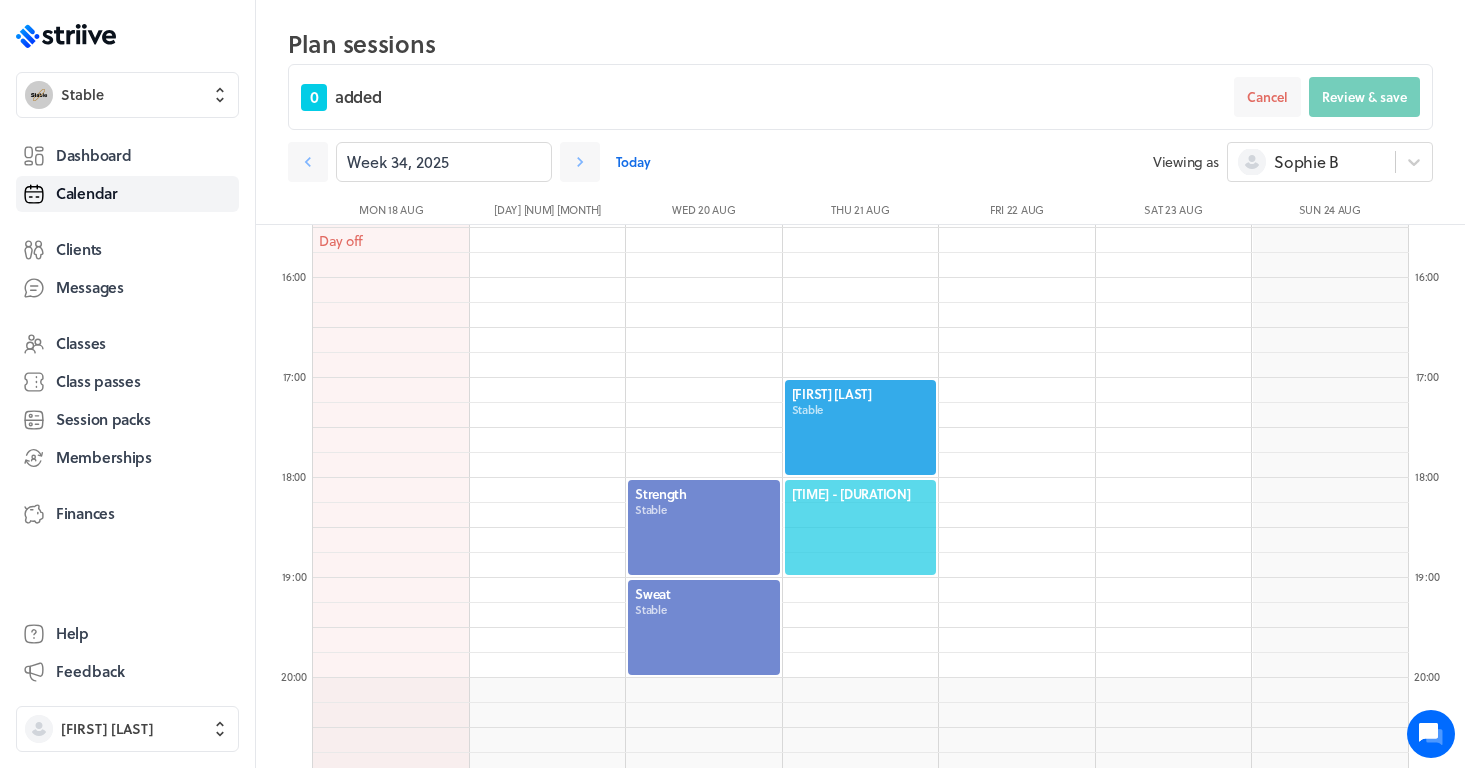 click on "[TIME] - [DURATION]" 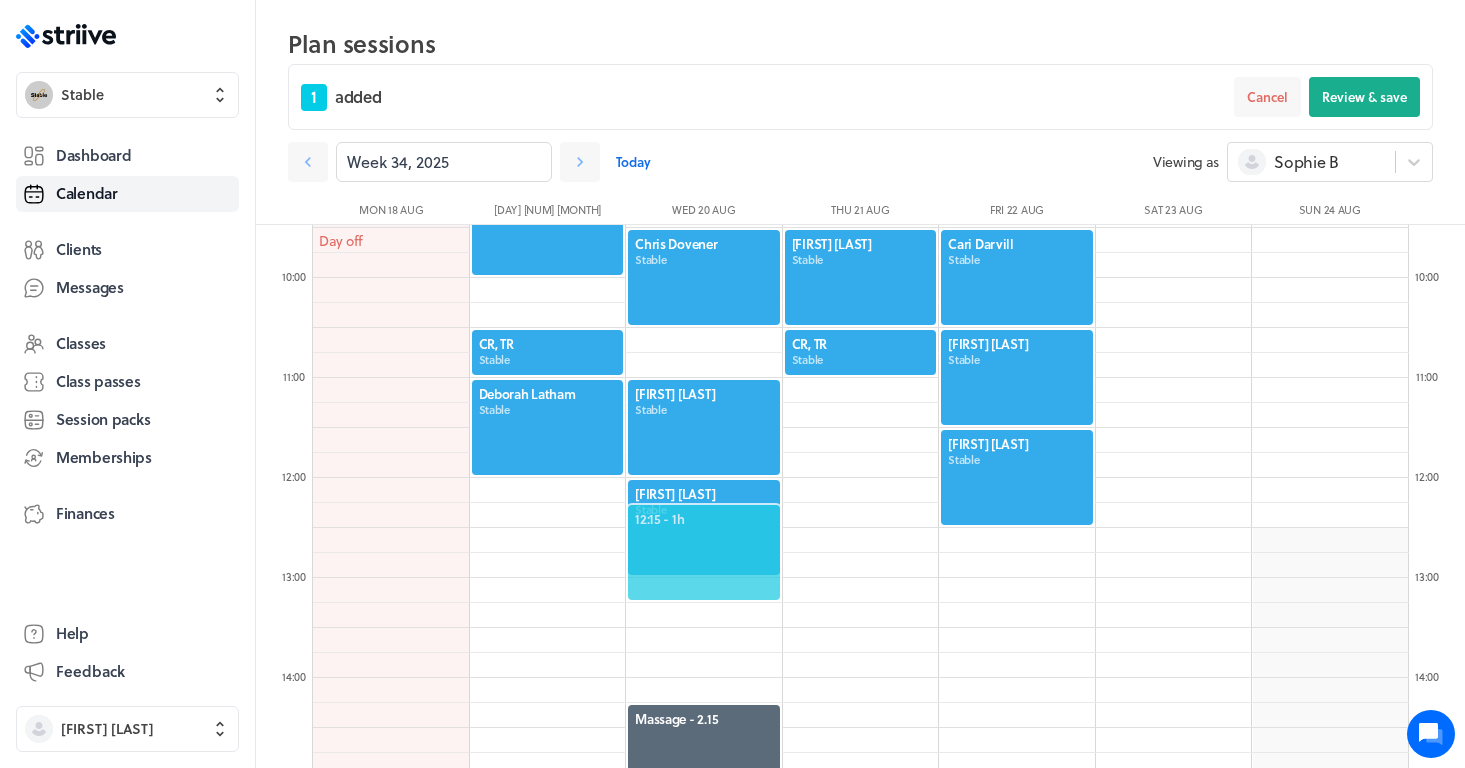 scroll, scrollTop: 971, scrollLeft: 0, axis: vertical 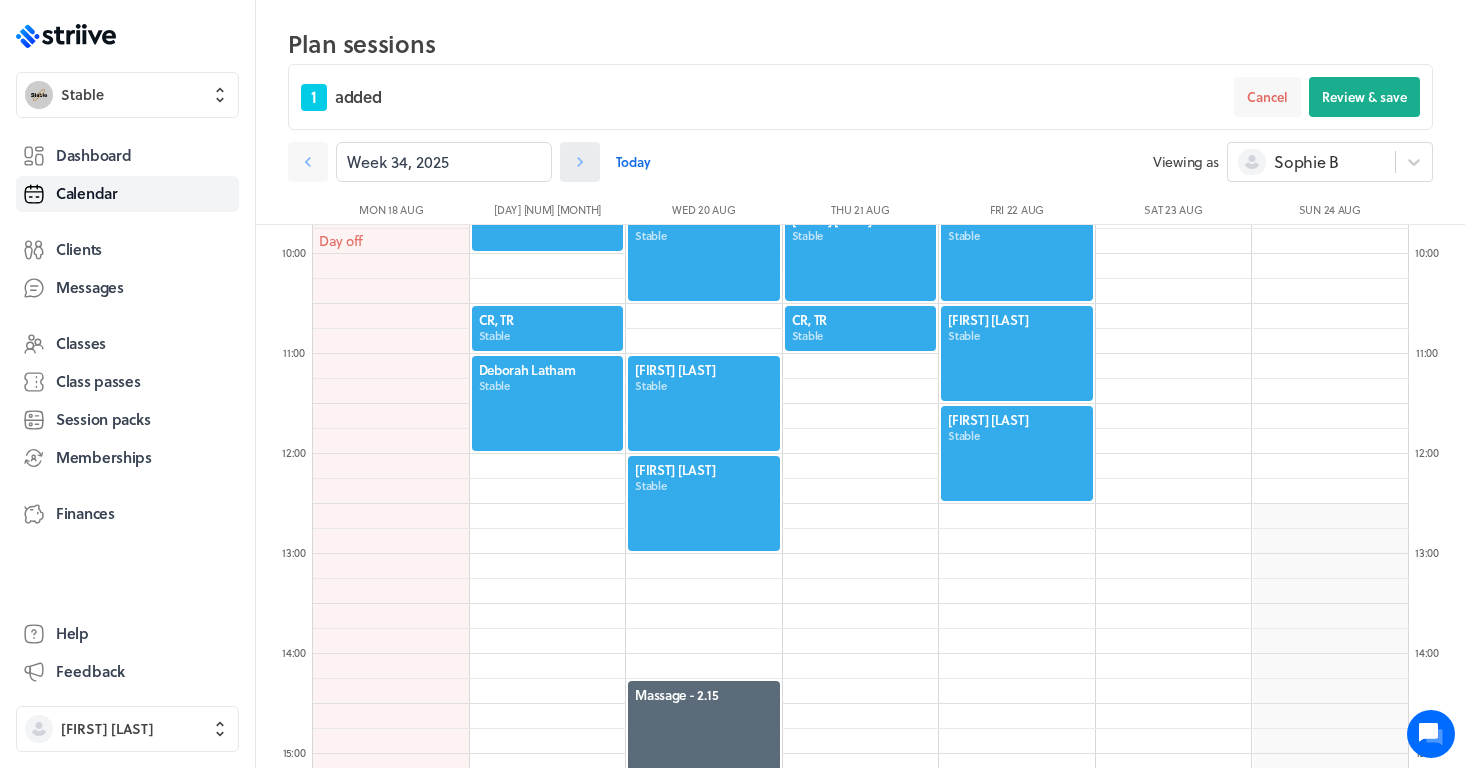 click 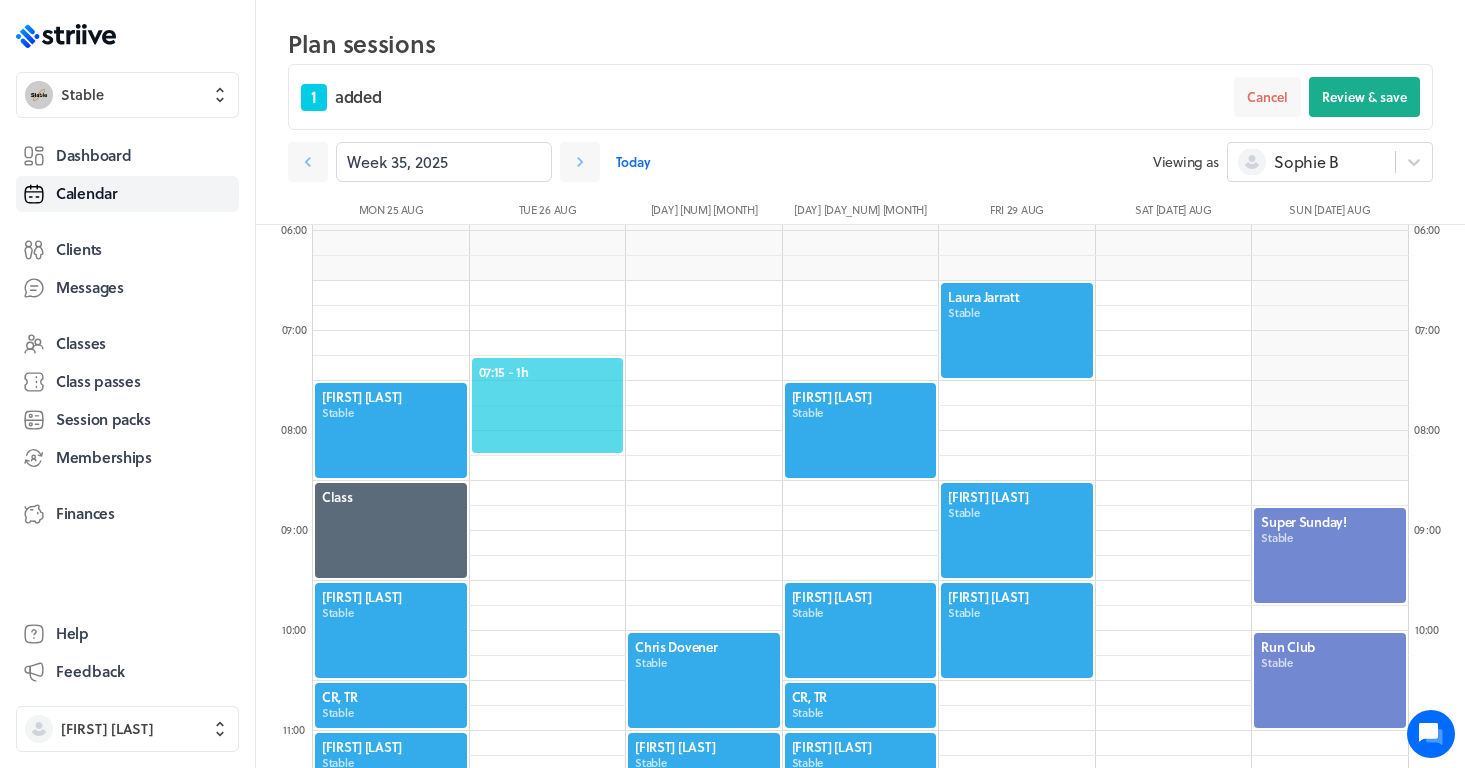 scroll, scrollTop: 592, scrollLeft: 0, axis: vertical 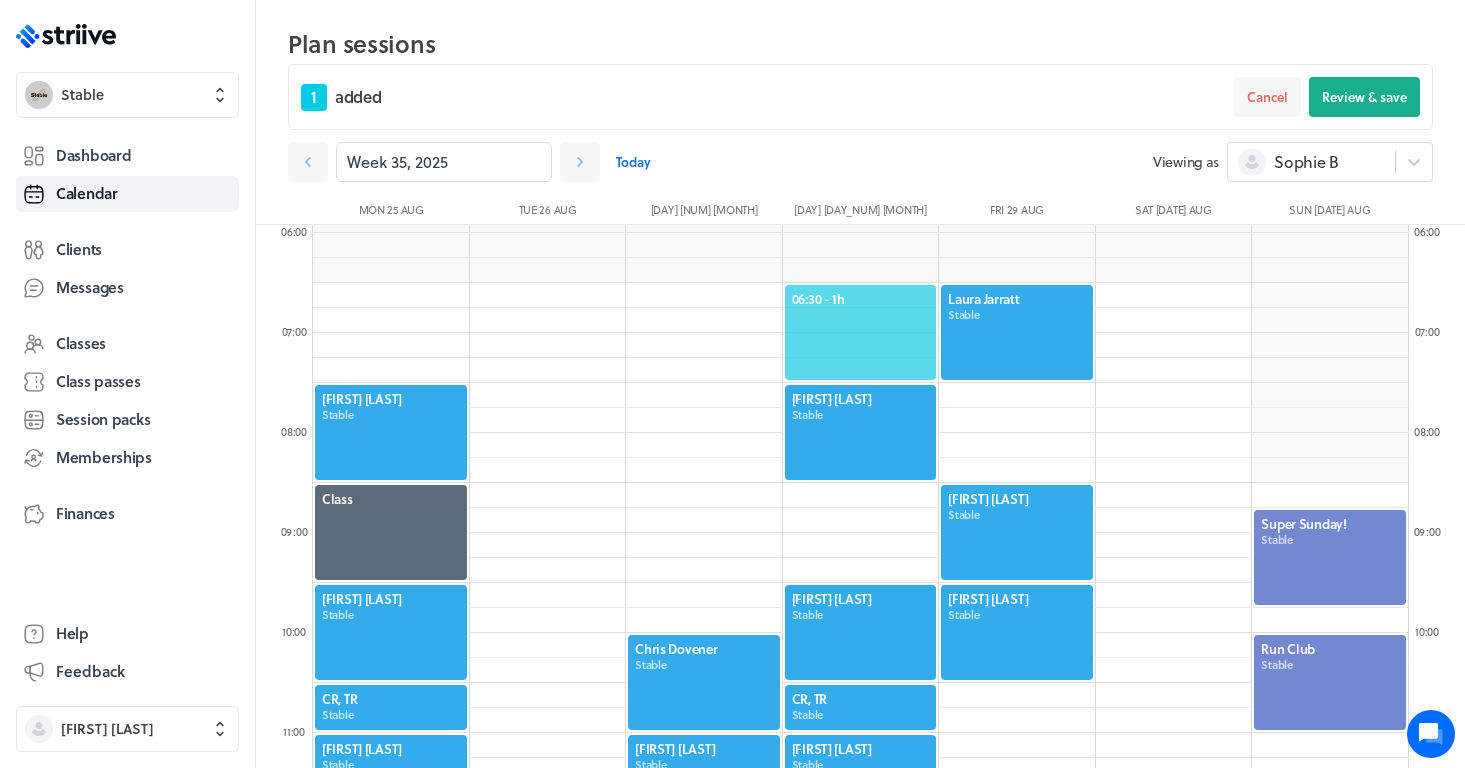 click on "06:30  - 1h" 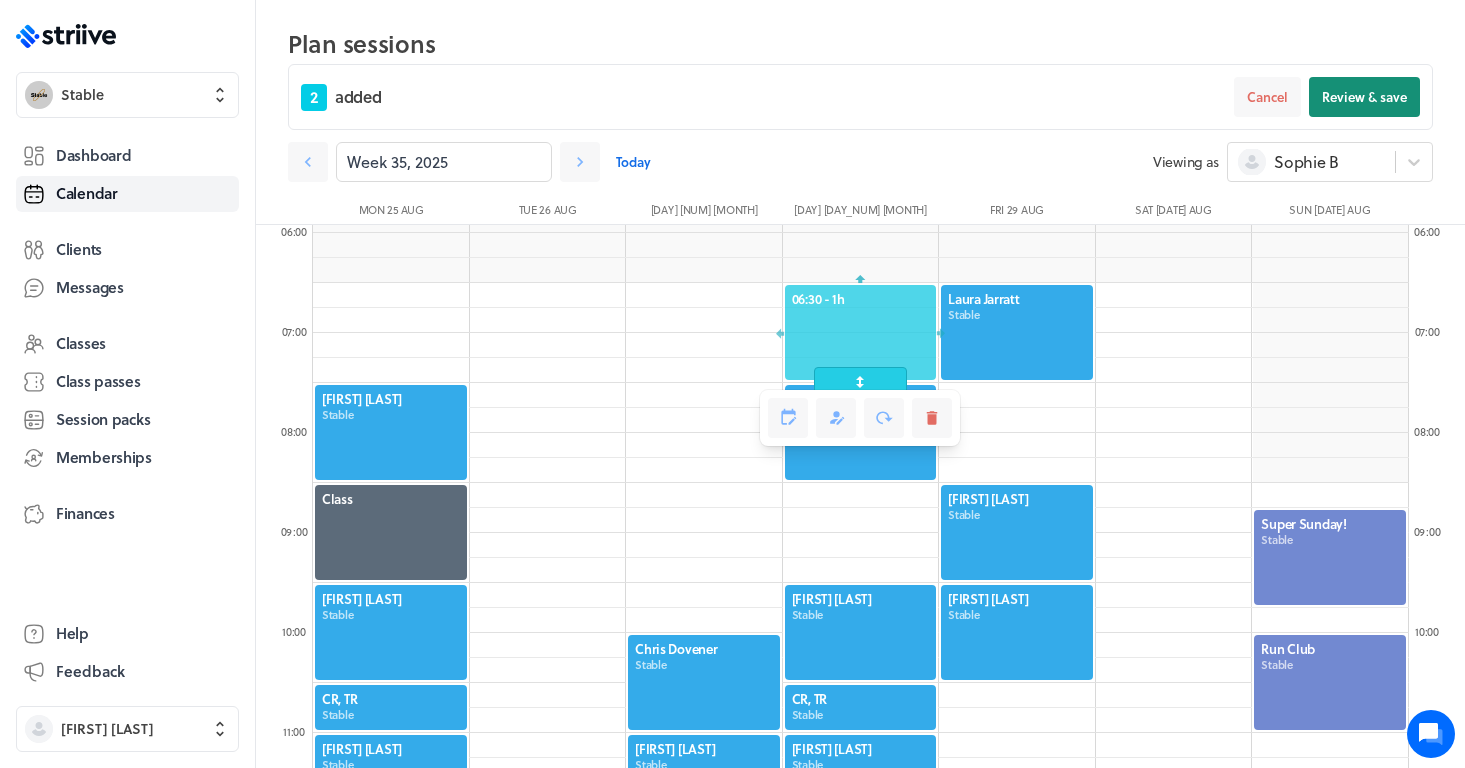 click on "Review & save" at bounding box center [1364, 97] 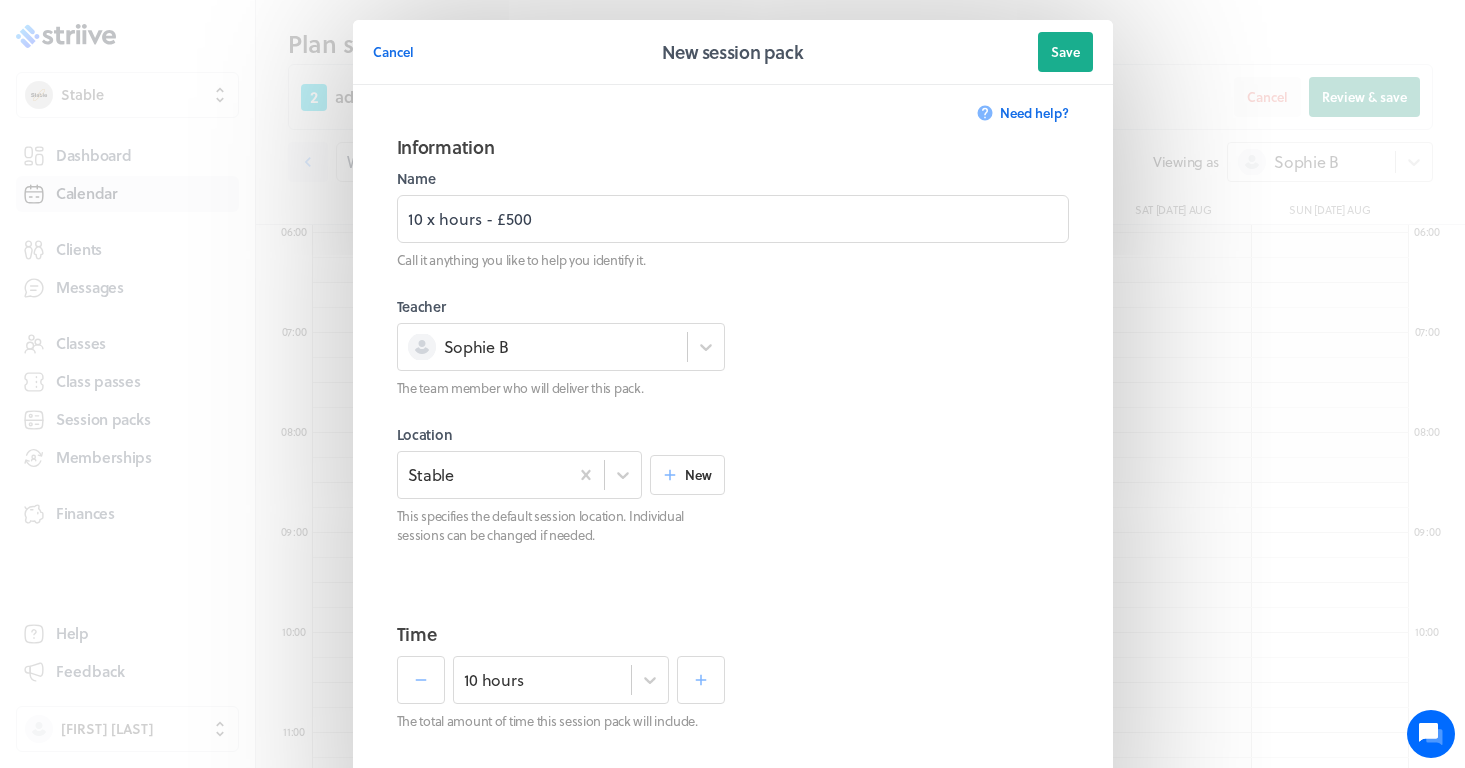 scroll, scrollTop: 793, scrollLeft: 0, axis: vertical 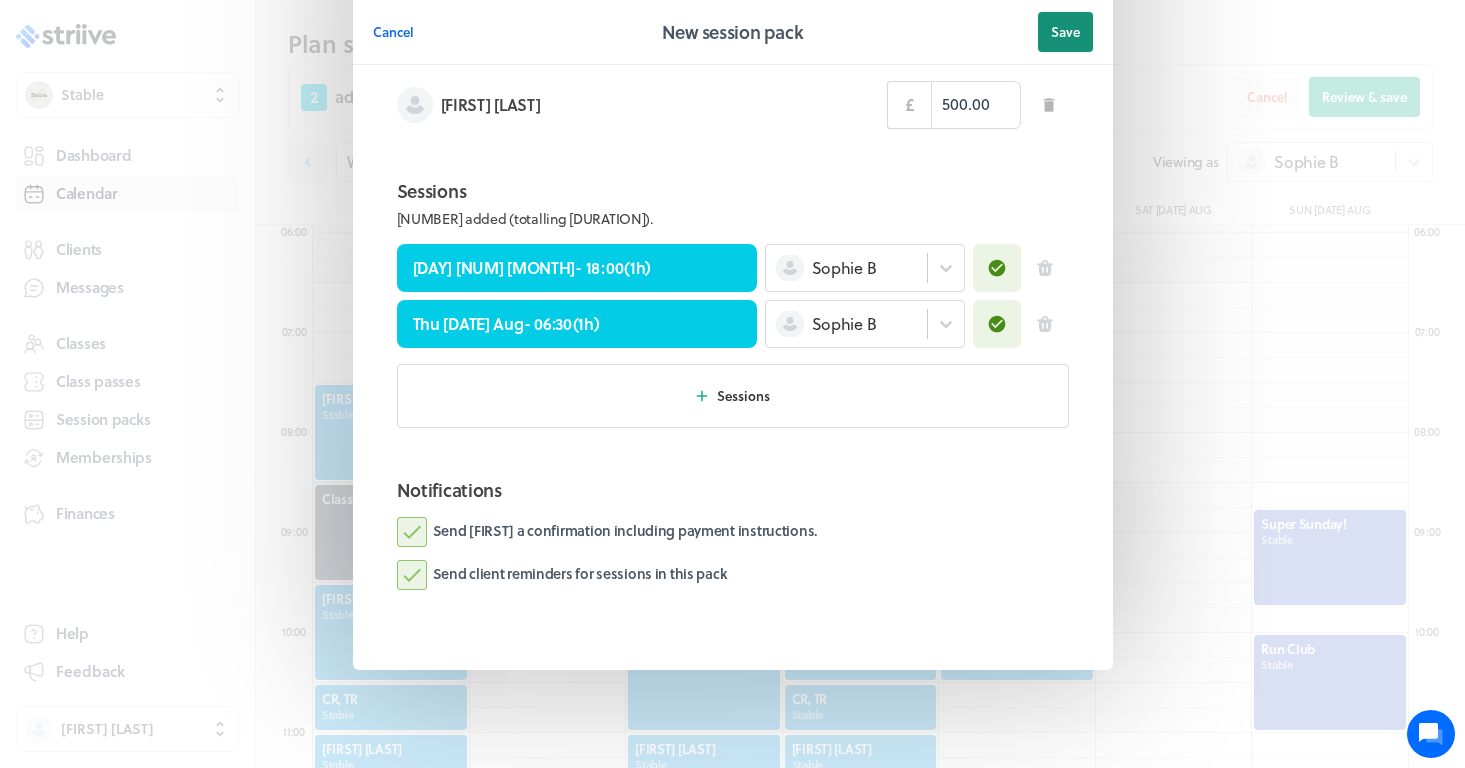 click on "Save" at bounding box center (1065, 32) 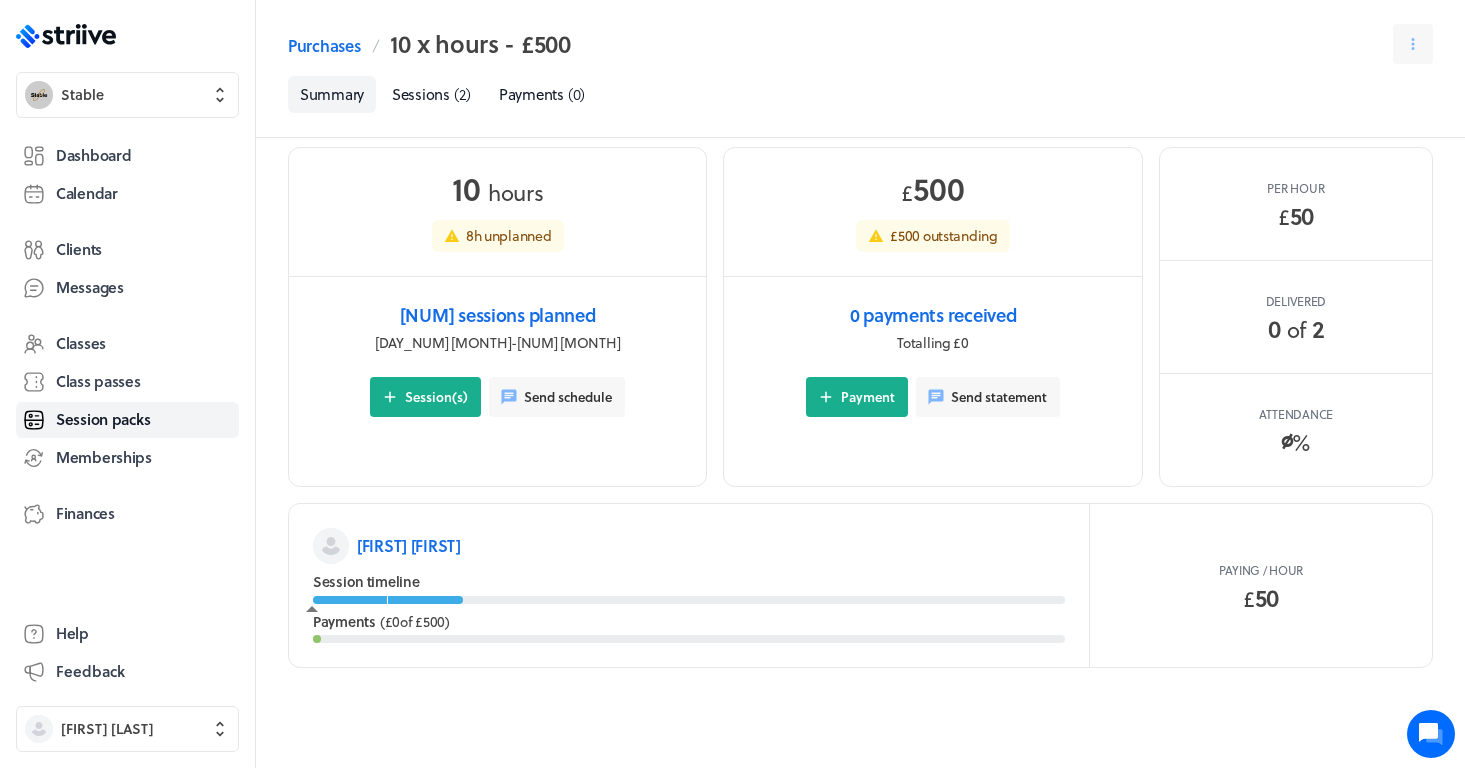 scroll, scrollTop: 22, scrollLeft: 0, axis: vertical 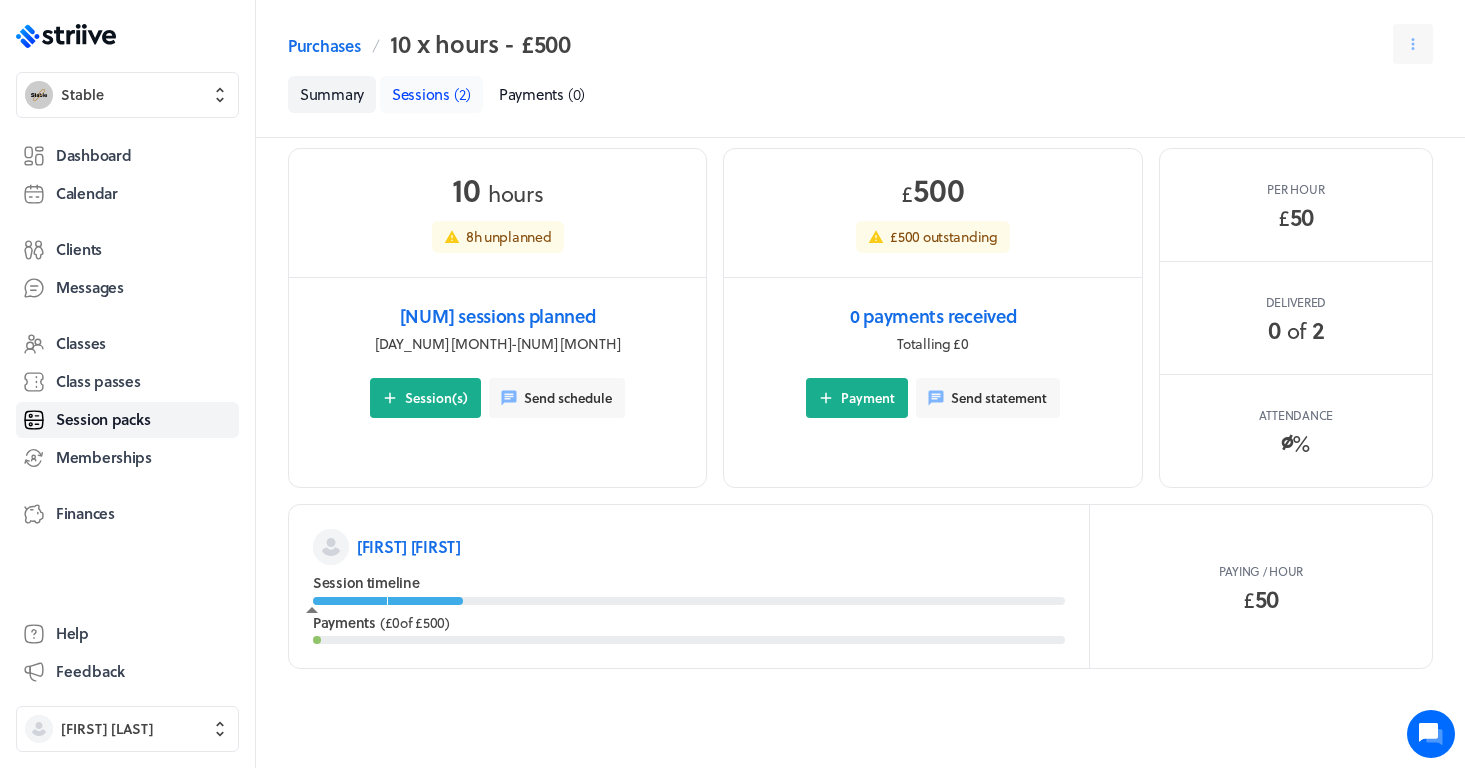 click on "( 2 )" at bounding box center [462, 94] 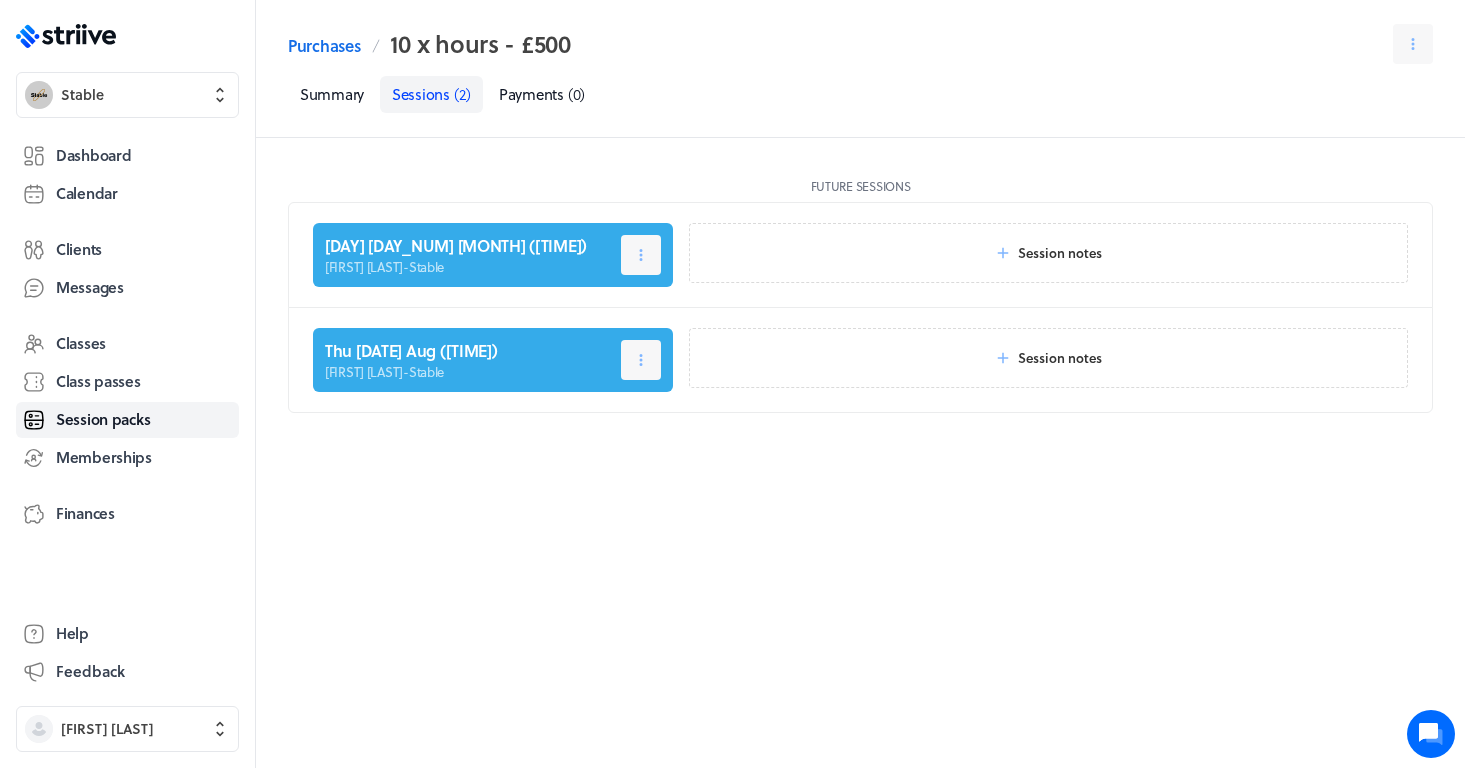 scroll, scrollTop: 0, scrollLeft: 0, axis: both 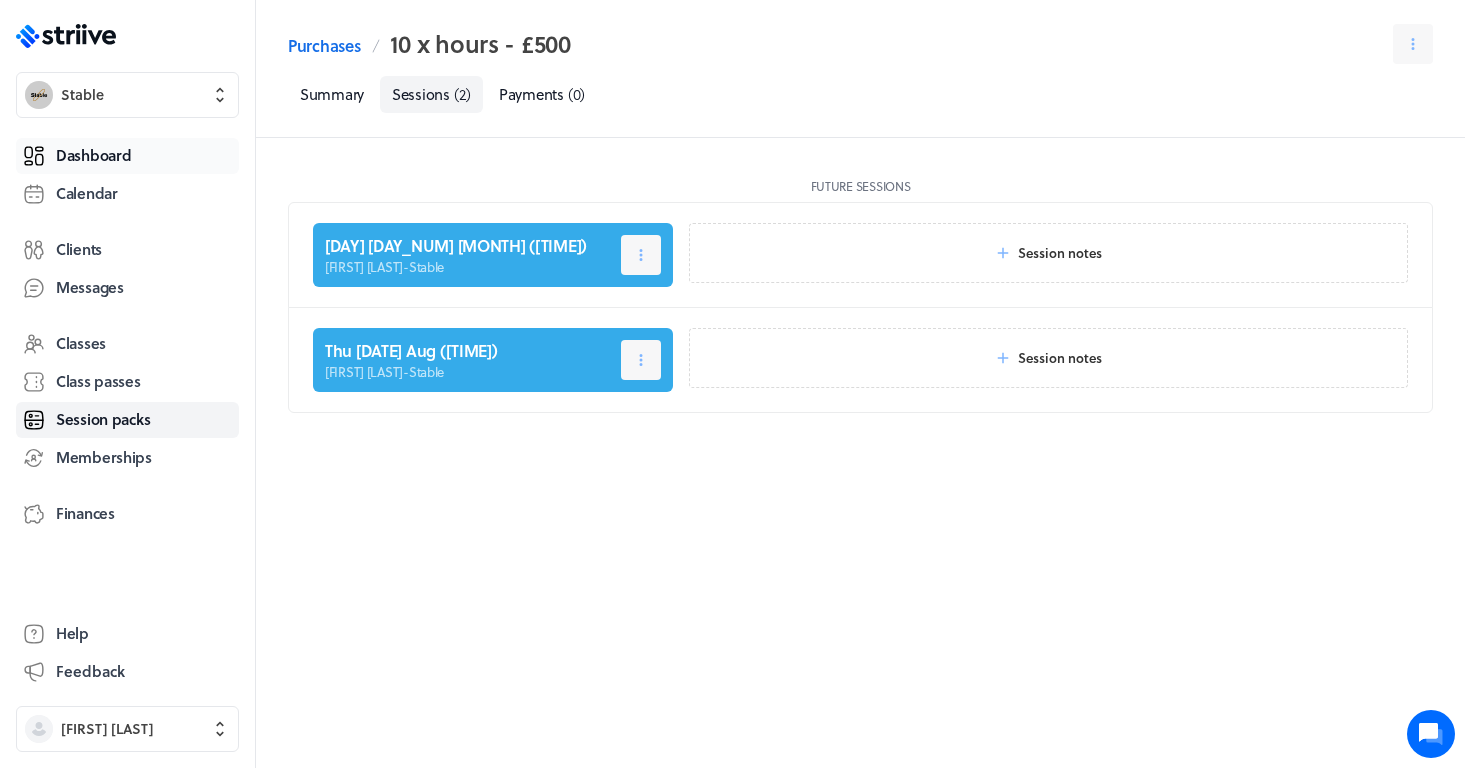 click on "Dashboard" at bounding box center [93, 155] 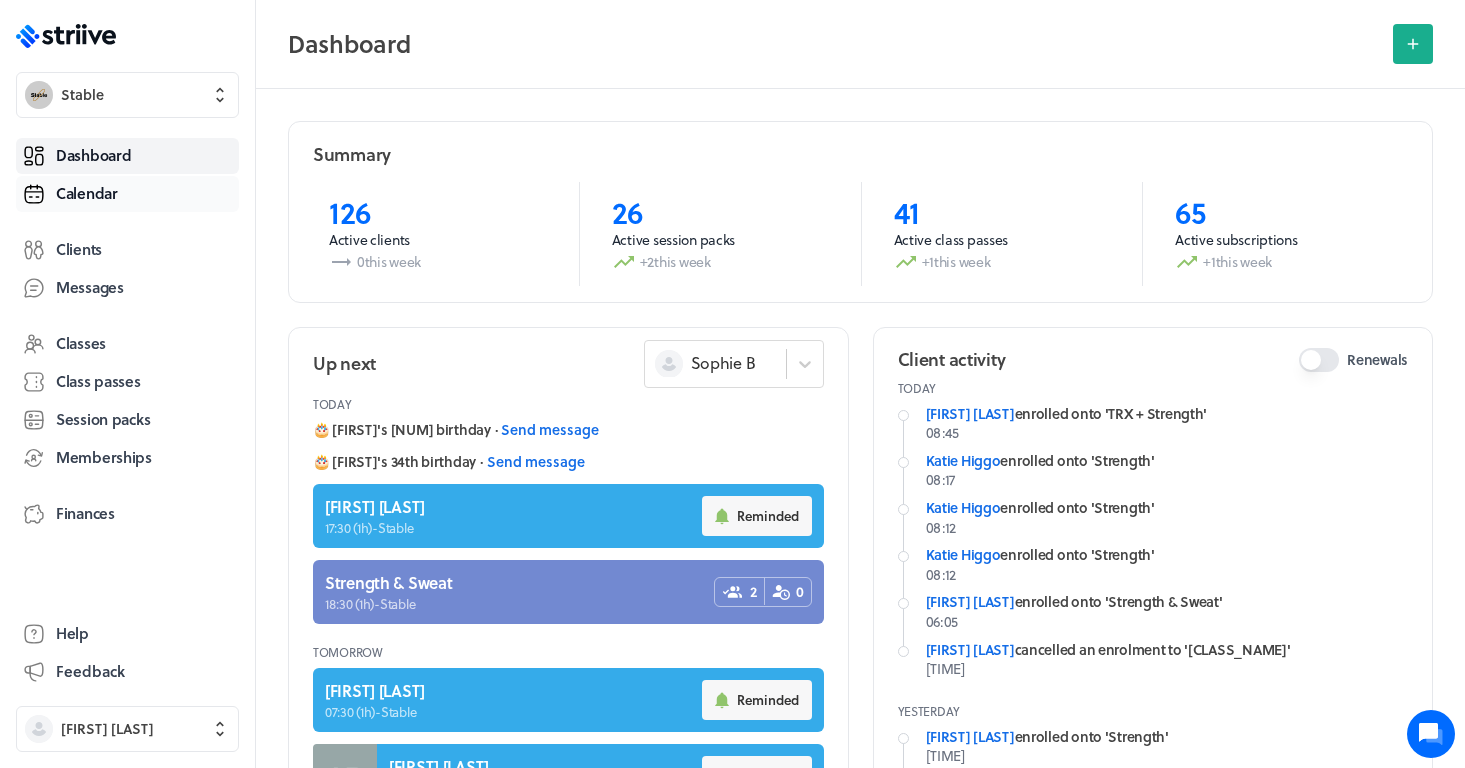 click on "Calendar" at bounding box center [87, 193] 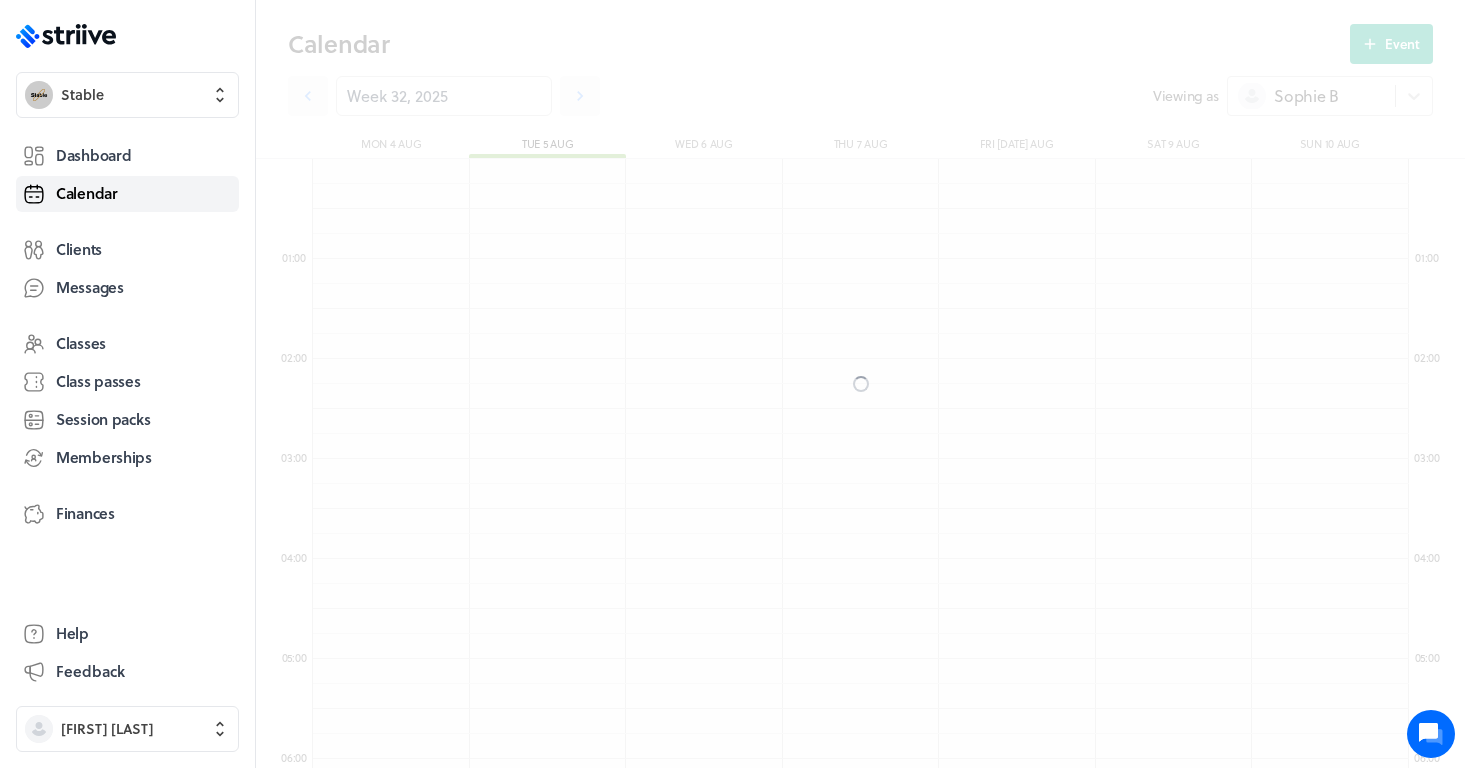 scroll, scrollTop: 600, scrollLeft: 0, axis: vertical 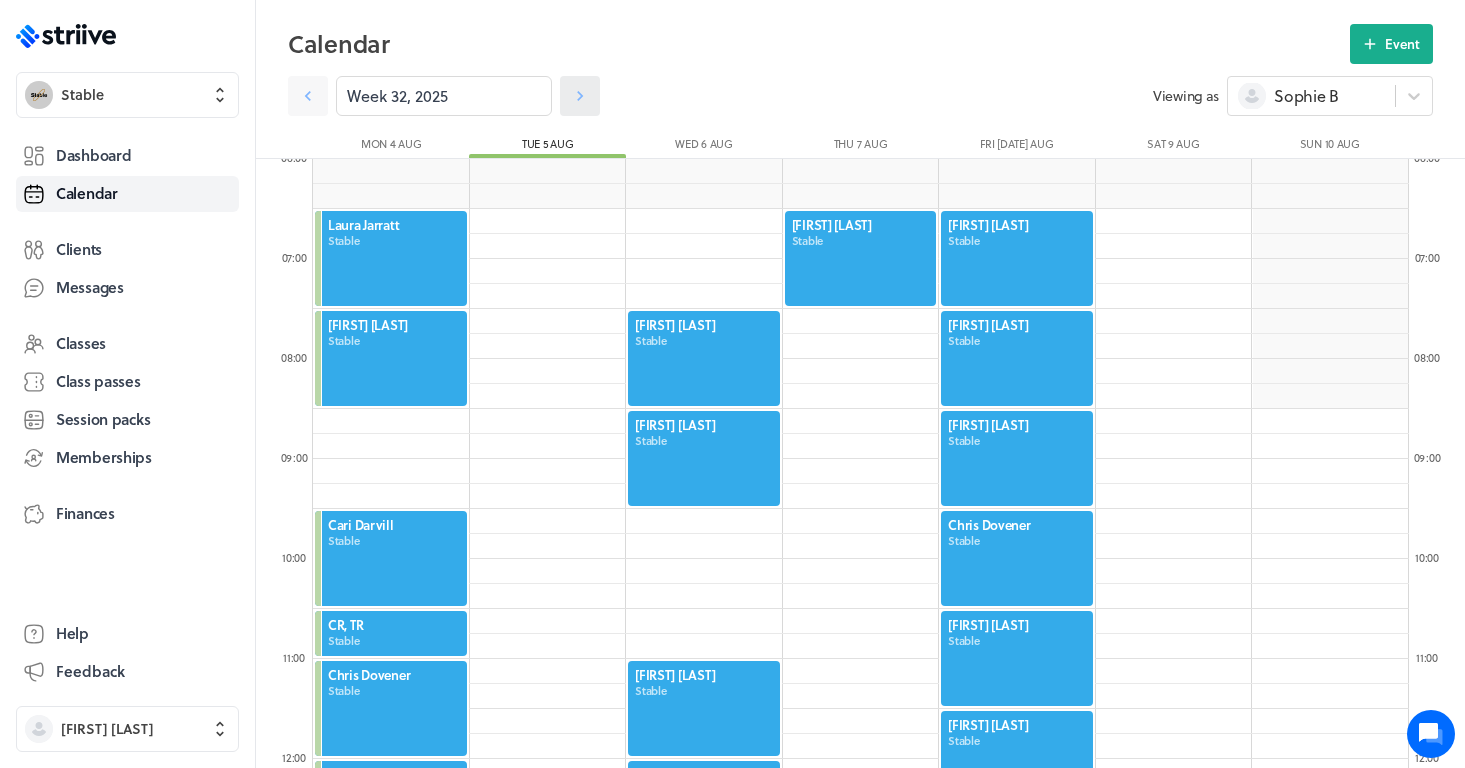click 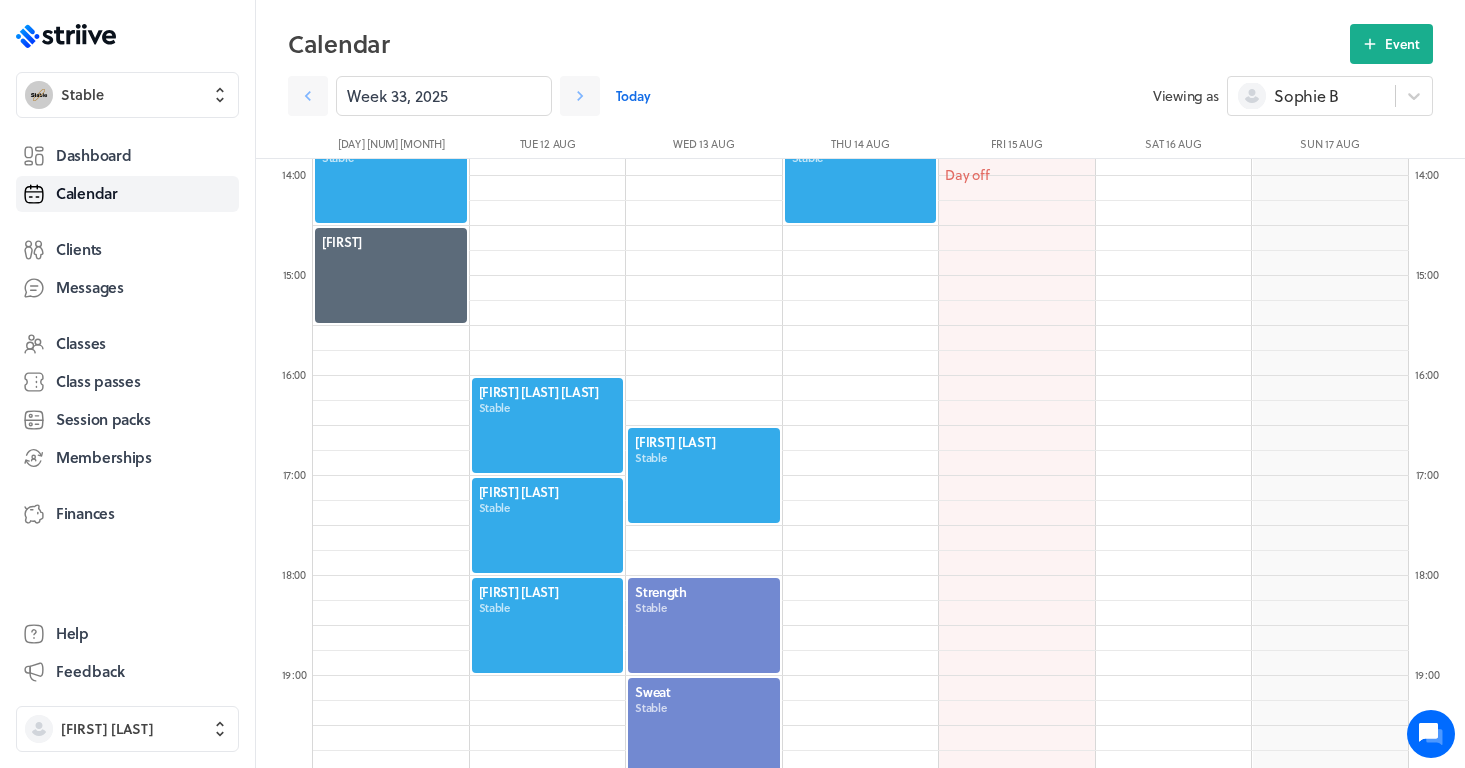 scroll, scrollTop: 1389, scrollLeft: 0, axis: vertical 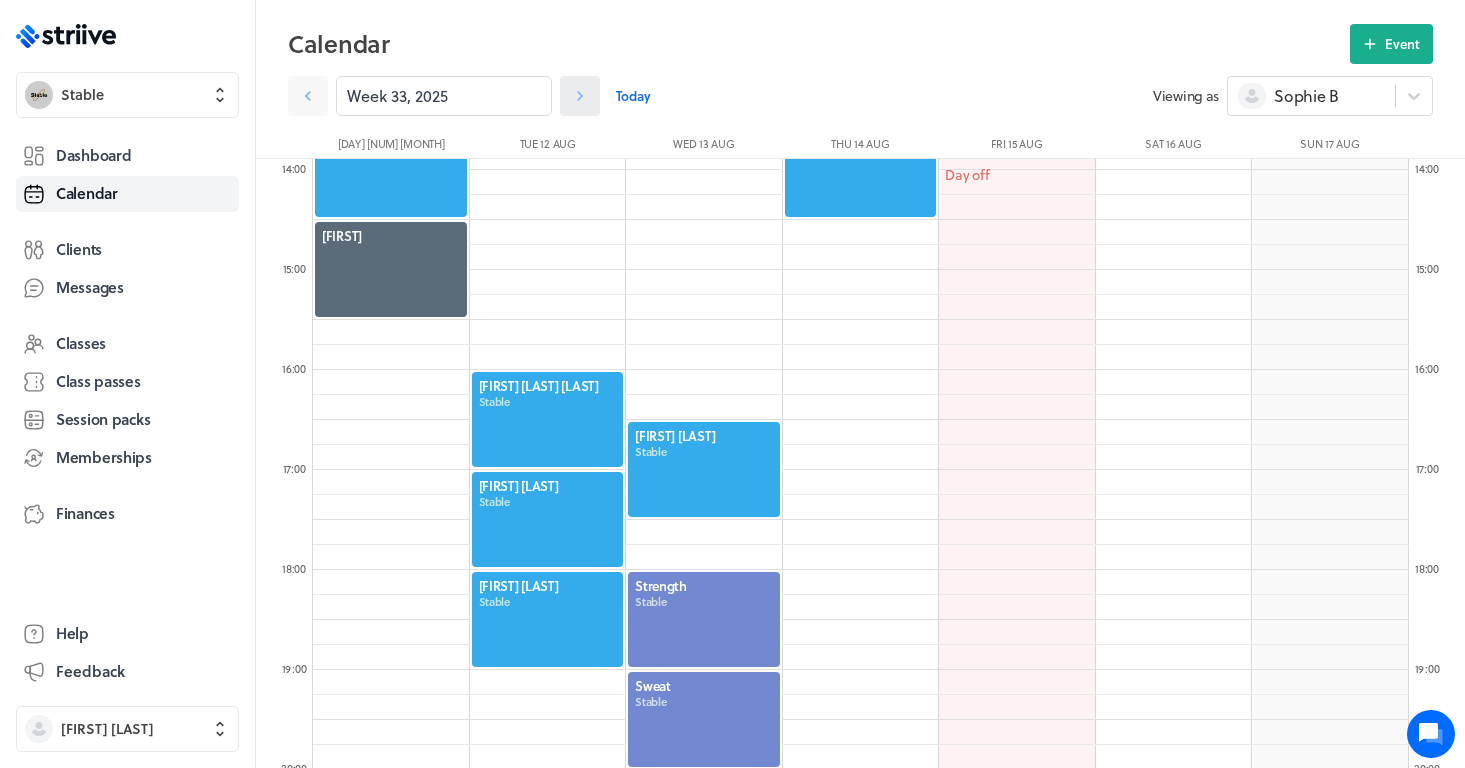click 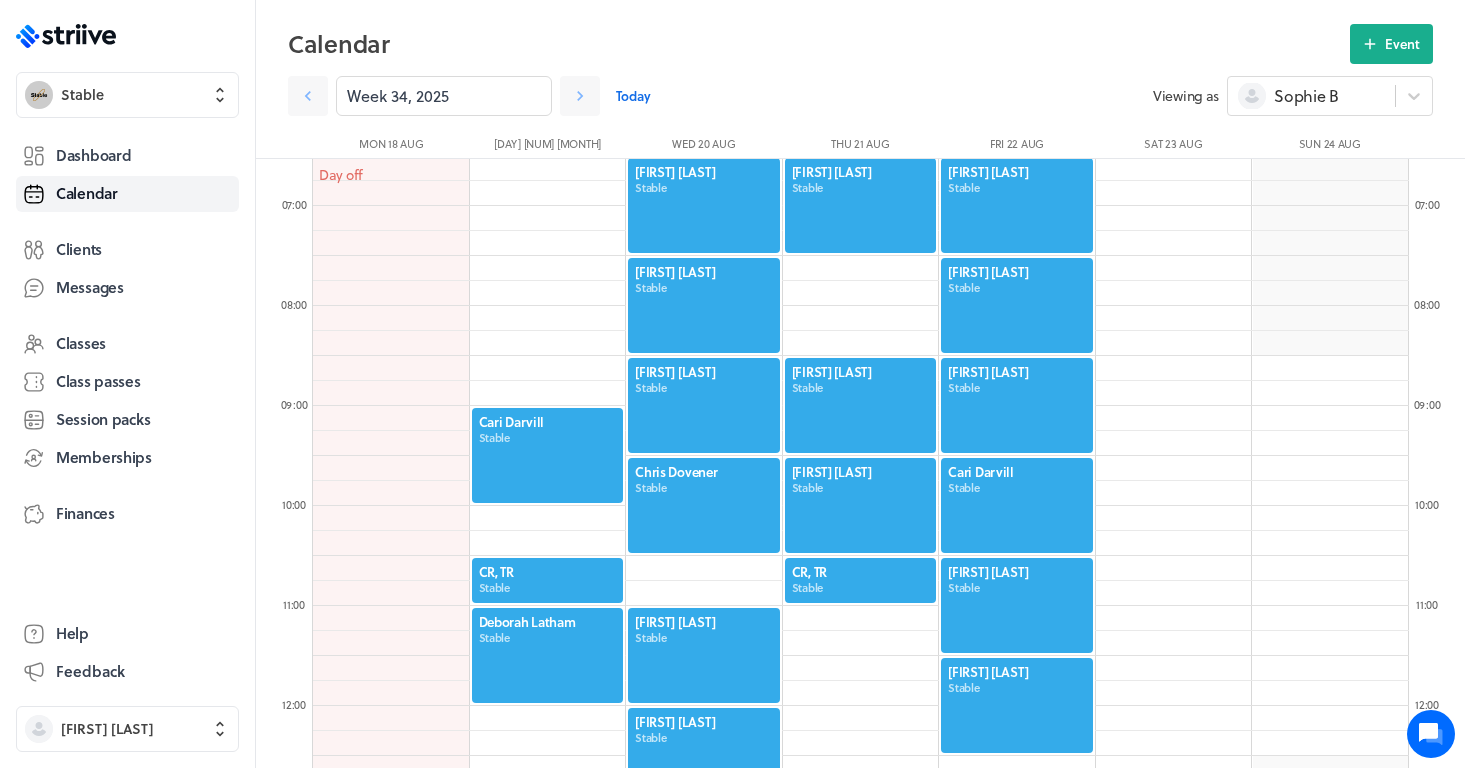 scroll, scrollTop: 657, scrollLeft: 0, axis: vertical 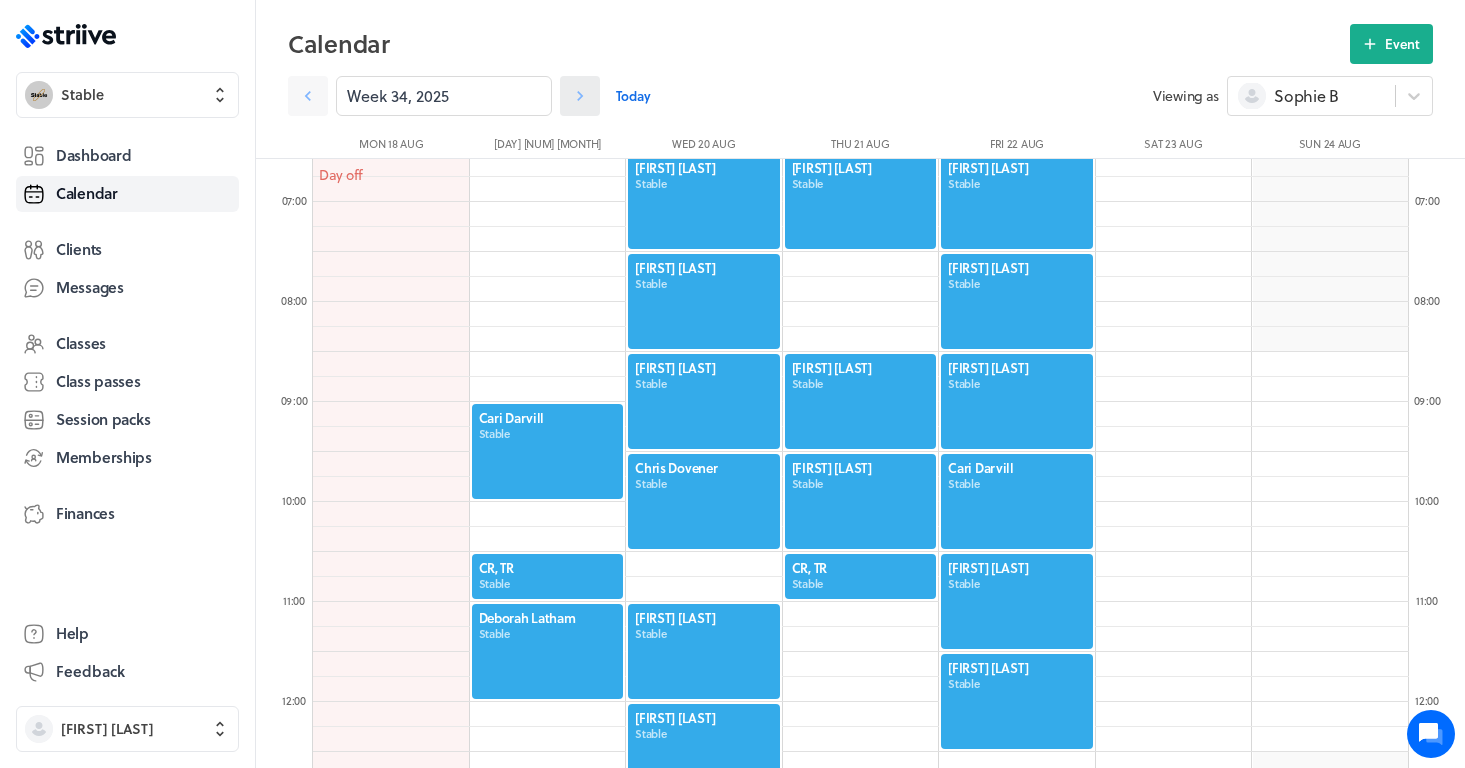 click at bounding box center [580, 96] 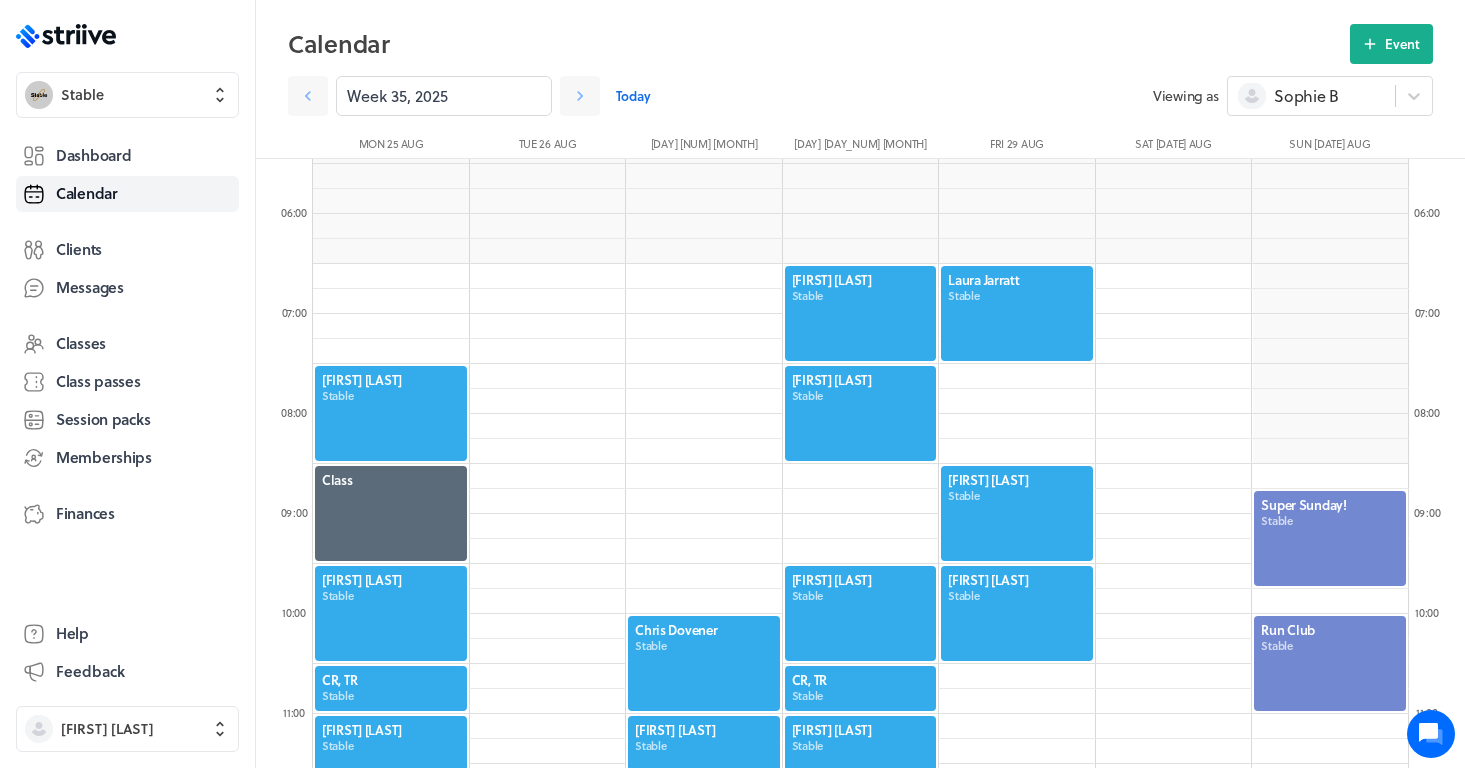 scroll, scrollTop: 545, scrollLeft: 0, axis: vertical 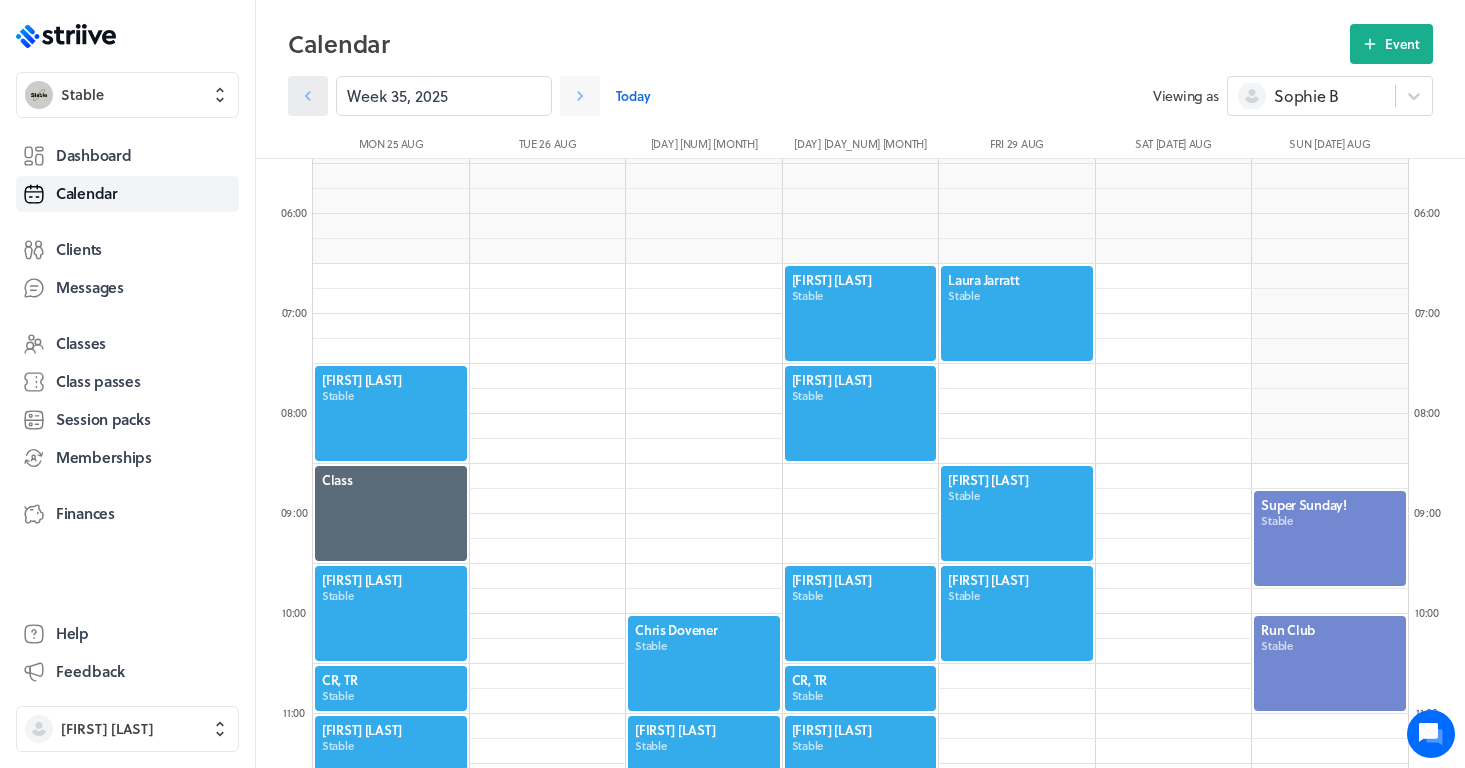 click 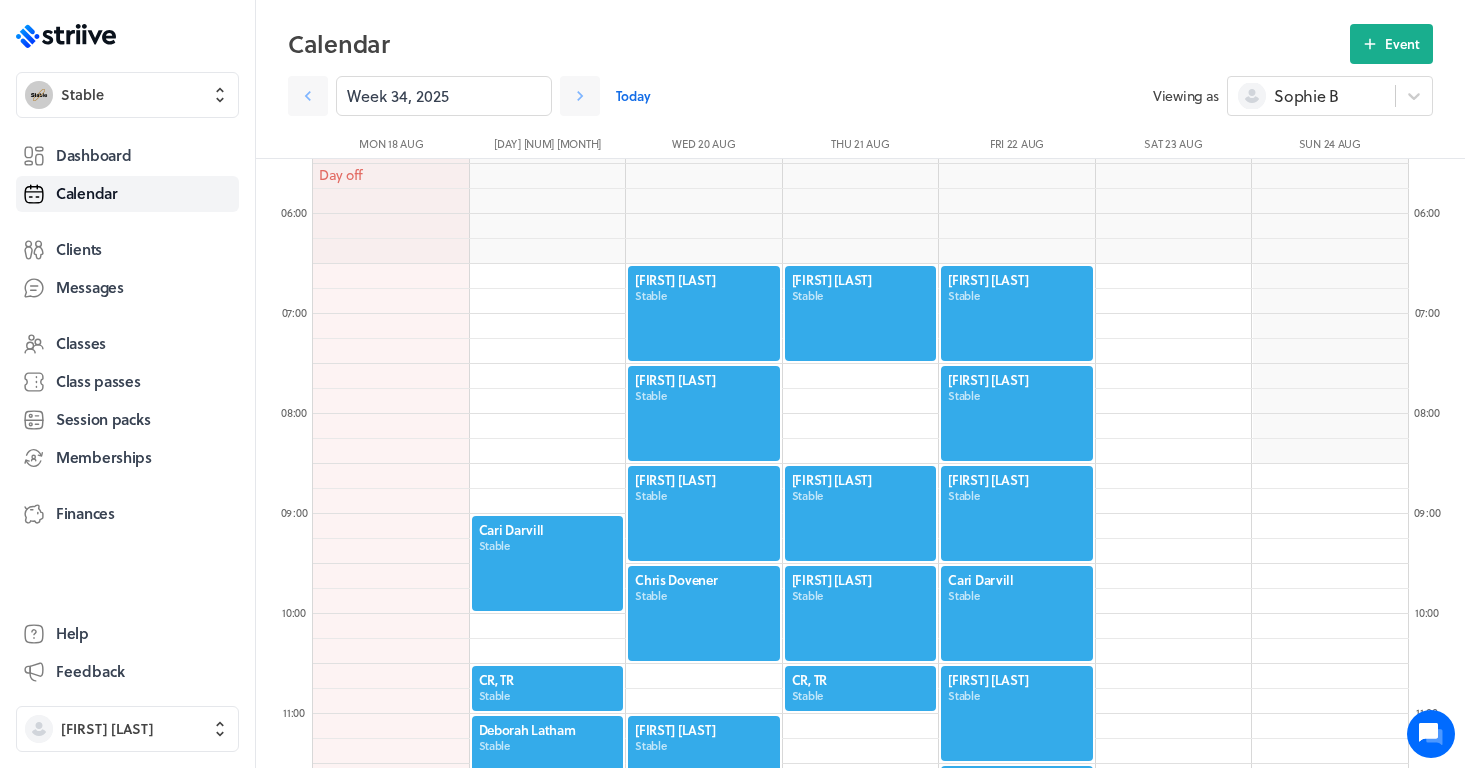 click 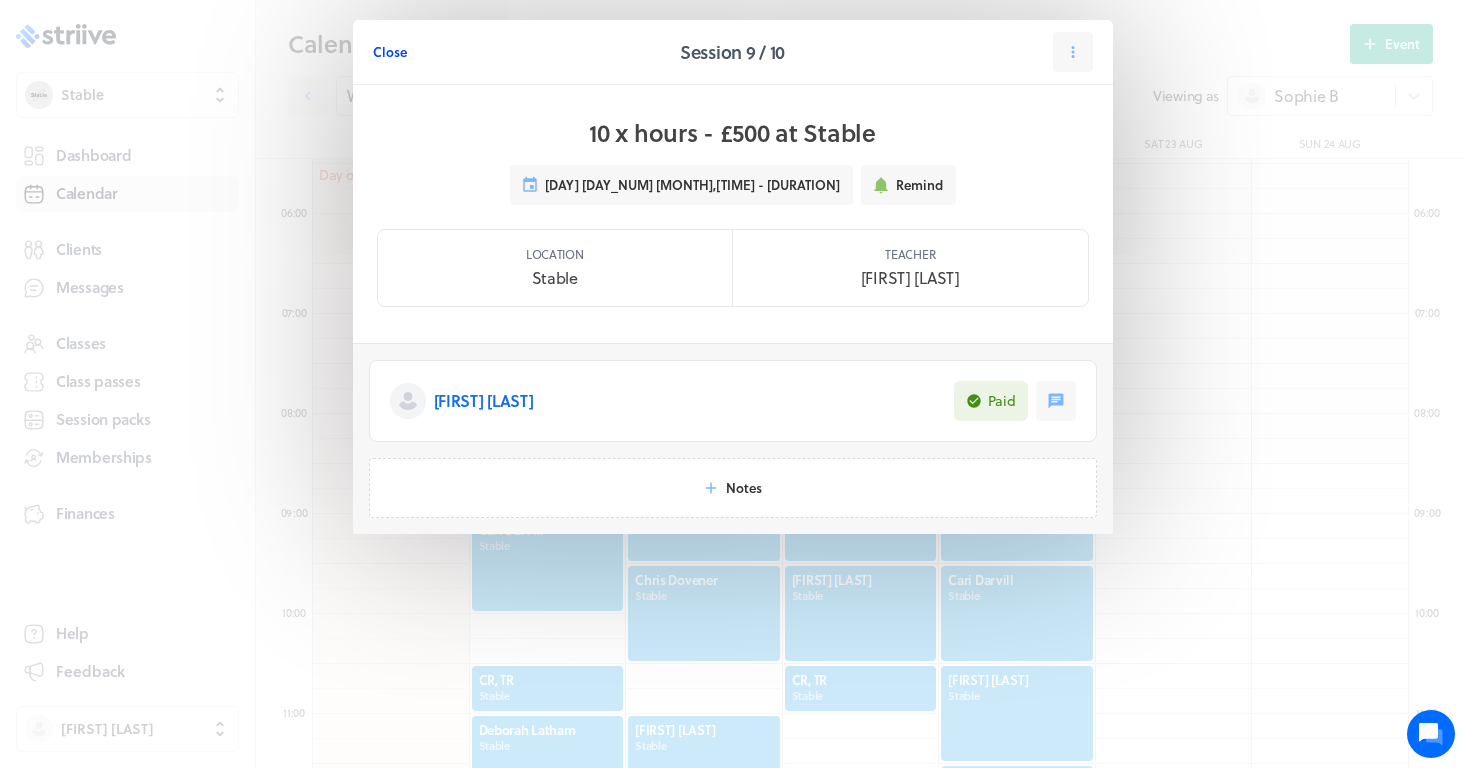 click on "Close" at bounding box center [390, 52] 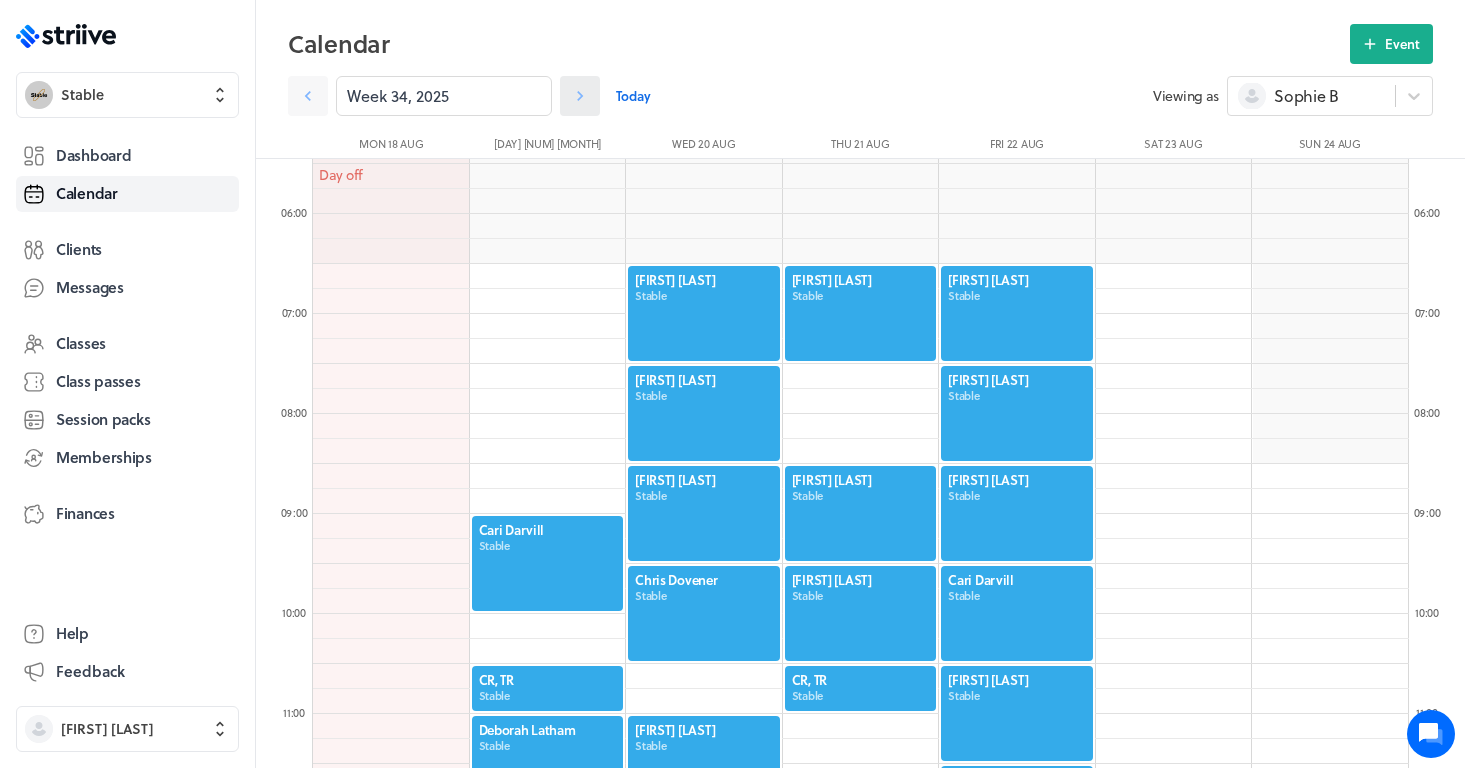 click 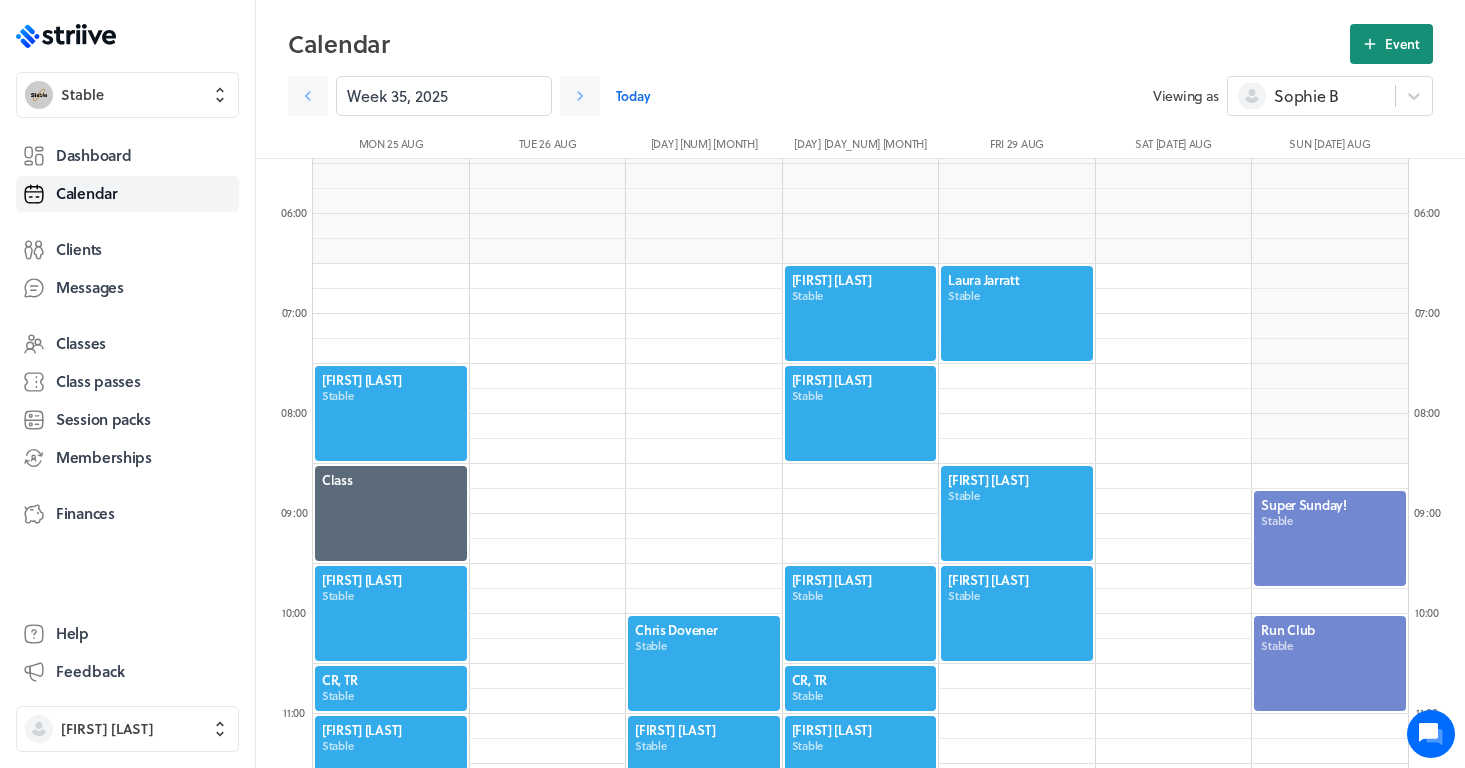 click on "Event" at bounding box center [1402, 44] 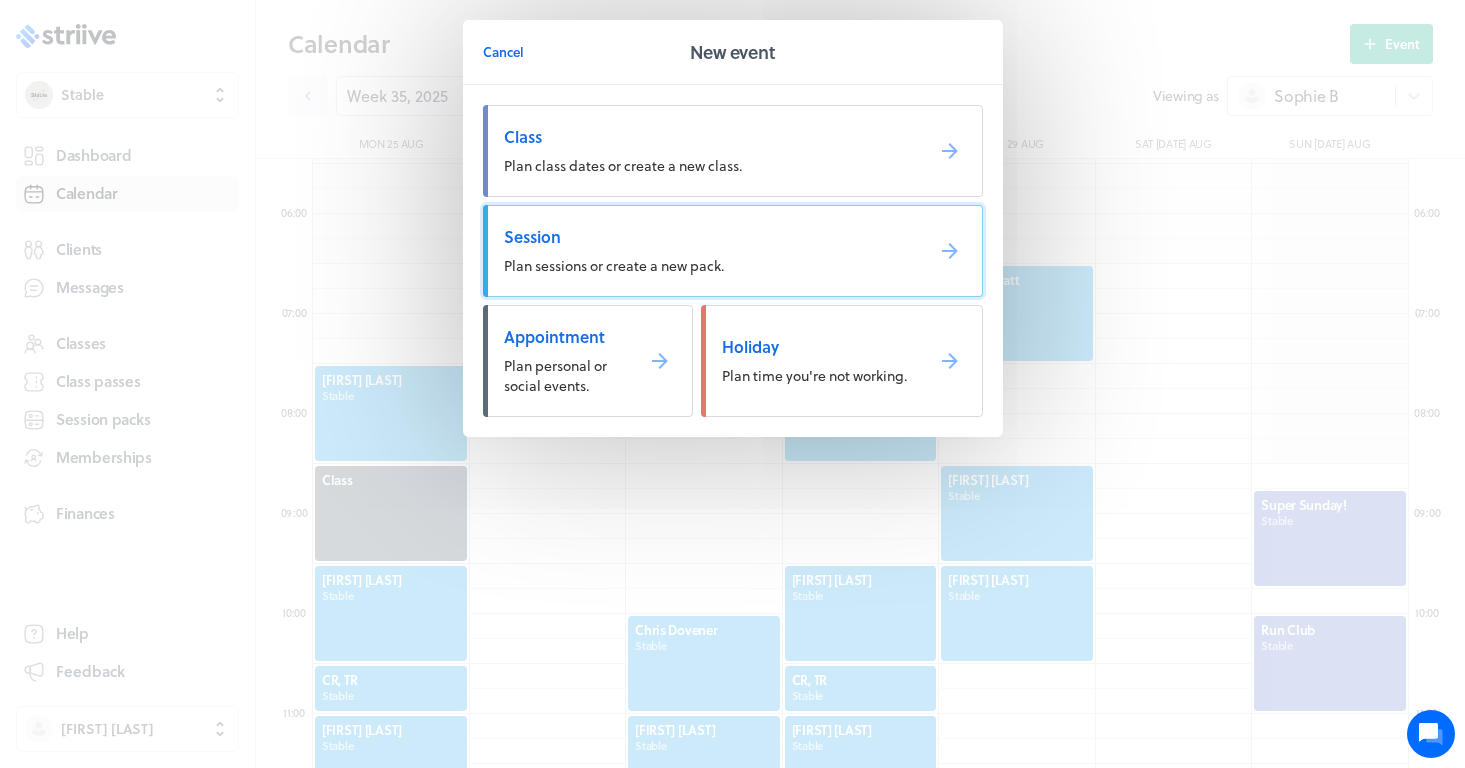 click on "Session" at bounding box center [705, 237] 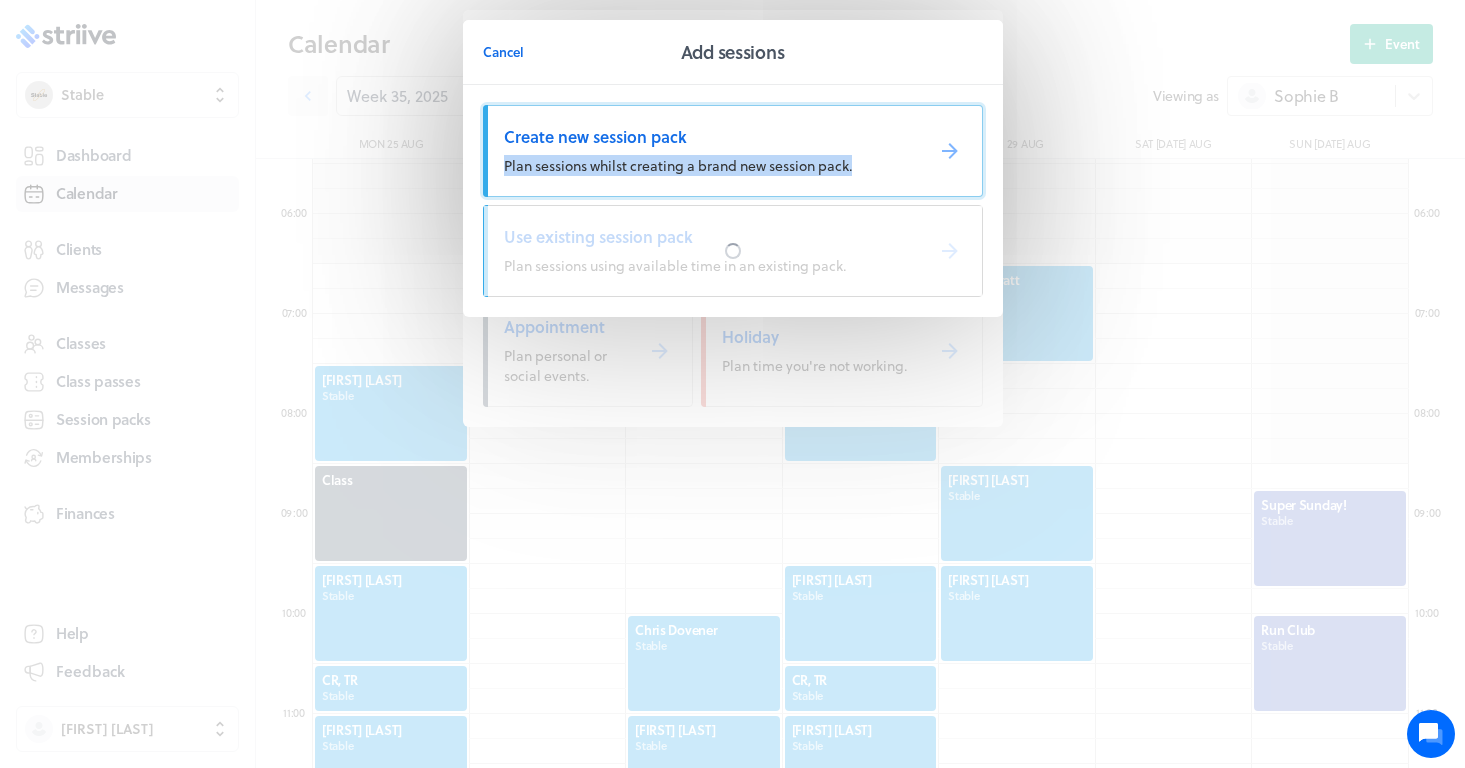 drag, startPoint x: 622, startPoint y: 236, endPoint x: 606, endPoint y: 151, distance: 86.492775 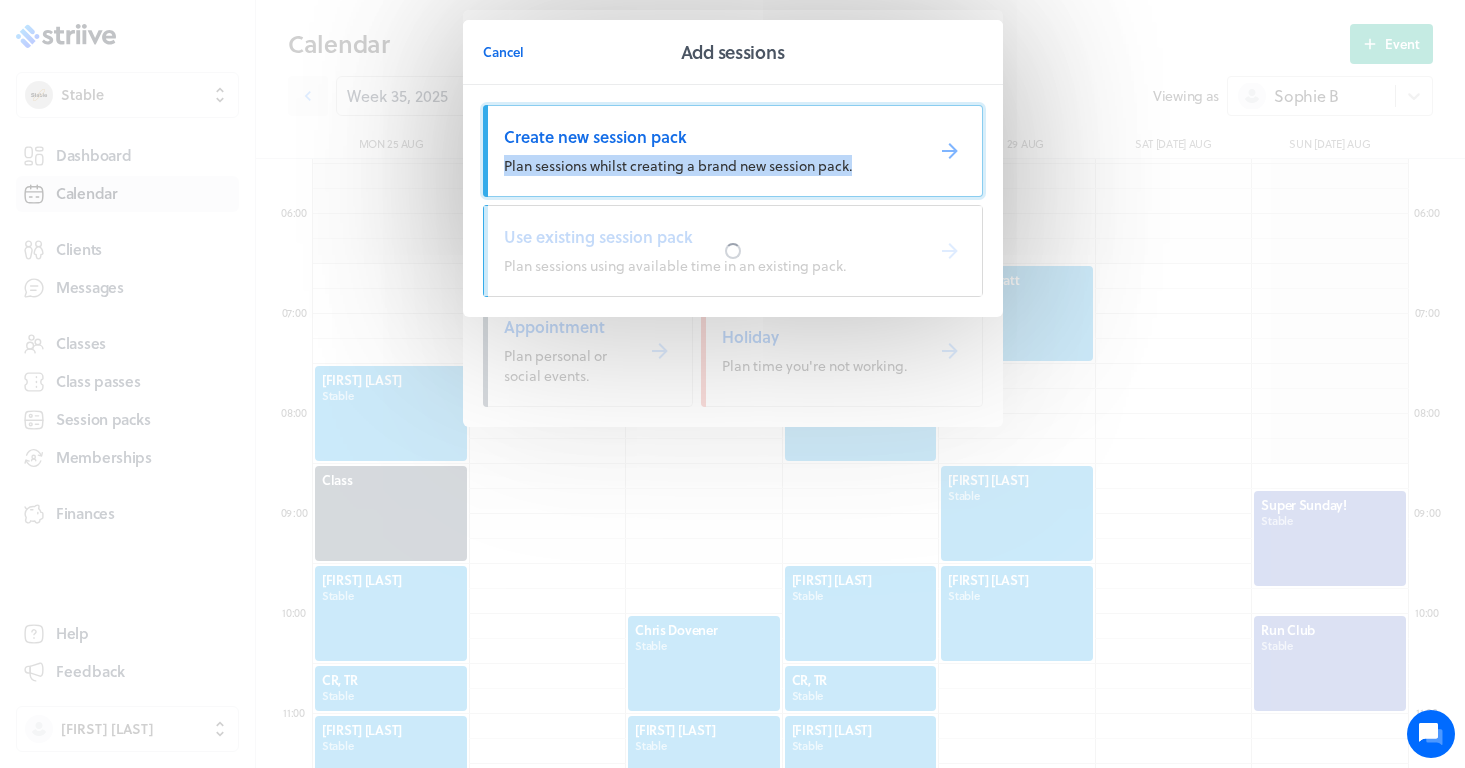 click on "Create new session pack Plan sessions whilst creating a brand new session pack. Use existing session pack Plan sessions using available time in an existing pack." at bounding box center [733, 201] 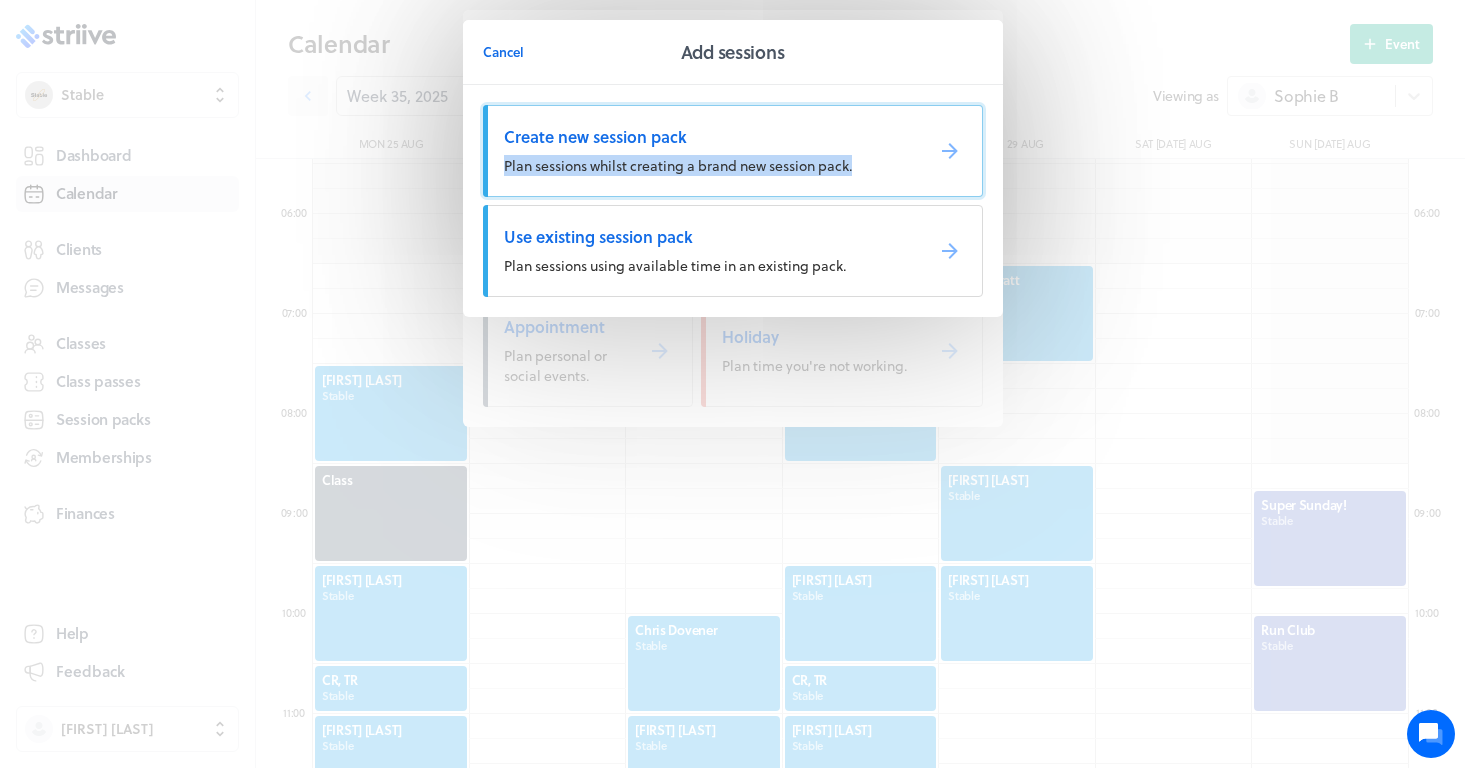 click on "Create new session pack Plan sessions whilst creating a brand new session pack." at bounding box center [733, 151] 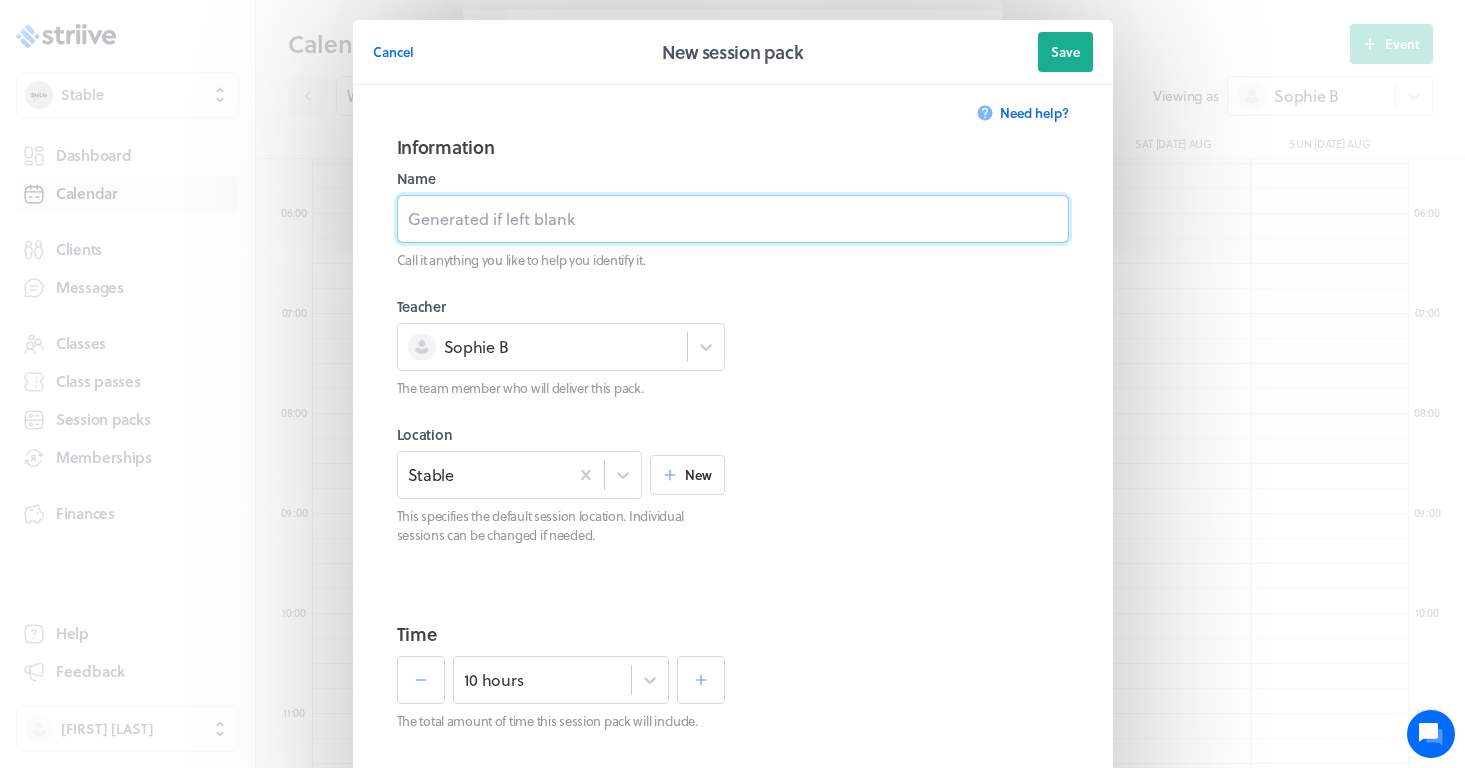 click at bounding box center [733, 219] 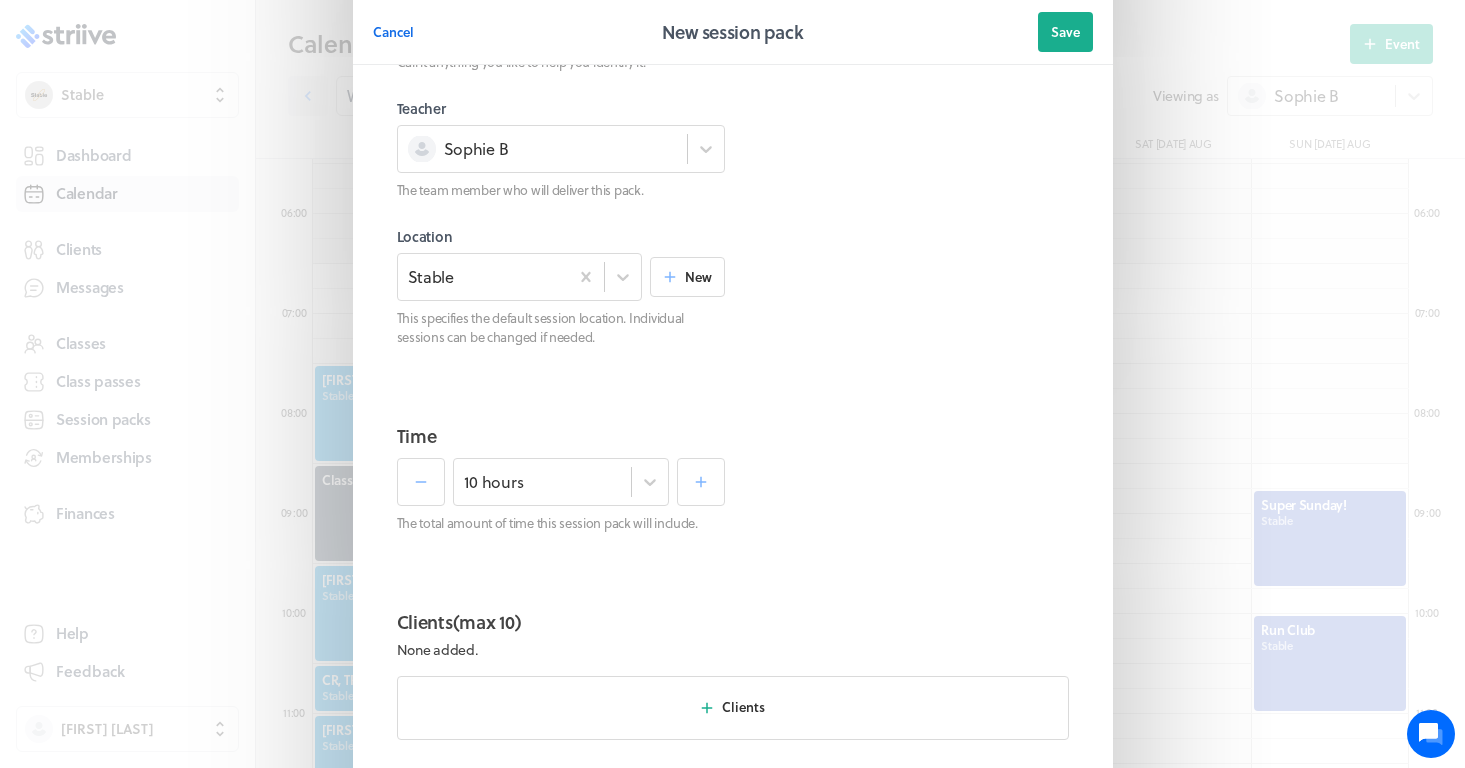 scroll, scrollTop: 305, scrollLeft: 0, axis: vertical 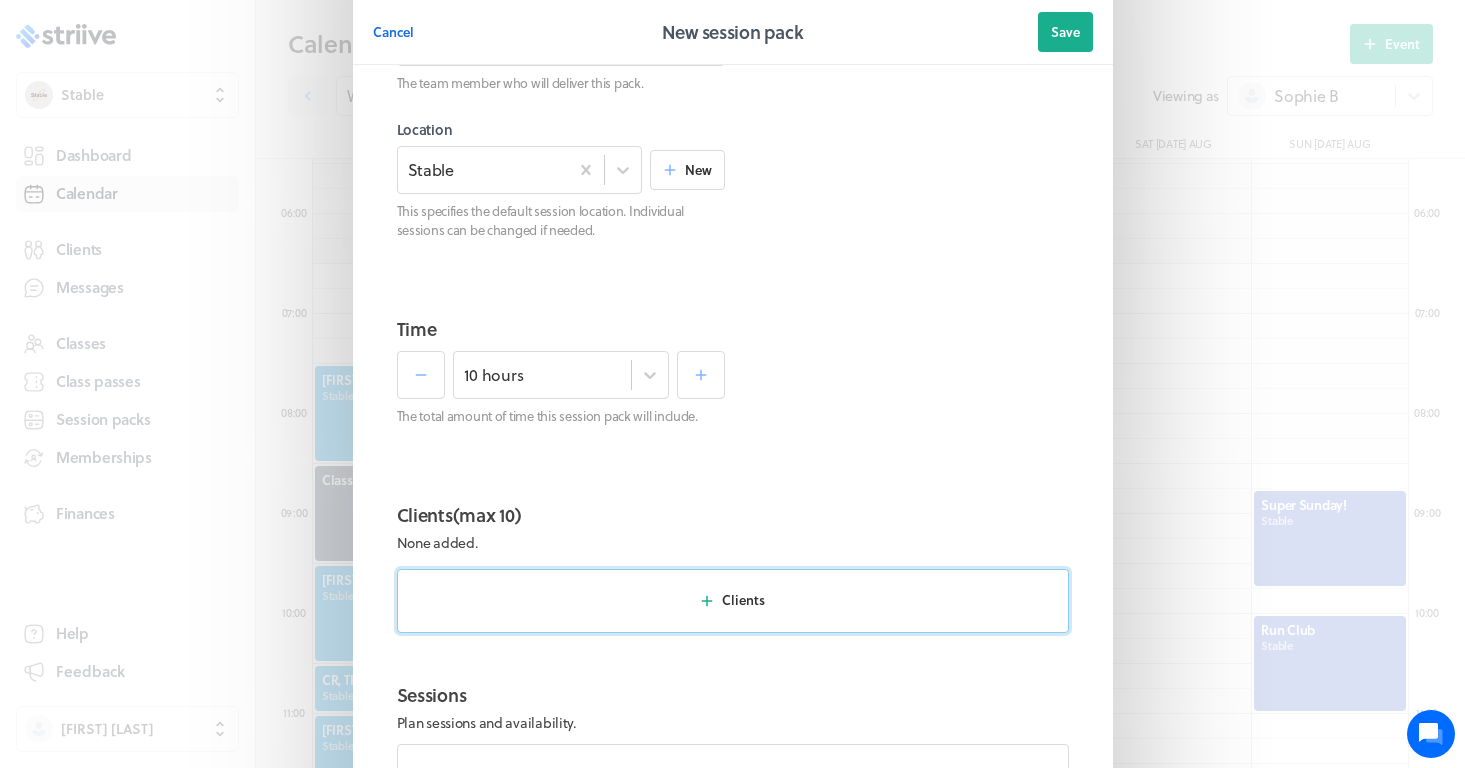 type on "10 x hours - £500" 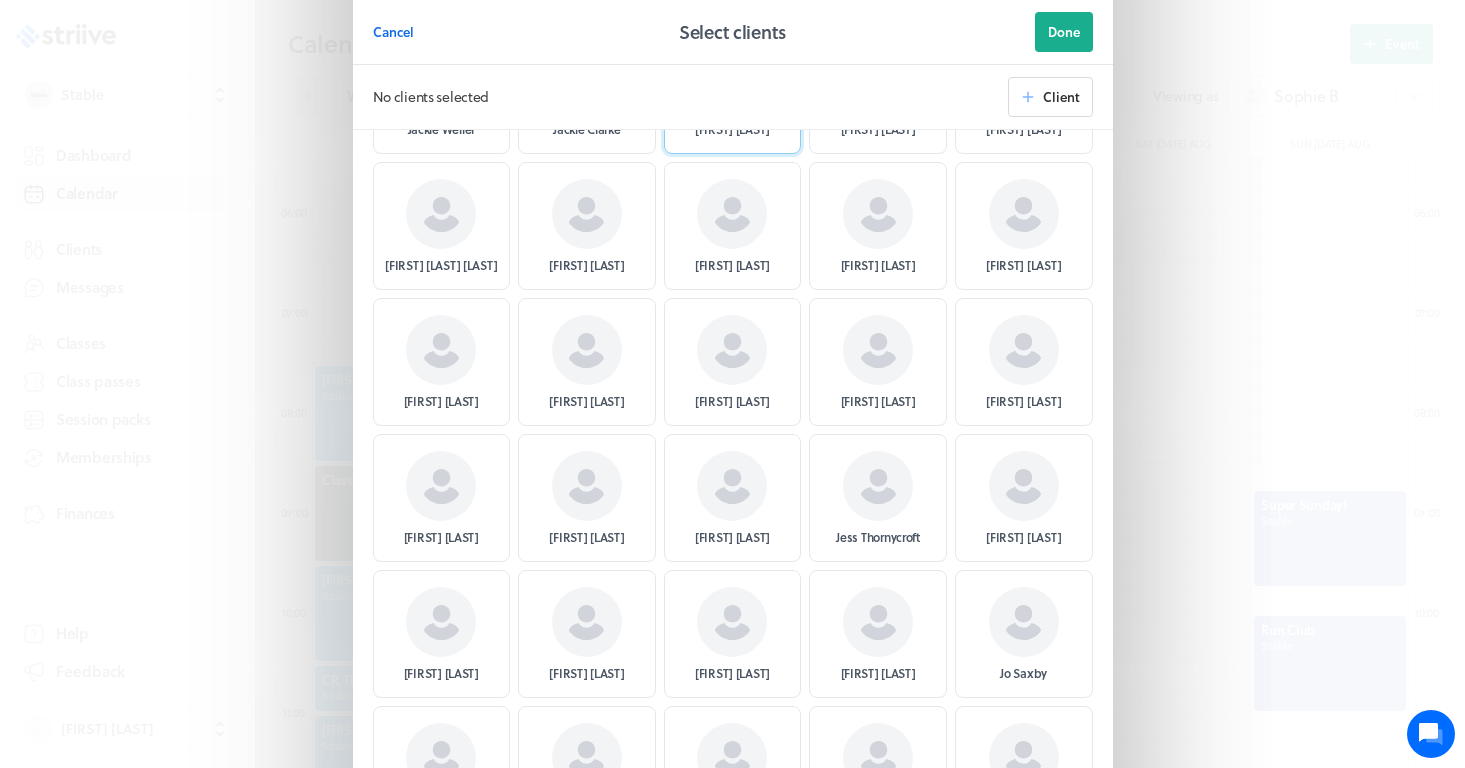 scroll, scrollTop: 4946, scrollLeft: 0, axis: vertical 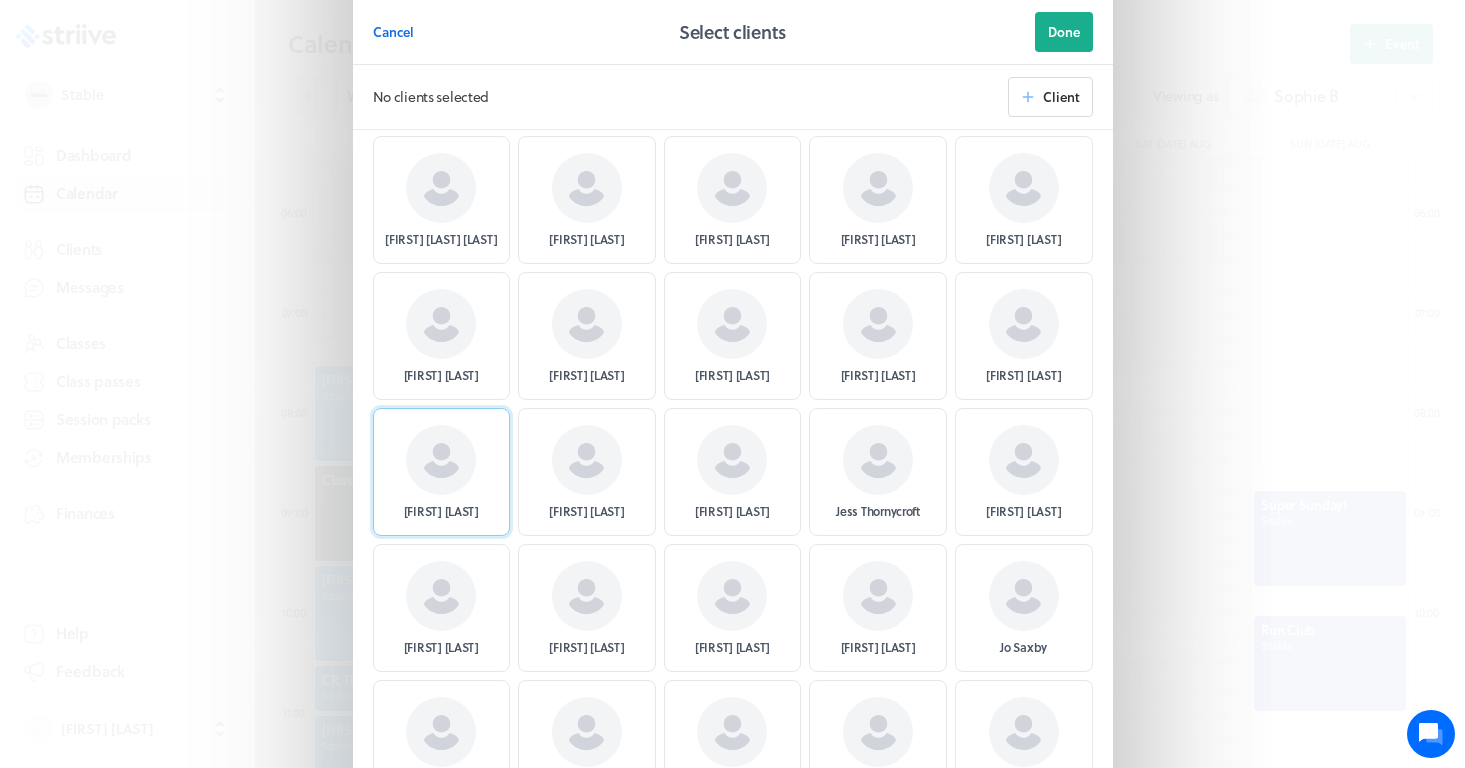 click on "[FIRST] [LAST]" at bounding box center [442, 472] 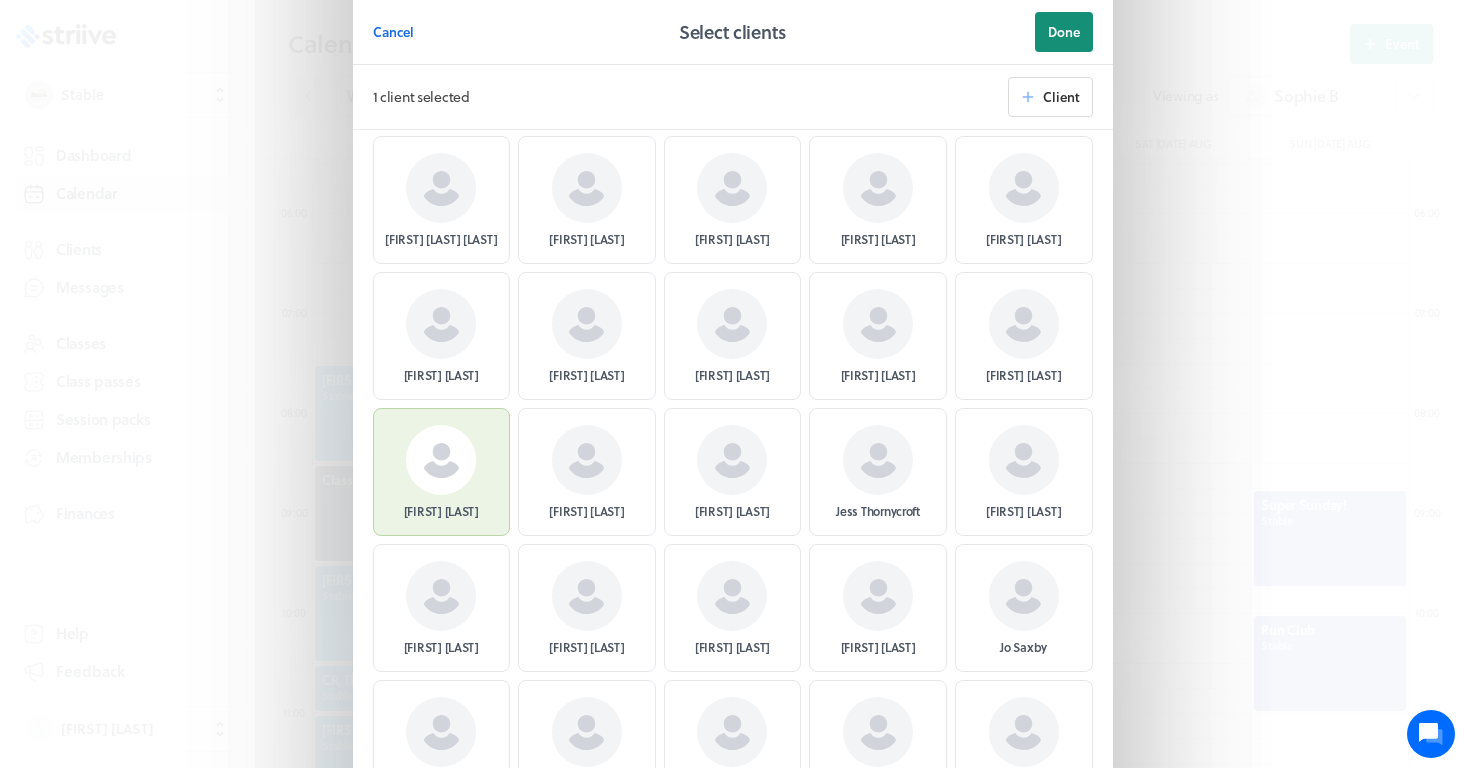 click on "Done" at bounding box center (1064, 32) 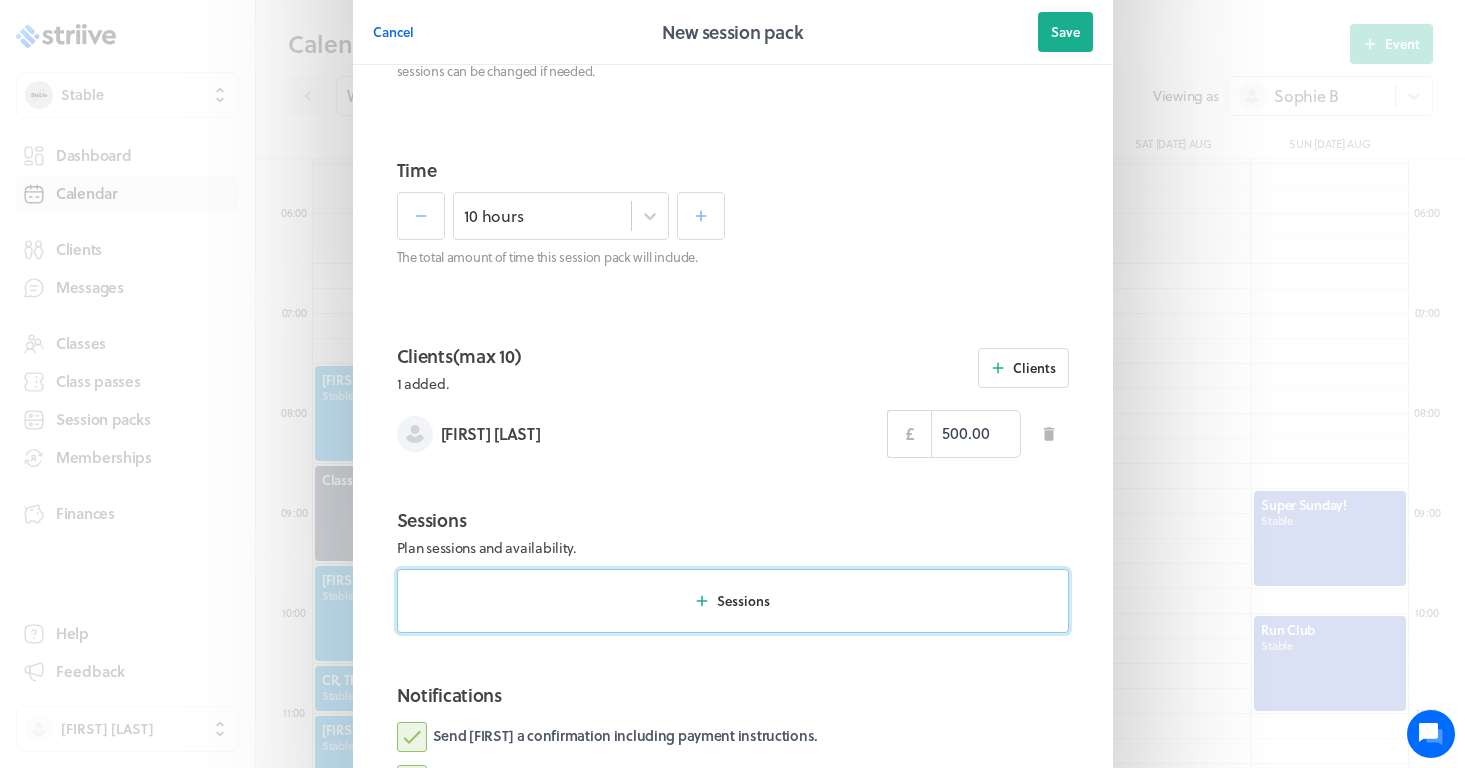 scroll, scrollTop: 479, scrollLeft: 0, axis: vertical 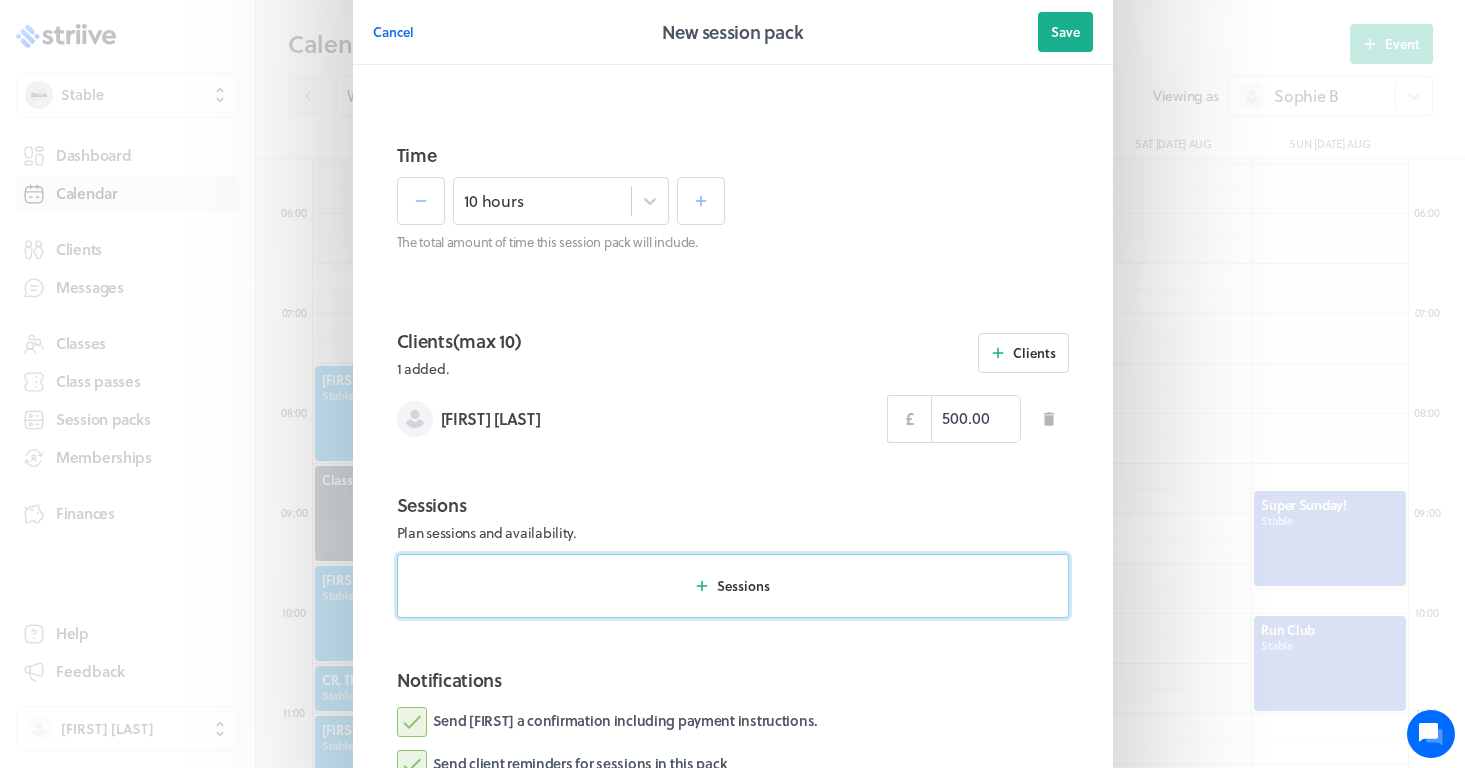 click on "Sessions" at bounding box center [733, 586] 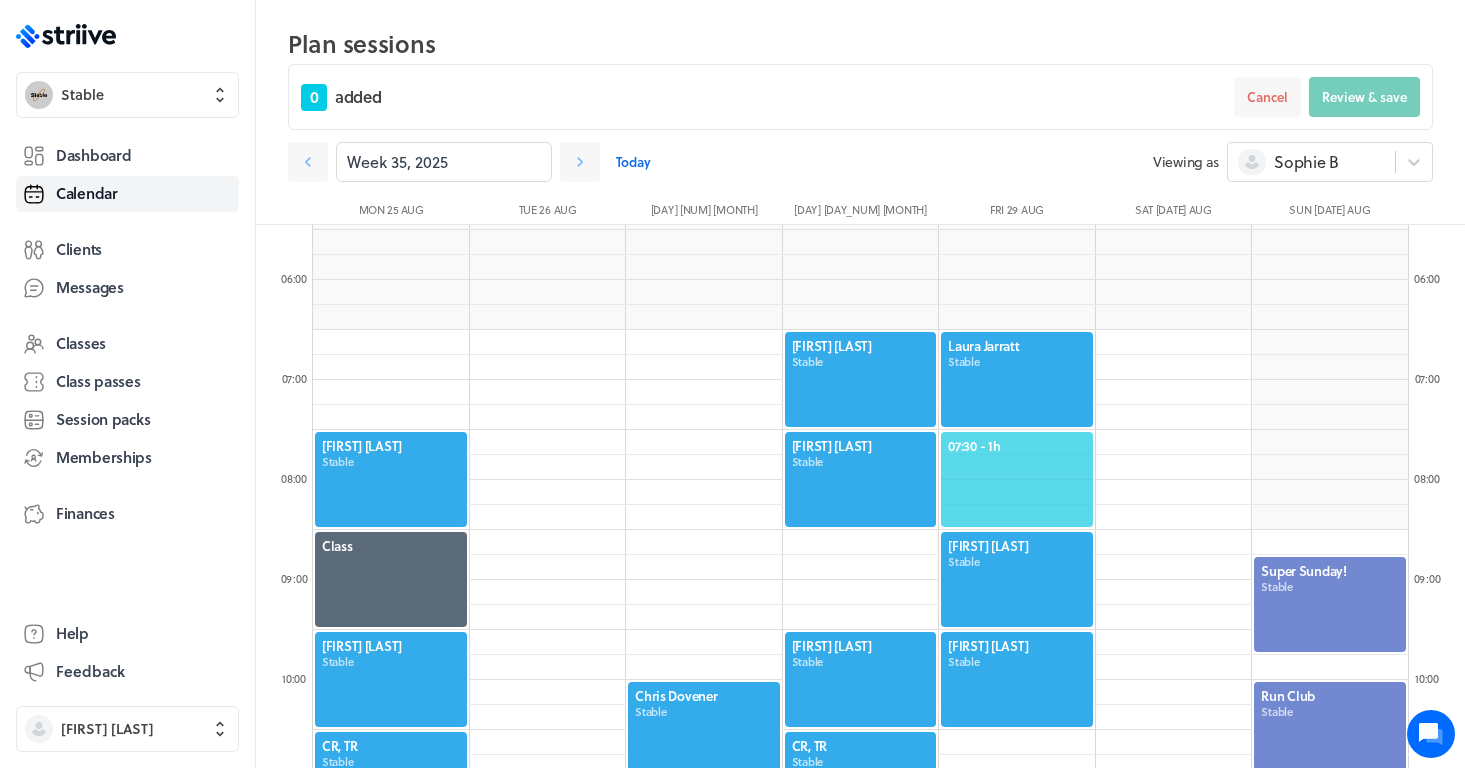 click on "07:30  - 1h" 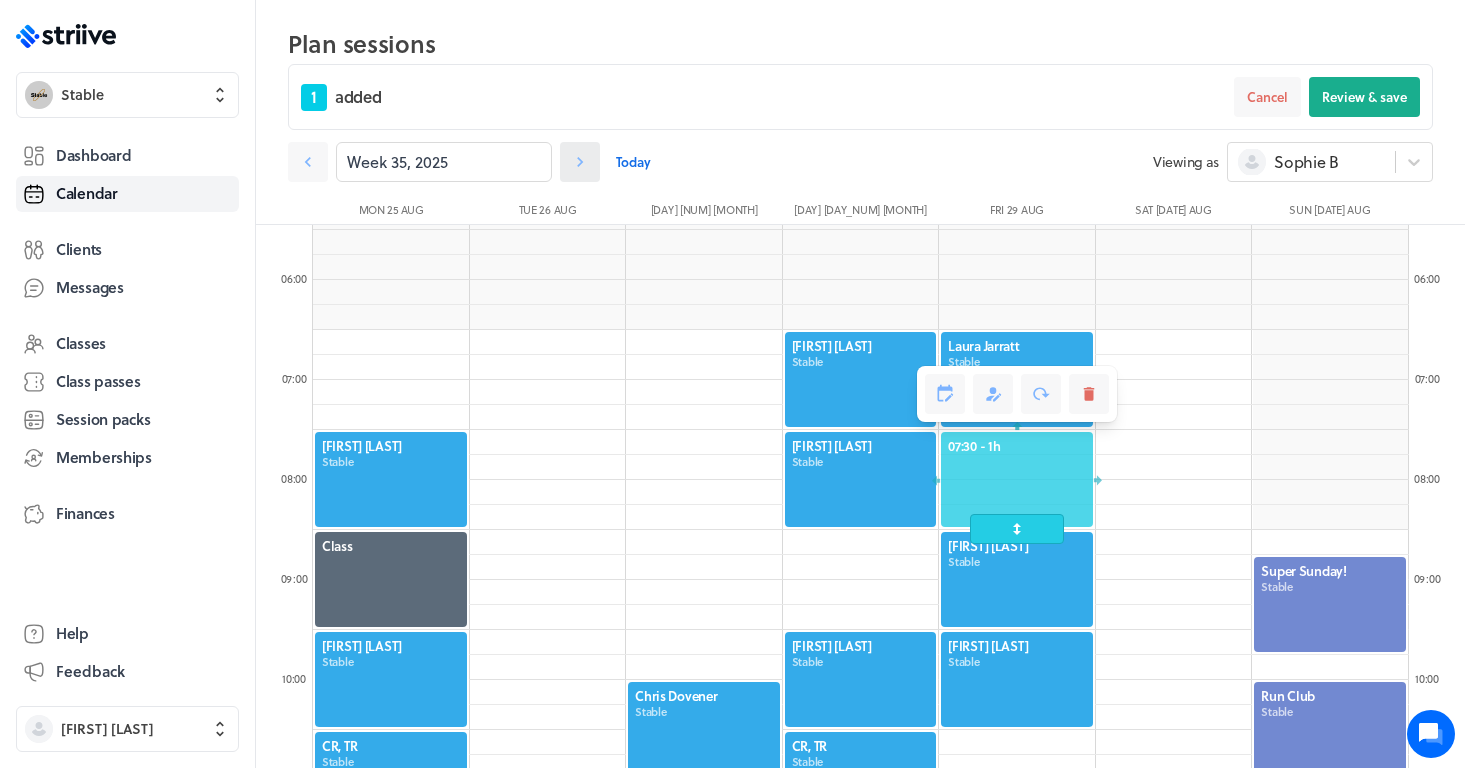 click 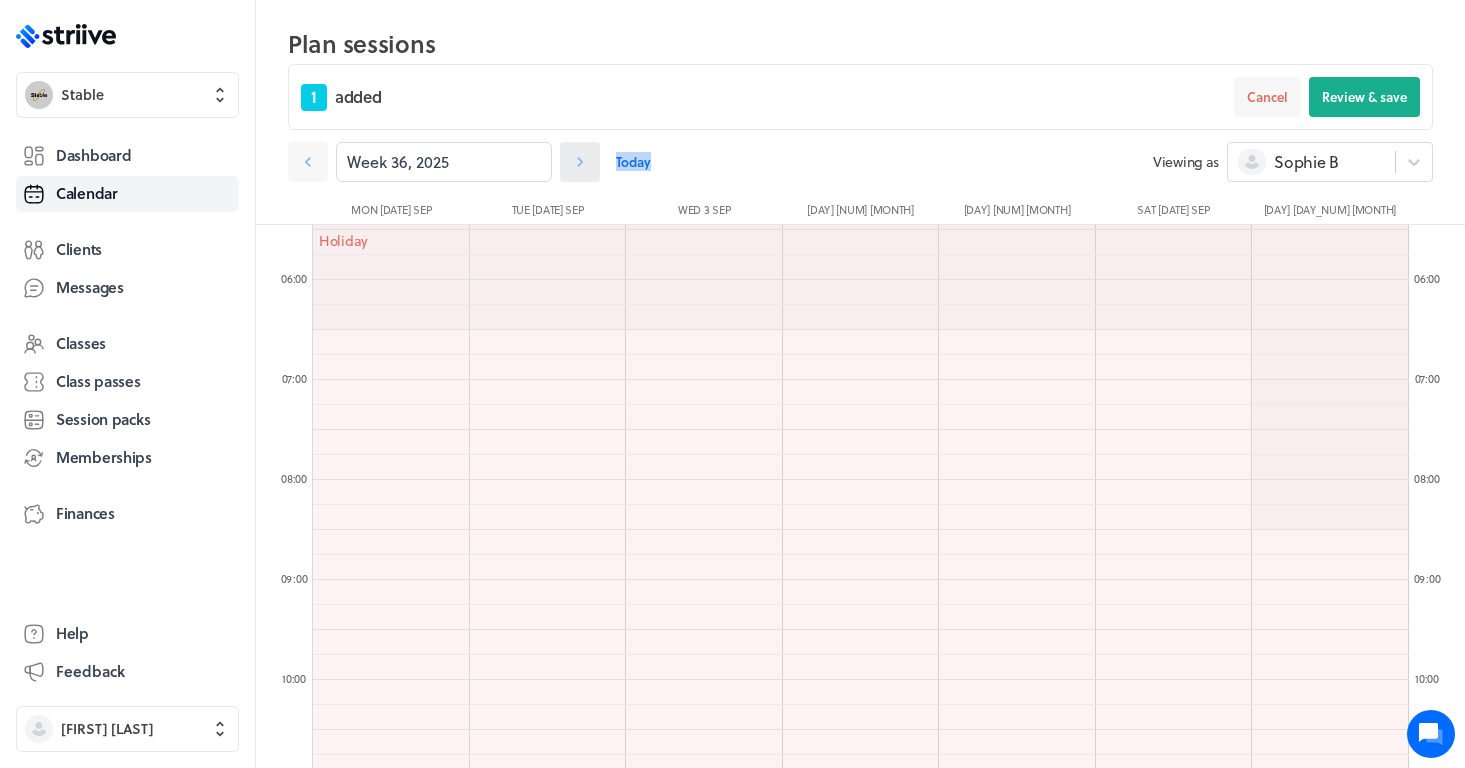 click 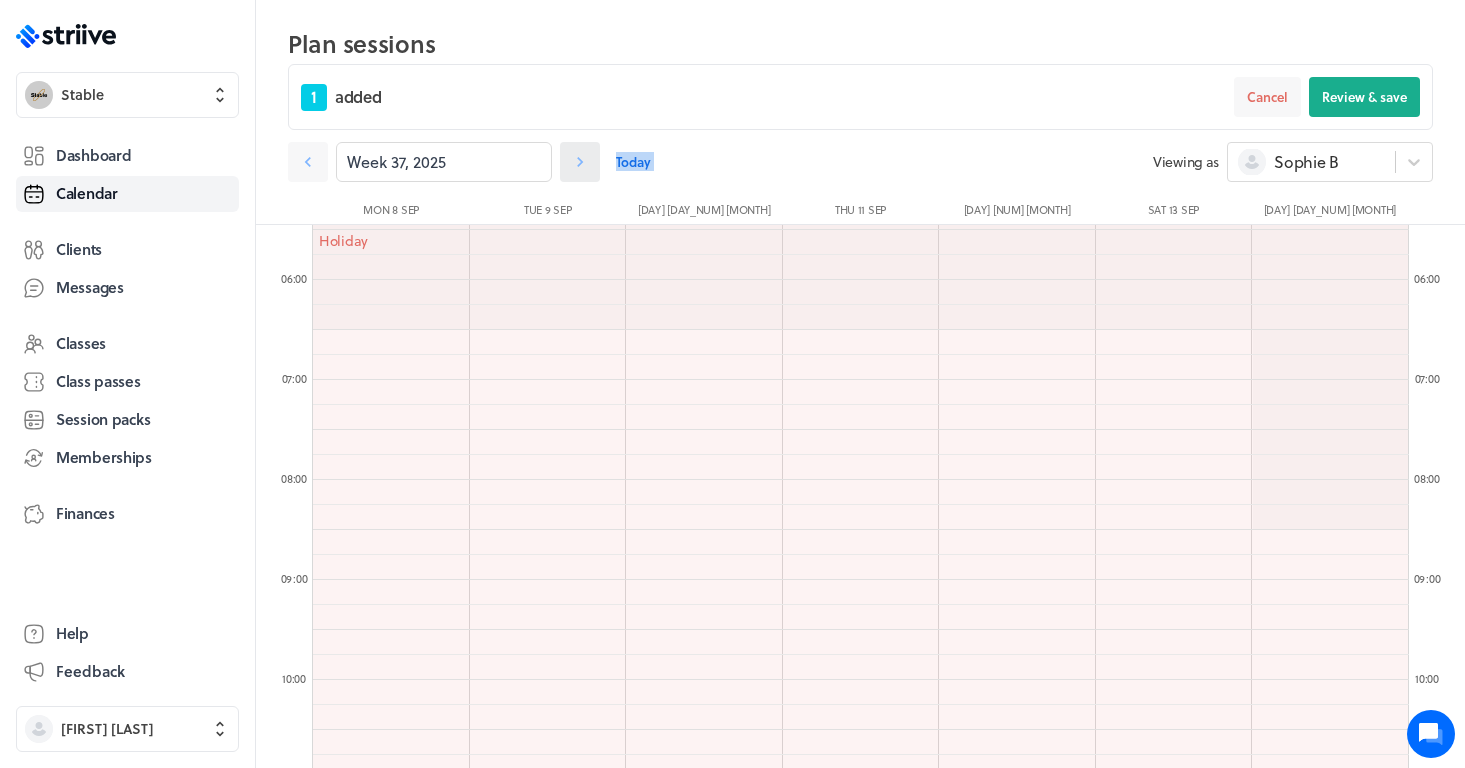 click 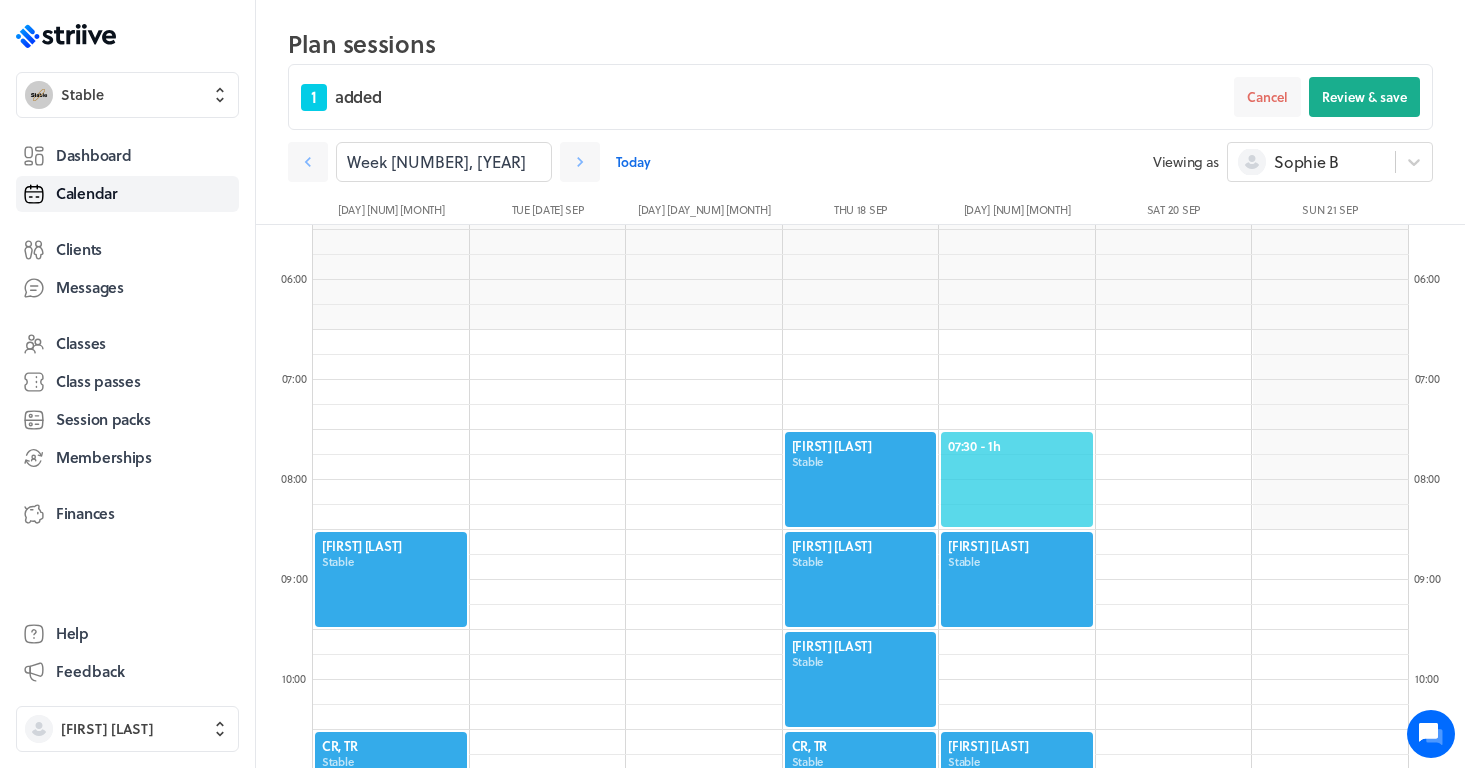 click on "07:30  - 1h" 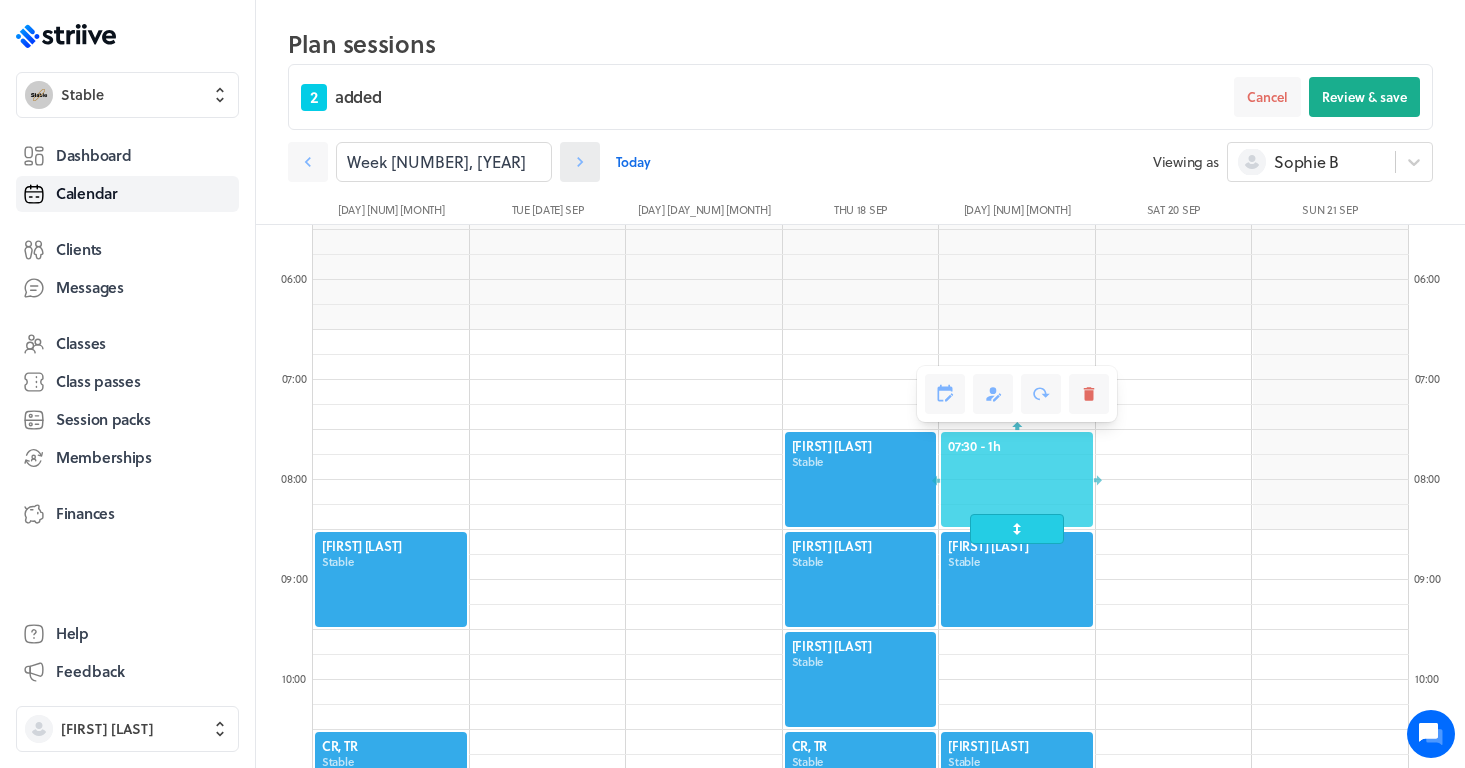 click at bounding box center [580, 162] 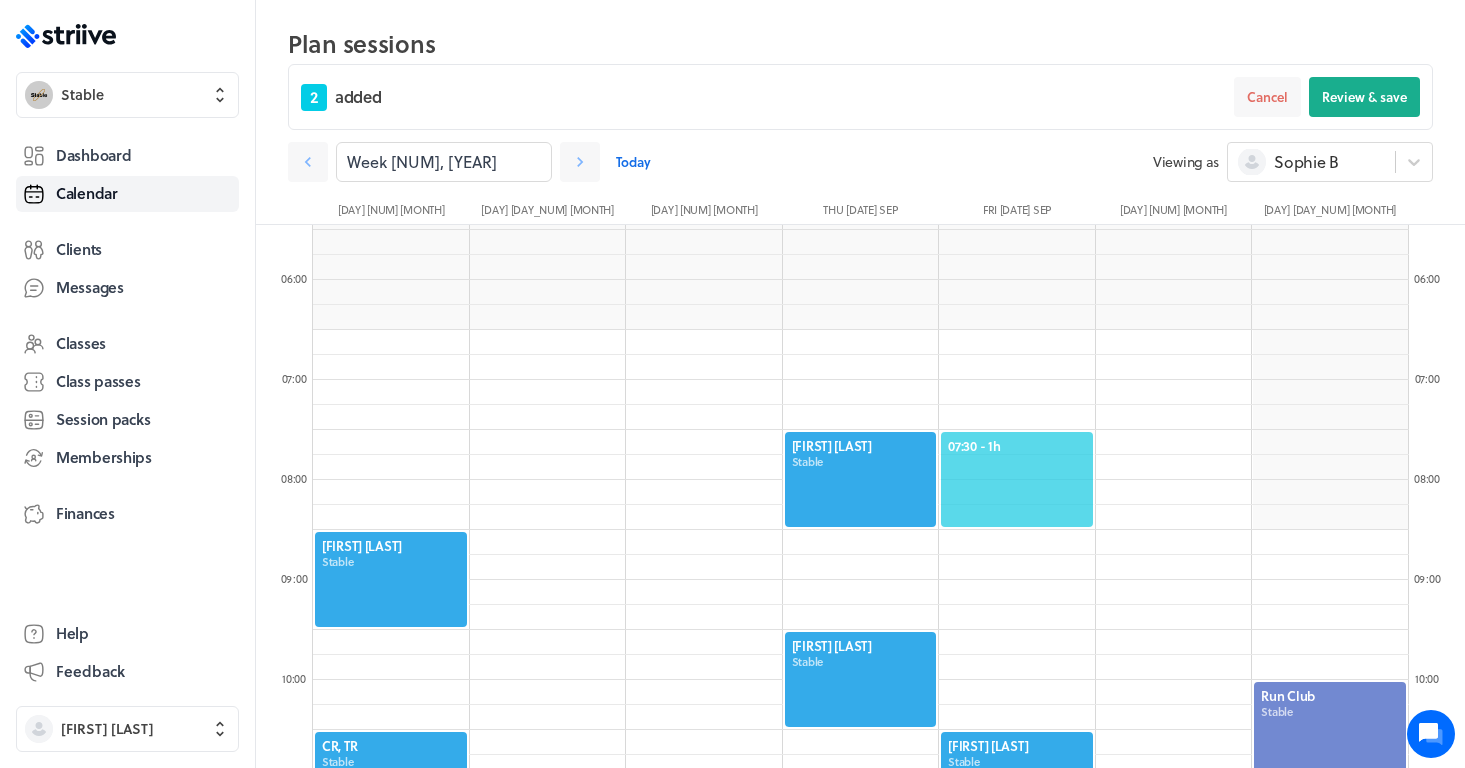 click on "07:30  - 1h" 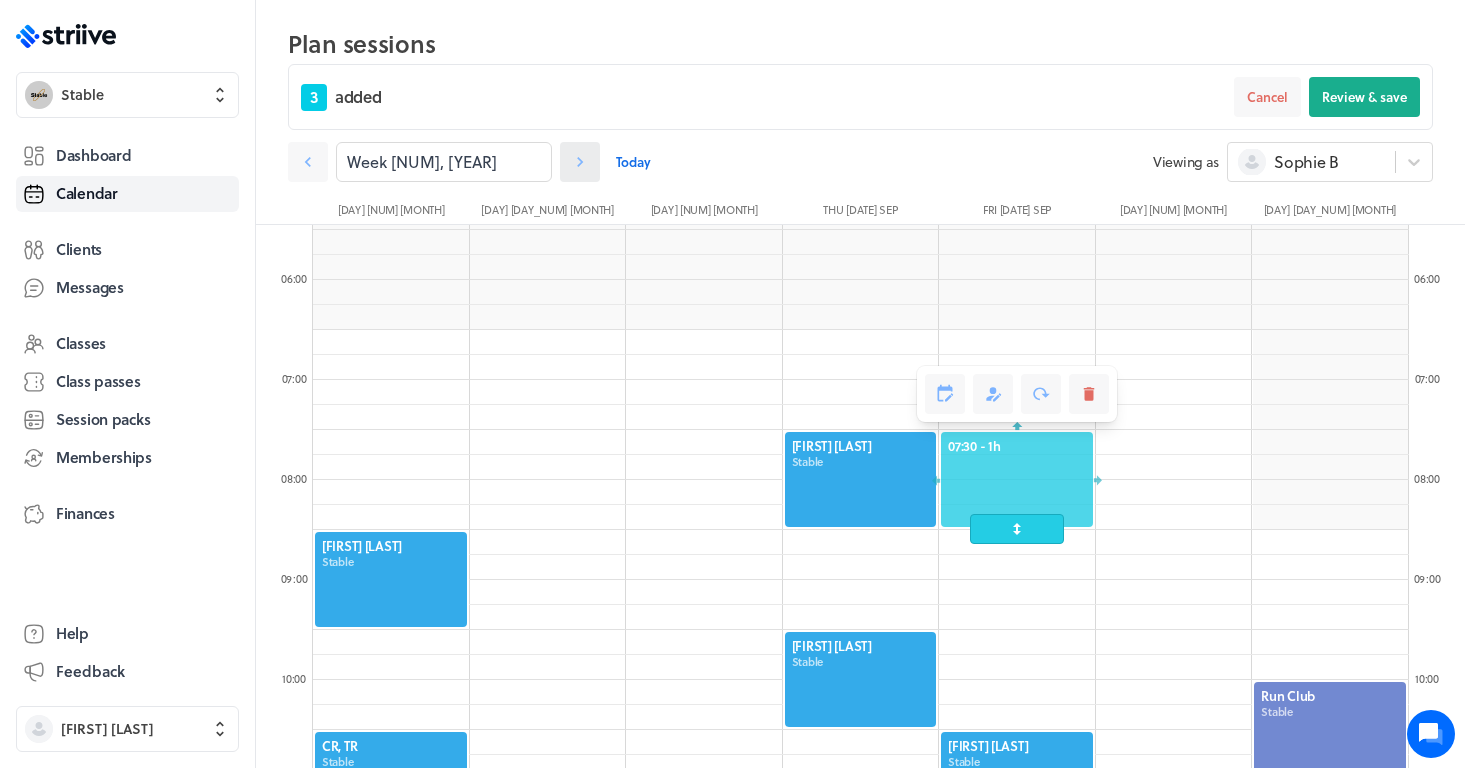 click at bounding box center (580, 162) 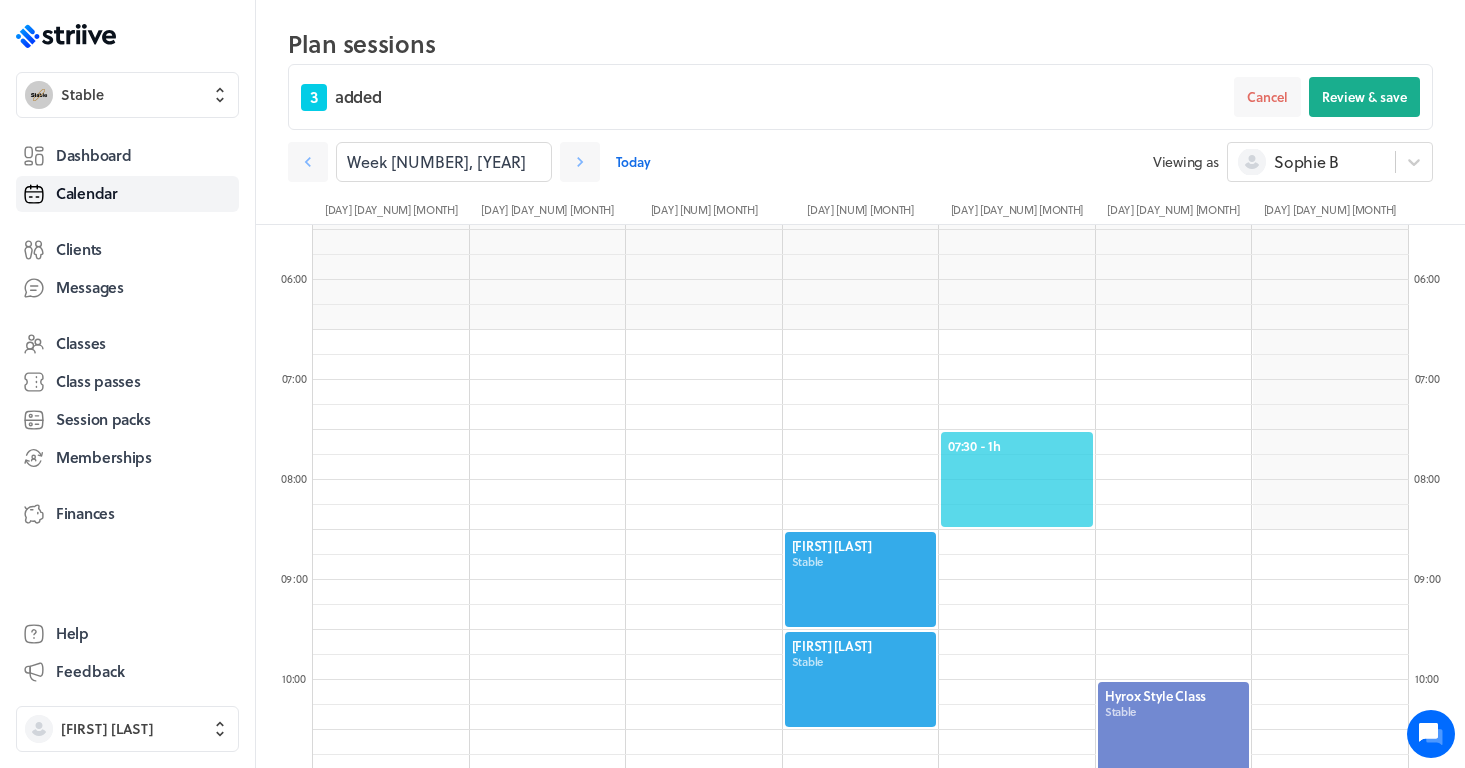 click on "07:30  - 1h" 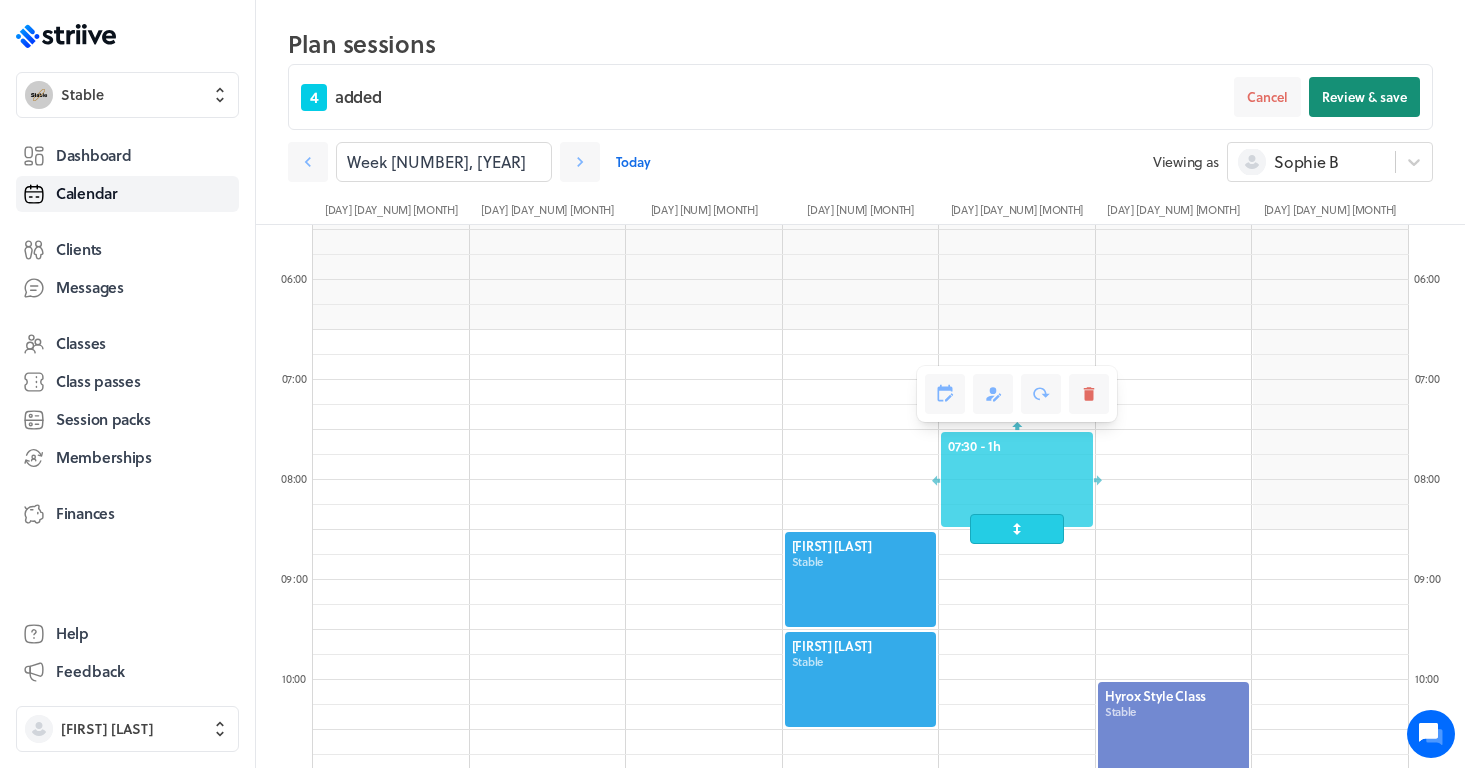 click on "Review & save" at bounding box center [1364, 97] 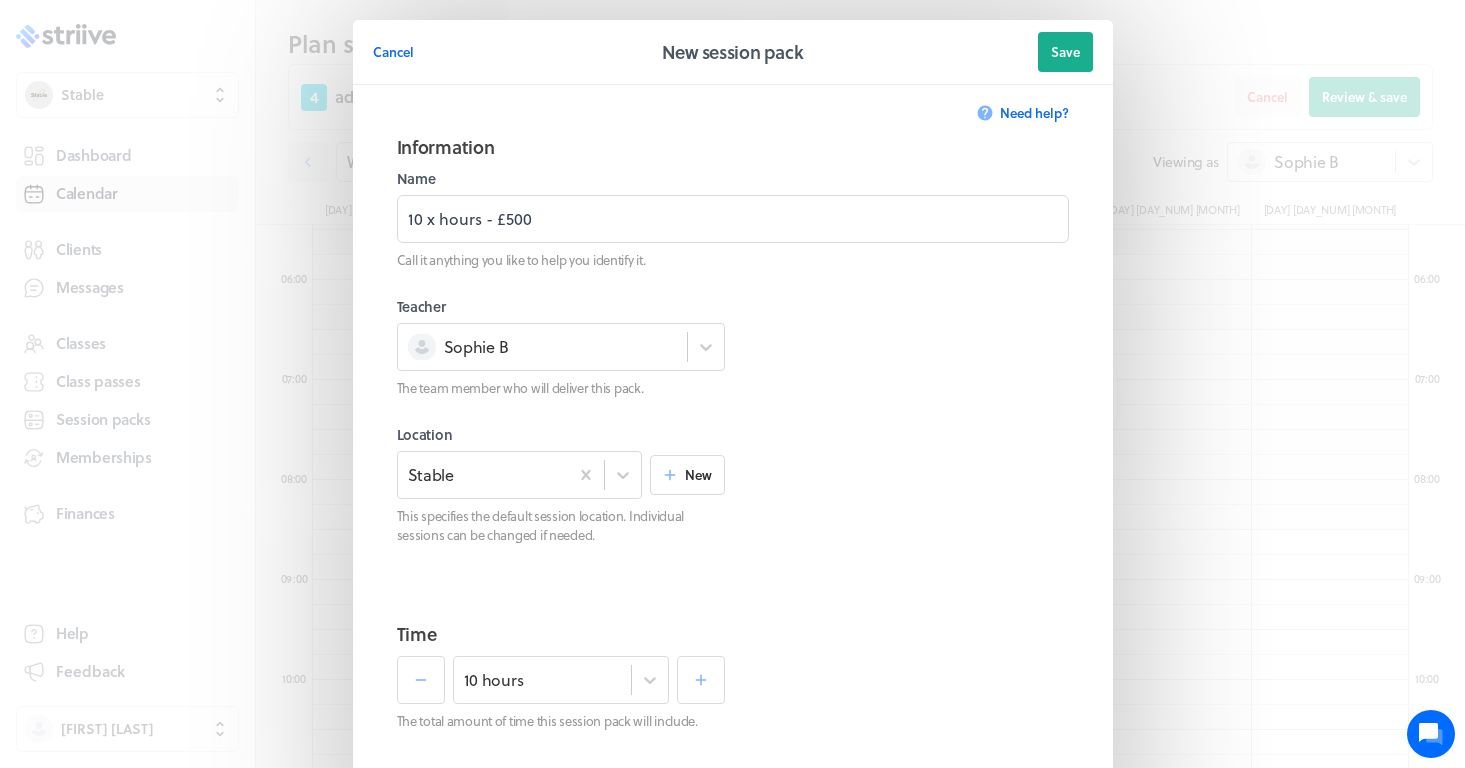 scroll, scrollTop: 905, scrollLeft: 0, axis: vertical 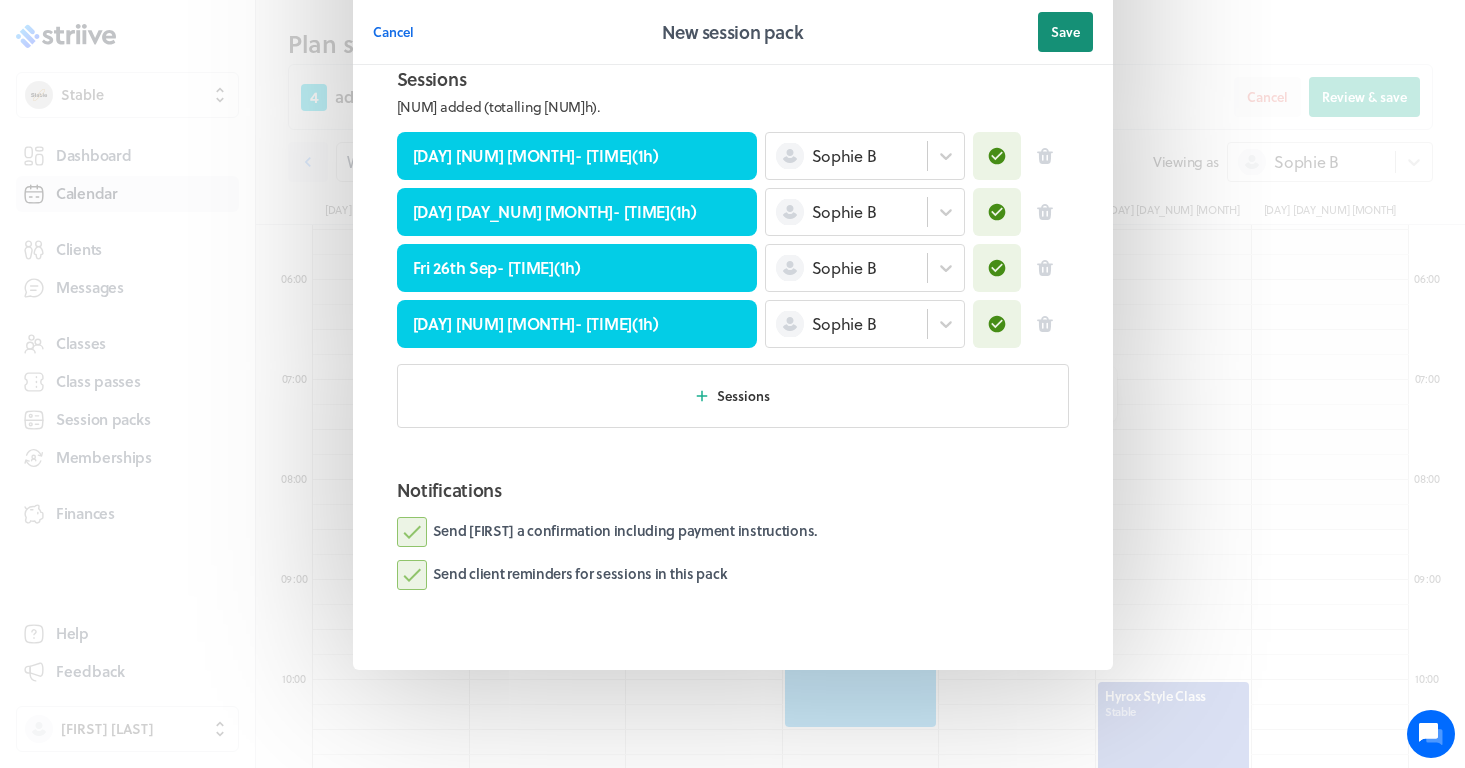 click on "Save" at bounding box center (1065, 32) 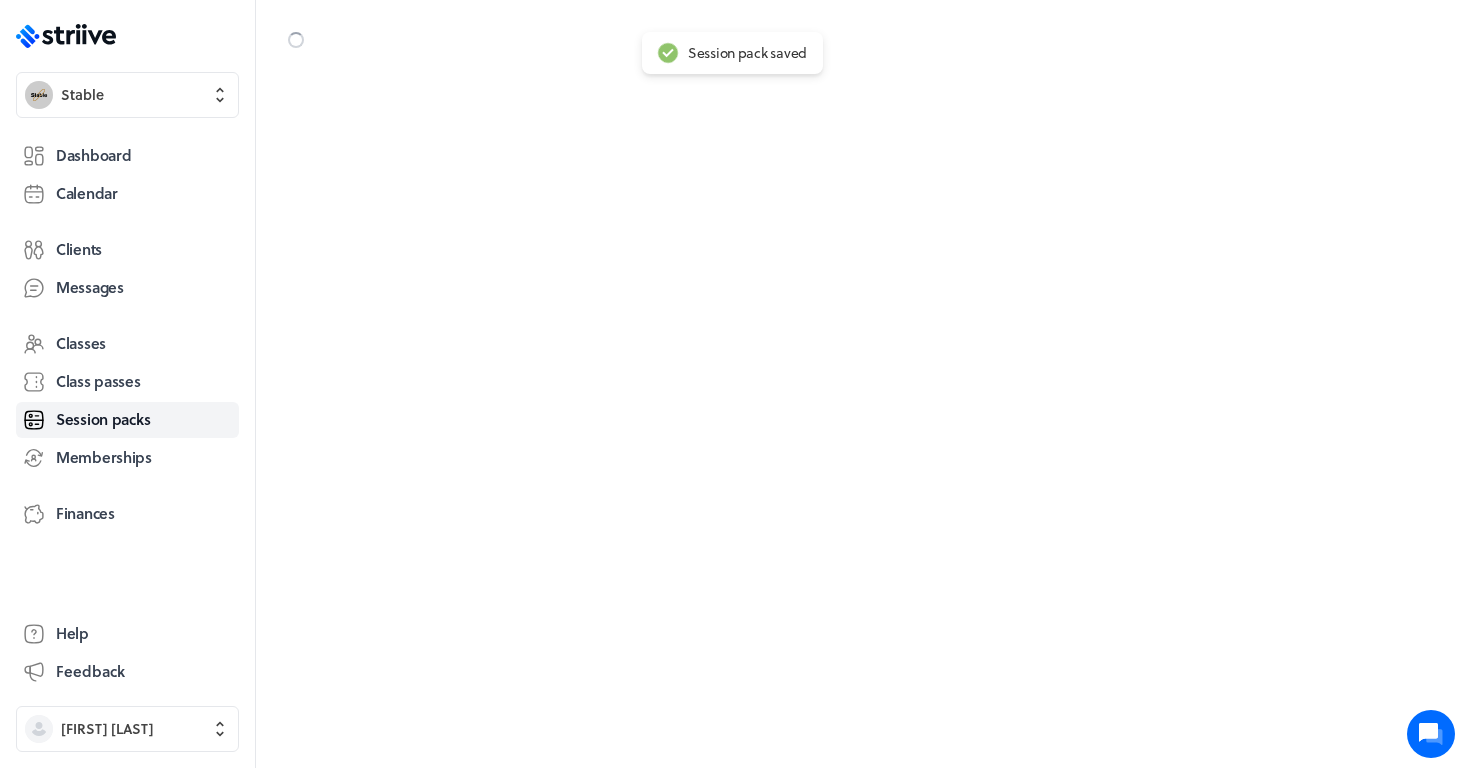 scroll, scrollTop: 0, scrollLeft: 0, axis: both 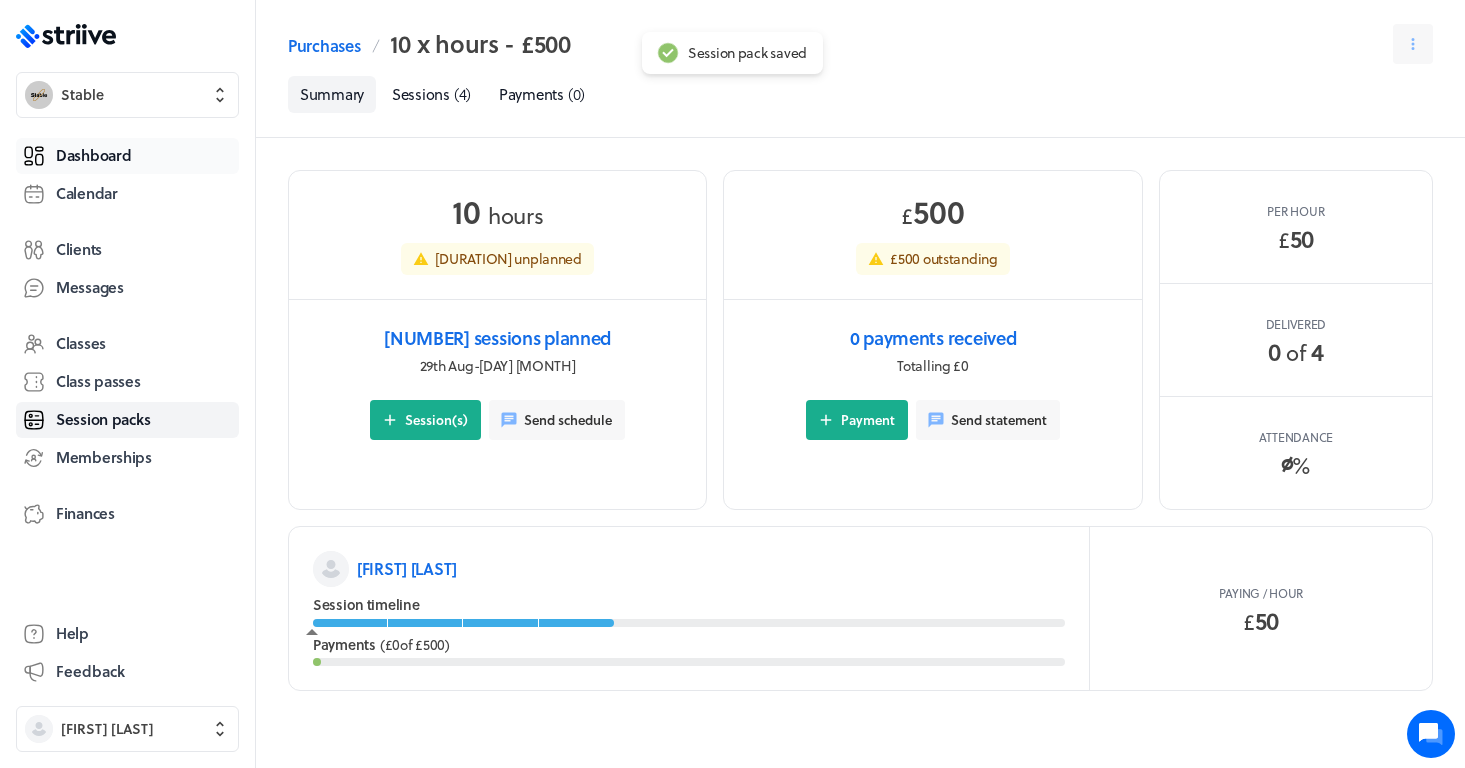 click on "Dashboard" at bounding box center (93, 155) 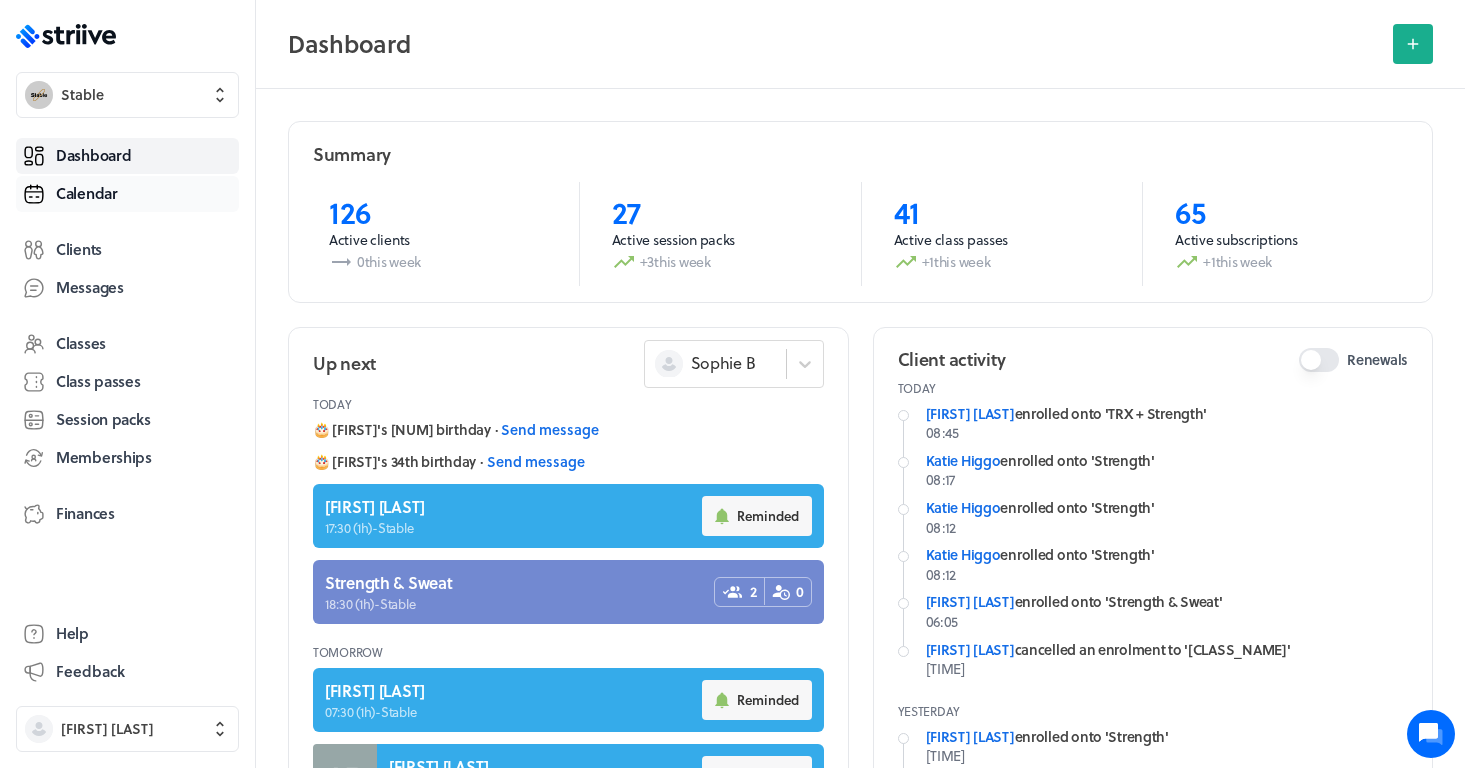 click on "Calendar" at bounding box center (87, 193) 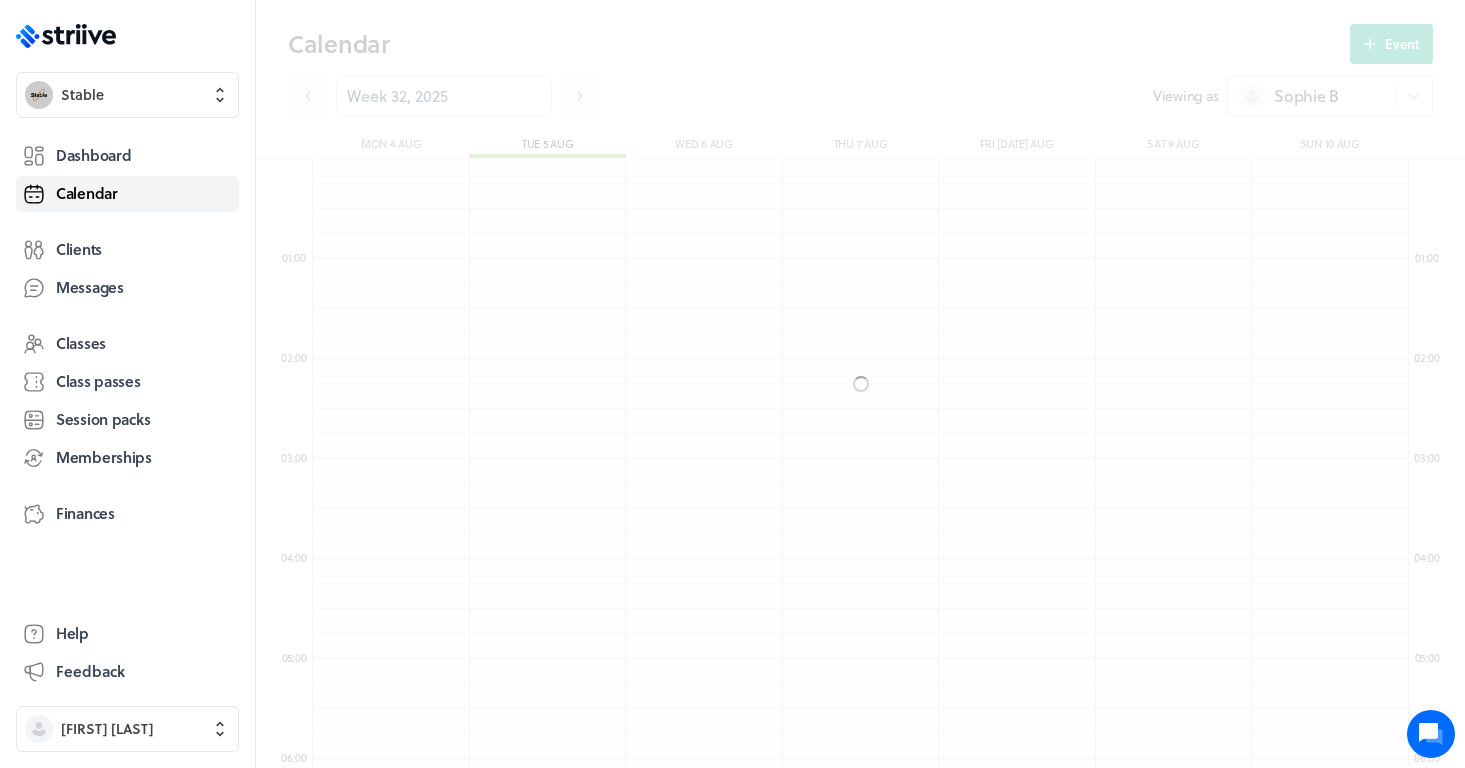 scroll, scrollTop: 600, scrollLeft: 0, axis: vertical 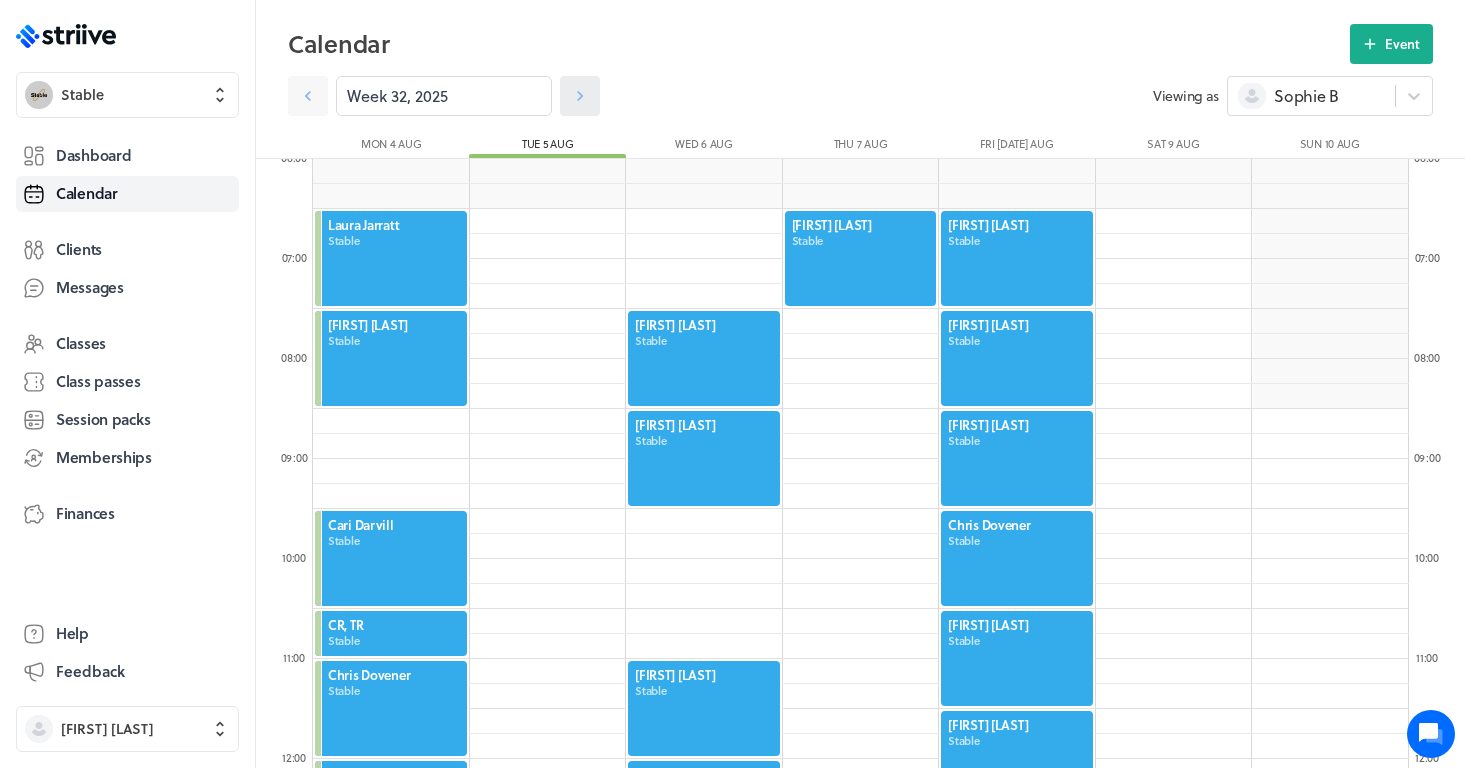 click 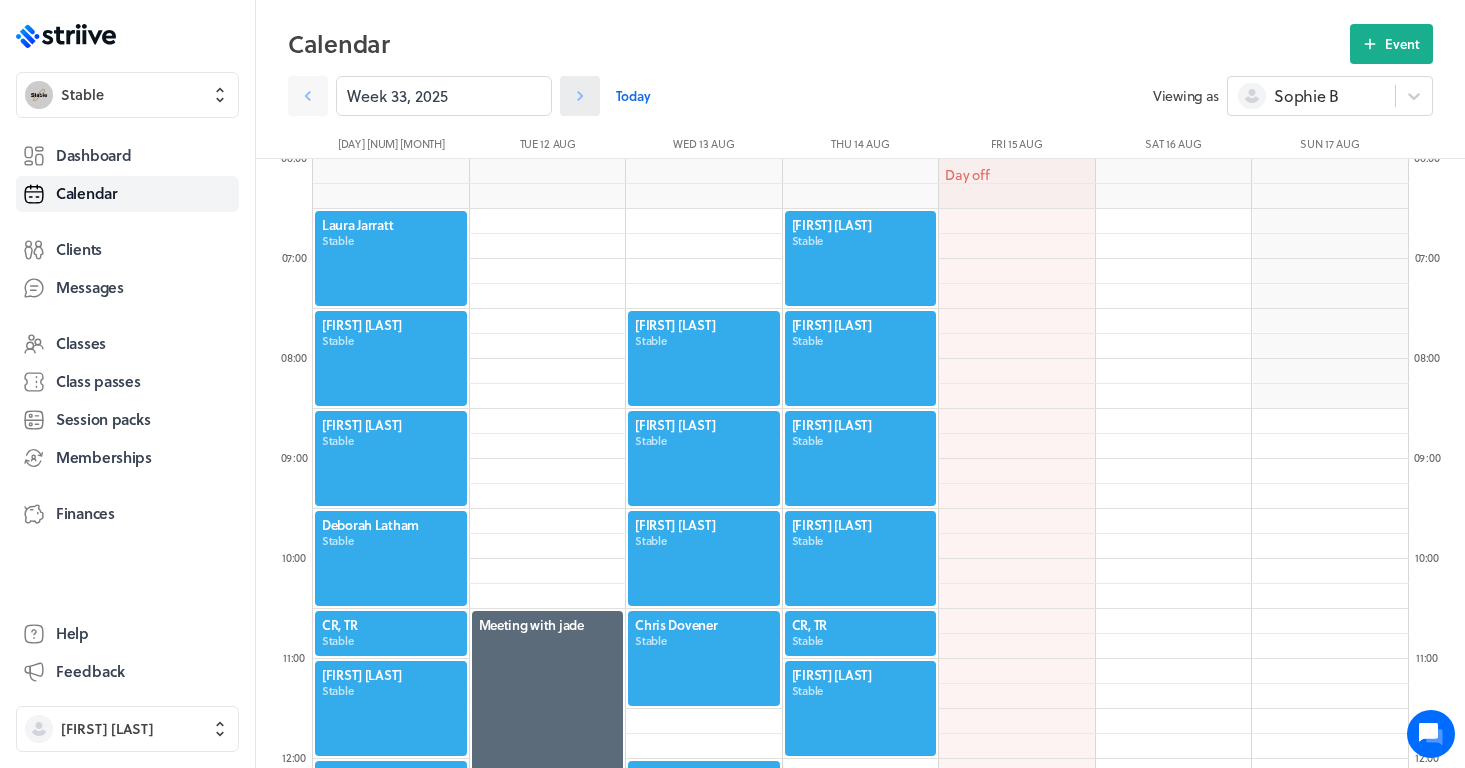 click 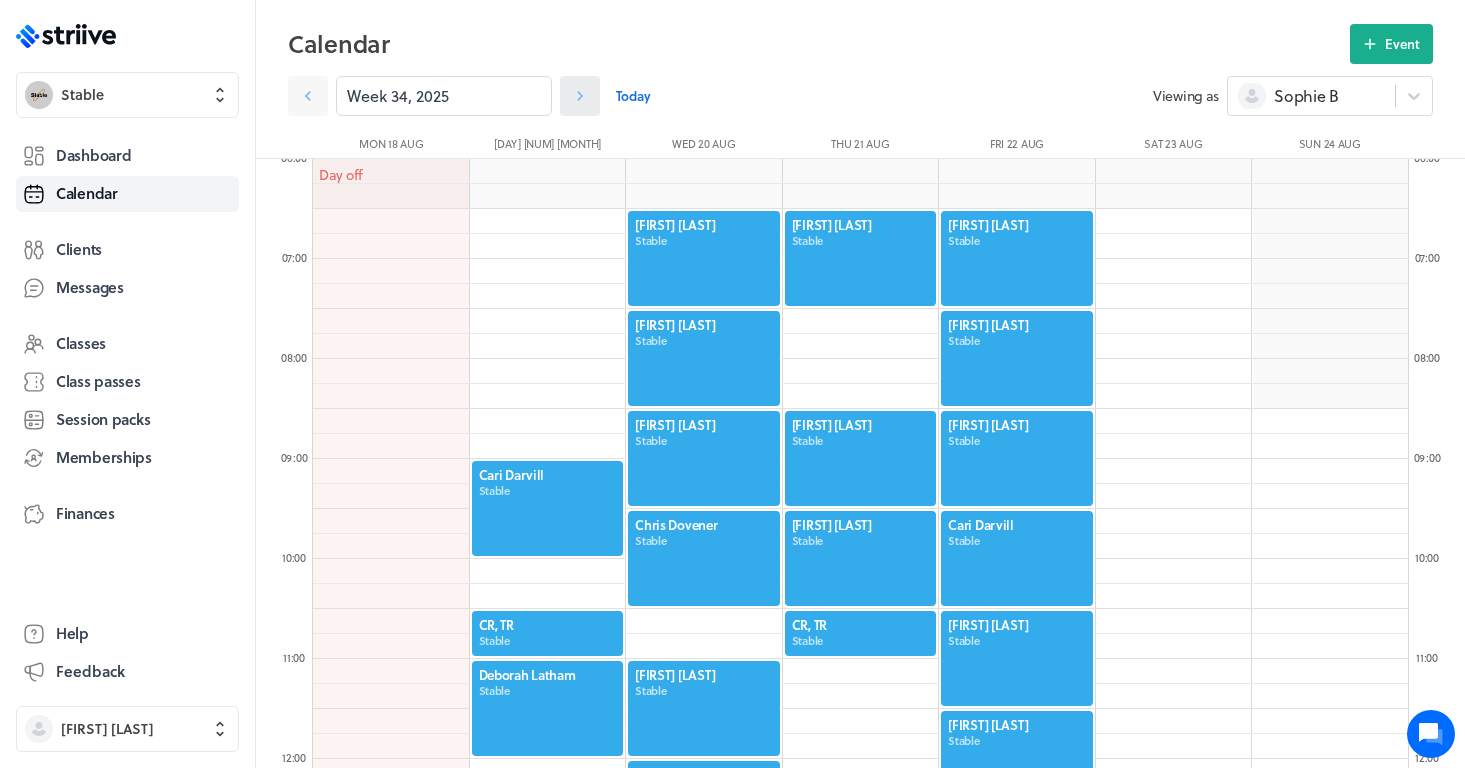 click 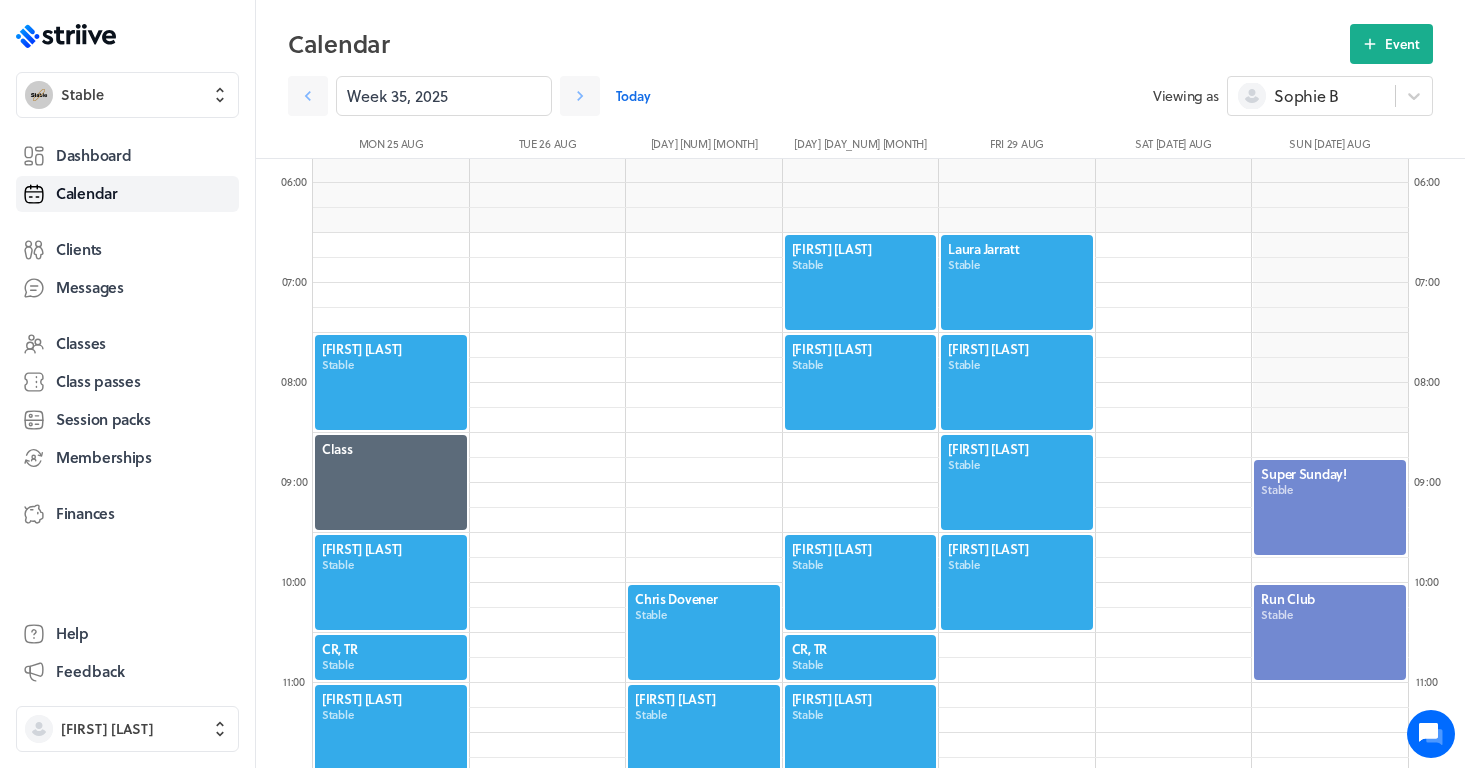 scroll, scrollTop: 572, scrollLeft: 0, axis: vertical 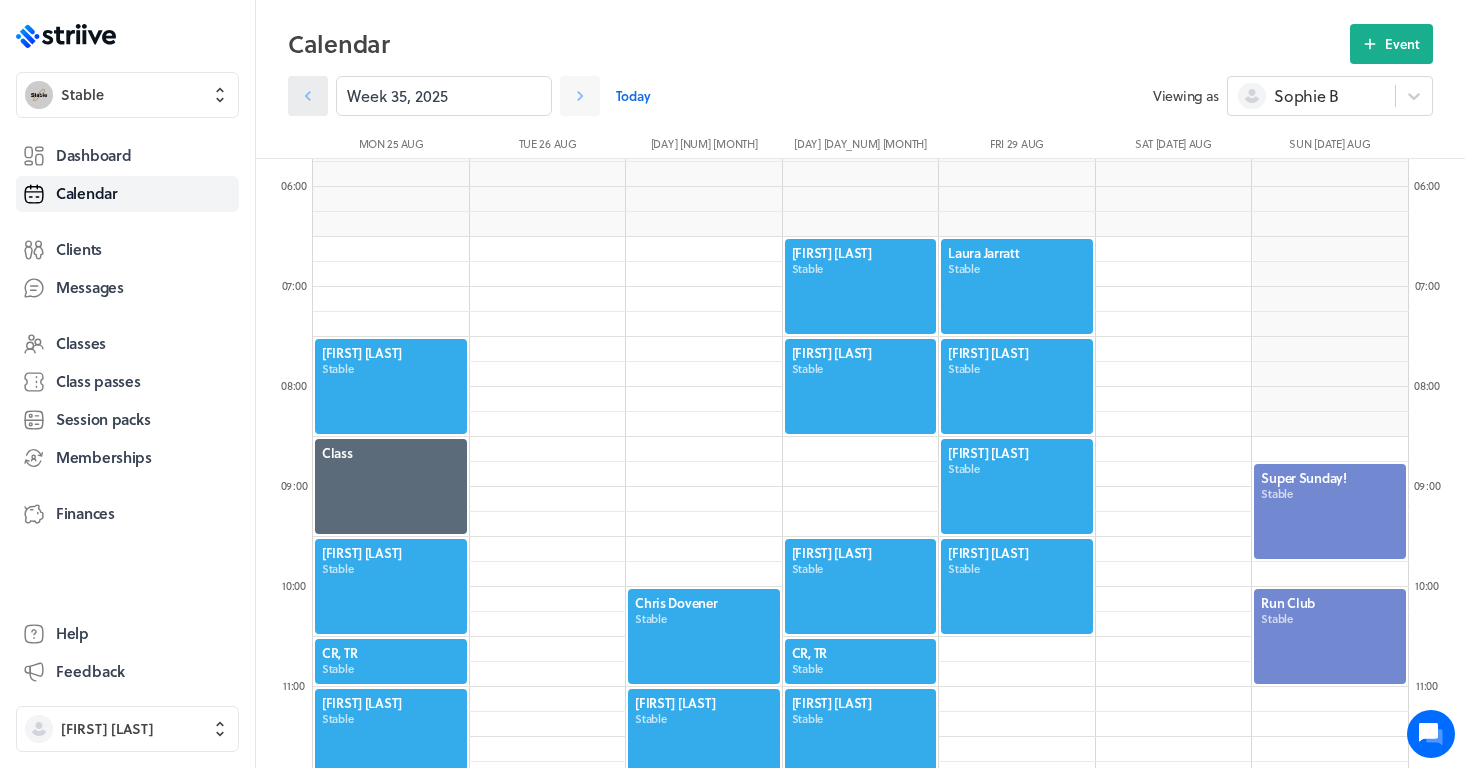 click 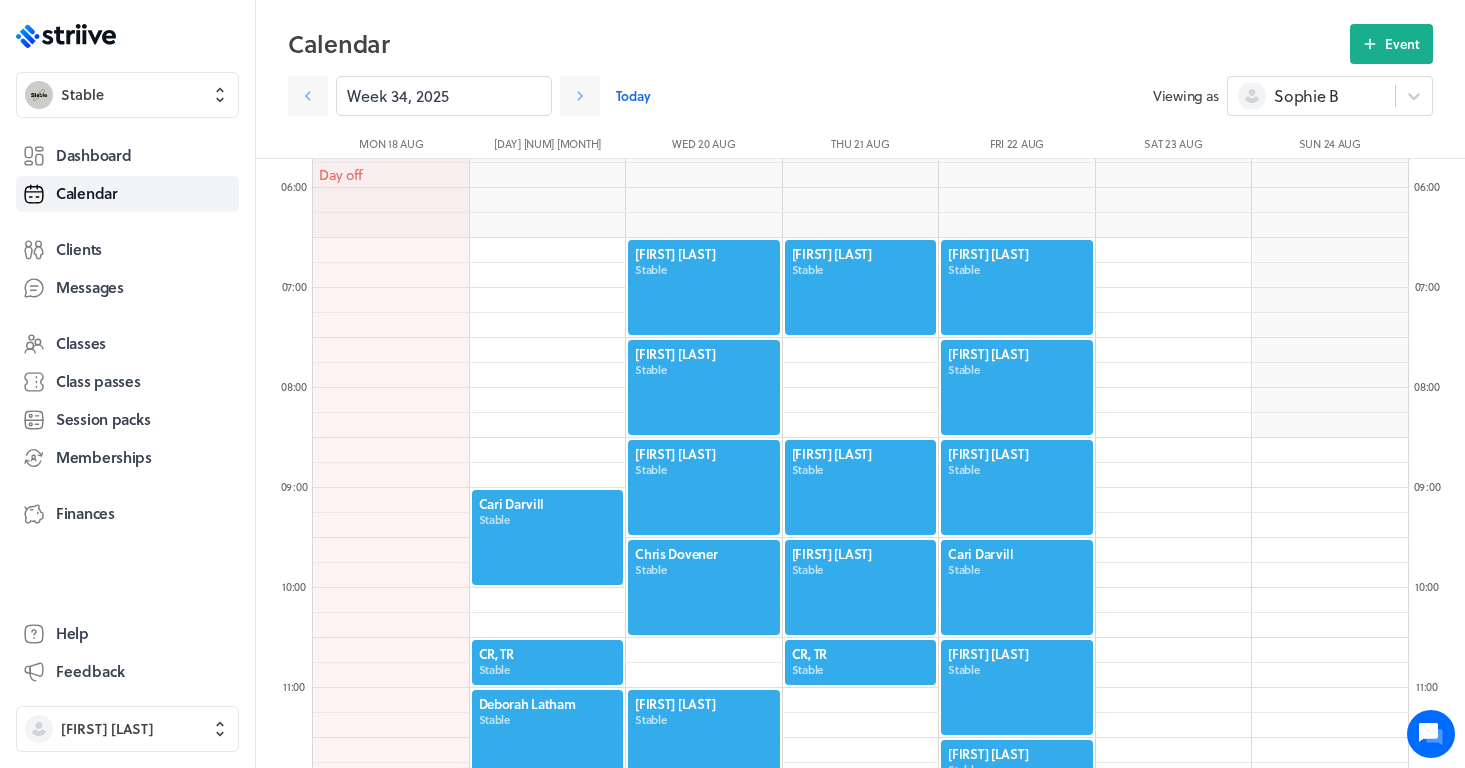 scroll, scrollTop: 576, scrollLeft: 0, axis: vertical 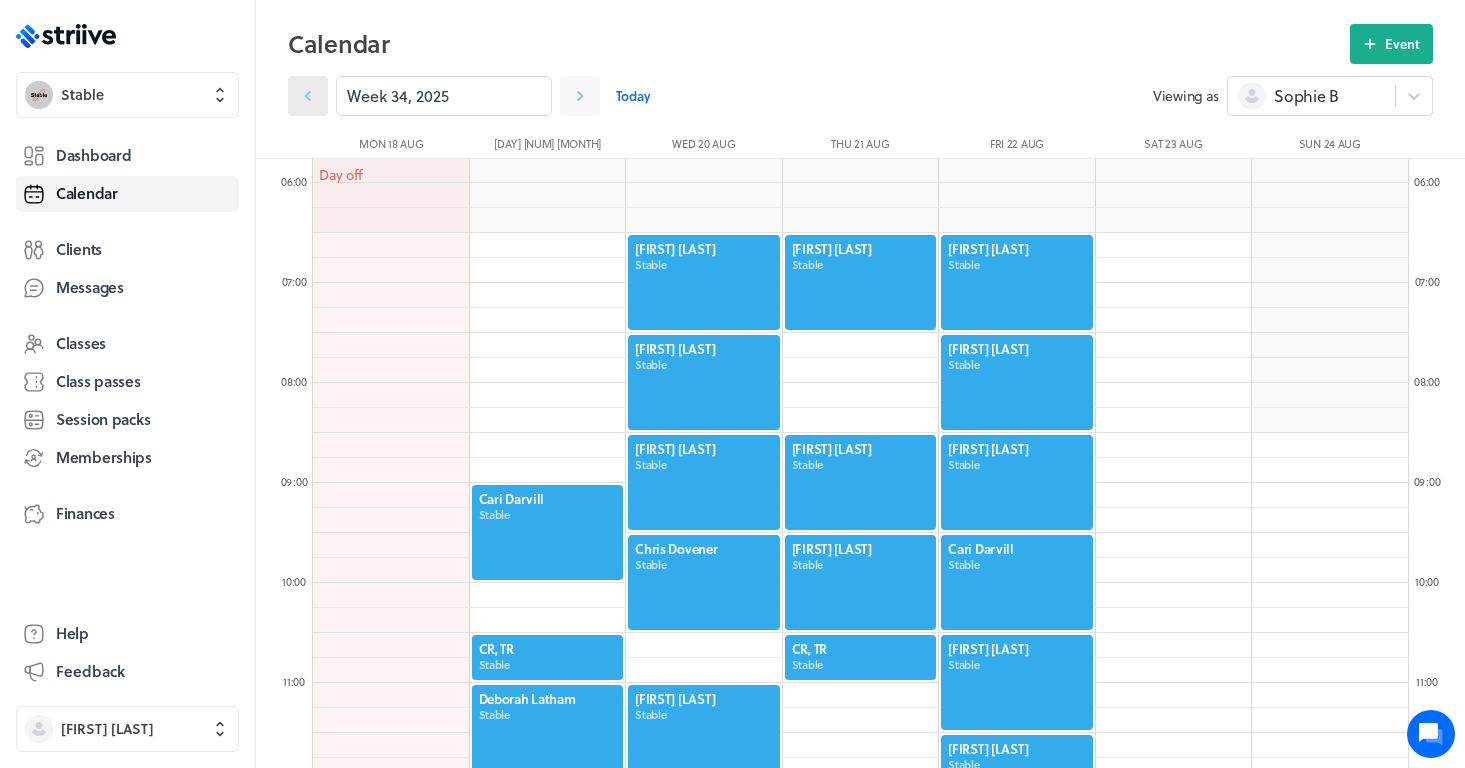 click at bounding box center [308, 96] 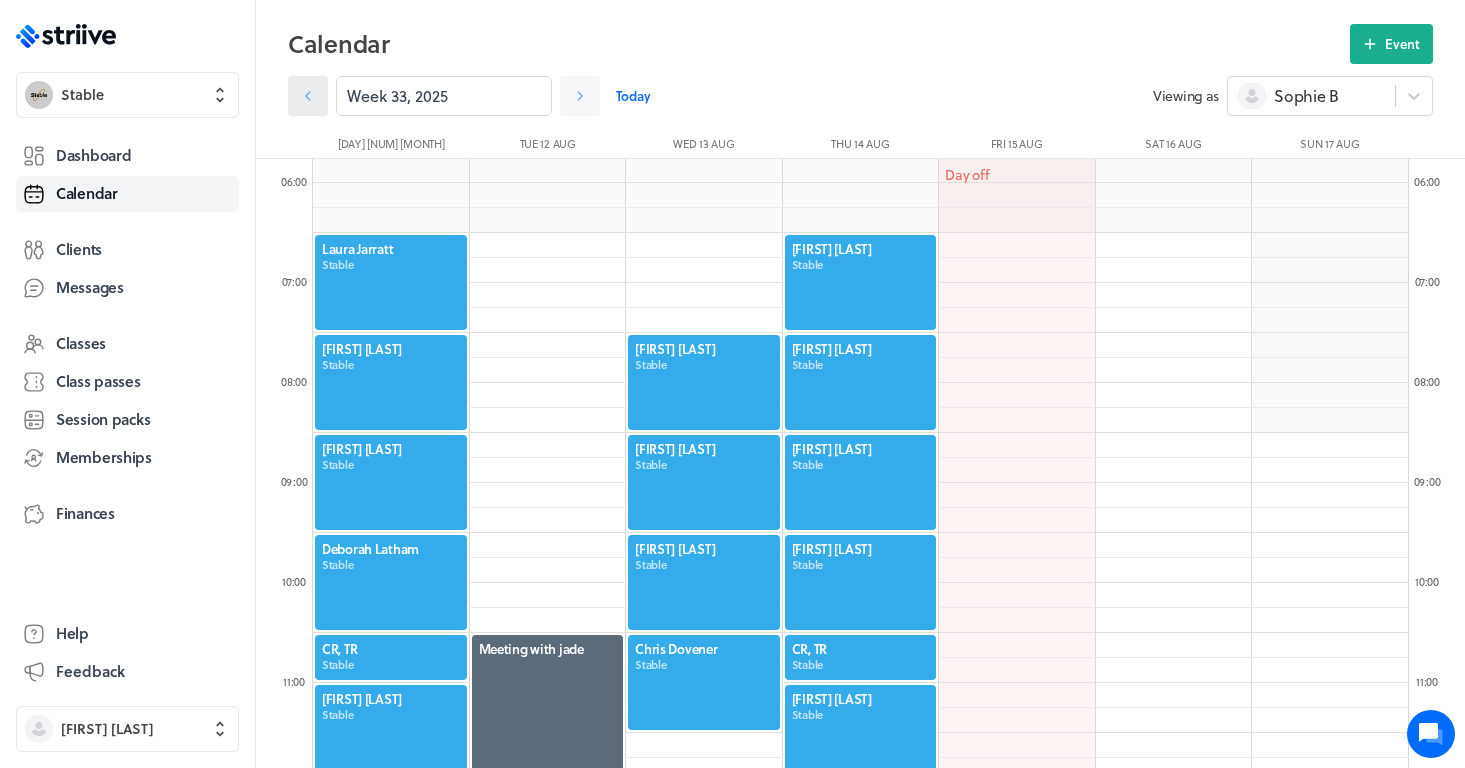 click at bounding box center (308, 96) 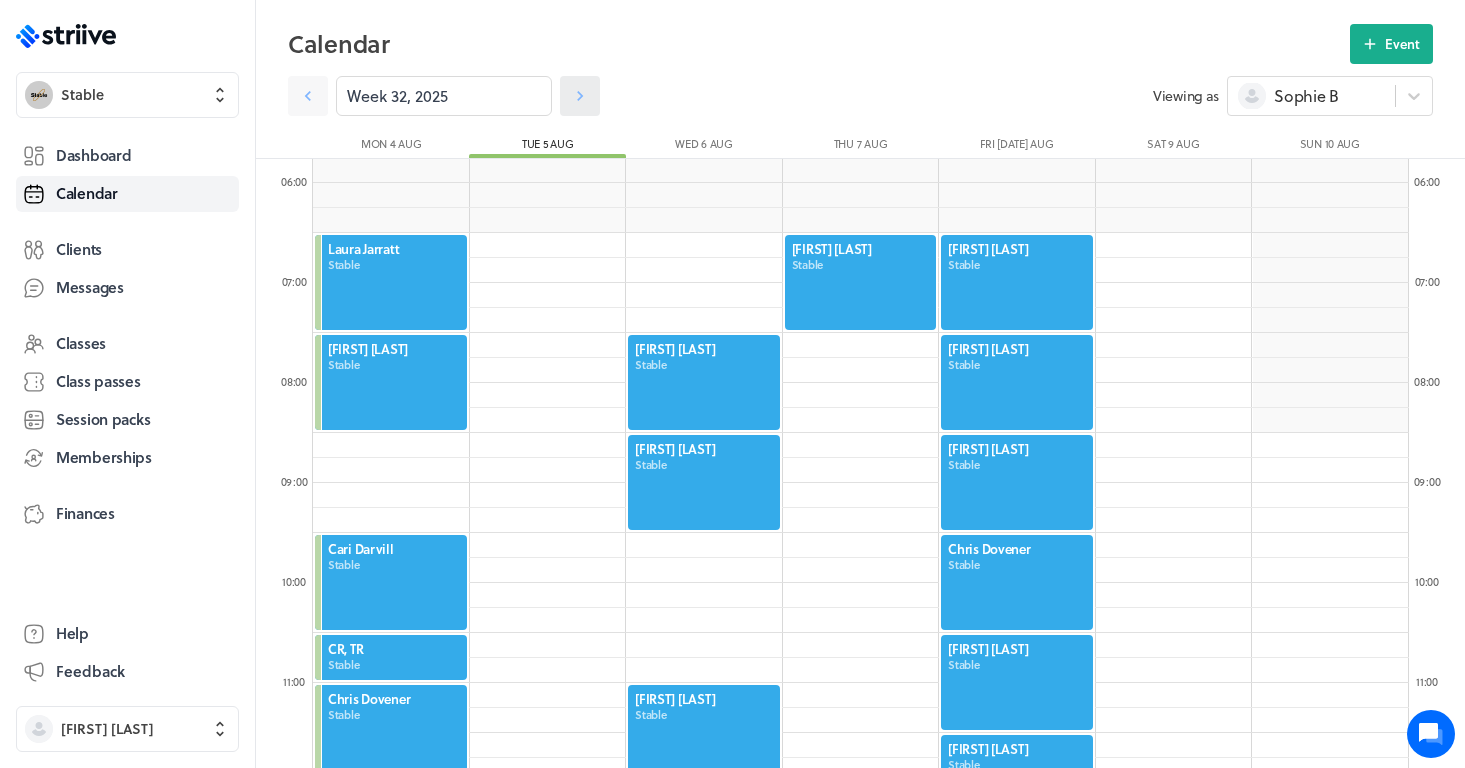 click 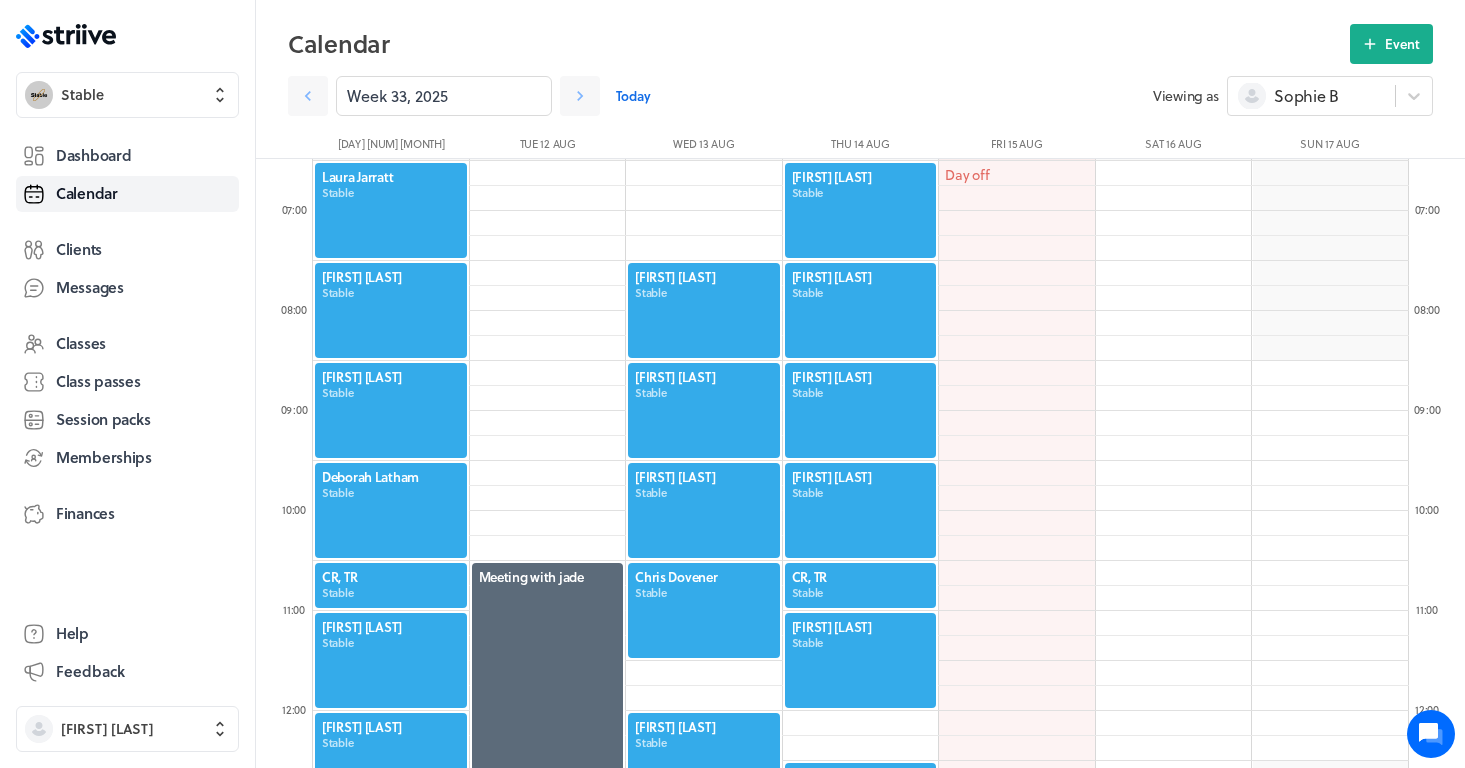 scroll, scrollTop: 652, scrollLeft: 0, axis: vertical 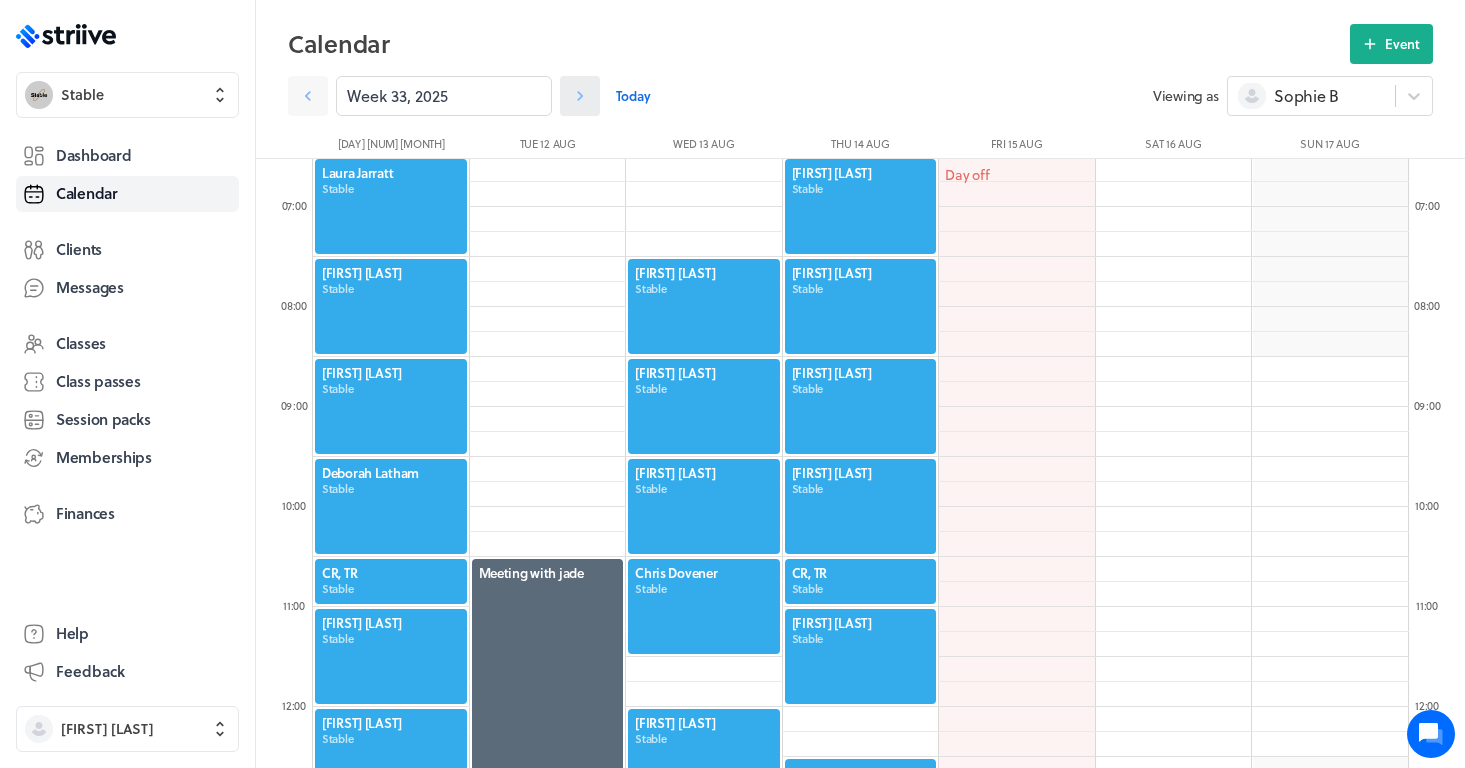 click 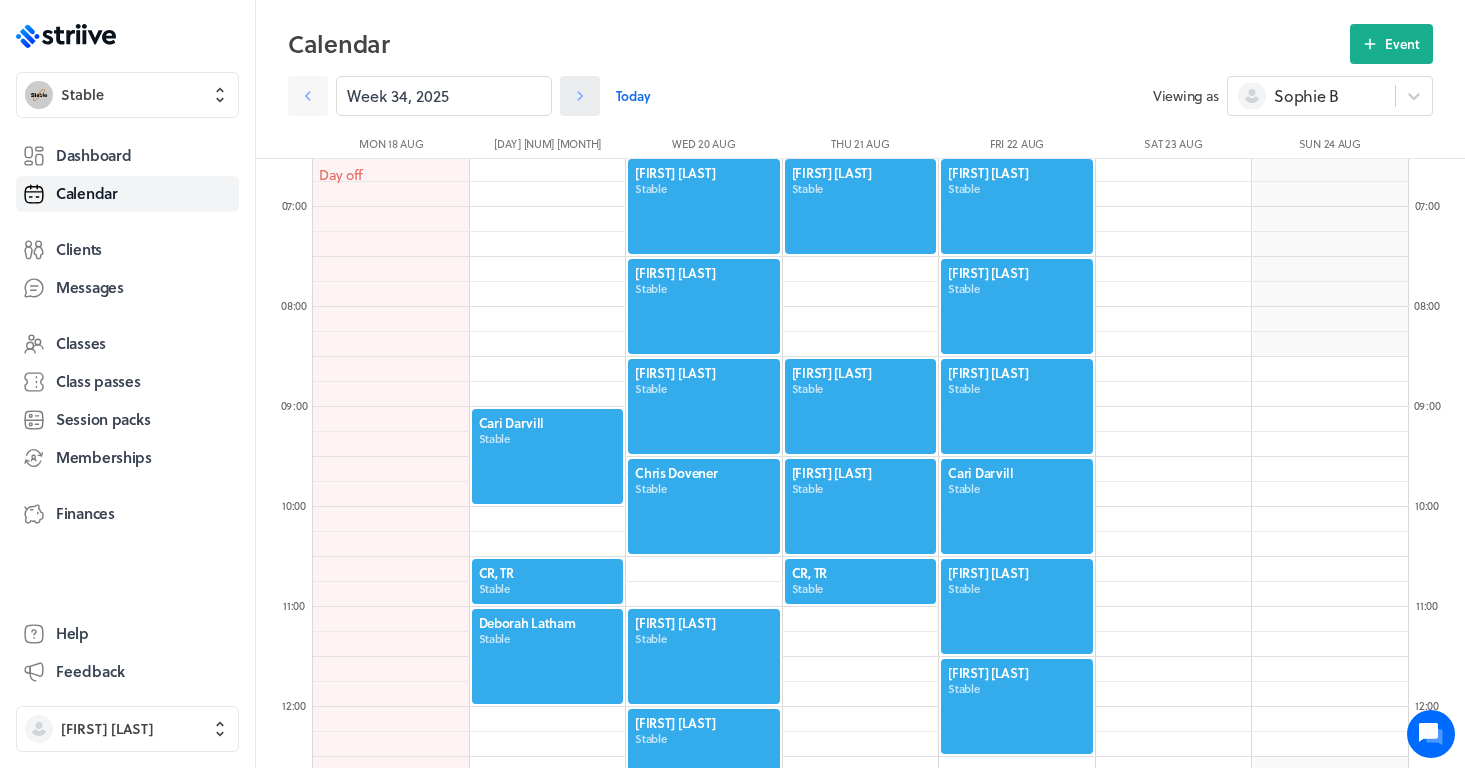 click 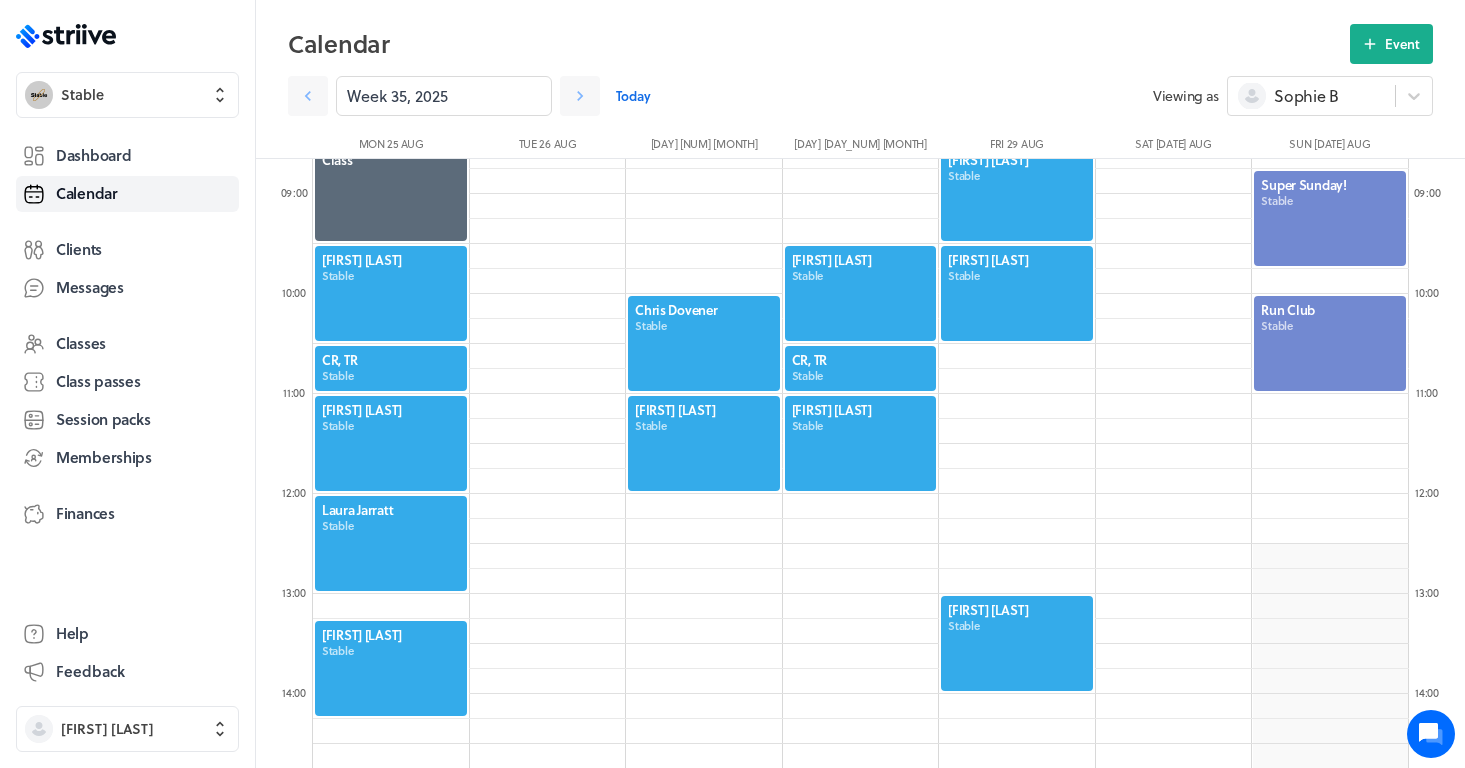scroll, scrollTop: 872, scrollLeft: 0, axis: vertical 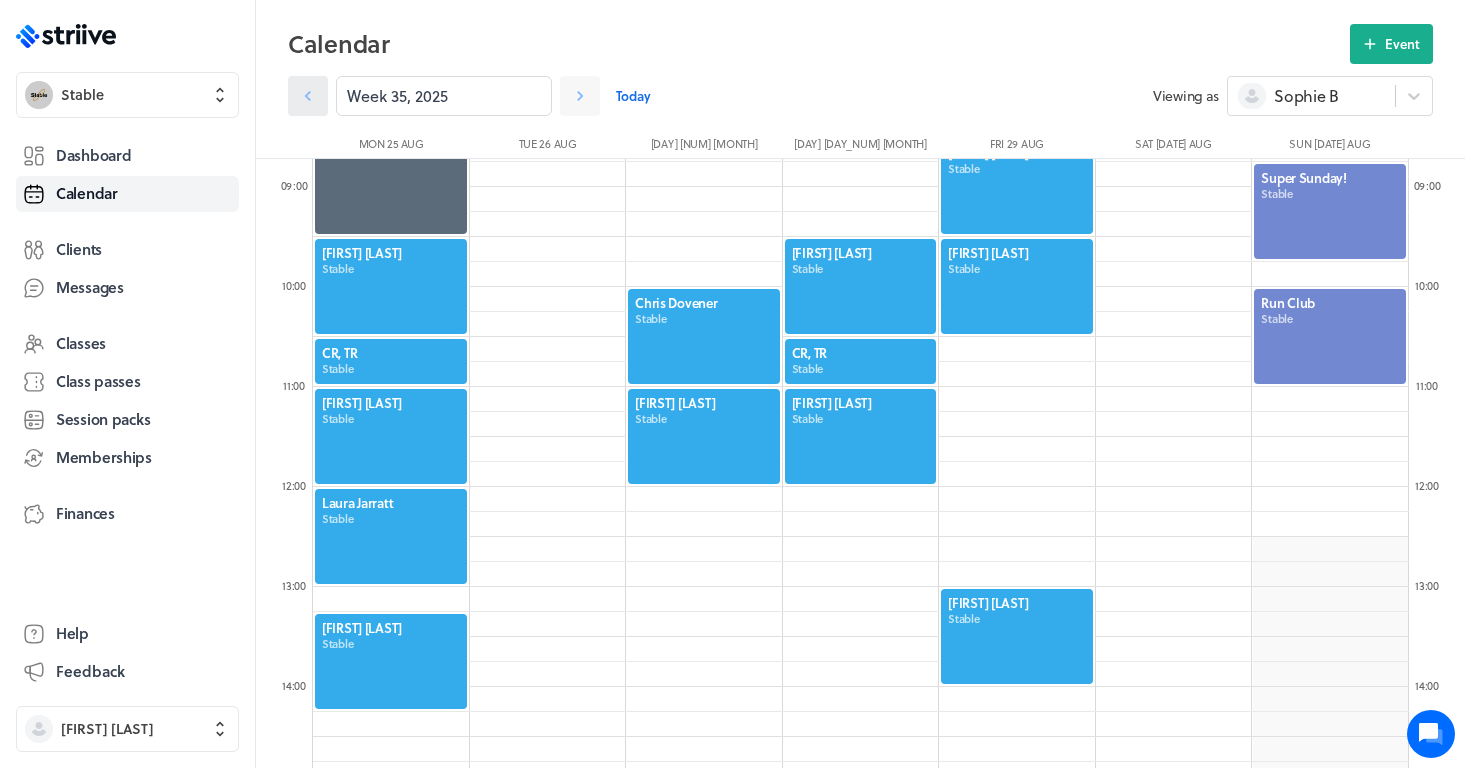 click at bounding box center (308, 96) 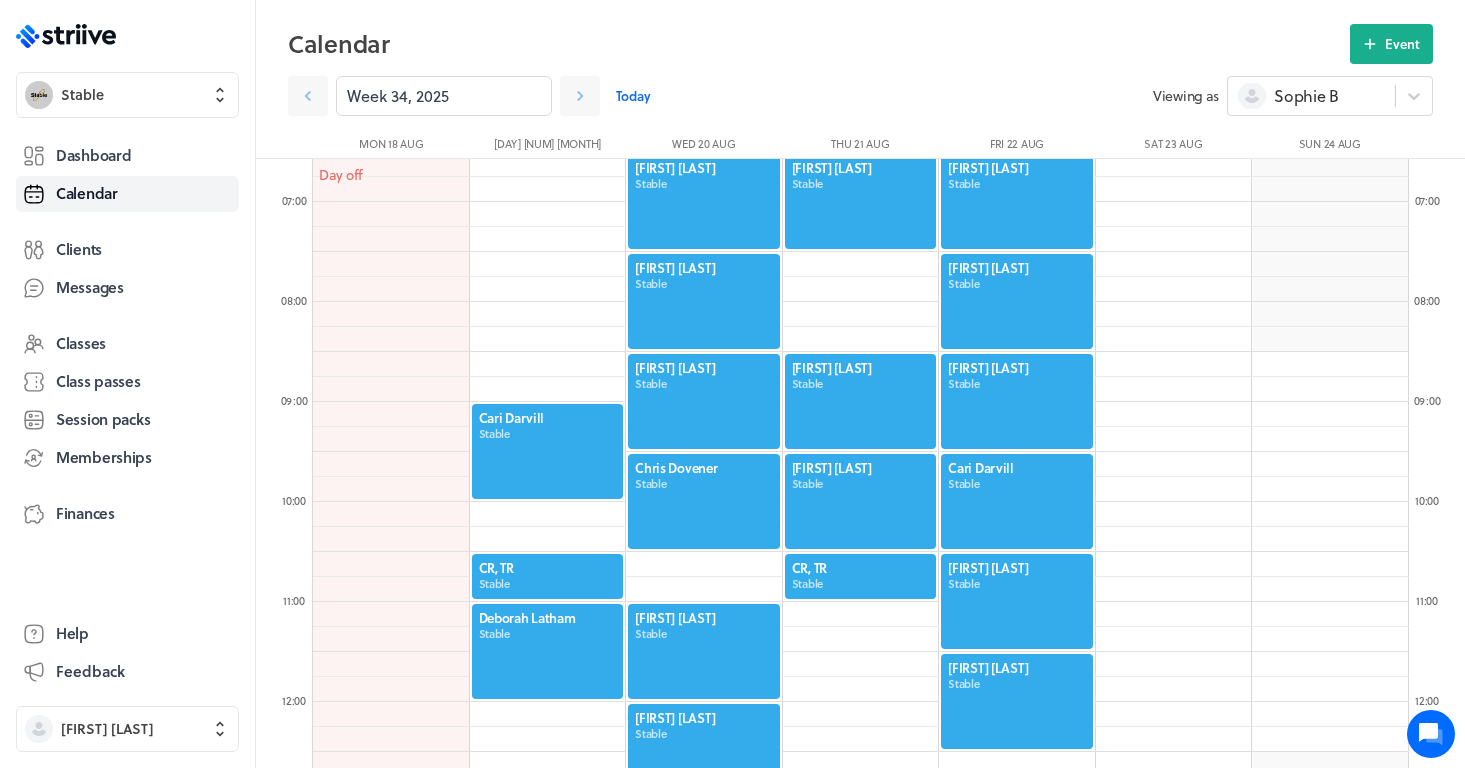 scroll, scrollTop: 657, scrollLeft: 0, axis: vertical 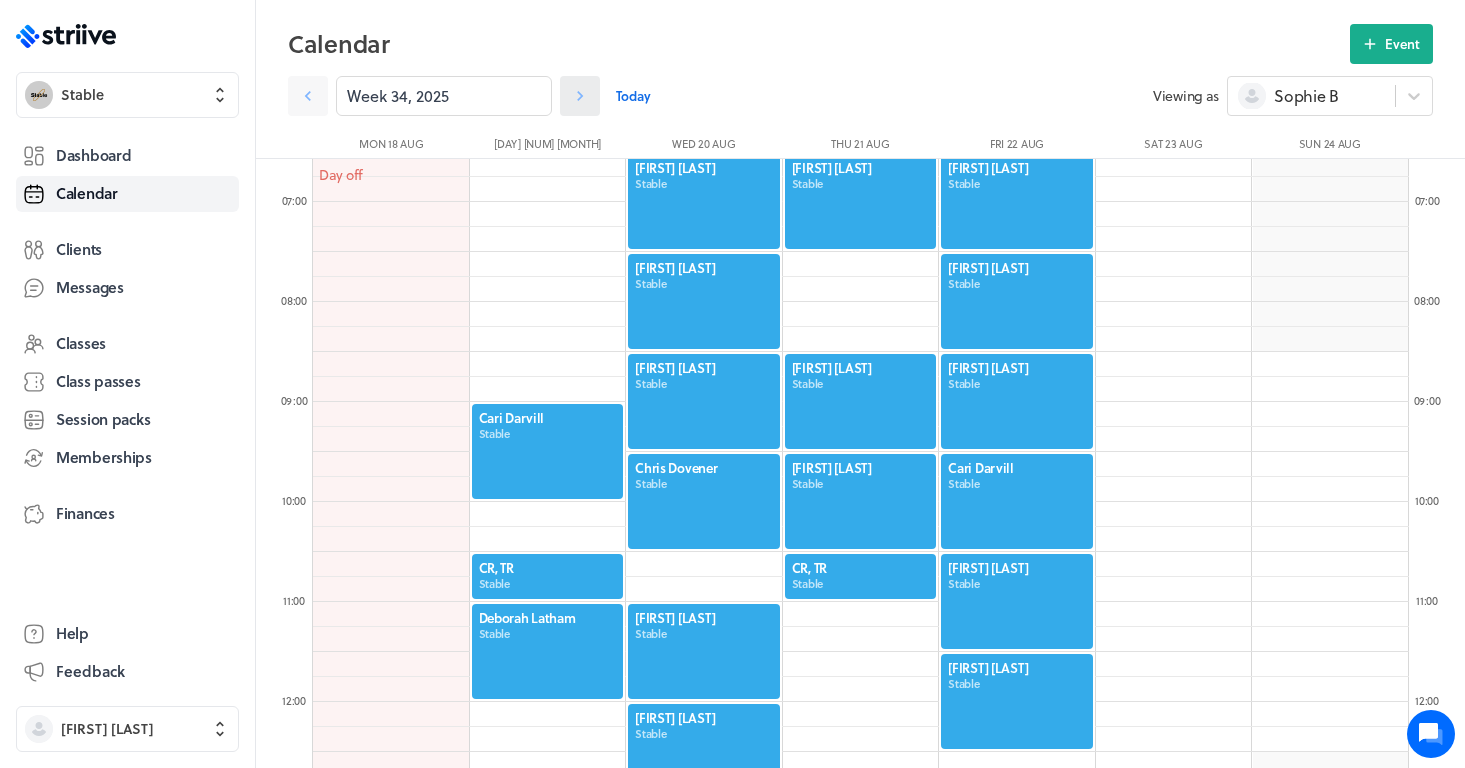 click 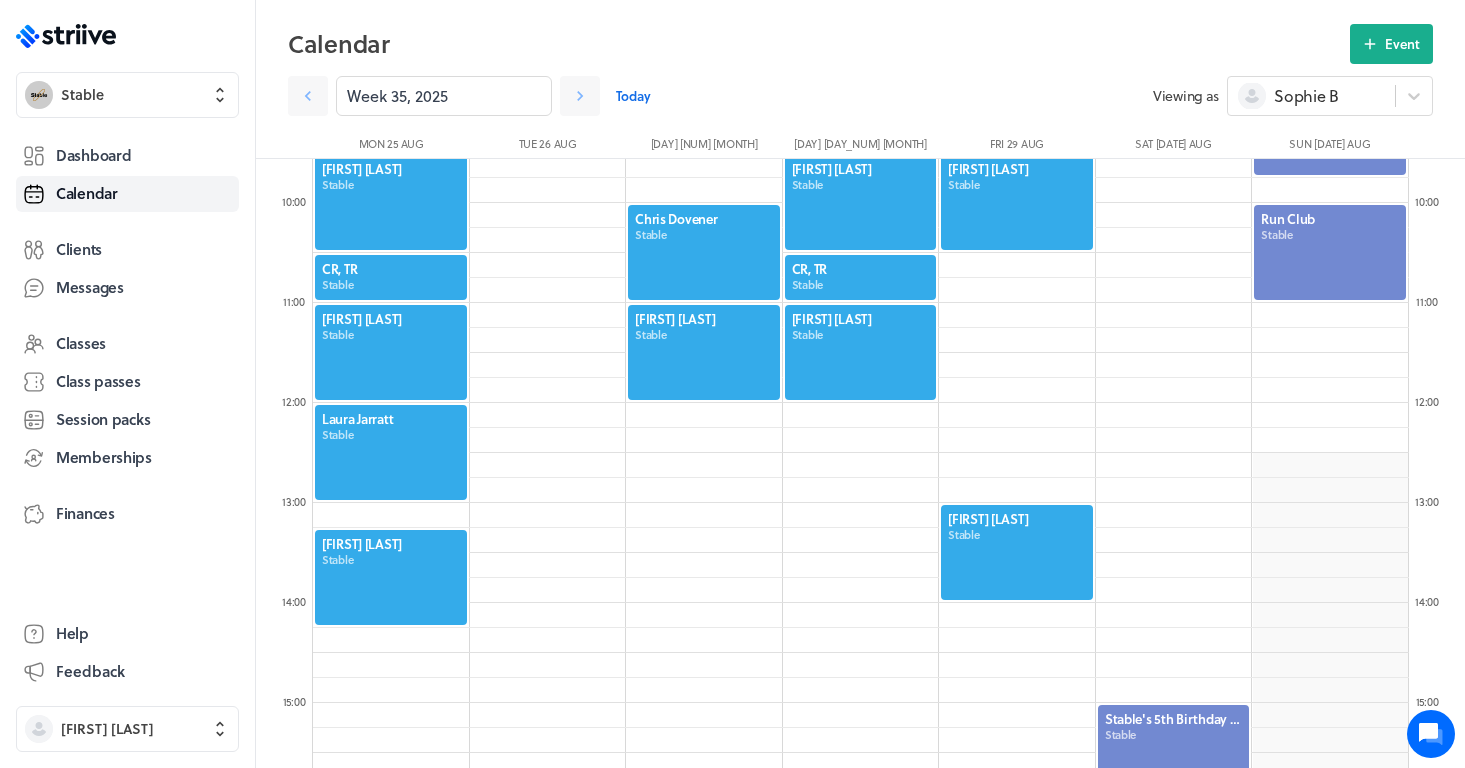 scroll, scrollTop: 961, scrollLeft: 0, axis: vertical 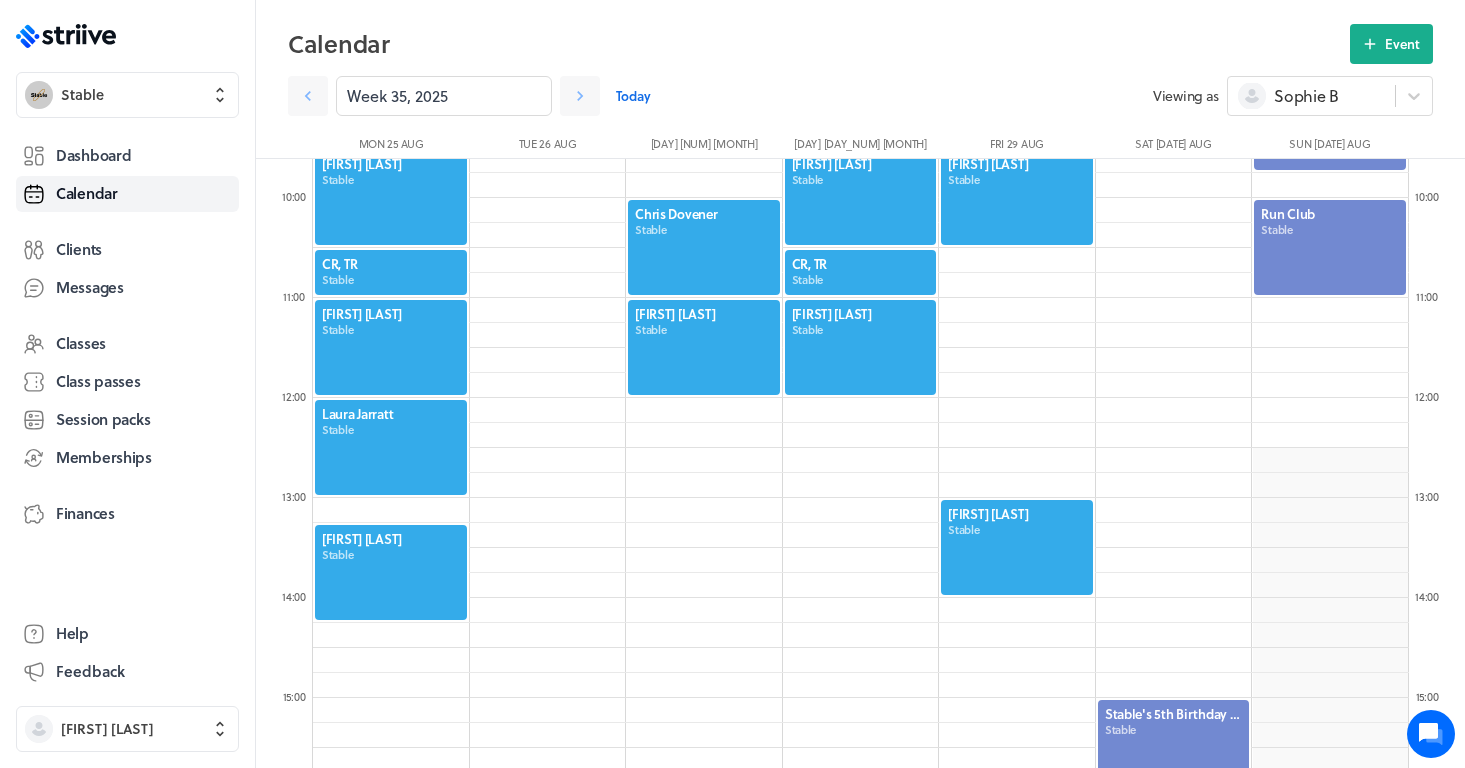 click at bounding box center [391, 572] 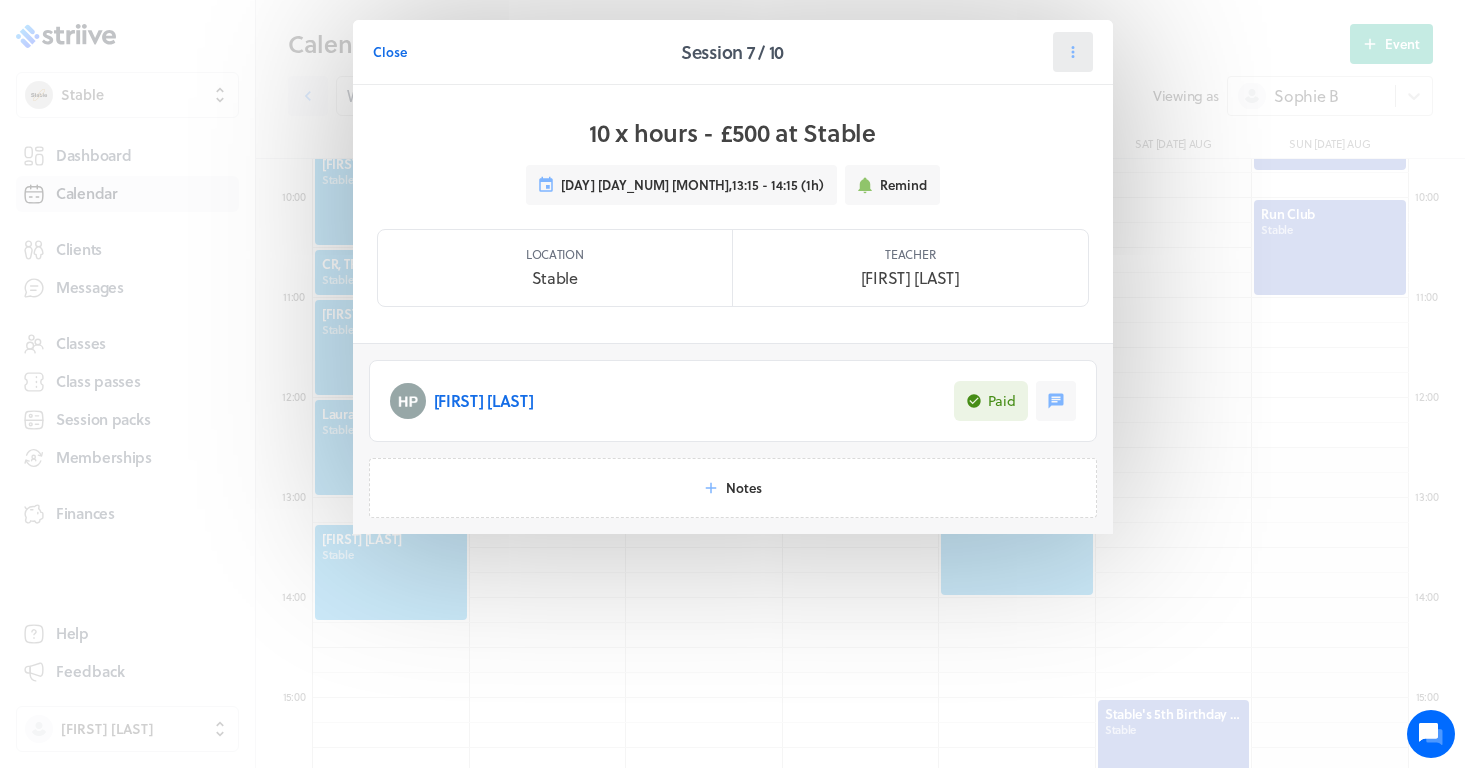 click 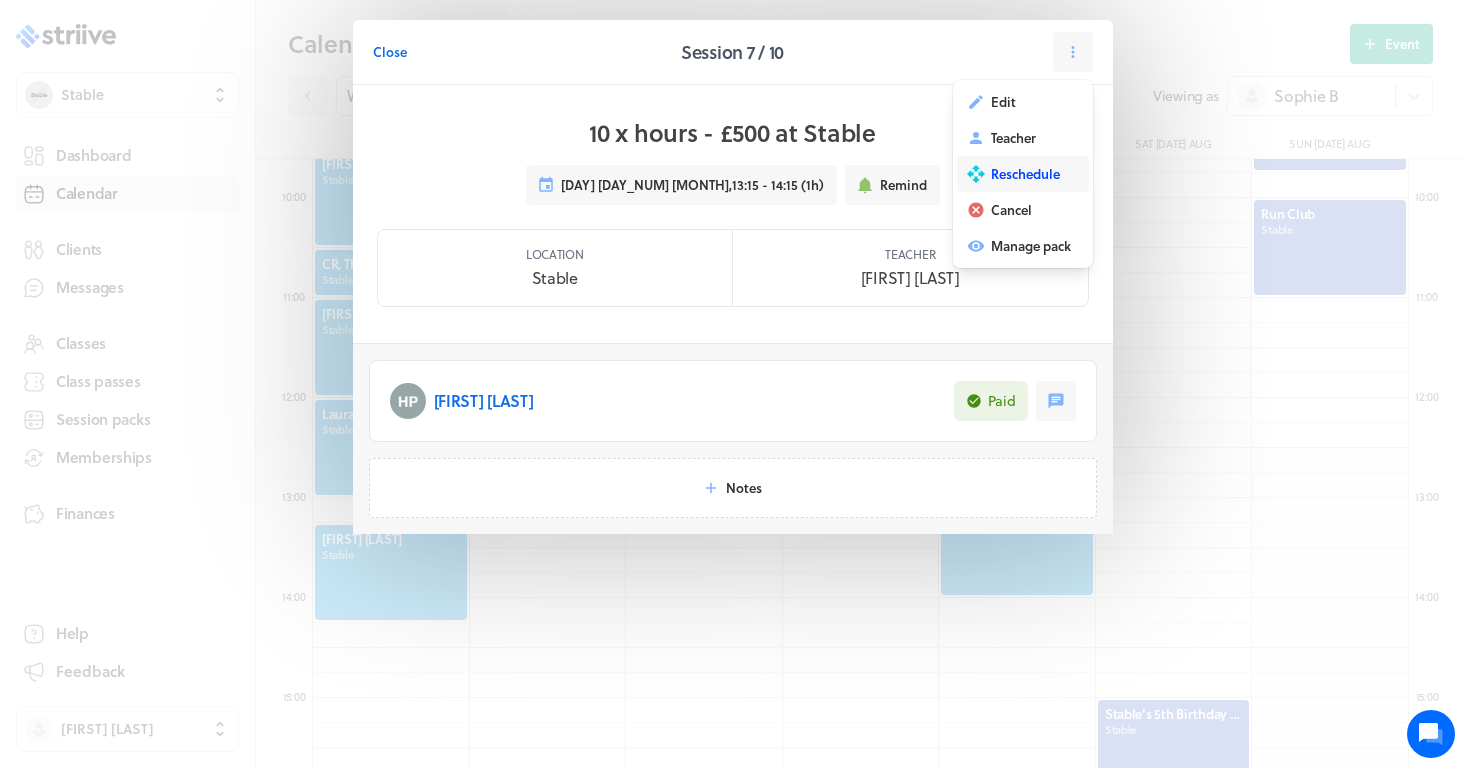 click on "Reschedule" at bounding box center (1025, 174) 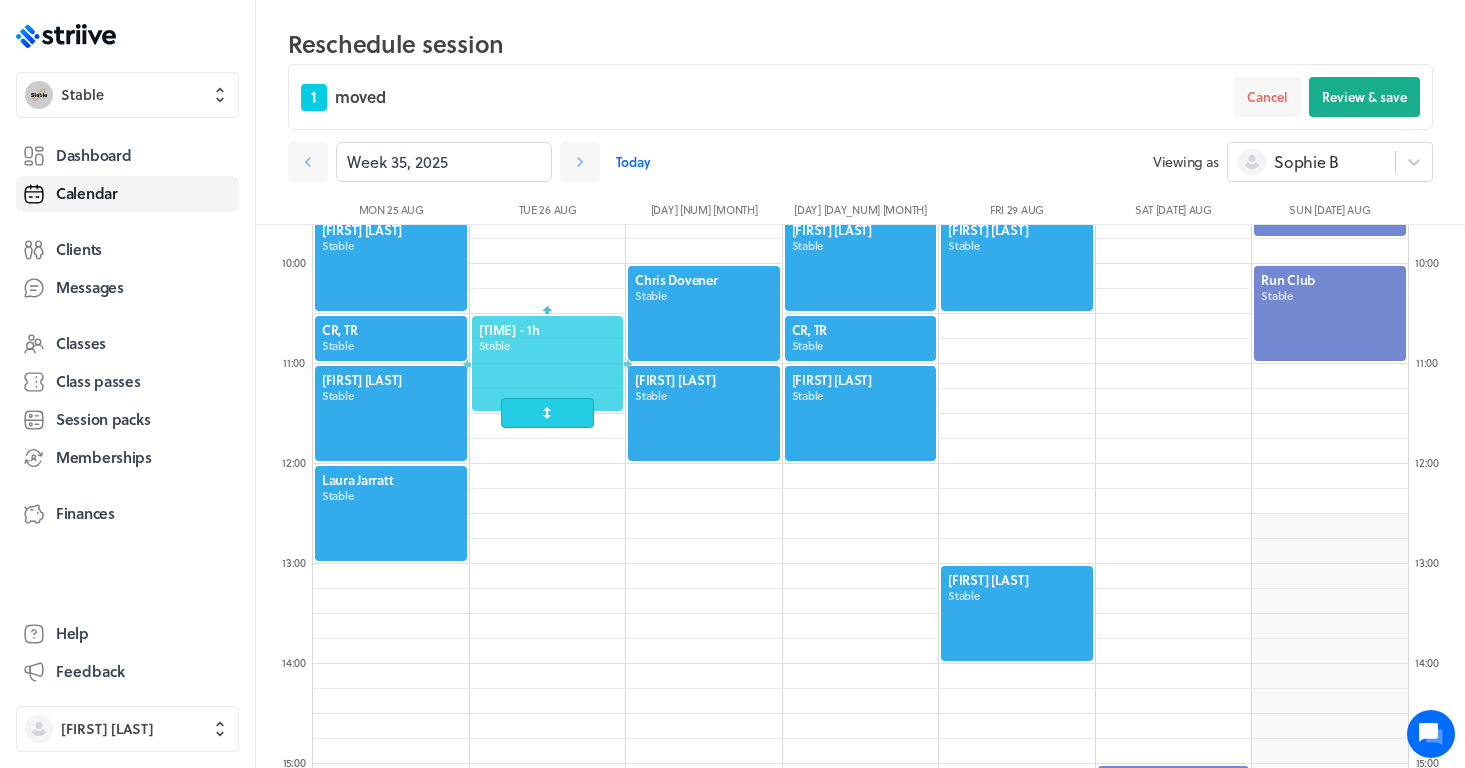 drag, startPoint x: 446, startPoint y: 623, endPoint x: 556, endPoint y: 366, distance: 279.55142 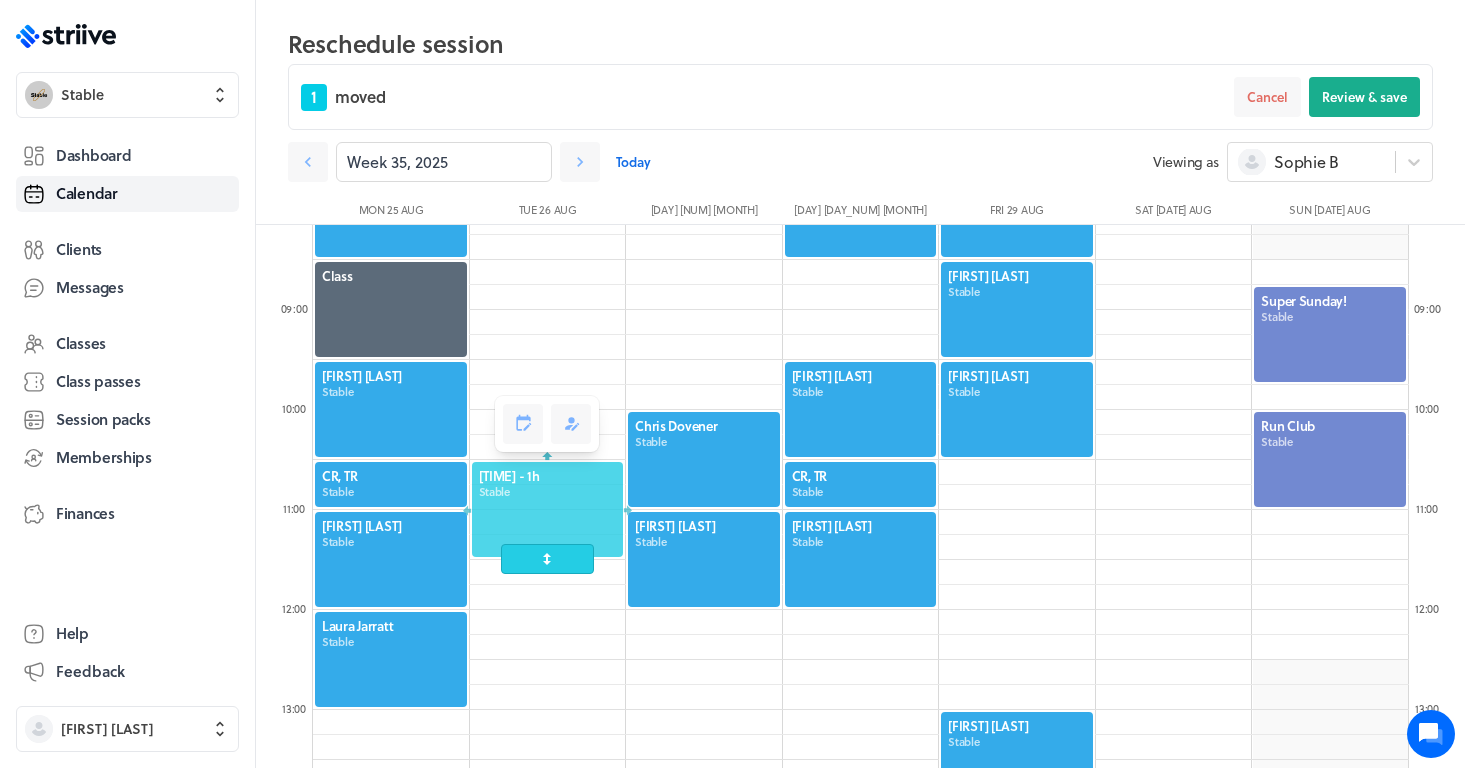 scroll, scrollTop: 791, scrollLeft: 0, axis: vertical 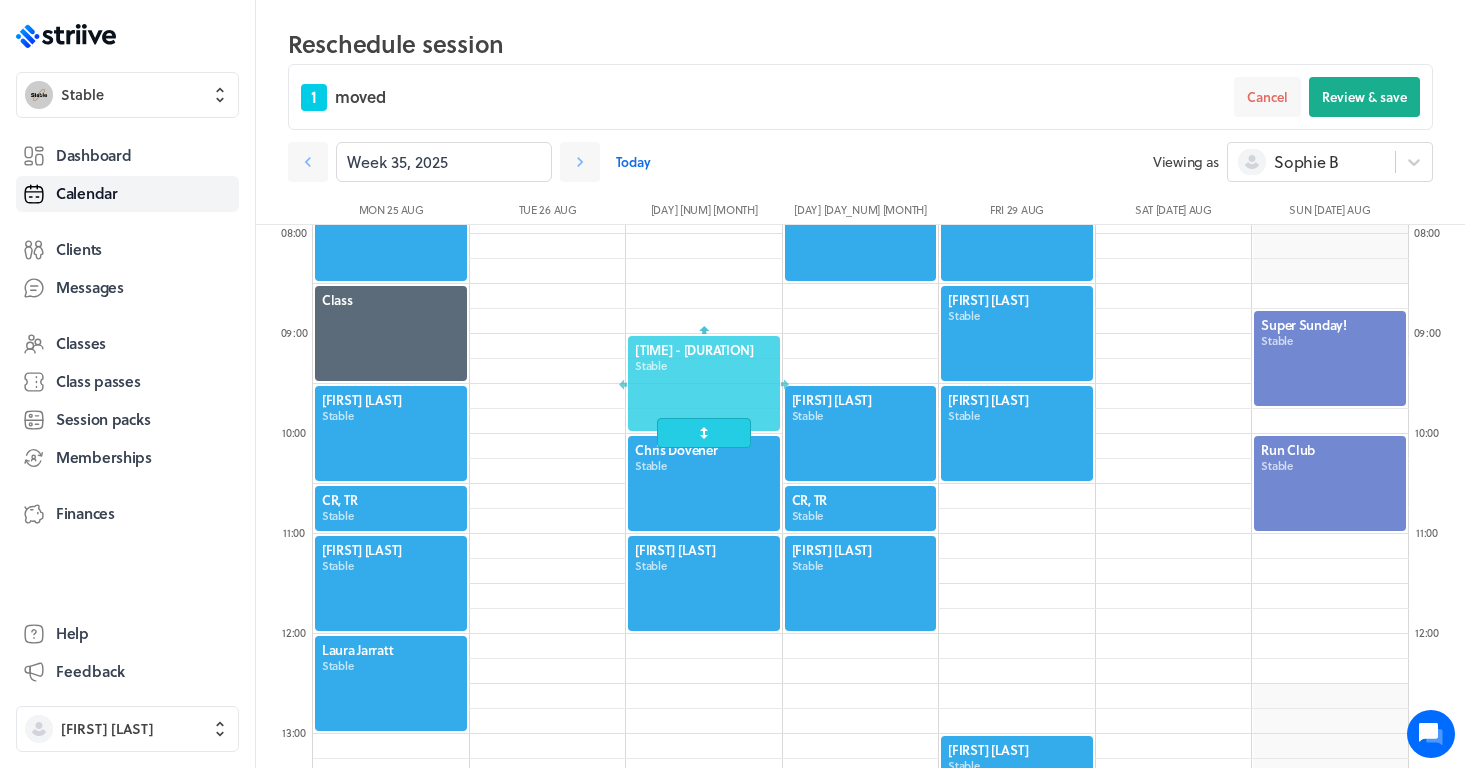 drag, startPoint x: 544, startPoint y: 499, endPoint x: 697, endPoint y: 361, distance: 206.04126 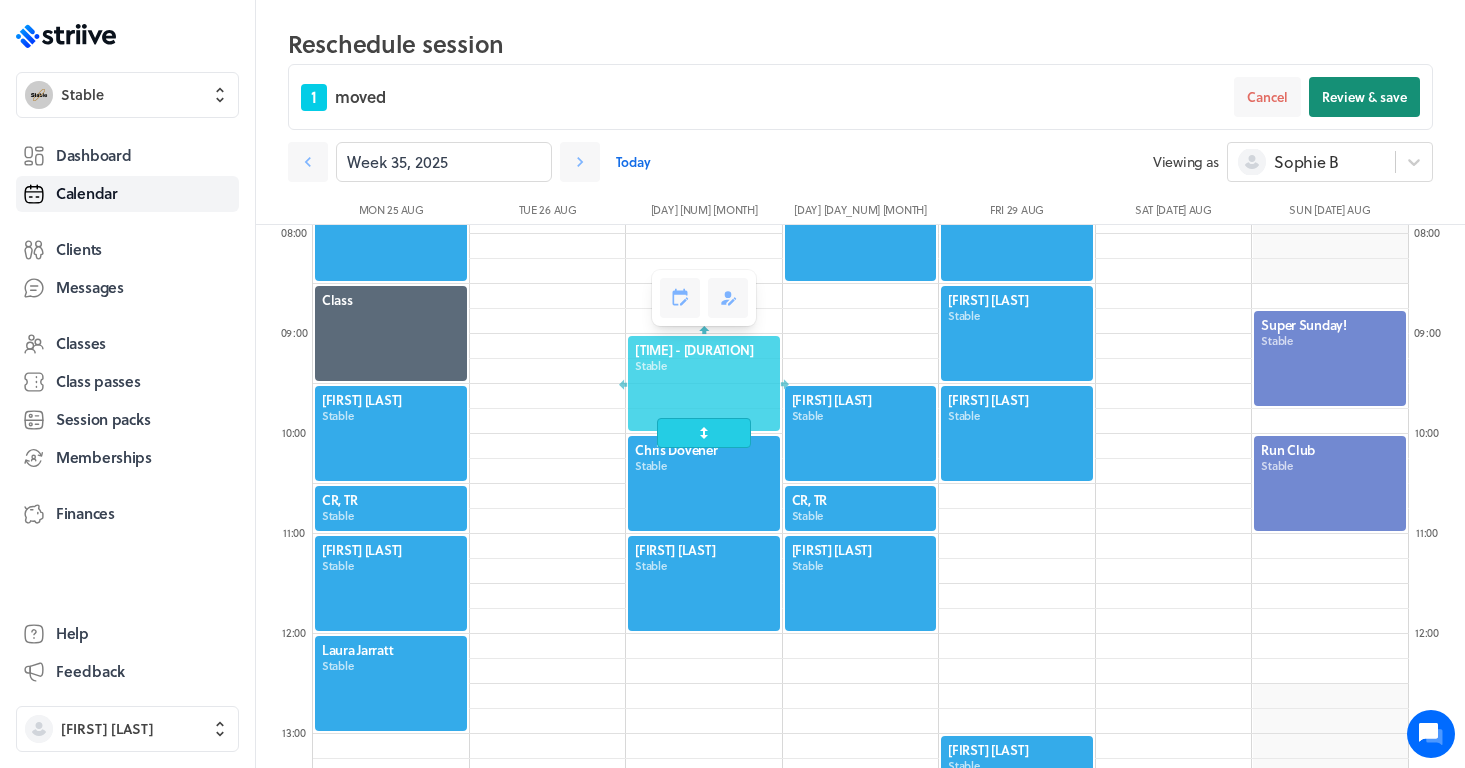 click on "Review & save" at bounding box center (1364, 97) 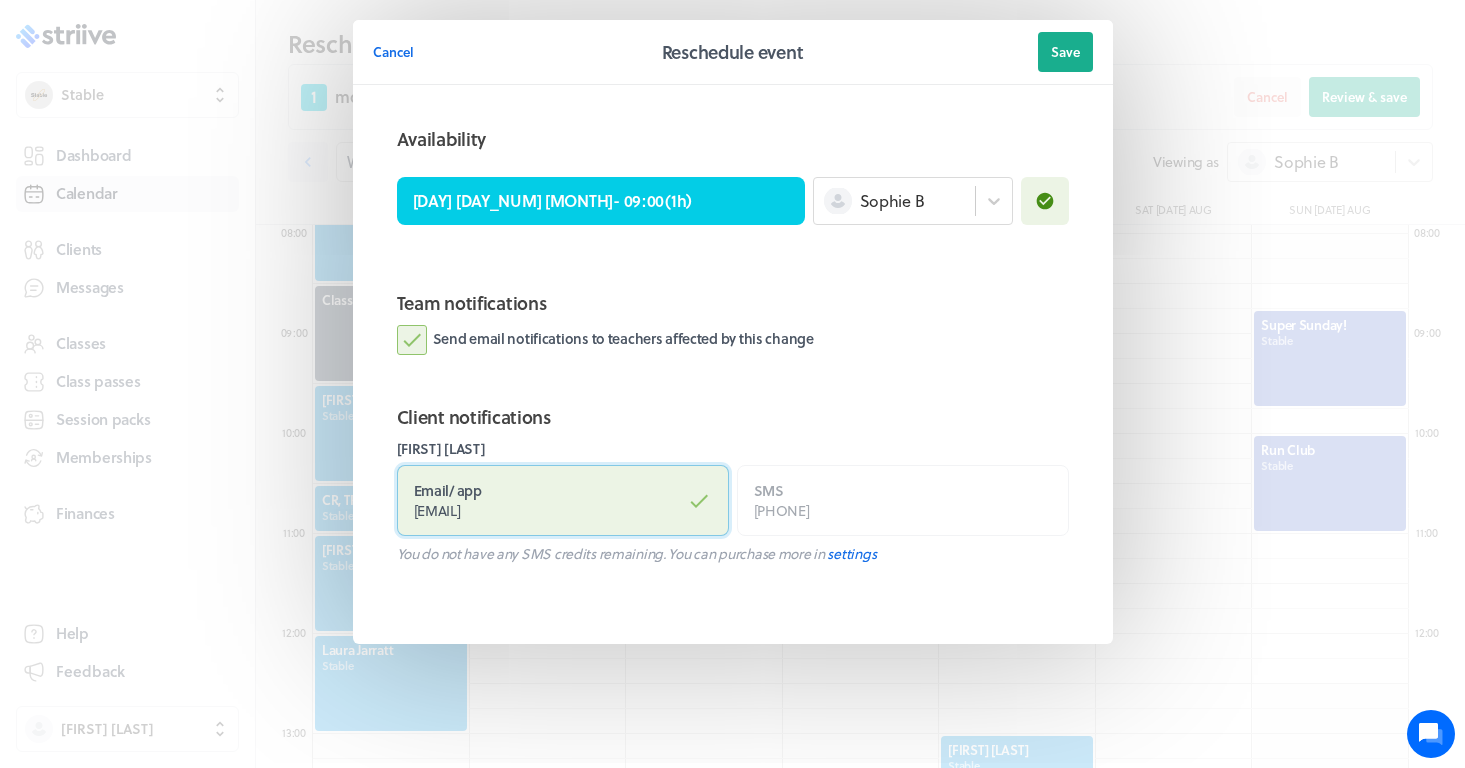 click on "Email  / app [EMAIL]" at bounding box center (563, 500) 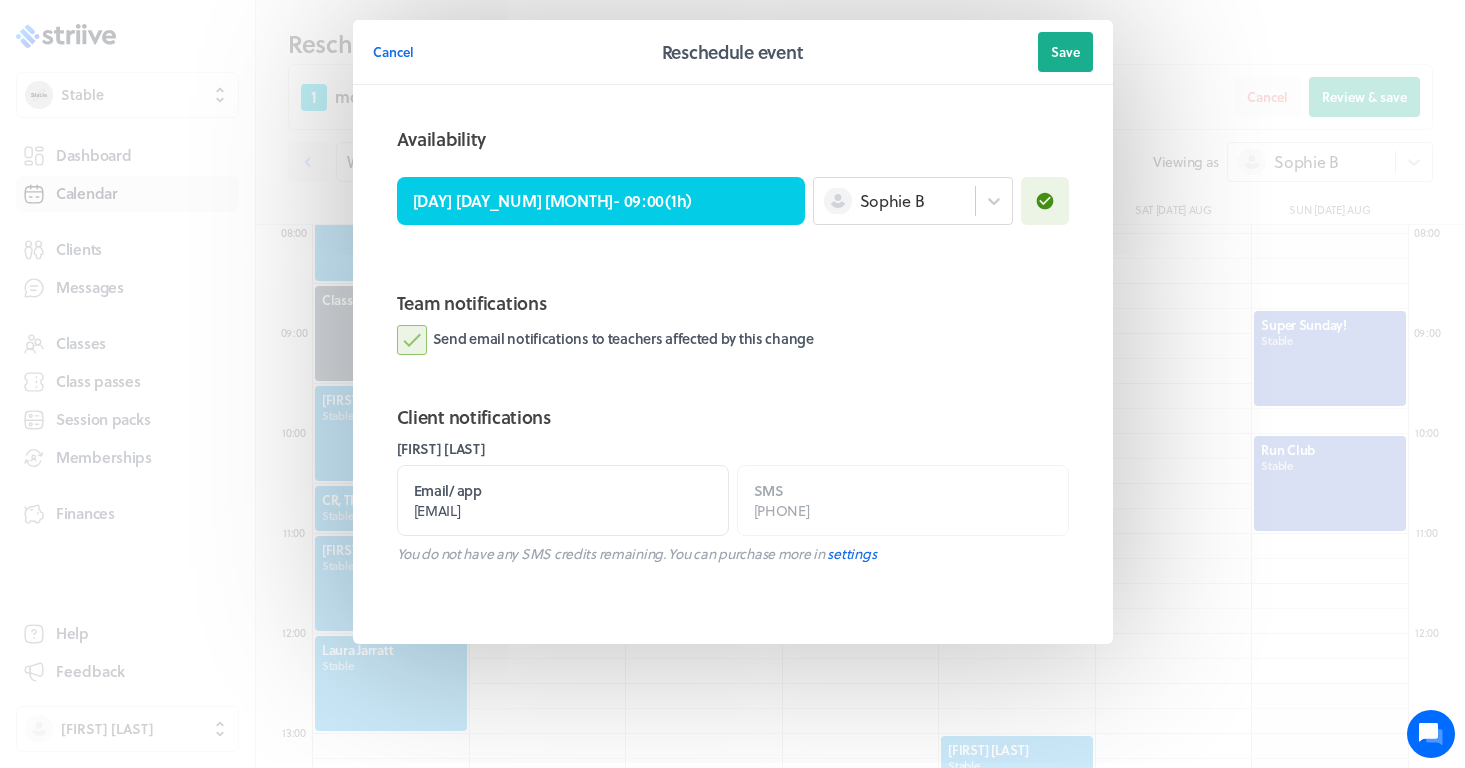 click on "Send email notifications to teachers affected by this change" at bounding box center (605, 340) 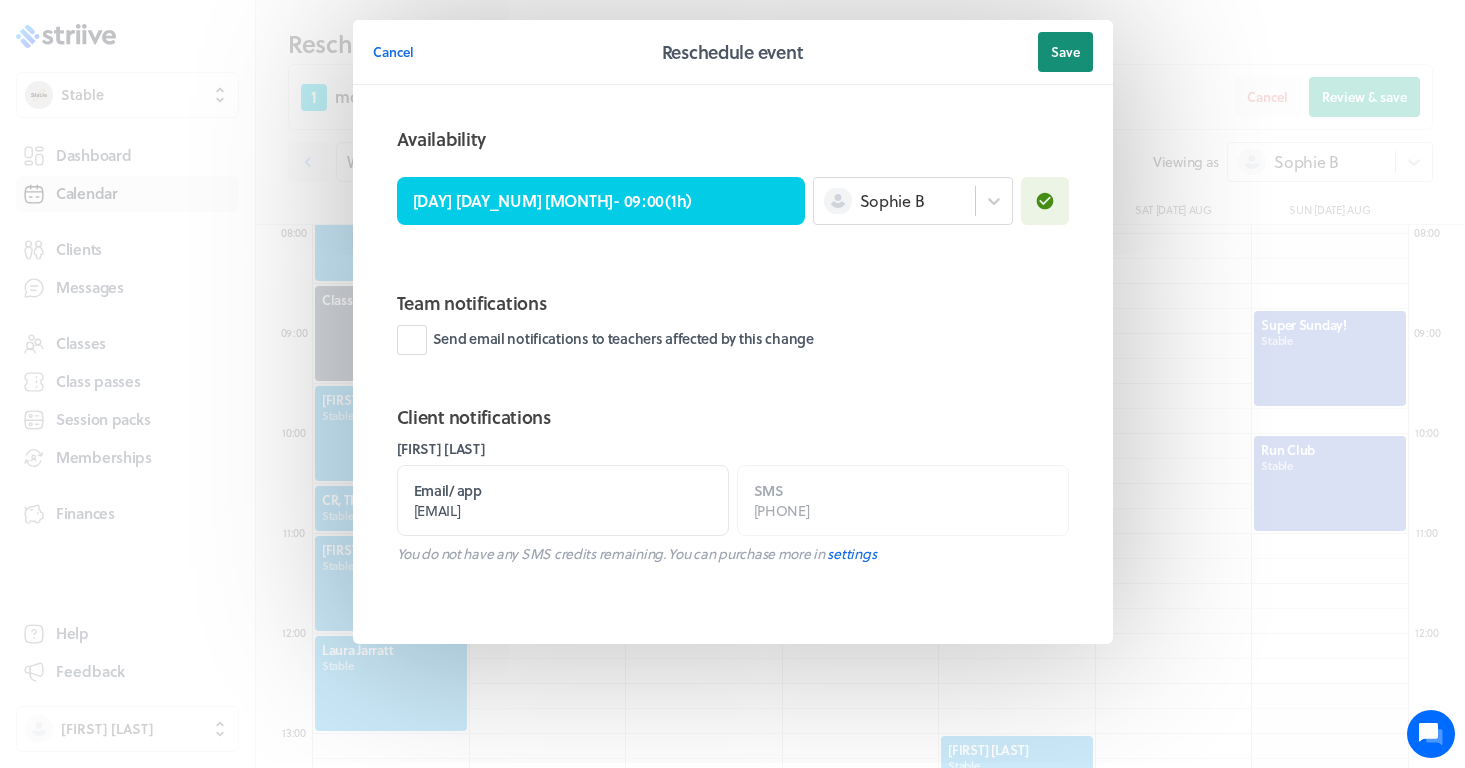 click on "Save" at bounding box center [1065, 52] 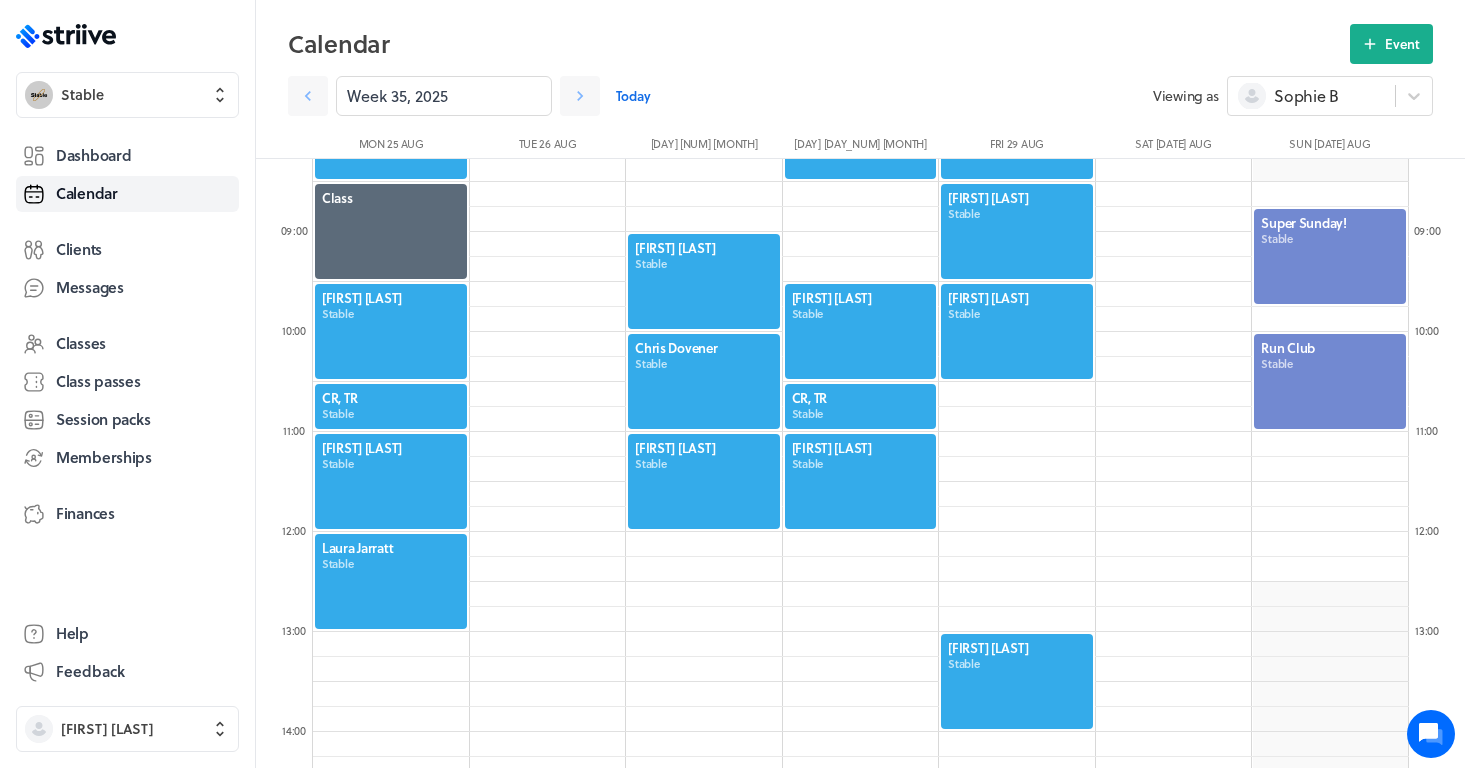 scroll, scrollTop: 830, scrollLeft: 0, axis: vertical 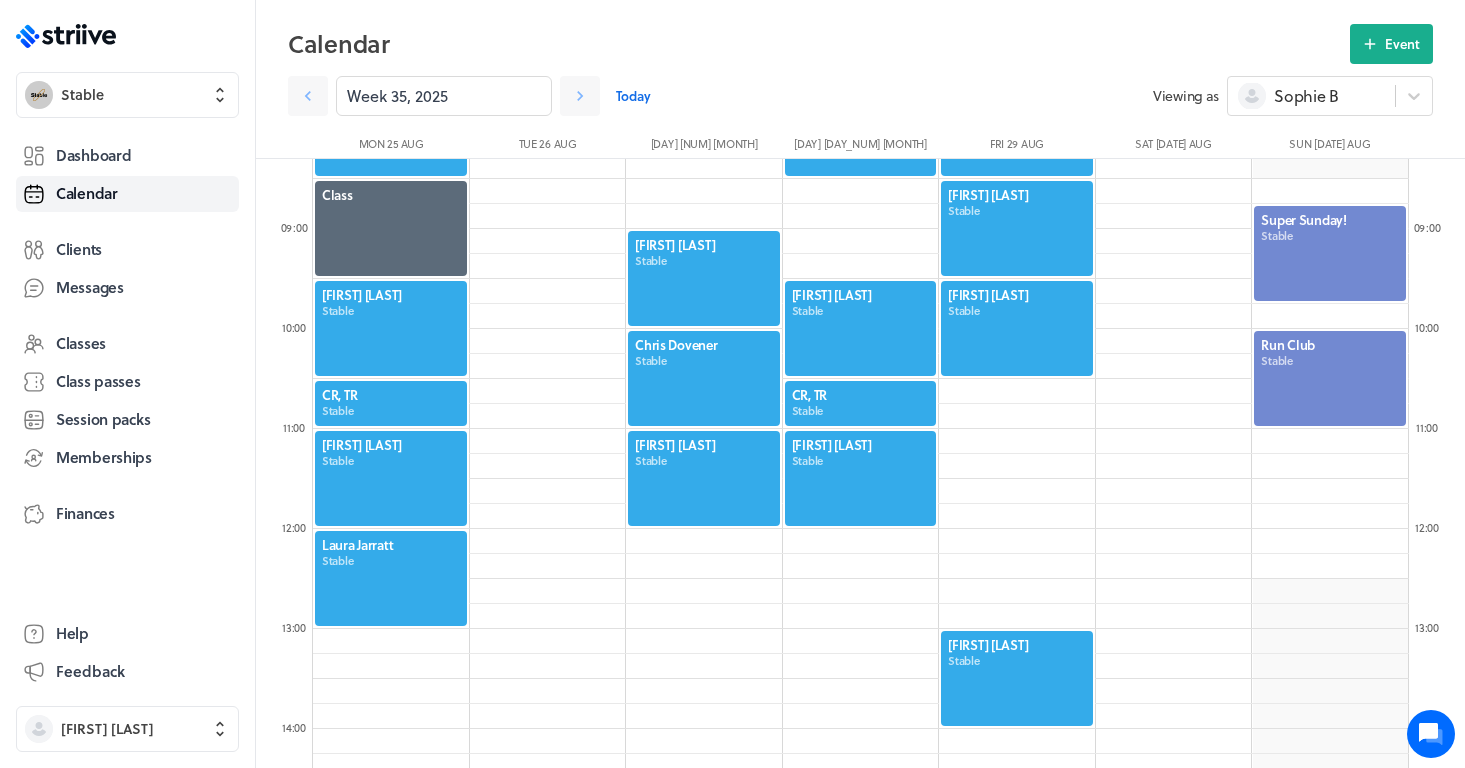 click at bounding box center [704, 378] 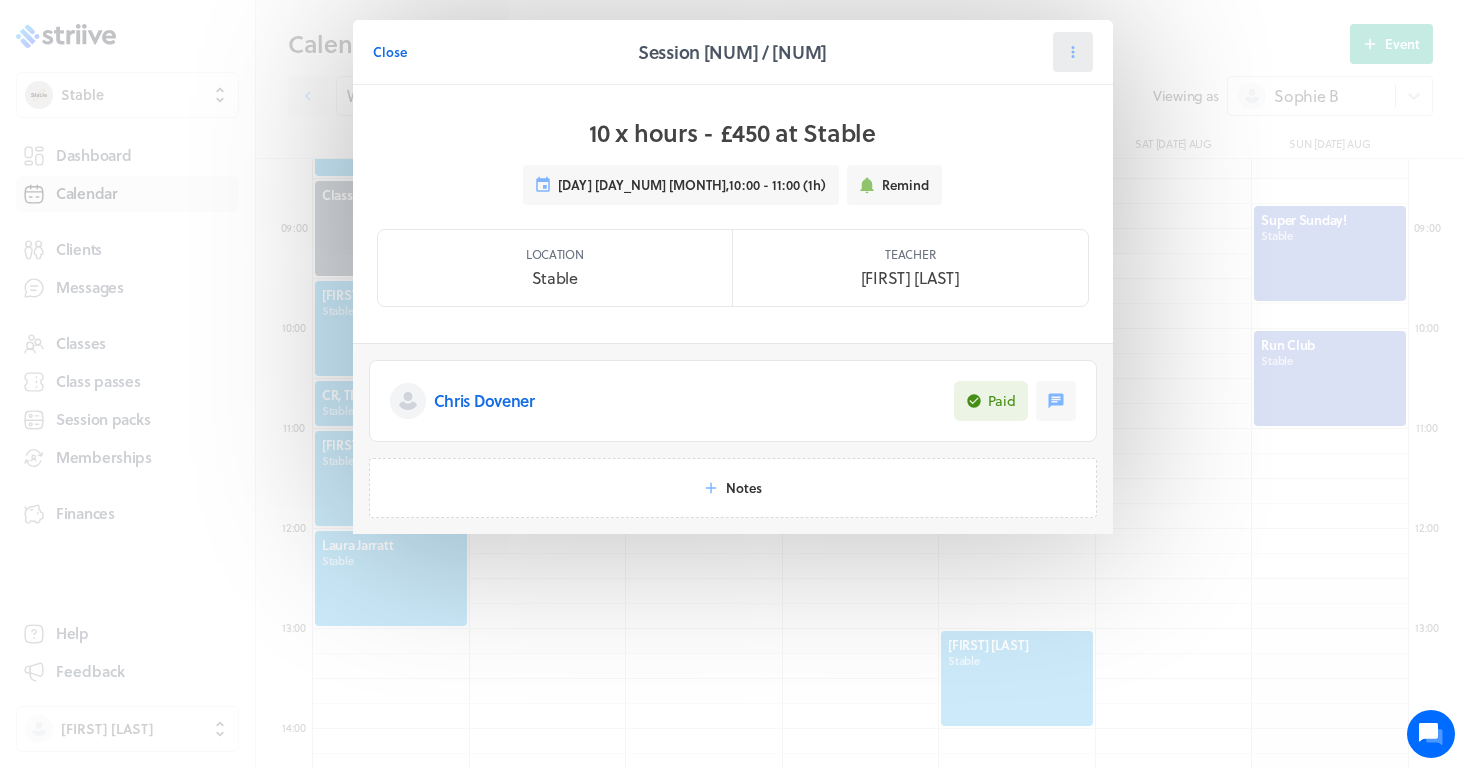 click 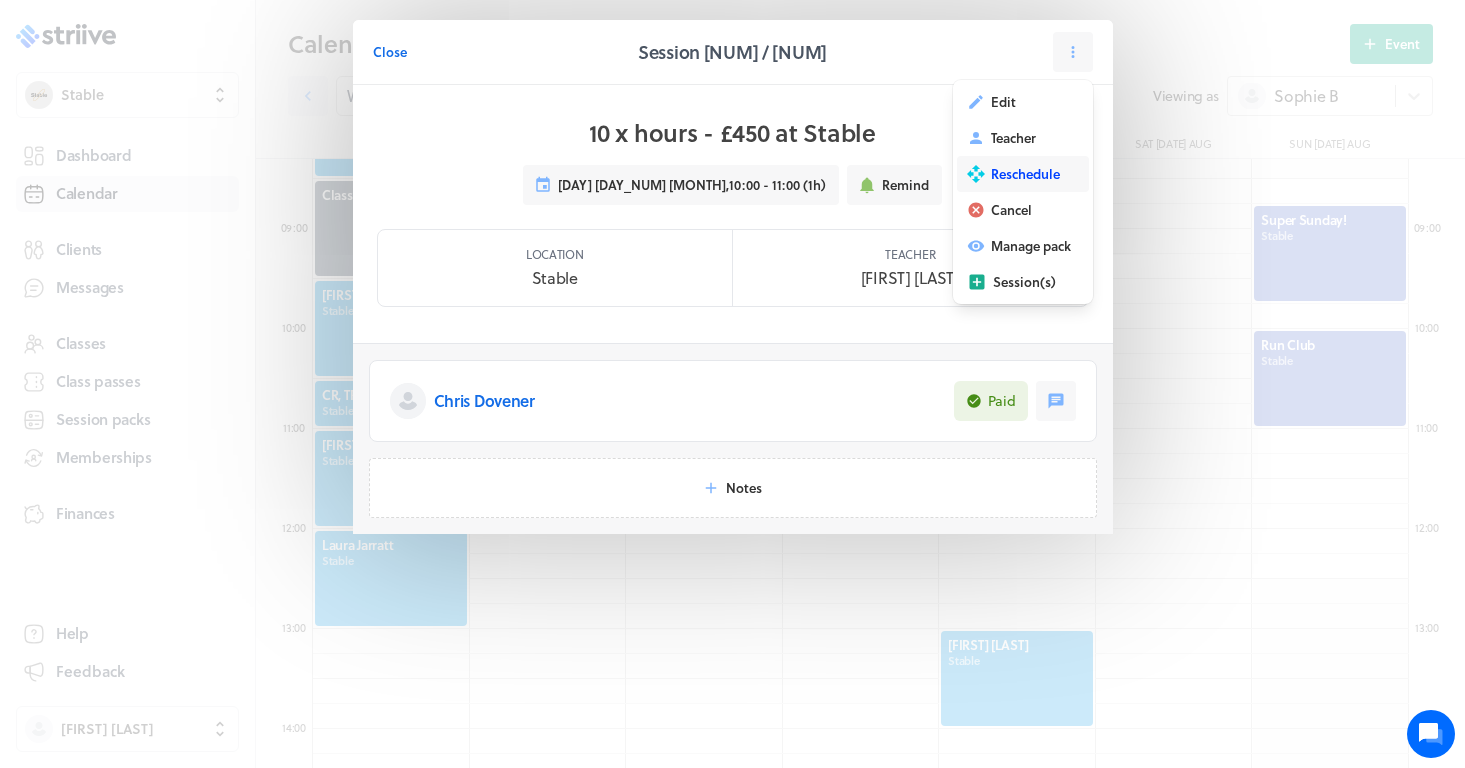 click on "Reschedule" at bounding box center (1025, 174) 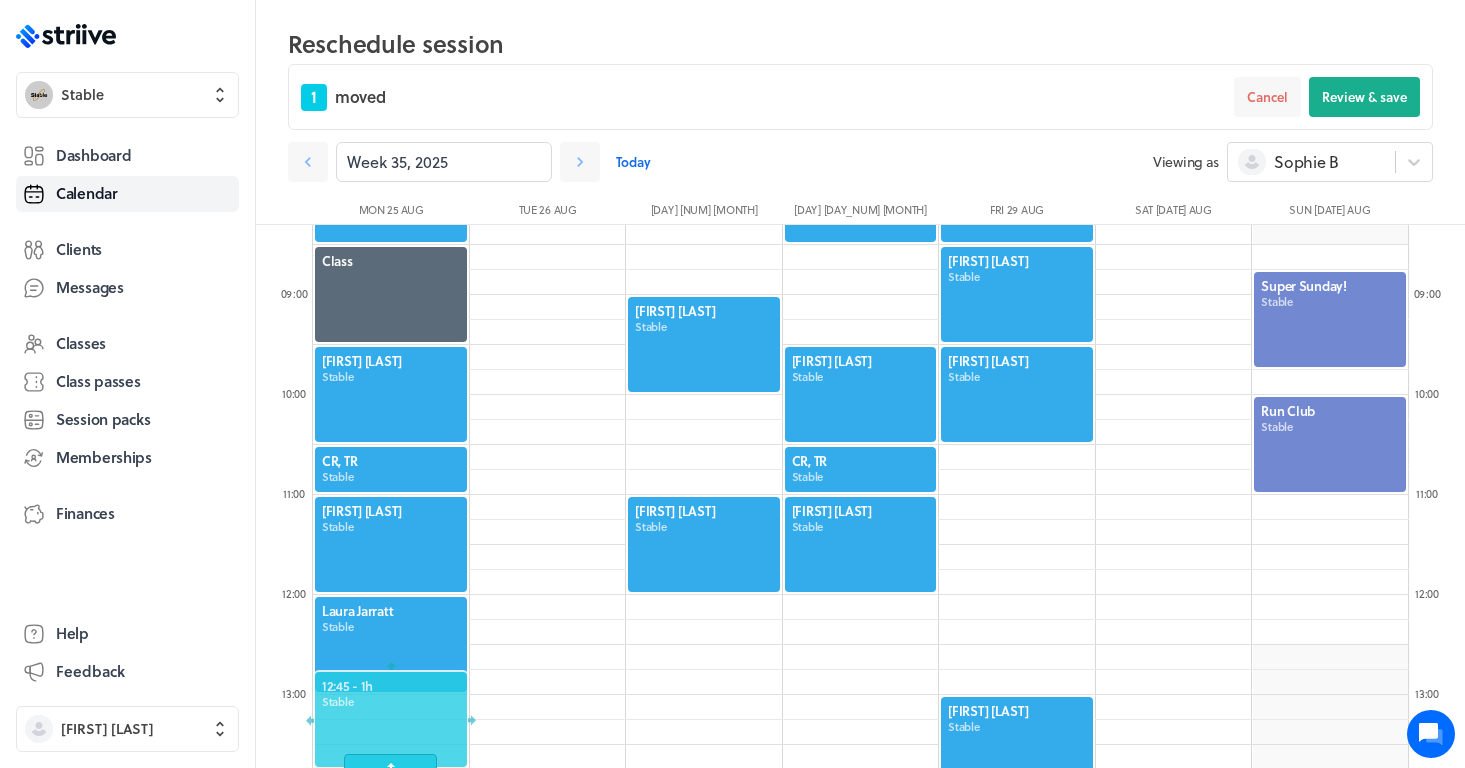 drag, startPoint x: 709, startPoint y: 437, endPoint x: 372, endPoint y: 720, distance: 440.06592 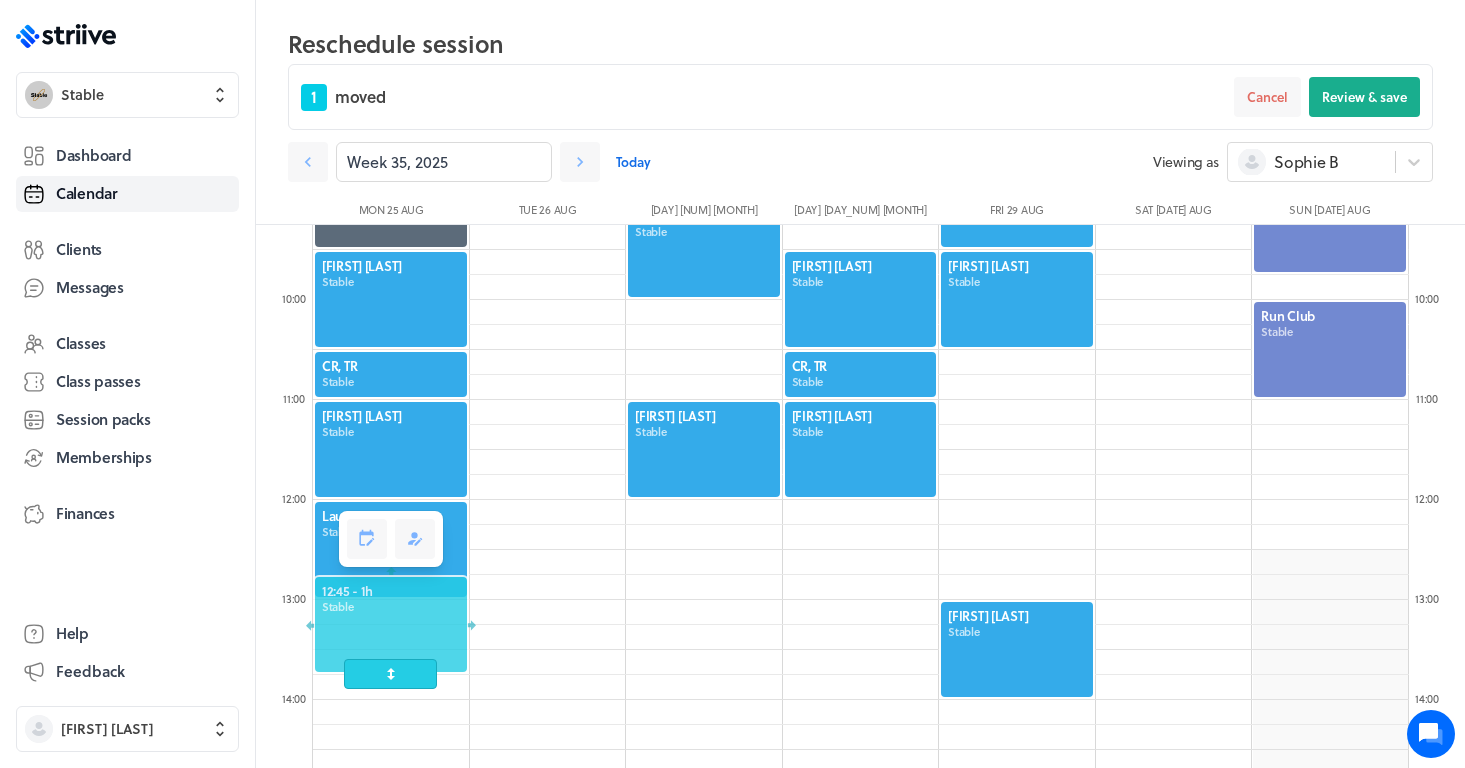 scroll, scrollTop: 968, scrollLeft: 0, axis: vertical 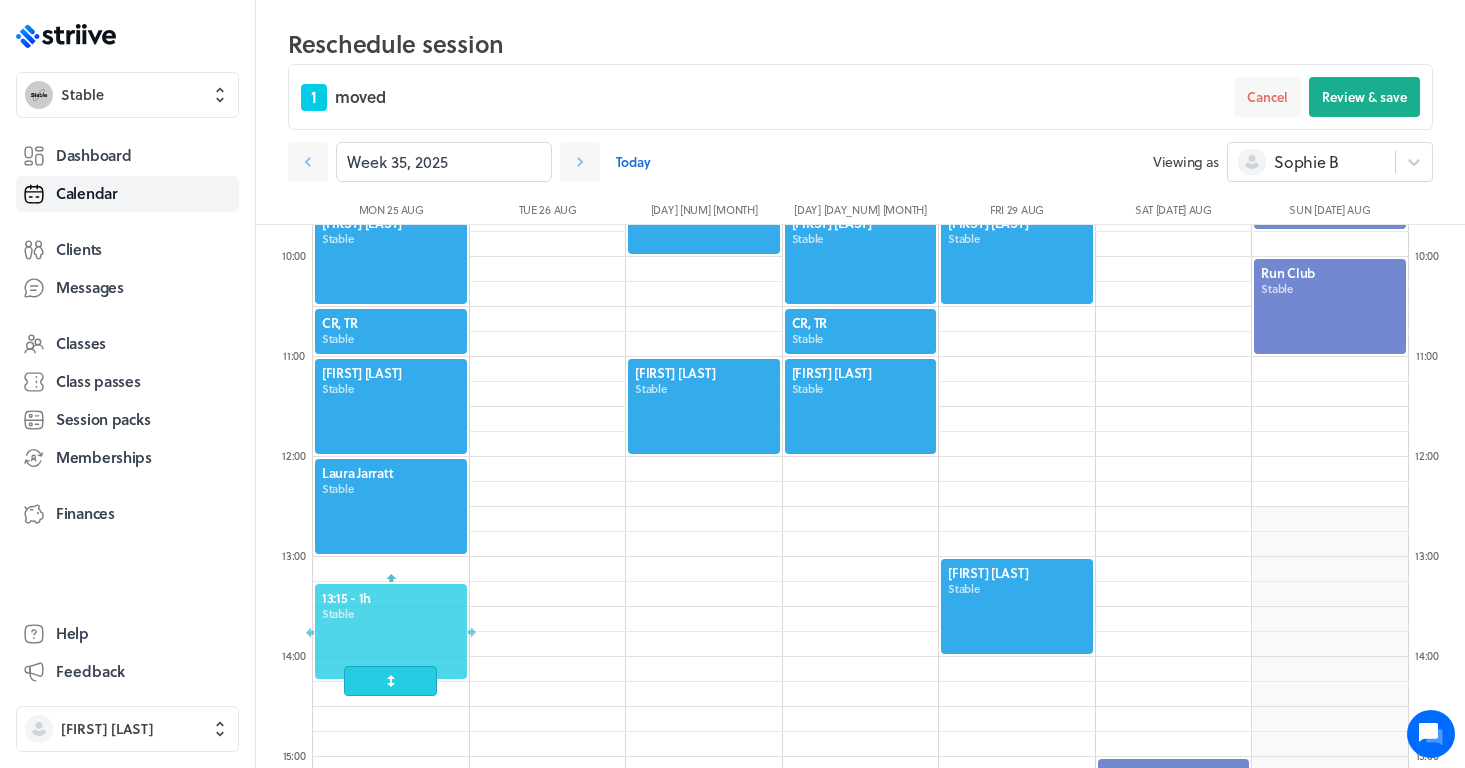 drag, startPoint x: 369, startPoint y: 568, endPoint x: 366, endPoint y: 636, distance: 68.06615 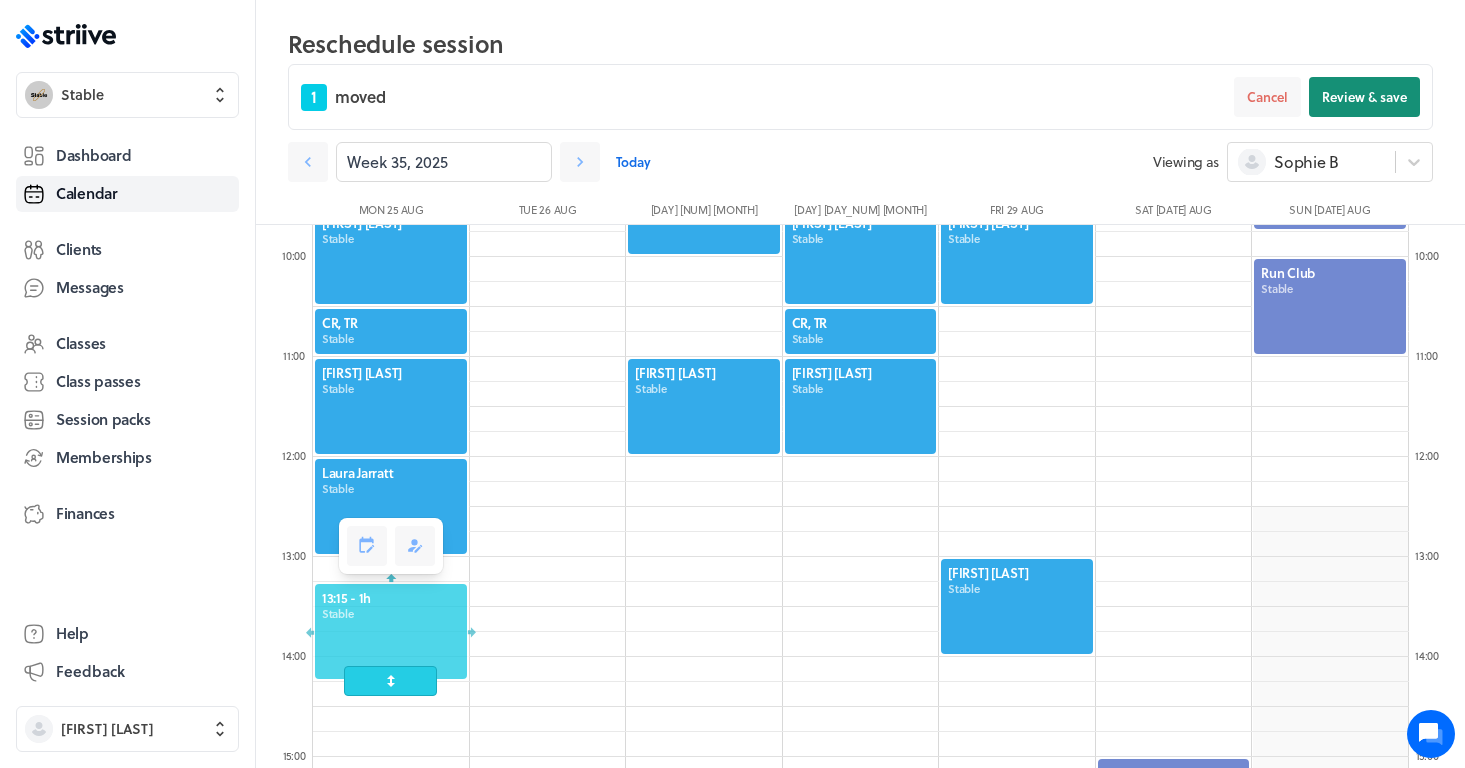 click on "Review & save" at bounding box center (1364, 97) 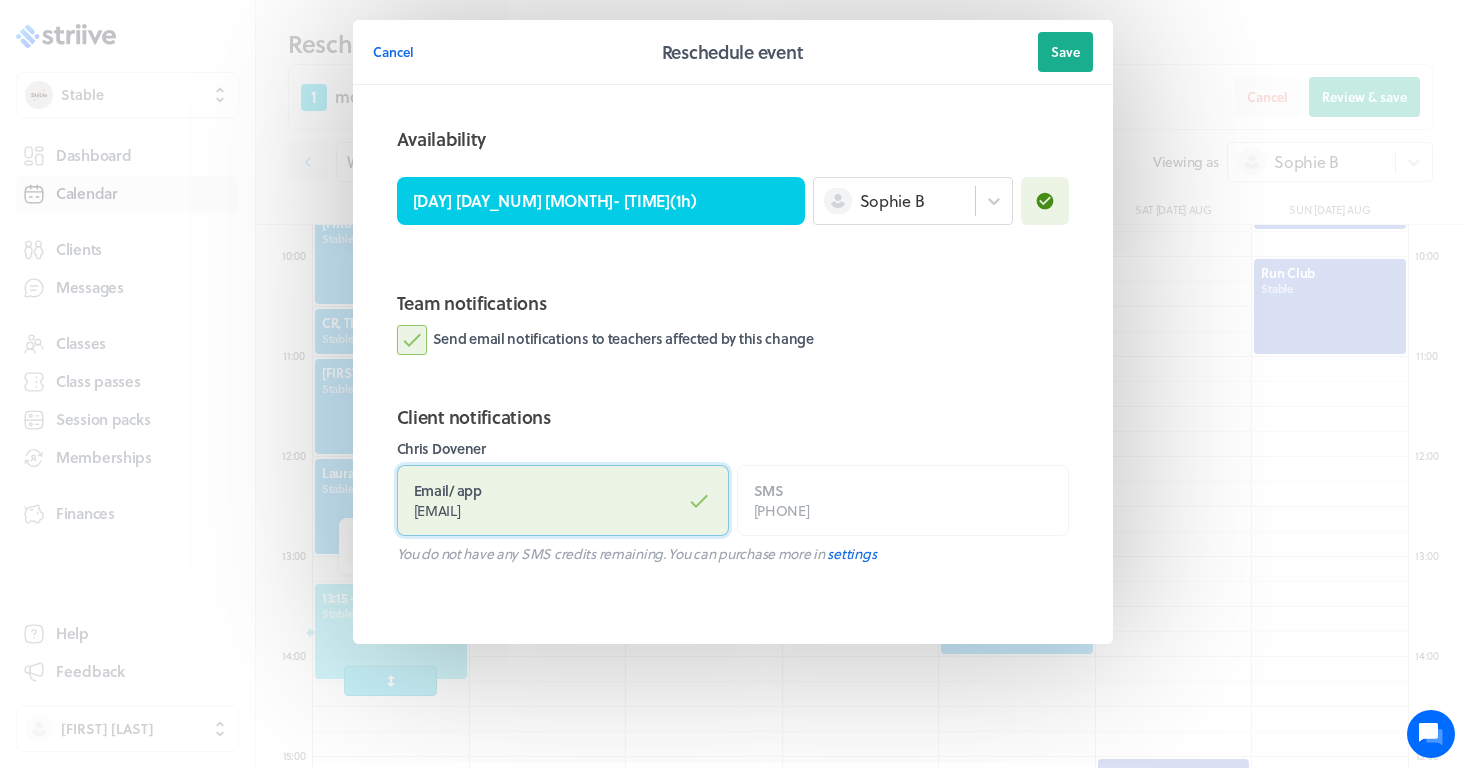 click on "Email  / app [EMAIL]" at bounding box center (563, 500) 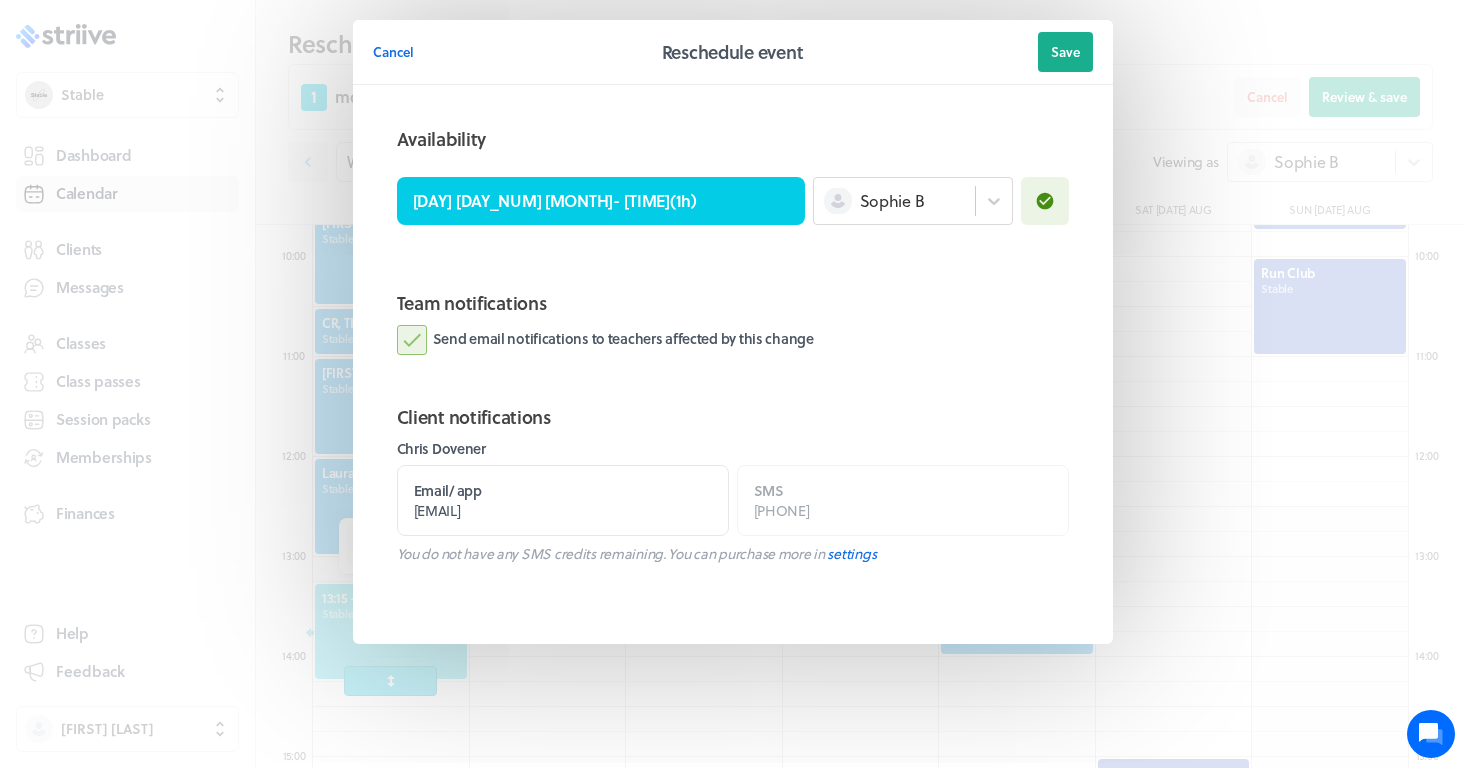 click on "Send email notifications to teachers affected by this change" at bounding box center [605, 340] 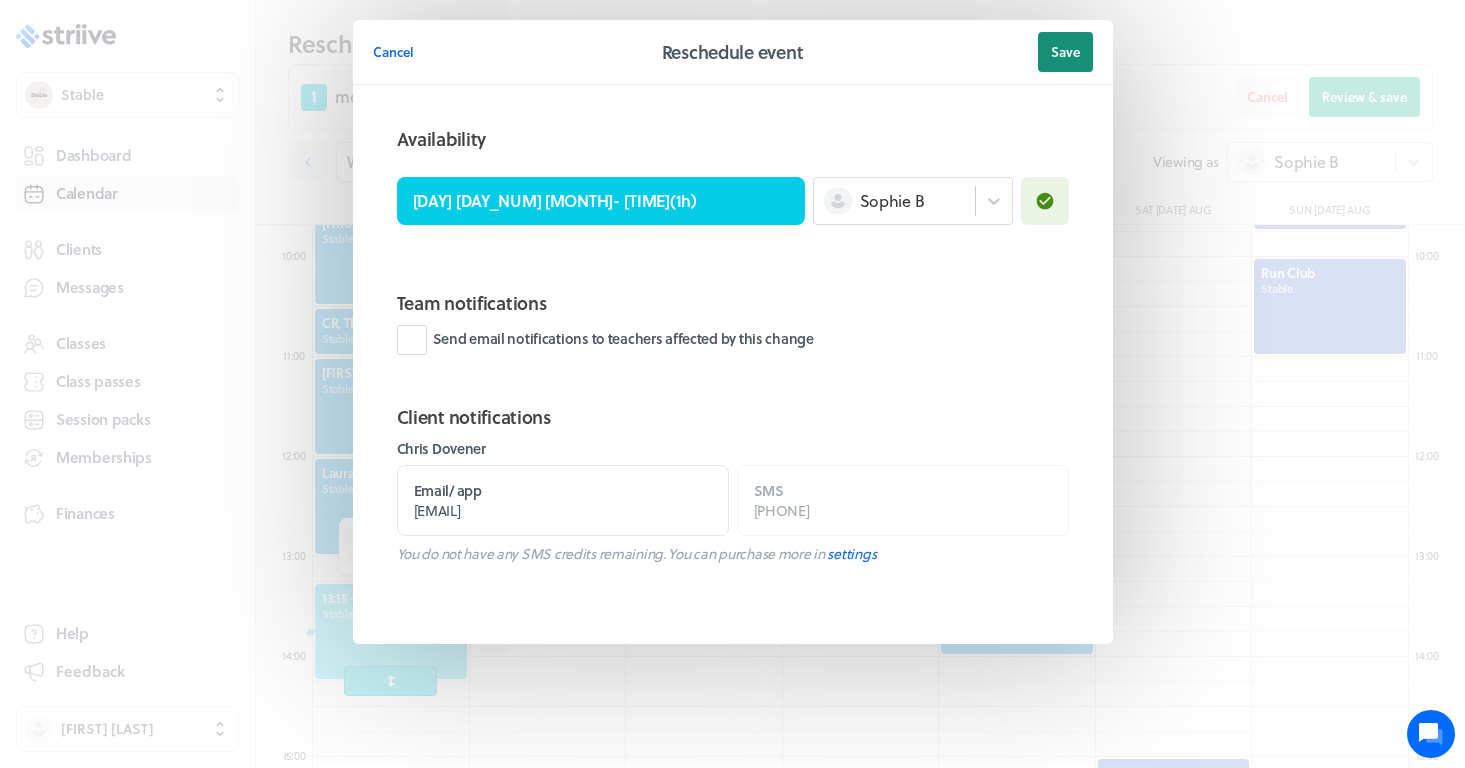 click on "Save" at bounding box center [1065, 52] 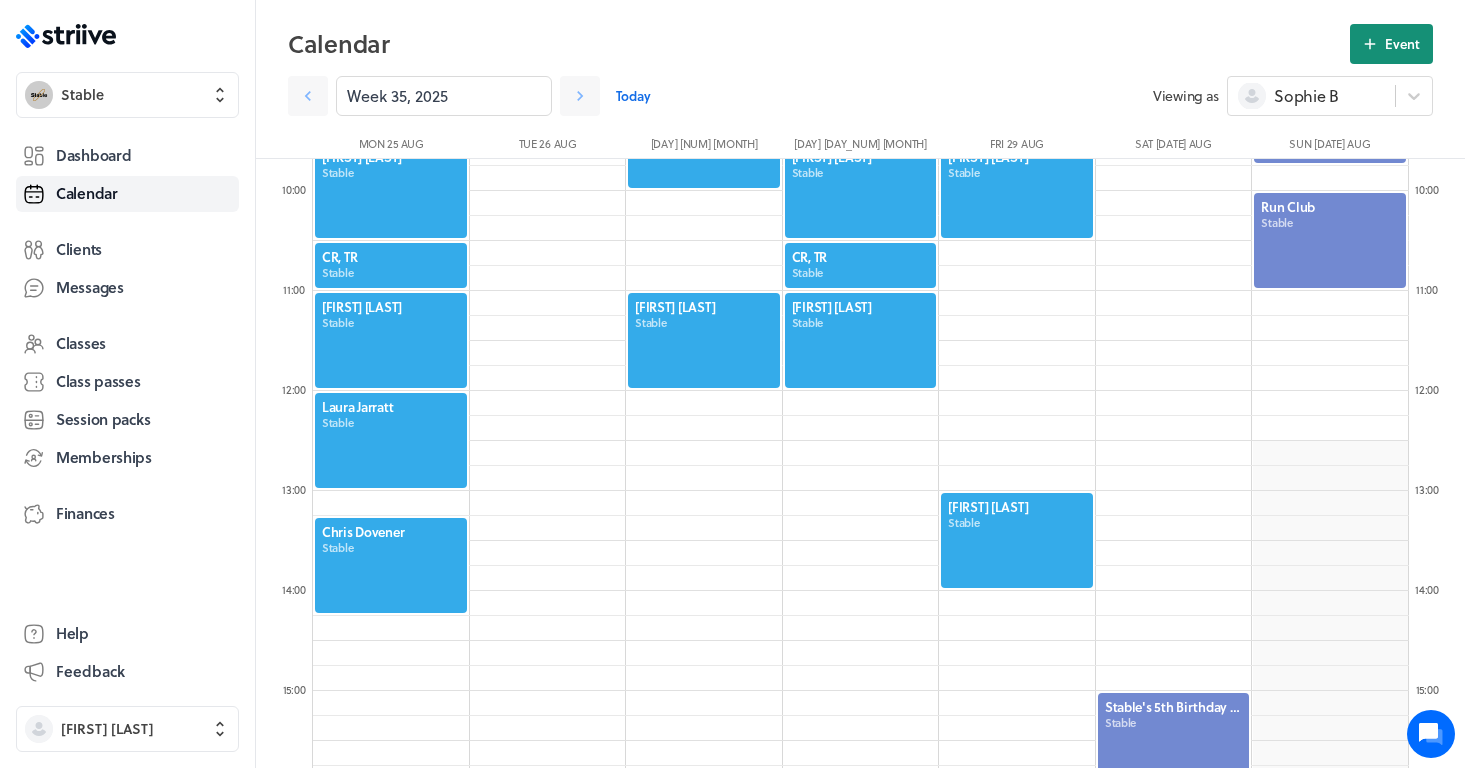 click 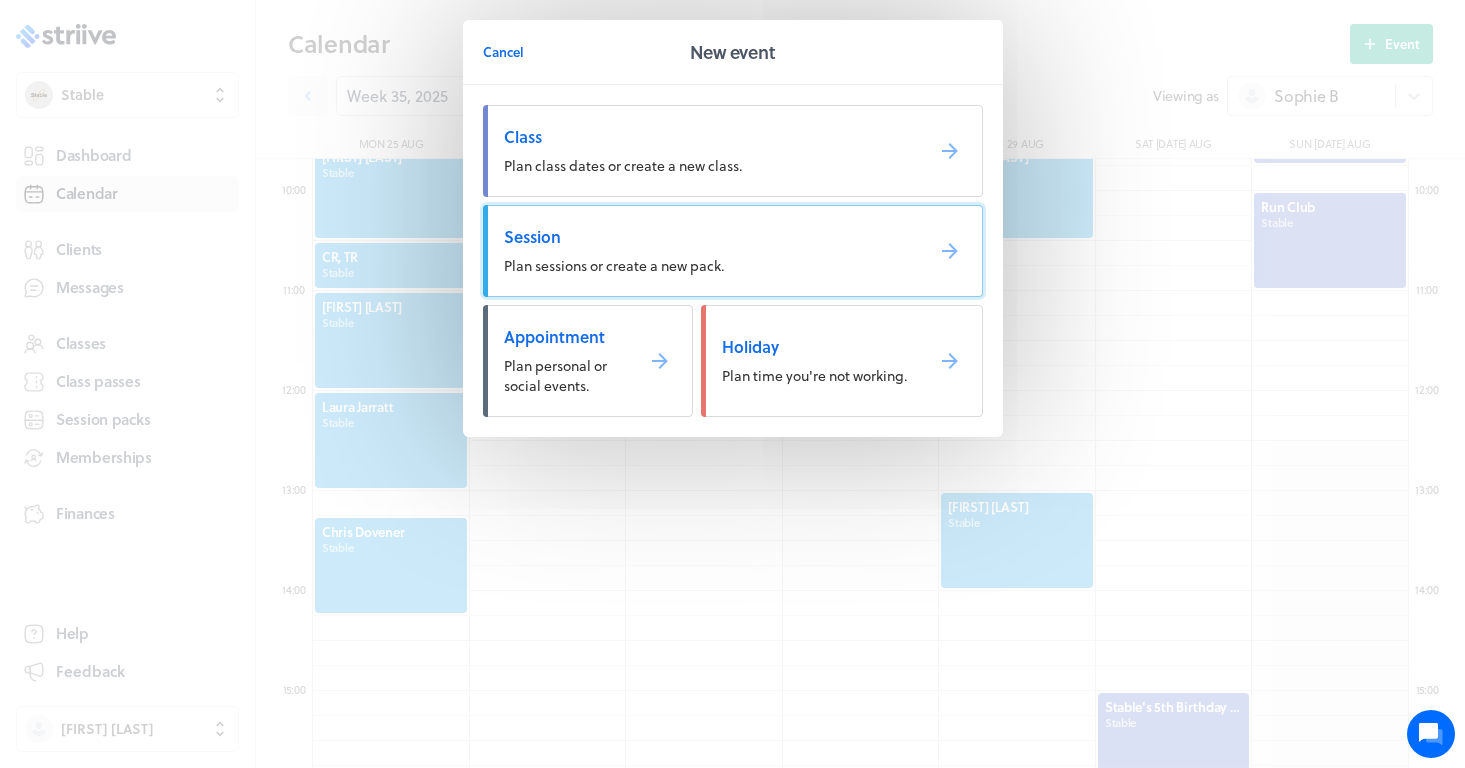 click on "Session Plan sessions or create a new pack." at bounding box center (733, 251) 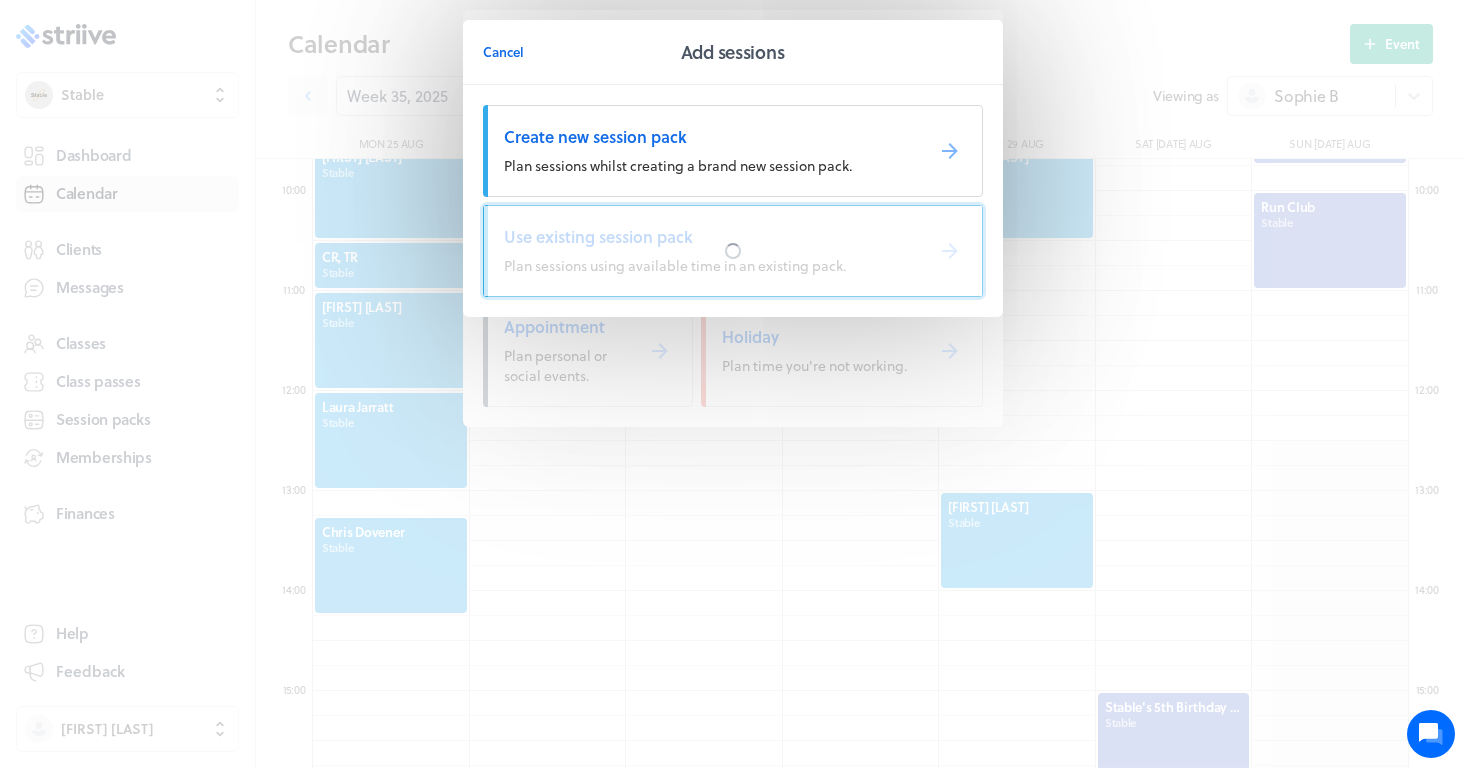click at bounding box center [733, 251] 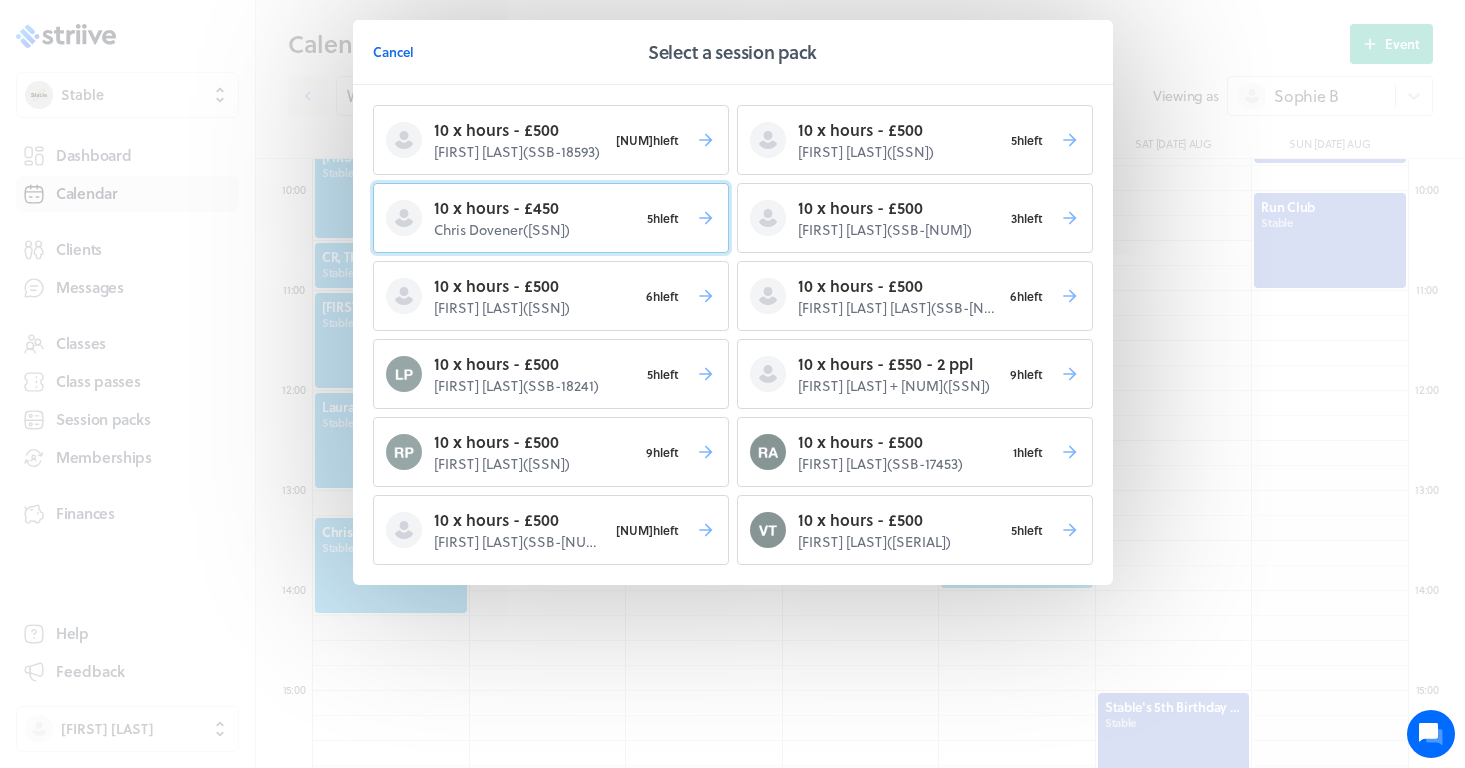 click on "5h  left" at bounding box center (663, 218) 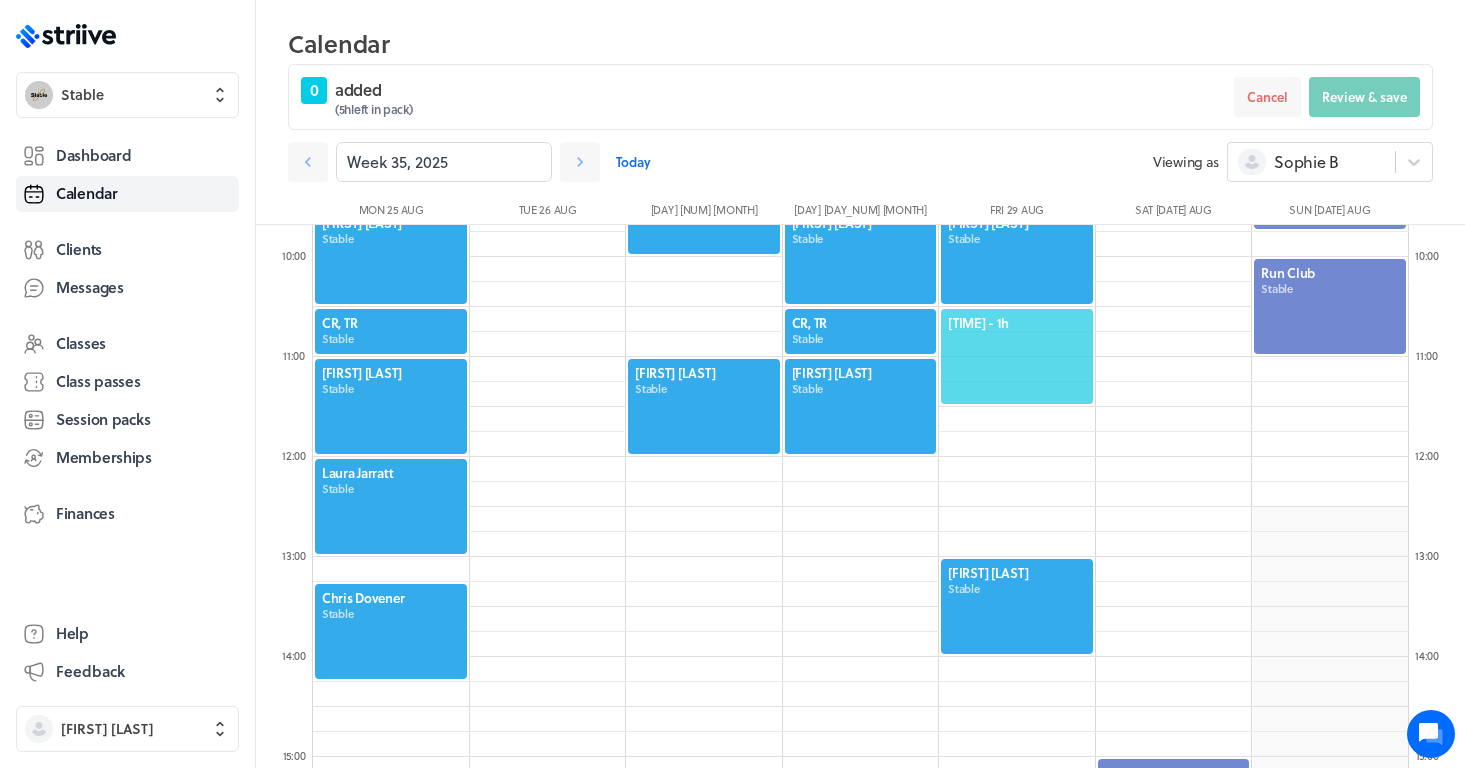 click on "[TIME] - 1h" 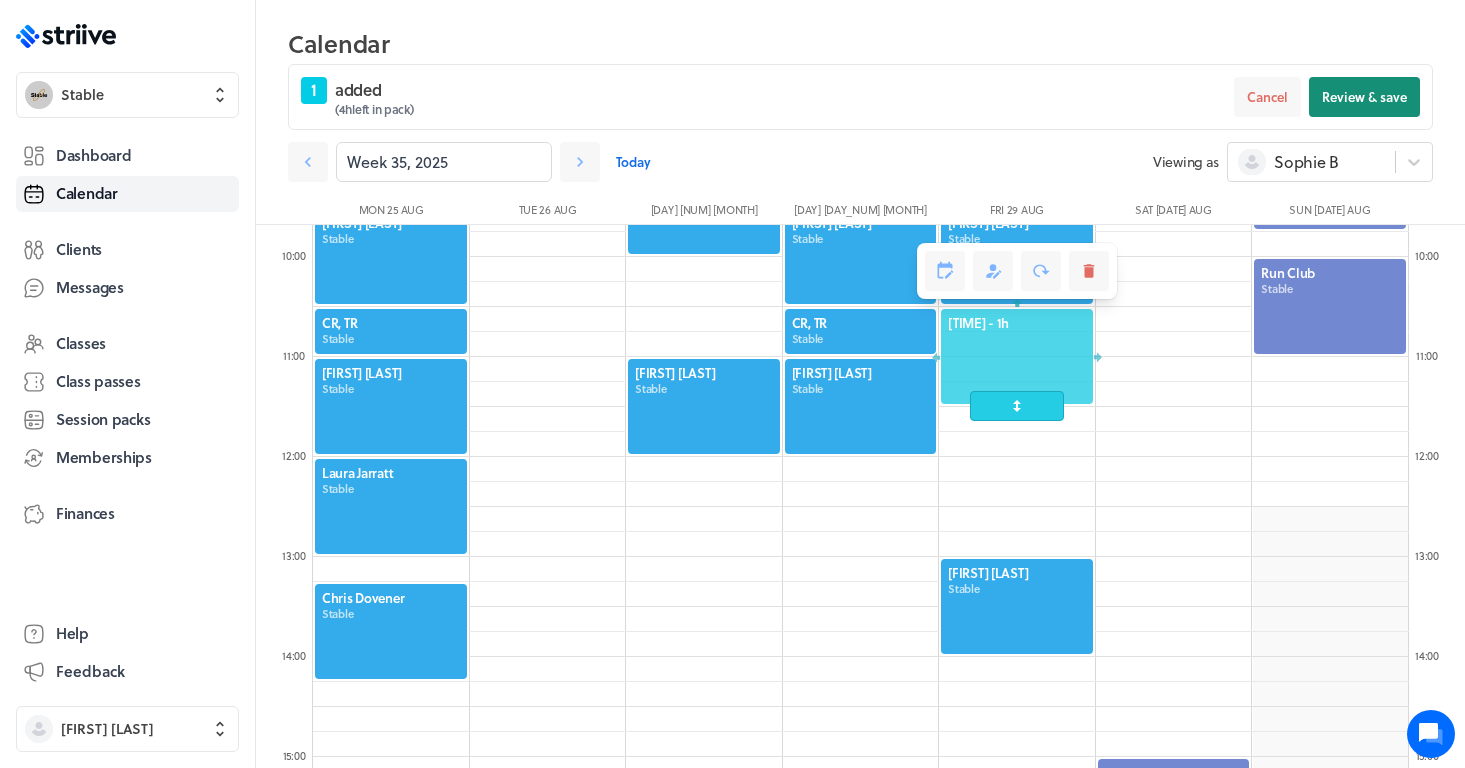 click on "Review & save" at bounding box center (1364, 97) 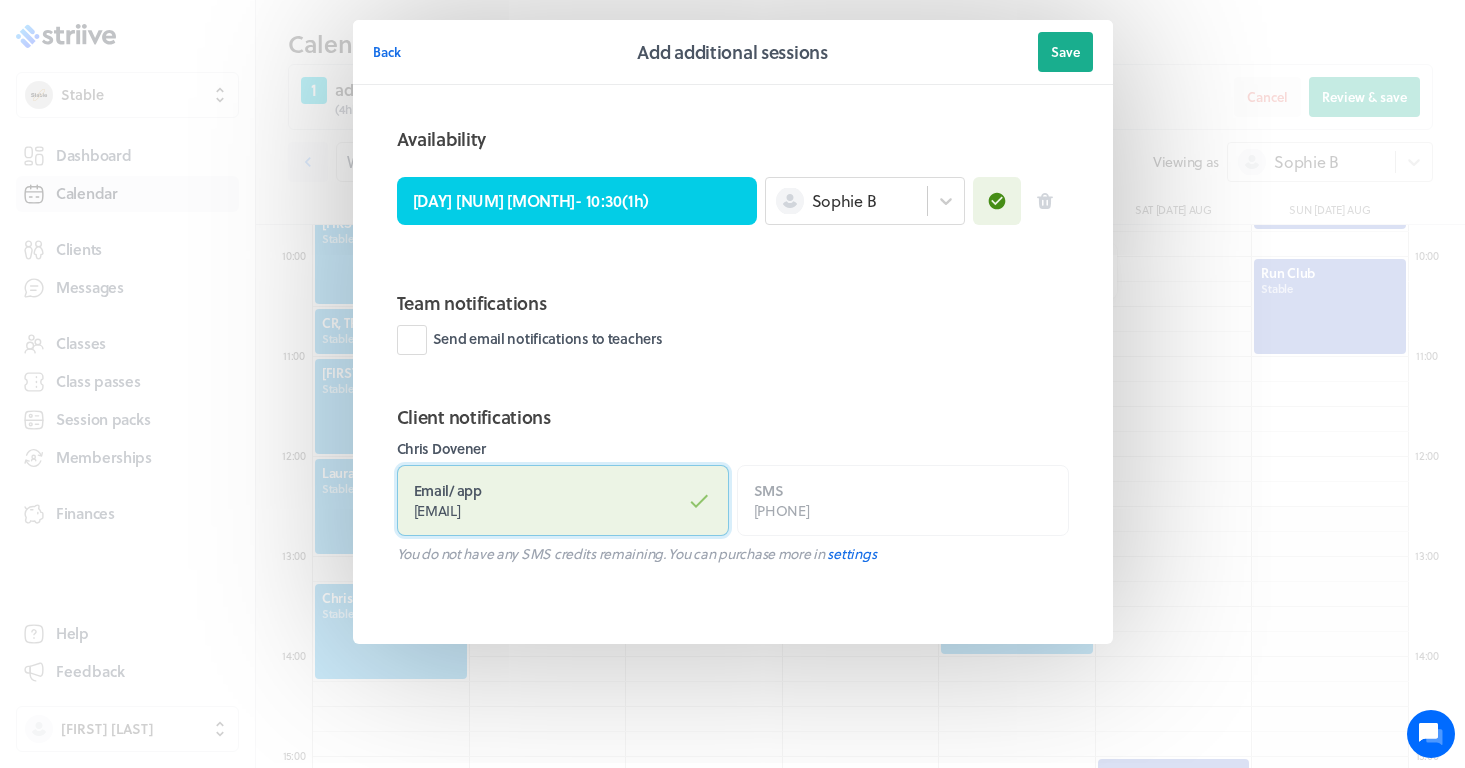 click on "Email  / app [EMAIL]" at bounding box center [563, 500] 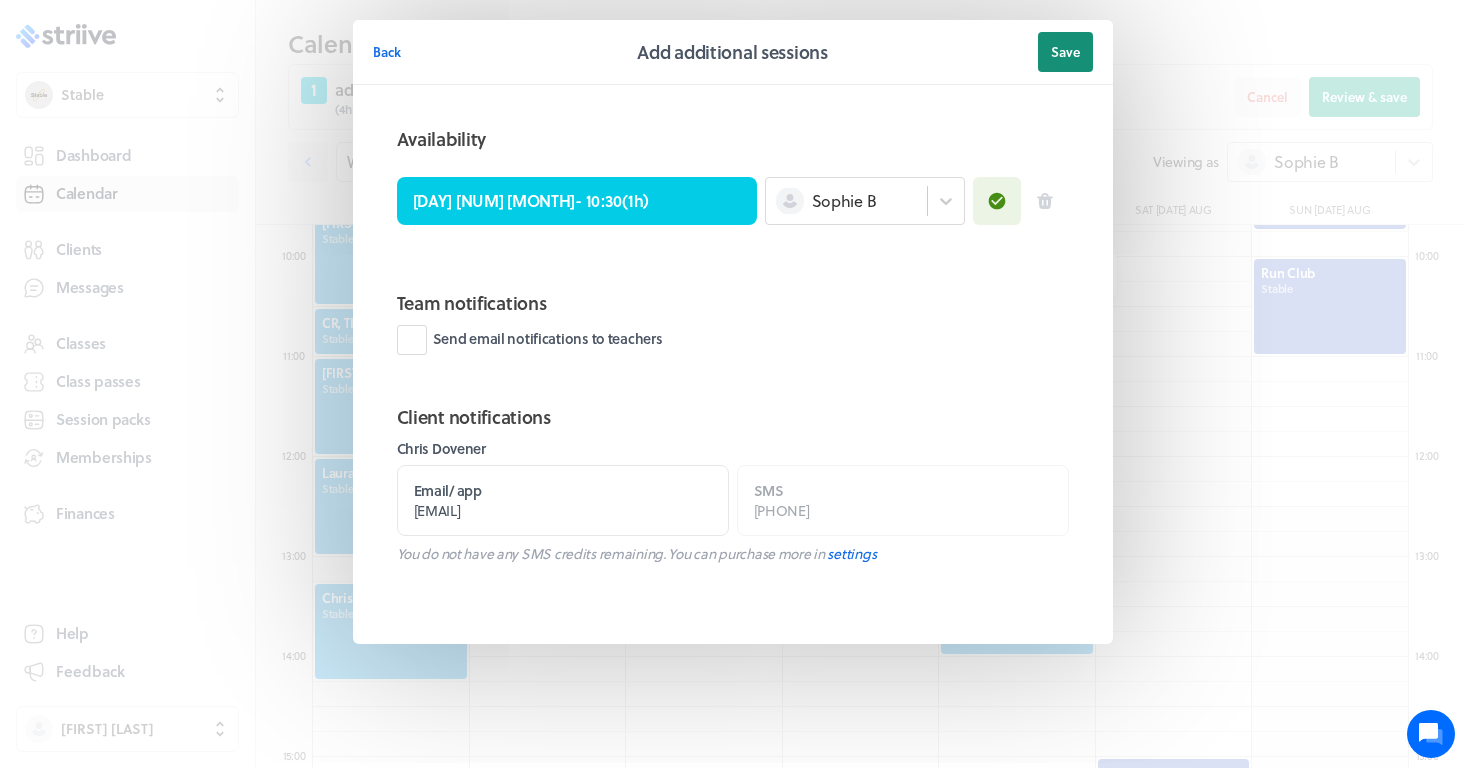 click on "Save" at bounding box center (1065, 52) 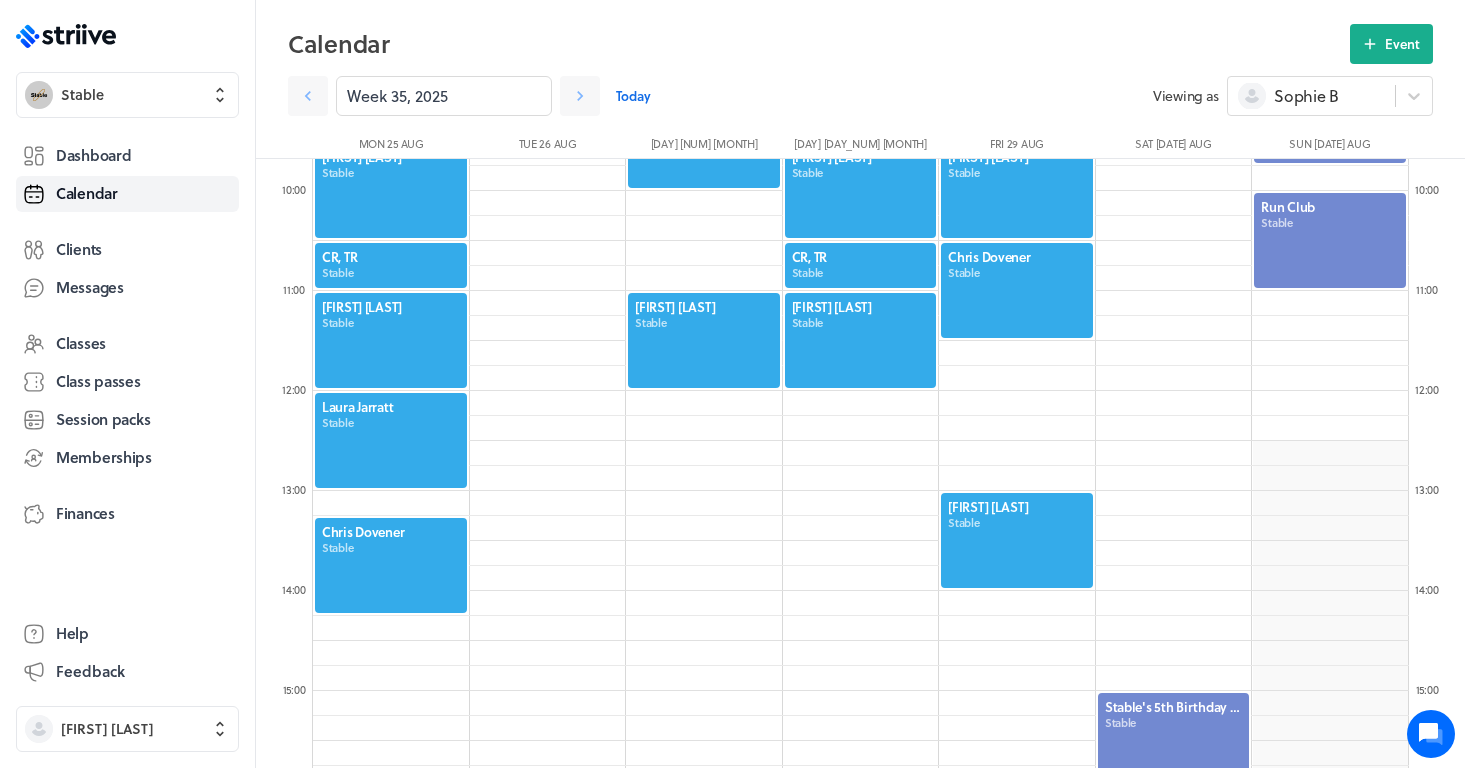 click at bounding box center (1017, 290) 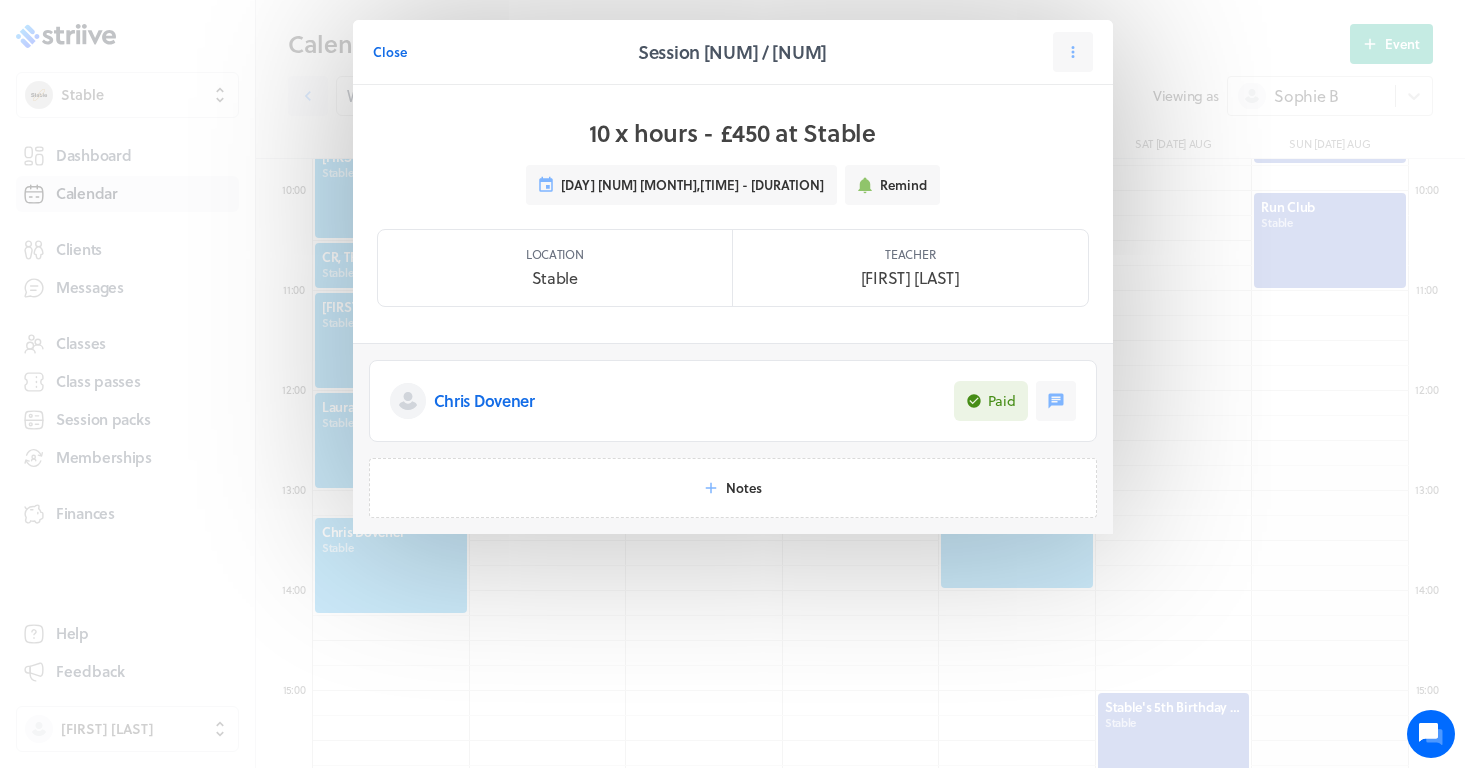 click on "Chris Dovener" at bounding box center [484, 401] 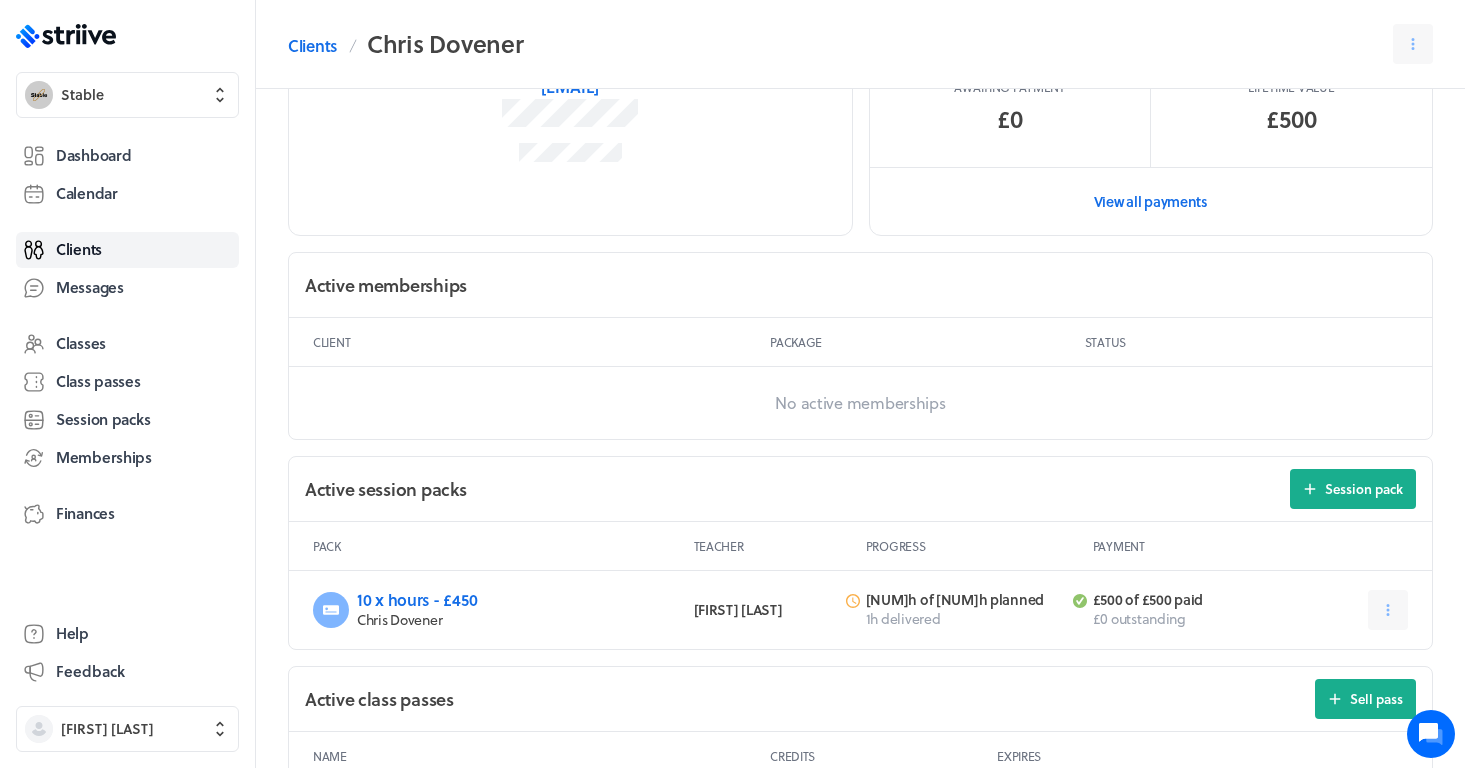 scroll, scrollTop: 466, scrollLeft: 0, axis: vertical 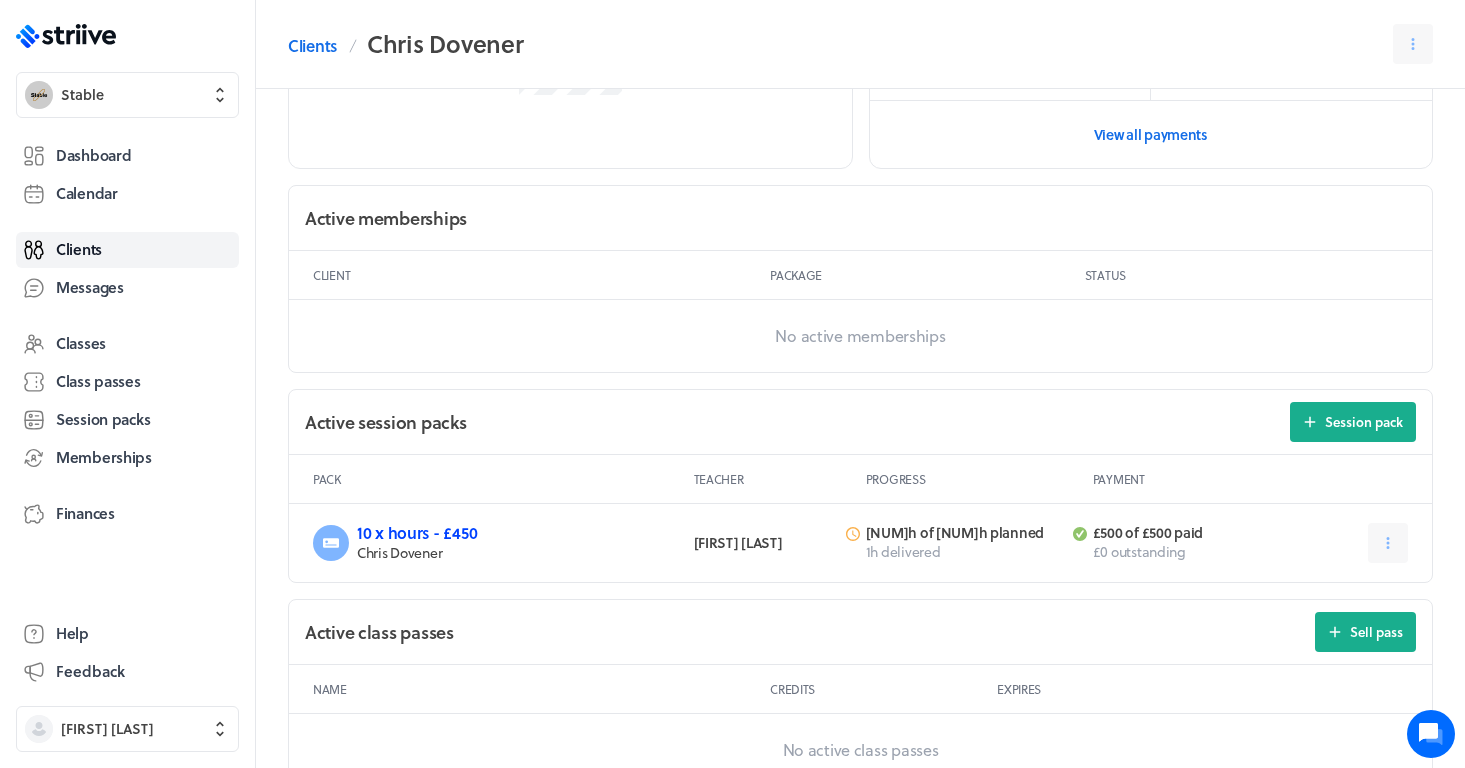 click on "10 x hours - £450" at bounding box center (417, 532) 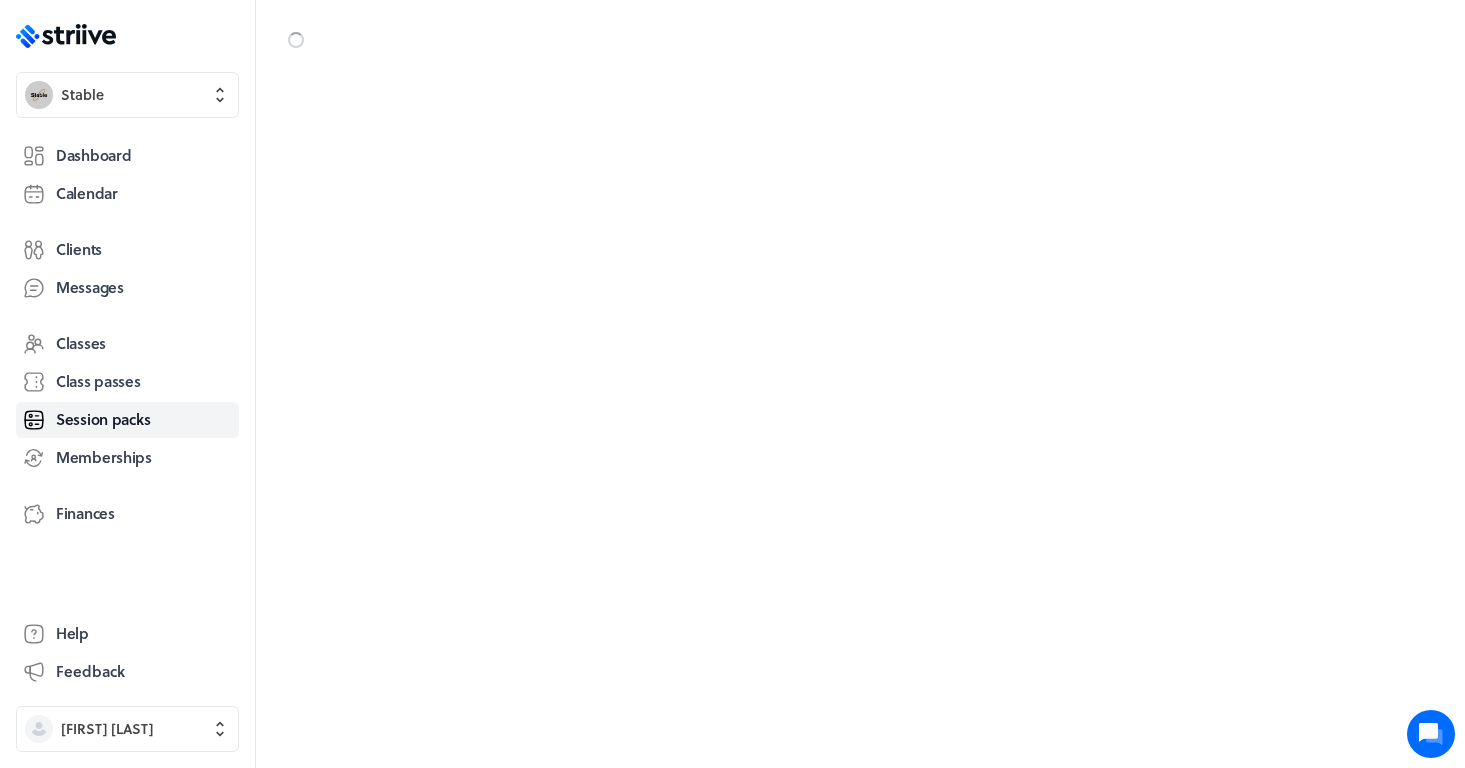 scroll, scrollTop: 0, scrollLeft: 0, axis: both 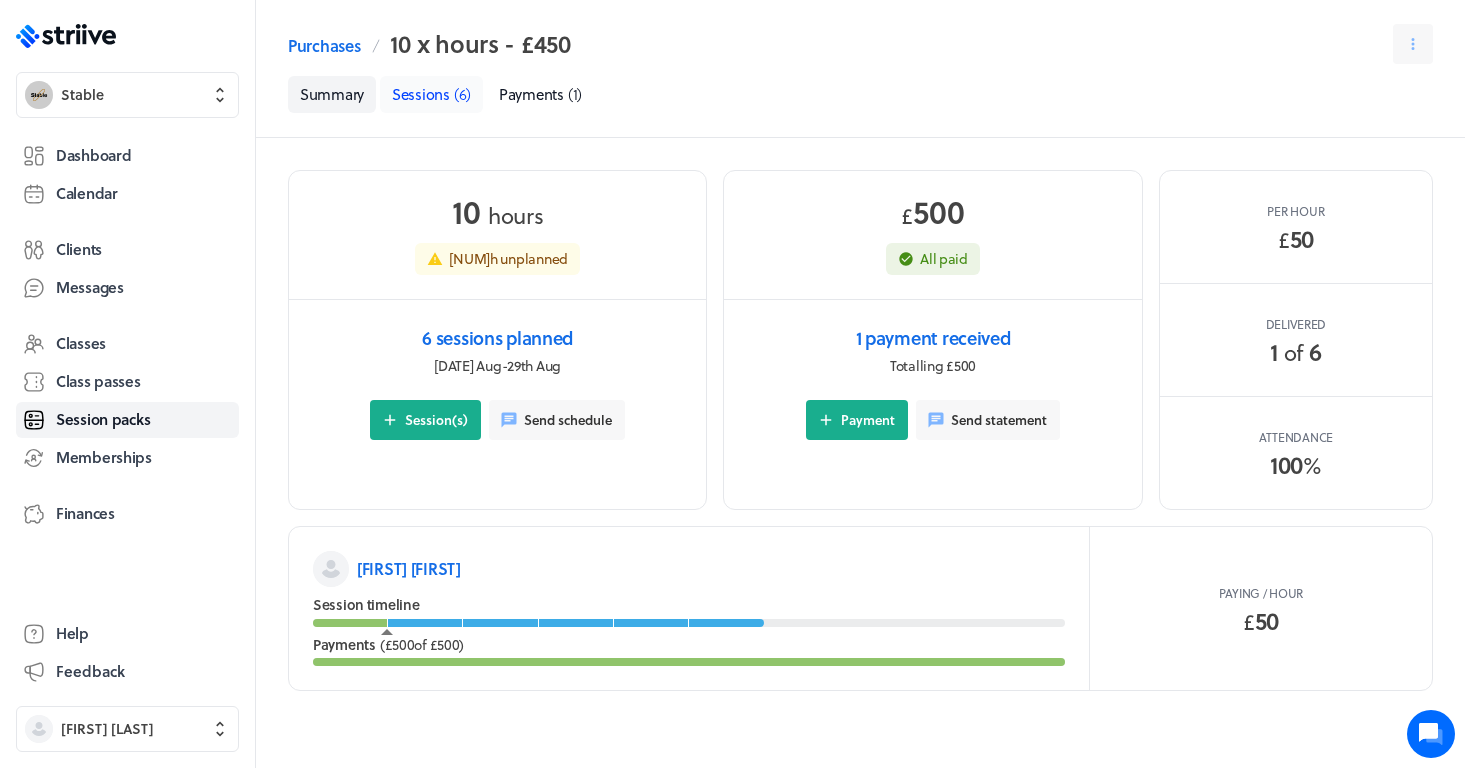 click on "Sessions ( [NUM] )" at bounding box center [431, 94] 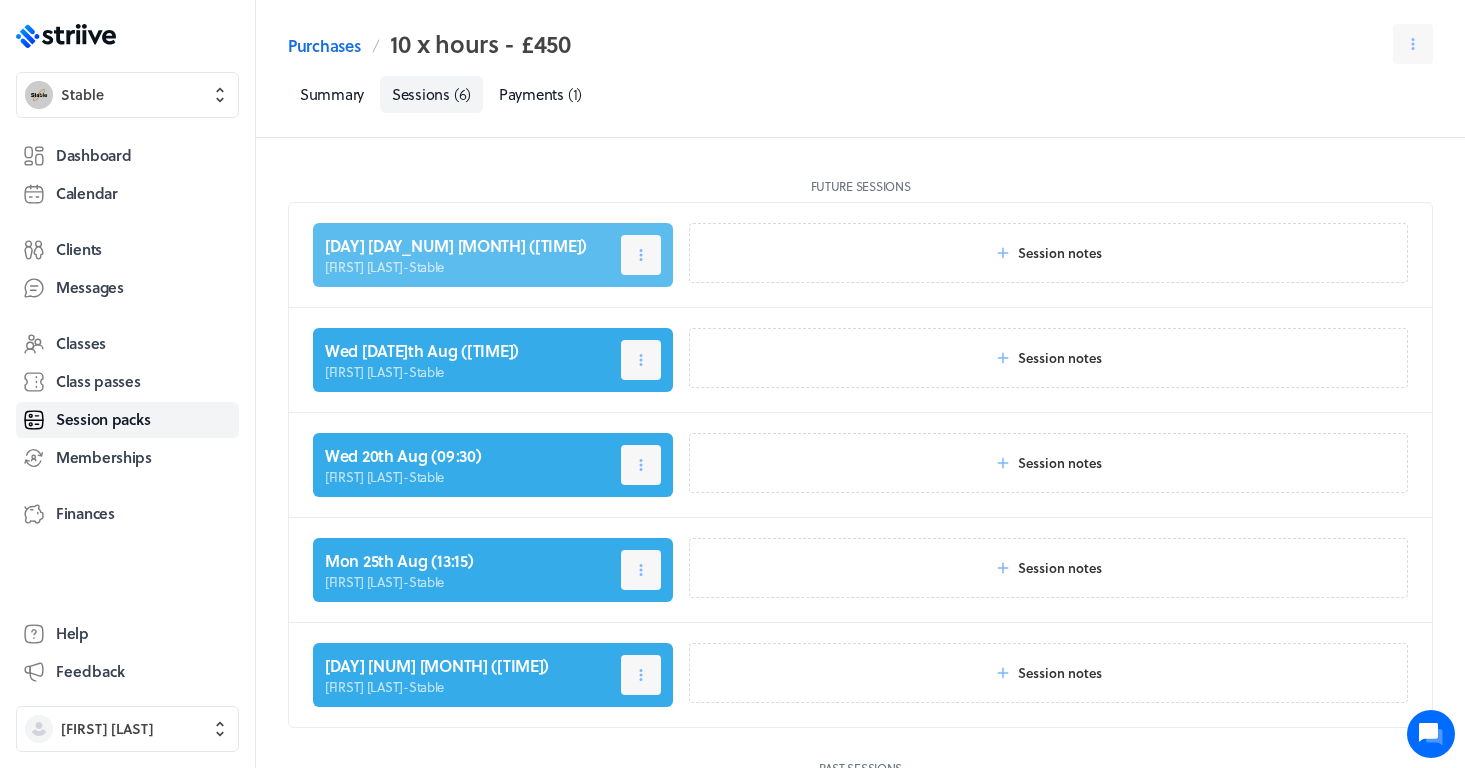 scroll, scrollTop: 0, scrollLeft: 0, axis: both 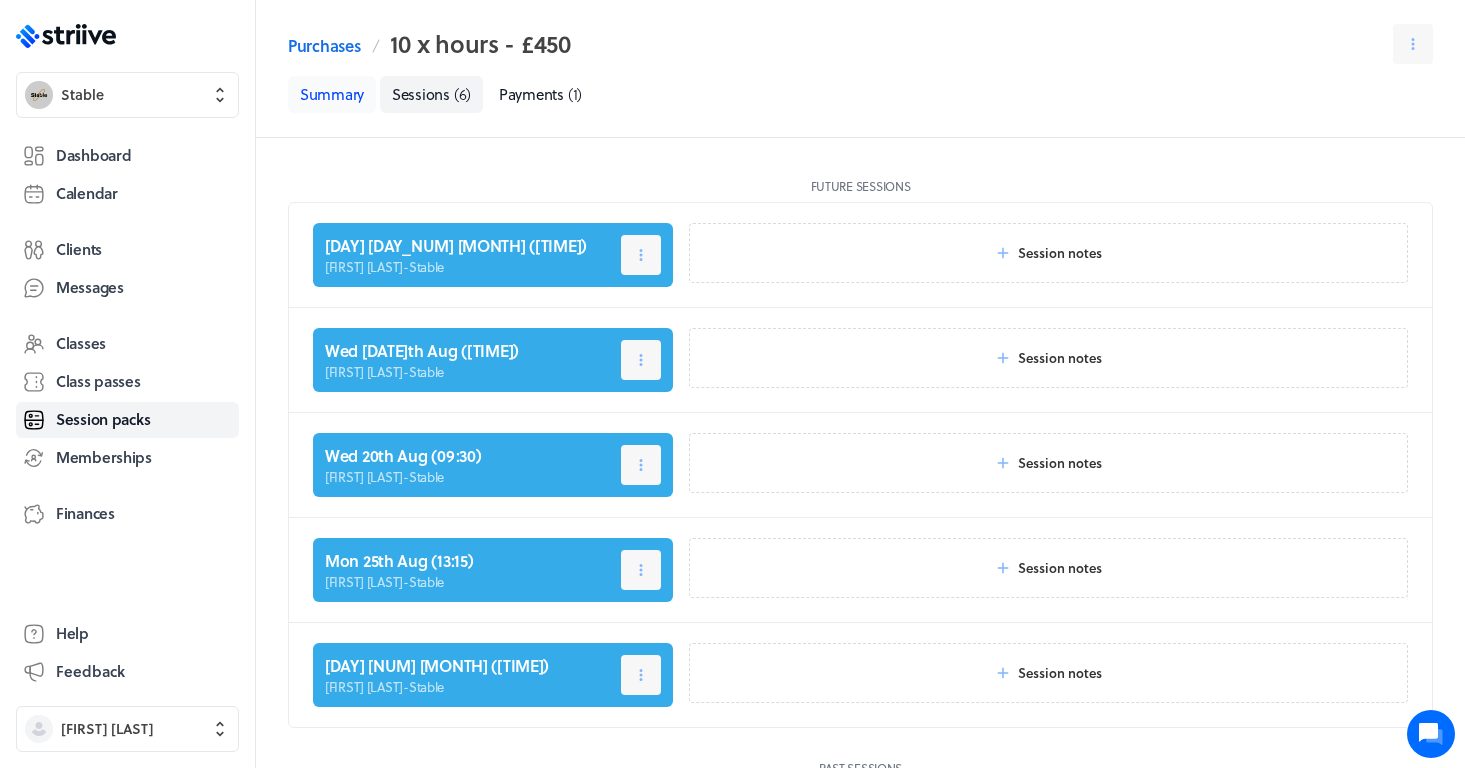 click on "Summary" at bounding box center [332, 94] 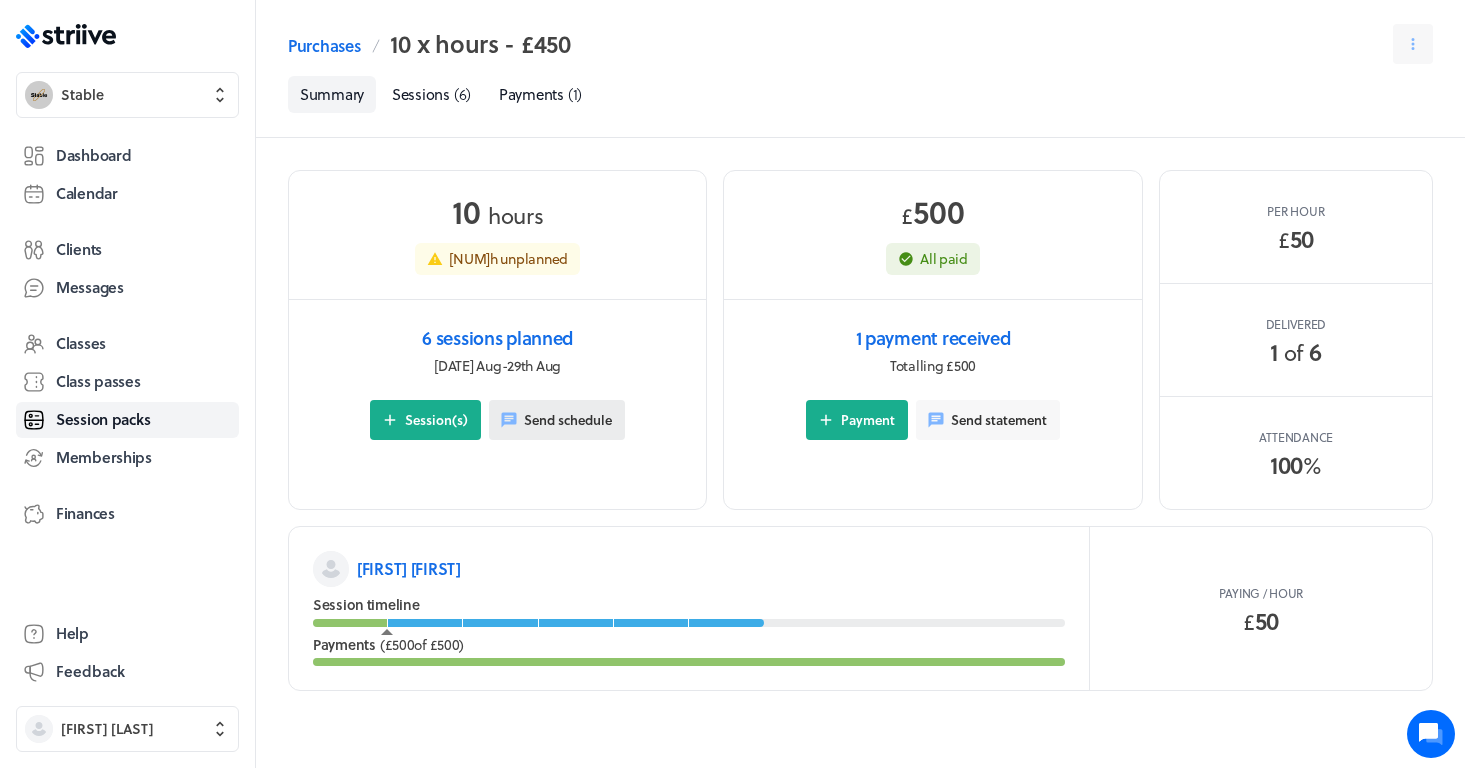 click on "Send schedule" at bounding box center (568, 420) 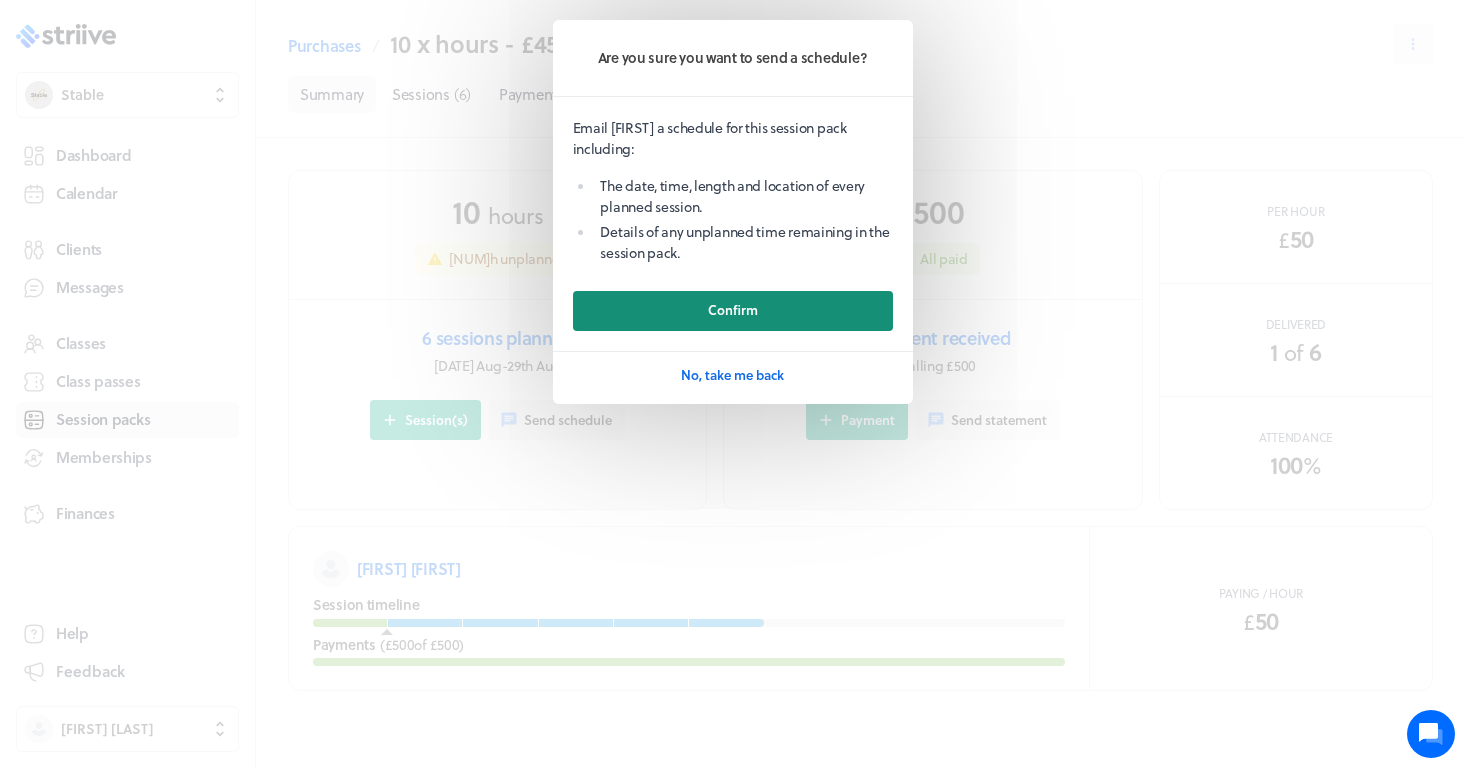 click on "Confirm" at bounding box center [733, 310] 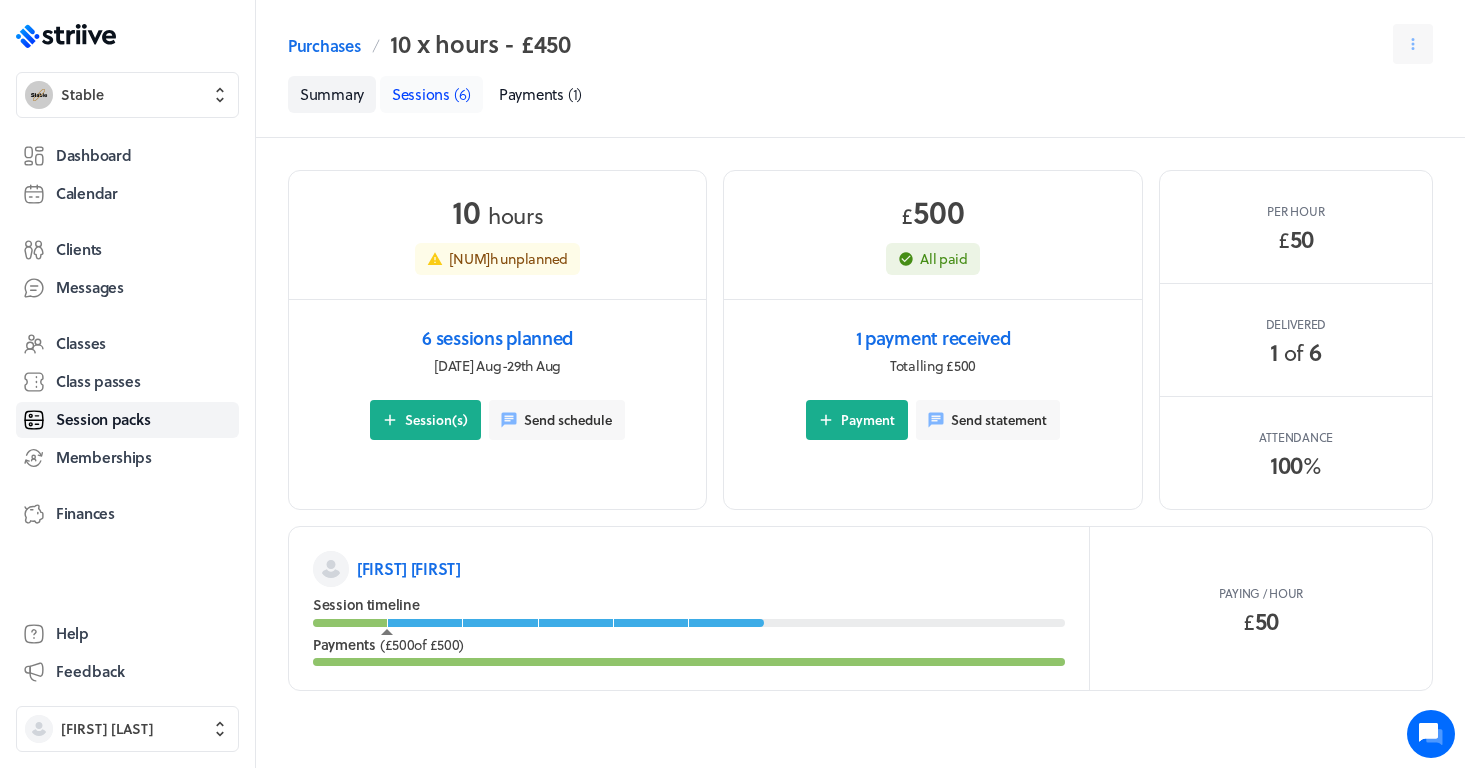 click on "Sessions" at bounding box center (421, 94) 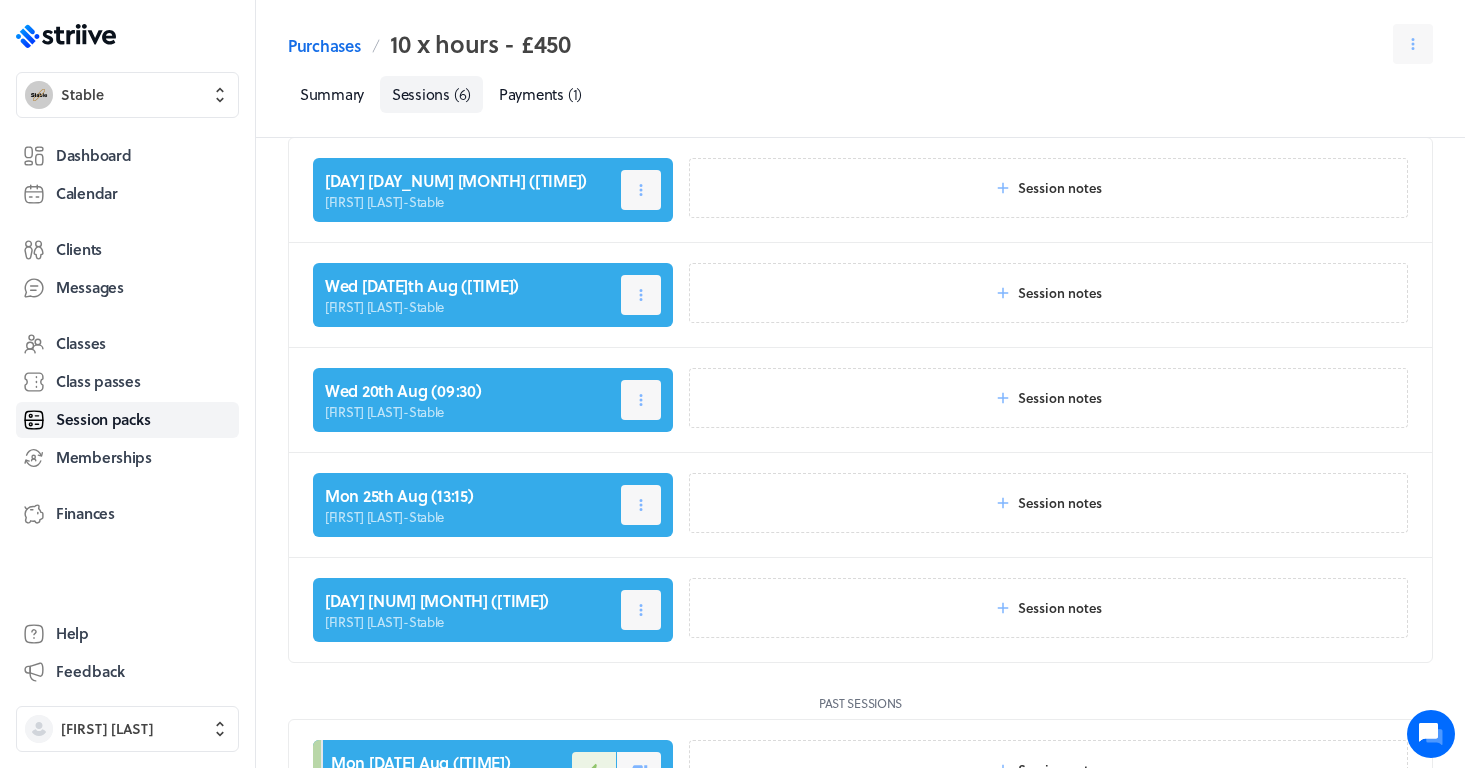 scroll, scrollTop: 66, scrollLeft: 0, axis: vertical 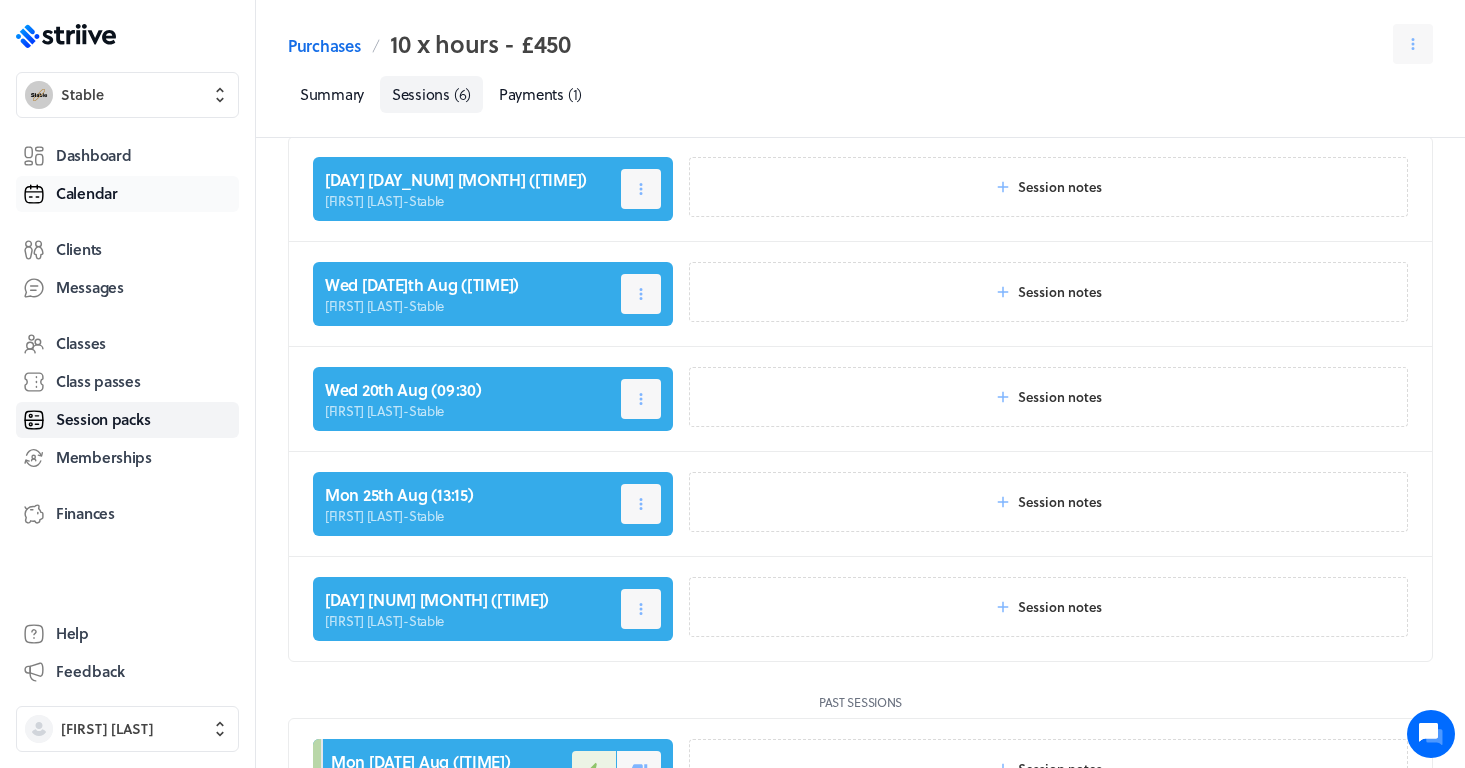 click on "Calendar" at bounding box center (87, 193) 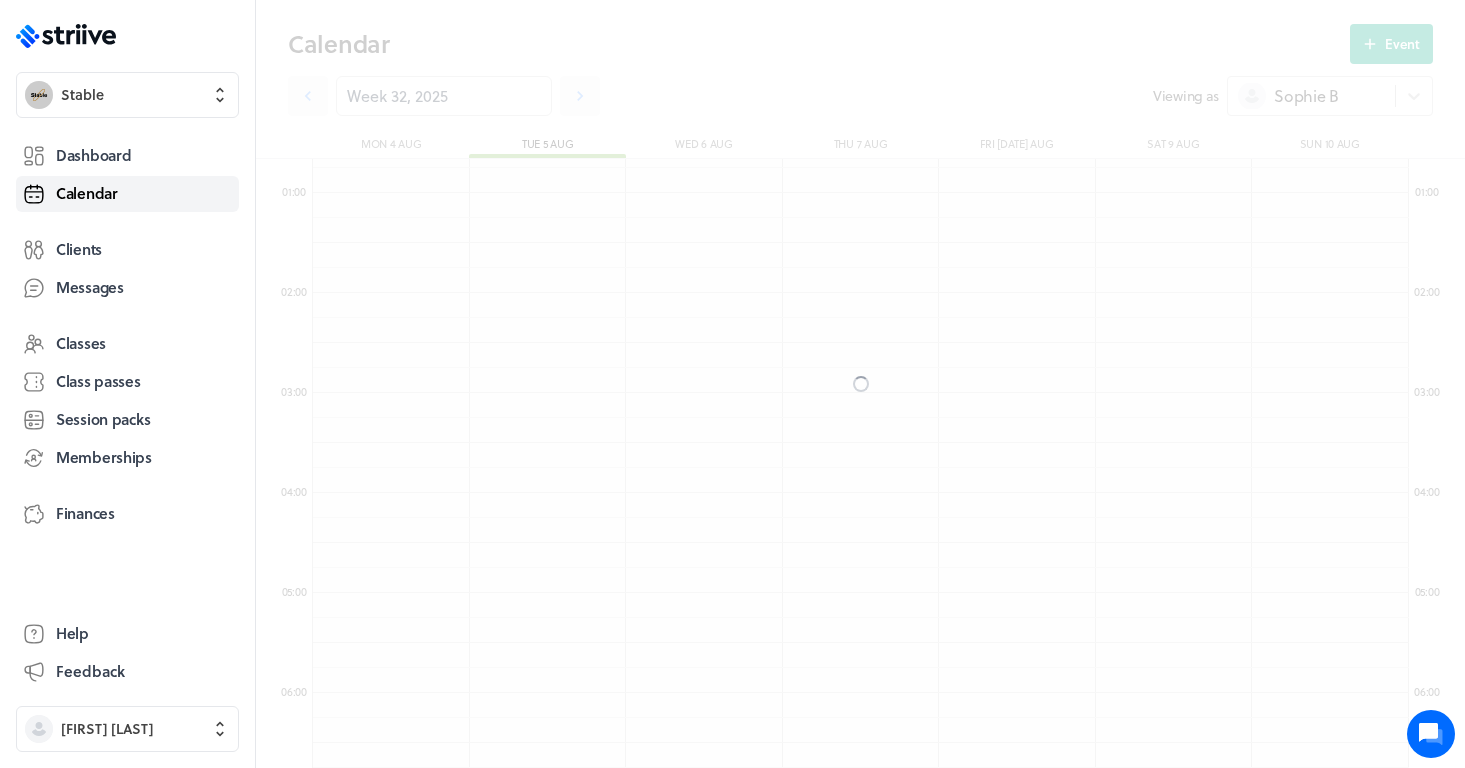 scroll, scrollTop: 600, scrollLeft: 0, axis: vertical 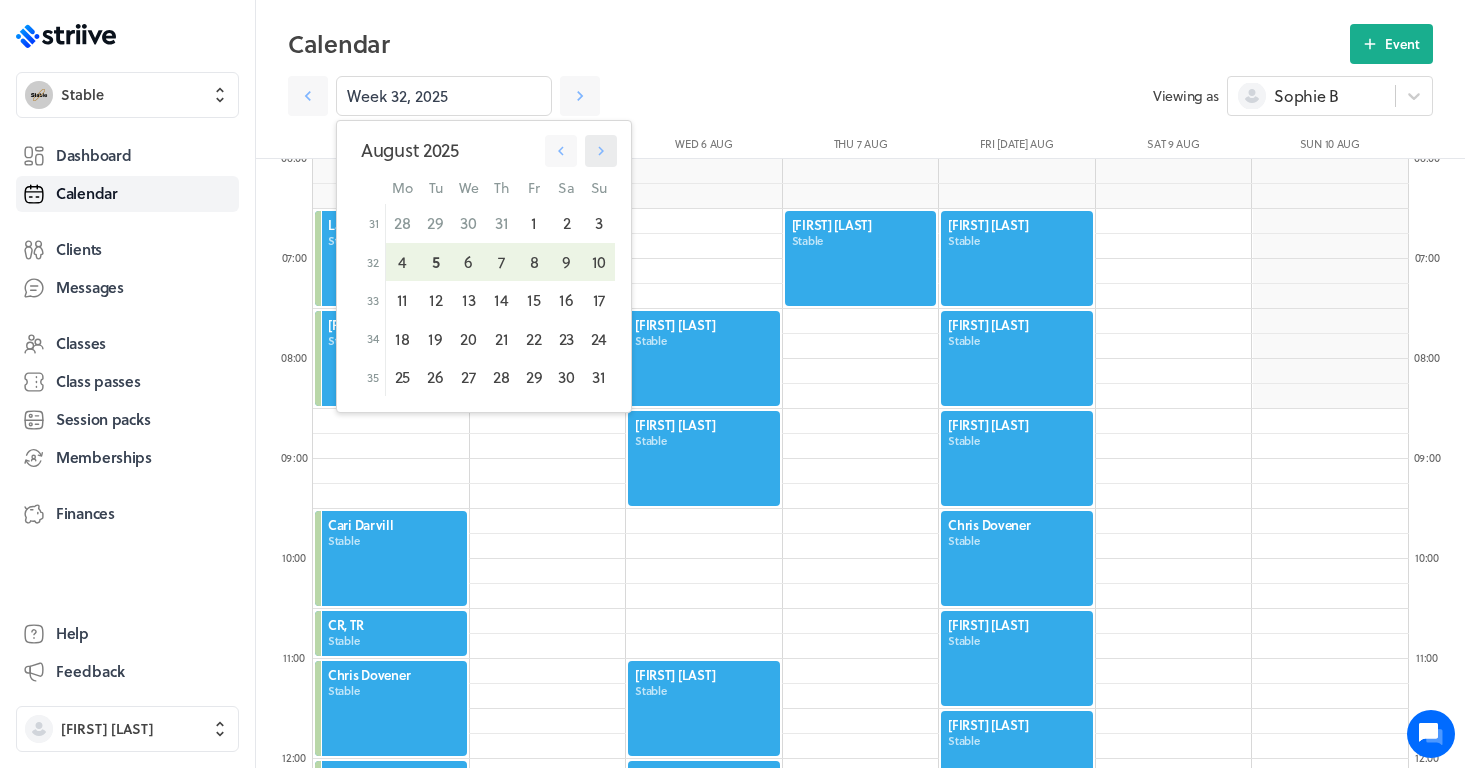 click 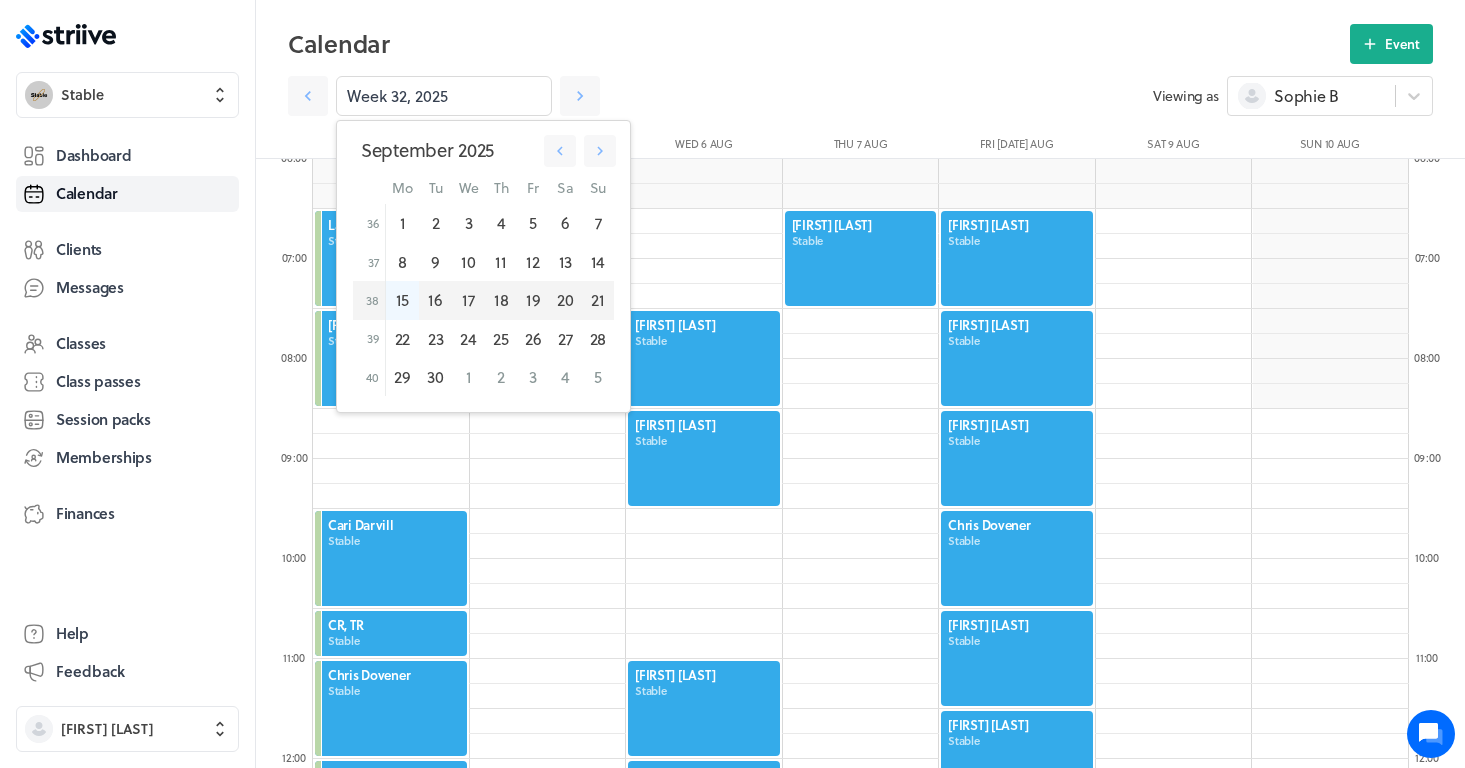 click on "15" at bounding box center (402, 300) 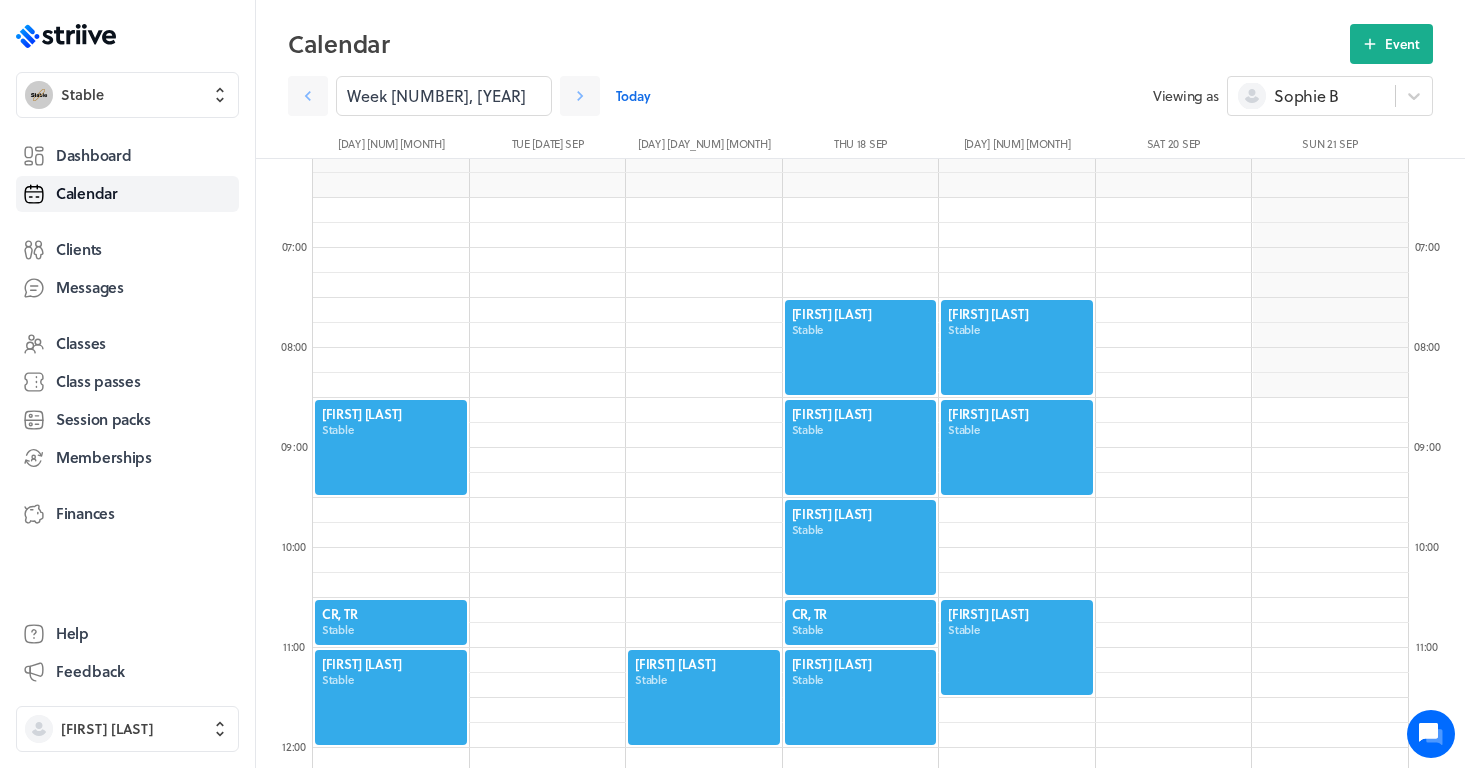scroll, scrollTop: 609, scrollLeft: 0, axis: vertical 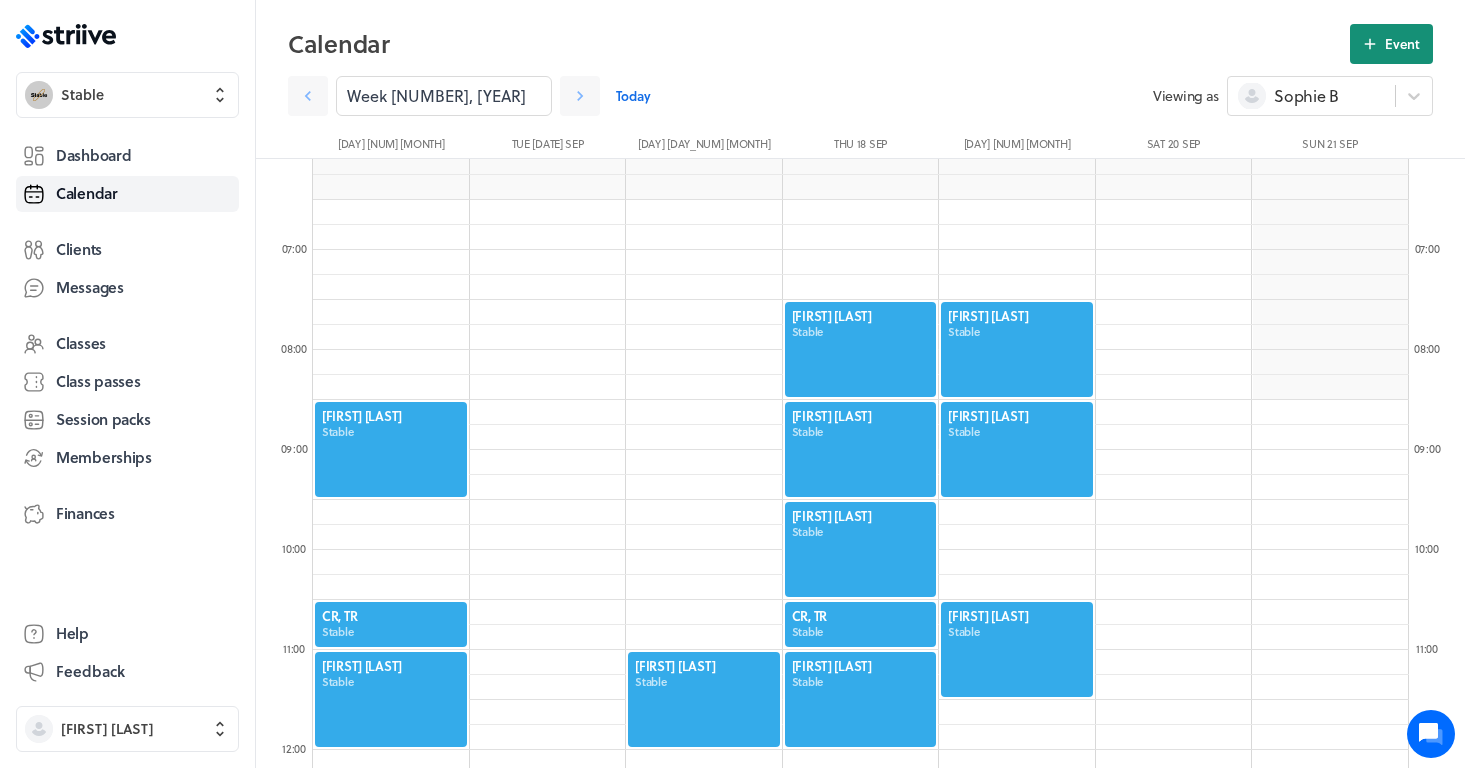 drag, startPoint x: 1002, startPoint y: 16, endPoint x: 1382, endPoint y: 37, distance: 380.57983 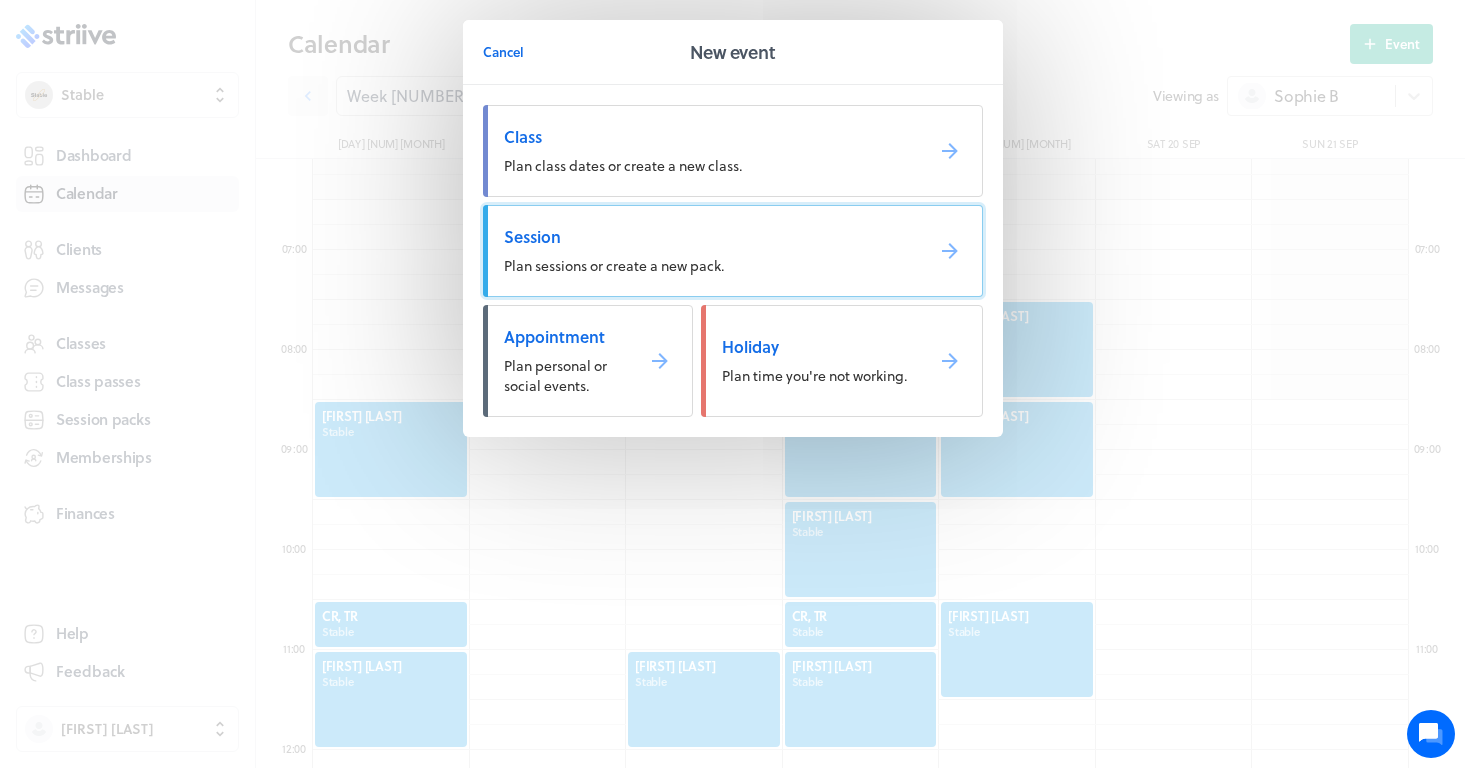 click on "Session" at bounding box center (705, 237) 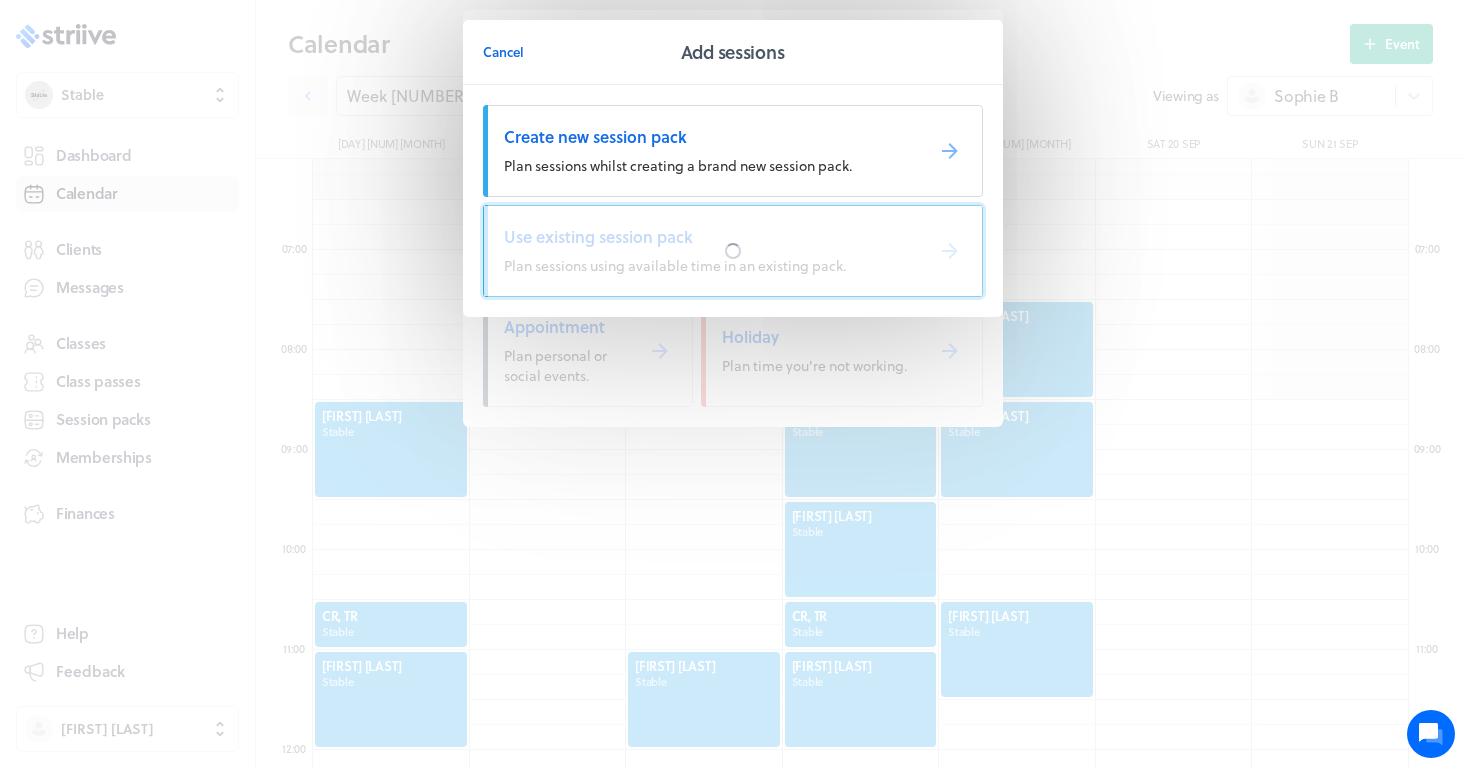 click at bounding box center (733, 251) 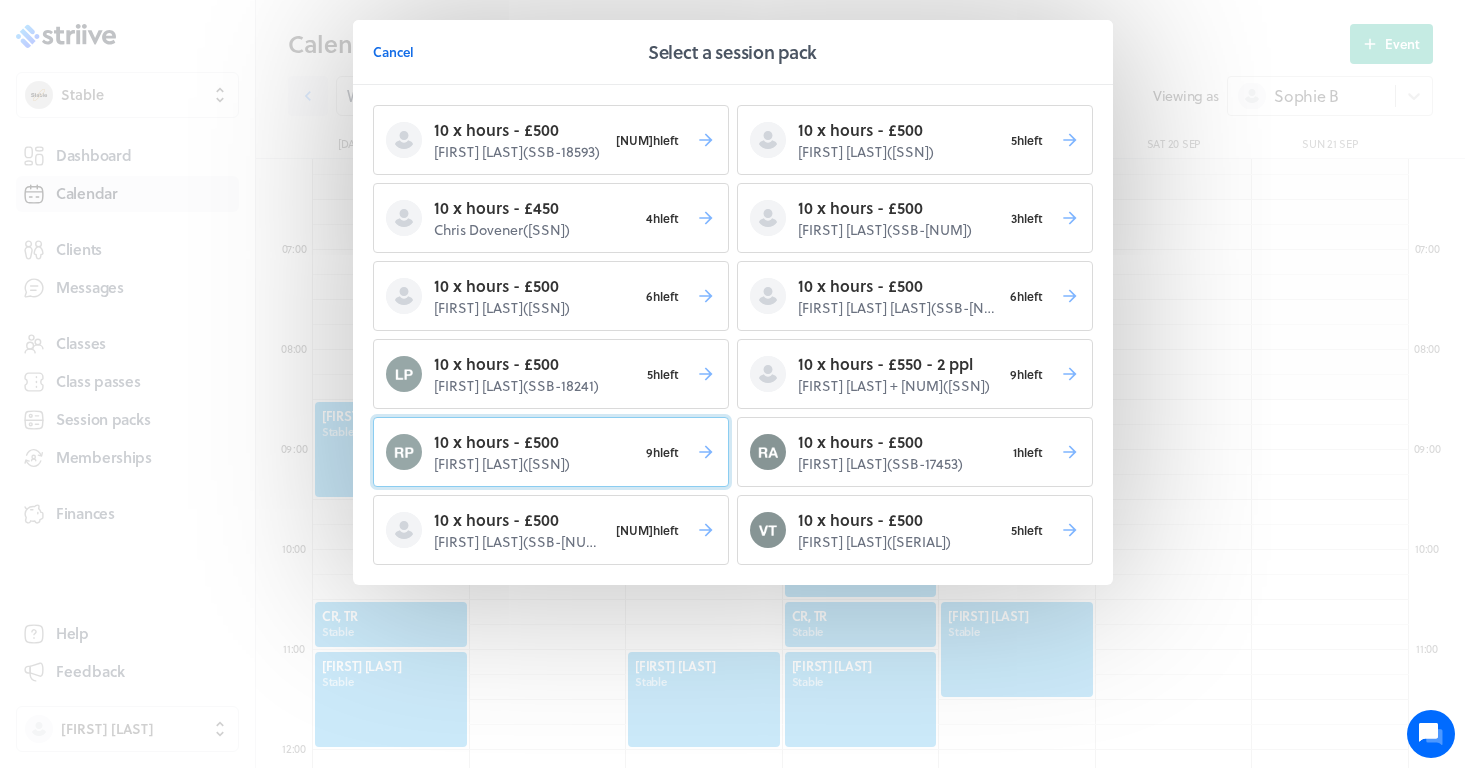 click on "10 x hours - £500" at bounding box center (535, 442) 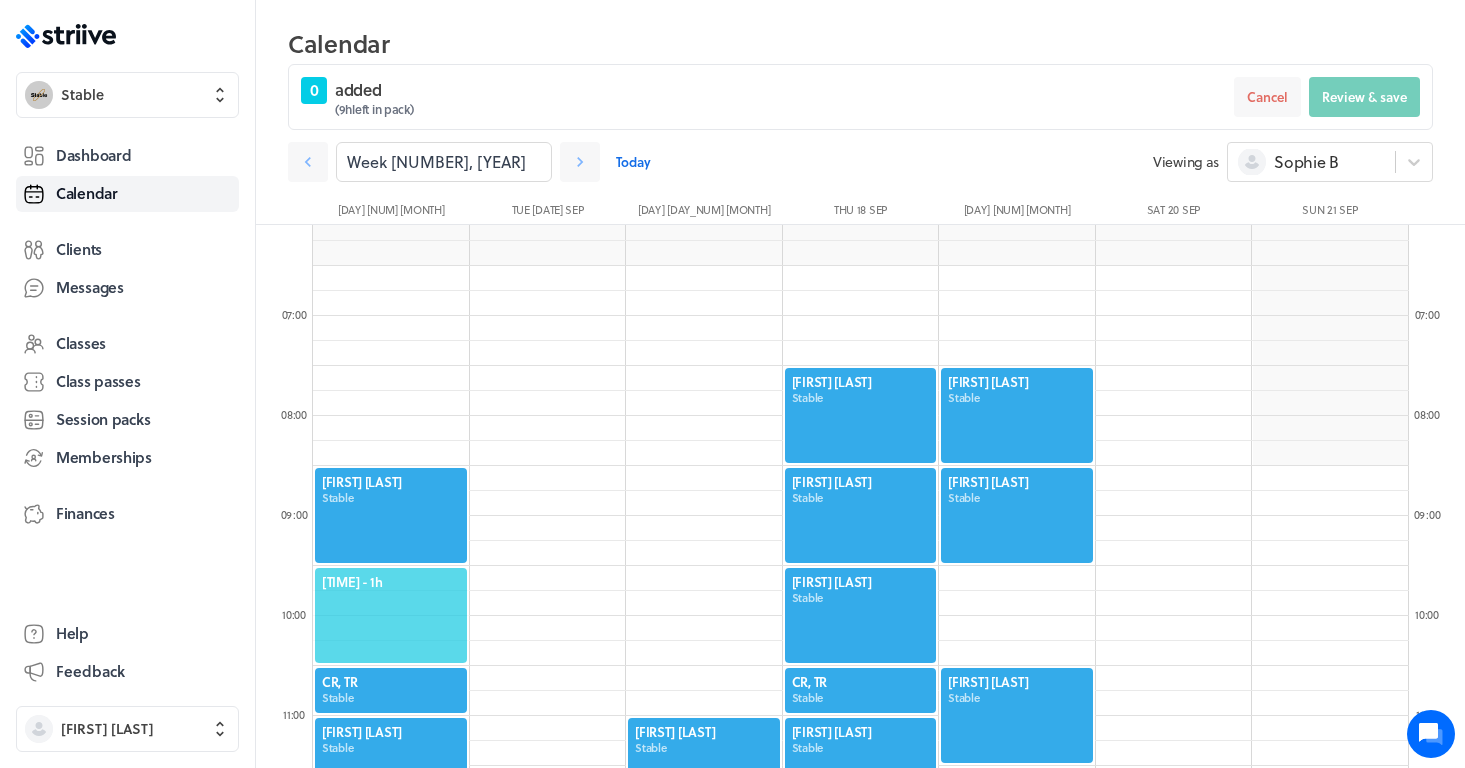 click on "[TIME] - 1h" 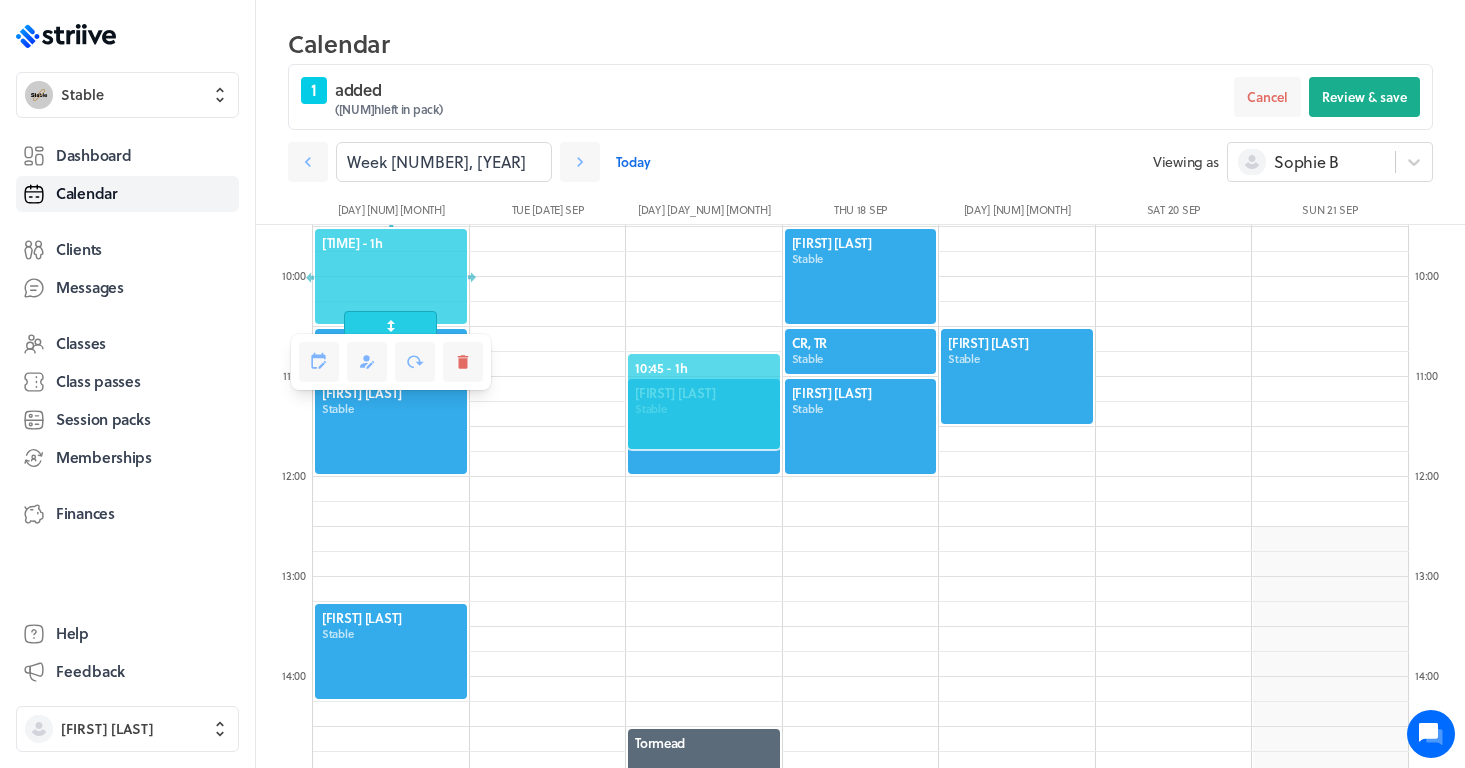 scroll, scrollTop: 1033, scrollLeft: 0, axis: vertical 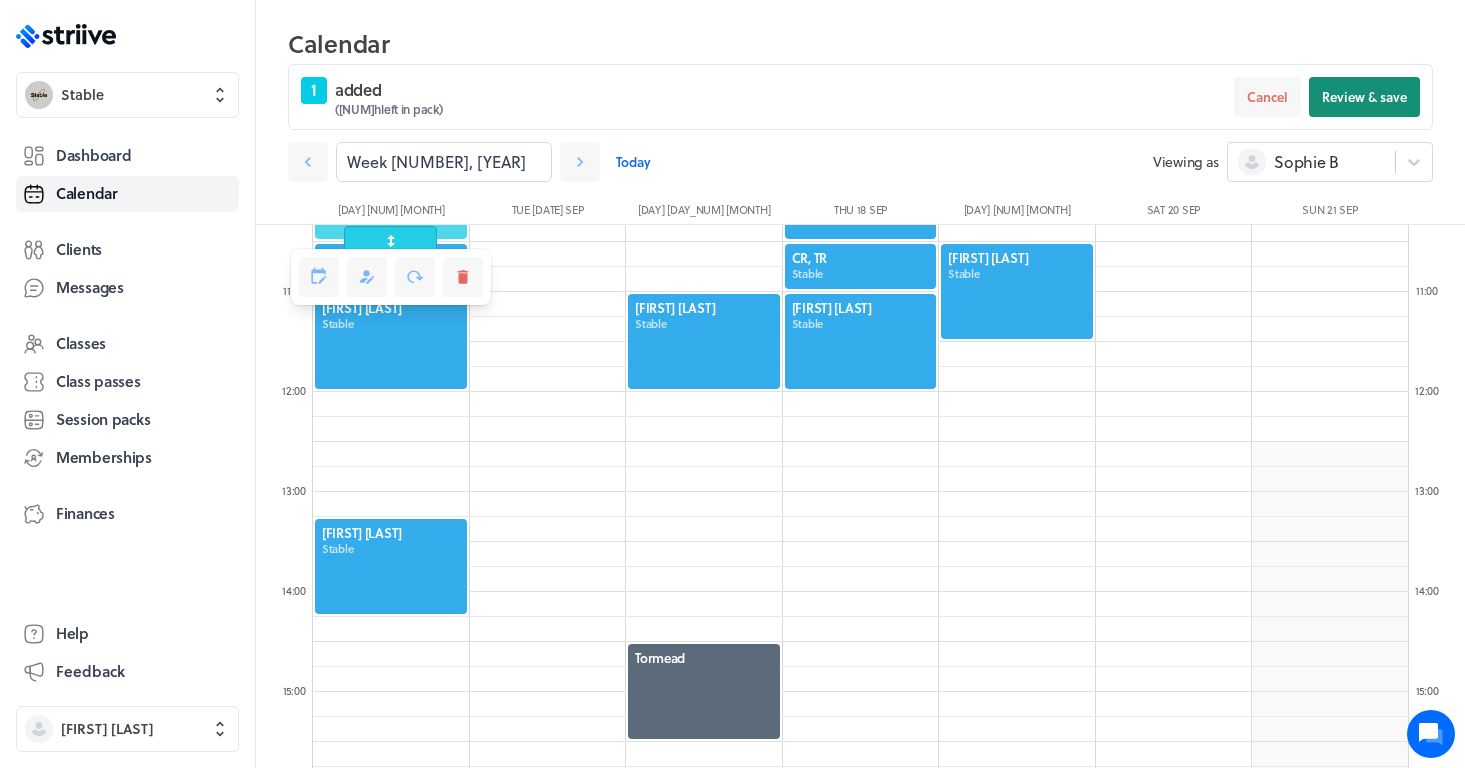 click on "Review & save" at bounding box center [1364, 97] 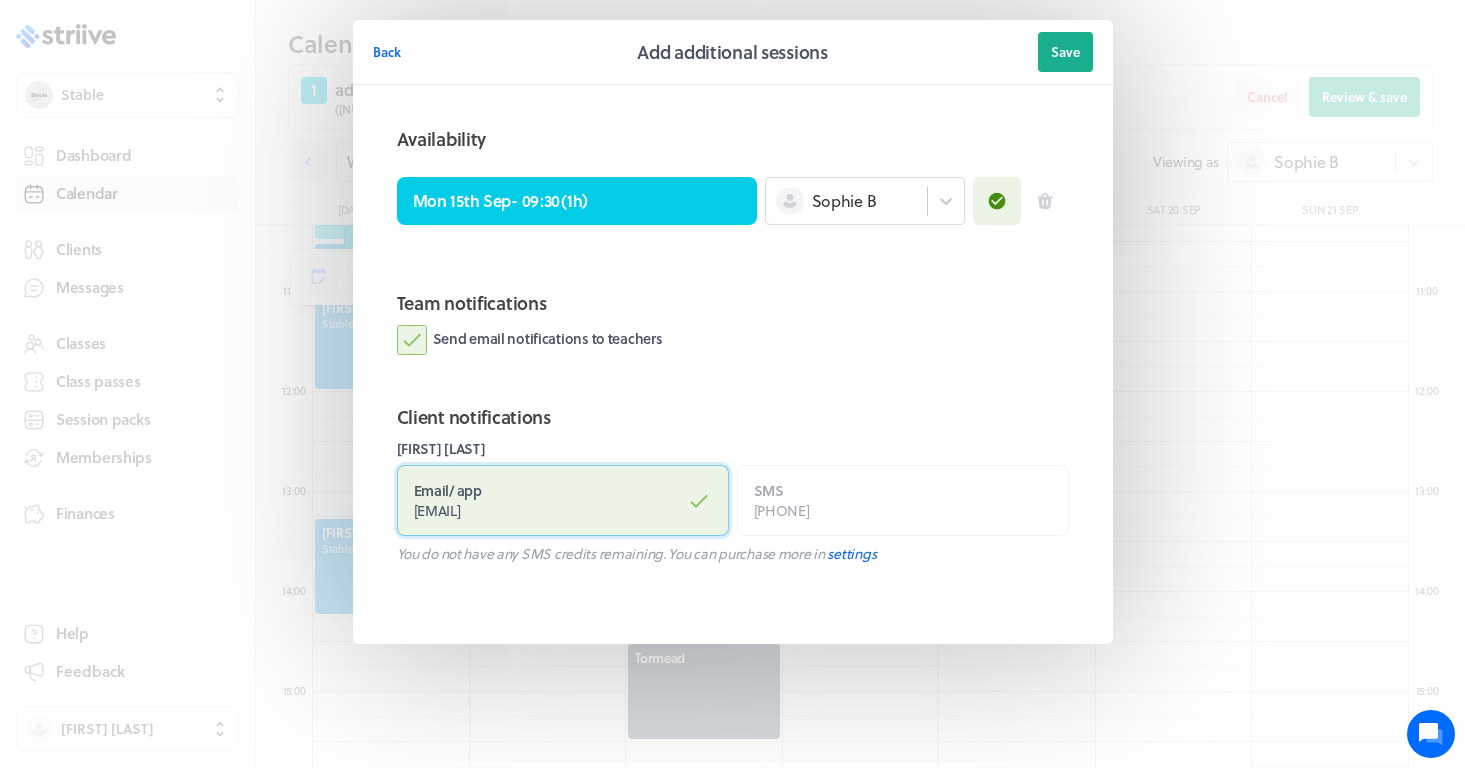 click on "Email  / app [EMAIL]" at bounding box center (563, 500) 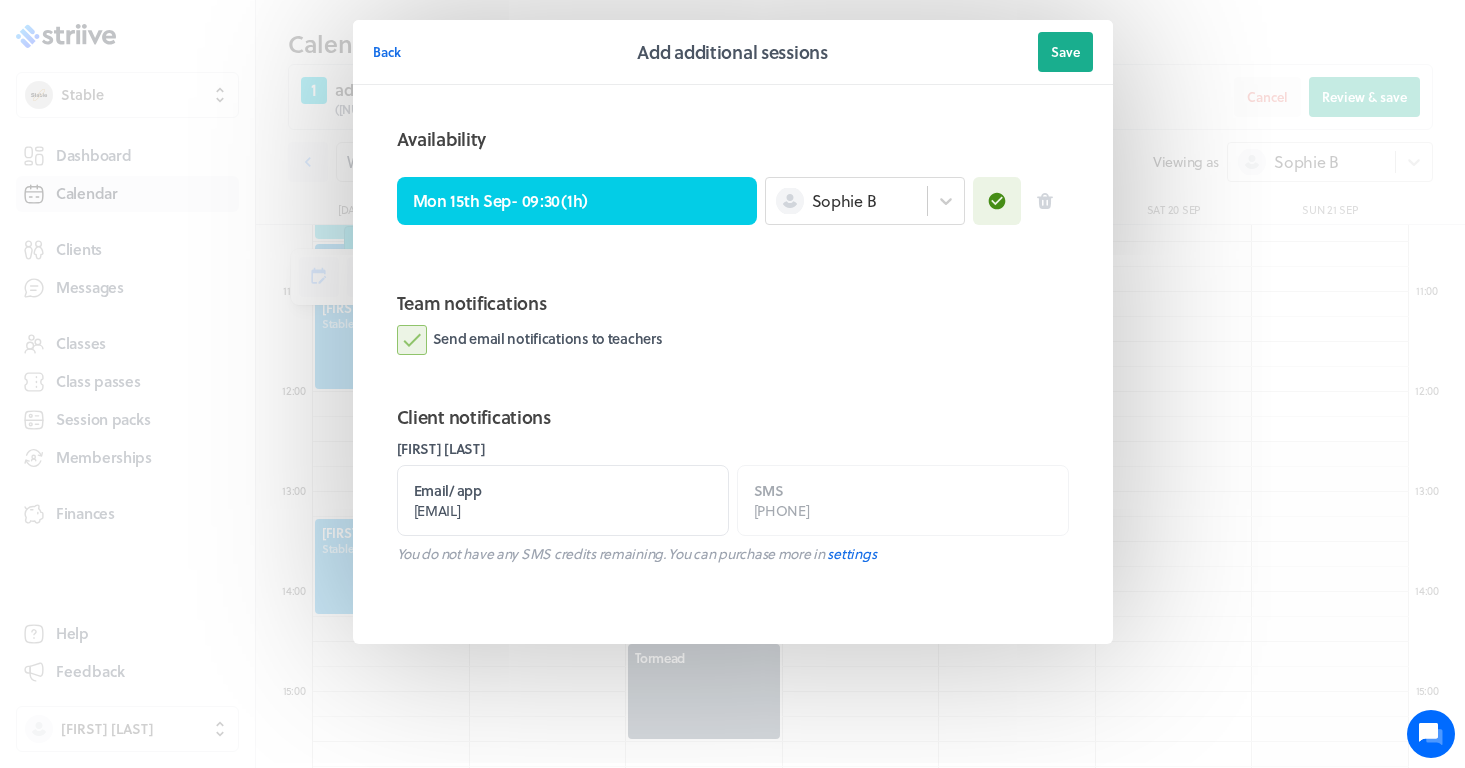 click on "Team notifications Send email notifications to teachers" at bounding box center [733, 330] 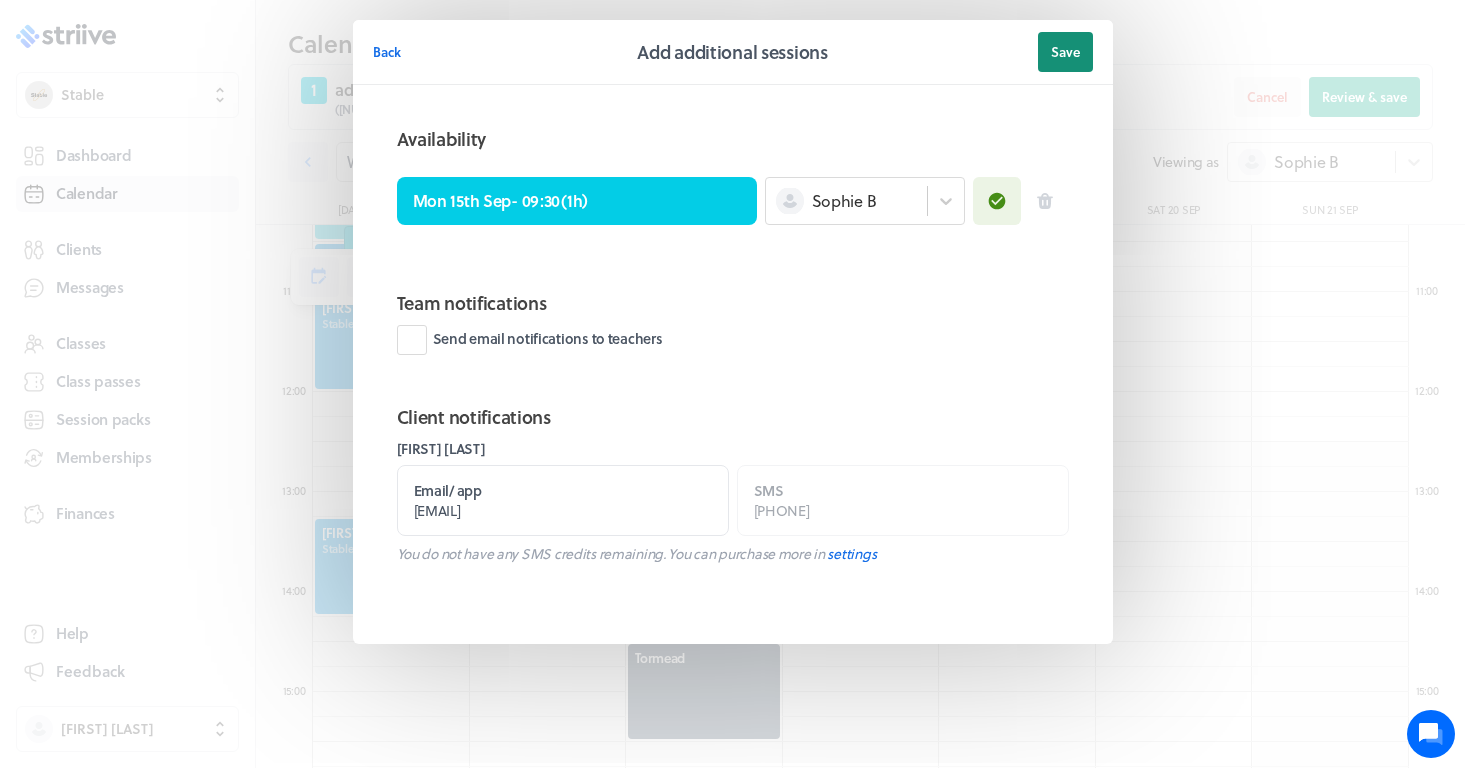 click on "Save" at bounding box center (1065, 52) 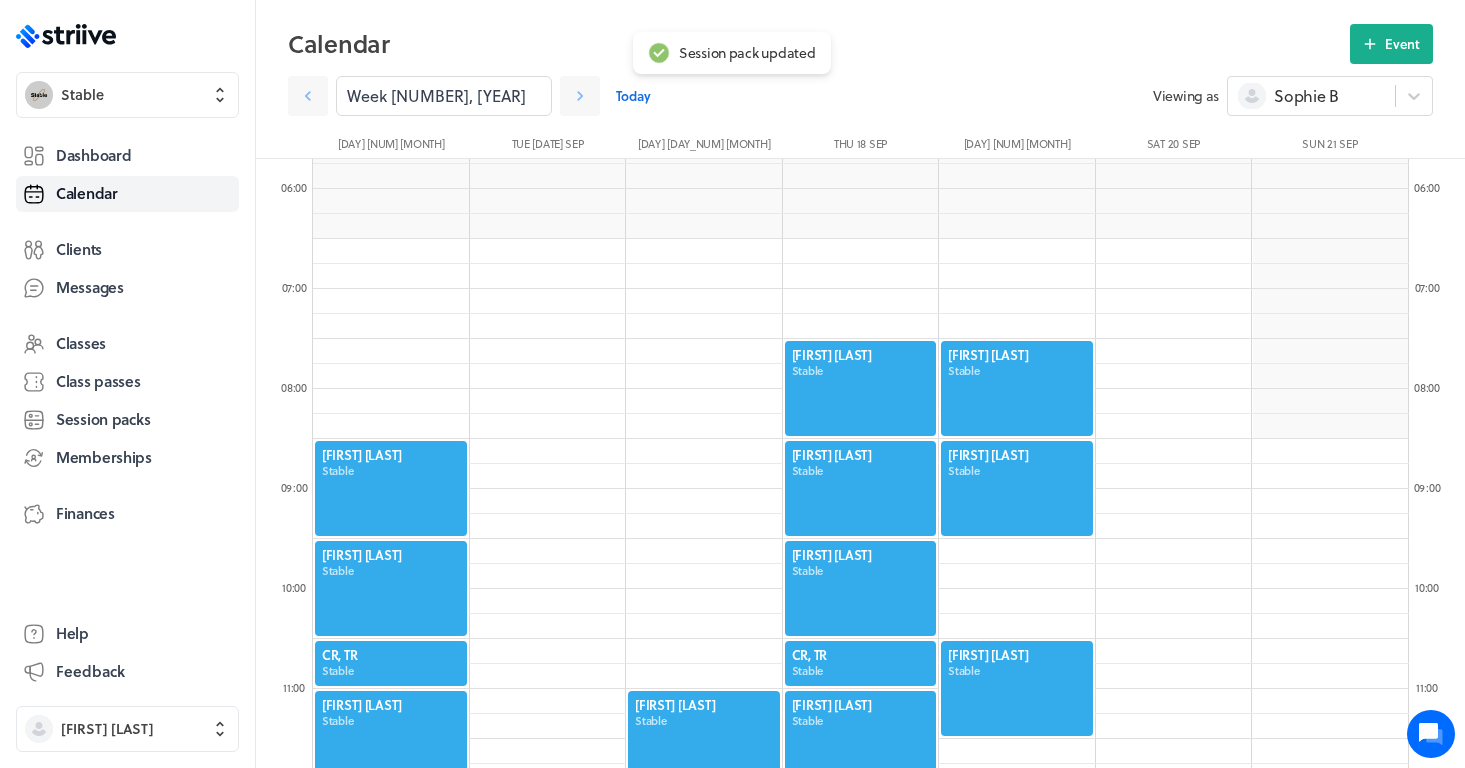scroll, scrollTop: 570, scrollLeft: 0, axis: vertical 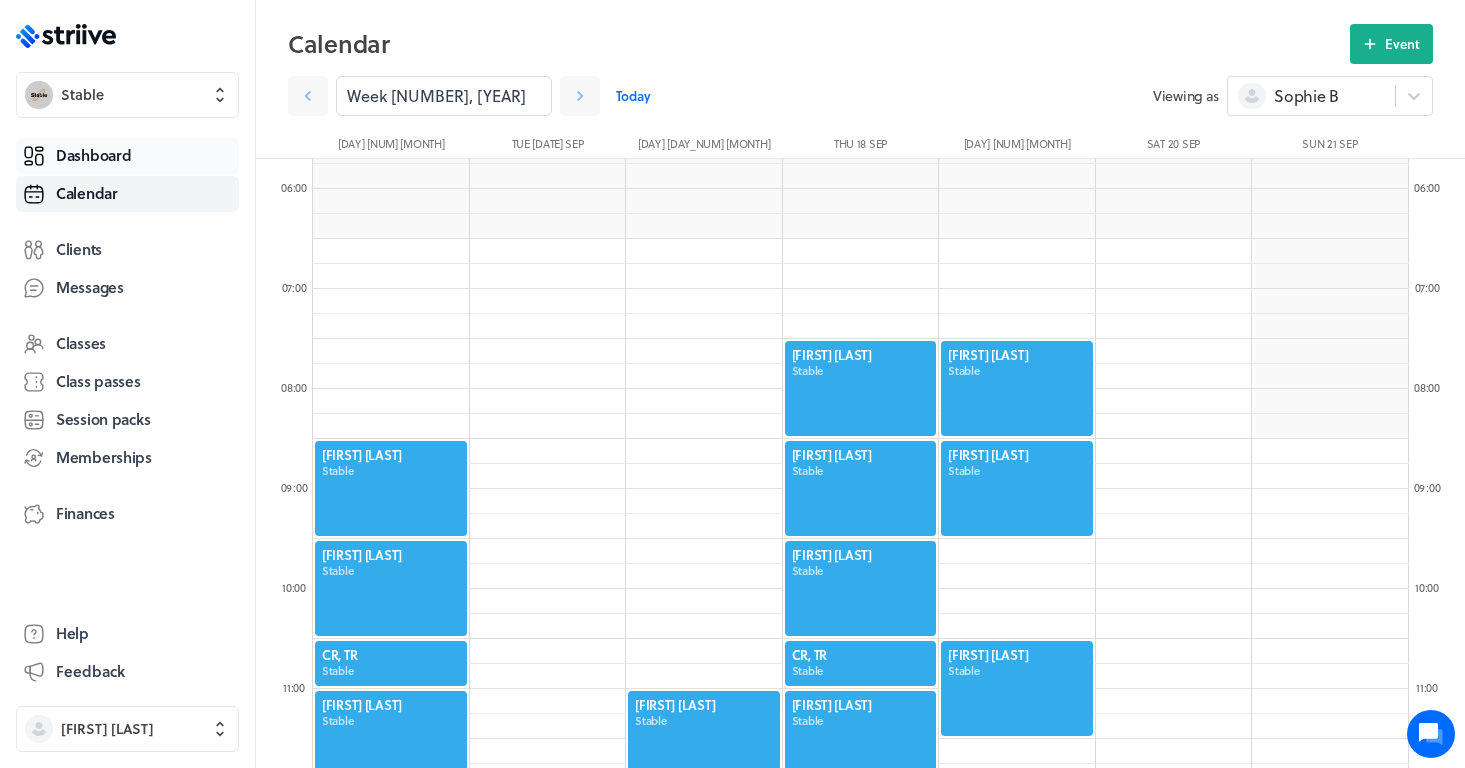 click on "Dashboard" at bounding box center (127, 156) 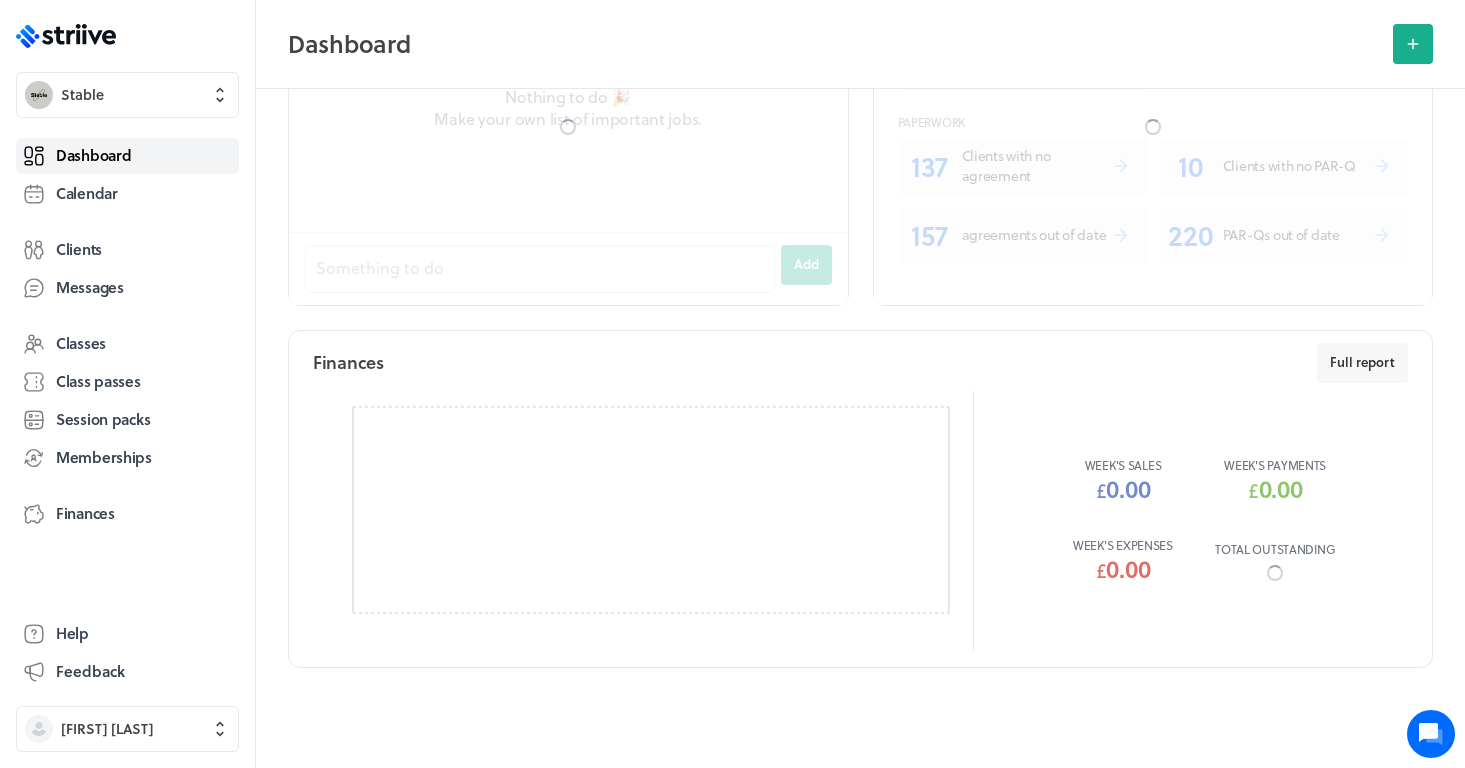 scroll, scrollTop: 0, scrollLeft: 0, axis: both 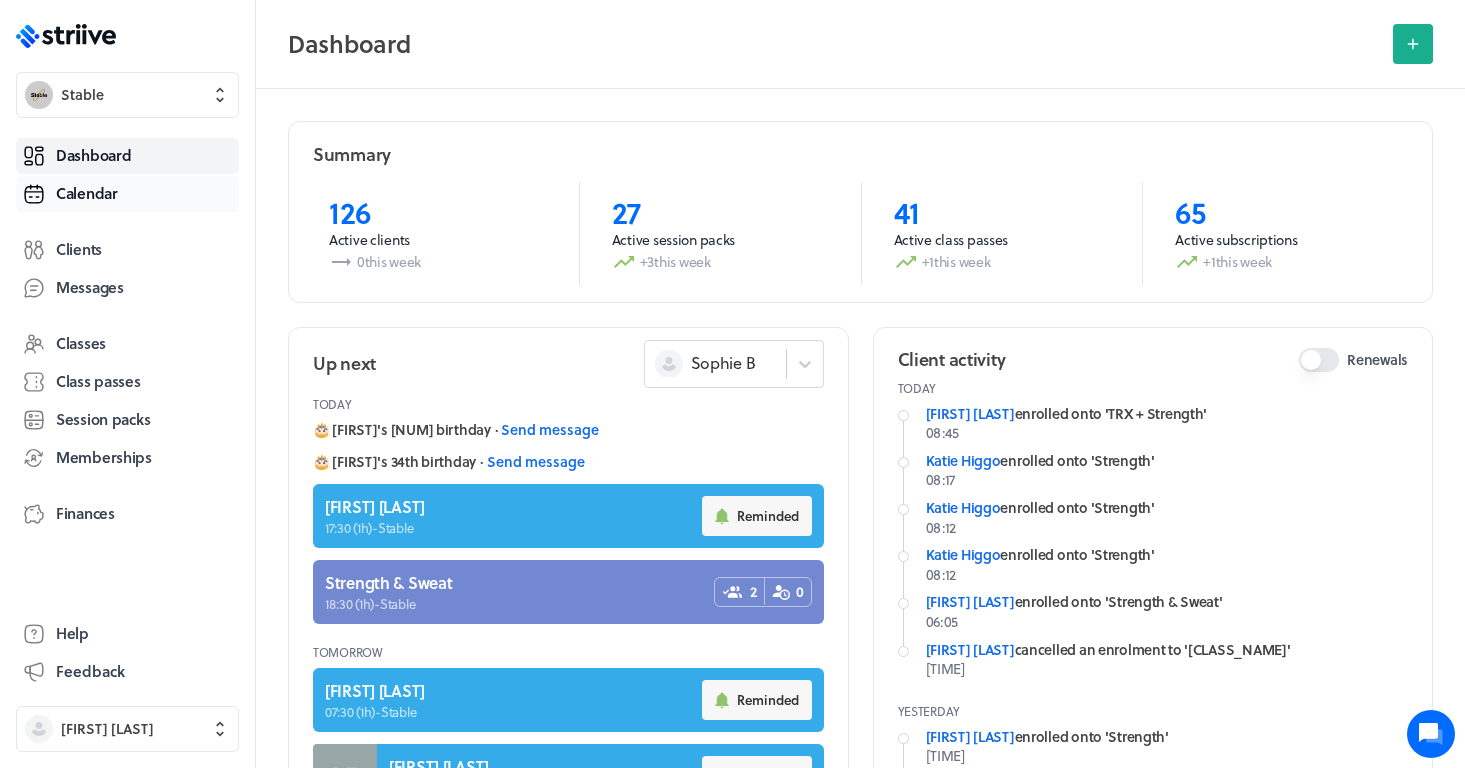 click on "Calendar" at bounding box center [87, 193] 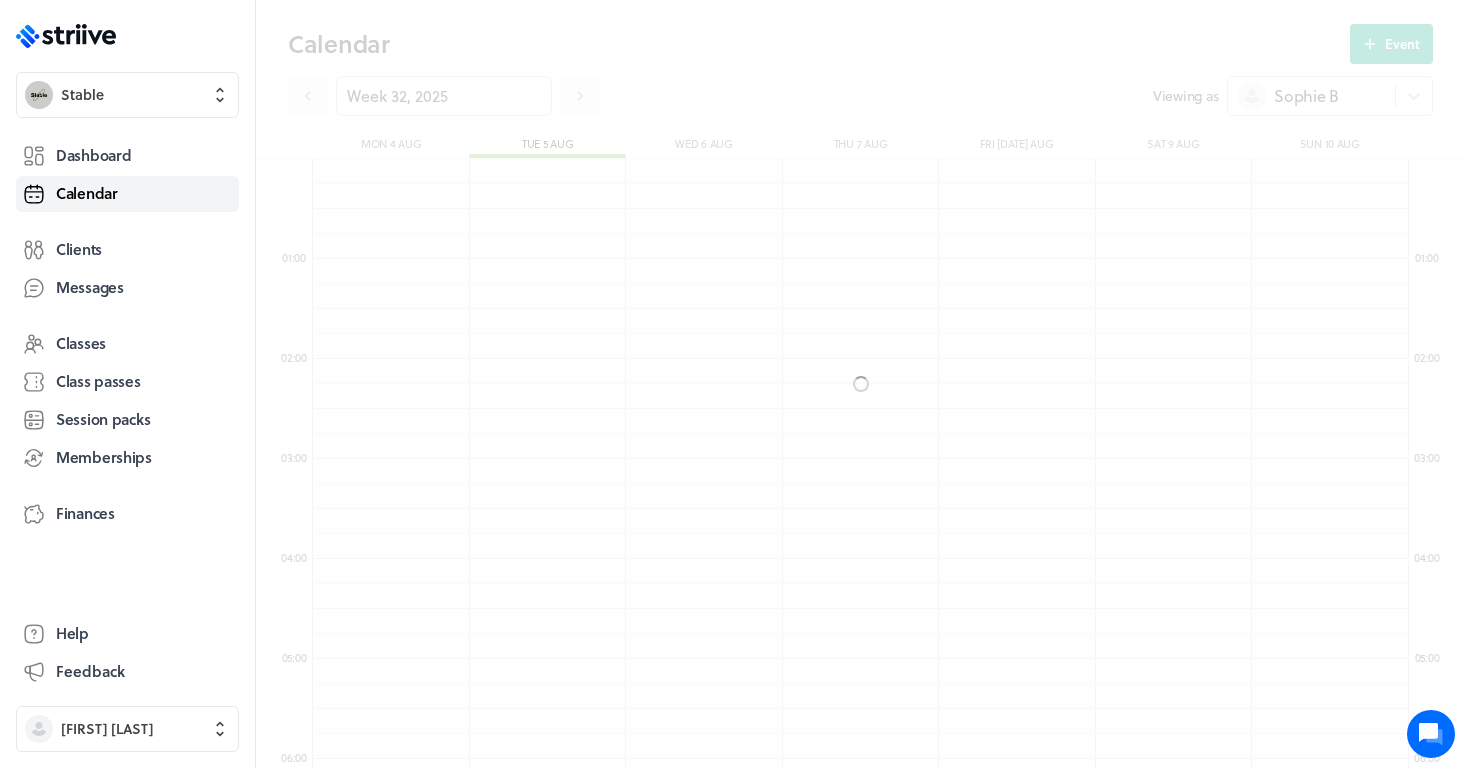 scroll, scrollTop: 600, scrollLeft: 0, axis: vertical 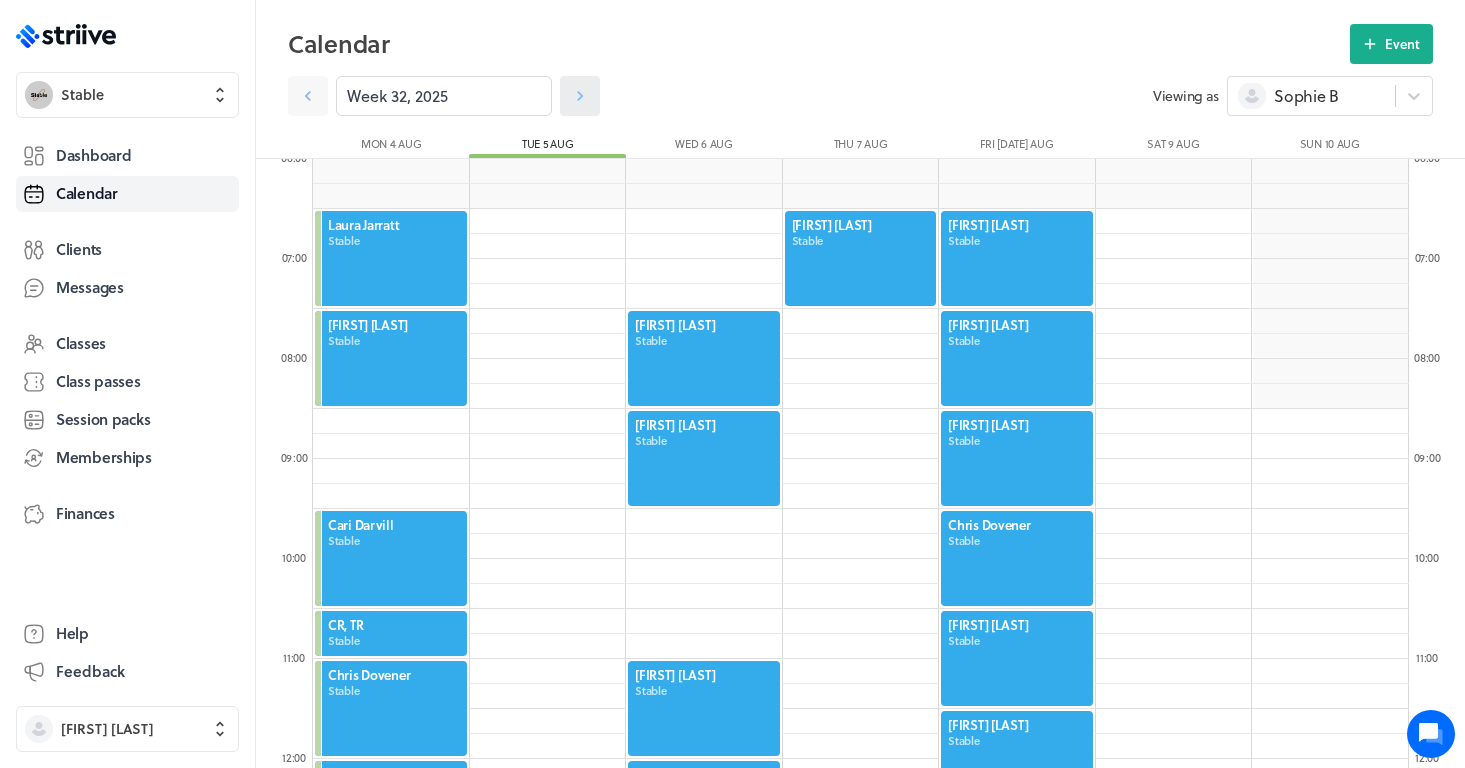 click 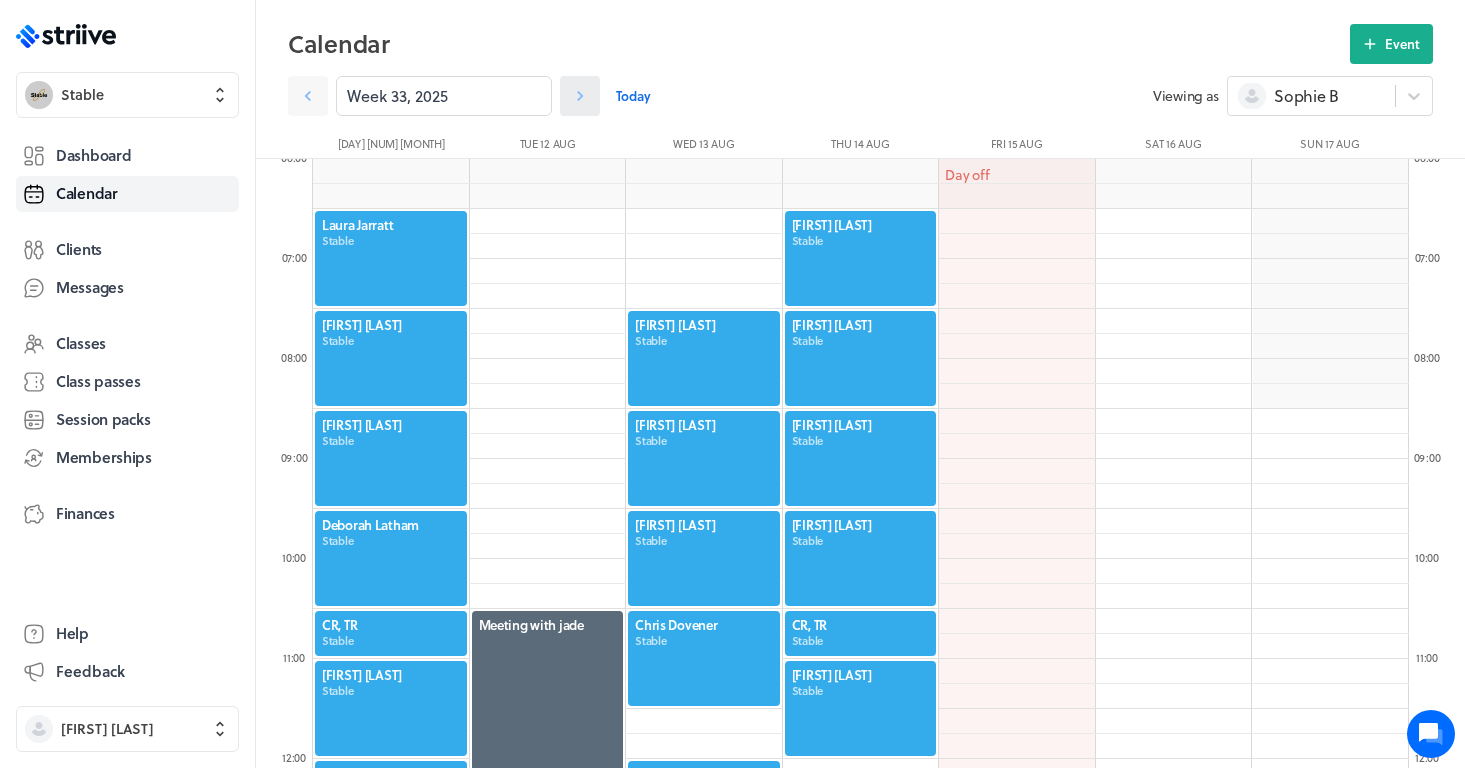 click 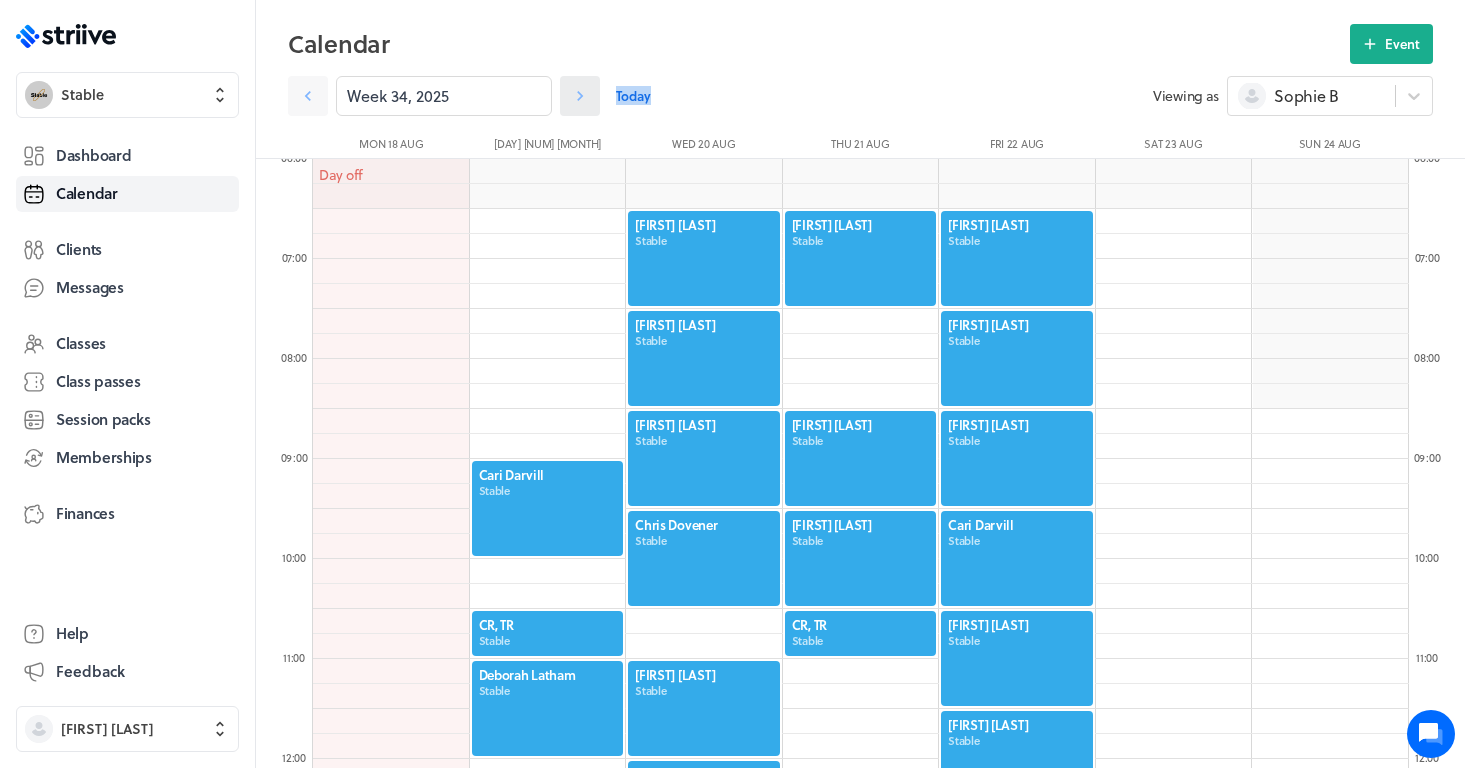 click 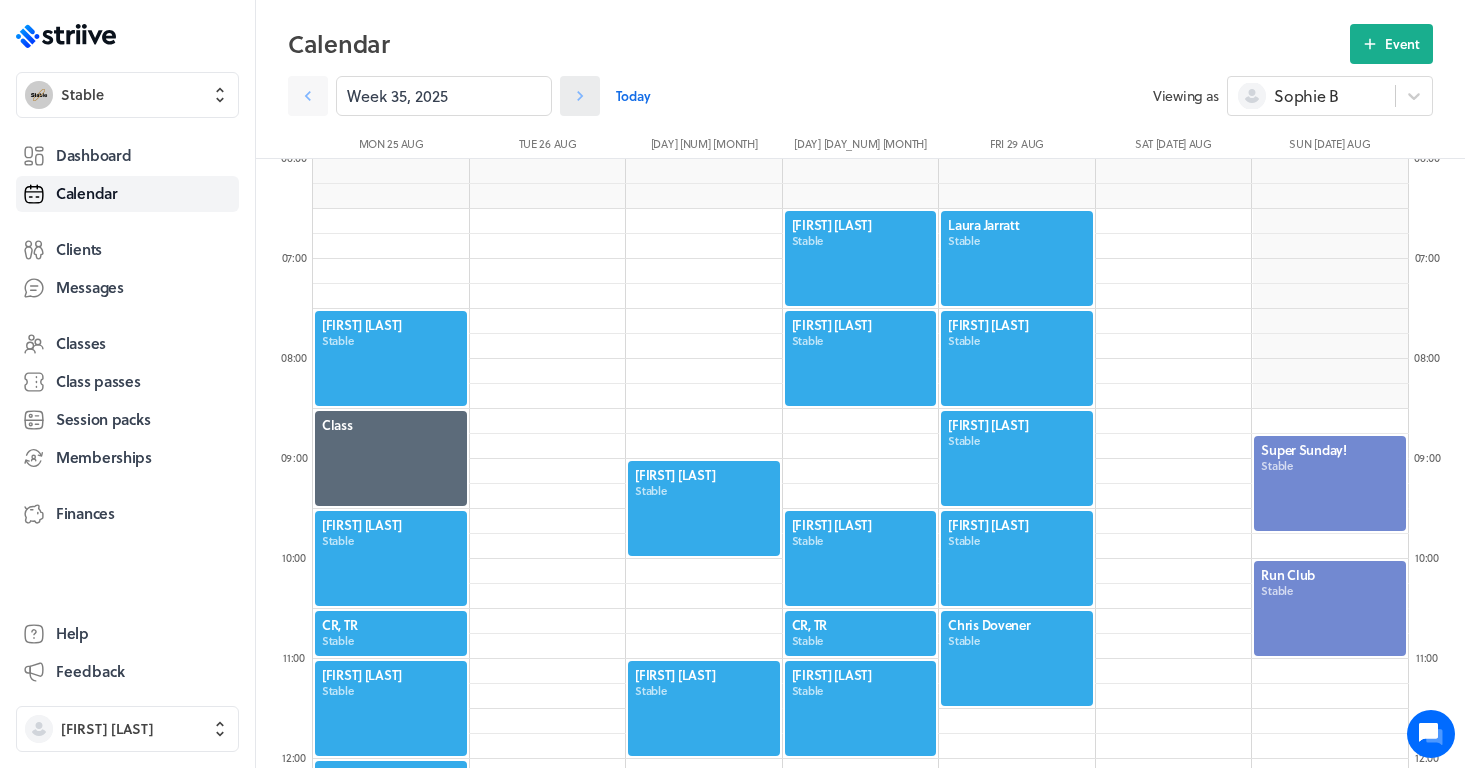 click 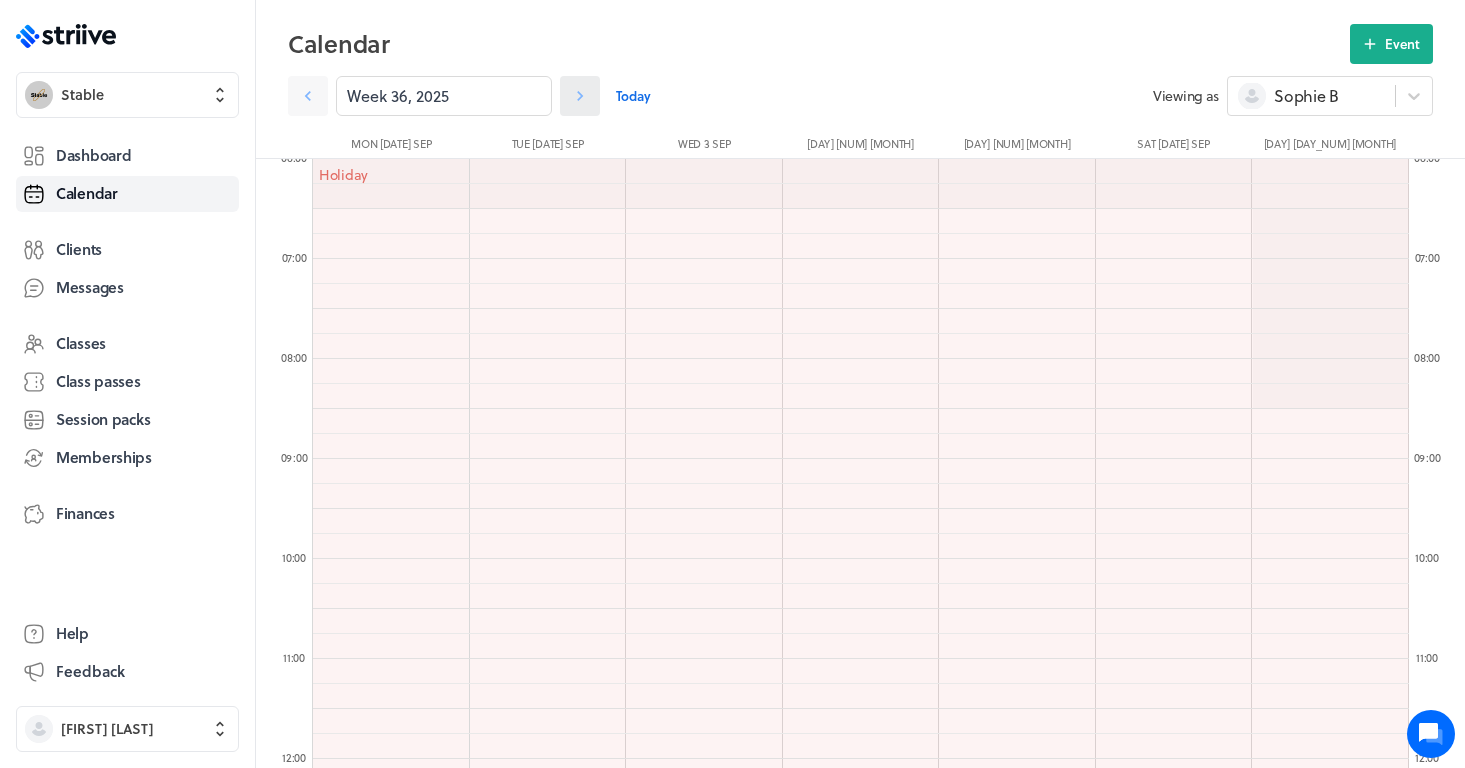 click 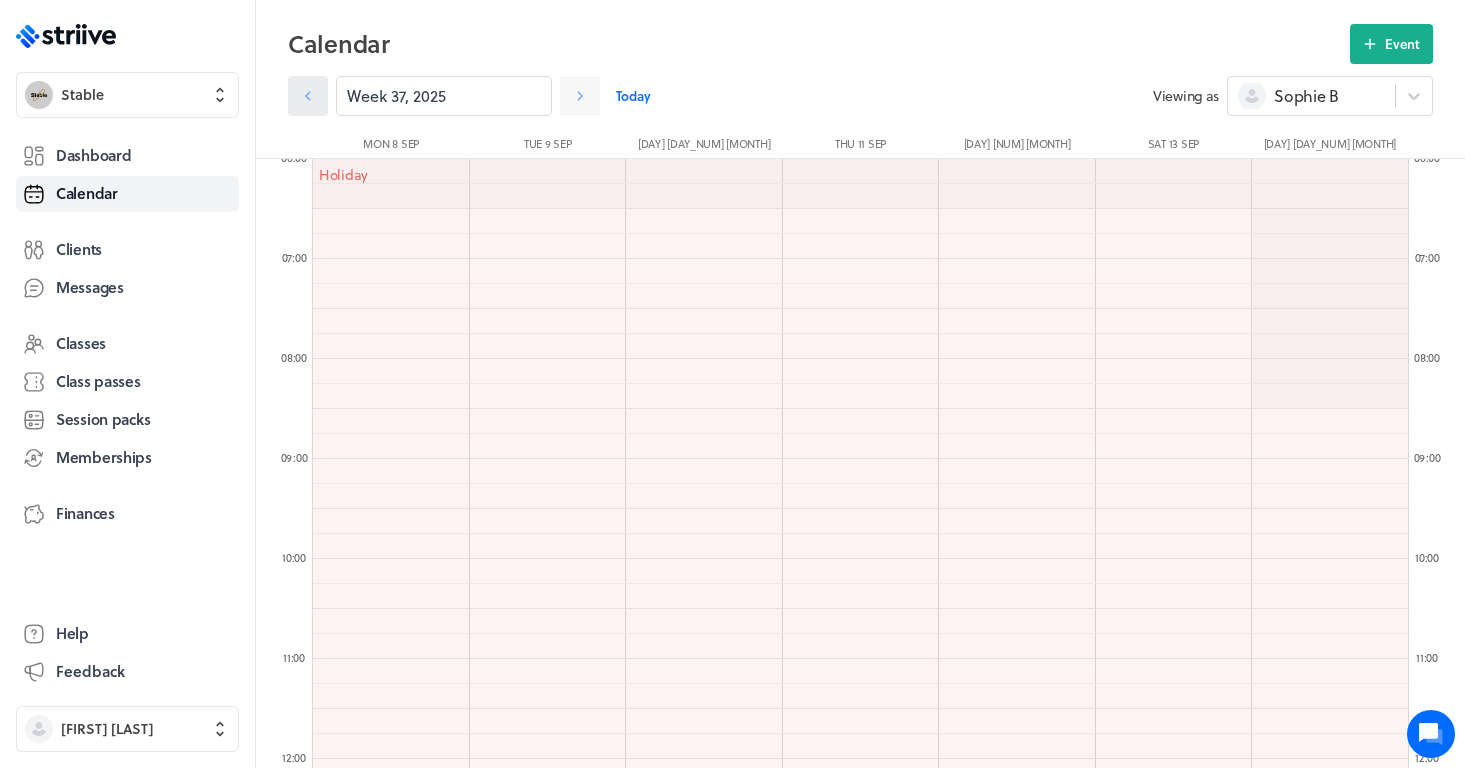 click 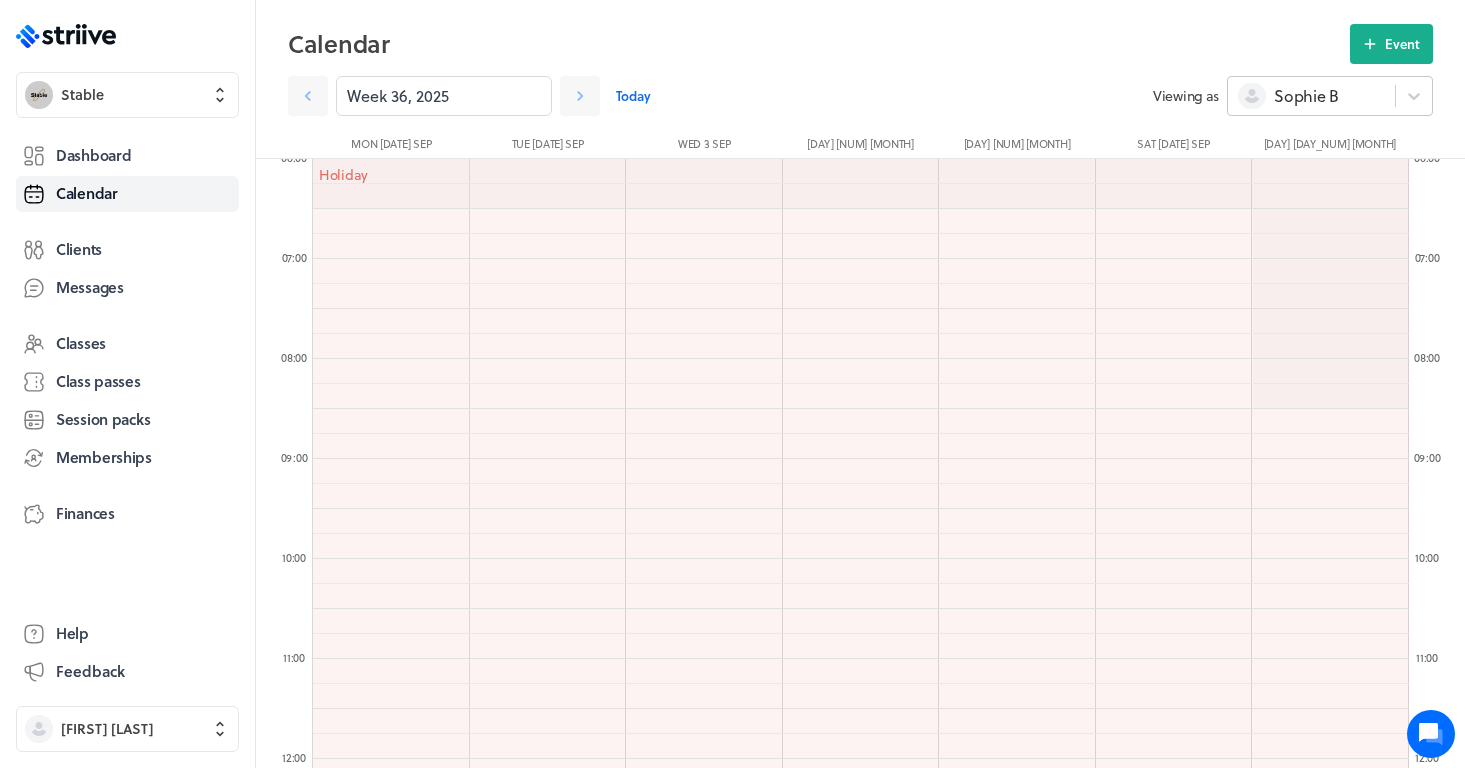 click on "Sophie B" at bounding box center (1306, 96) 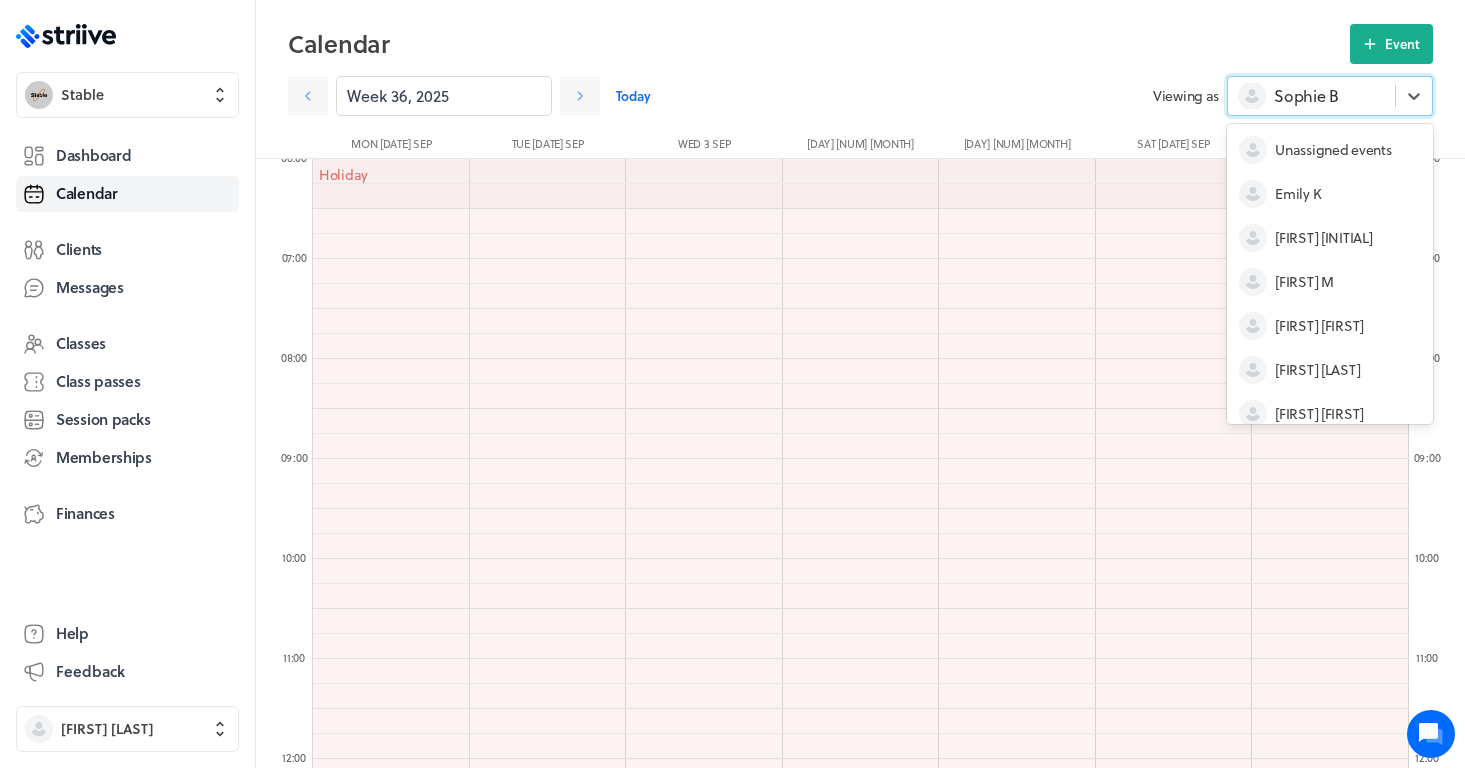 scroll, scrollTop: 104, scrollLeft: 0, axis: vertical 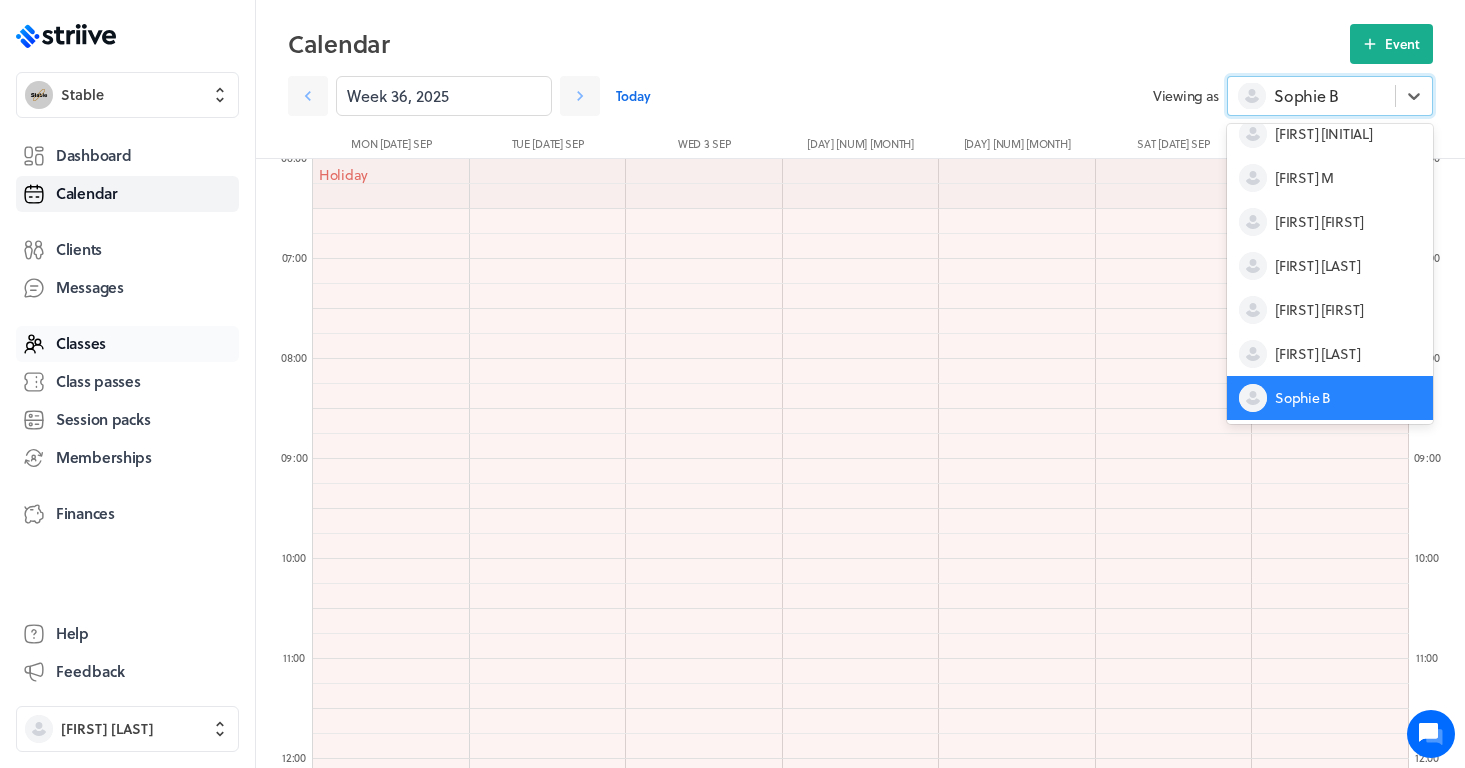 click on "Classes" at bounding box center (81, 343) 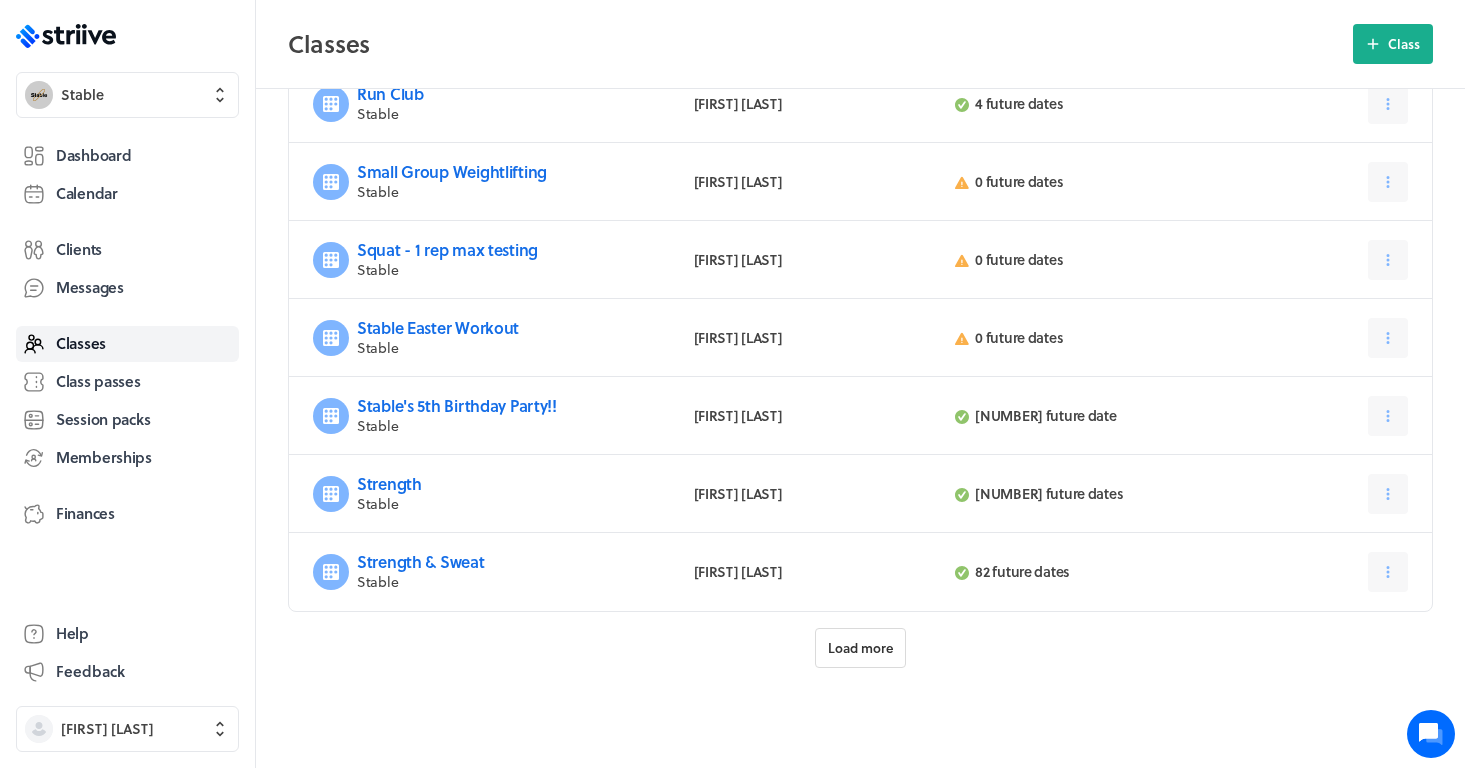 scroll, scrollTop: 809, scrollLeft: 0, axis: vertical 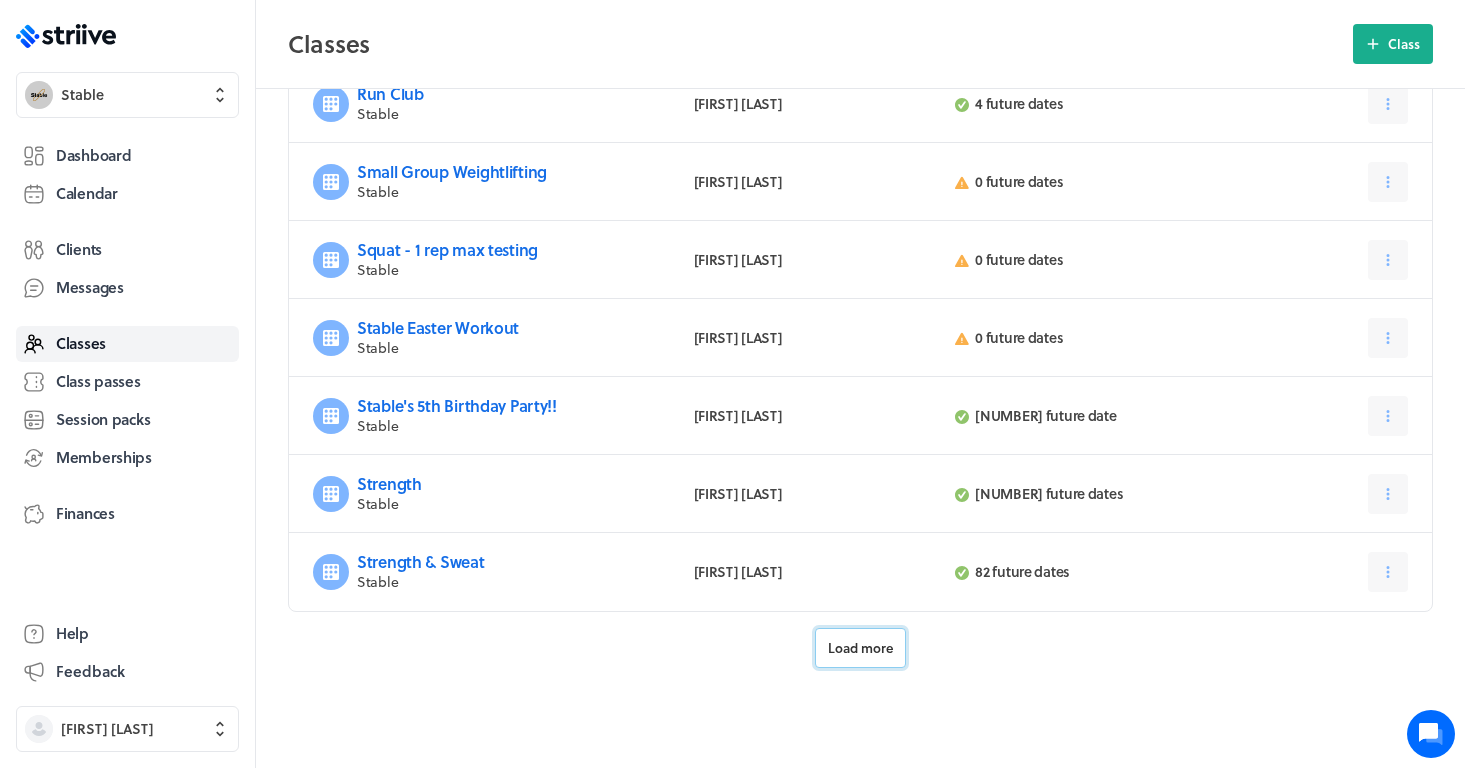 click on "Load more" at bounding box center (860, 648) 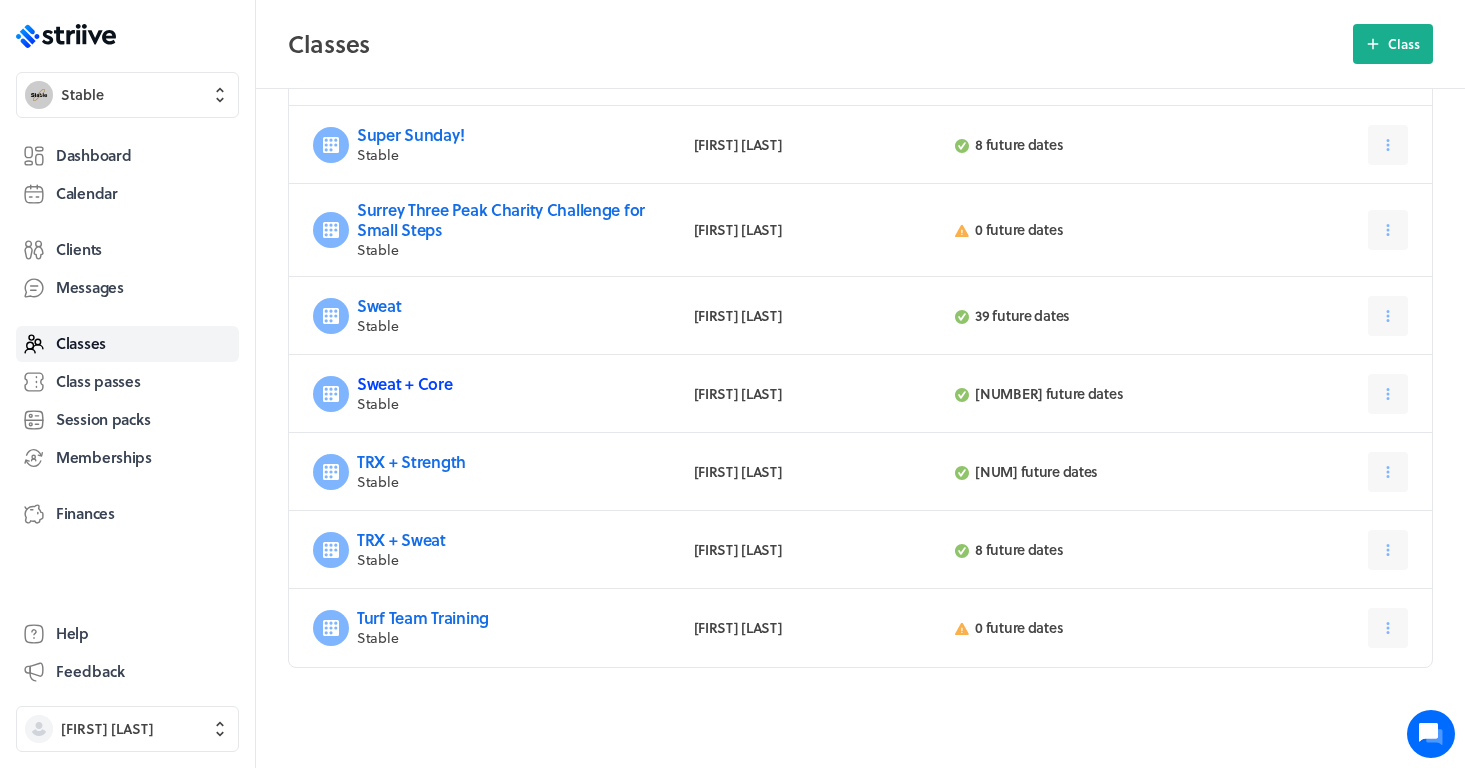 scroll, scrollTop: 1392, scrollLeft: 0, axis: vertical 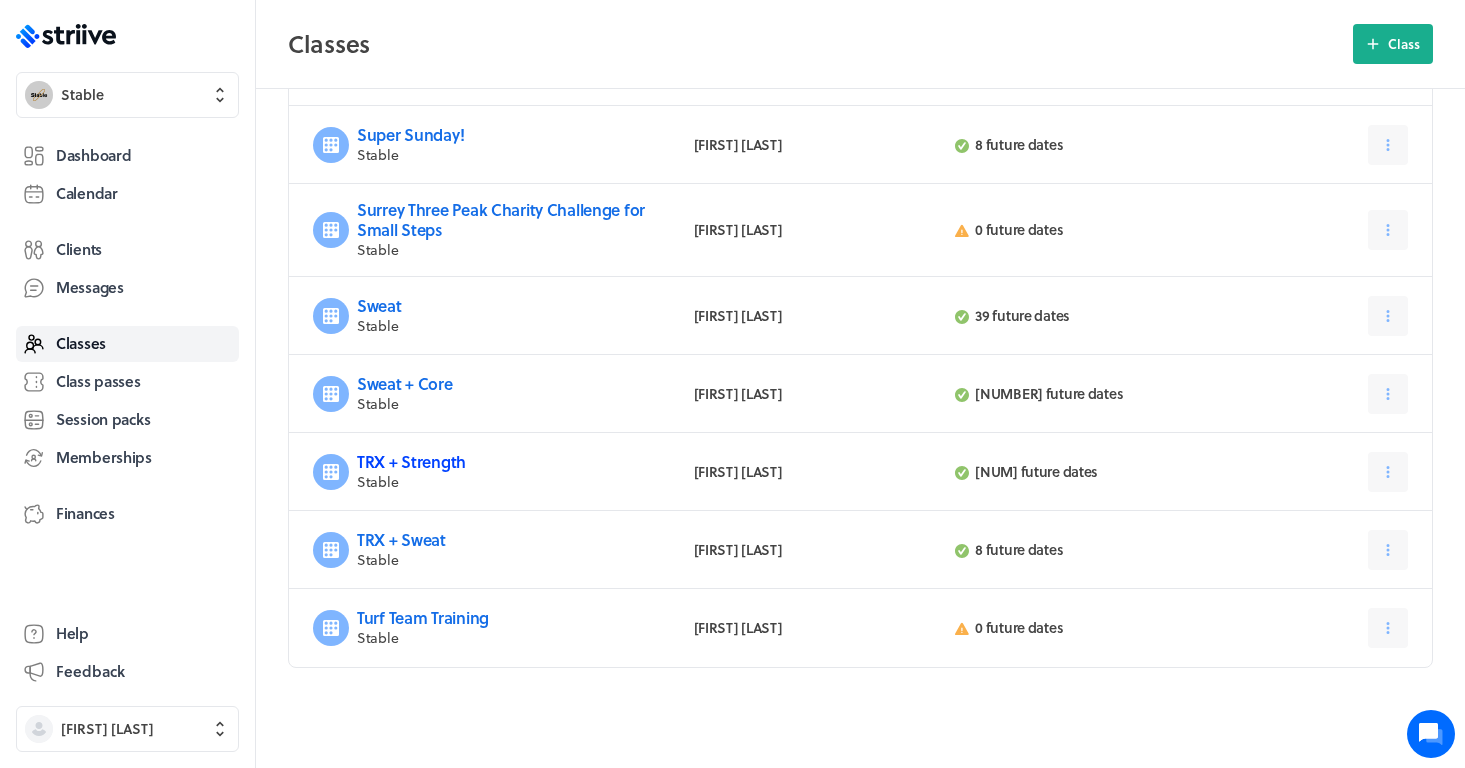 click on "TRX + Strength" at bounding box center [411, 461] 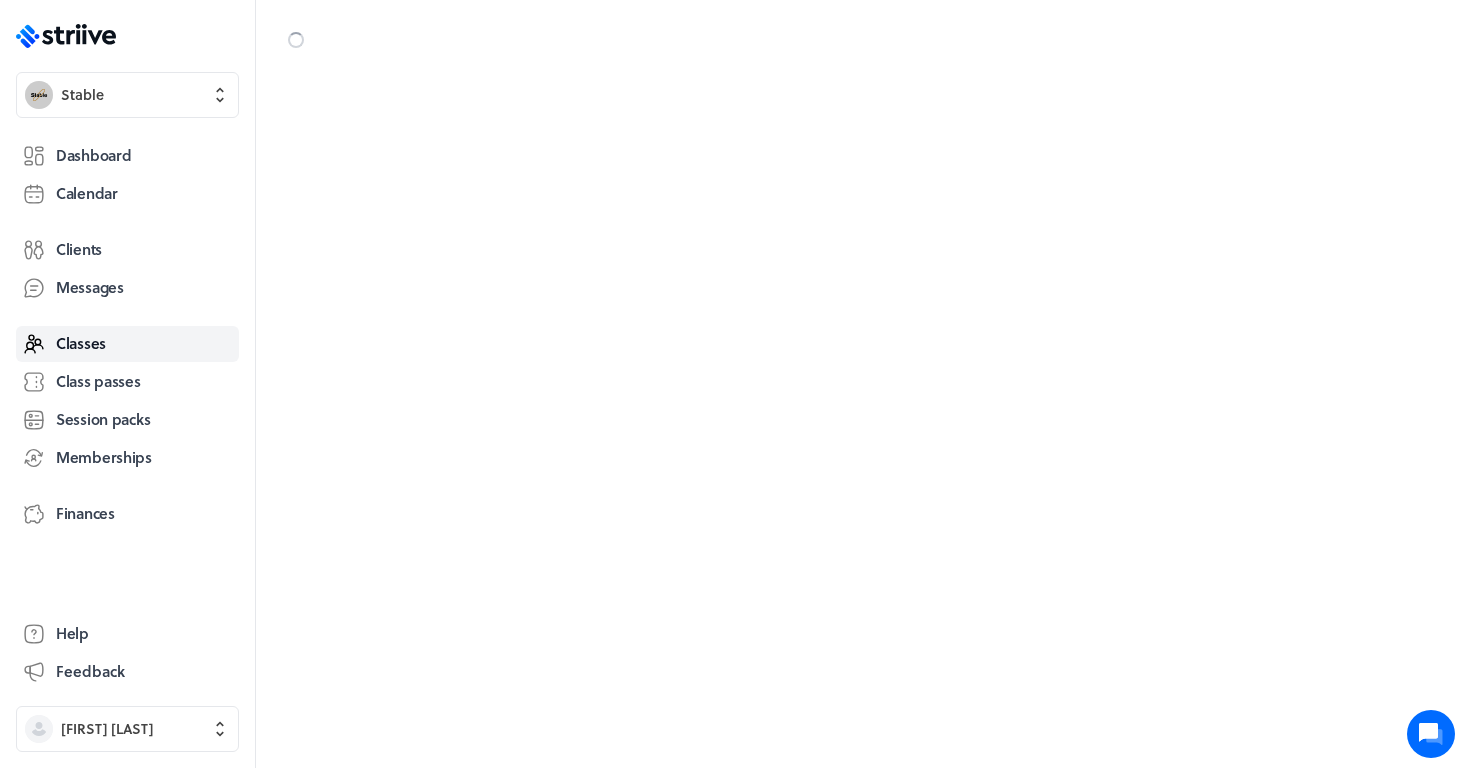 scroll, scrollTop: 0, scrollLeft: 0, axis: both 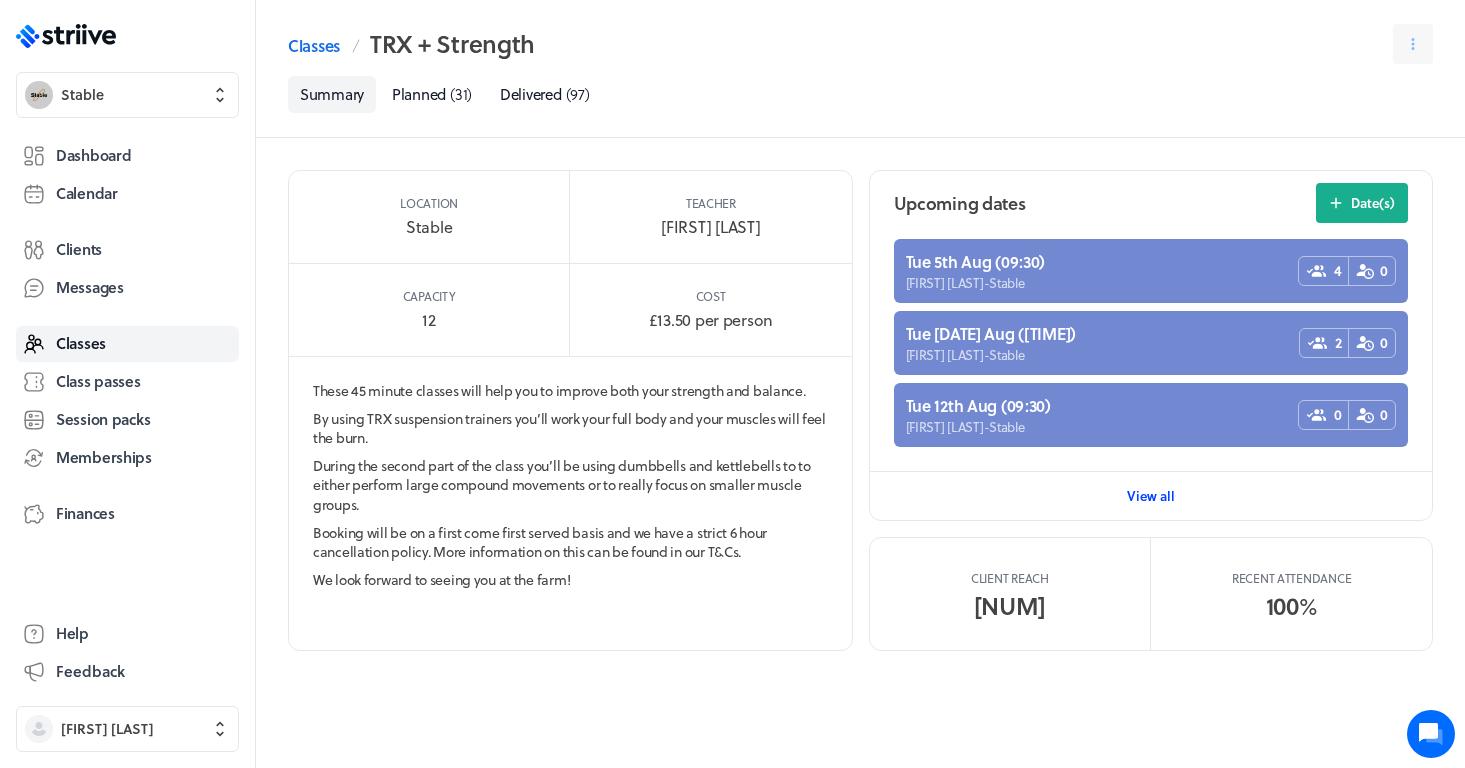 click on "View all" at bounding box center [1151, 496] 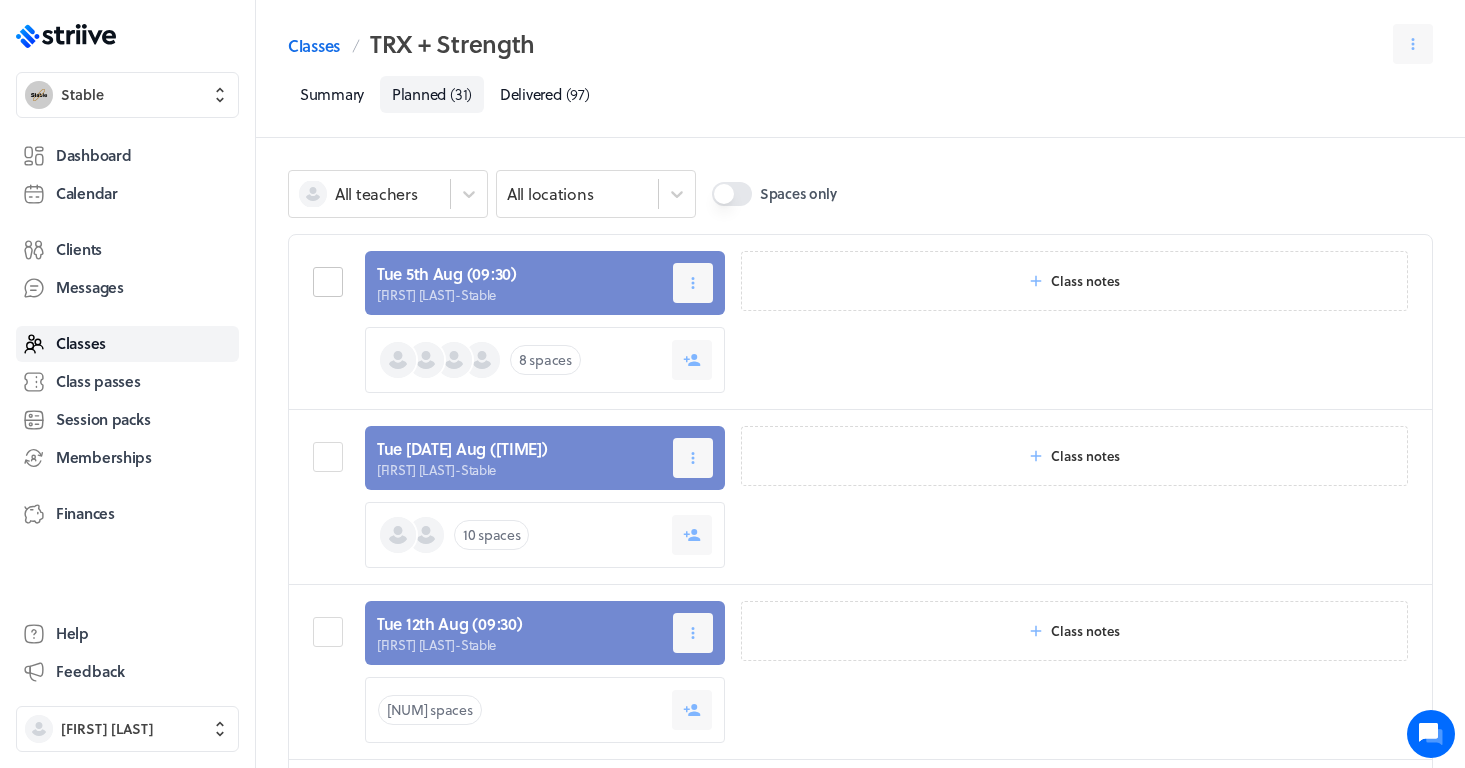 click at bounding box center [331, 282] 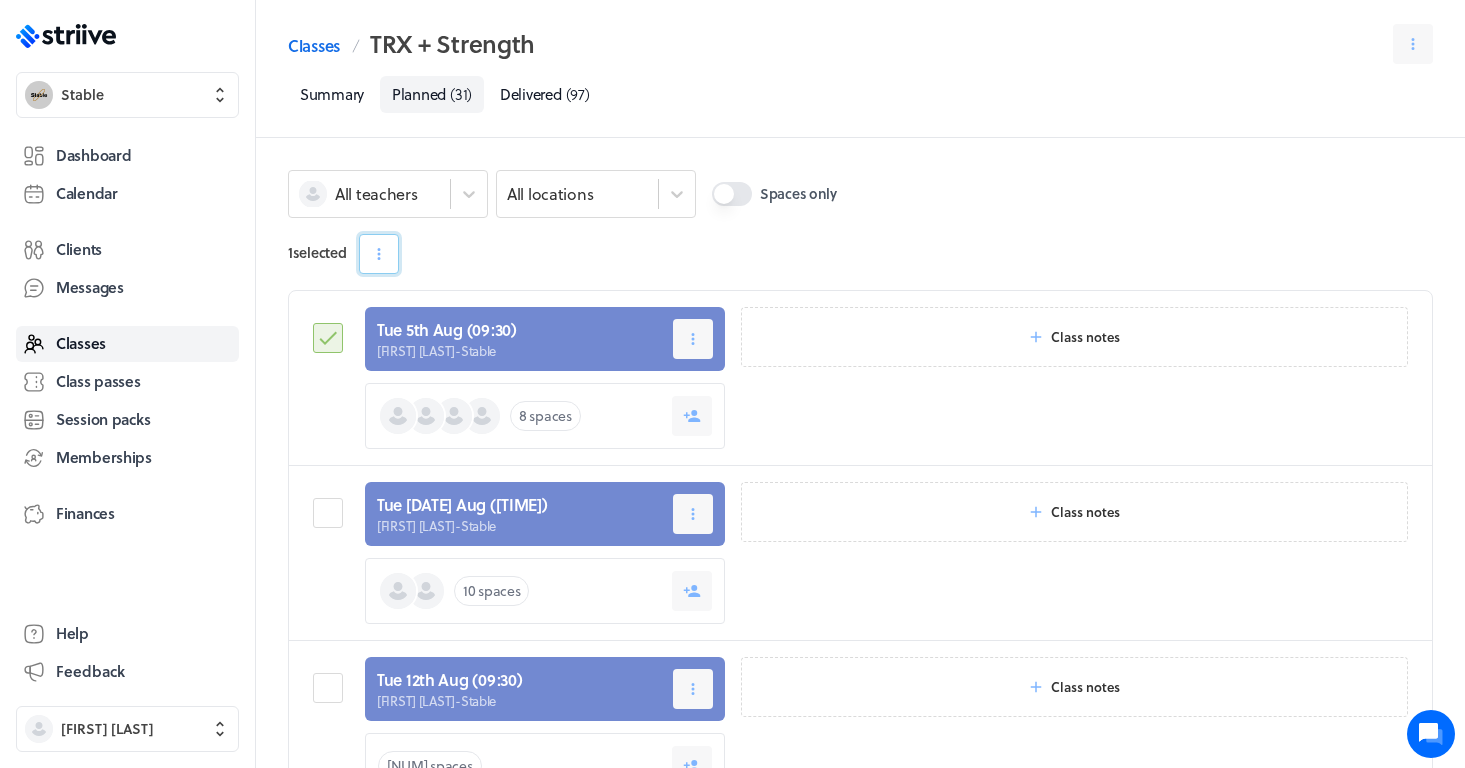 click at bounding box center [379, 254] 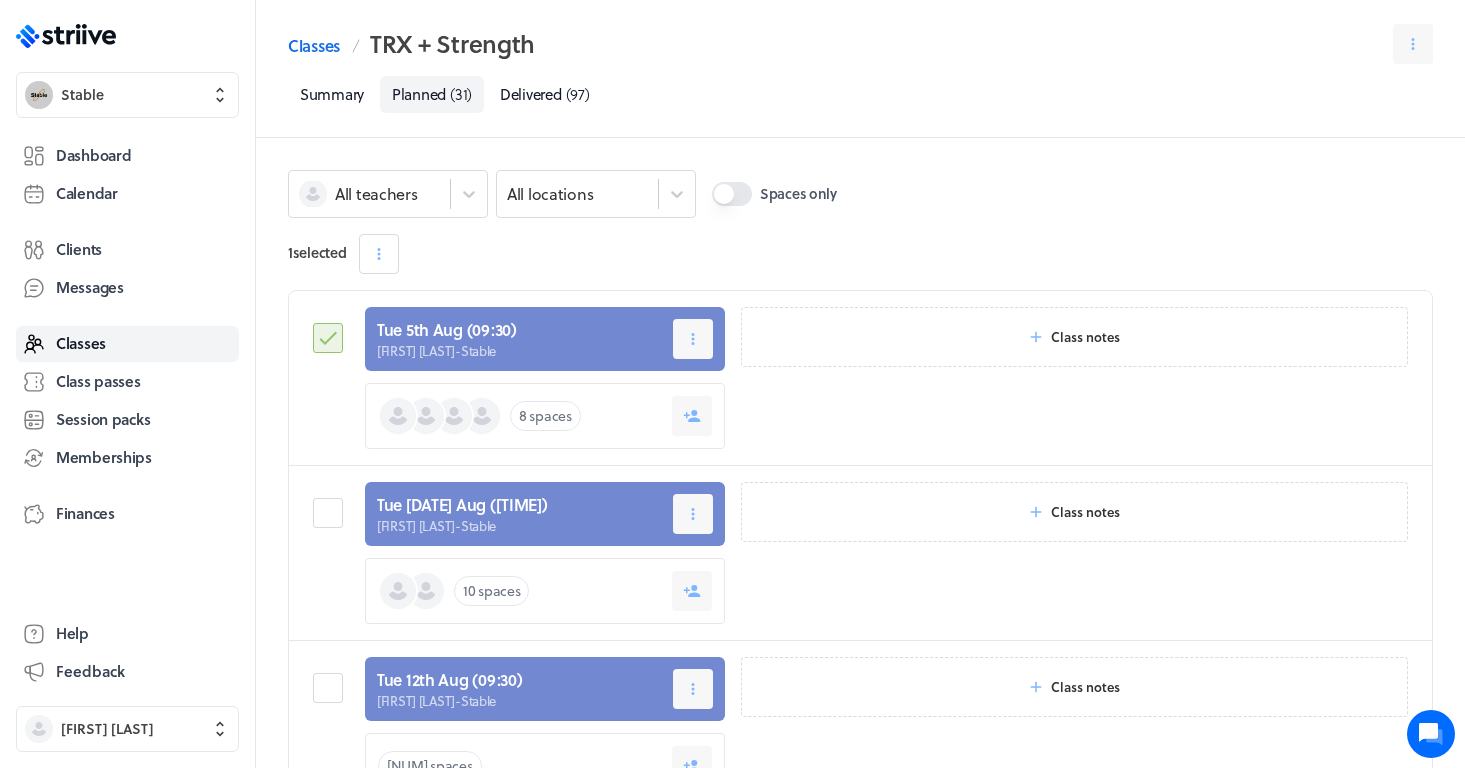 click on "1  selected Clear selected Cancel" at bounding box center [860, 262] 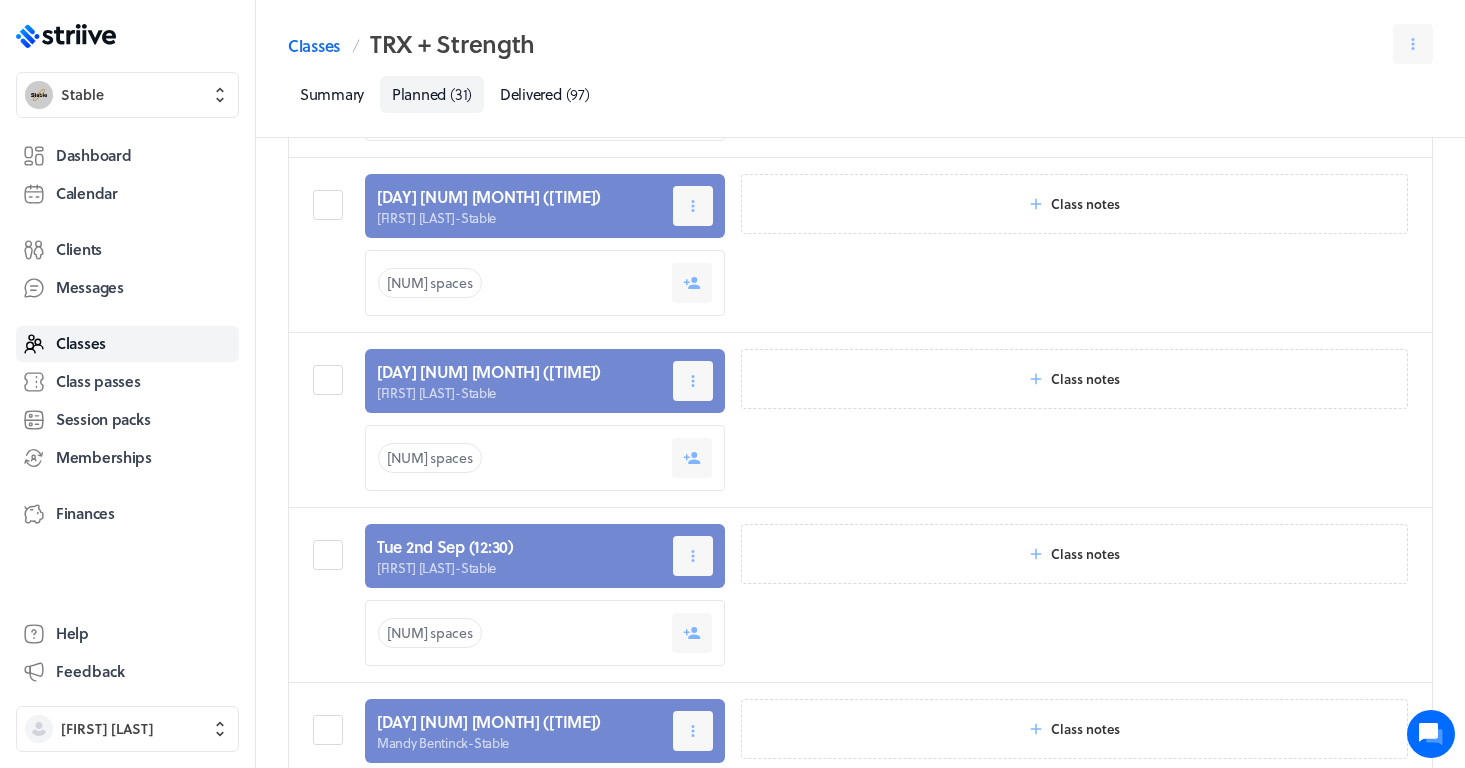 scroll, scrollTop: 1316, scrollLeft: 0, axis: vertical 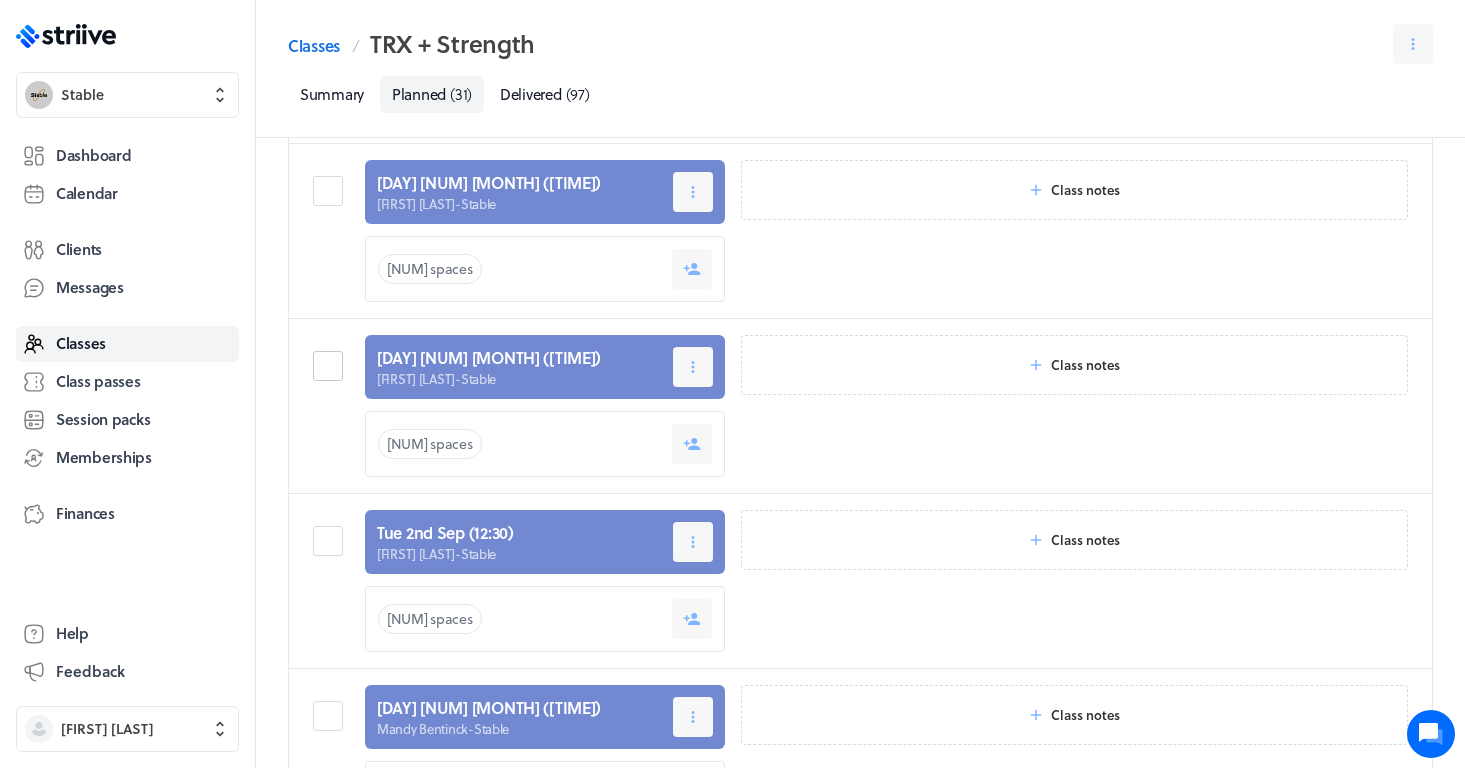 click at bounding box center [331, 366] 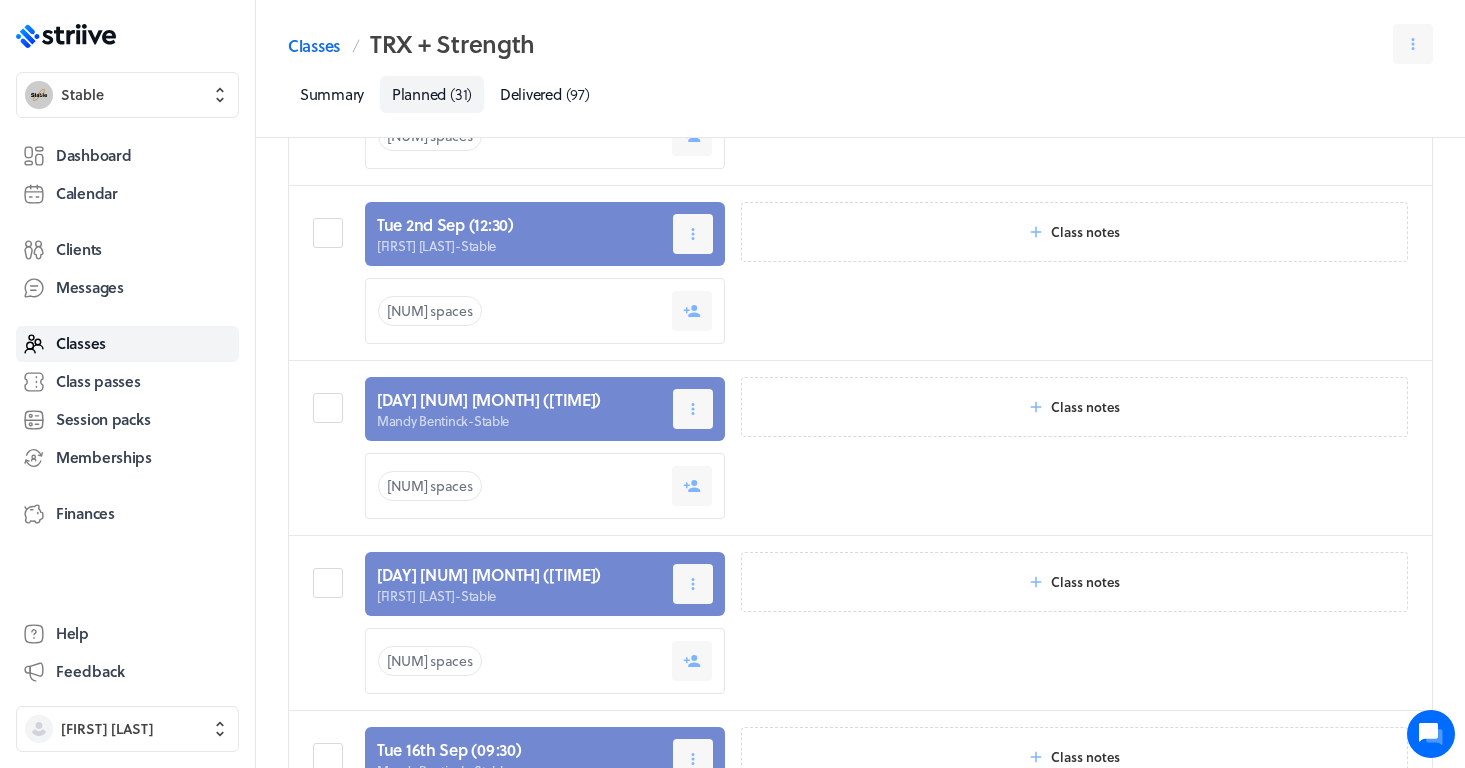 scroll, scrollTop: 1703, scrollLeft: 0, axis: vertical 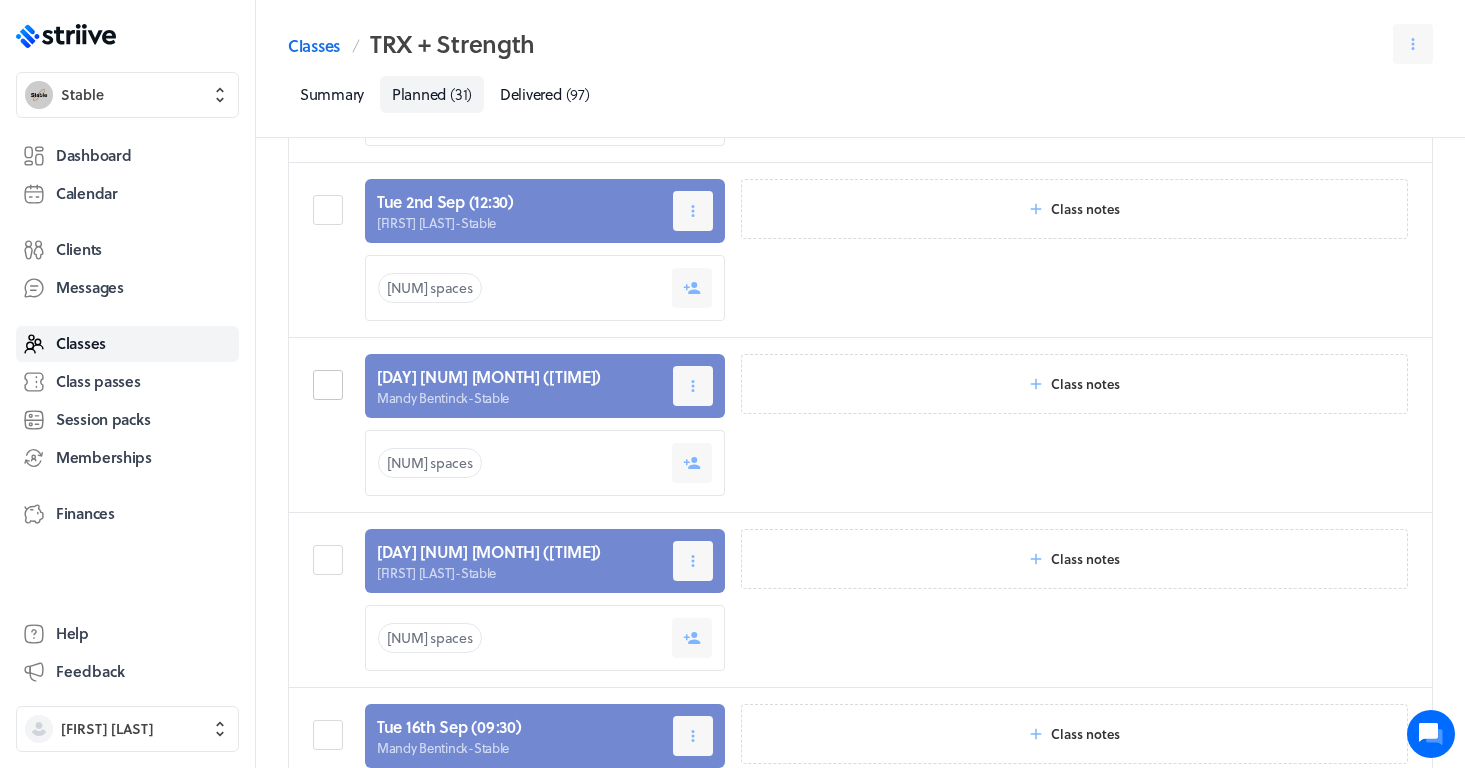 click at bounding box center (331, 385) 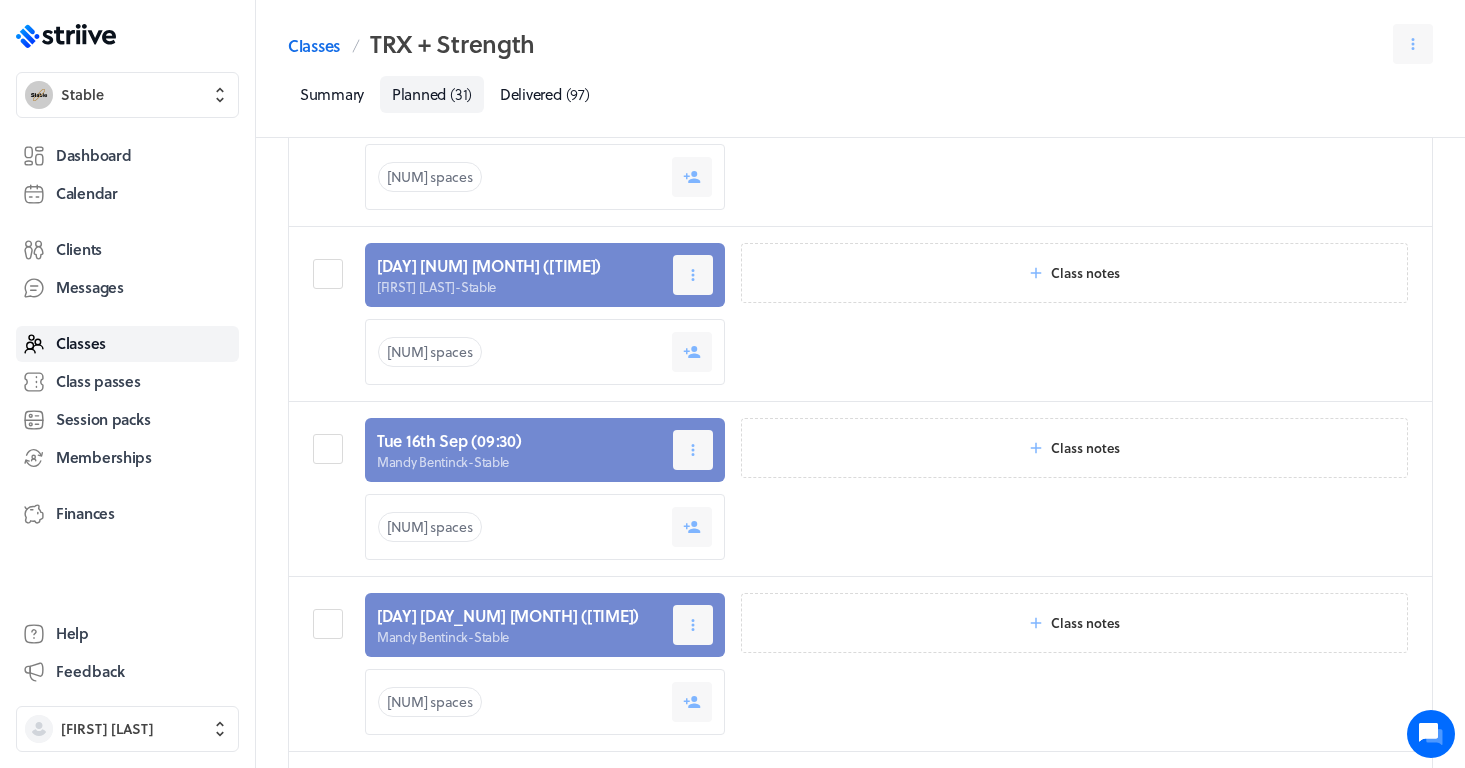 scroll, scrollTop: 2003, scrollLeft: 0, axis: vertical 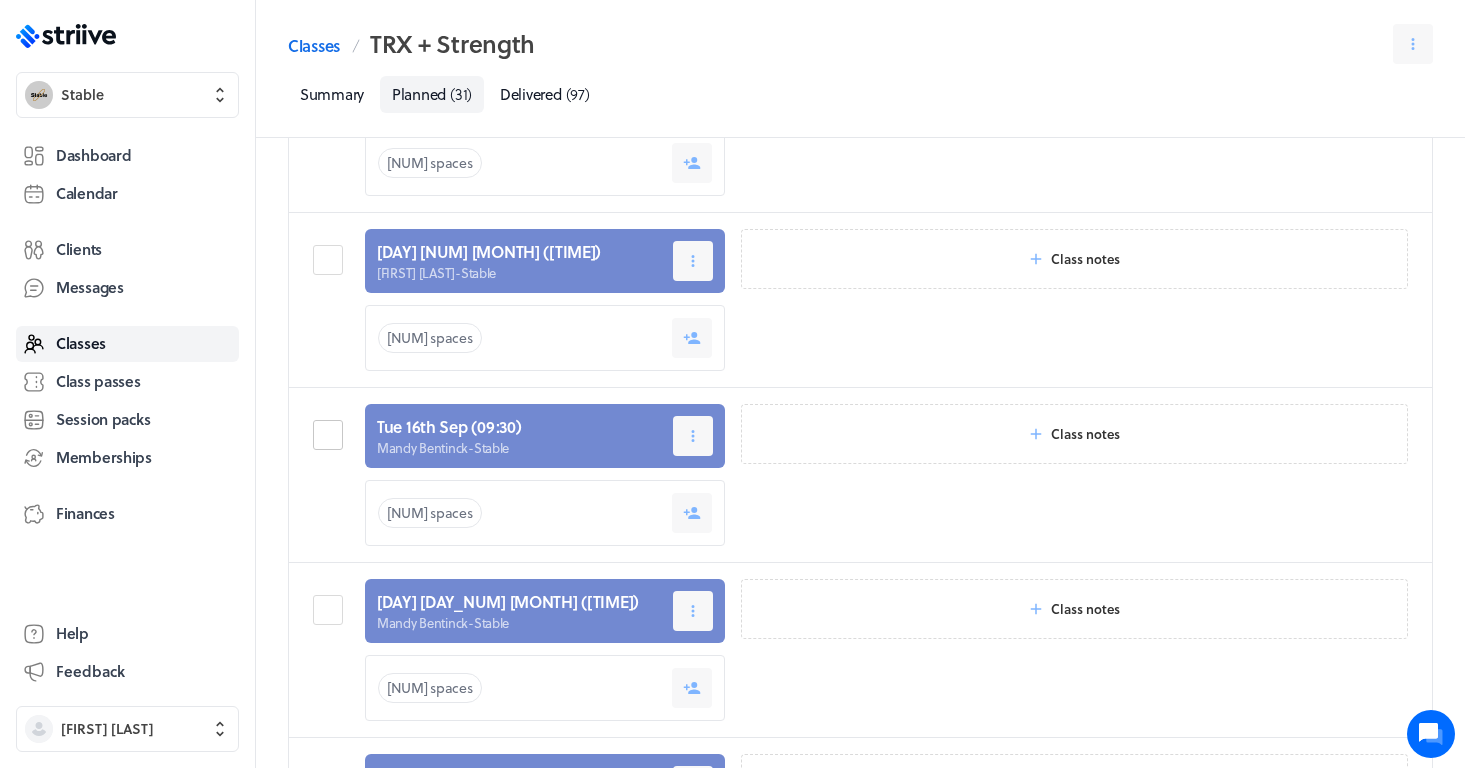 click at bounding box center (331, 435) 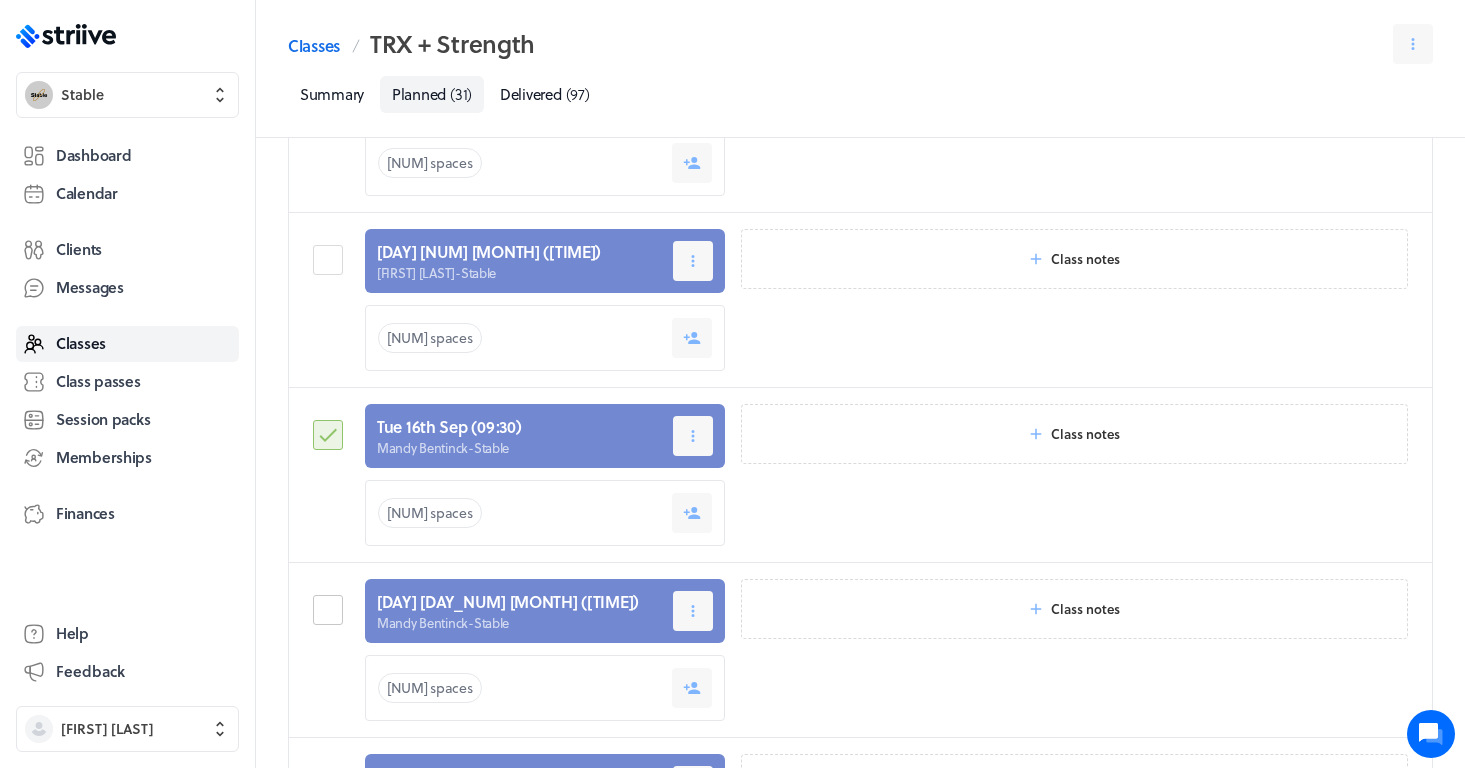click at bounding box center (331, 610) 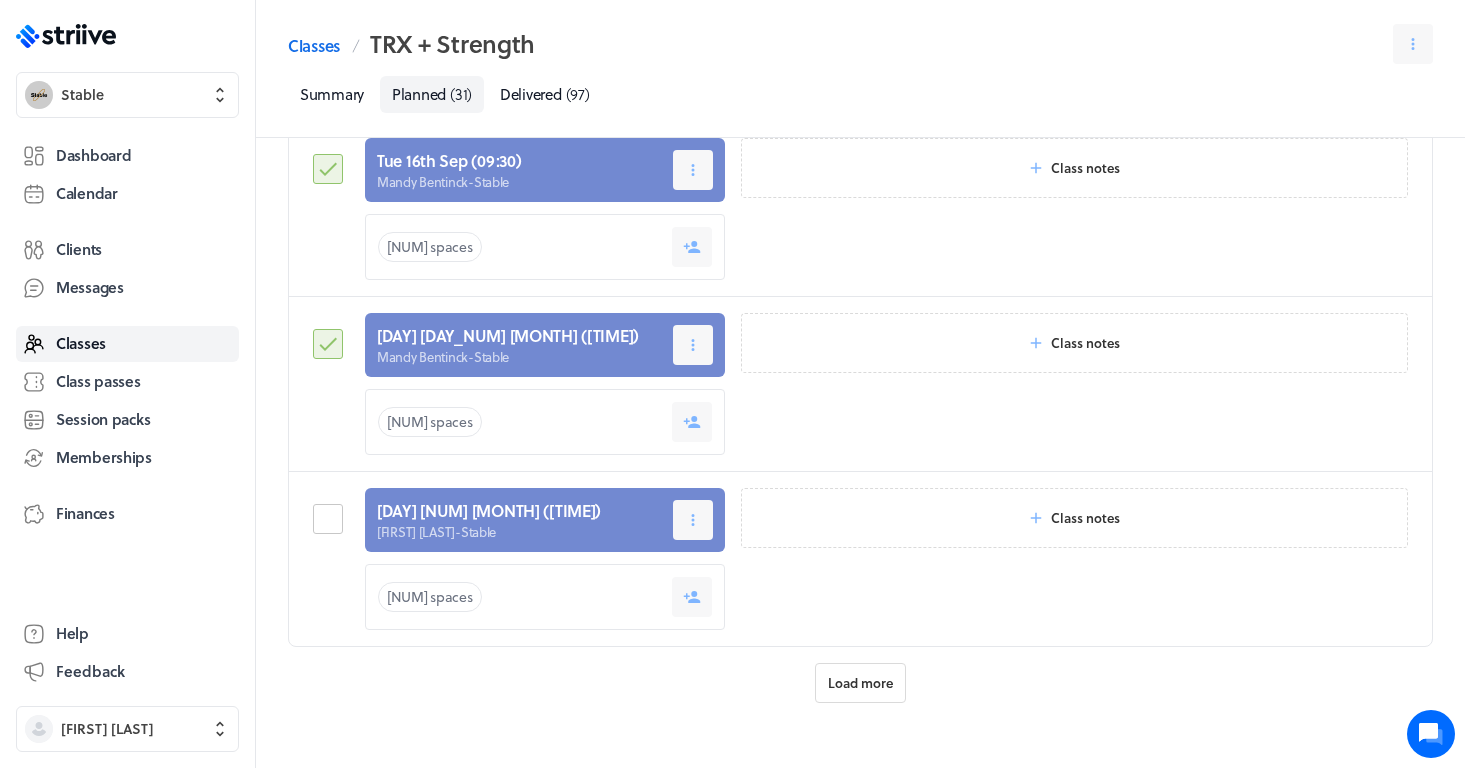 scroll, scrollTop: 2271, scrollLeft: 0, axis: vertical 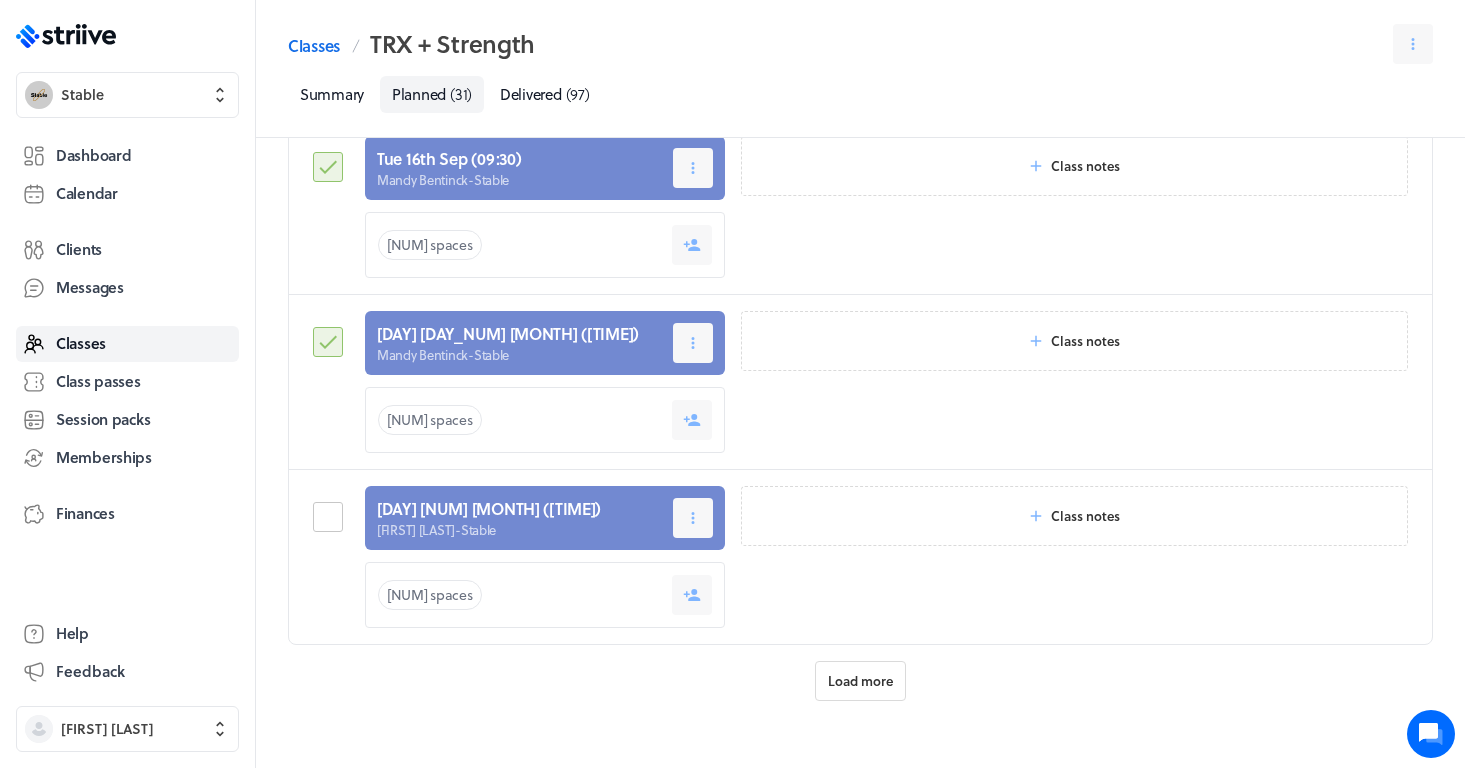 click at bounding box center [331, 517] 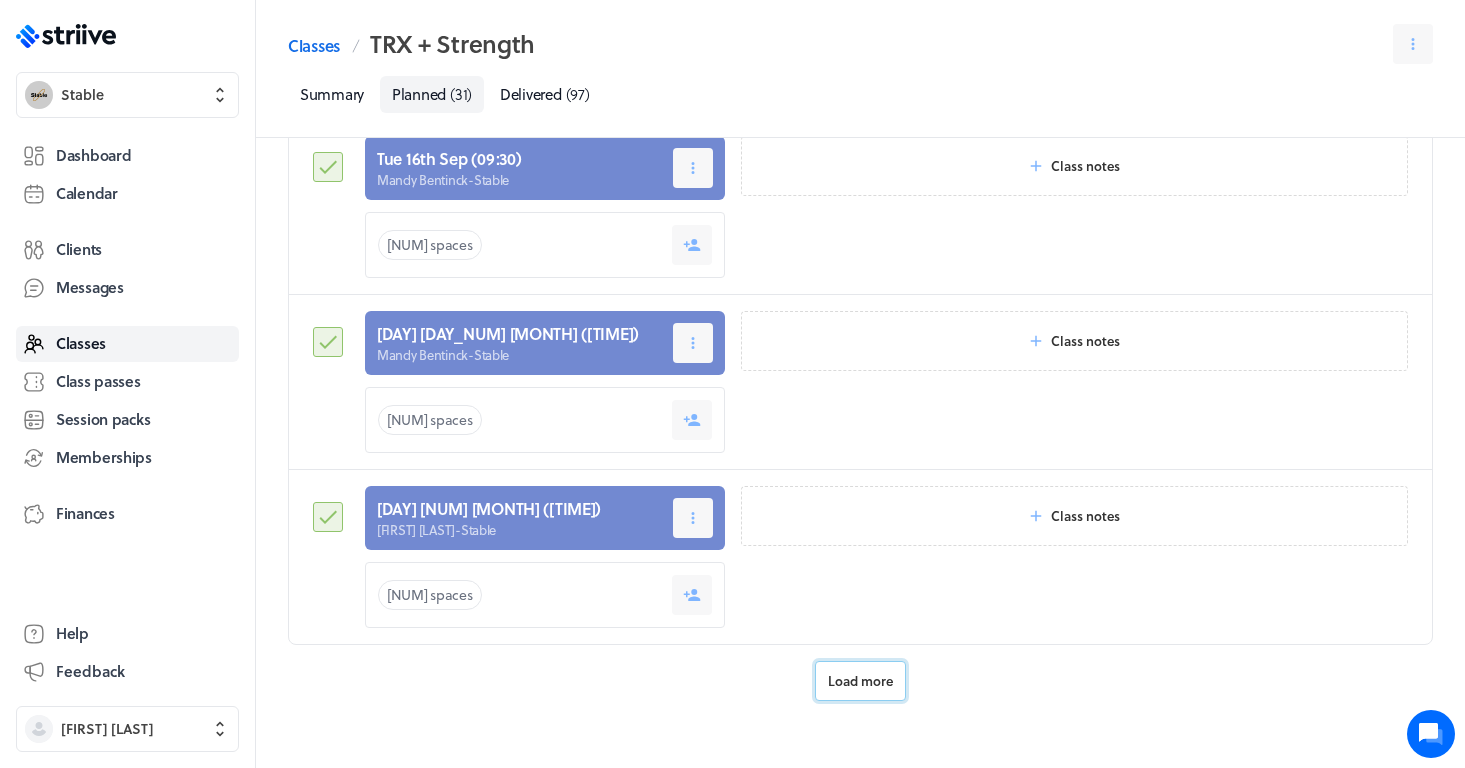 click on "Load more" at bounding box center [860, 681] 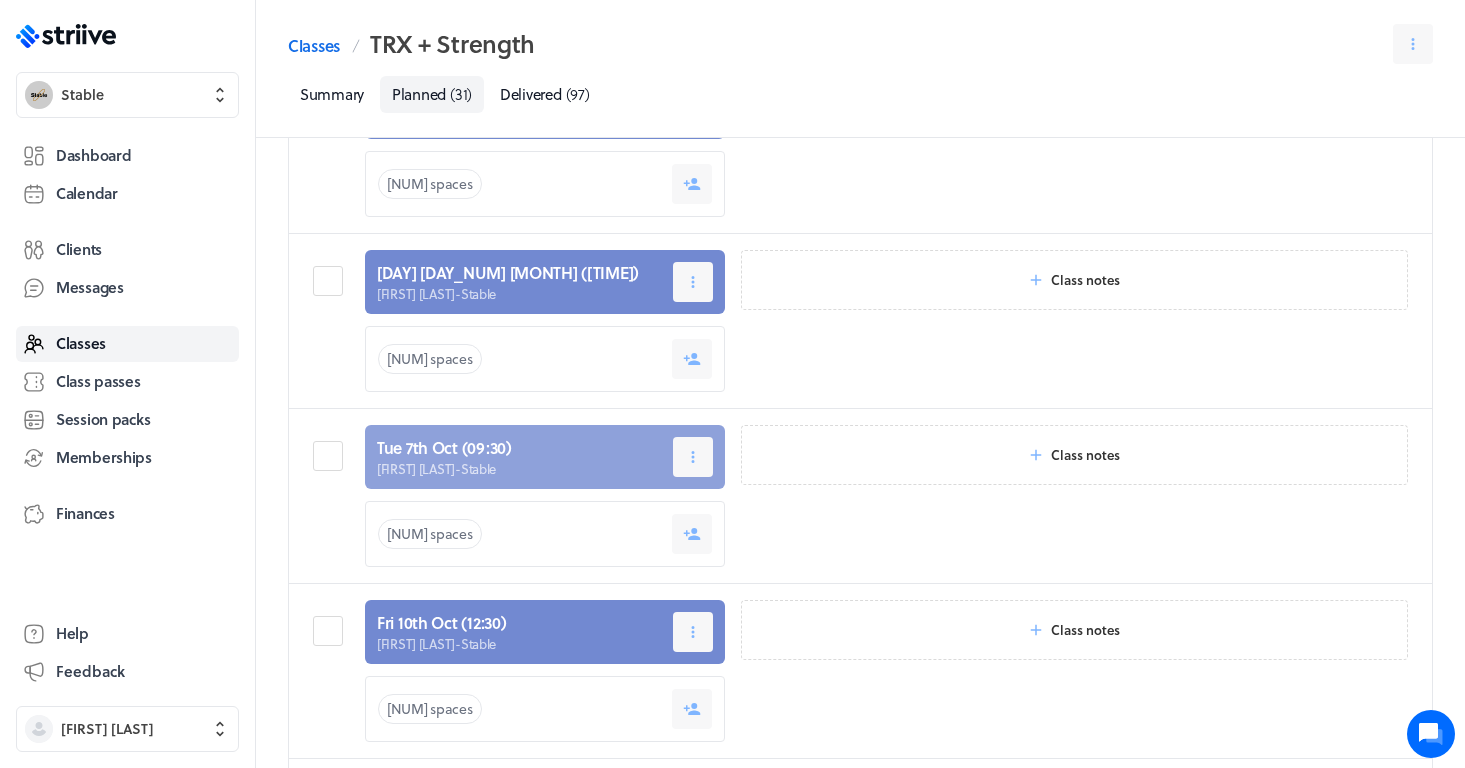 scroll, scrollTop: 2686, scrollLeft: 0, axis: vertical 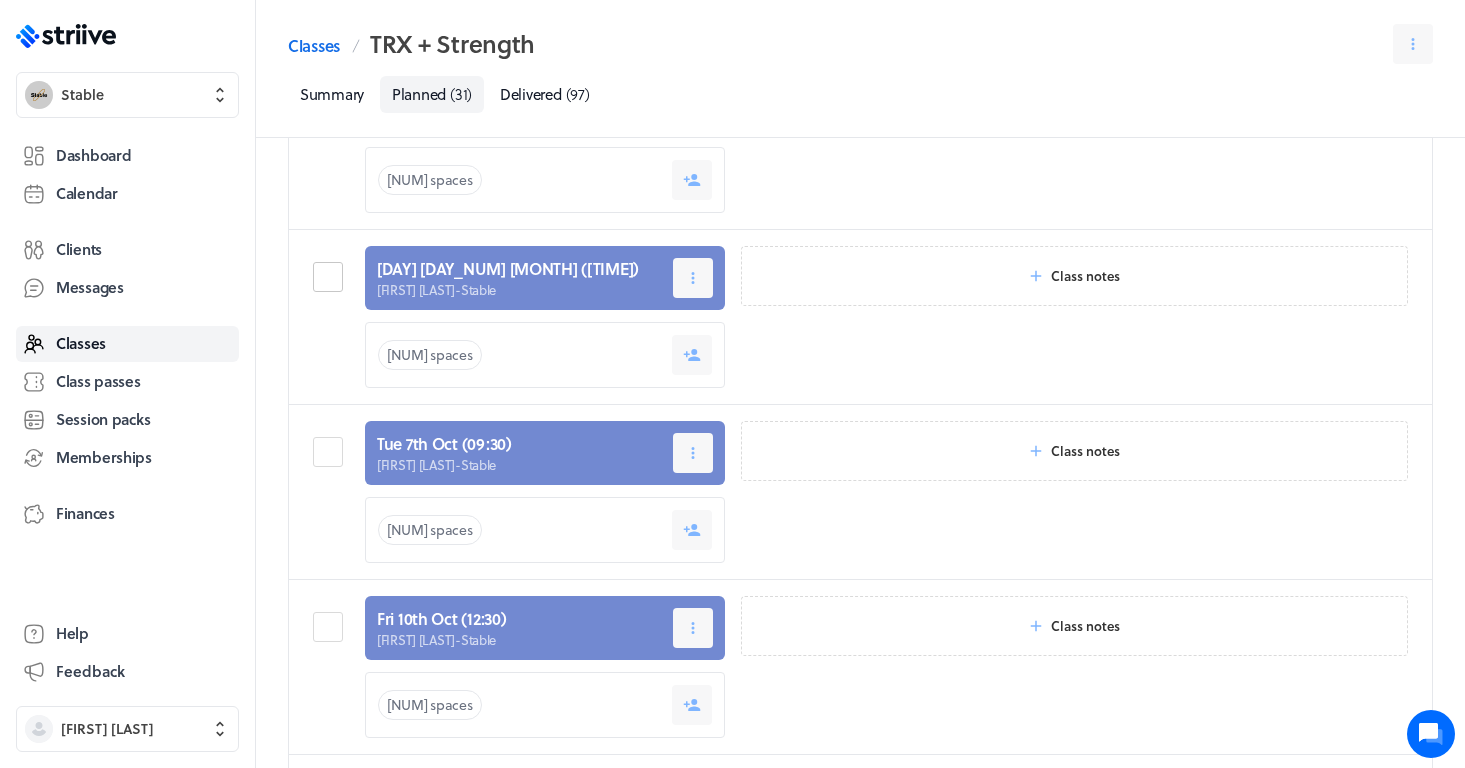 click at bounding box center [331, 277] 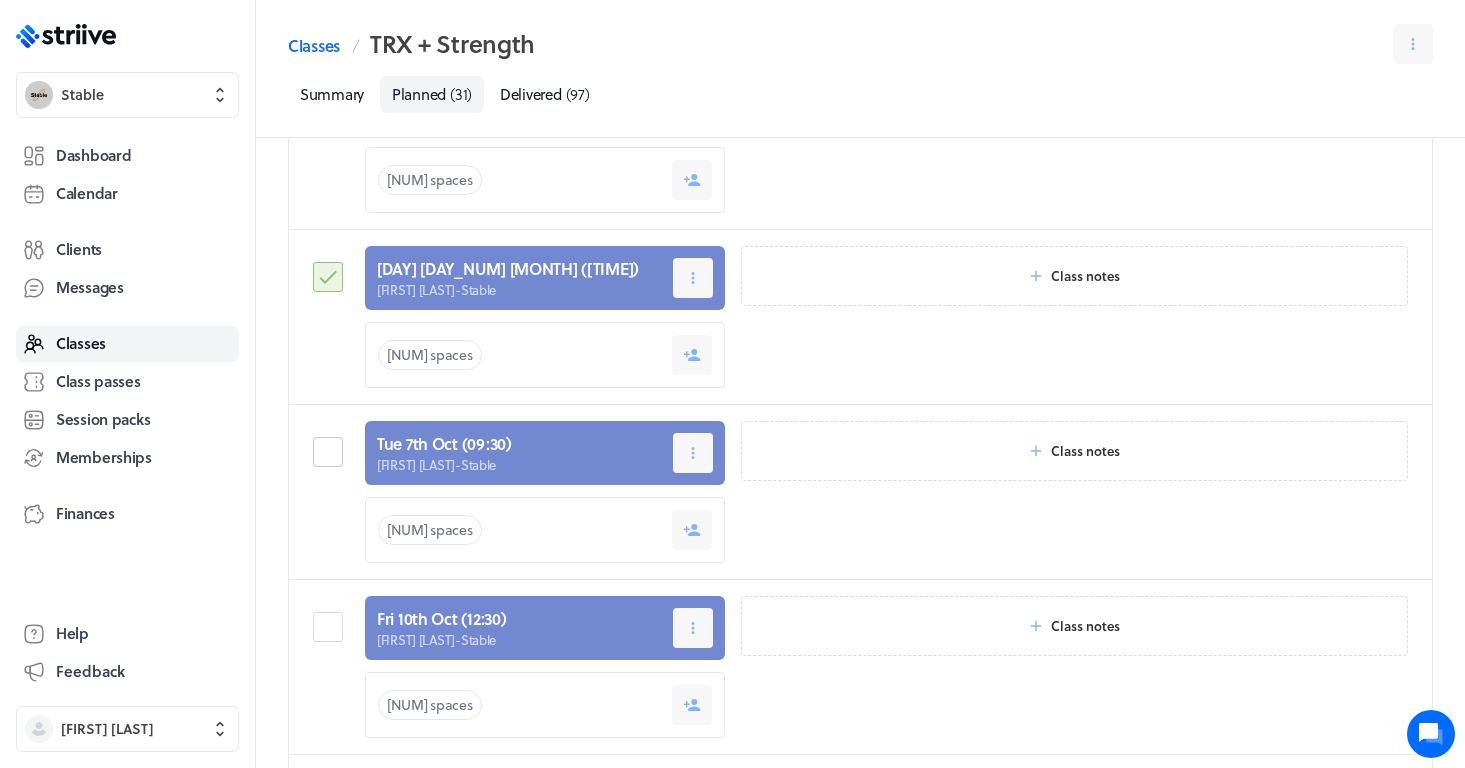 click at bounding box center (331, 452) 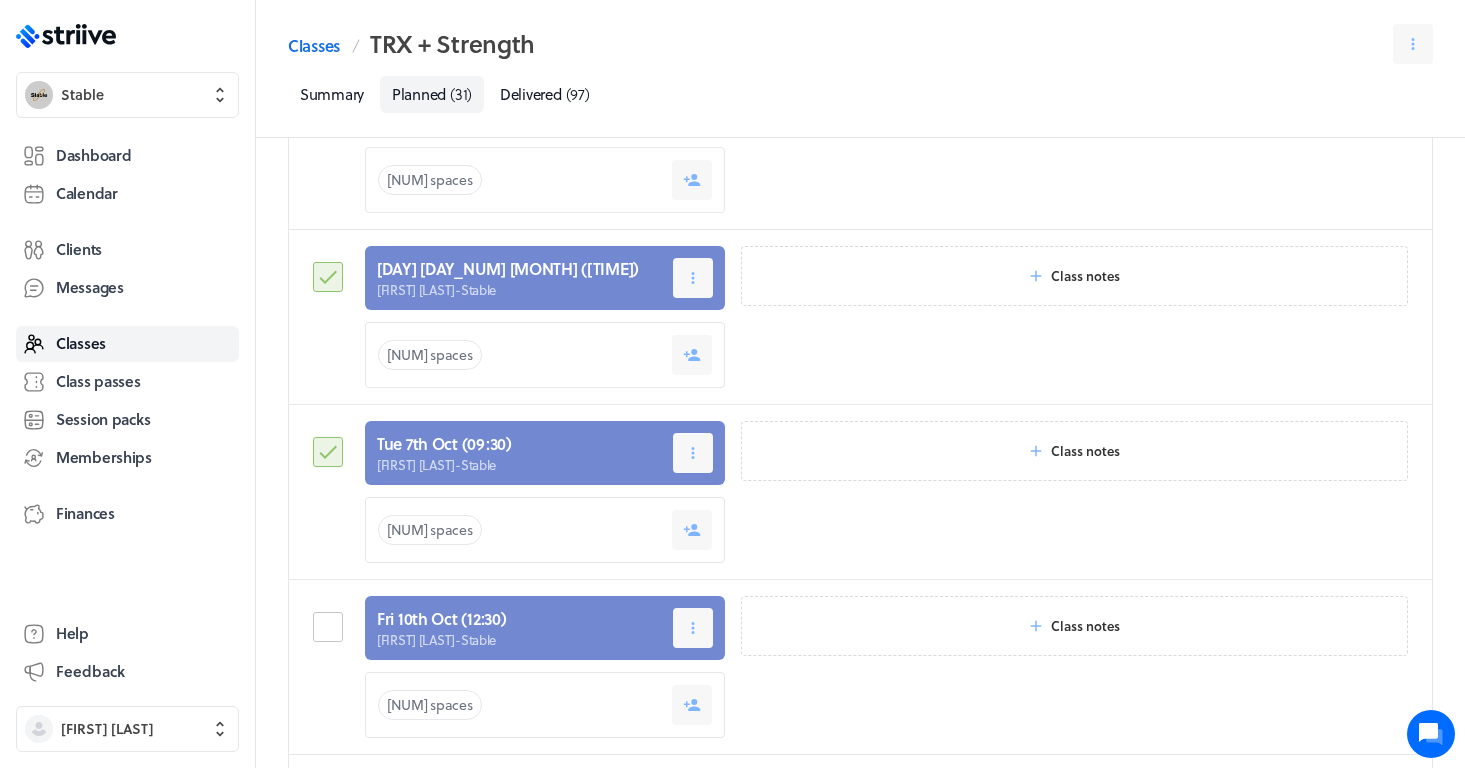 click at bounding box center (331, 627) 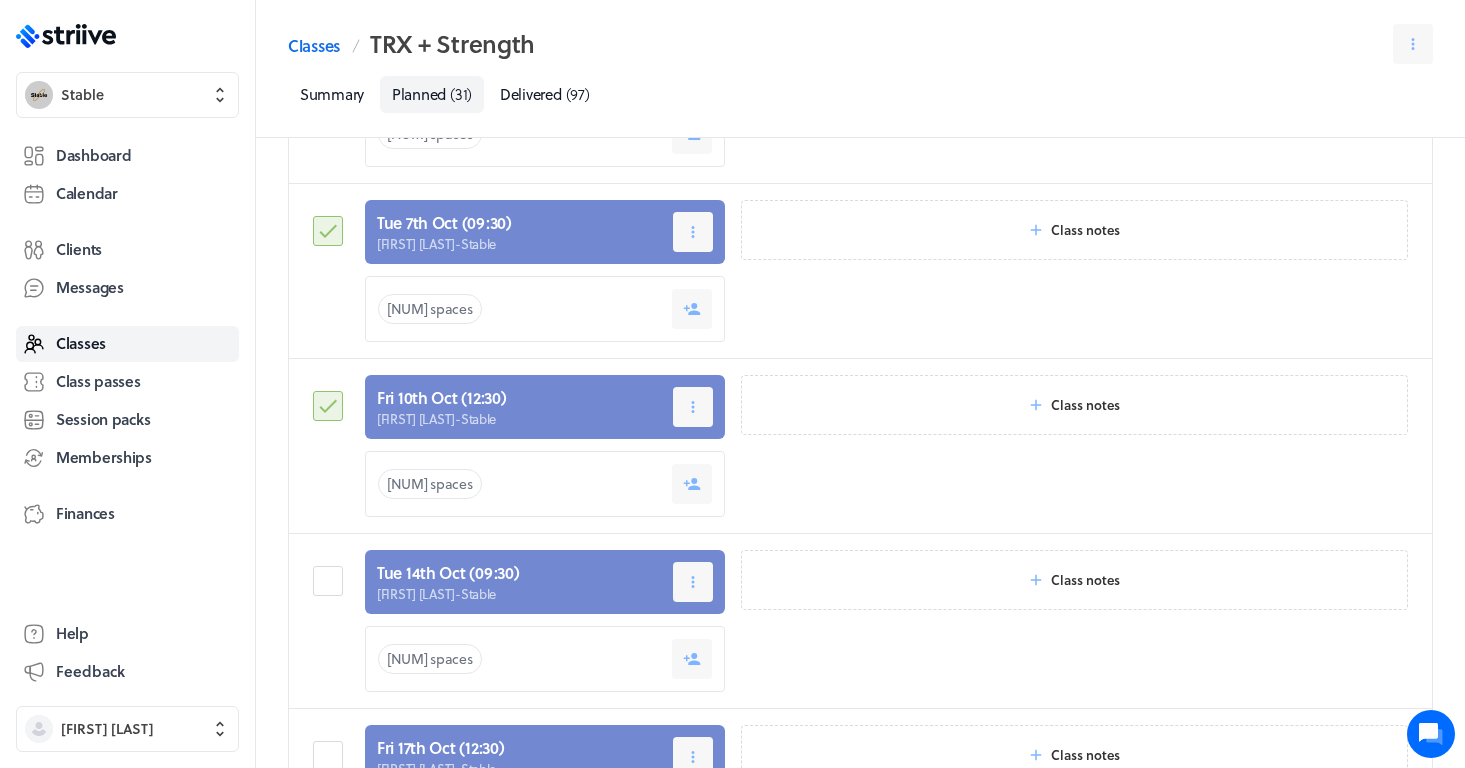 scroll, scrollTop: 2932, scrollLeft: 0, axis: vertical 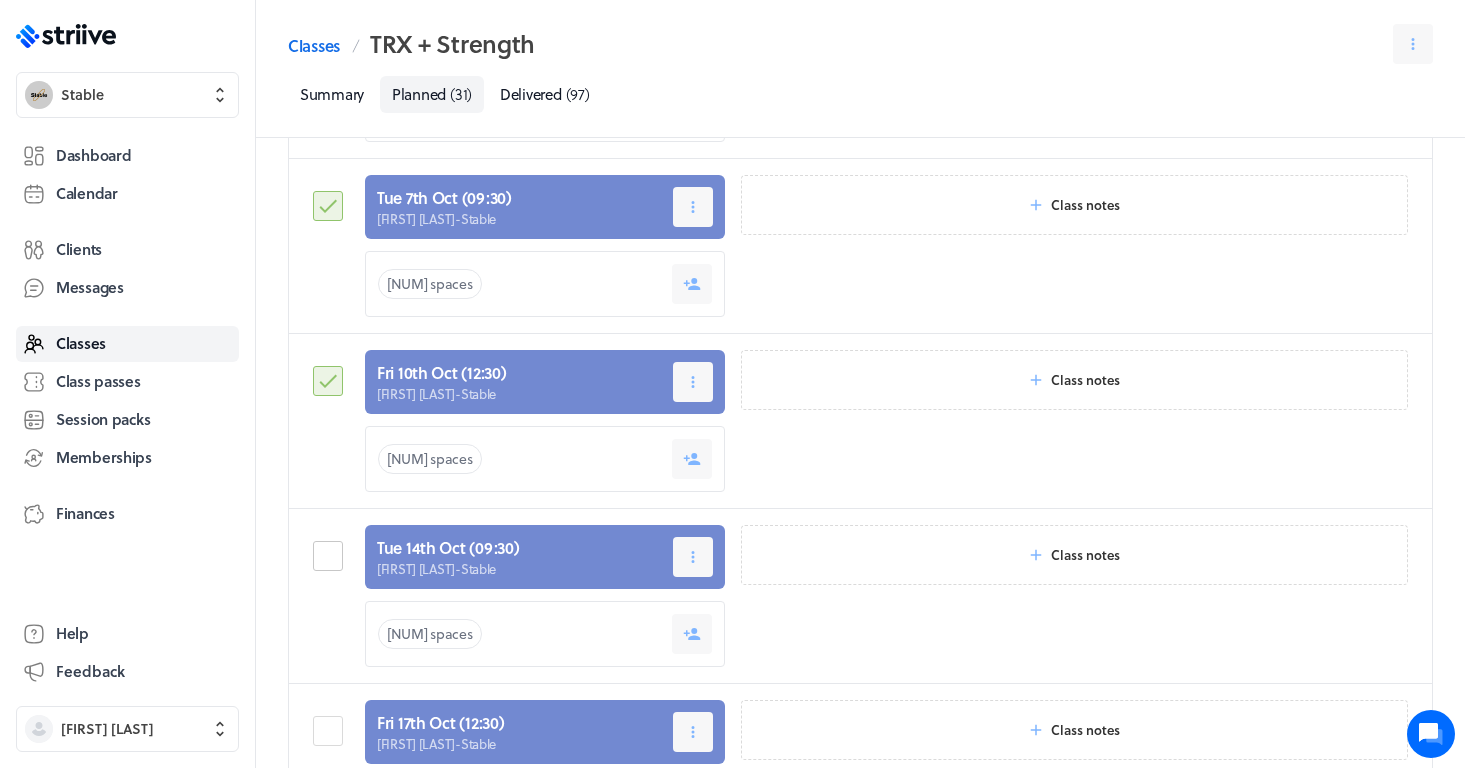 click at bounding box center [331, 556] 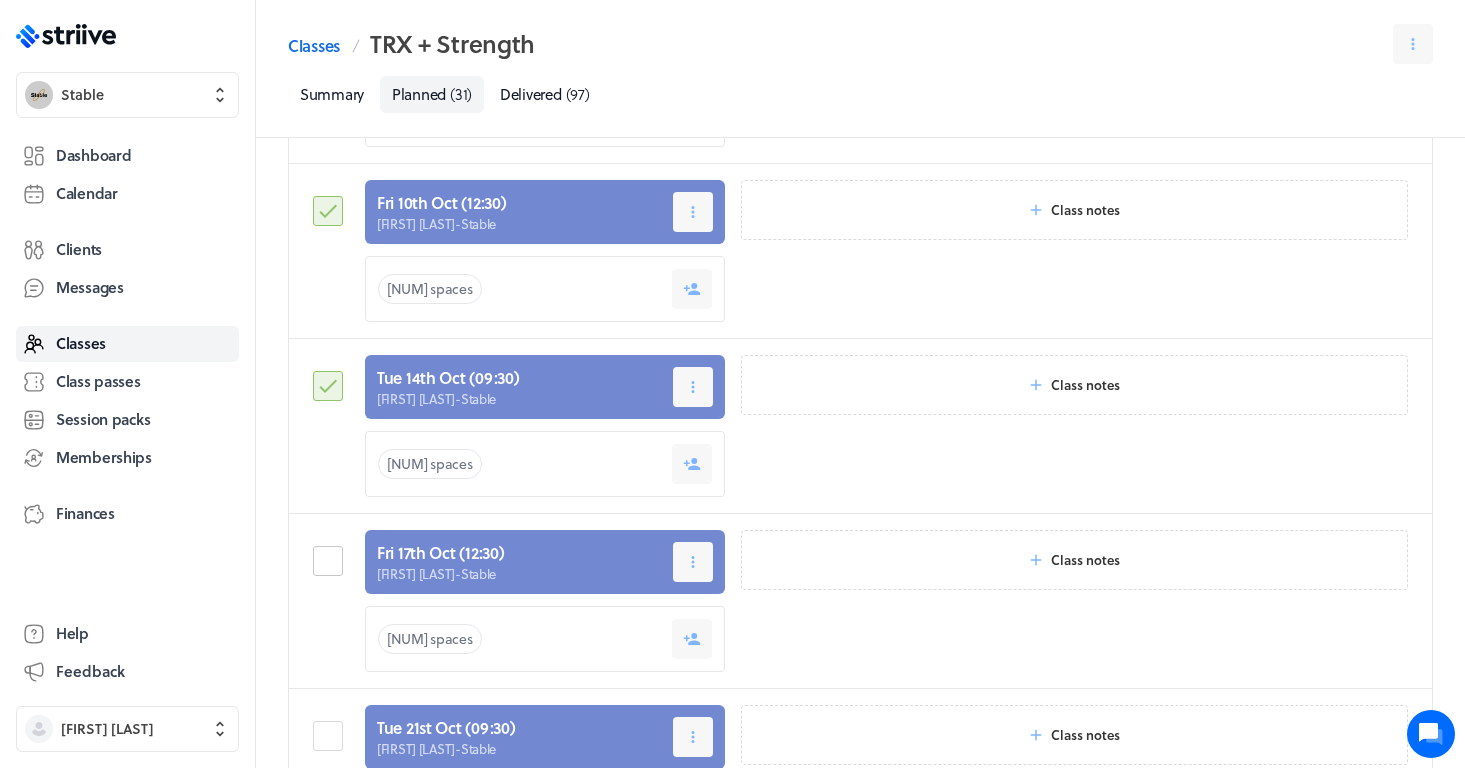click at bounding box center [331, 561] 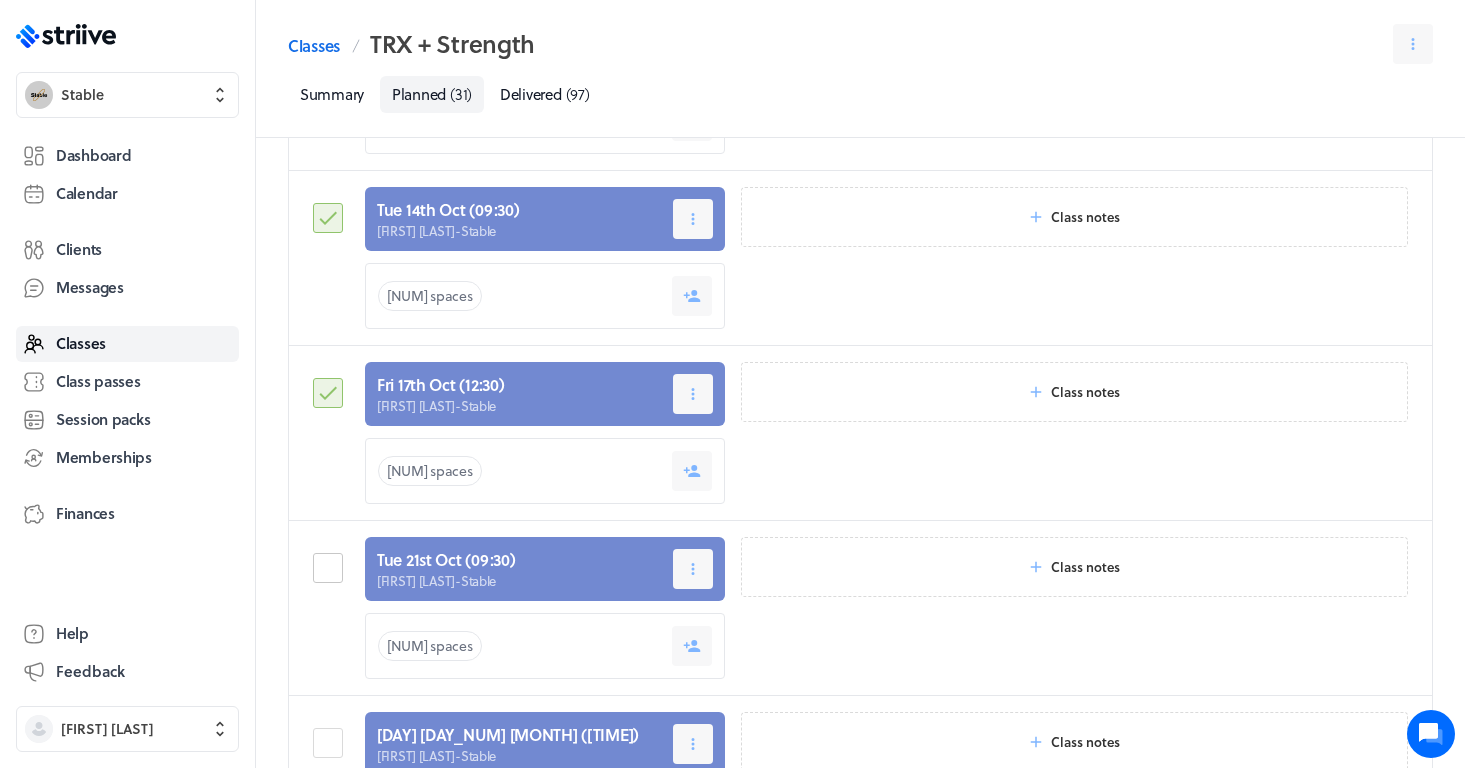 click at bounding box center (331, 568) 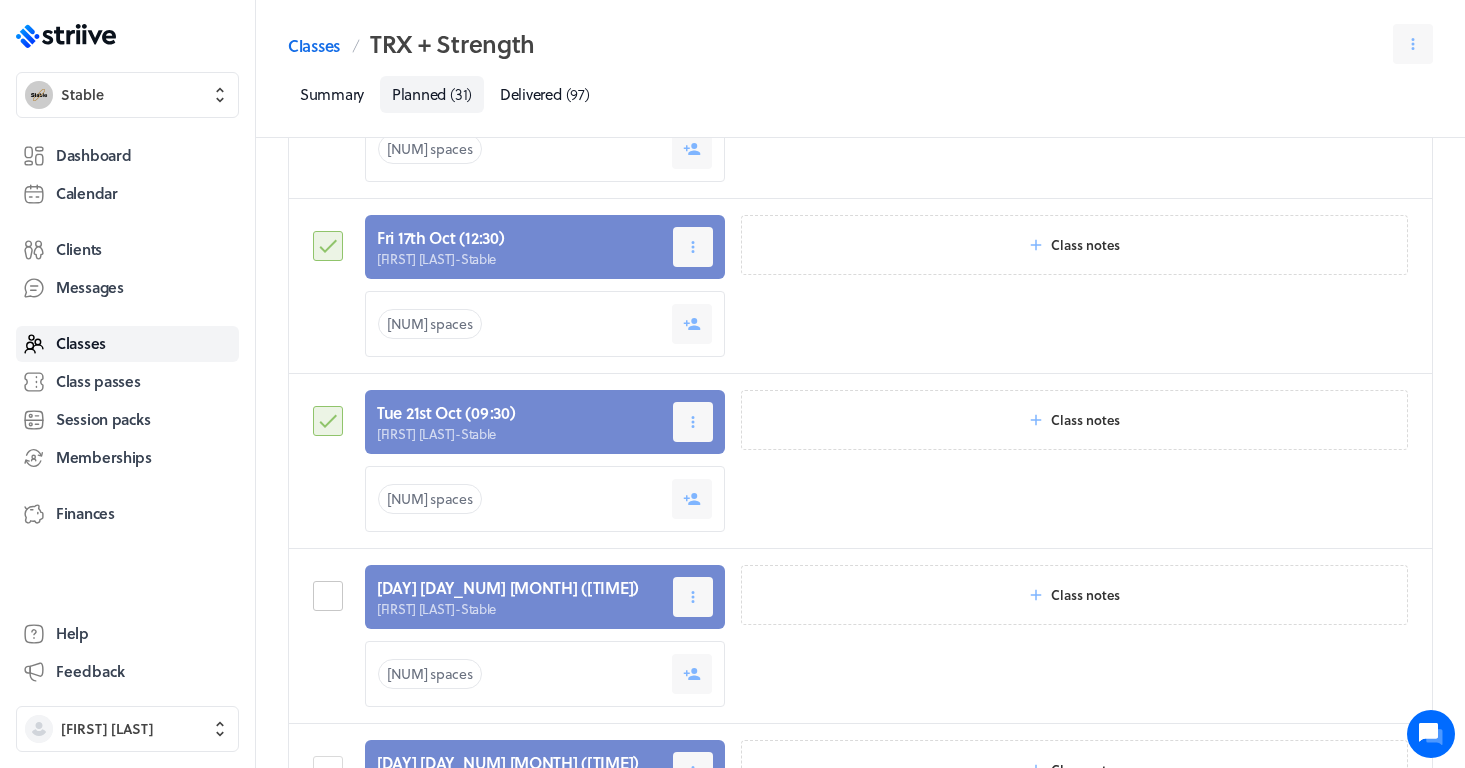 click at bounding box center (331, 596) 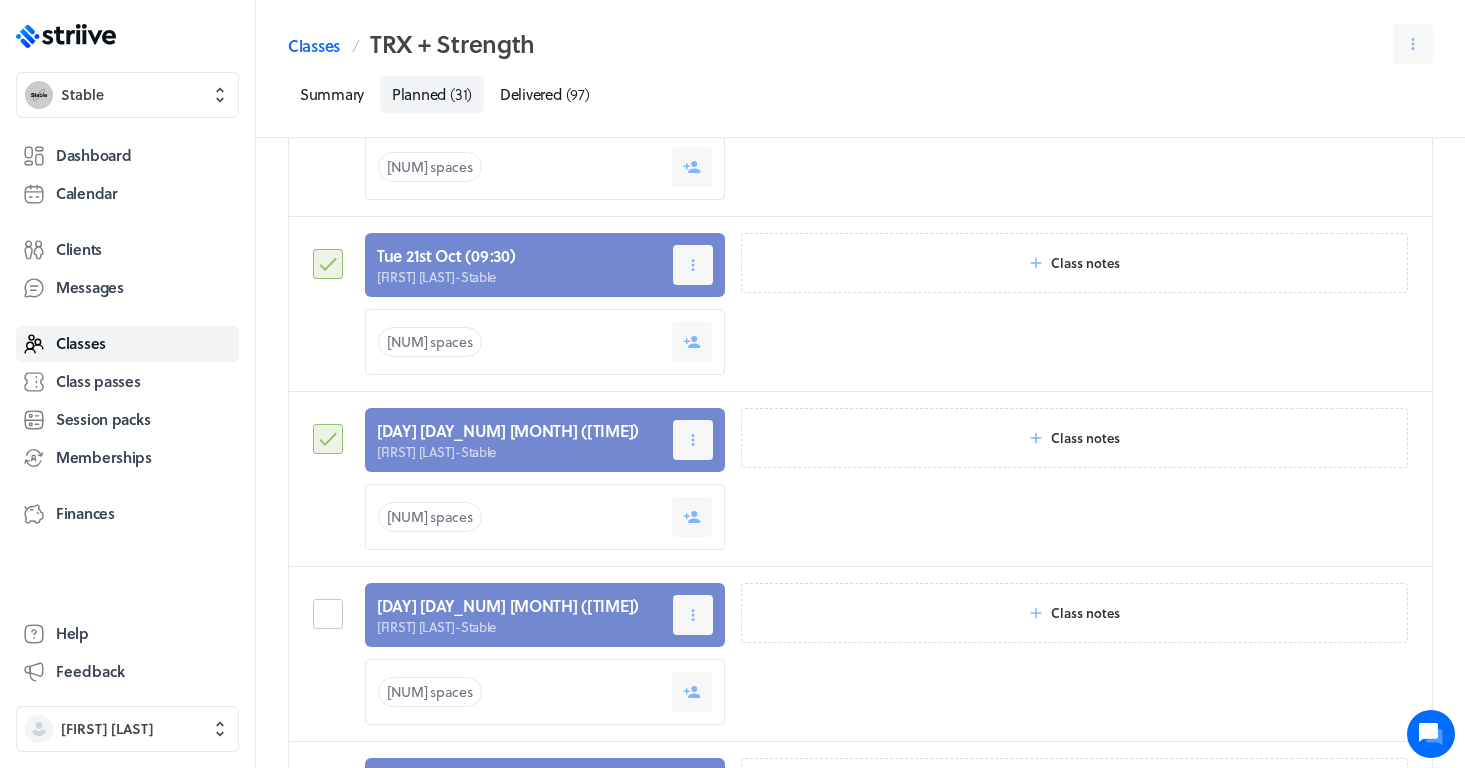 click at bounding box center (331, 614) 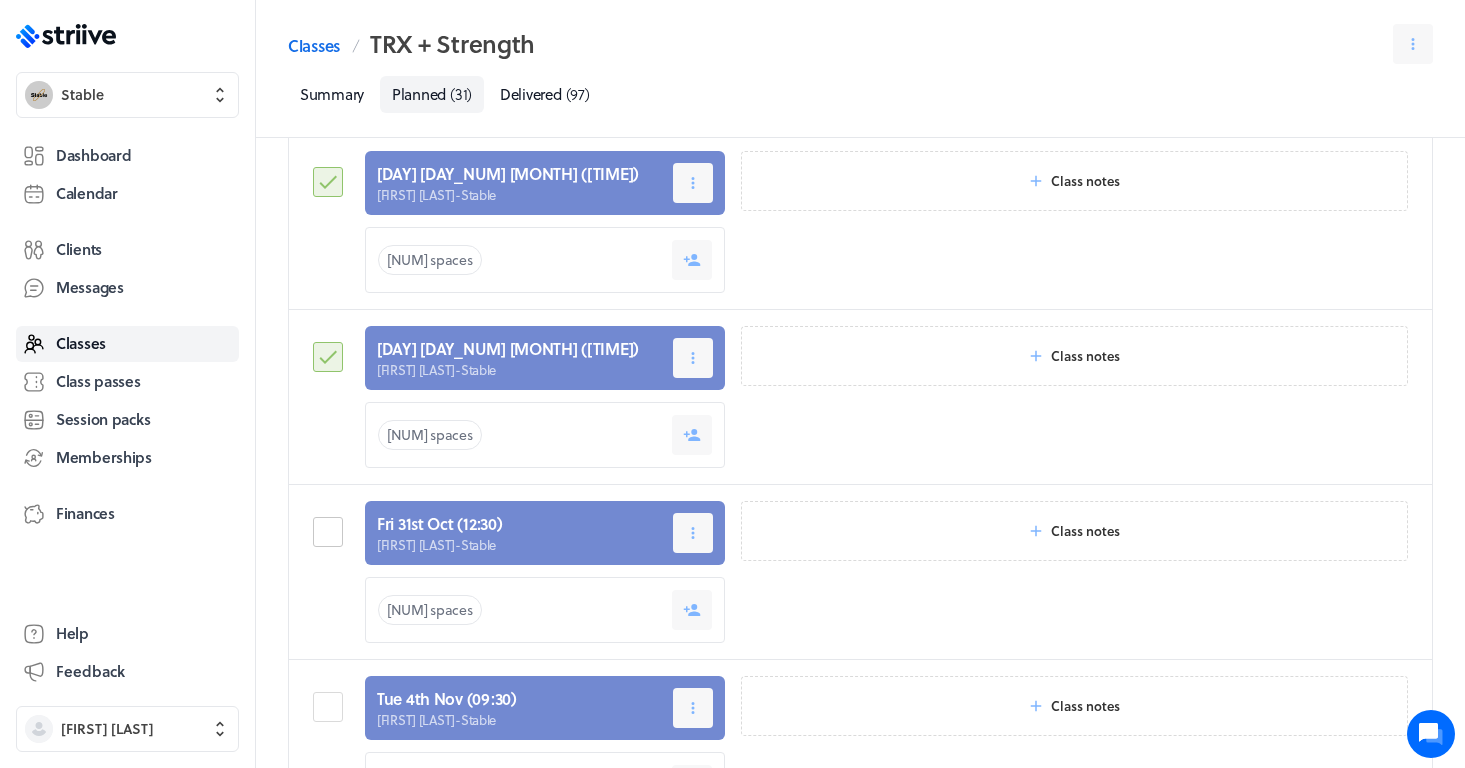 click at bounding box center [331, 532] 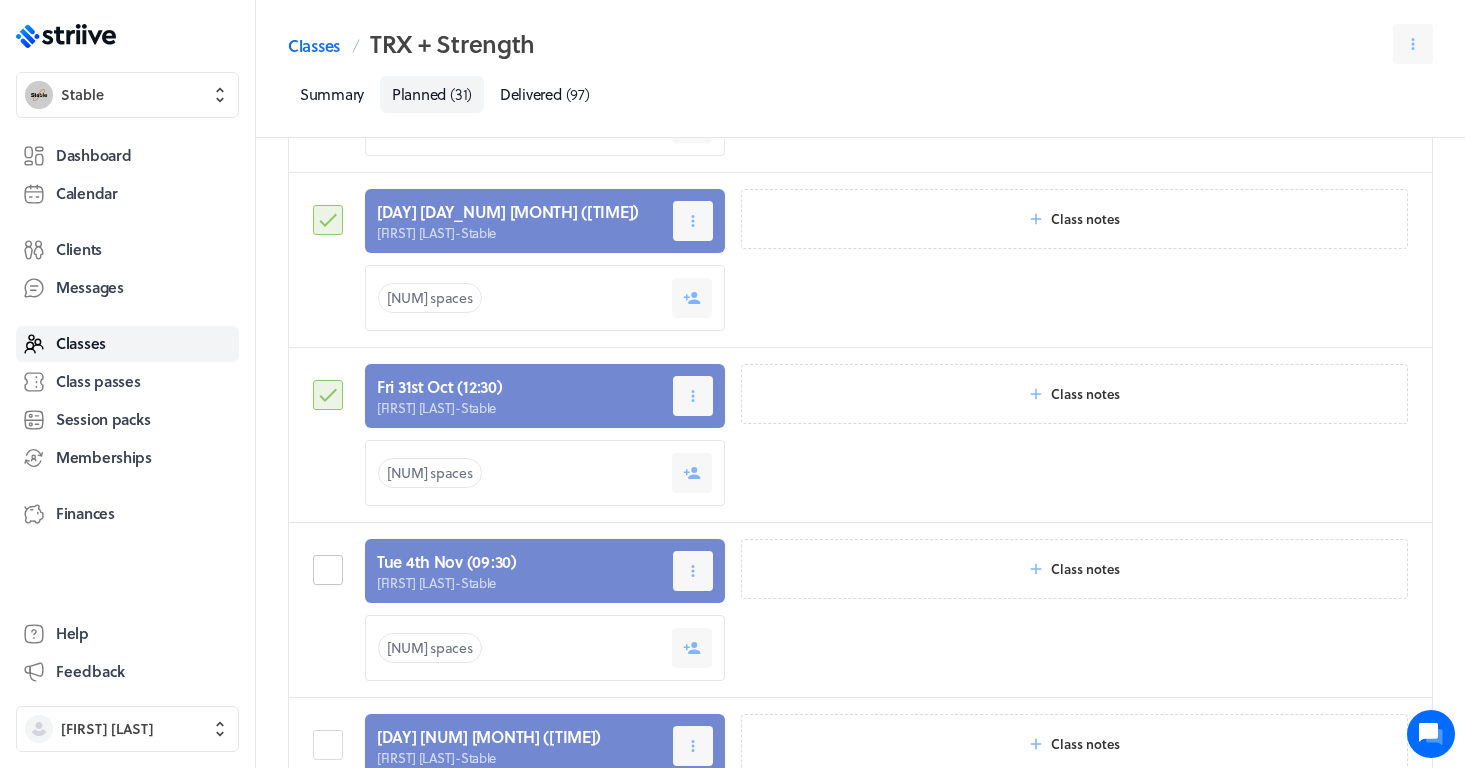 click at bounding box center [331, 570] 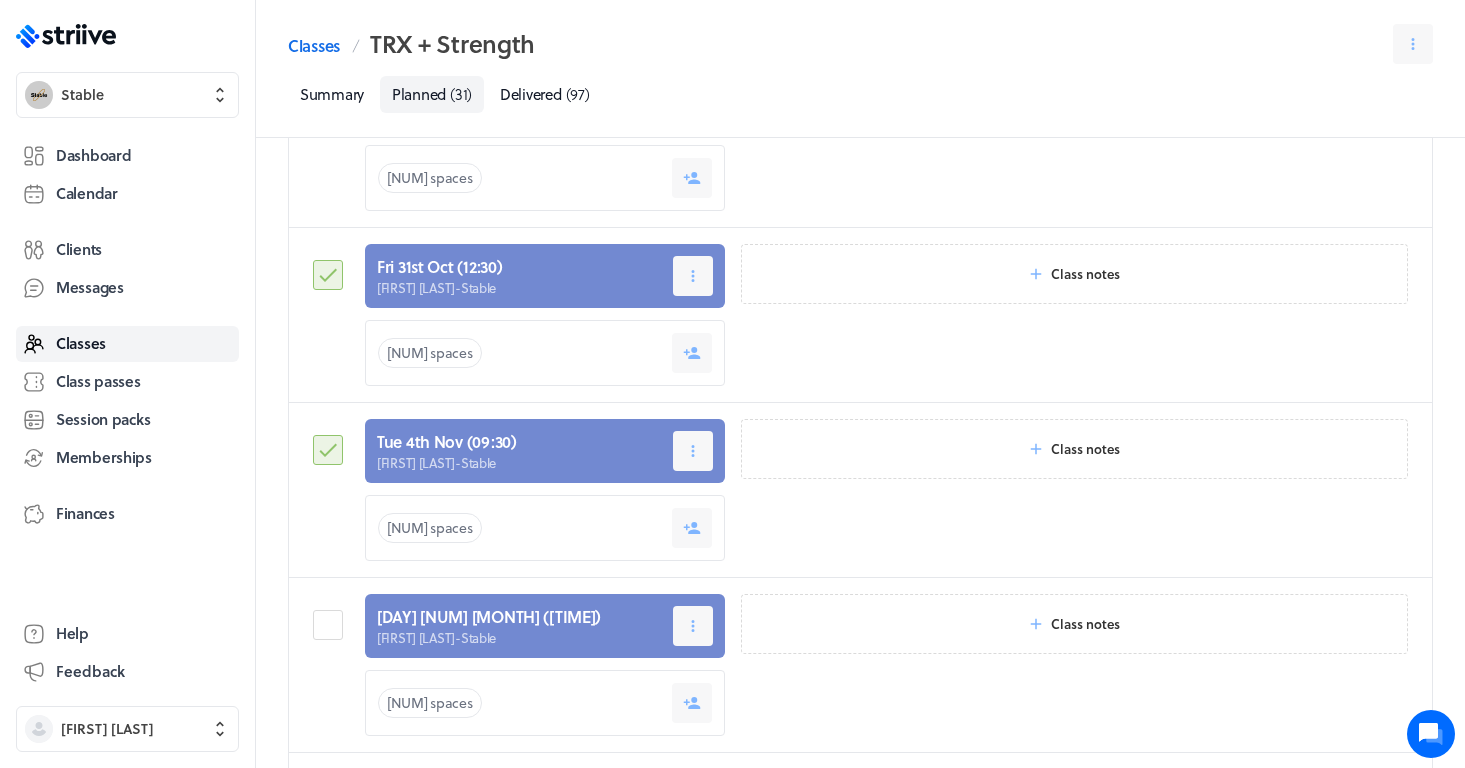 scroll, scrollTop: 4179, scrollLeft: 0, axis: vertical 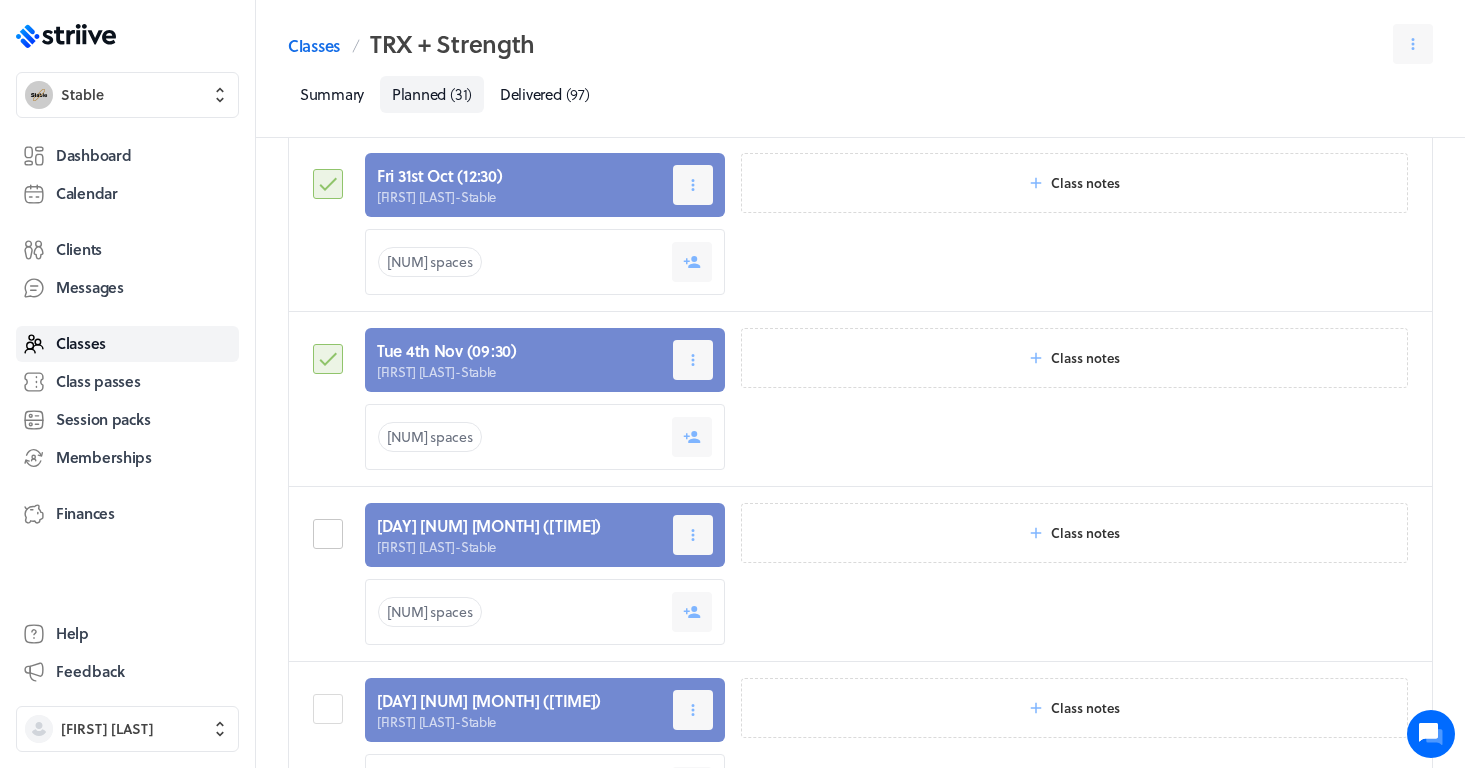 click at bounding box center (331, 534) 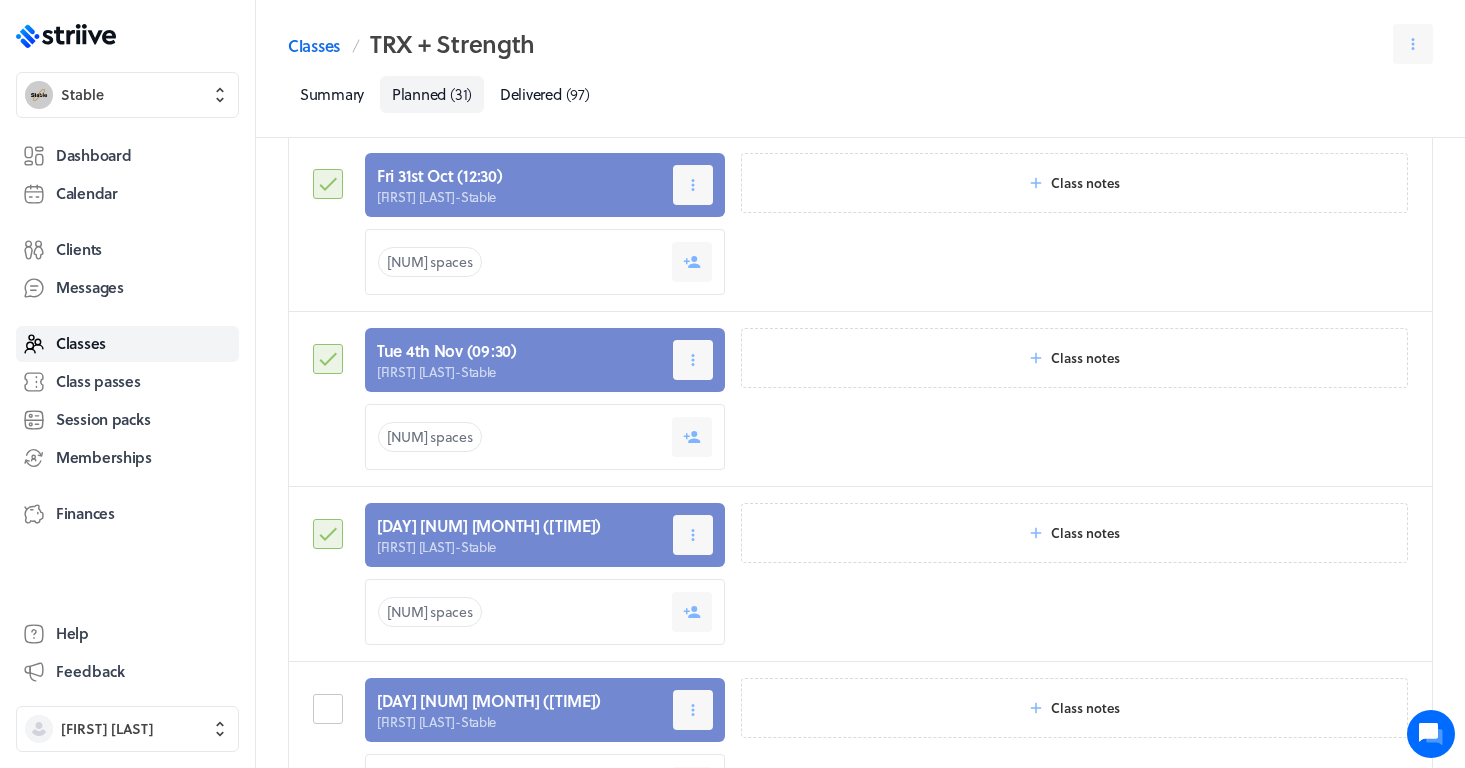 click at bounding box center (331, 709) 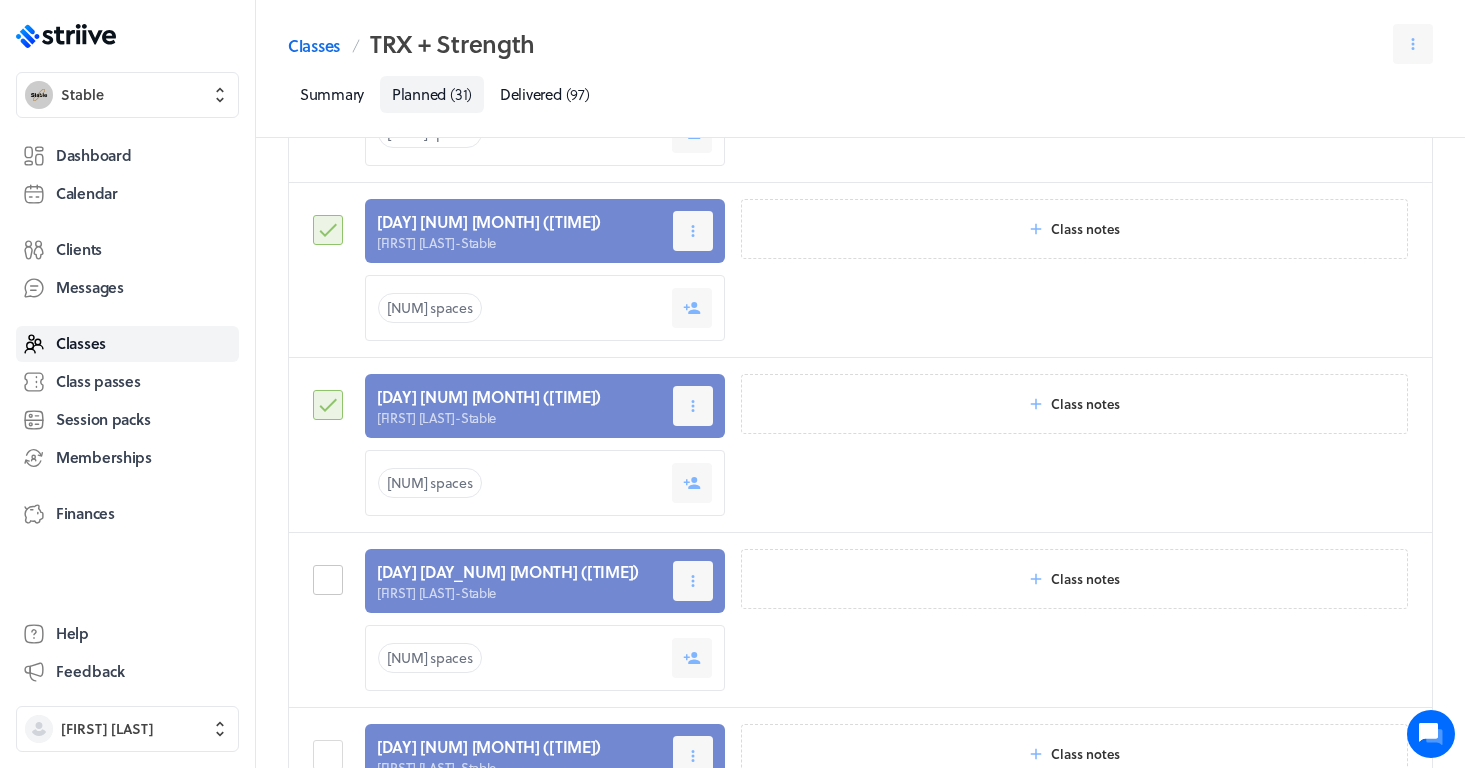 click at bounding box center (331, 580) 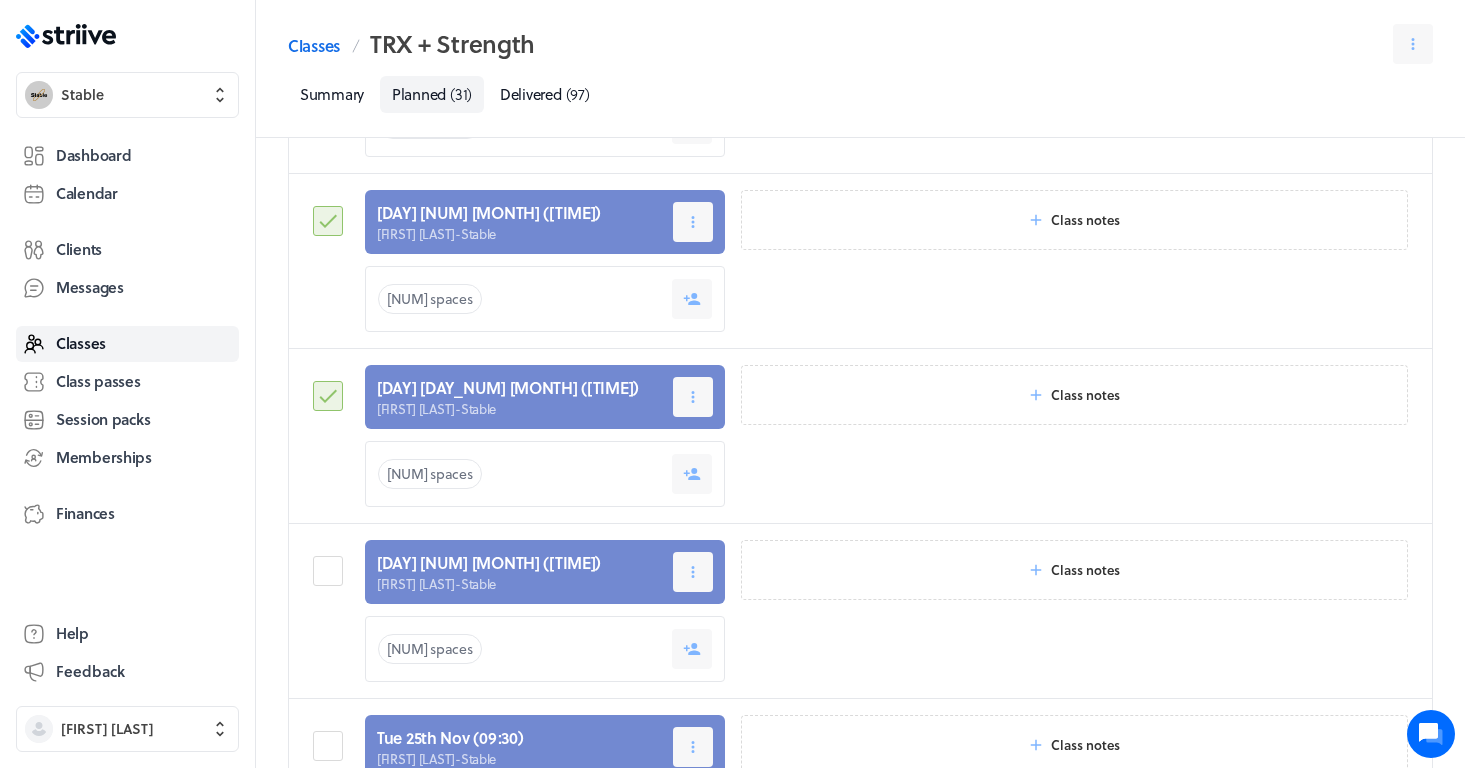 scroll, scrollTop: 4711, scrollLeft: 0, axis: vertical 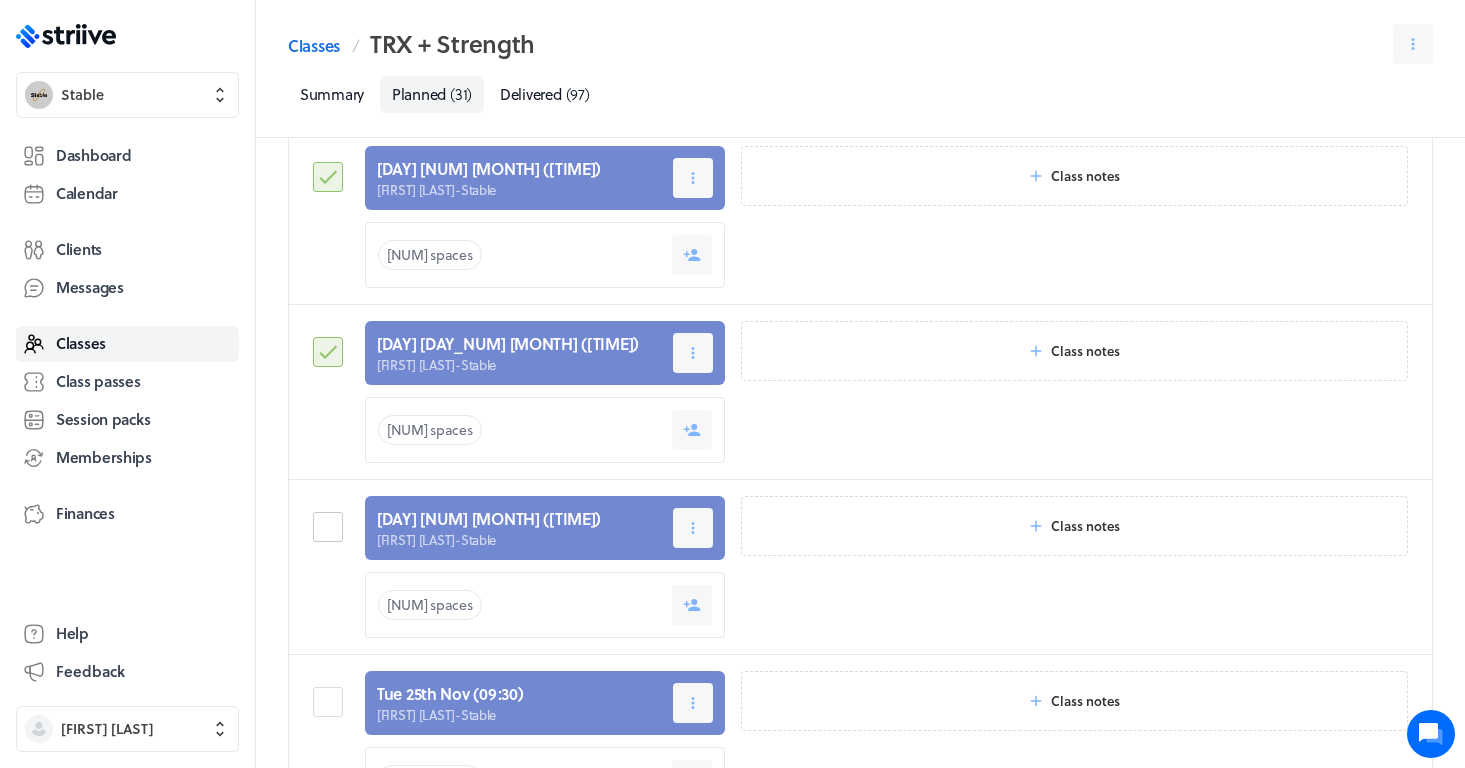 click at bounding box center (331, 527) 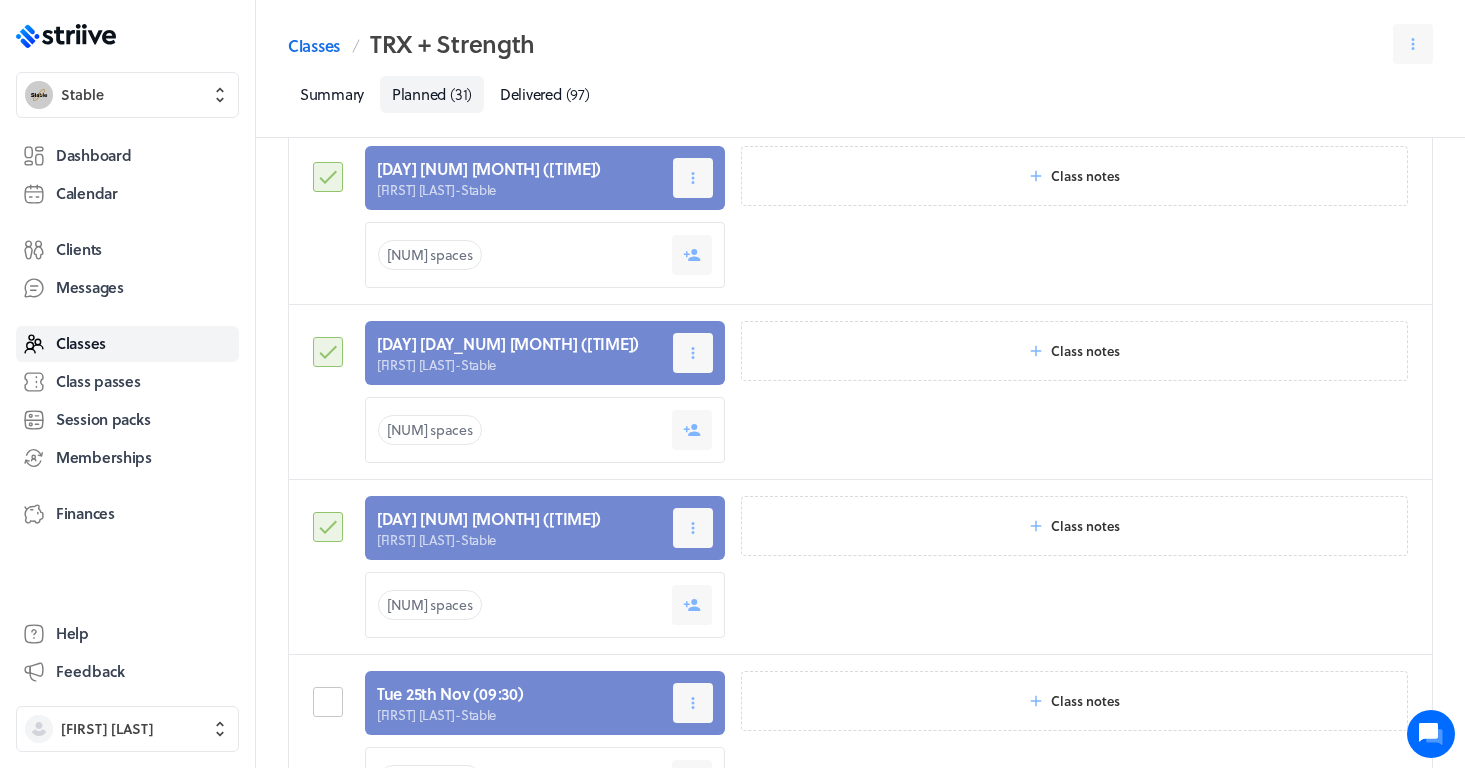 click at bounding box center (331, 702) 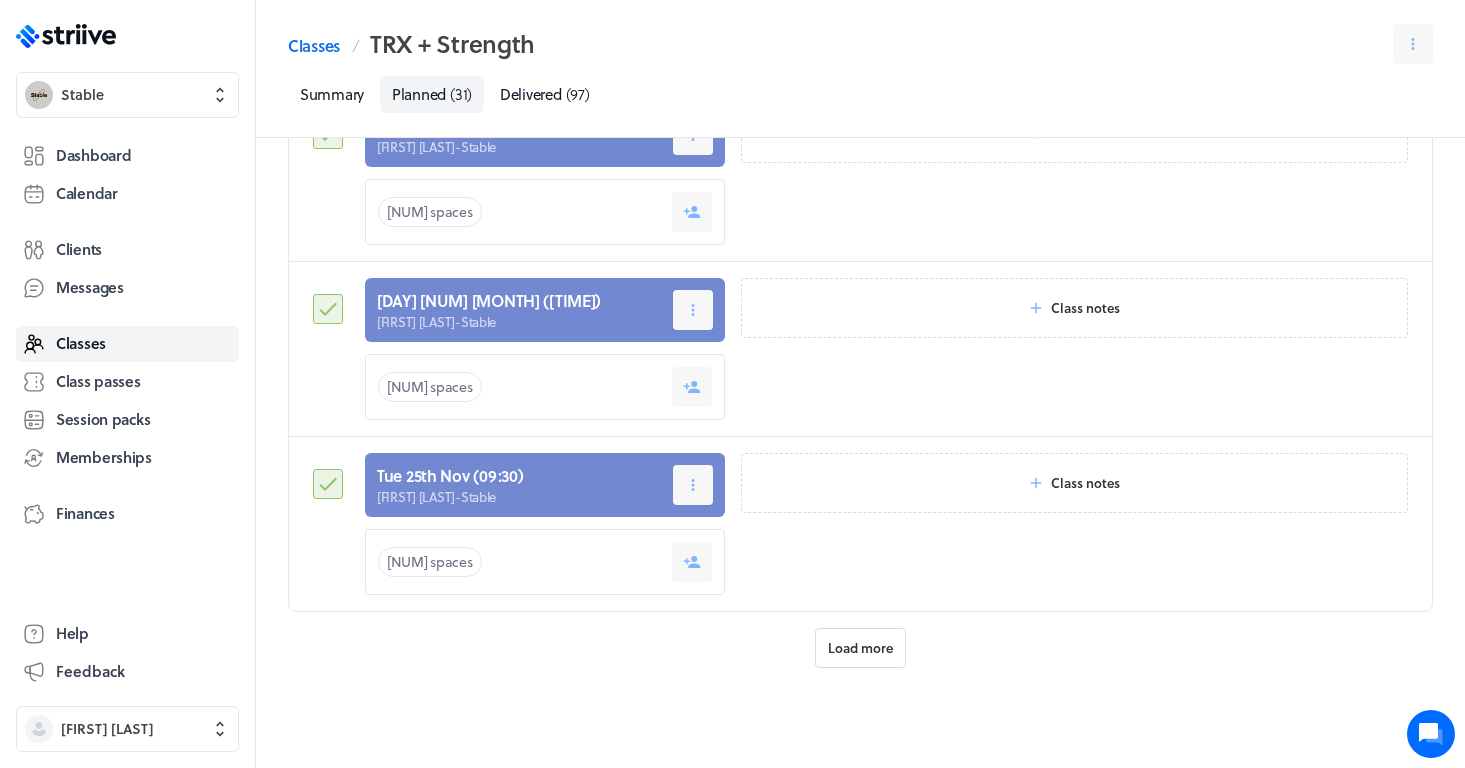 scroll, scrollTop: 4929, scrollLeft: 0, axis: vertical 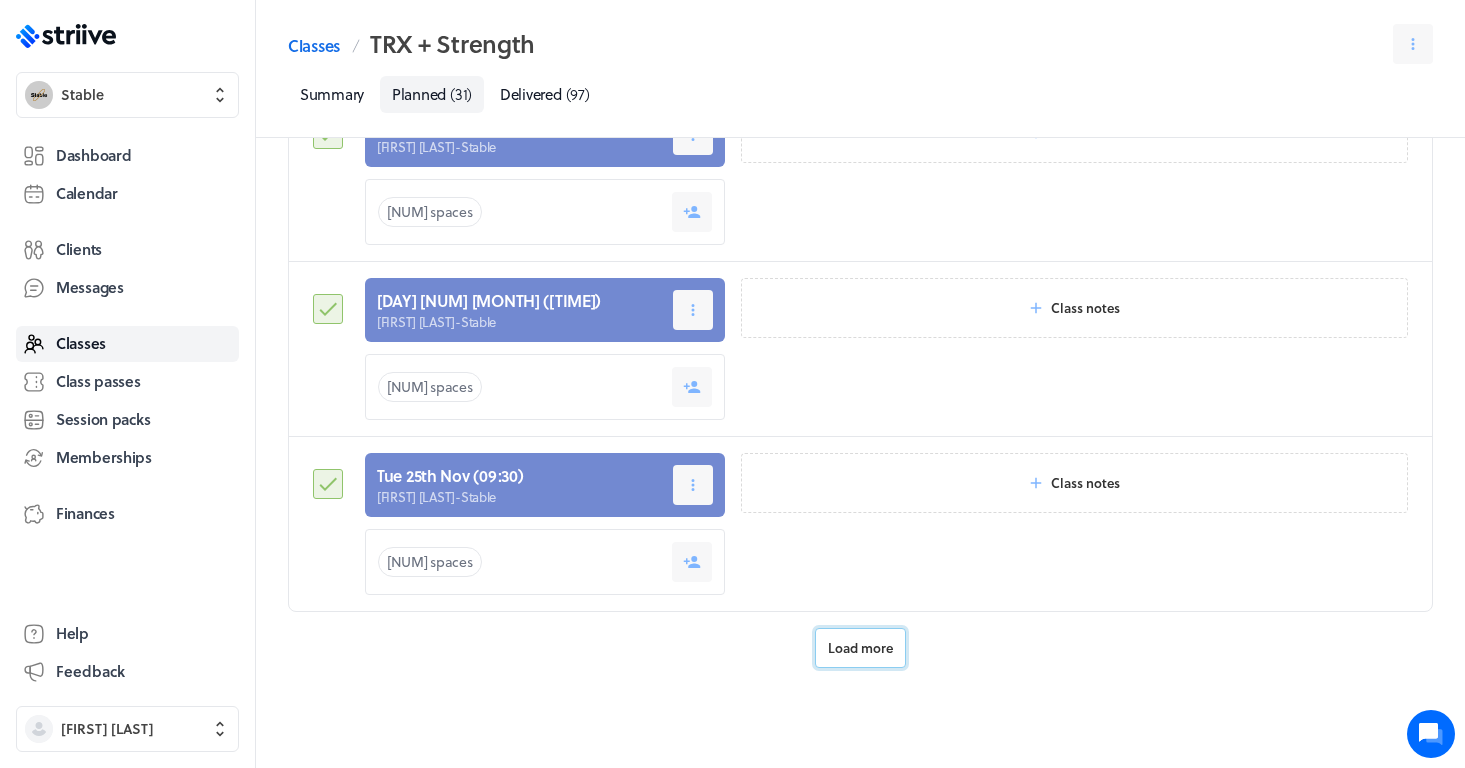 click on "Load more" at bounding box center (860, 648) 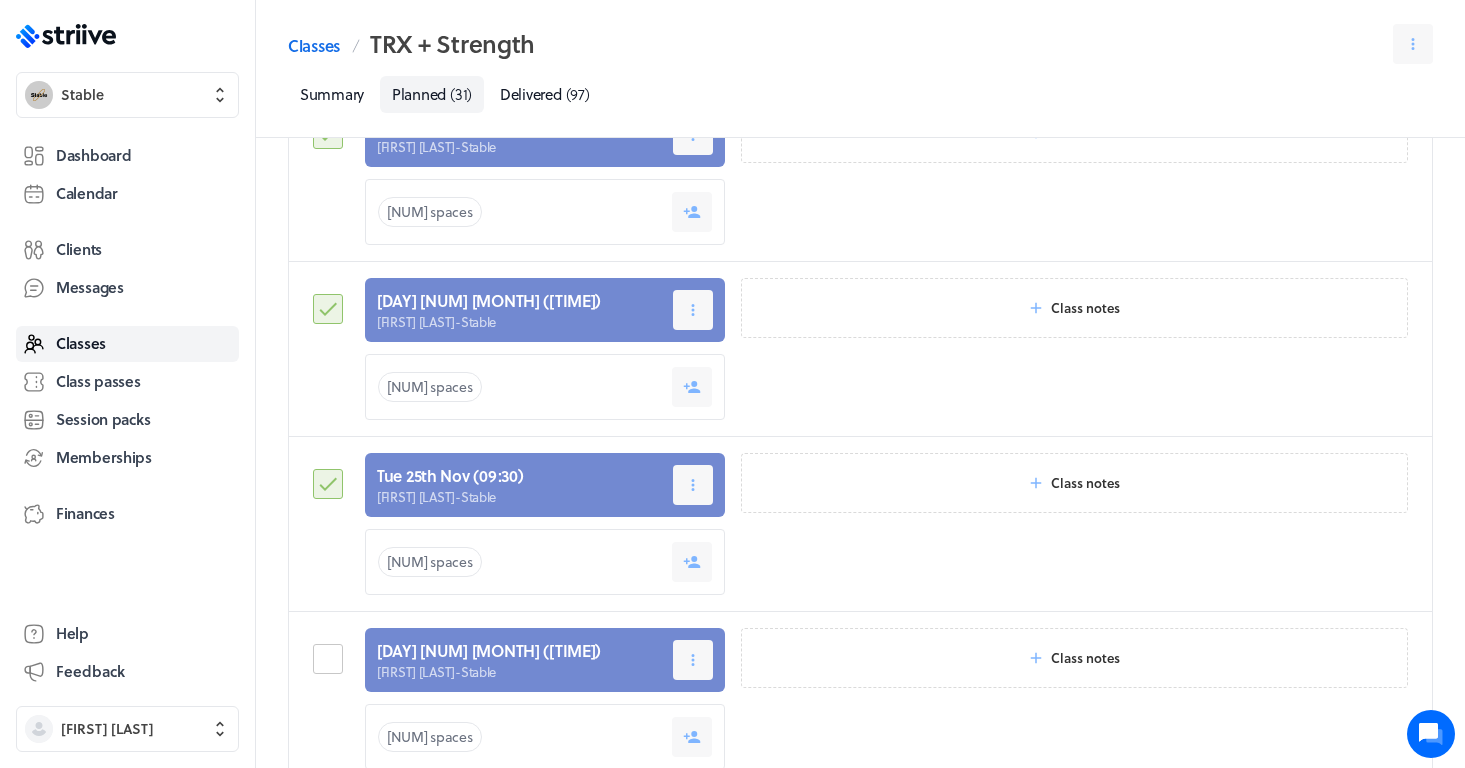 click at bounding box center (331, 659) 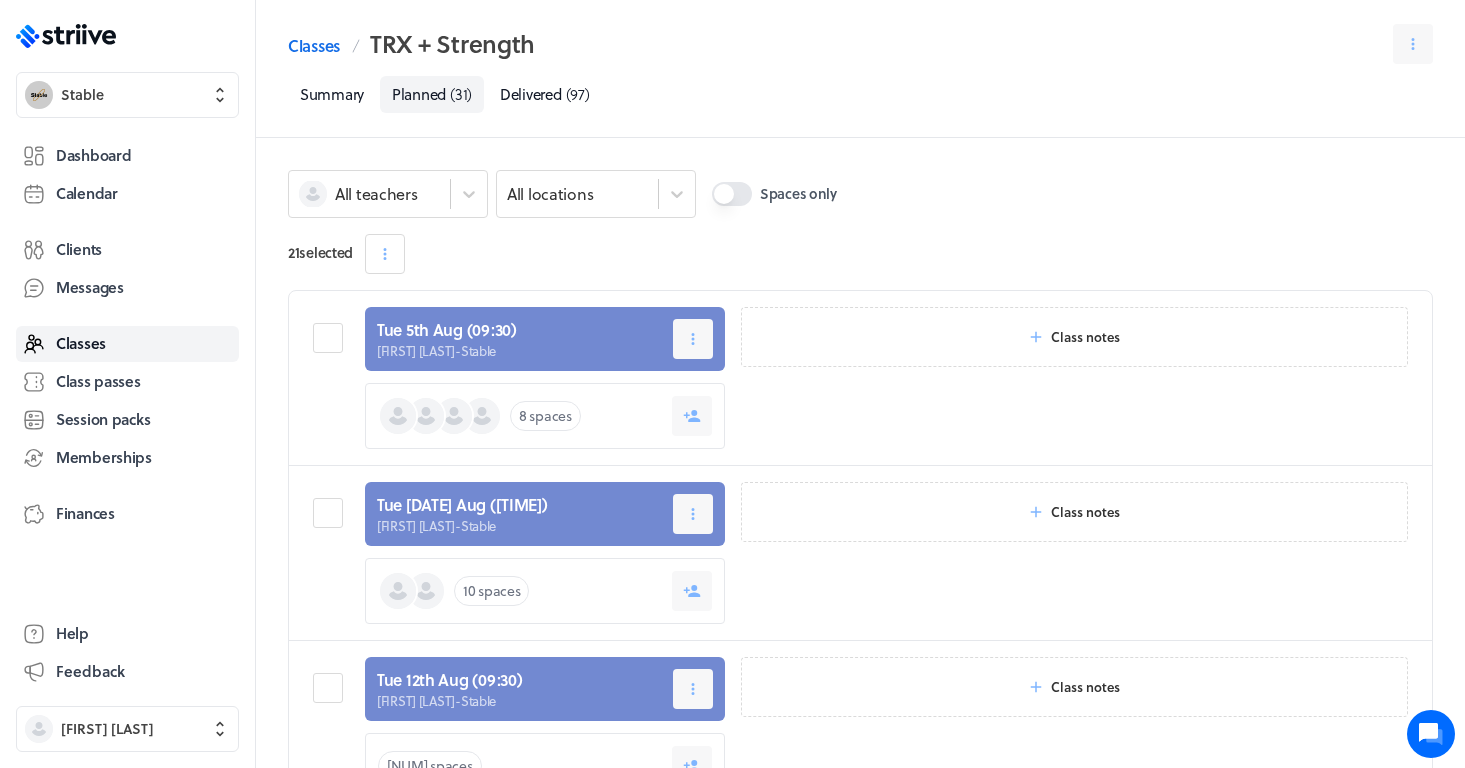scroll, scrollTop: 0, scrollLeft: 0, axis: both 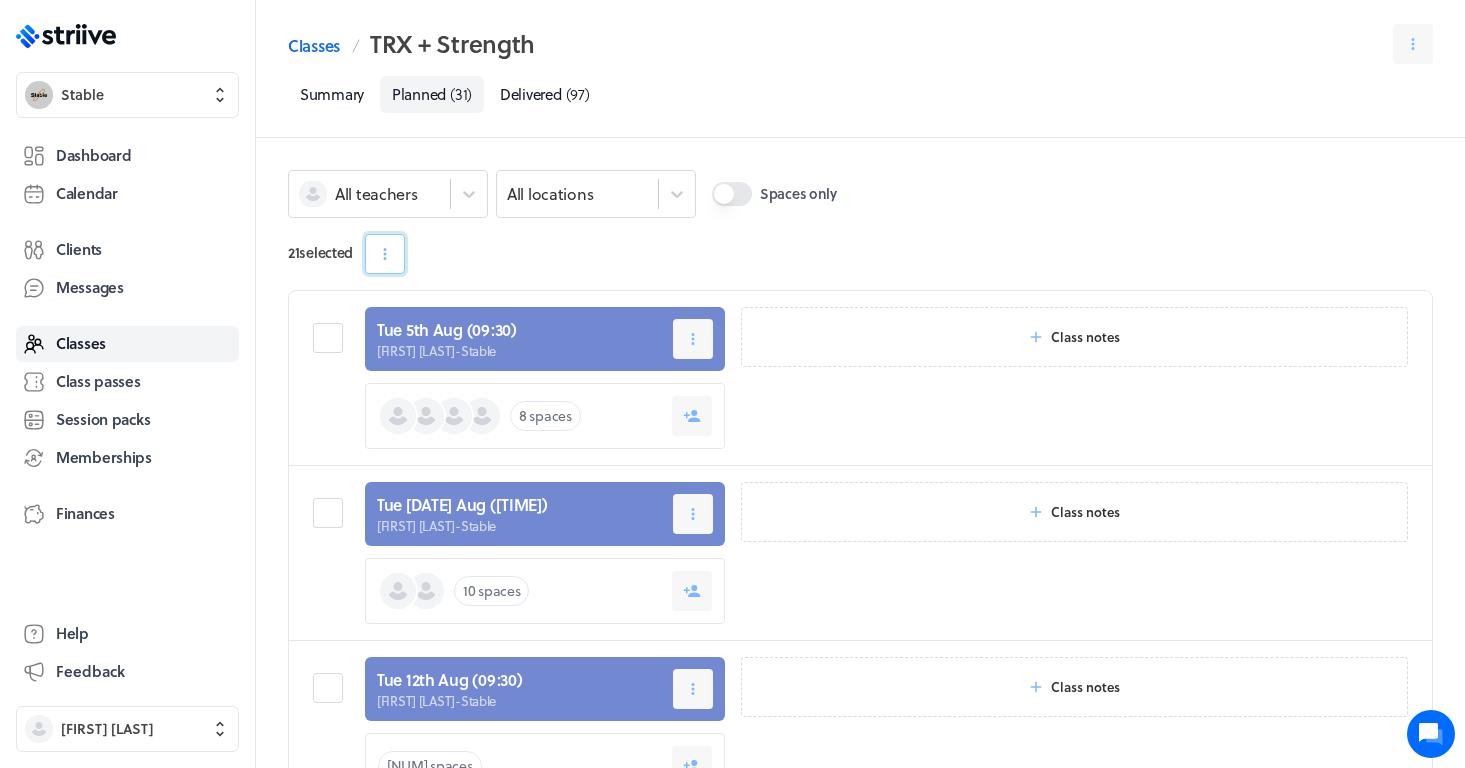 click 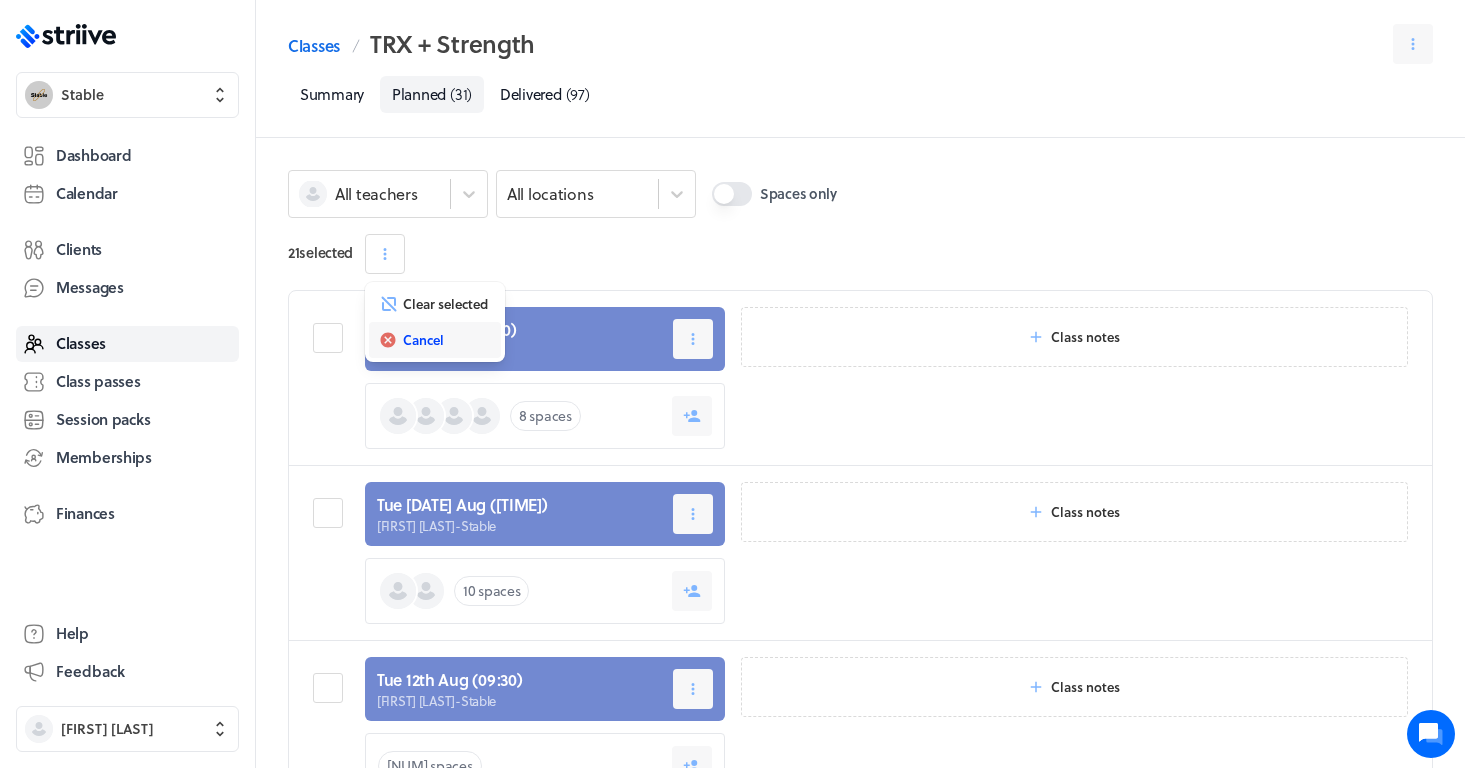 click on "Cancel" at bounding box center [423, 340] 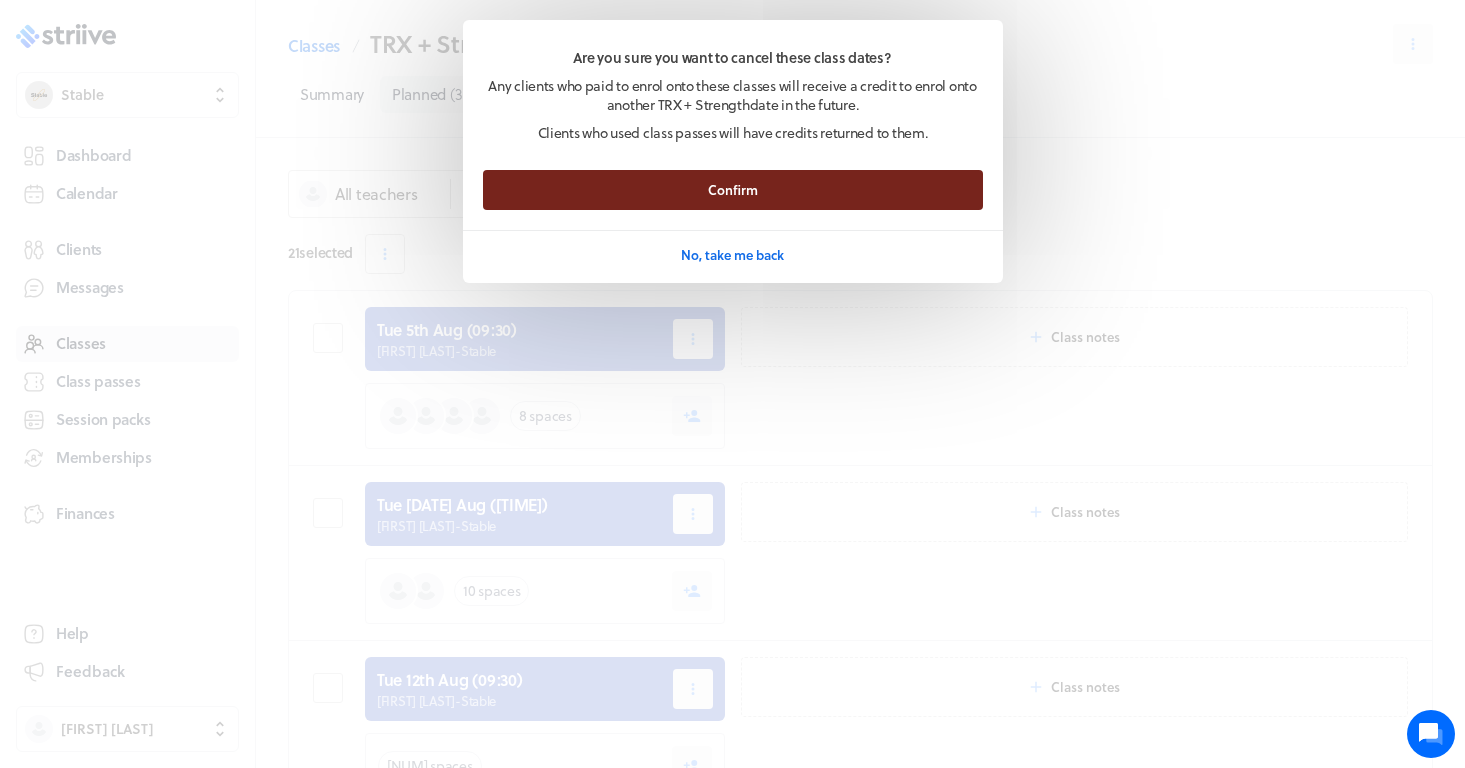 click on "Confirm" at bounding box center [733, 190] 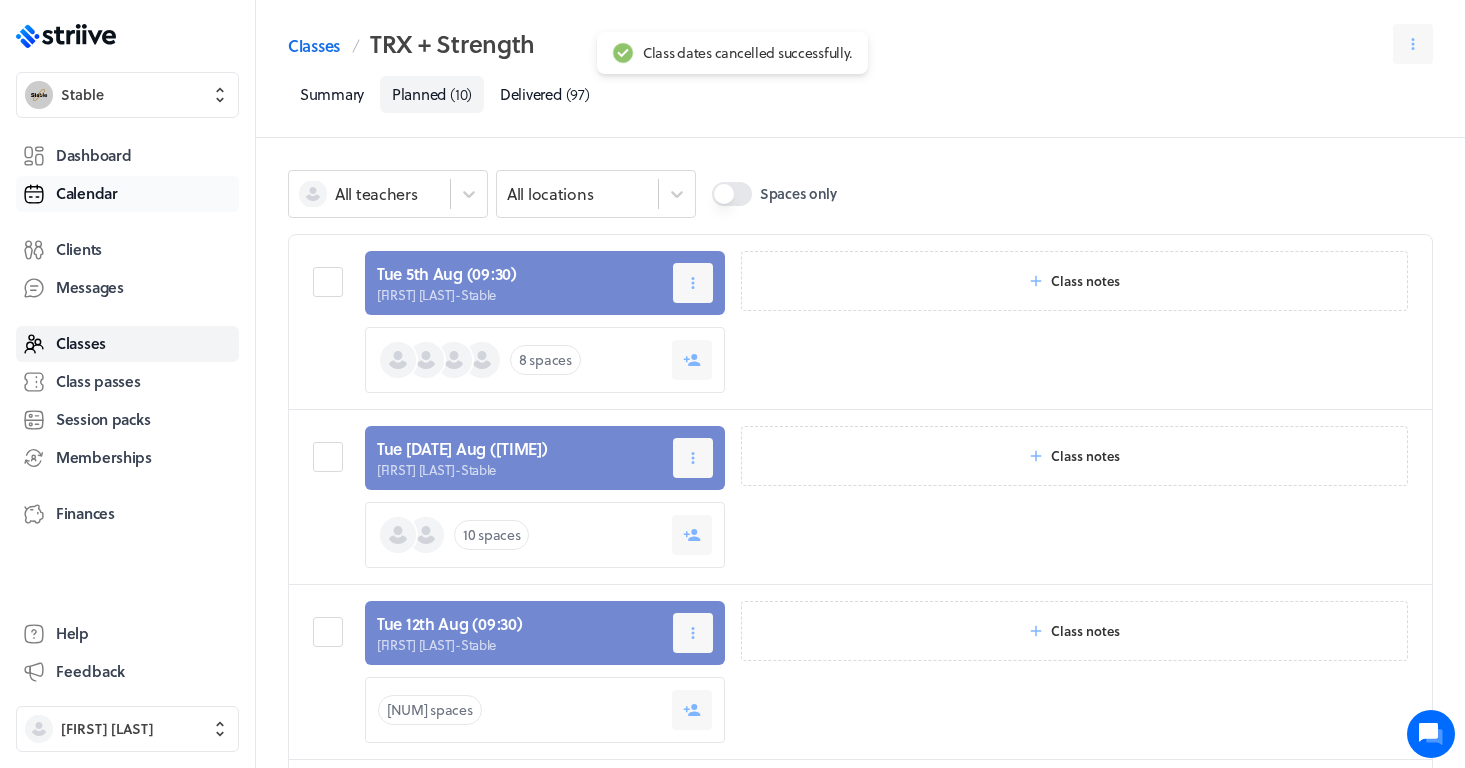click on "Calendar" at bounding box center (87, 193) 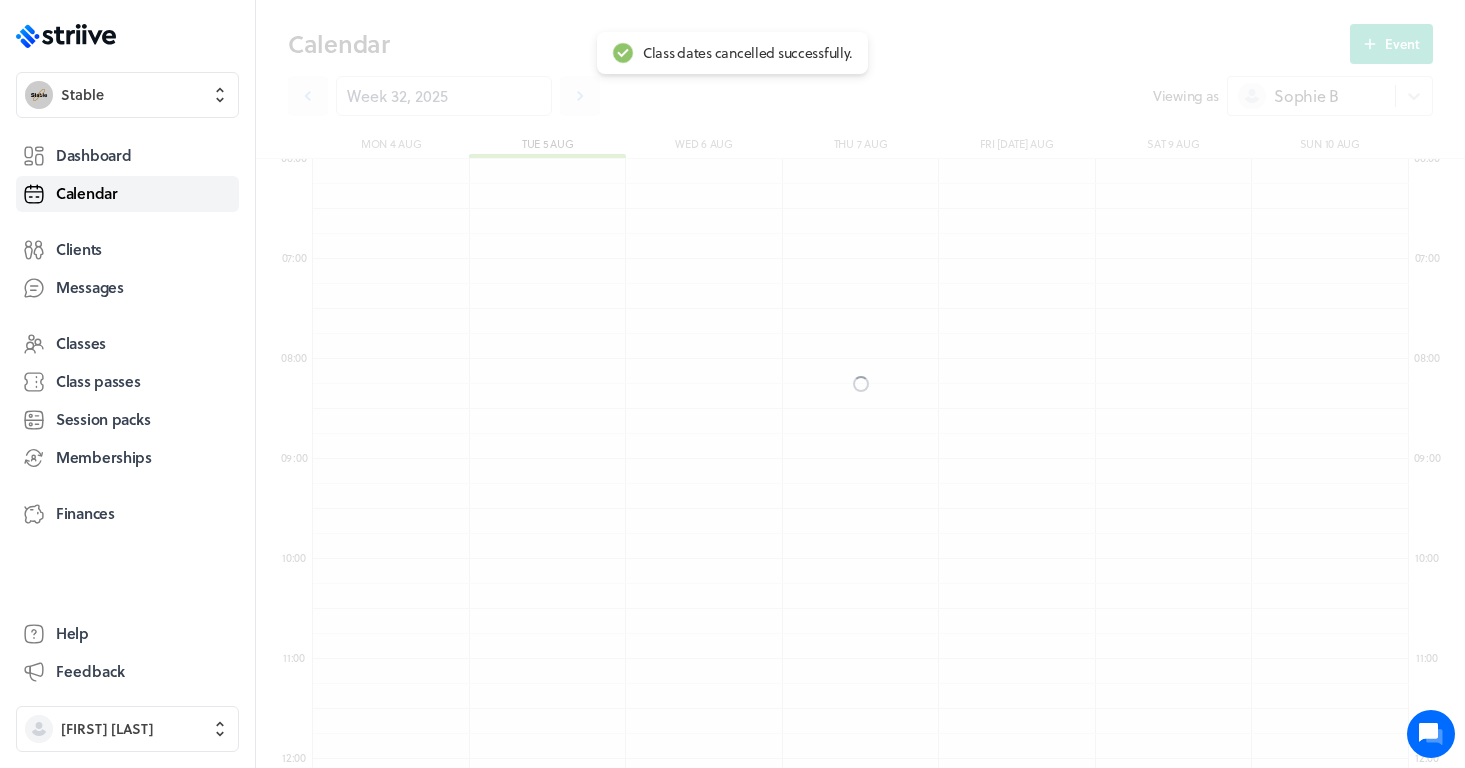 scroll, scrollTop: 10, scrollLeft: 11, axis: both 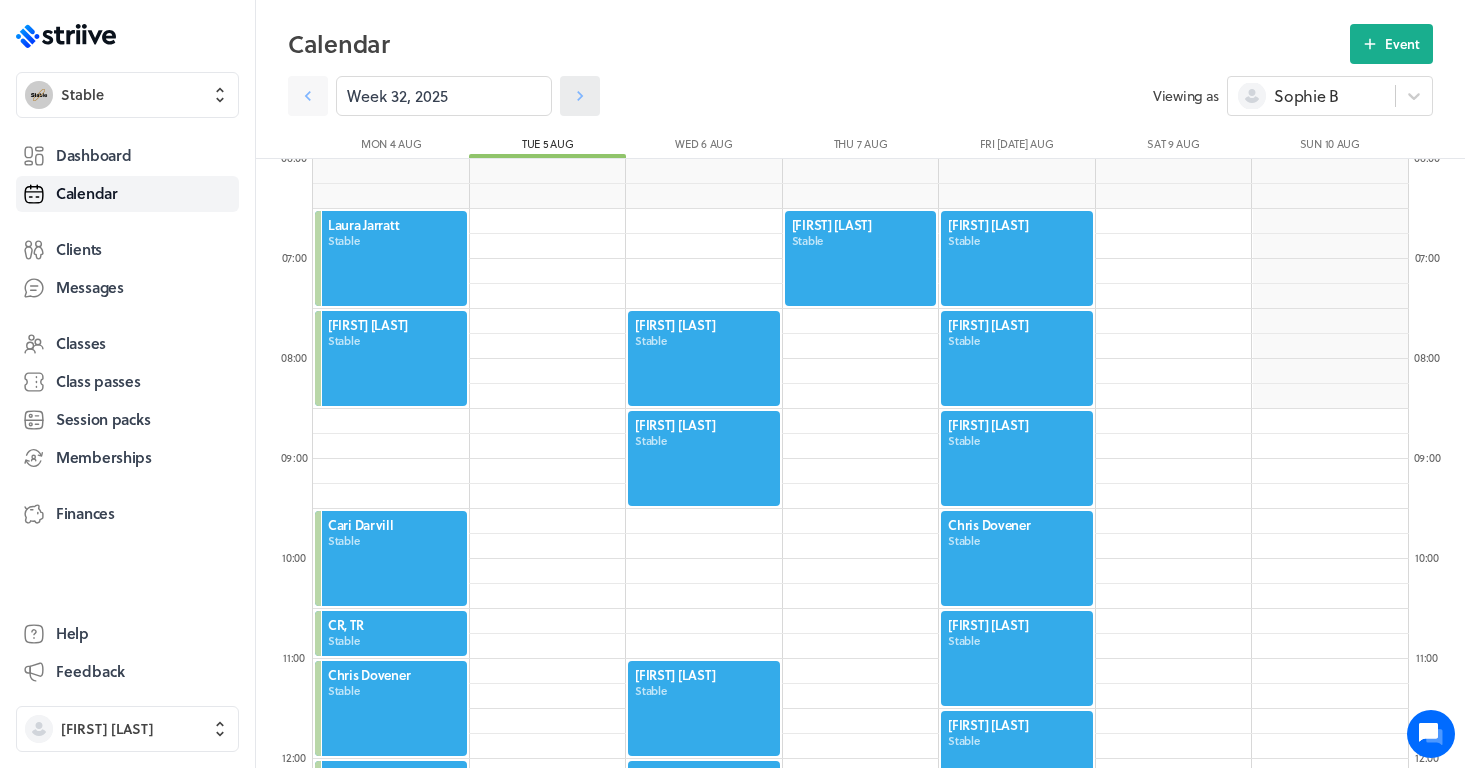click 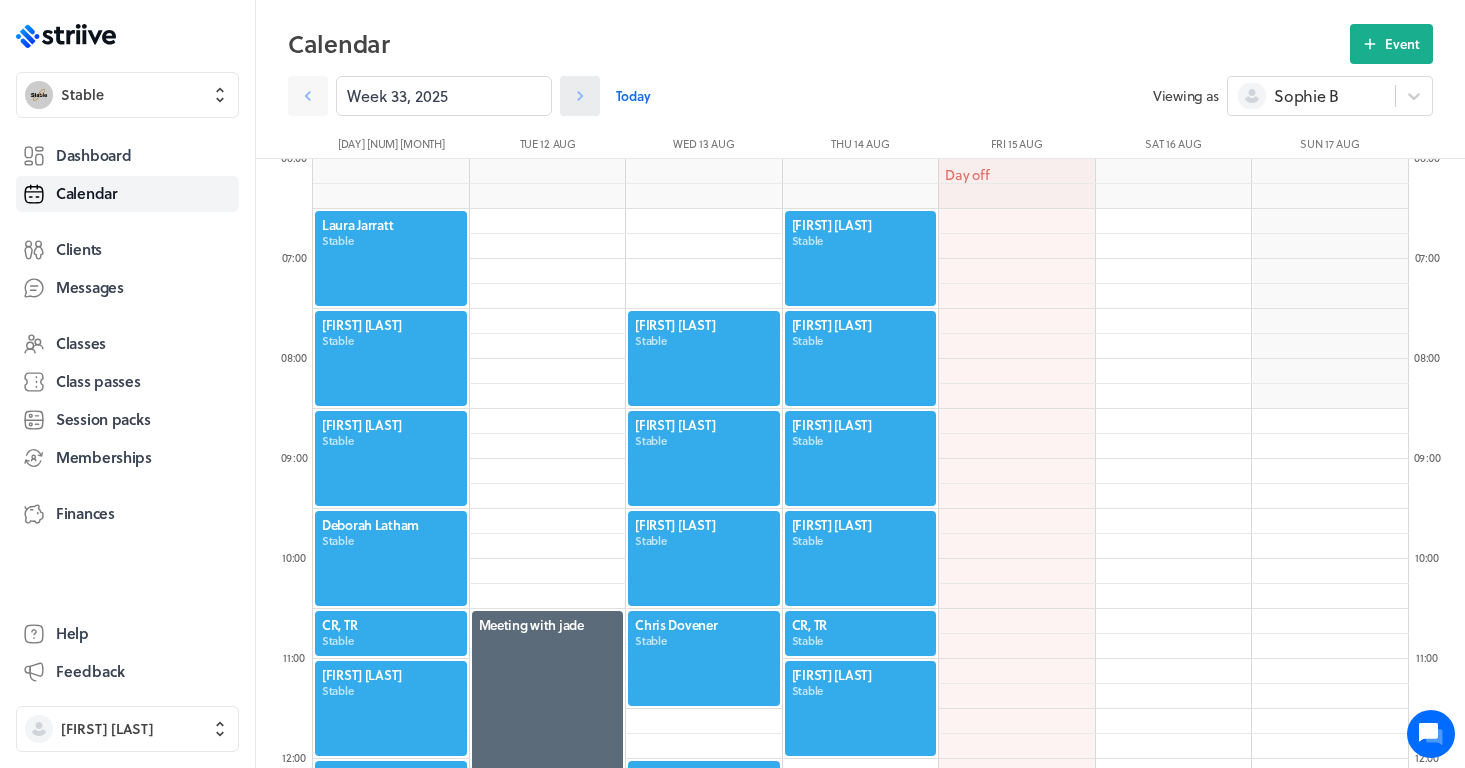click 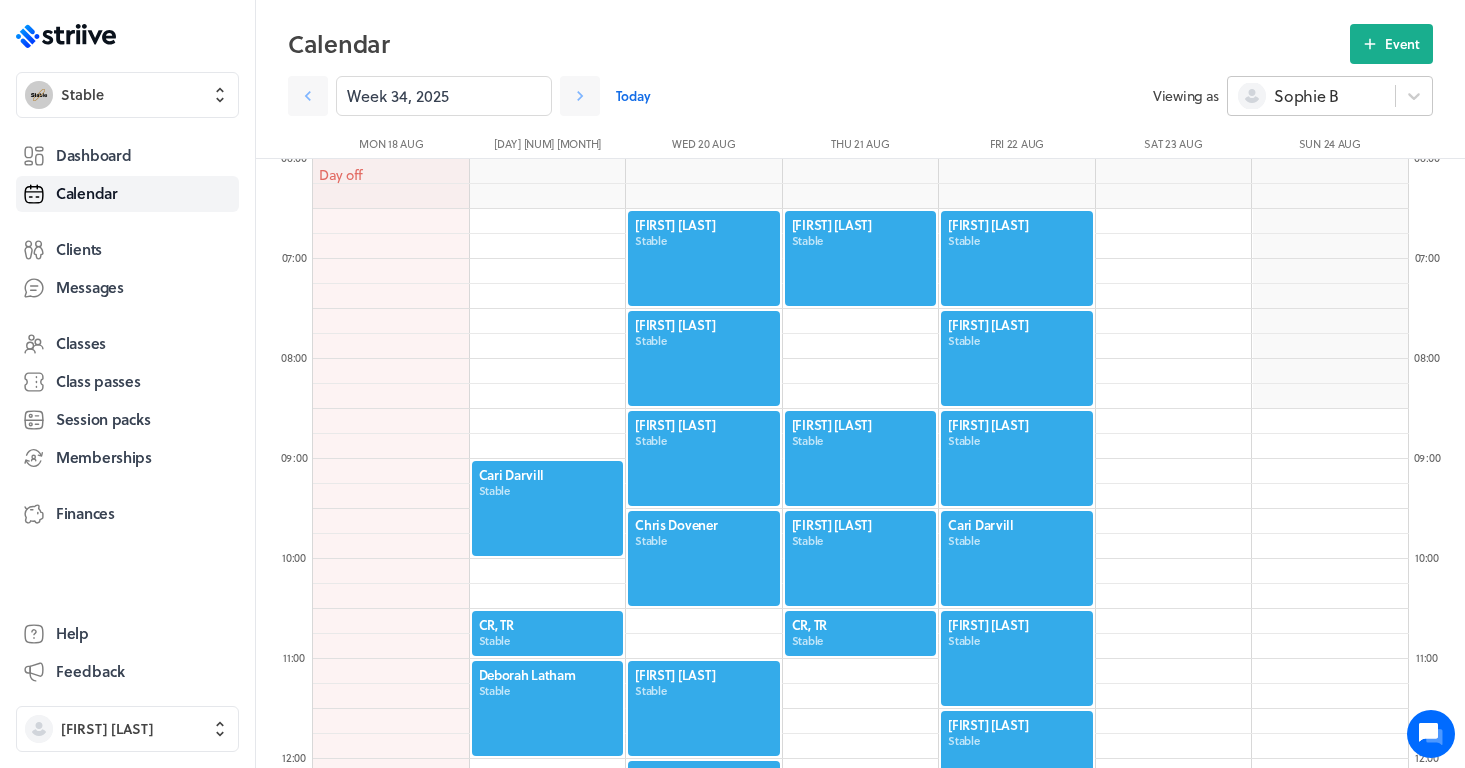 click on "Sophie B" at bounding box center [1288, 96] 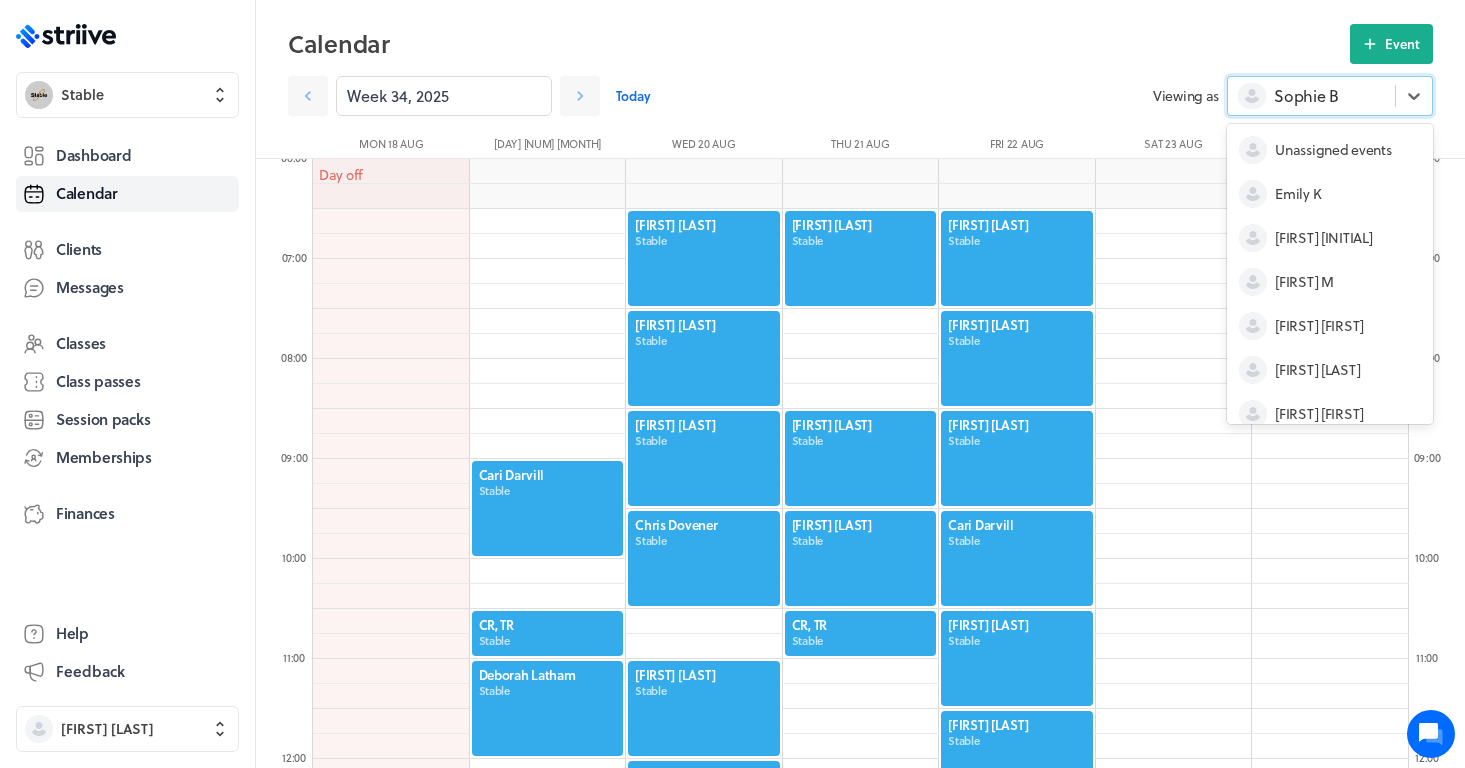 scroll, scrollTop: 104, scrollLeft: 0, axis: vertical 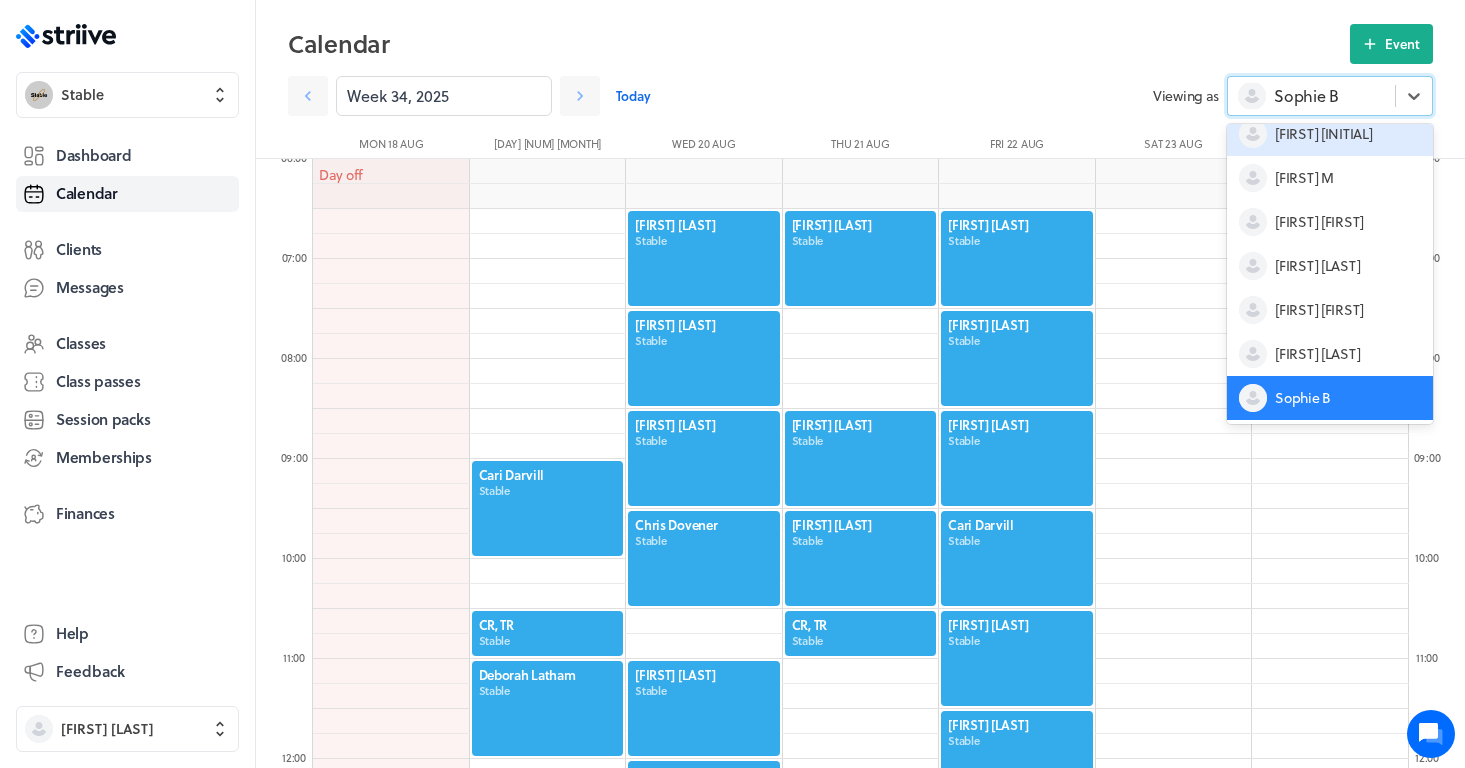 click on "[FIRST] [INITIAL]" at bounding box center [1323, 134] 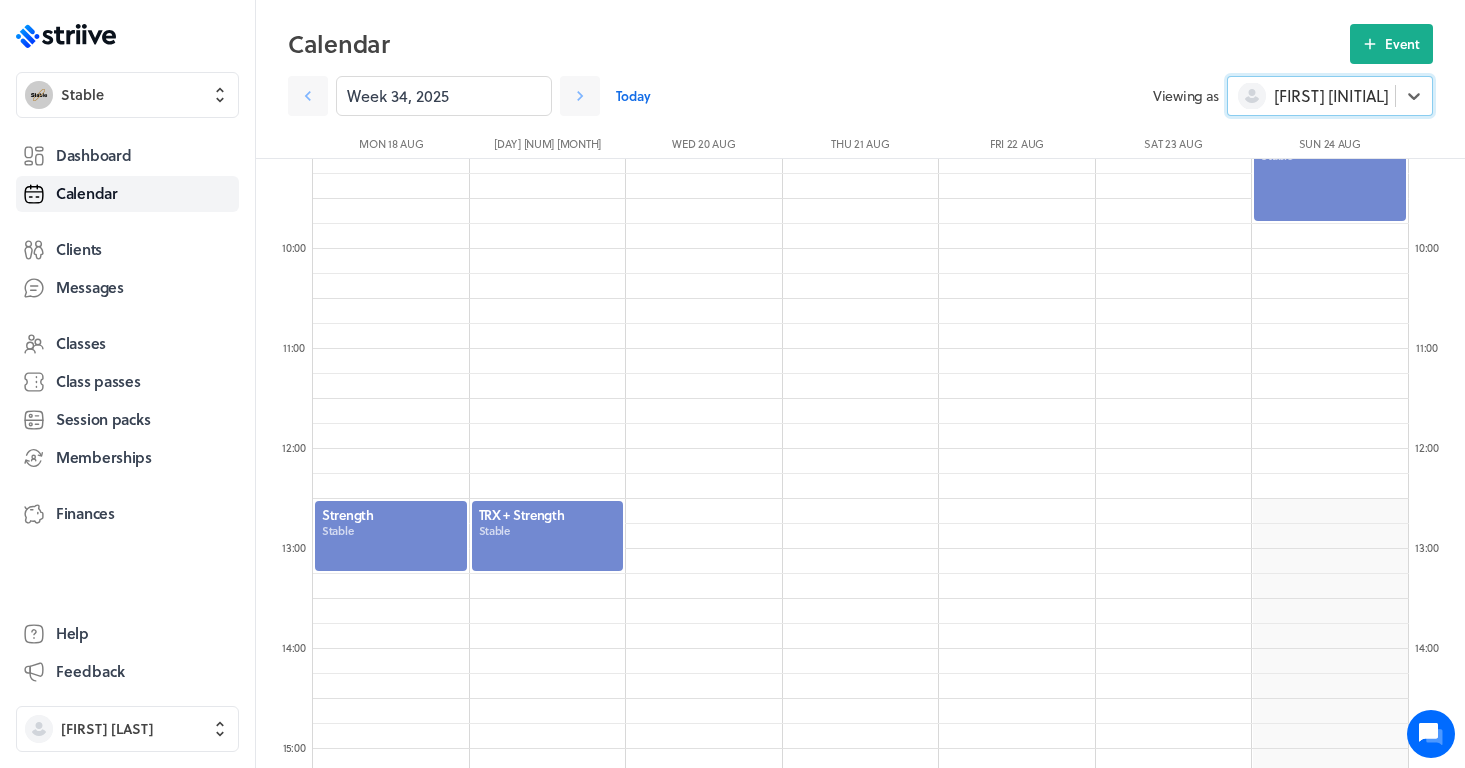 scroll, scrollTop: 921, scrollLeft: 0, axis: vertical 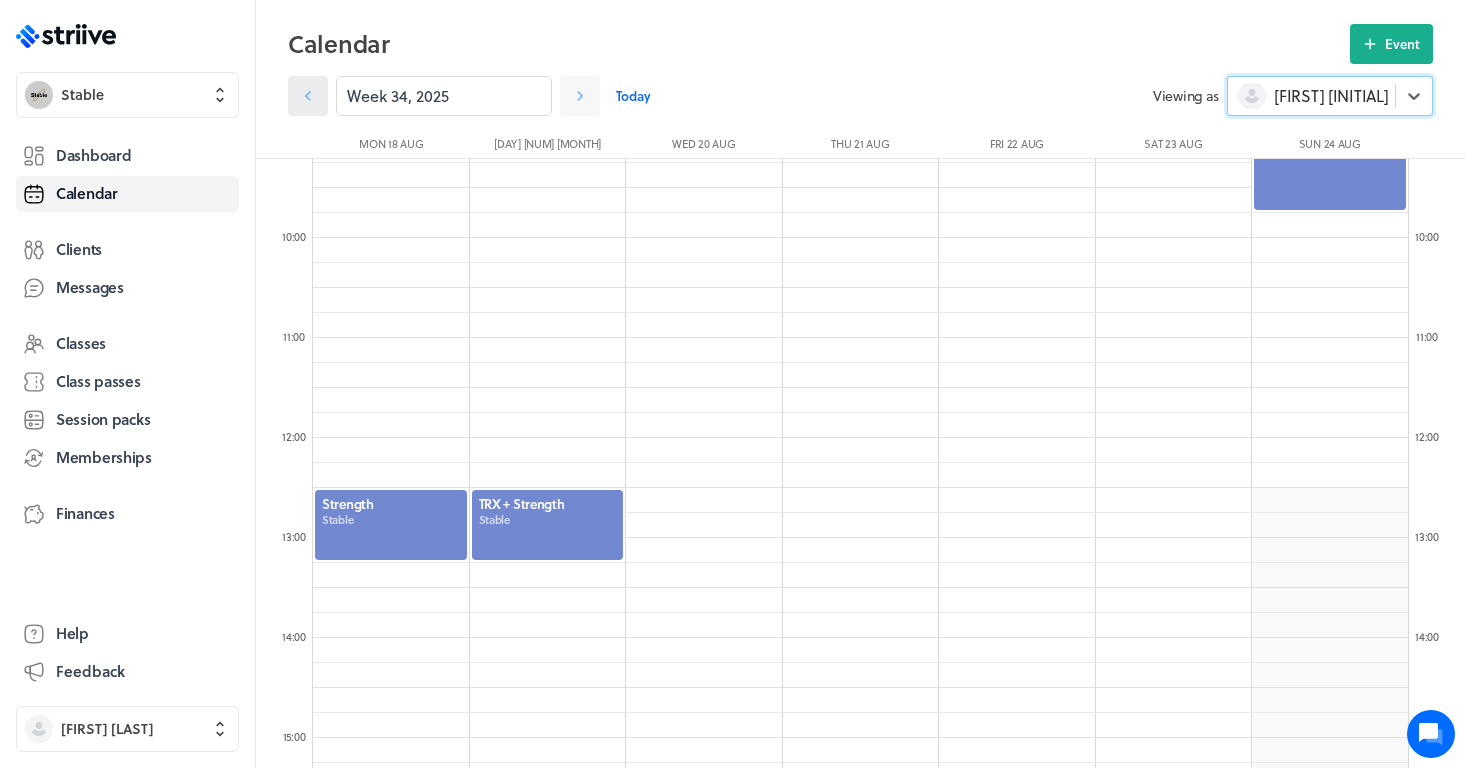 click 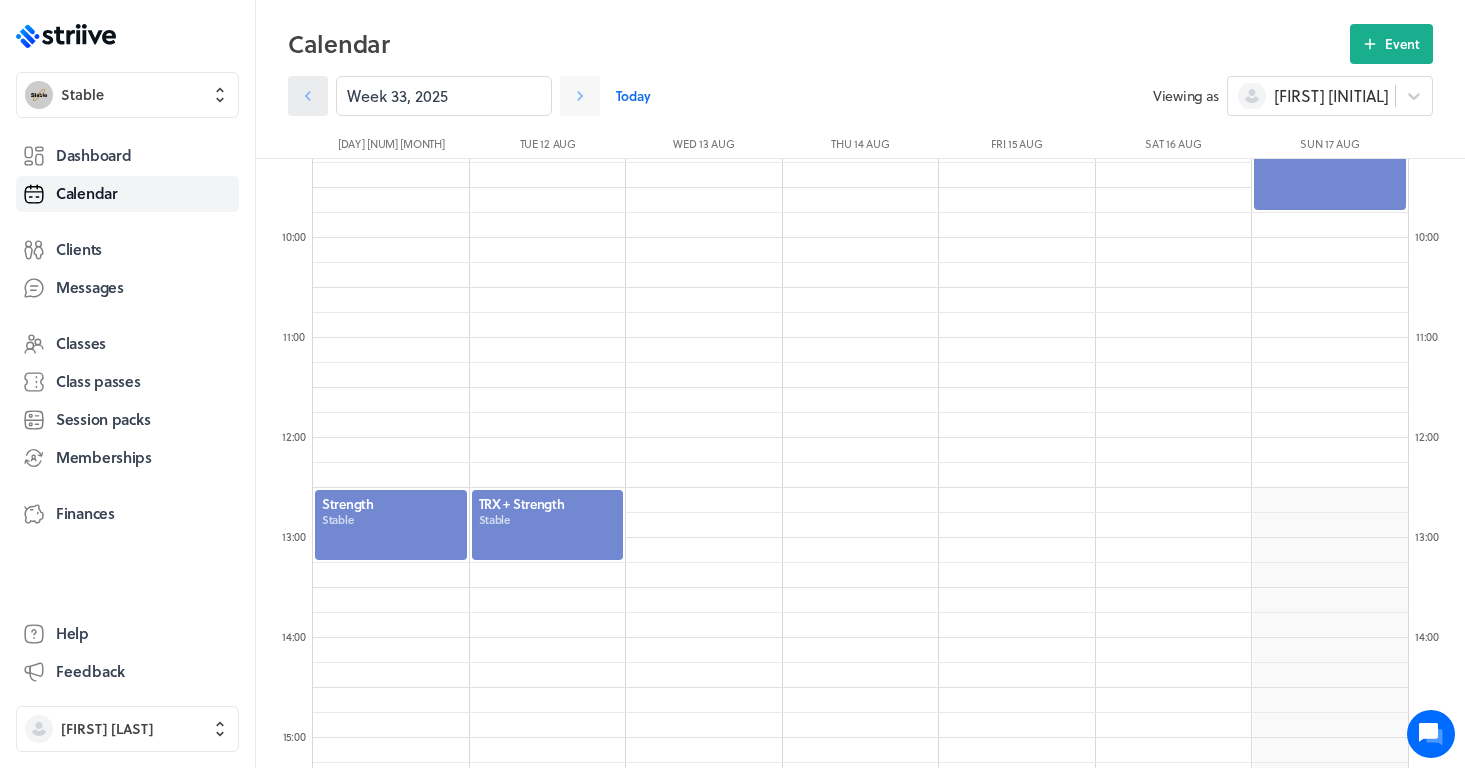 click 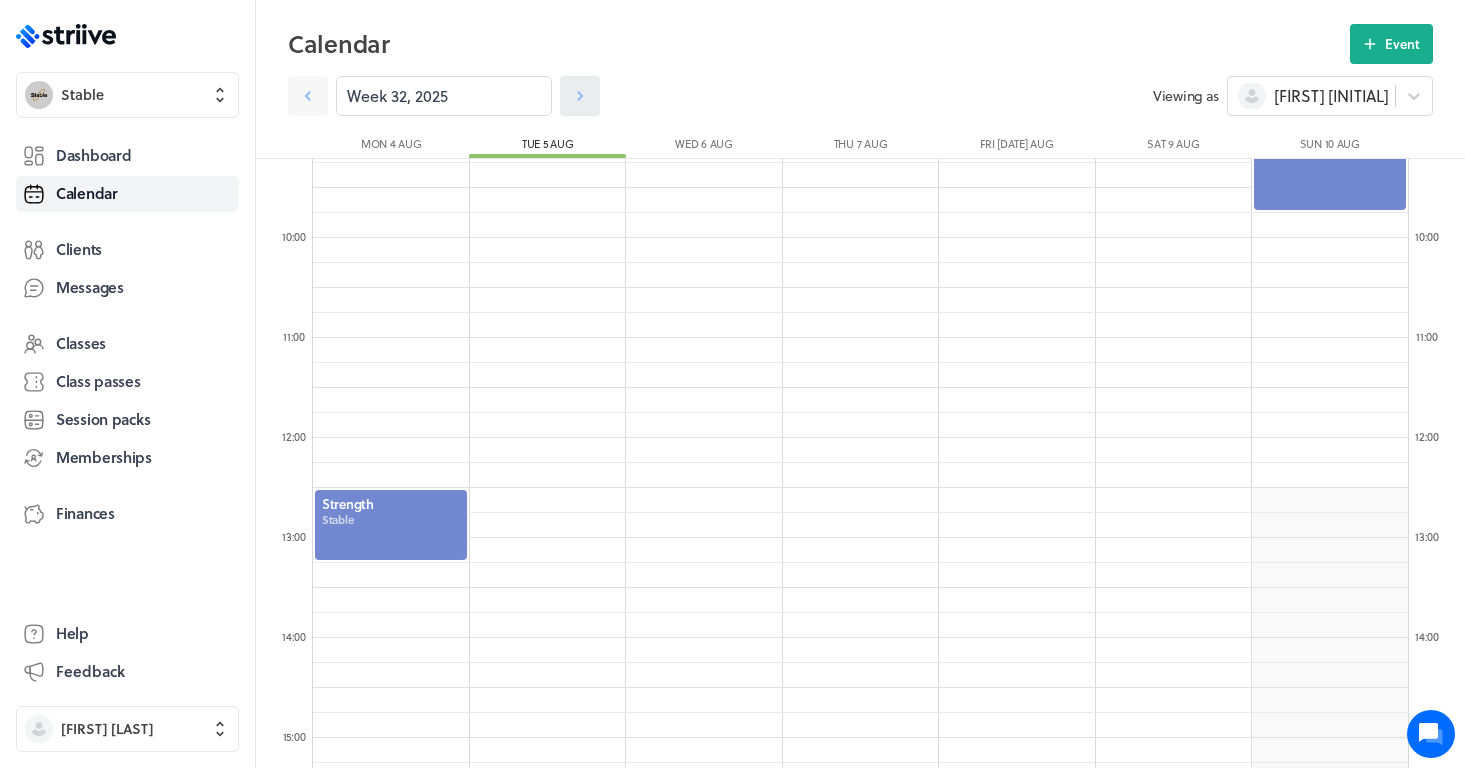 click at bounding box center [580, 96] 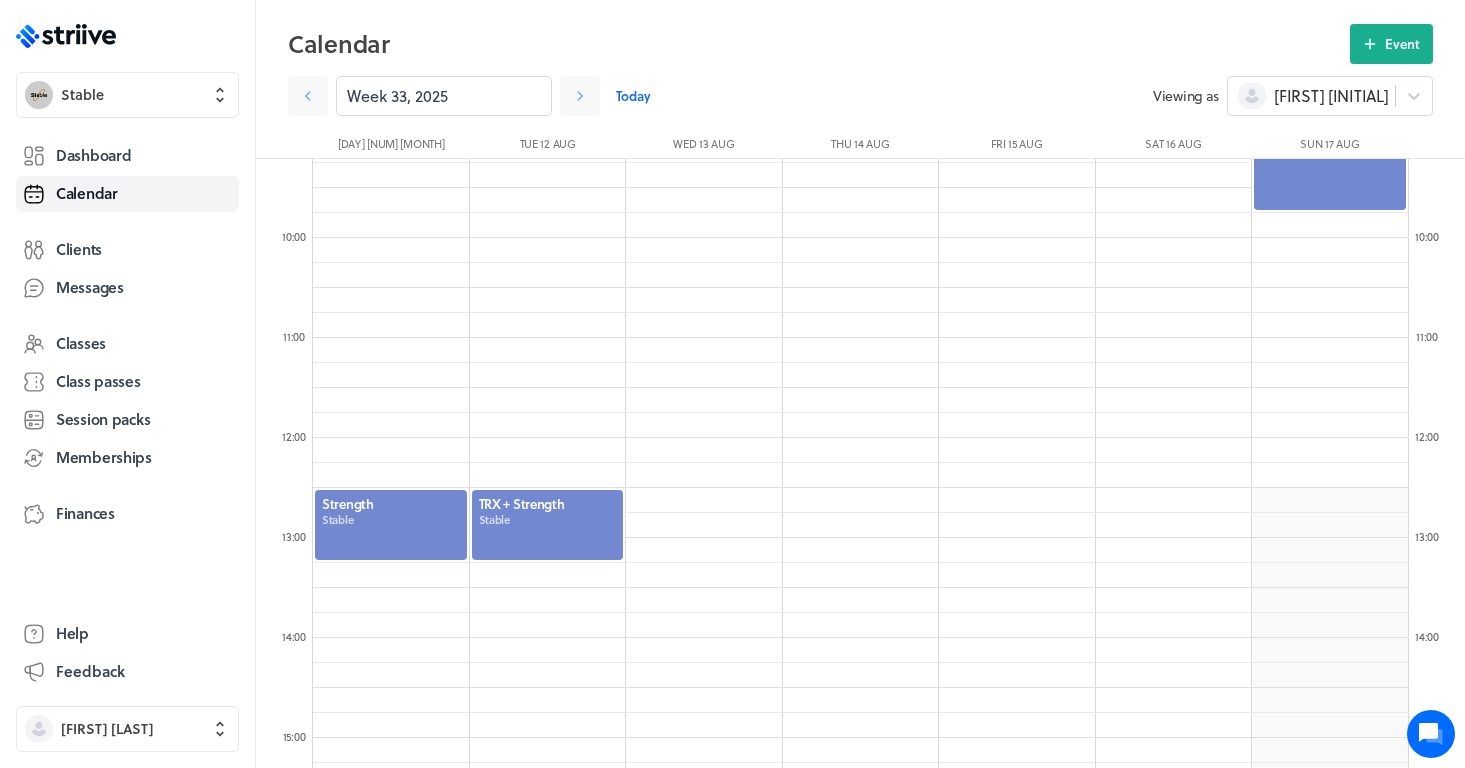 click at bounding box center [548, 525] 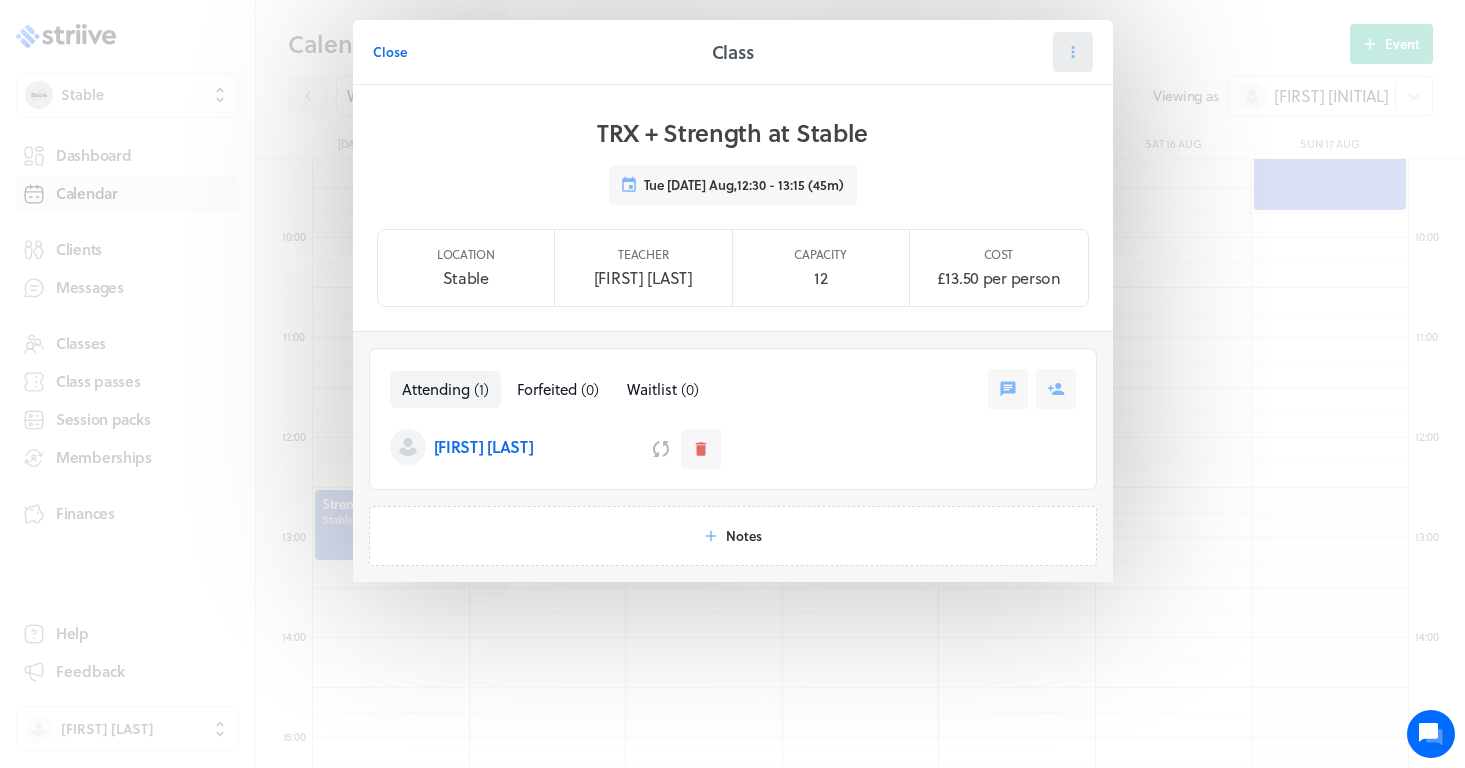 click 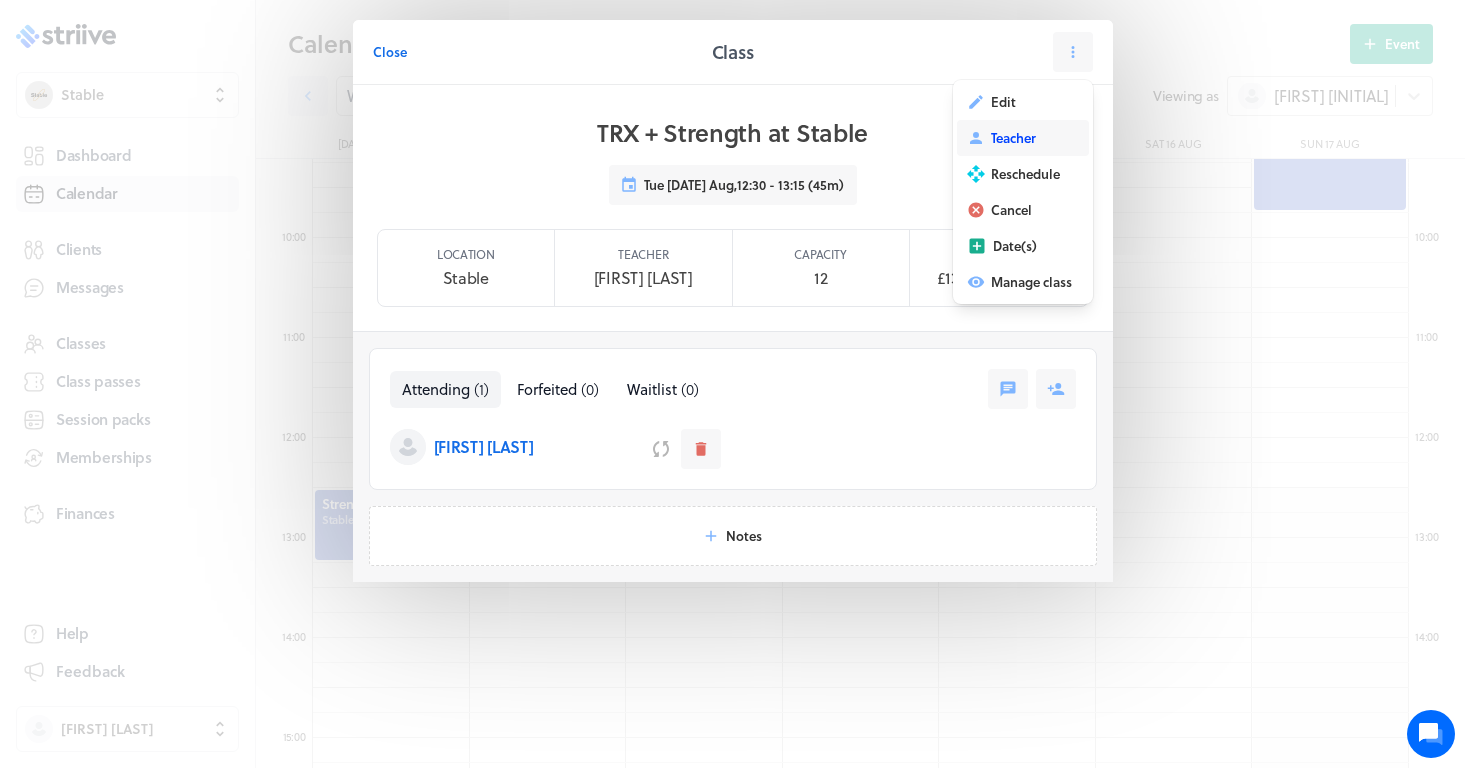 click on "Teacher" at bounding box center [1013, 138] 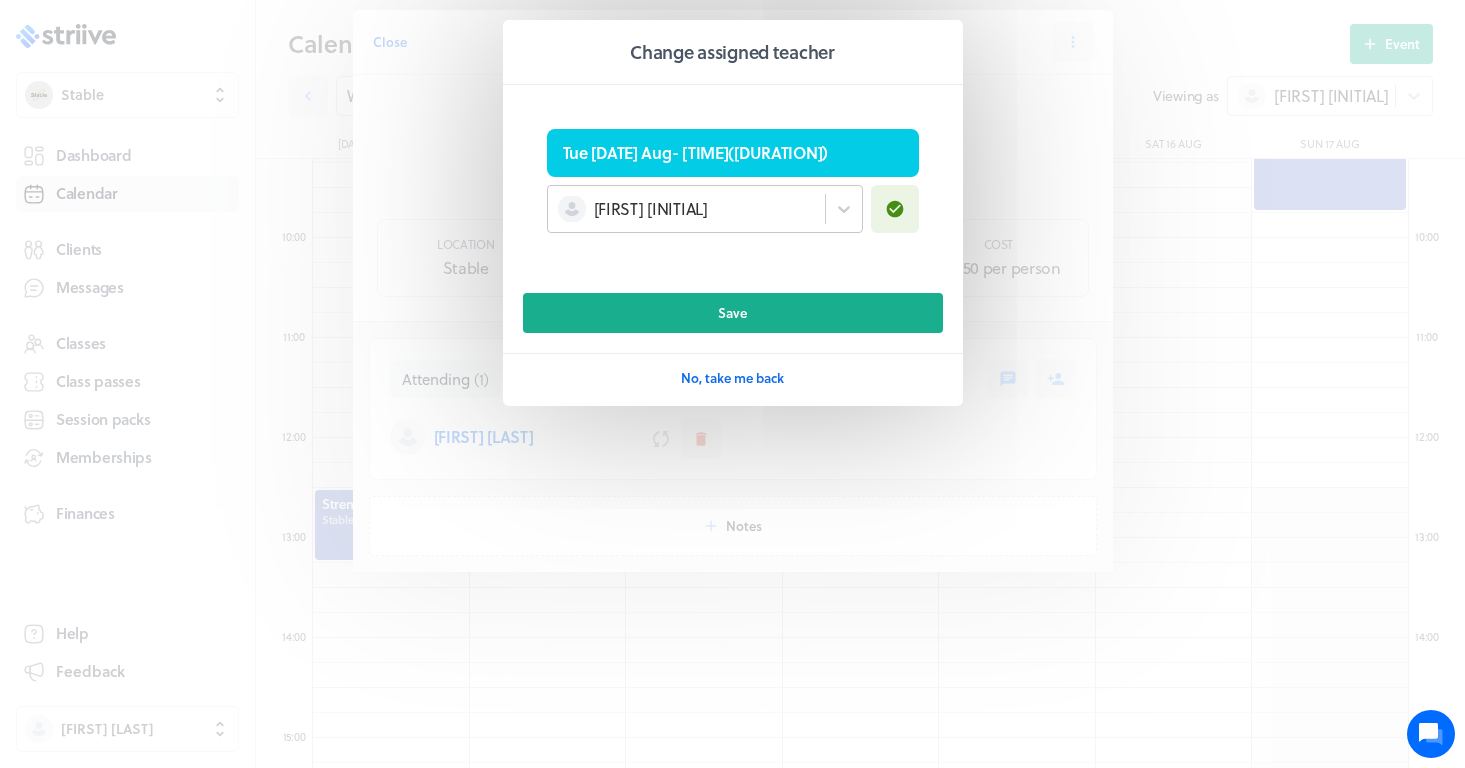 click on "[FIRST] [INITIAL]" at bounding box center [705, 209] 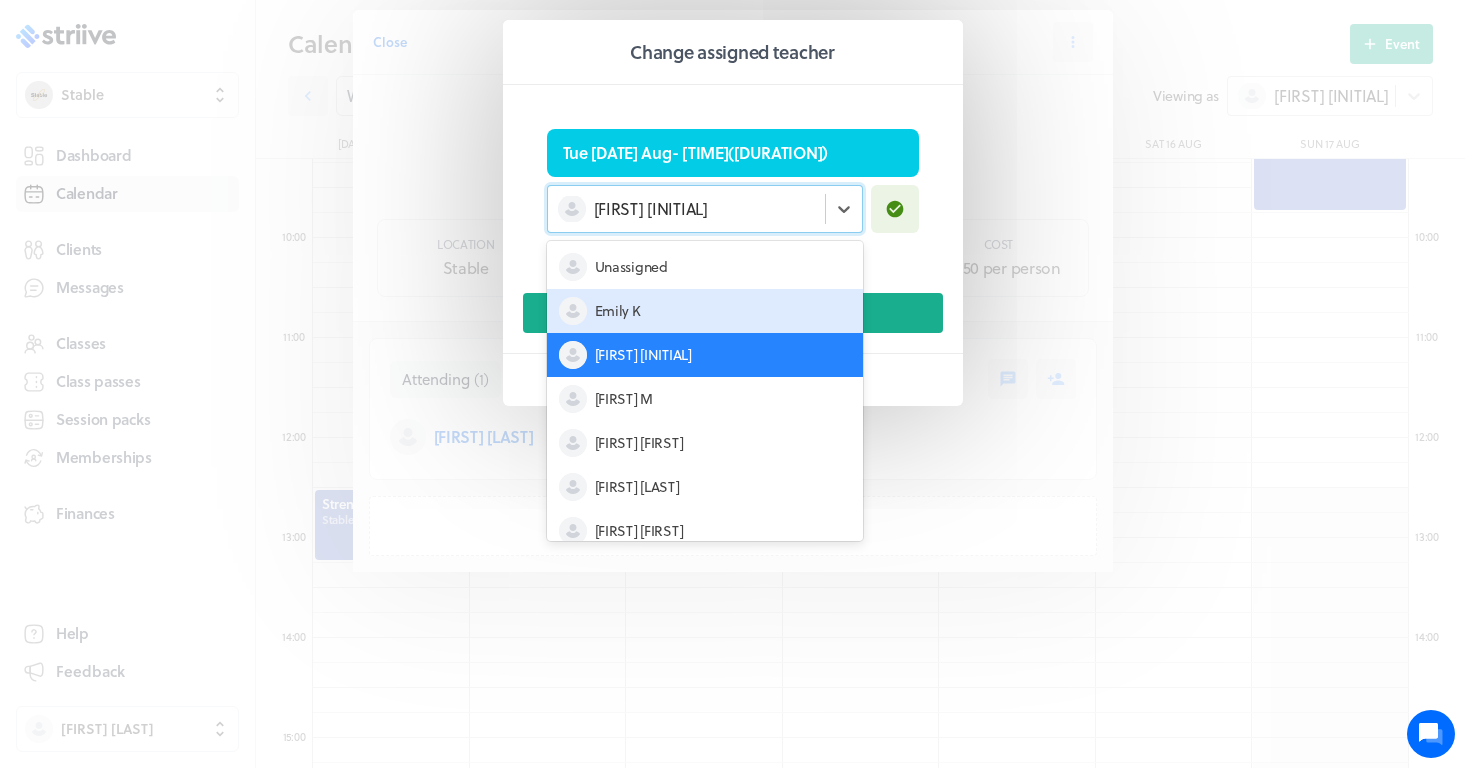 click on "Emily K" at bounding box center (705, 311) 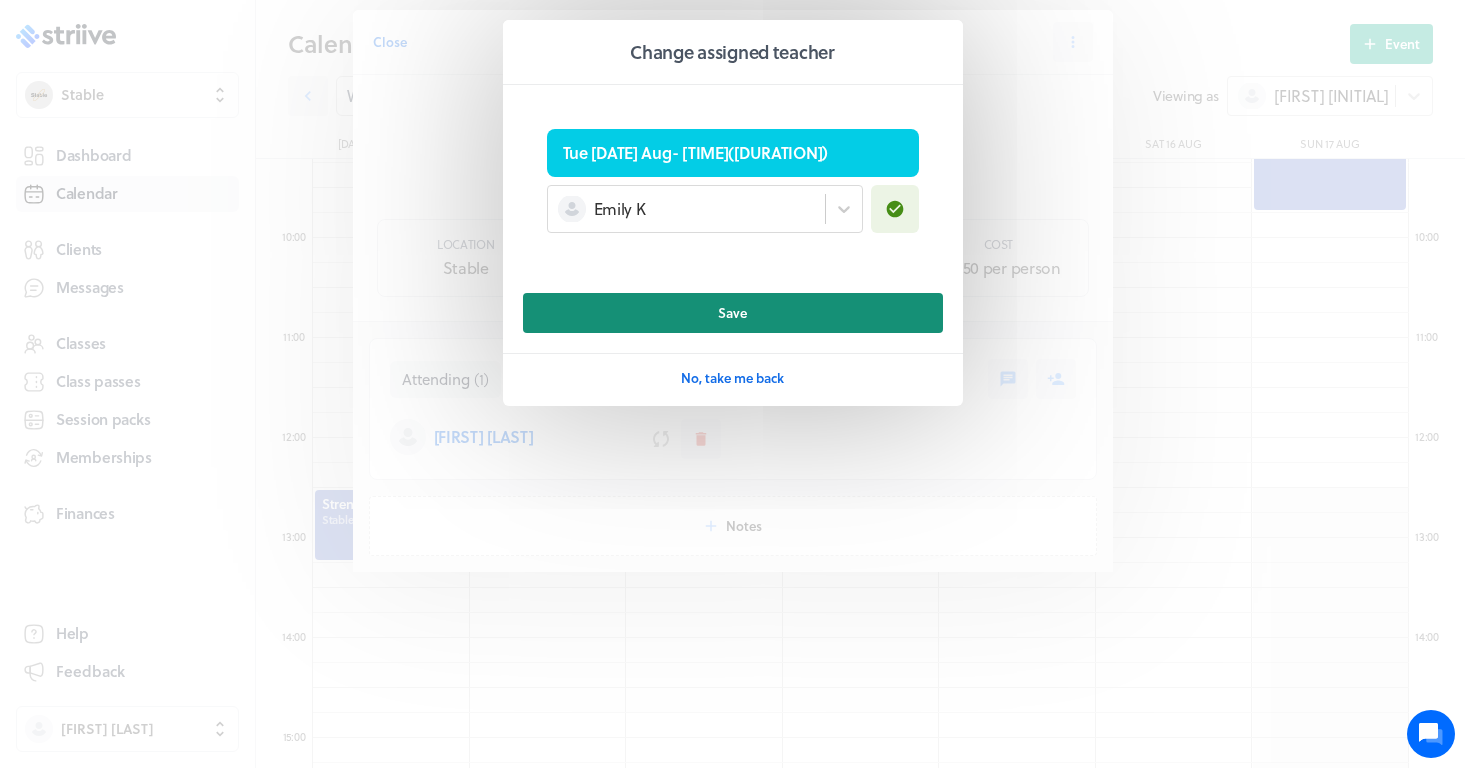 click on "Save" at bounding box center (733, 313) 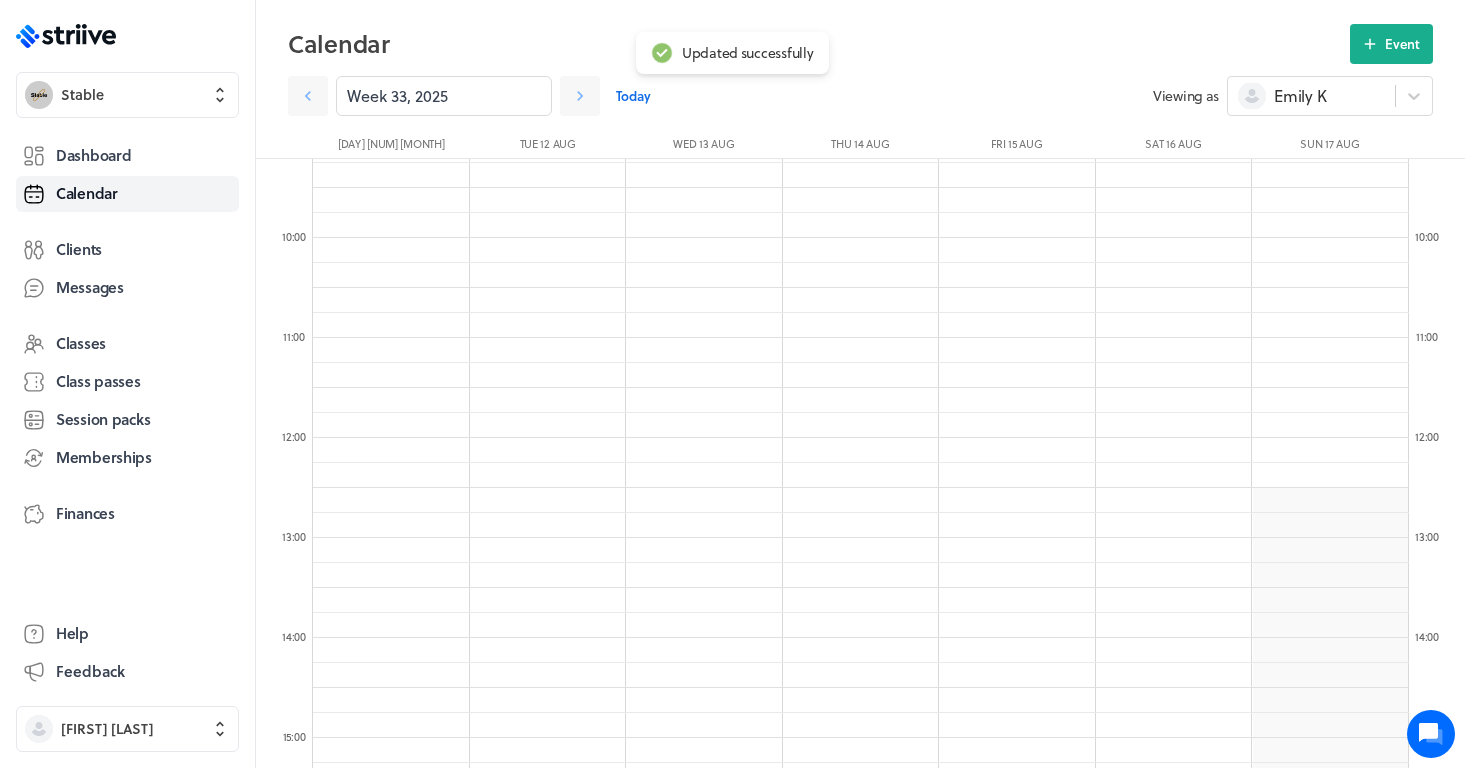 scroll, scrollTop: 0, scrollLeft: 0, axis: both 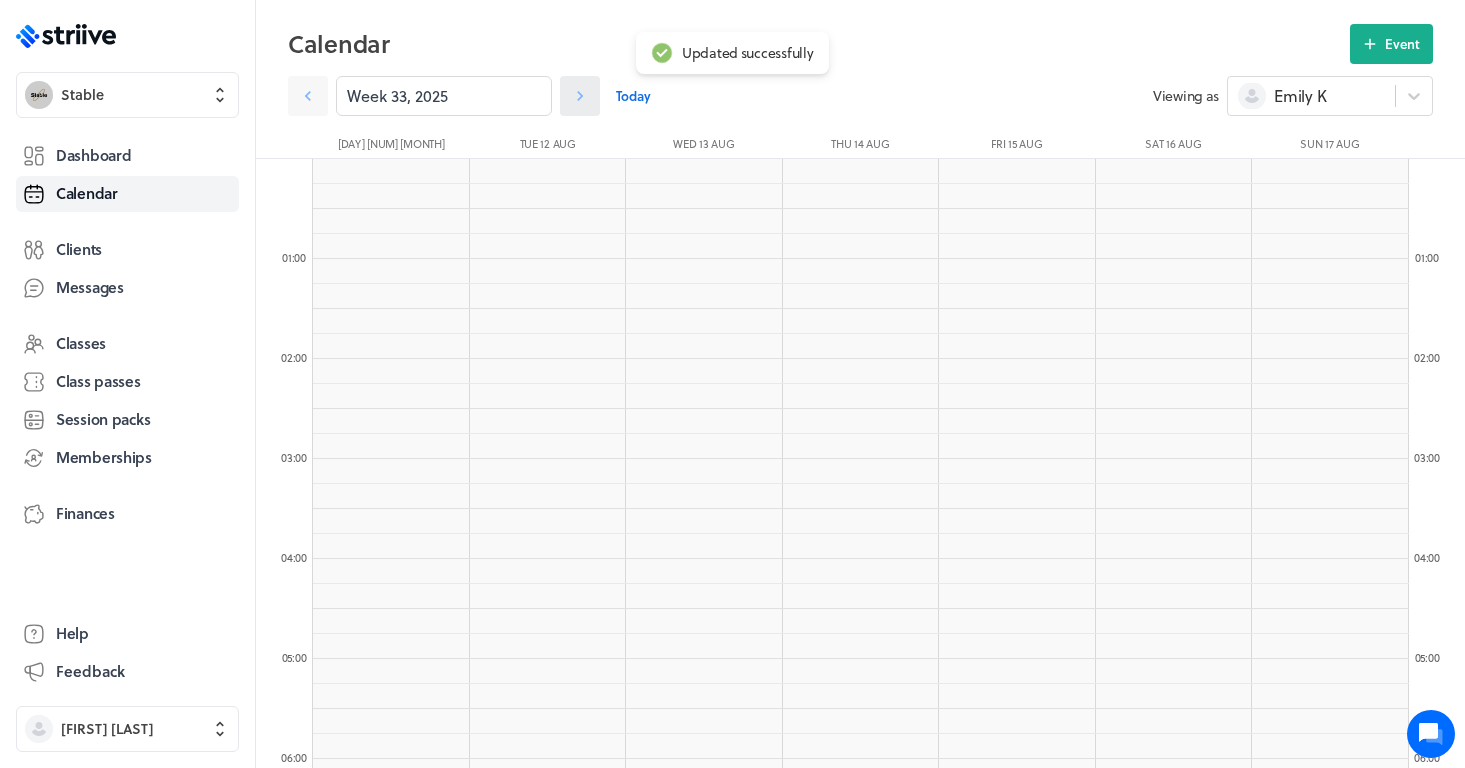 click at bounding box center (580, 96) 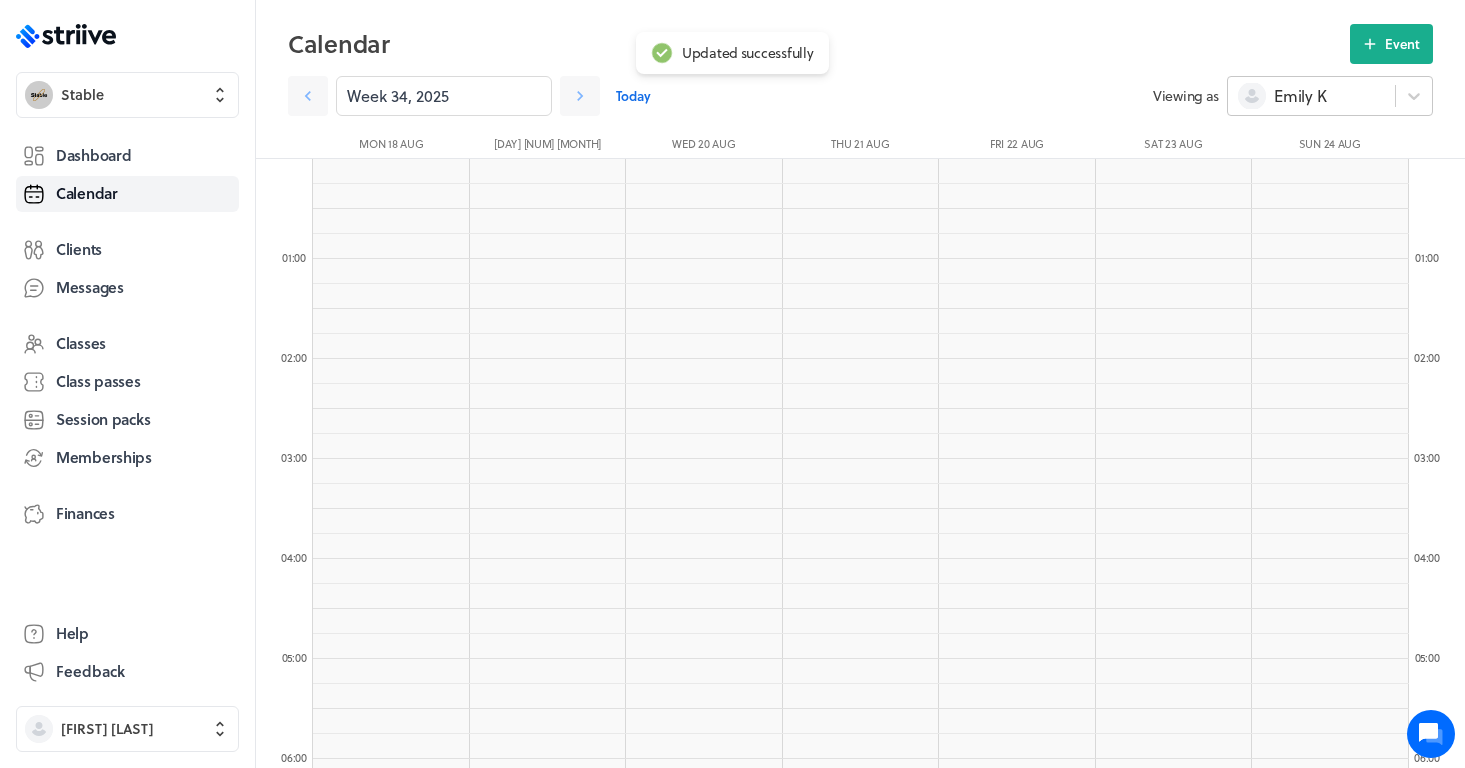 click on "Emily K" at bounding box center (1300, 96) 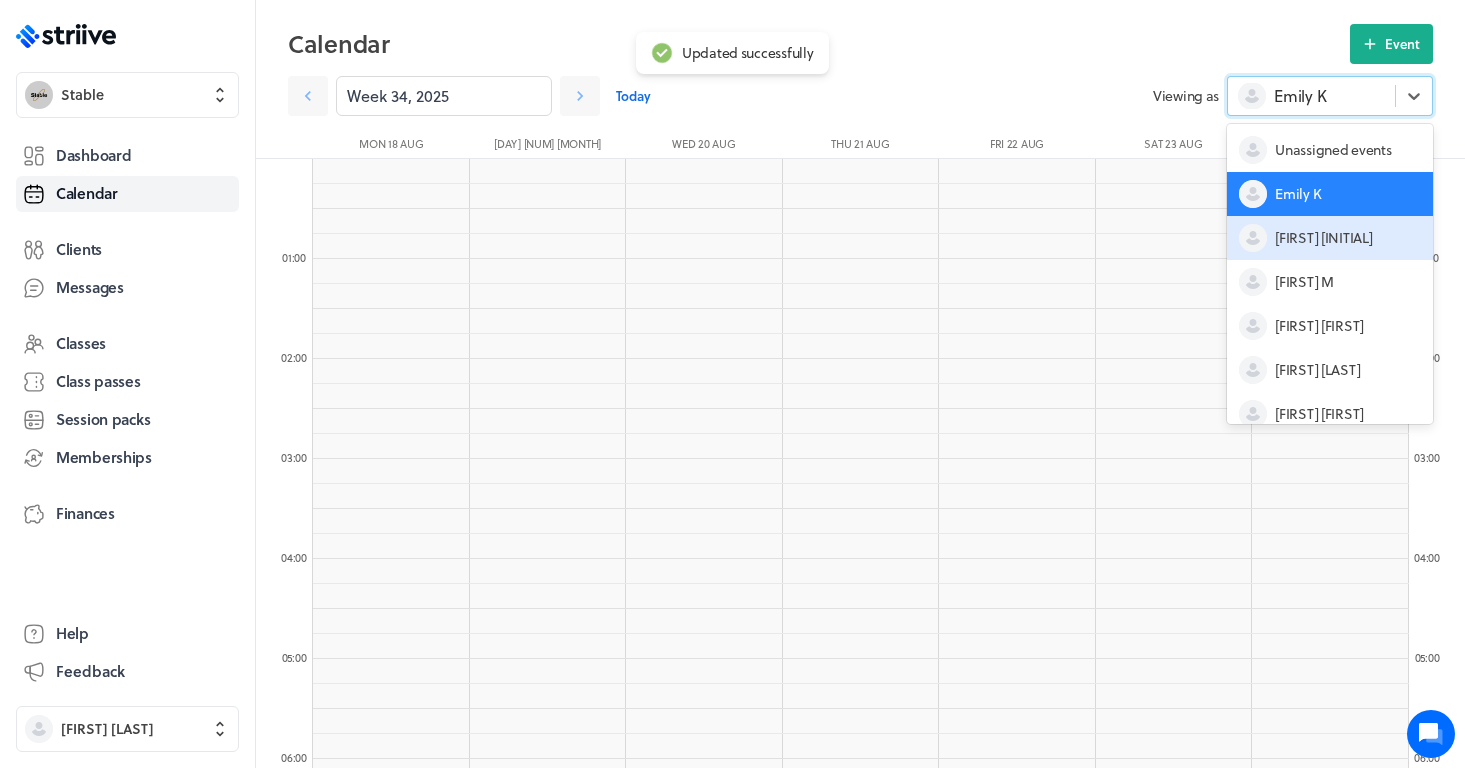 click on "[FIRST] [INITIAL]" at bounding box center [1323, 238] 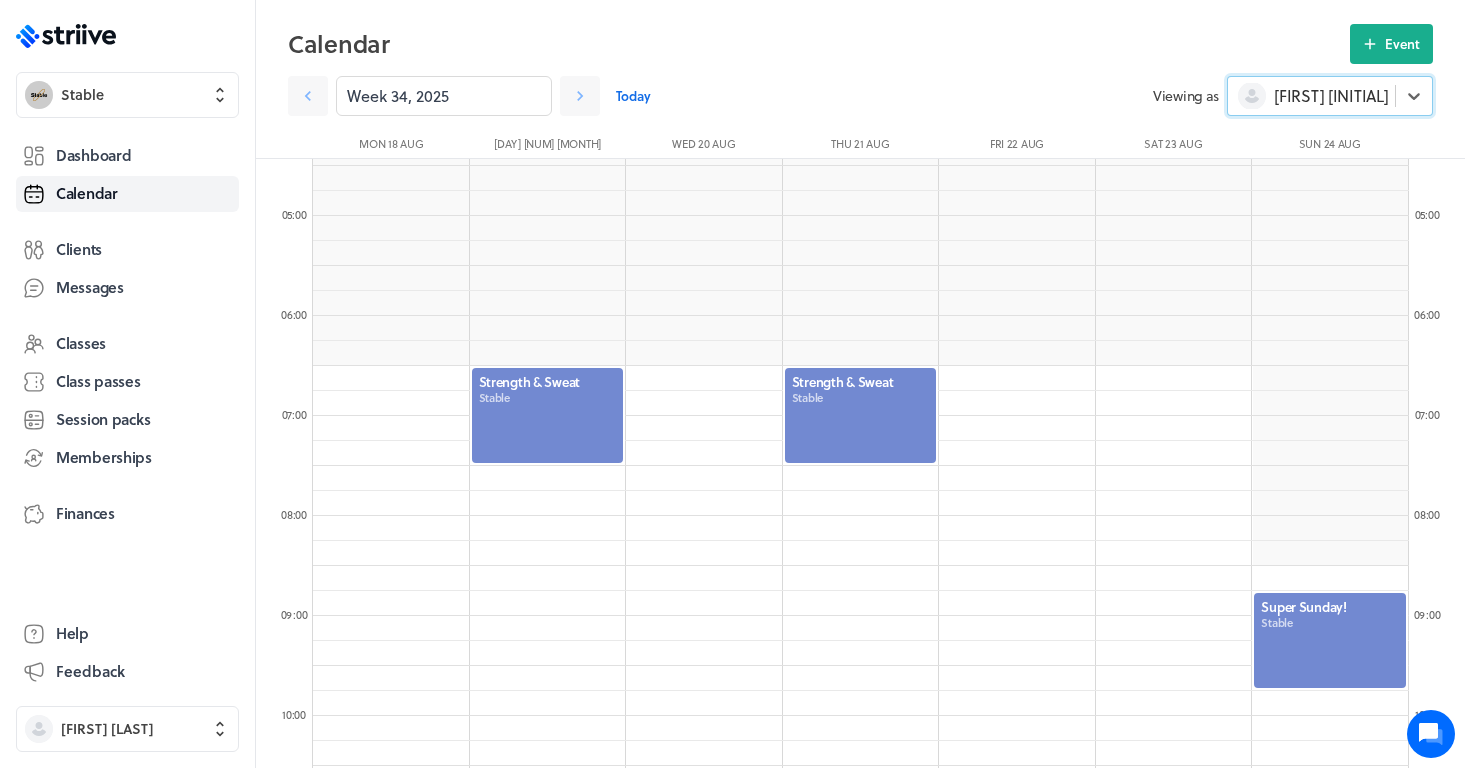 scroll, scrollTop: 450, scrollLeft: 0, axis: vertical 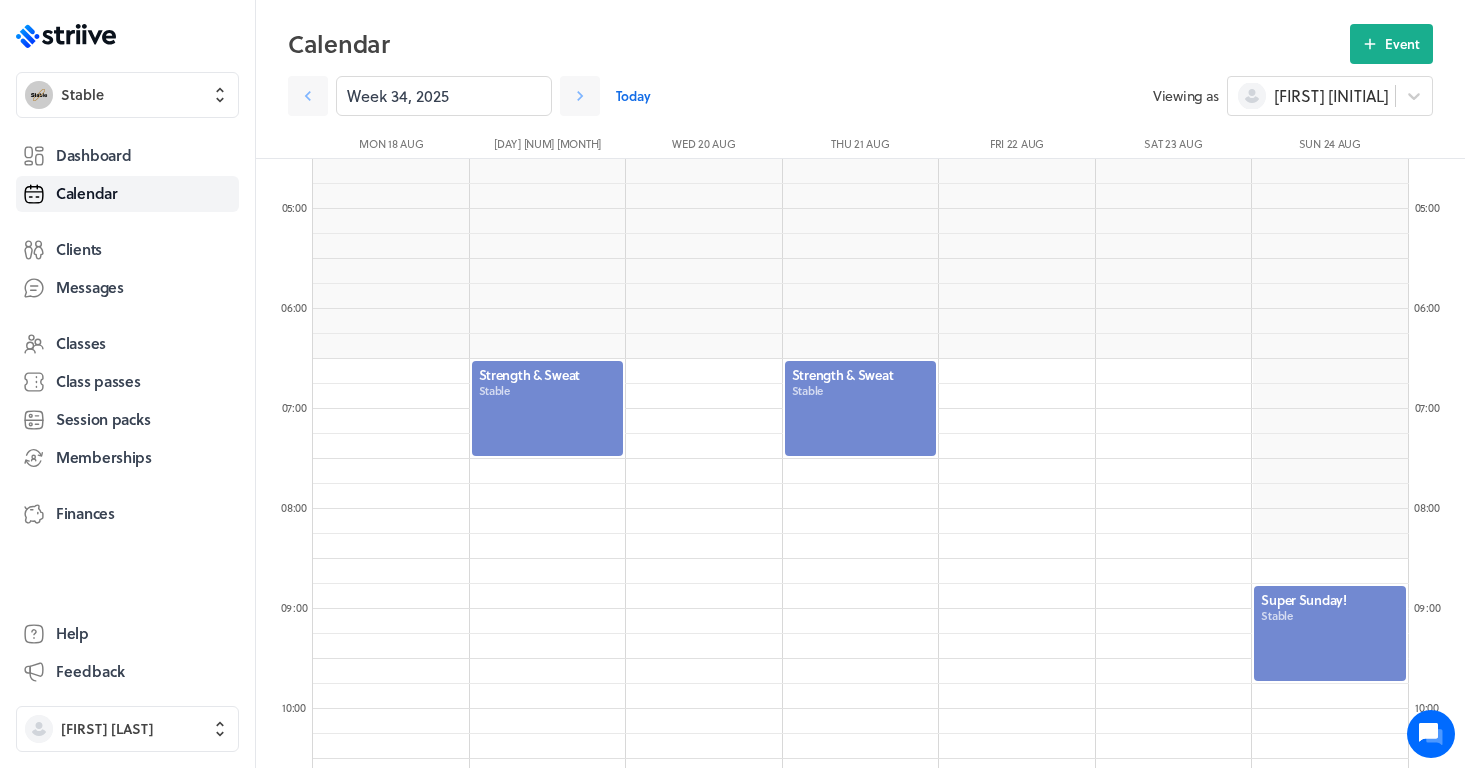 click at bounding box center [548, 408] 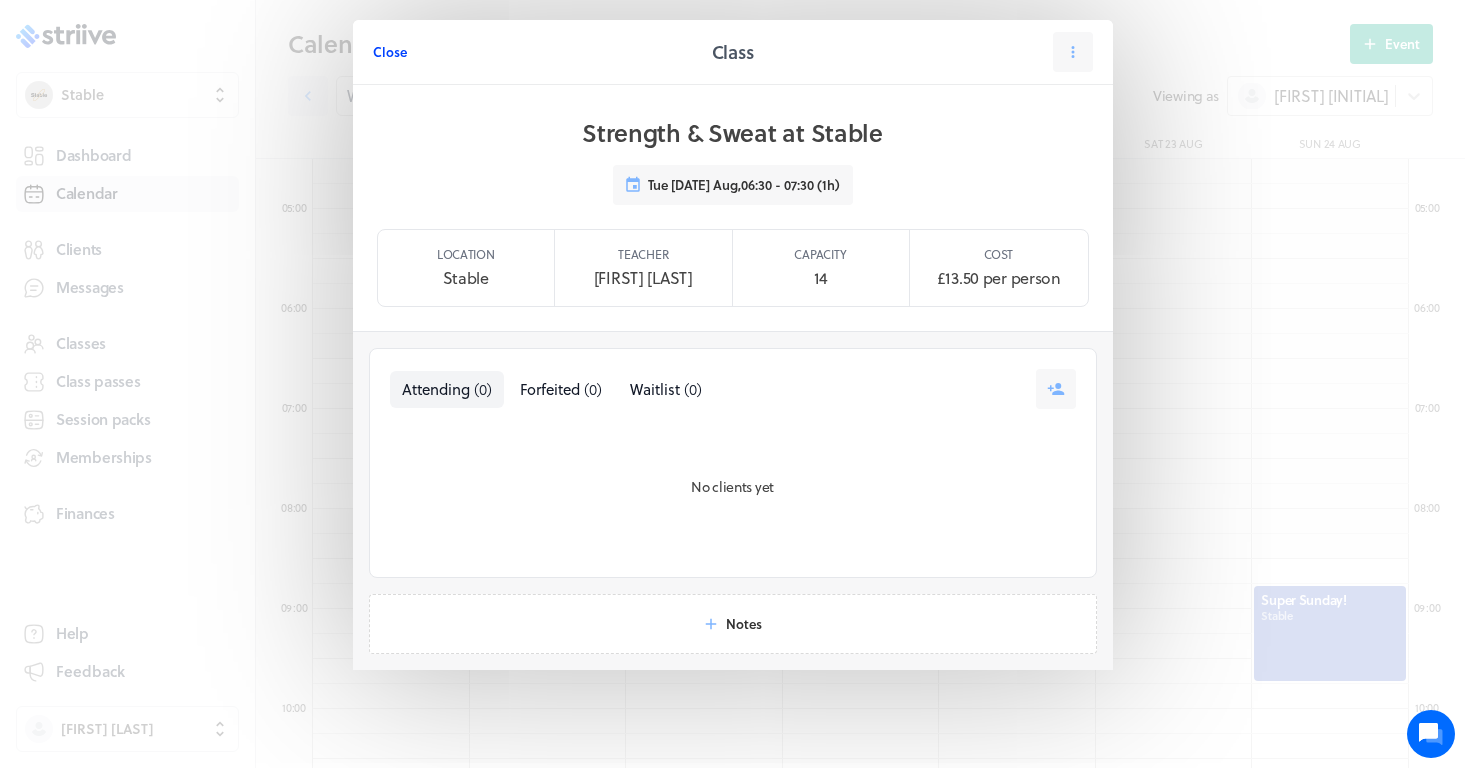 click on "Close" at bounding box center (390, 52) 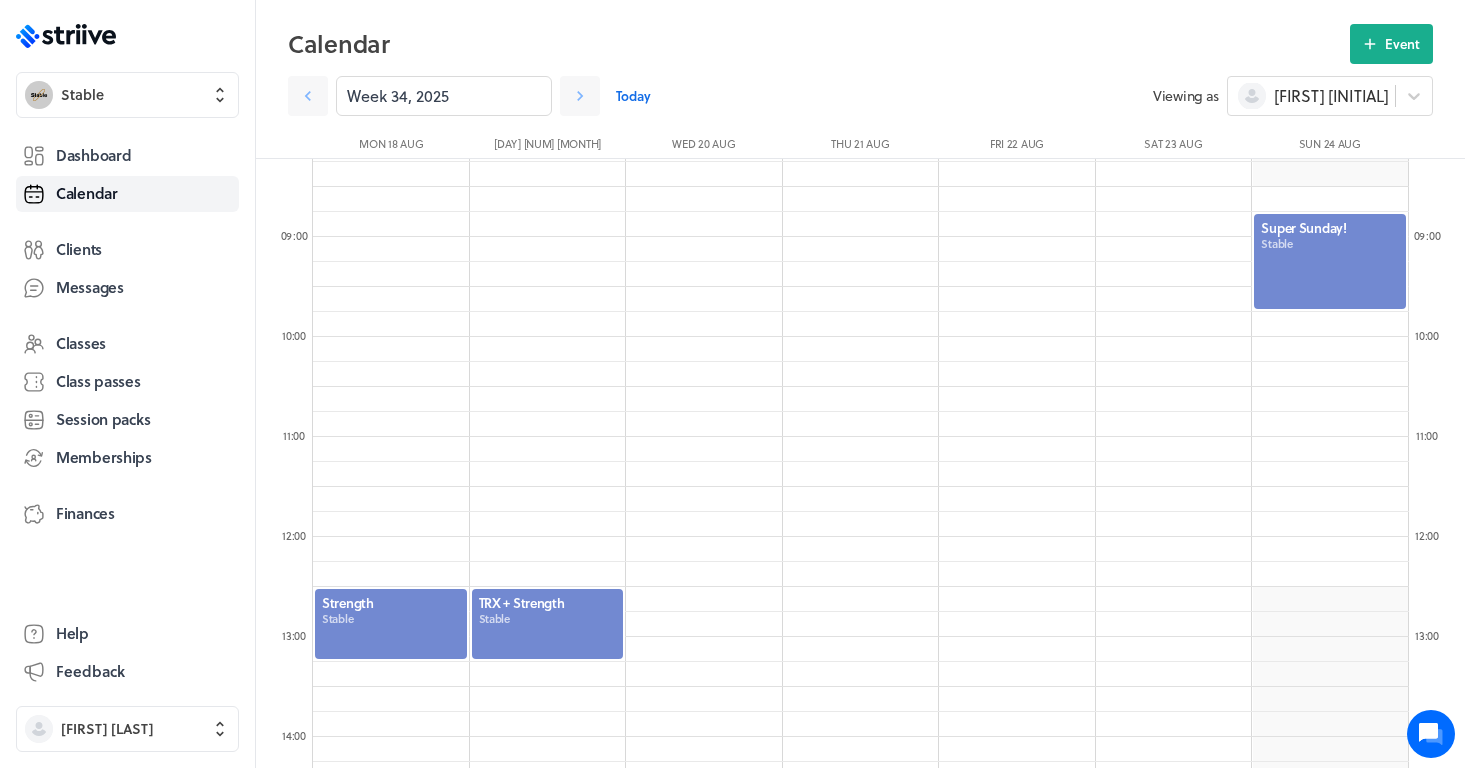 scroll, scrollTop: 963, scrollLeft: 0, axis: vertical 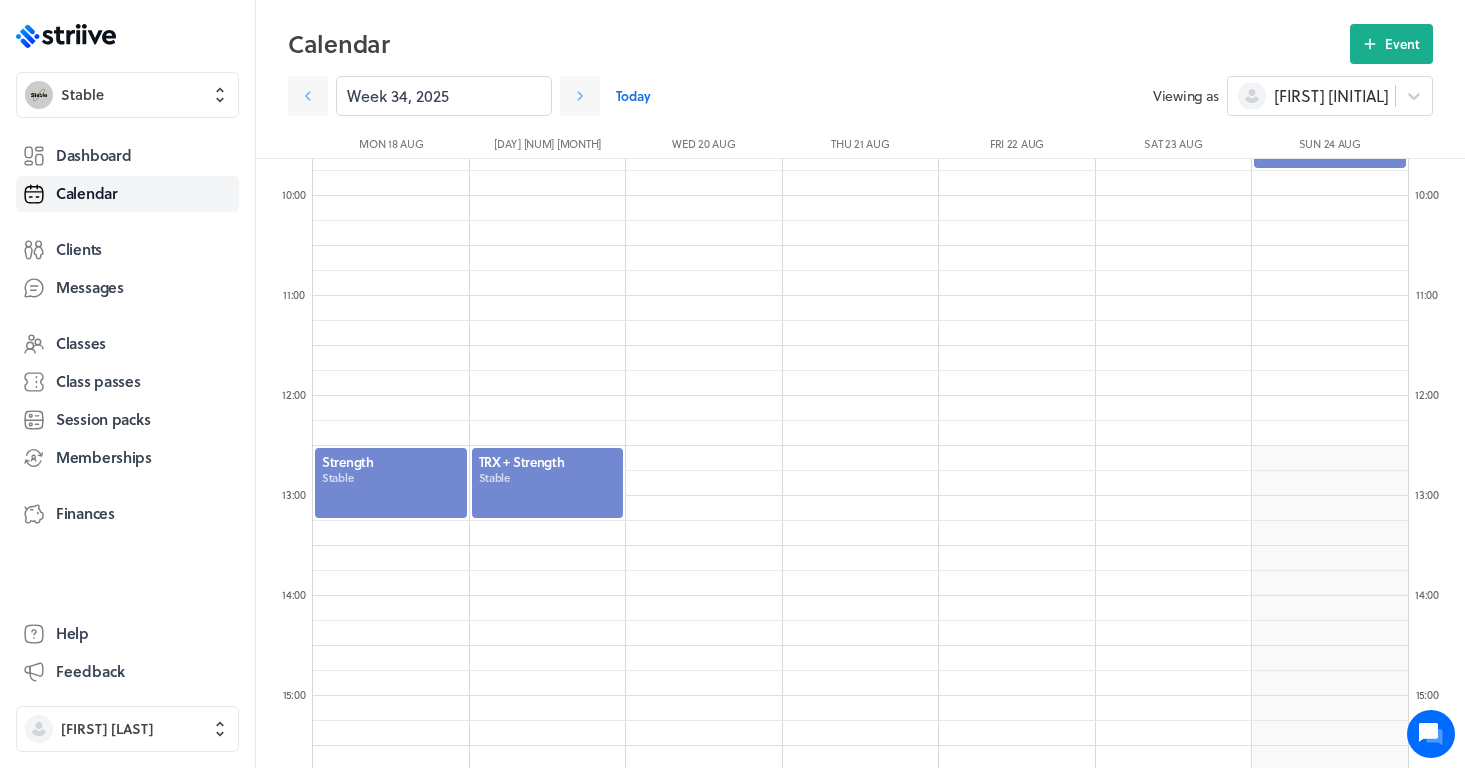 click at bounding box center [548, 483] 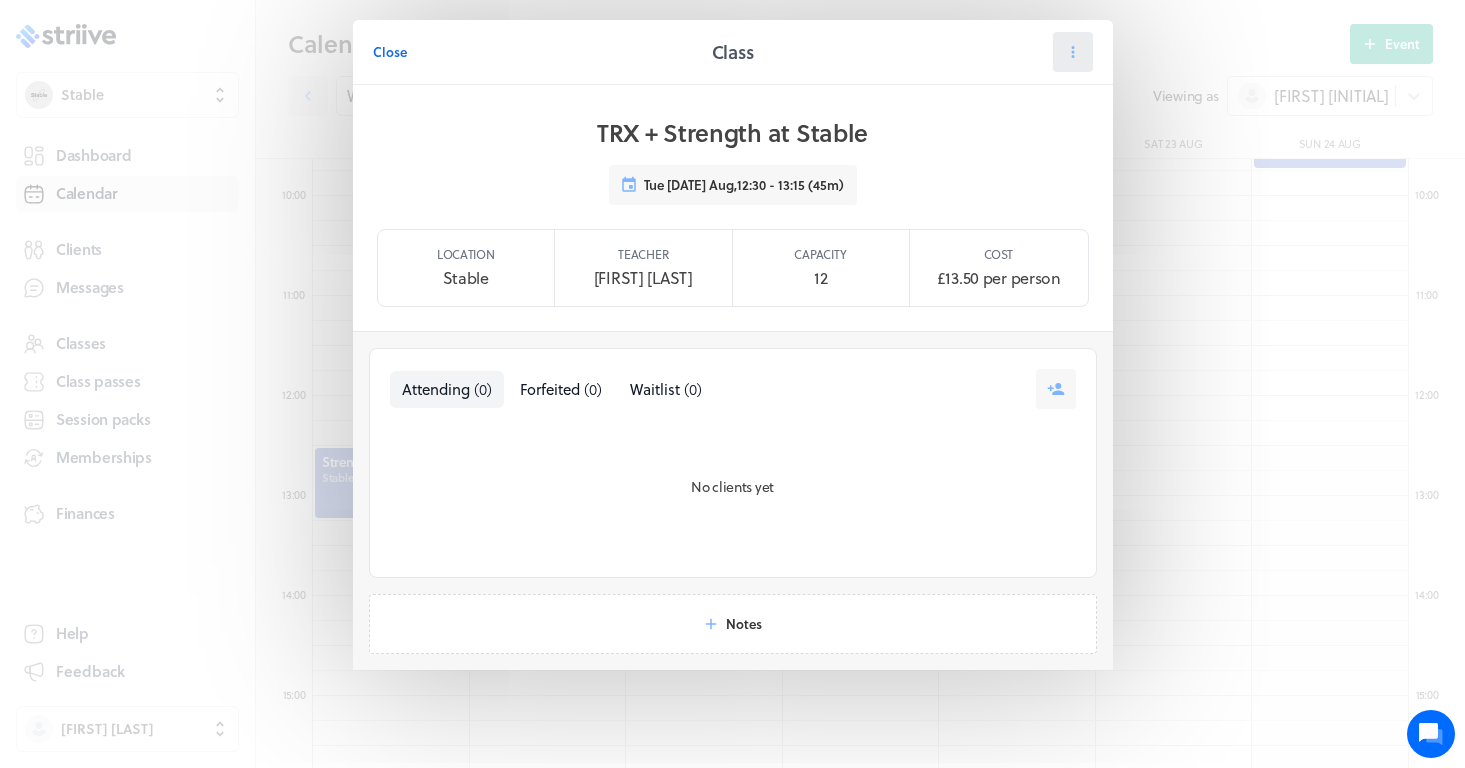 click at bounding box center [1073, 52] 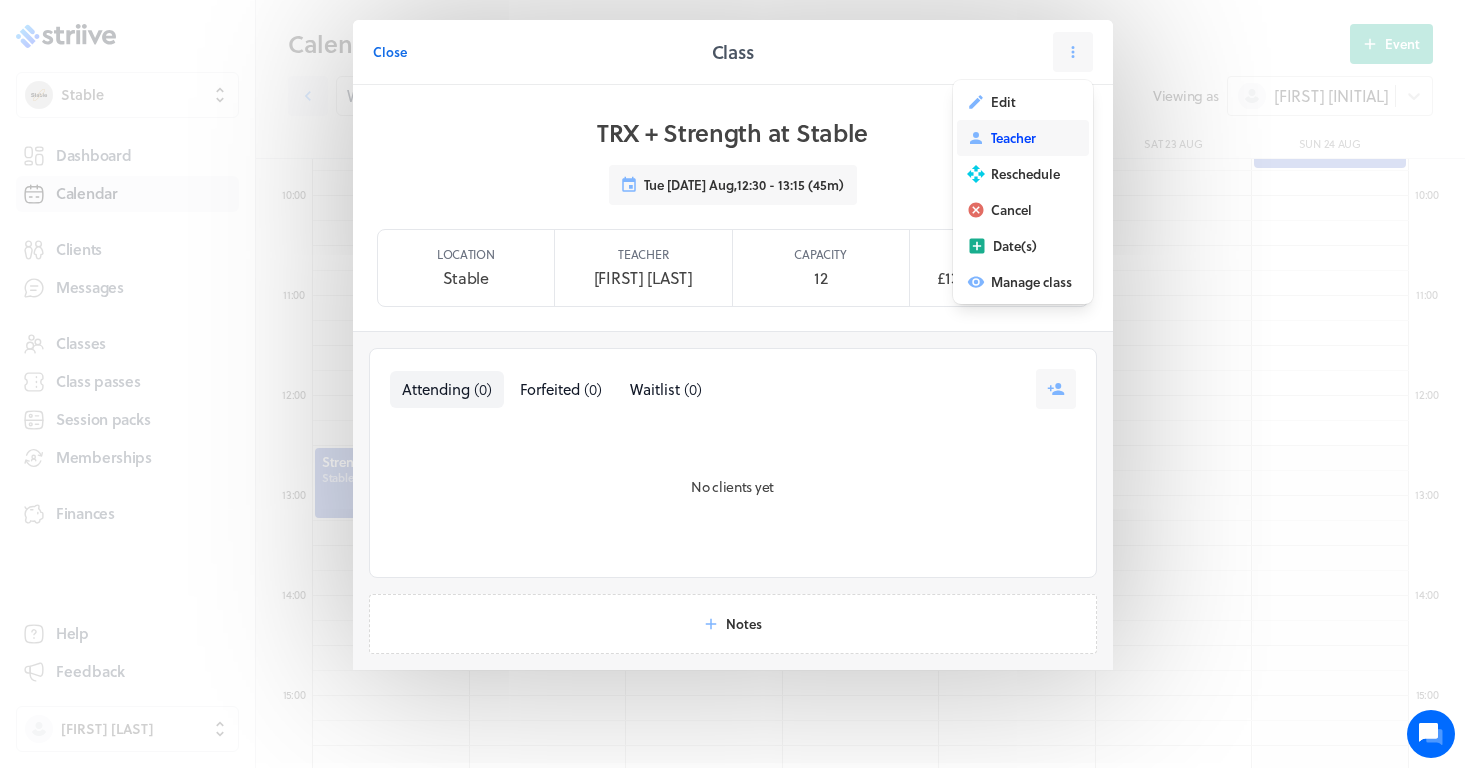 click on "Teacher" at bounding box center [1023, 138] 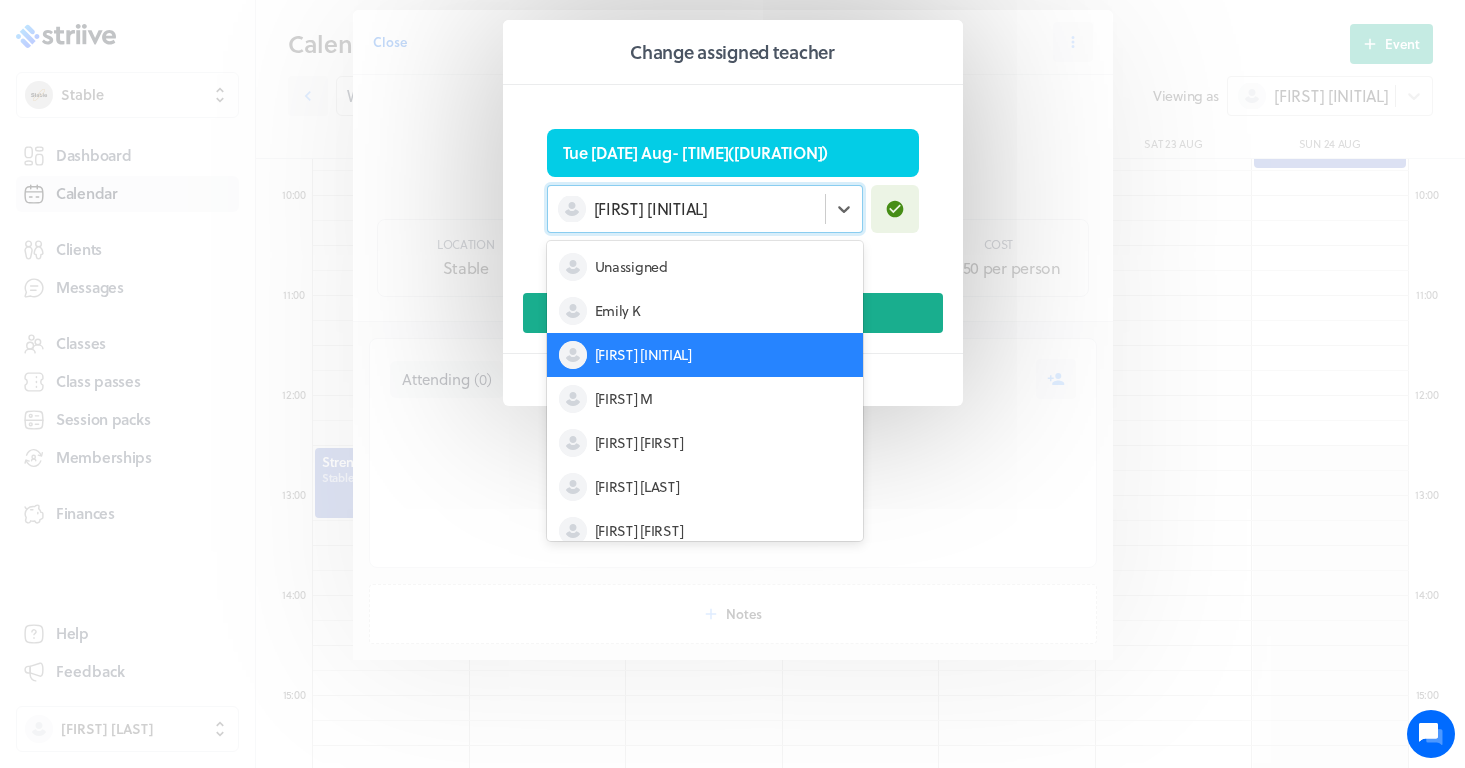 click on "[FIRST] [INITIAL]" at bounding box center [686, 209] 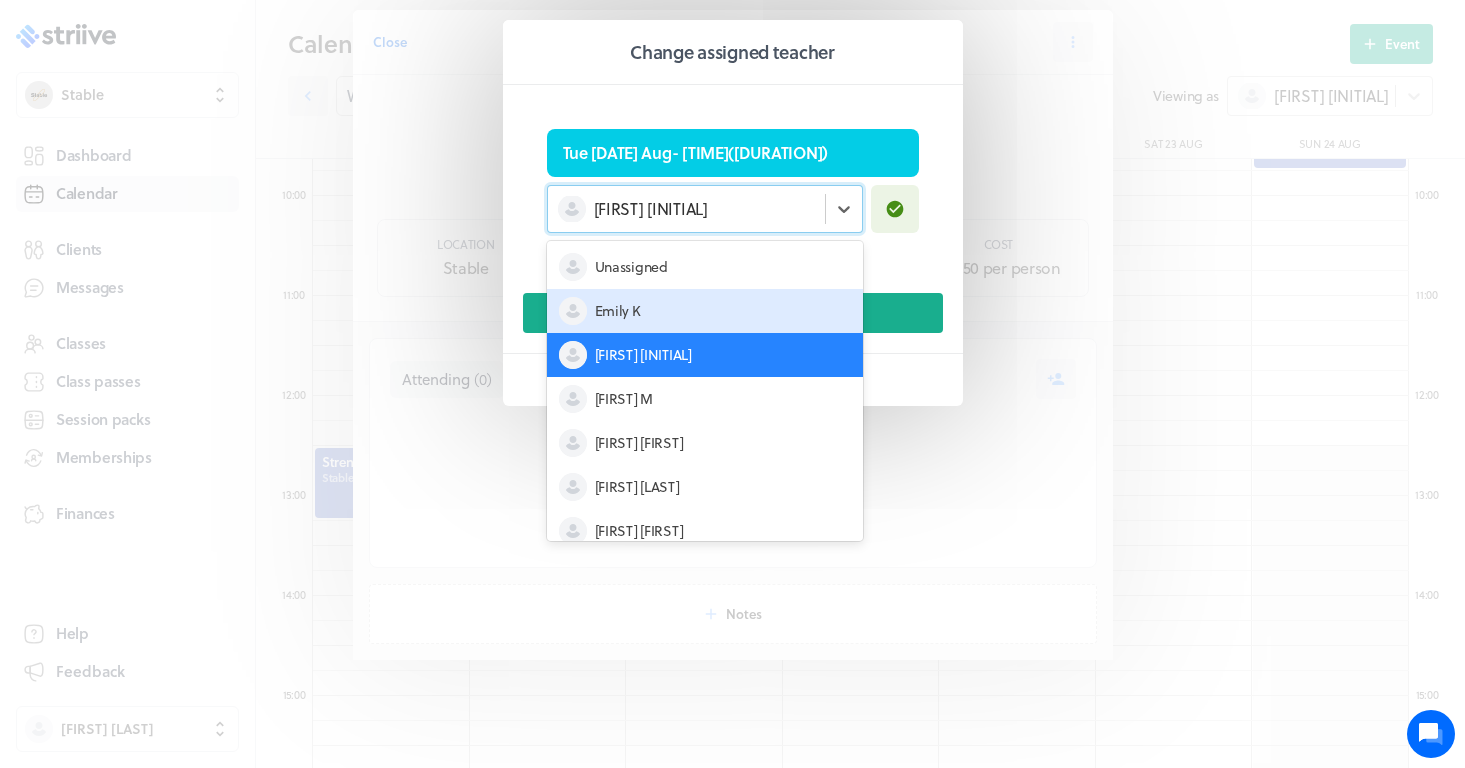click on "Emily K" at bounding box center [705, 311] 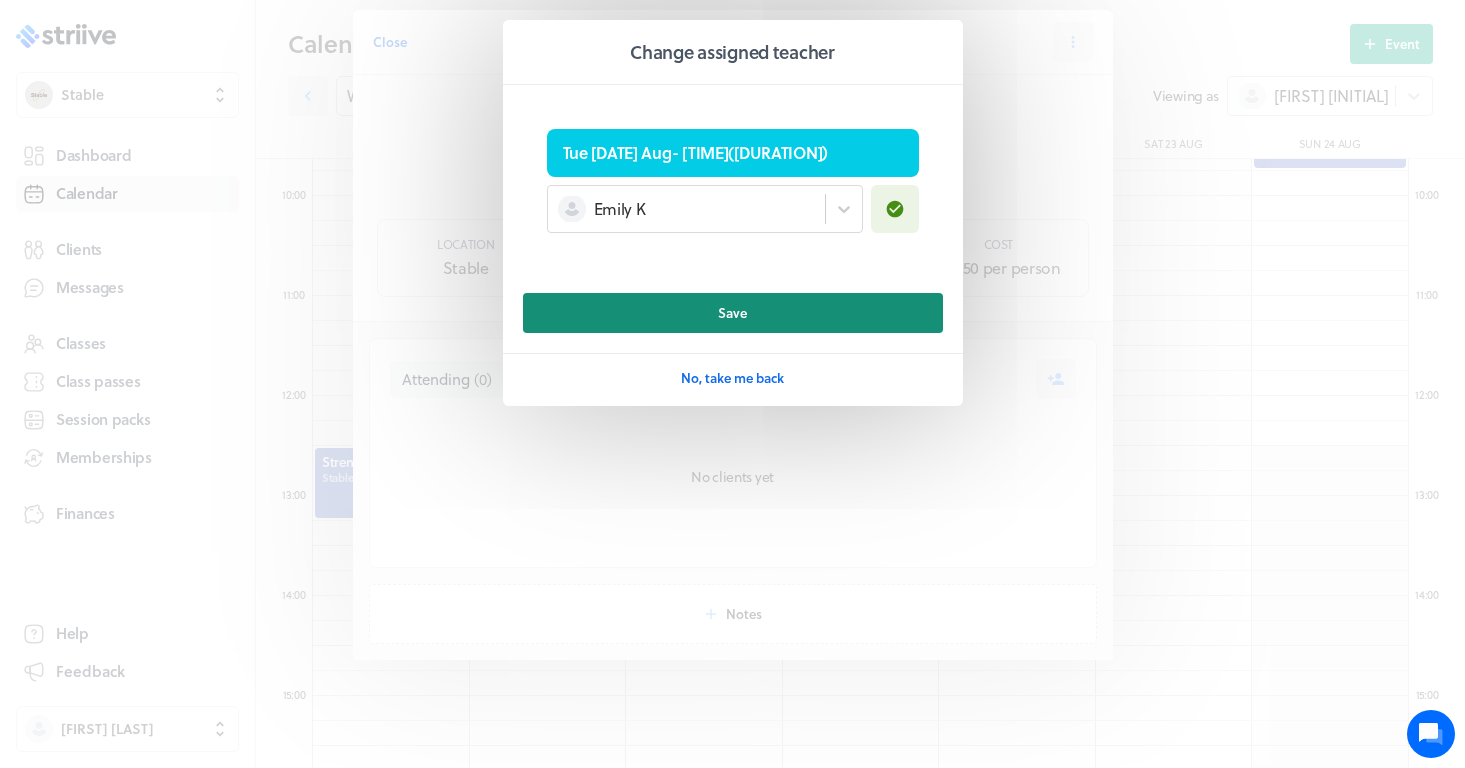 click on "Save" at bounding box center [732, 313] 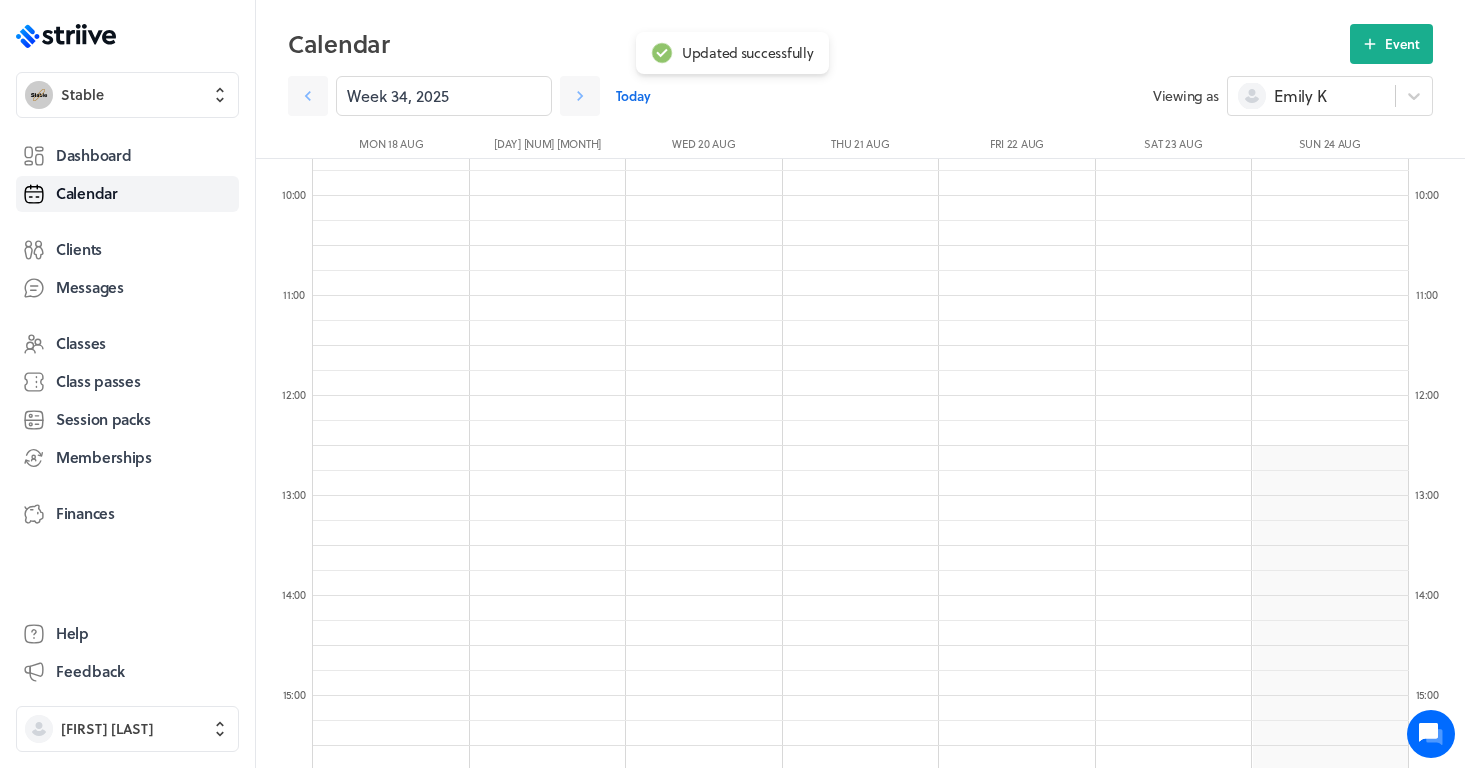 scroll, scrollTop: 0, scrollLeft: 0, axis: both 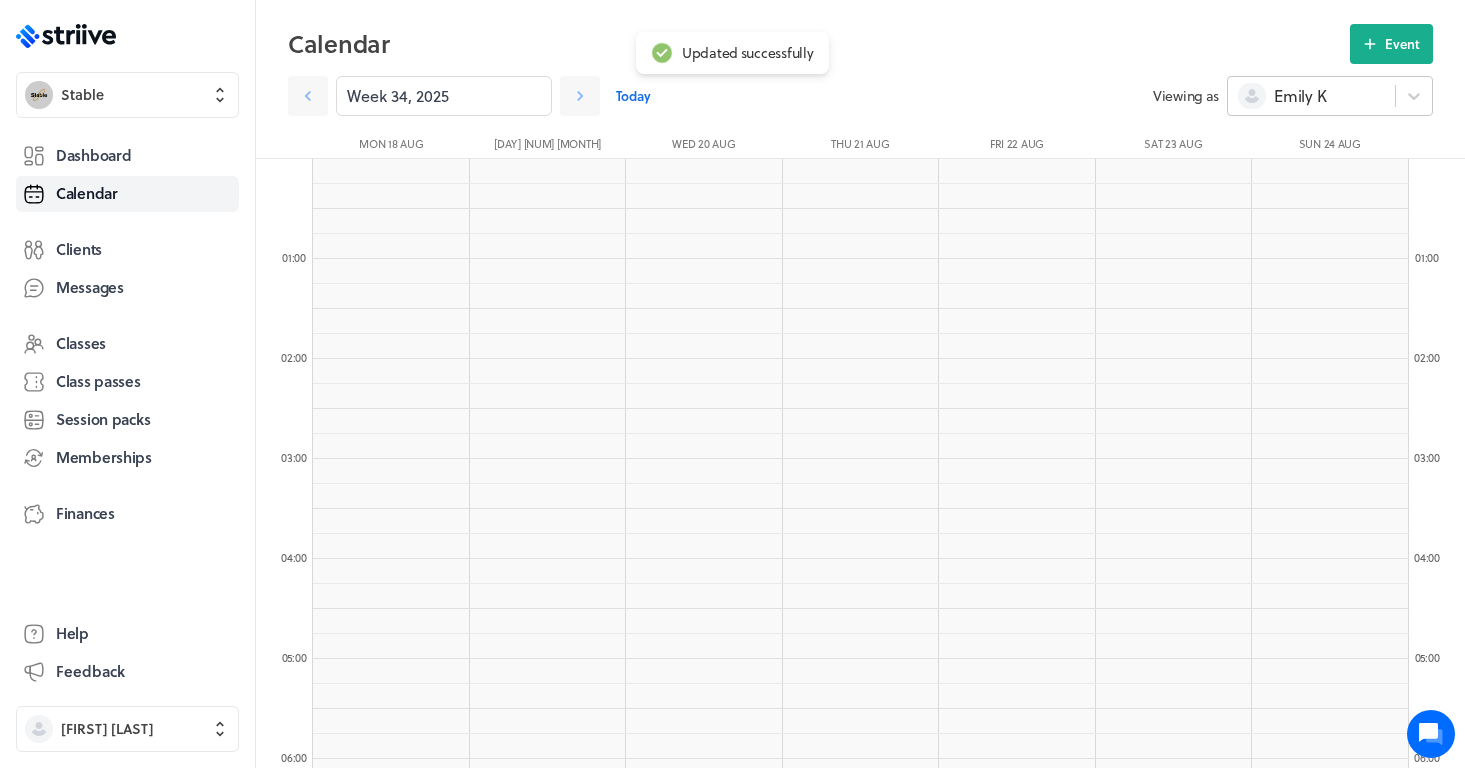 click on "Emily K" at bounding box center [1311, 96] 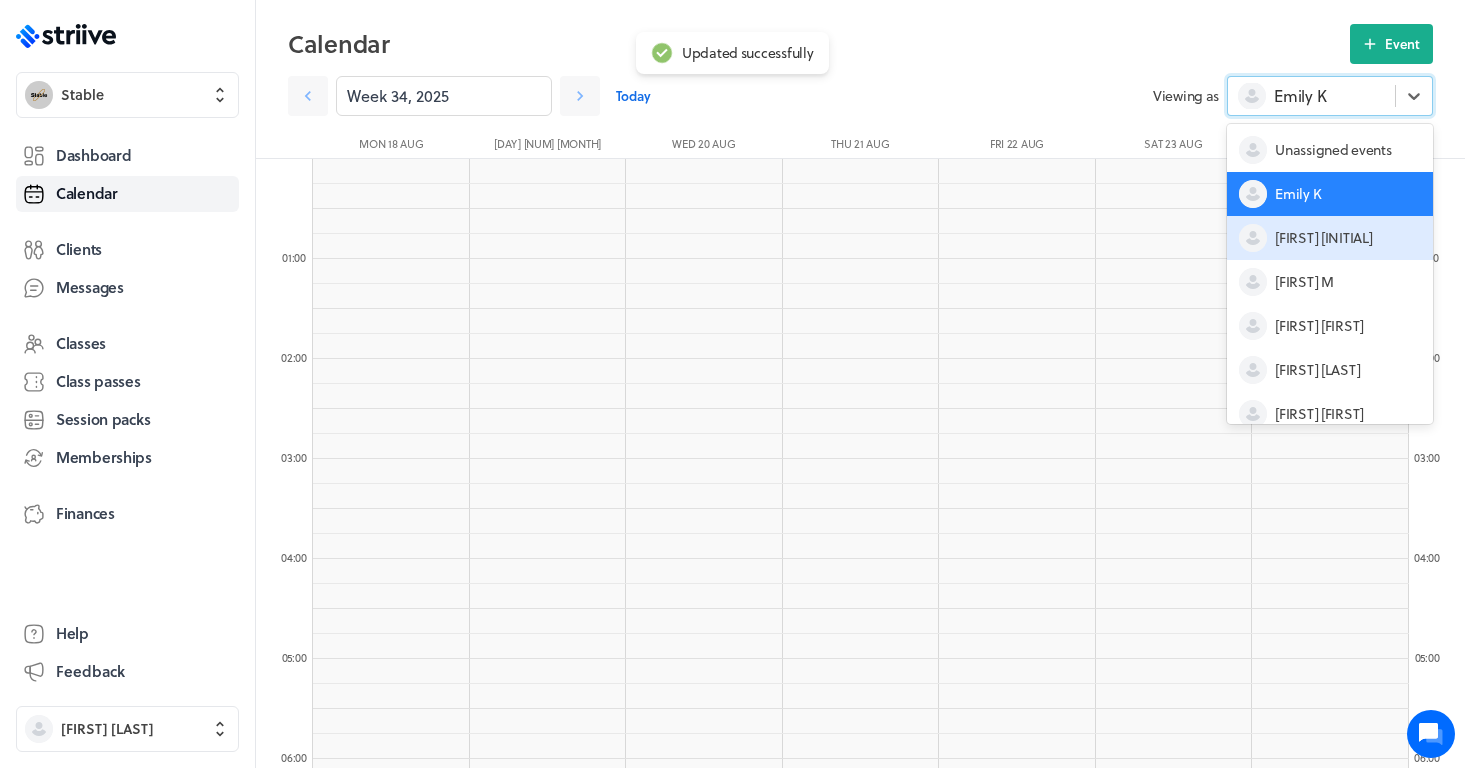 click on "[FIRST] [INITIAL]" at bounding box center [1323, 238] 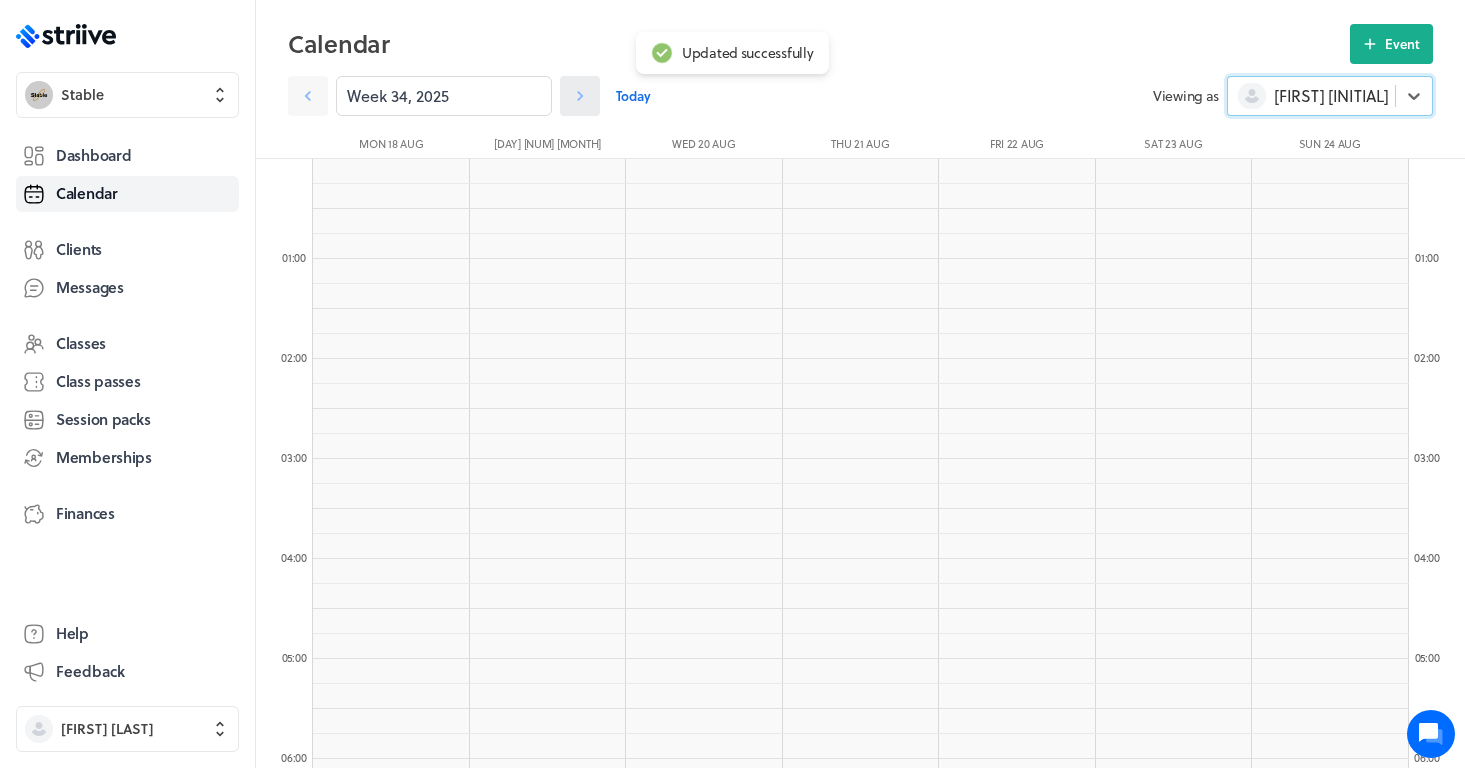 click 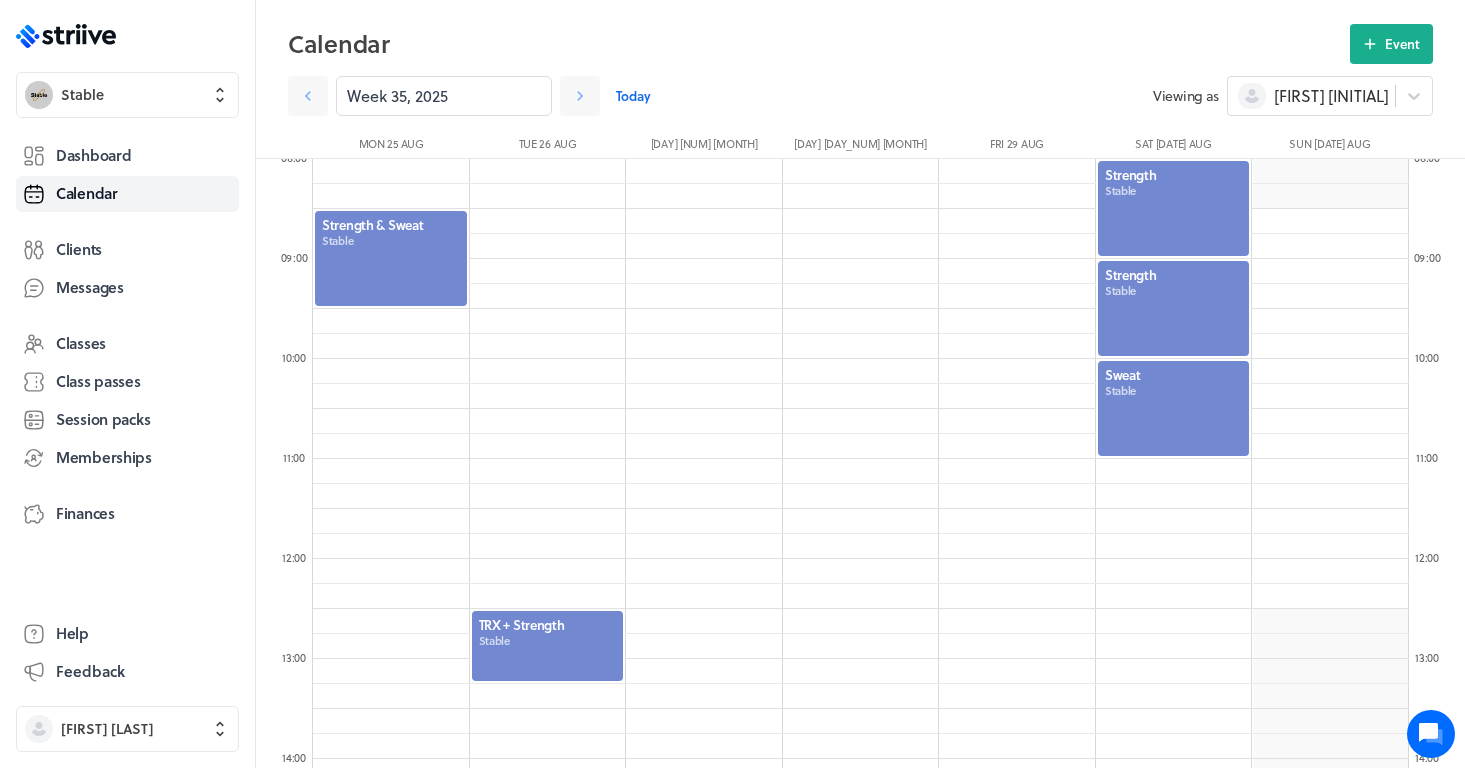 scroll, scrollTop: 1188, scrollLeft: 0, axis: vertical 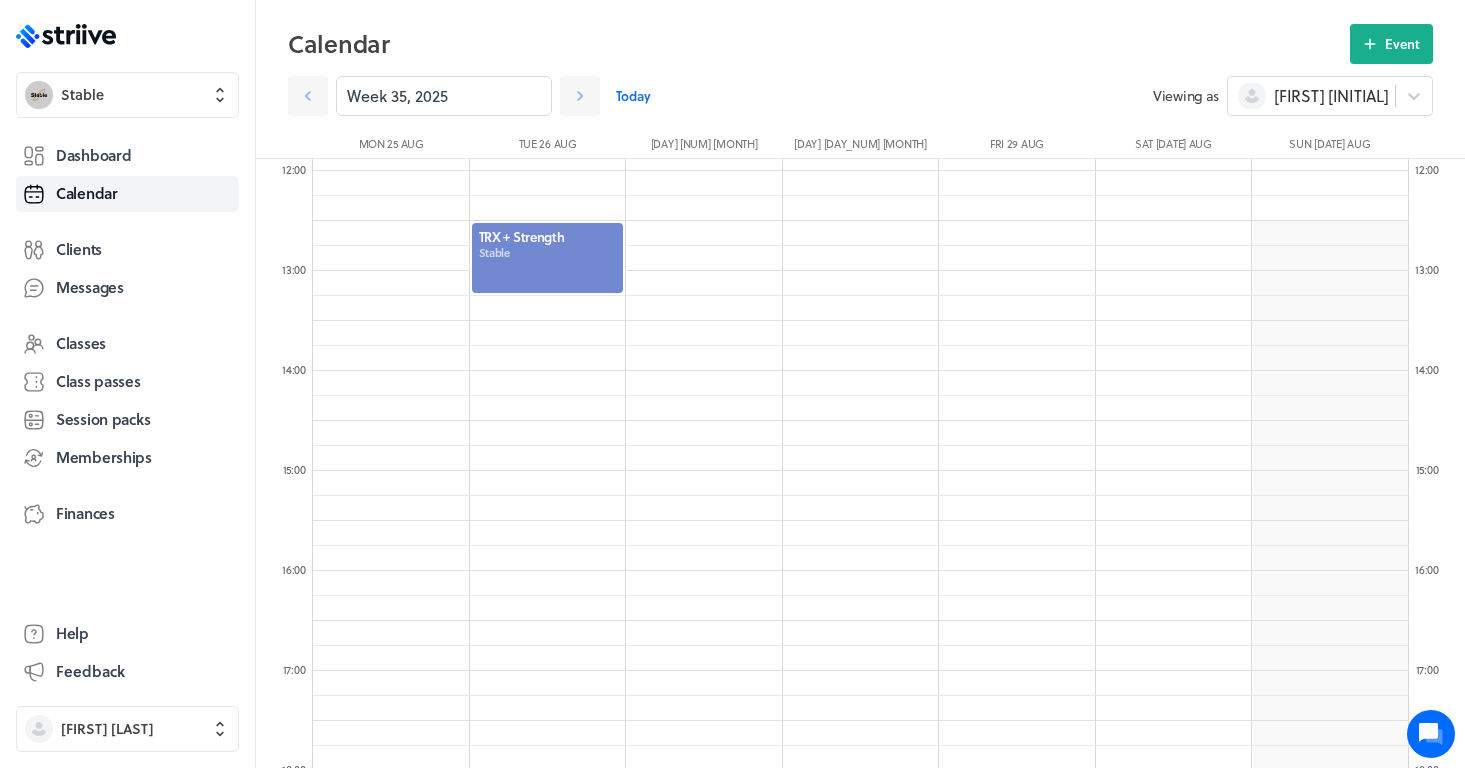 click at bounding box center (548, 258) 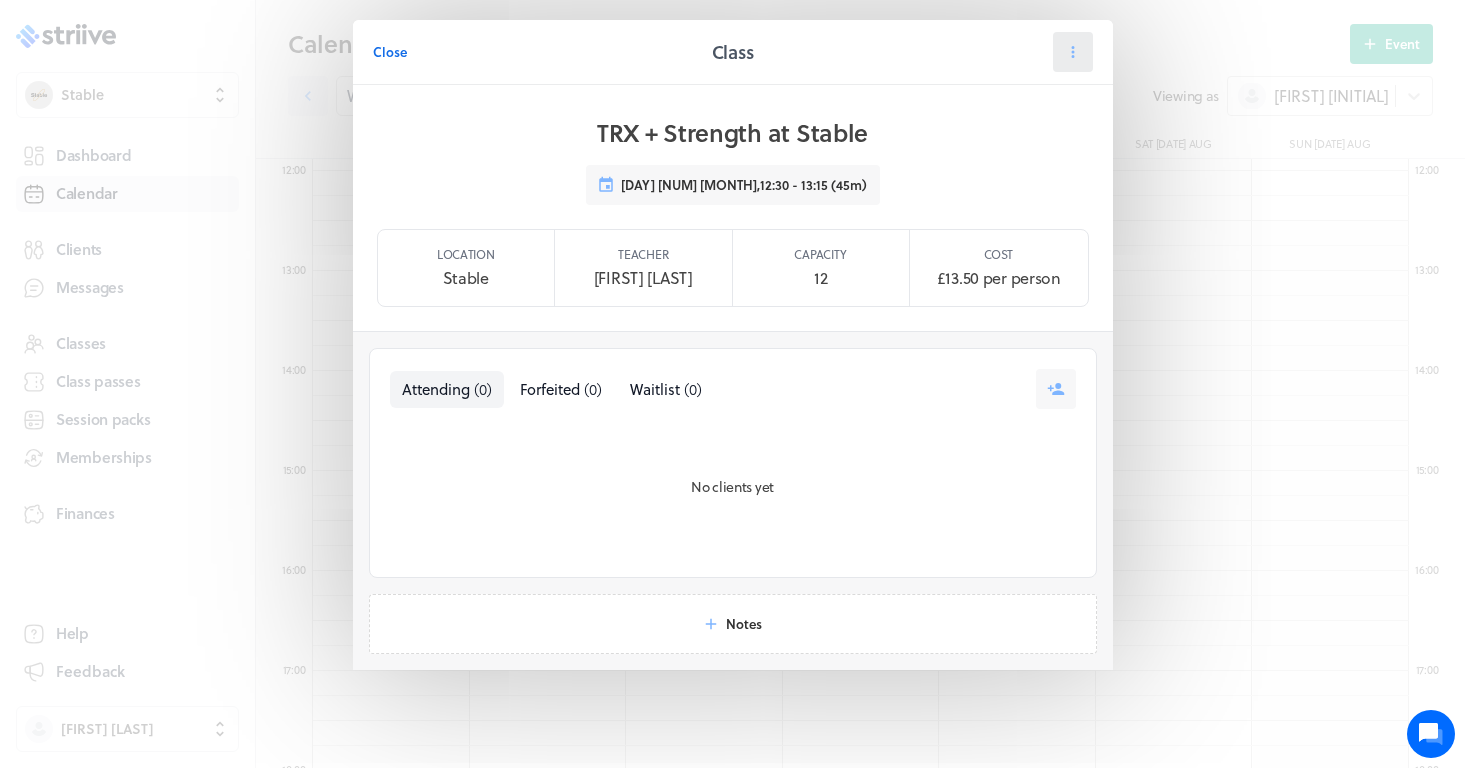 click 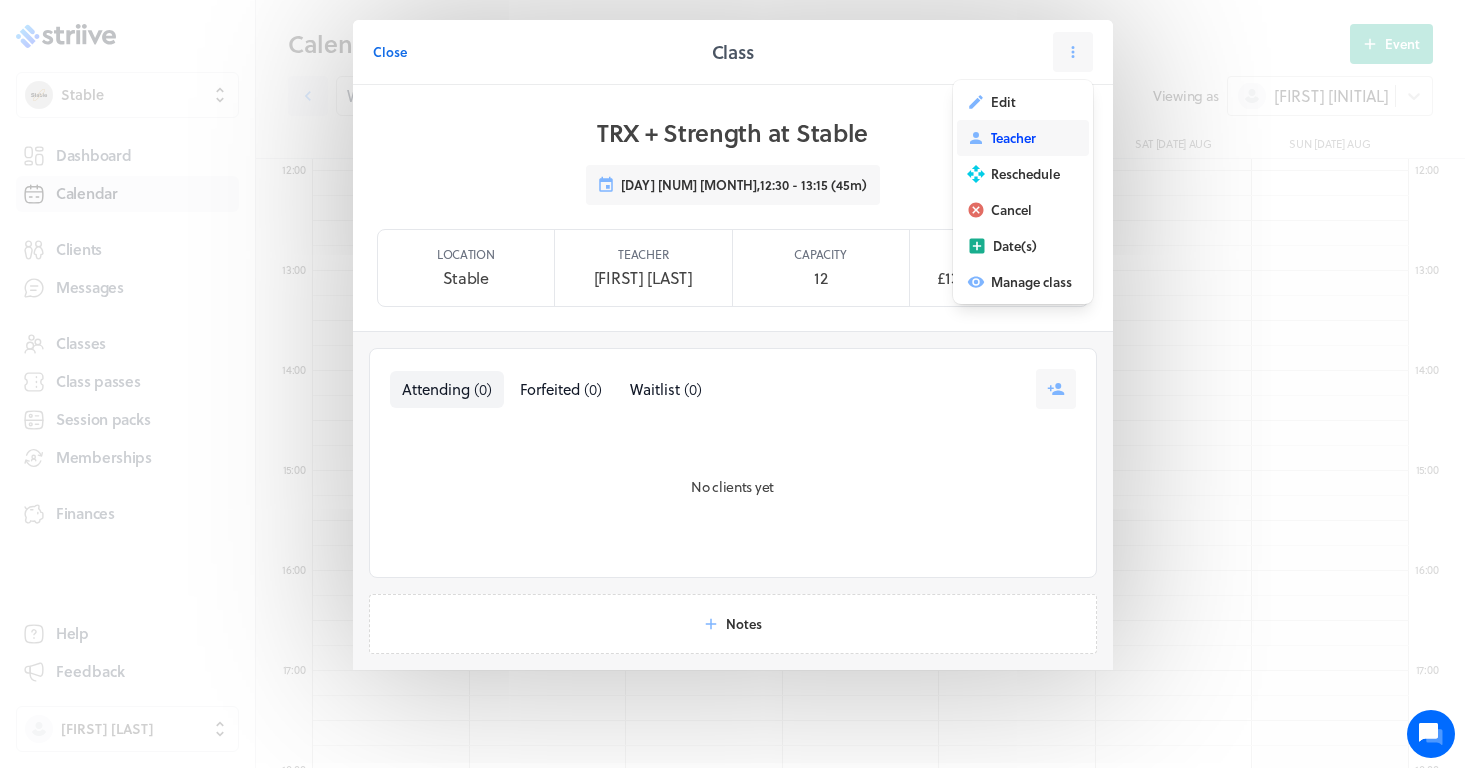 click on "Teacher" at bounding box center (1013, 138) 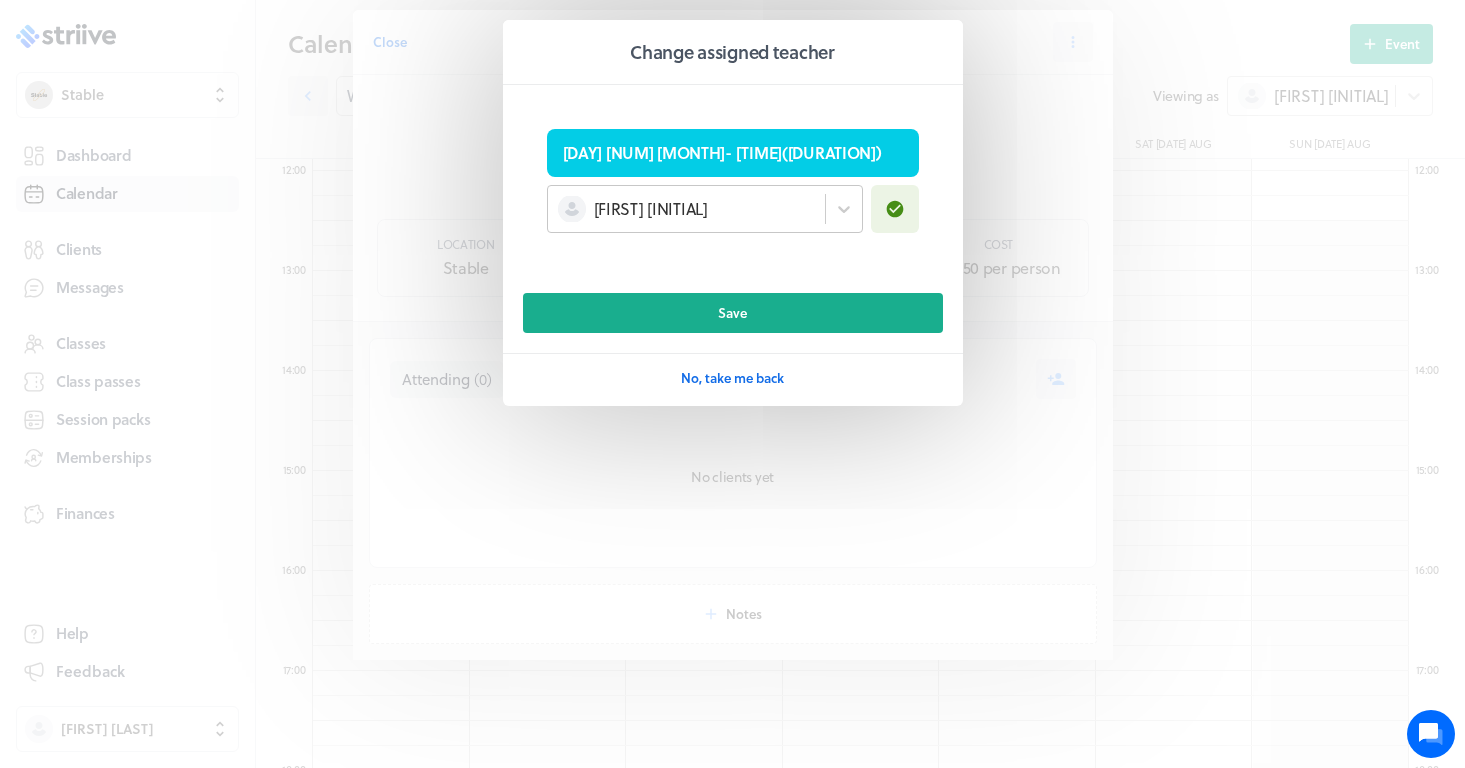 click on "[FIRST] [INITIAL]" at bounding box center [686, 209] 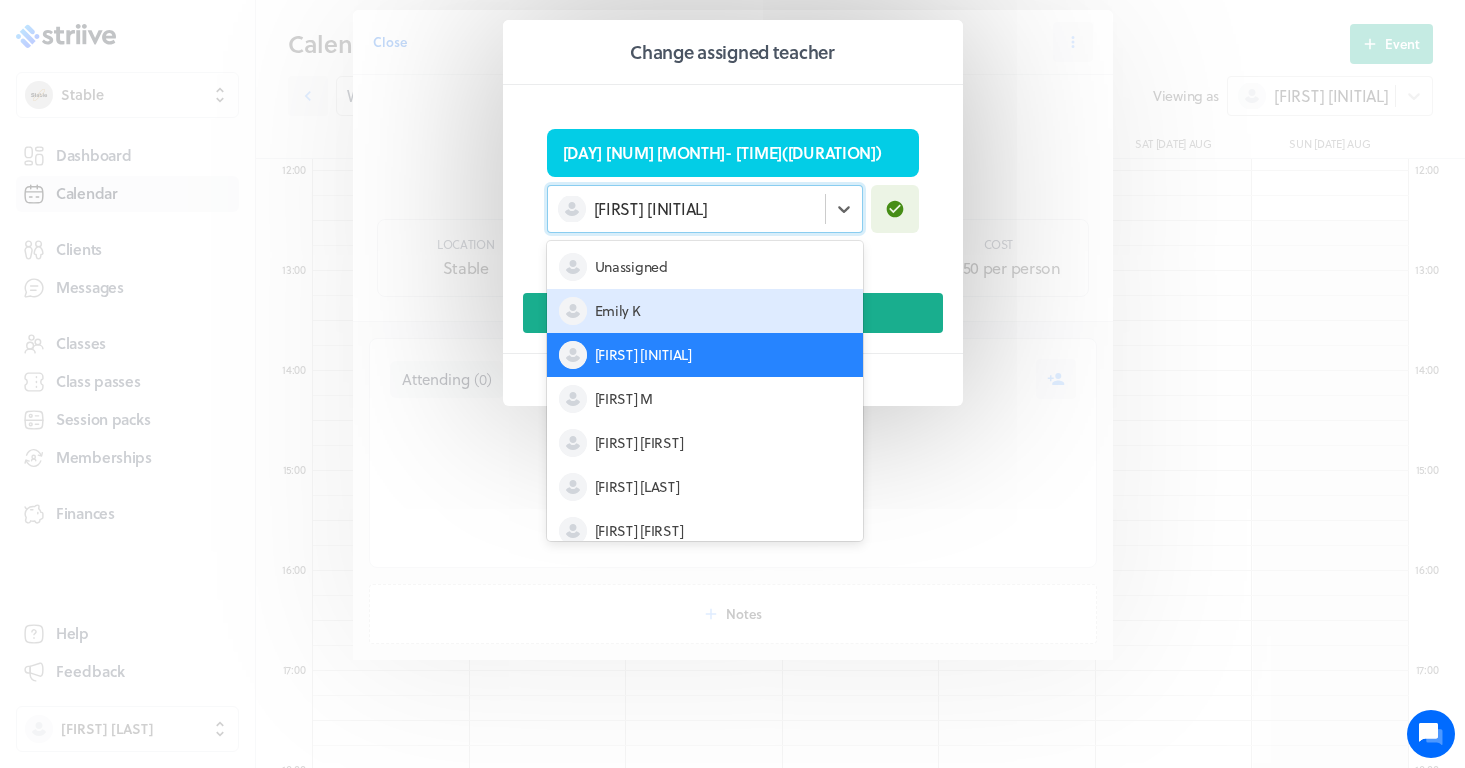click on "Emily K" at bounding box center [618, 311] 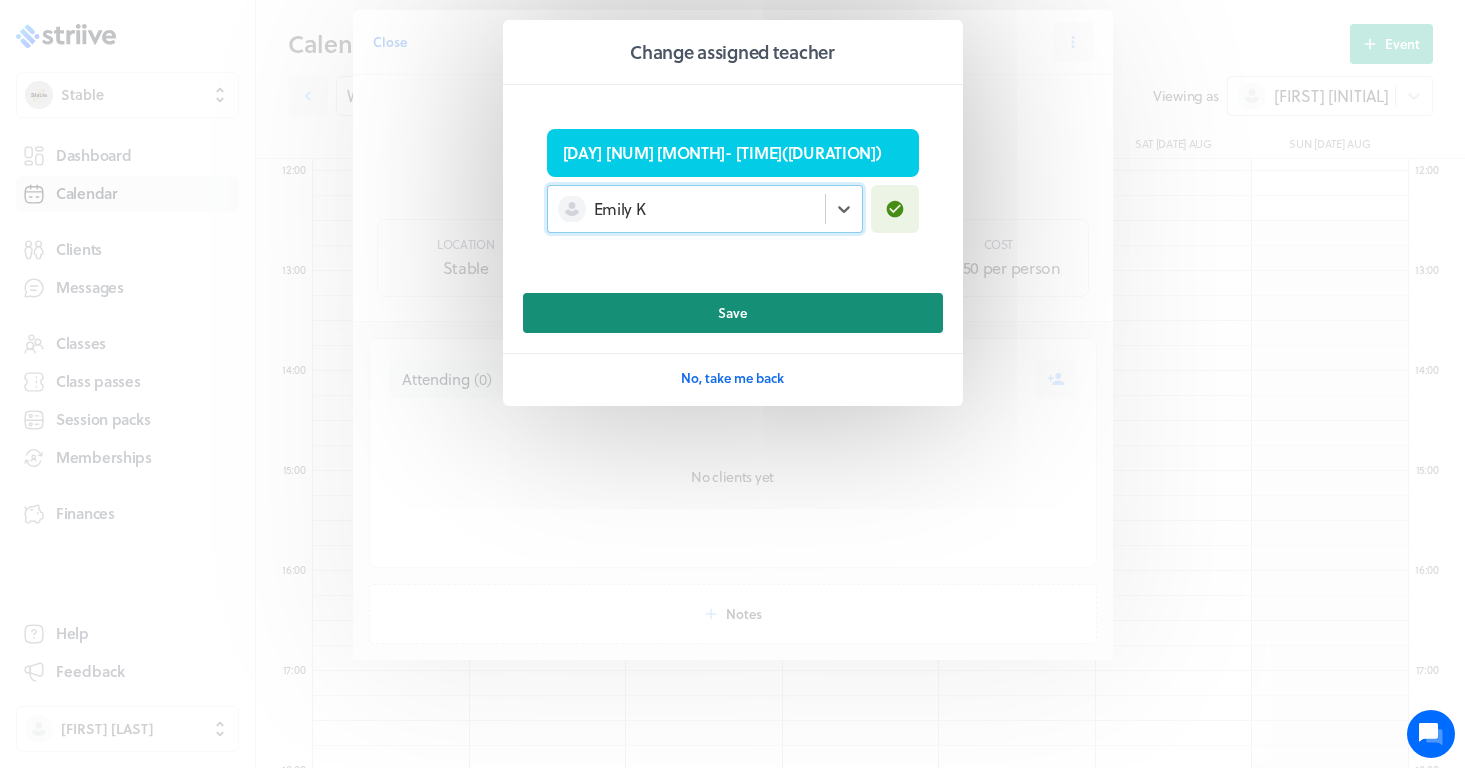 click on "Save" at bounding box center [733, 313] 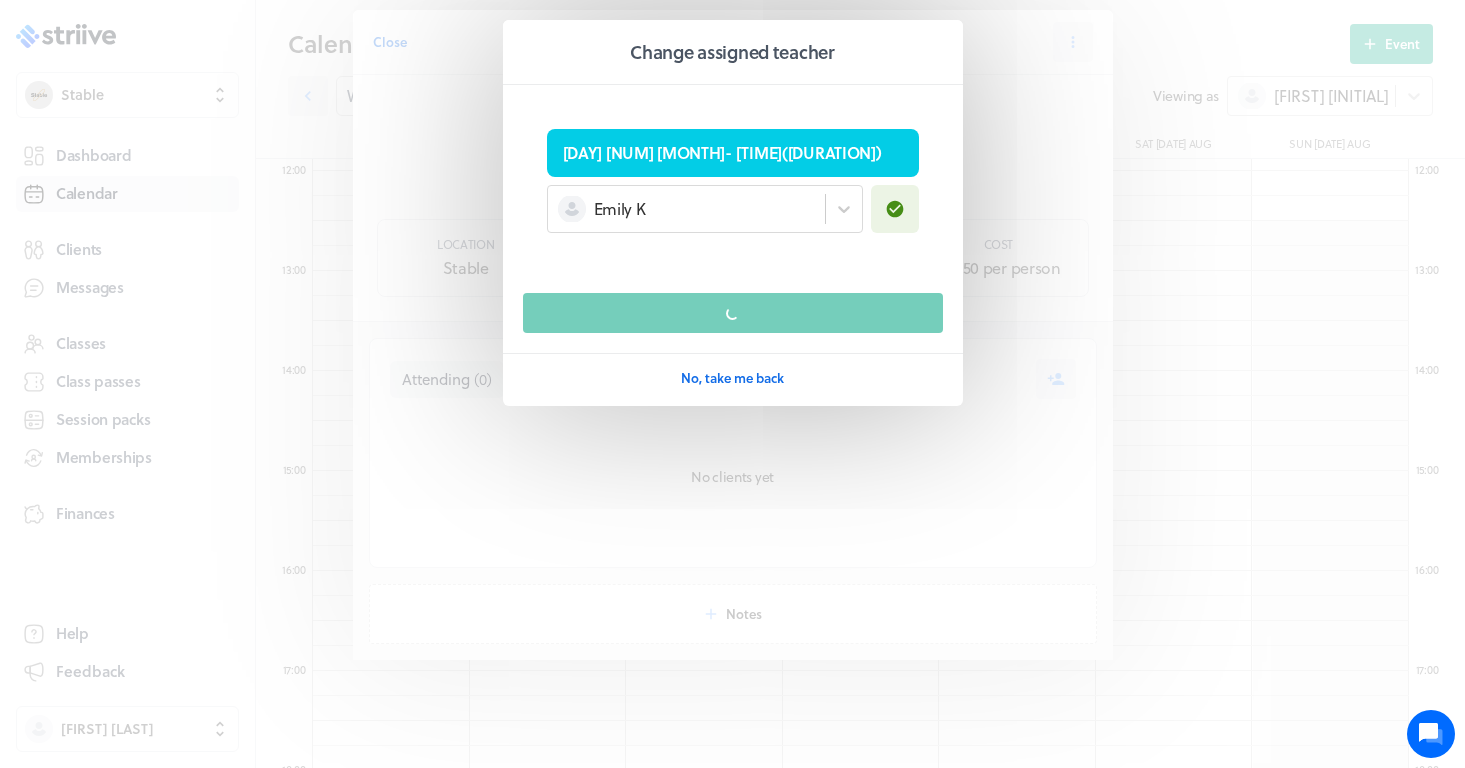 scroll, scrollTop: 0, scrollLeft: 0, axis: both 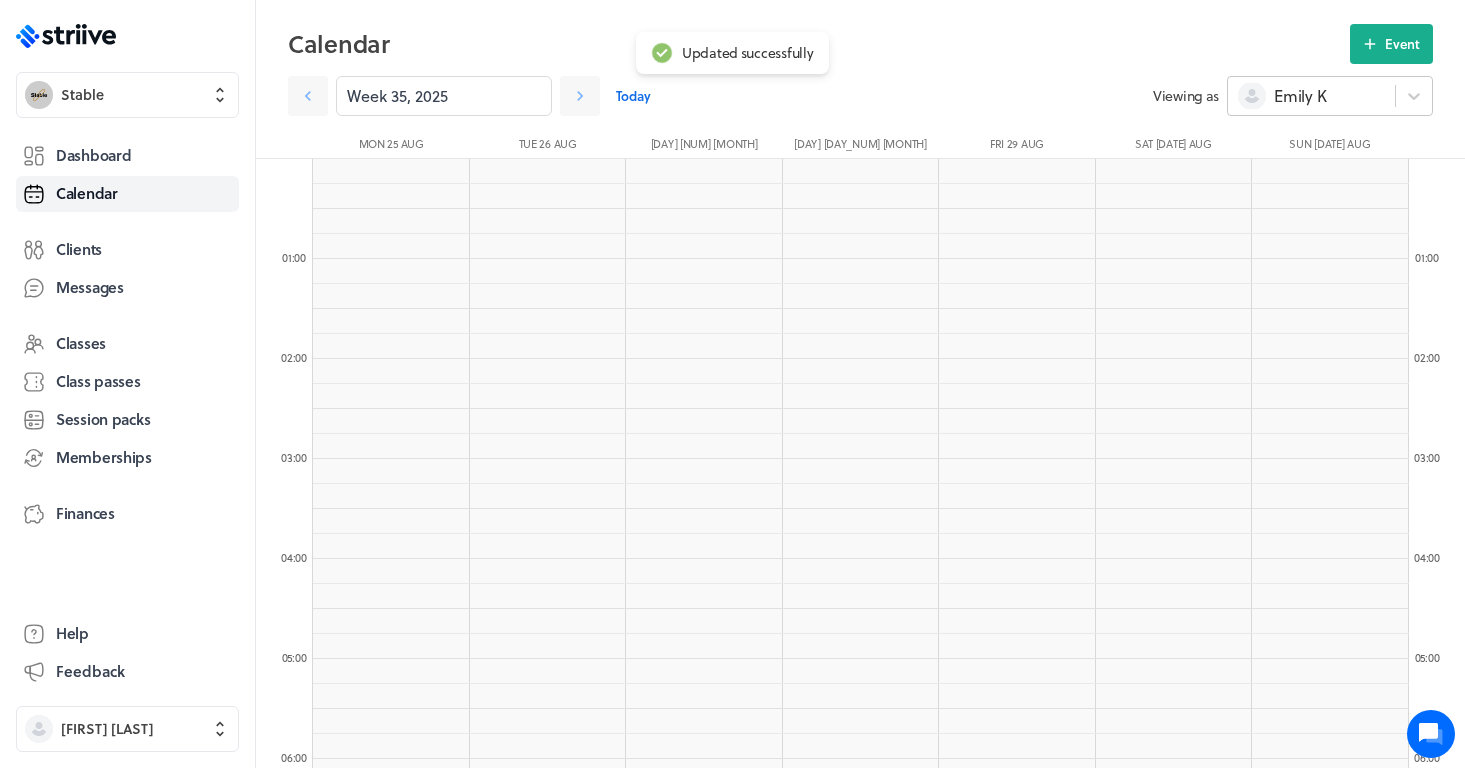 click on "Calendar
Event
Week [NUM], [YEAR]
Today
Viewing as [FIRST] [INITIAL]
Mon [NUM] [MONTH]
Tue [NUM] [MONTH]
Wed [NUM] [MONTH]
Thu [NUM] [MONTH]
Fri [NUM] [MONTH]
Sat [NUM] [MONTH]" at bounding box center [860, 91] 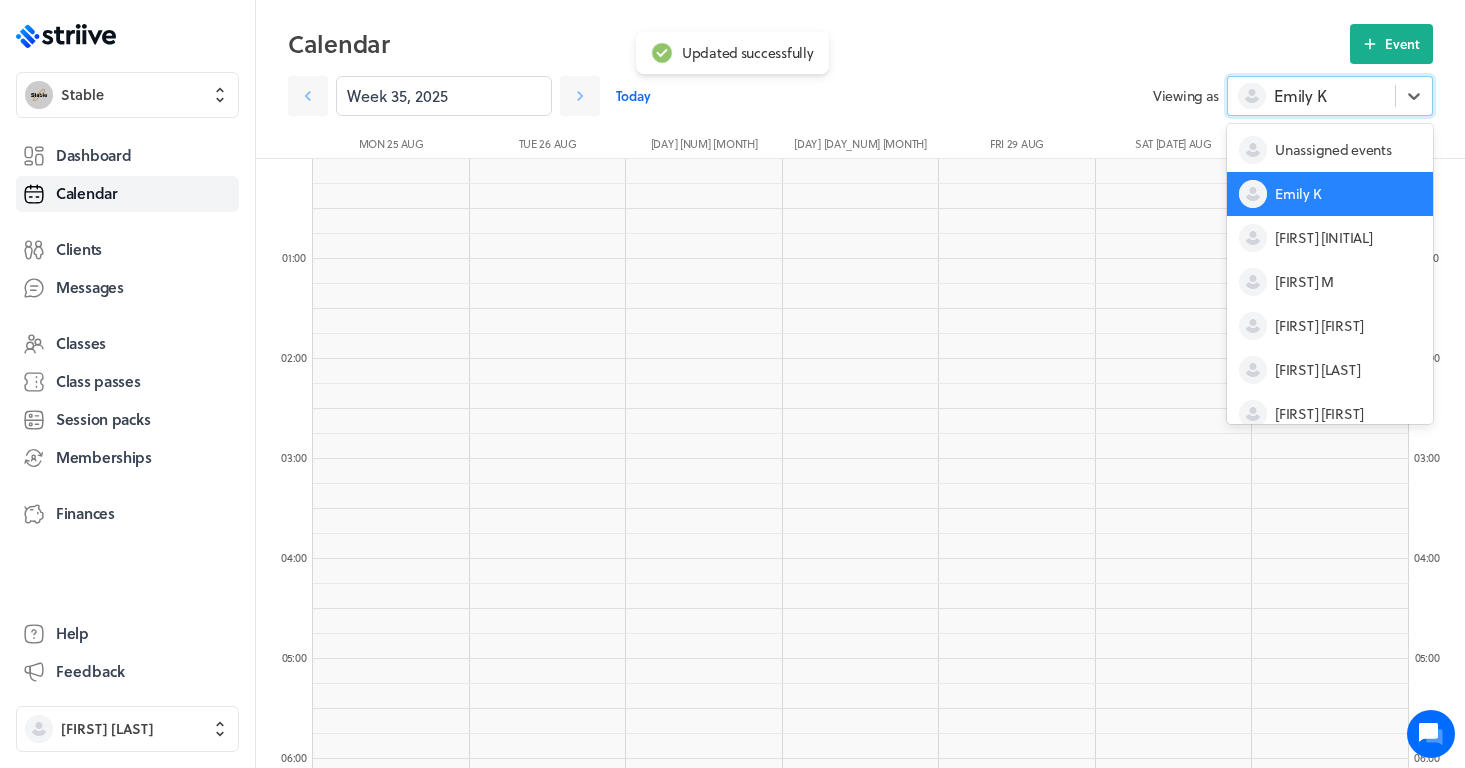 click on "Emily K" at bounding box center [1282, 96] 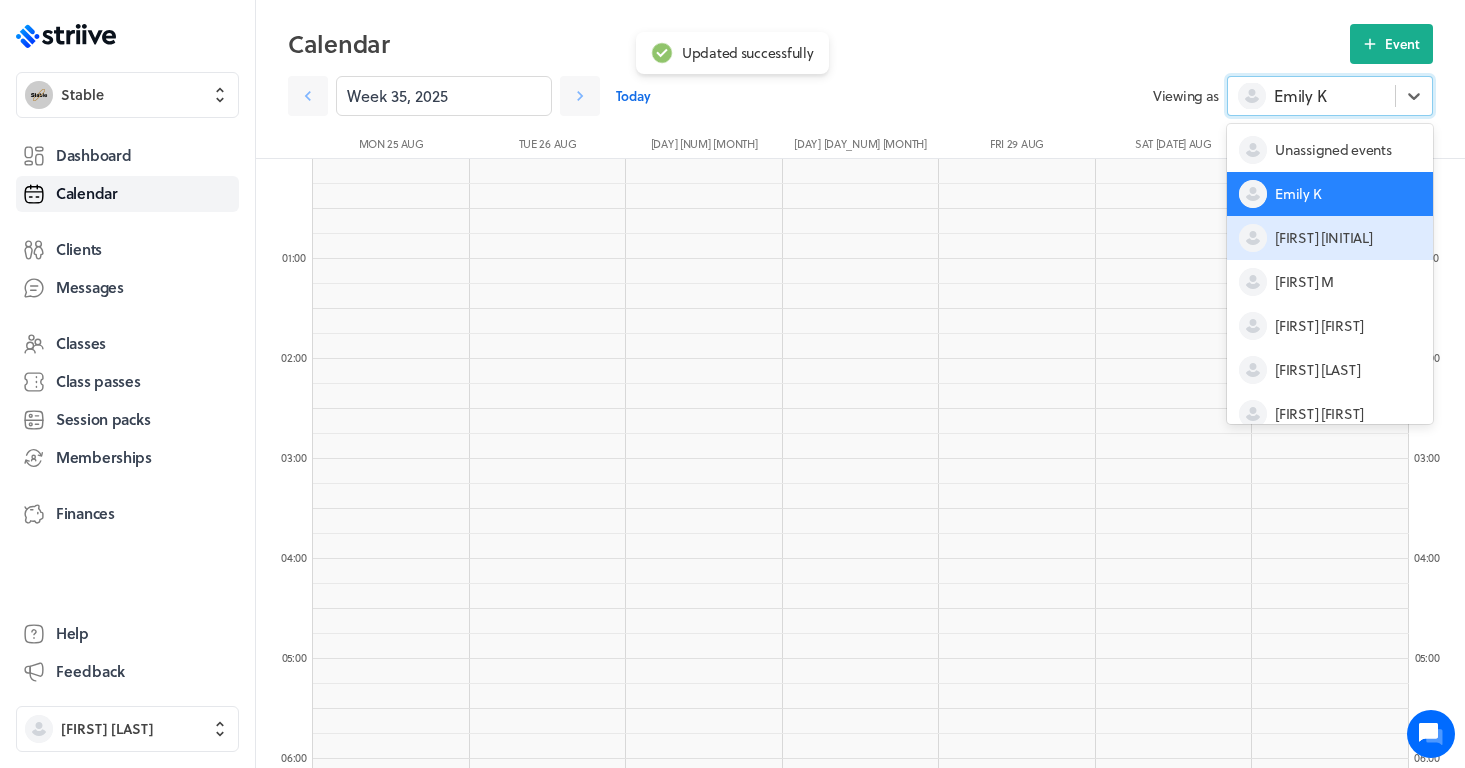 click on "[FIRST] [INITIAL]" at bounding box center (1323, 238) 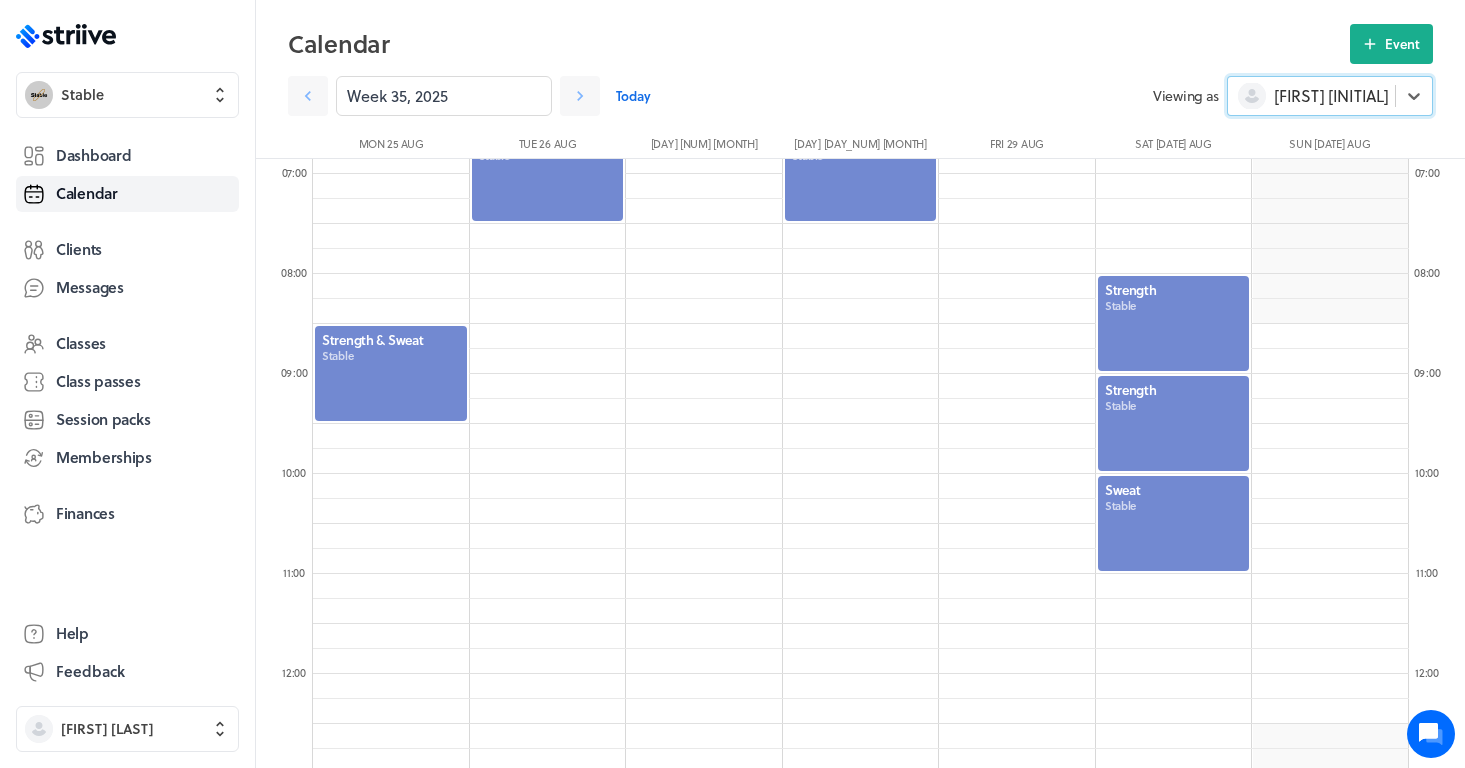 scroll, scrollTop: 770, scrollLeft: 0, axis: vertical 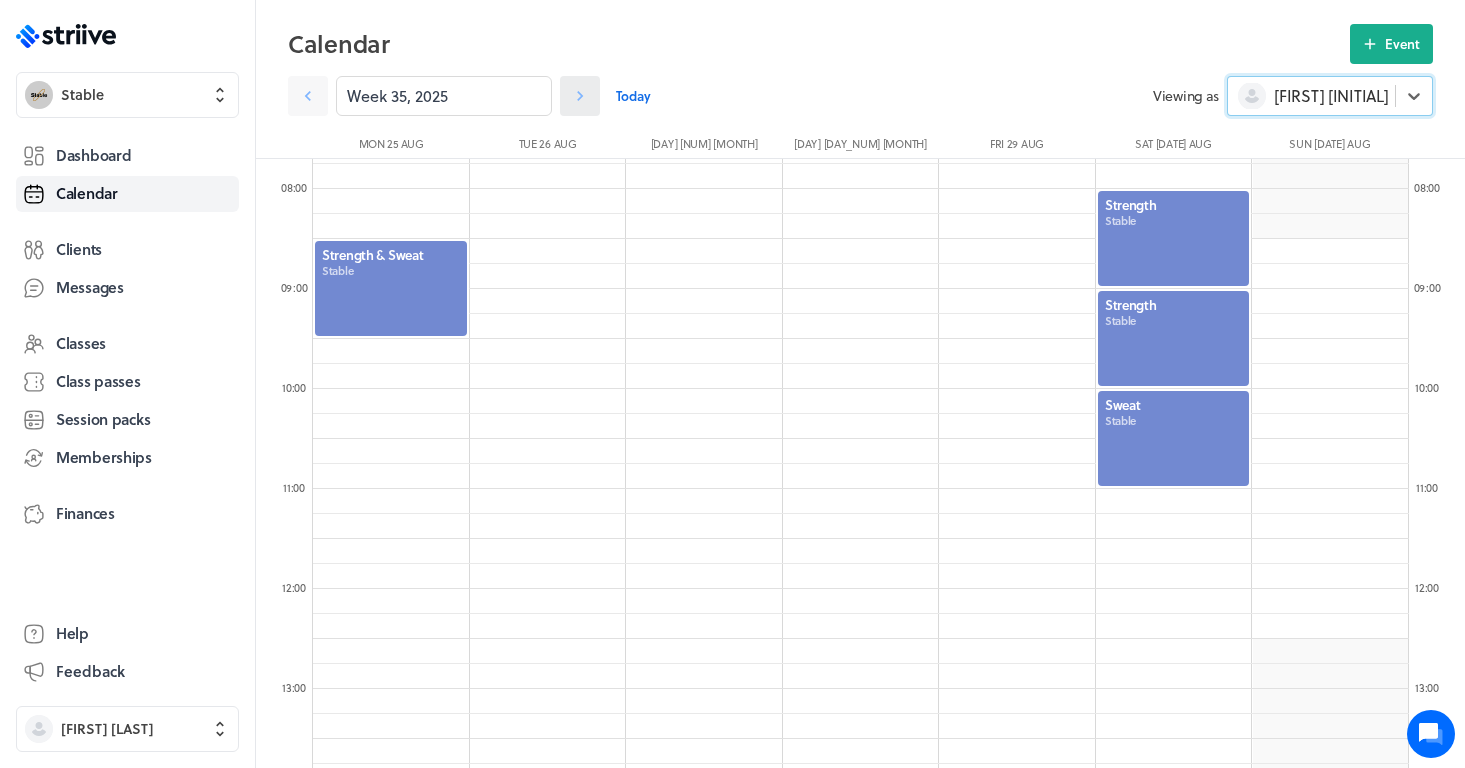 click 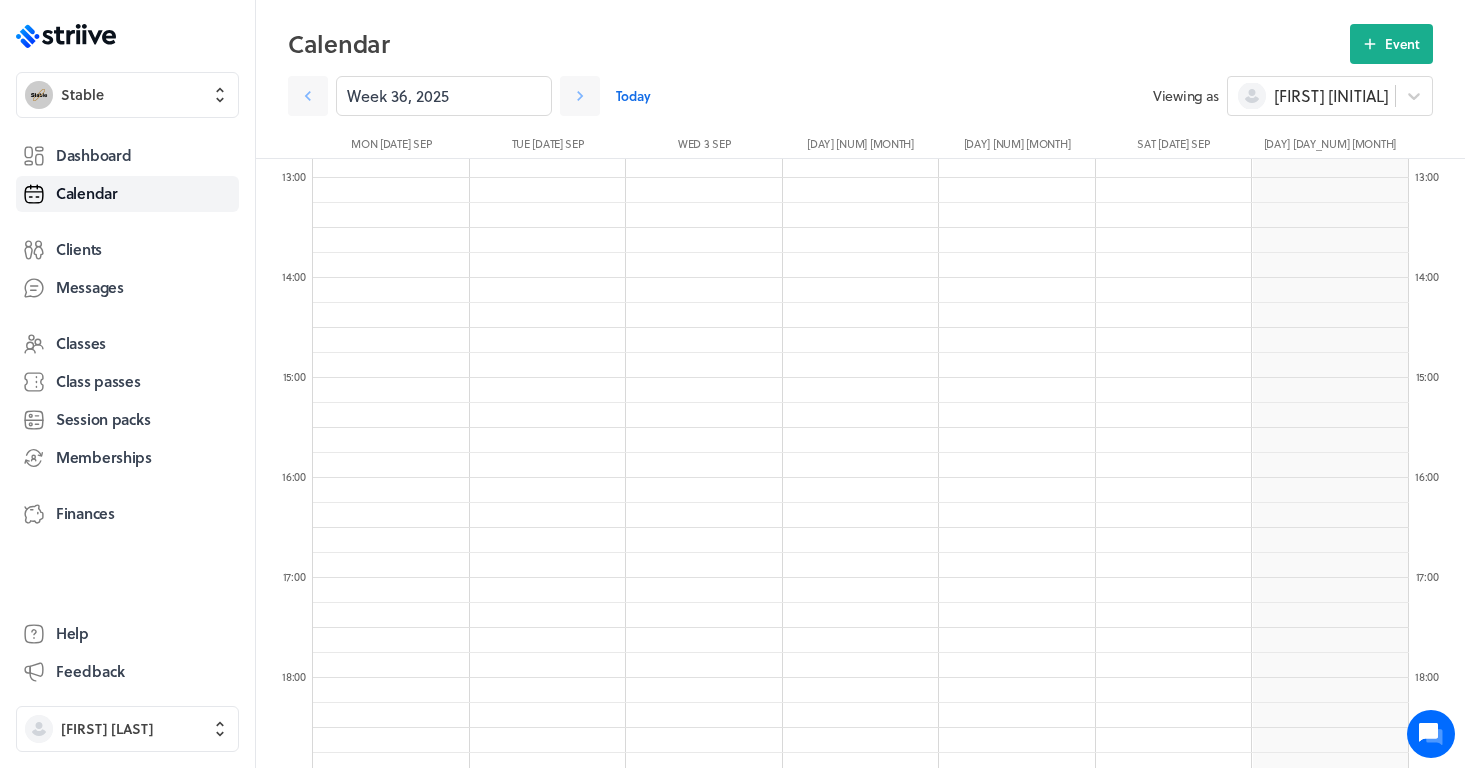 scroll, scrollTop: 1365, scrollLeft: 0, axis: vertical 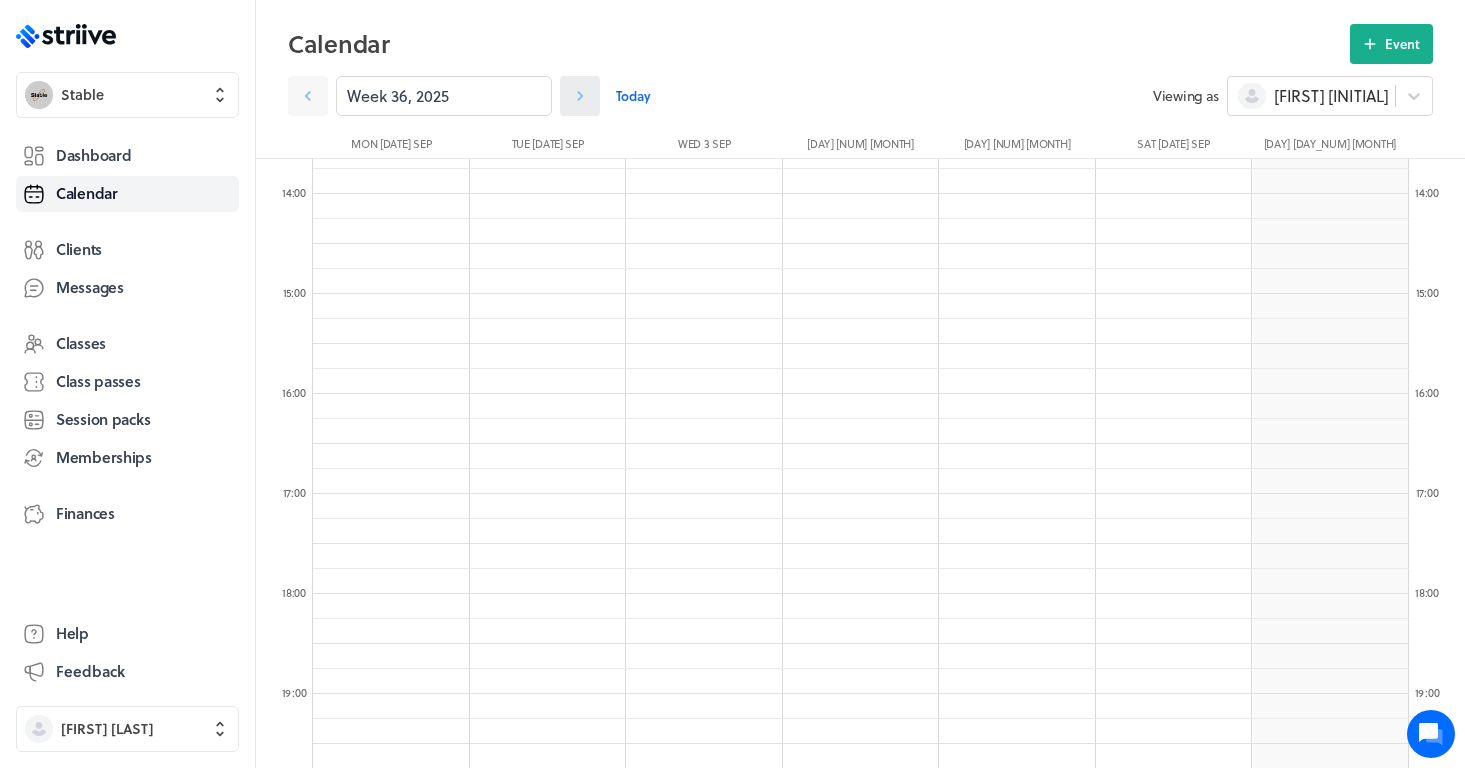 click at bounding box center [580, 96] 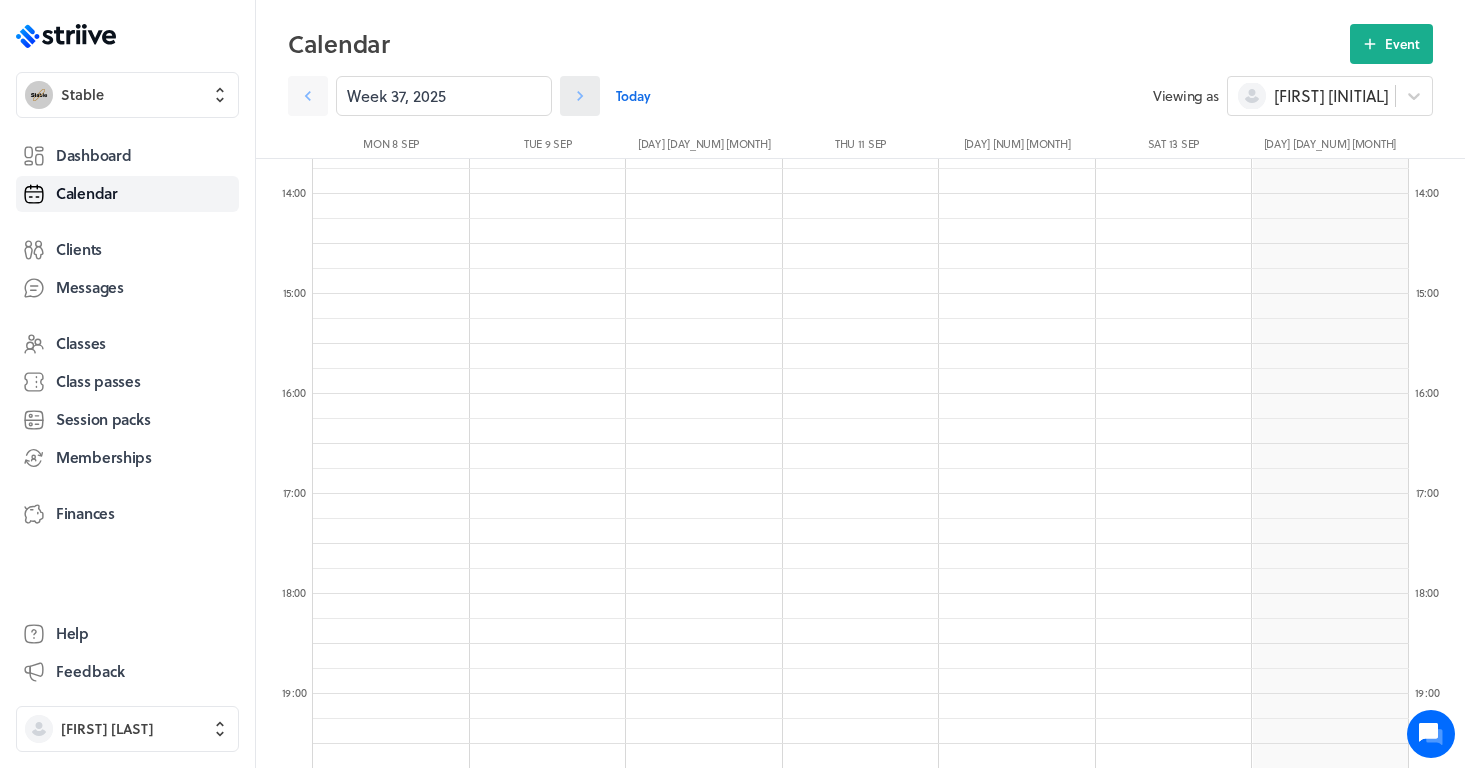 click 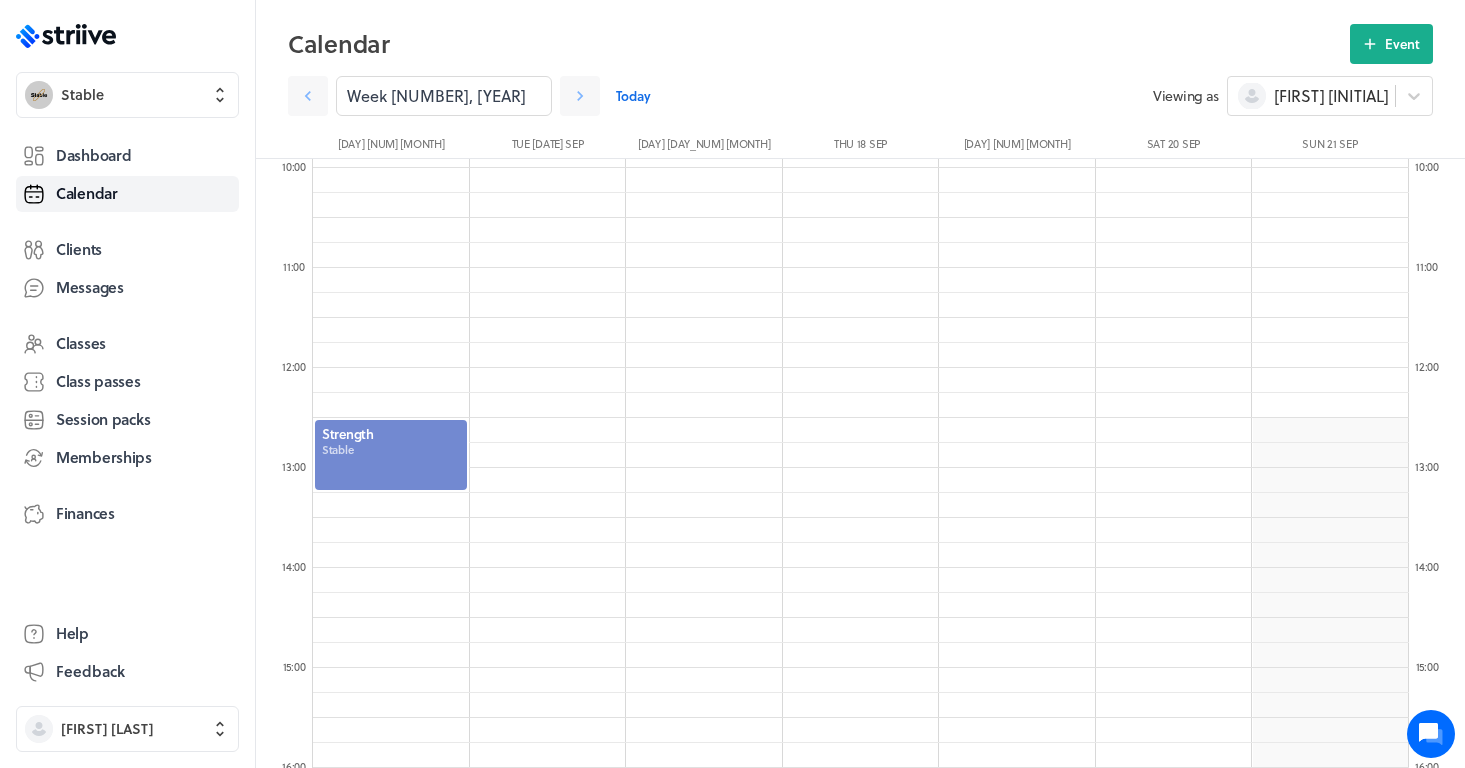 scroll, scrollTop: 982, scrollLeft: 0, axis: vertical 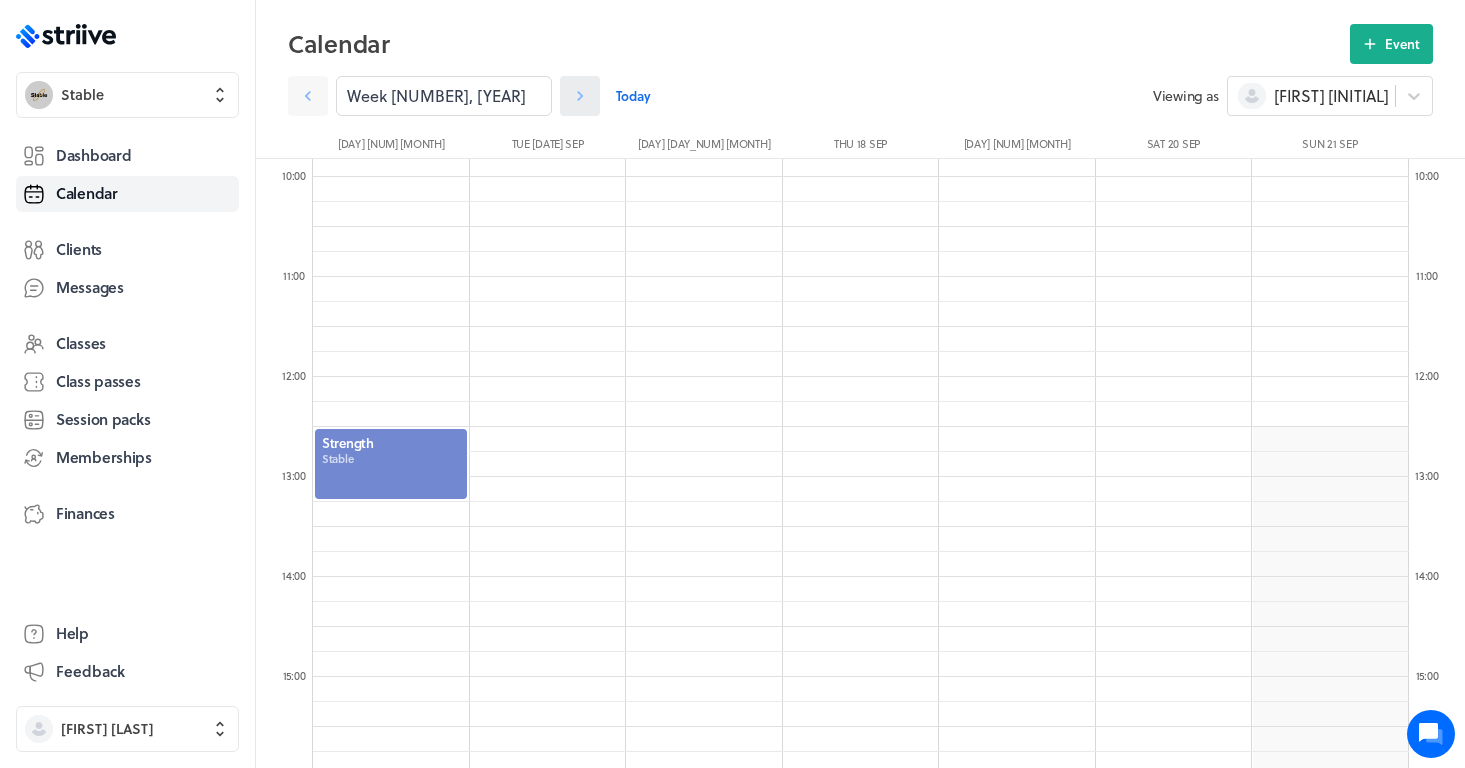 click 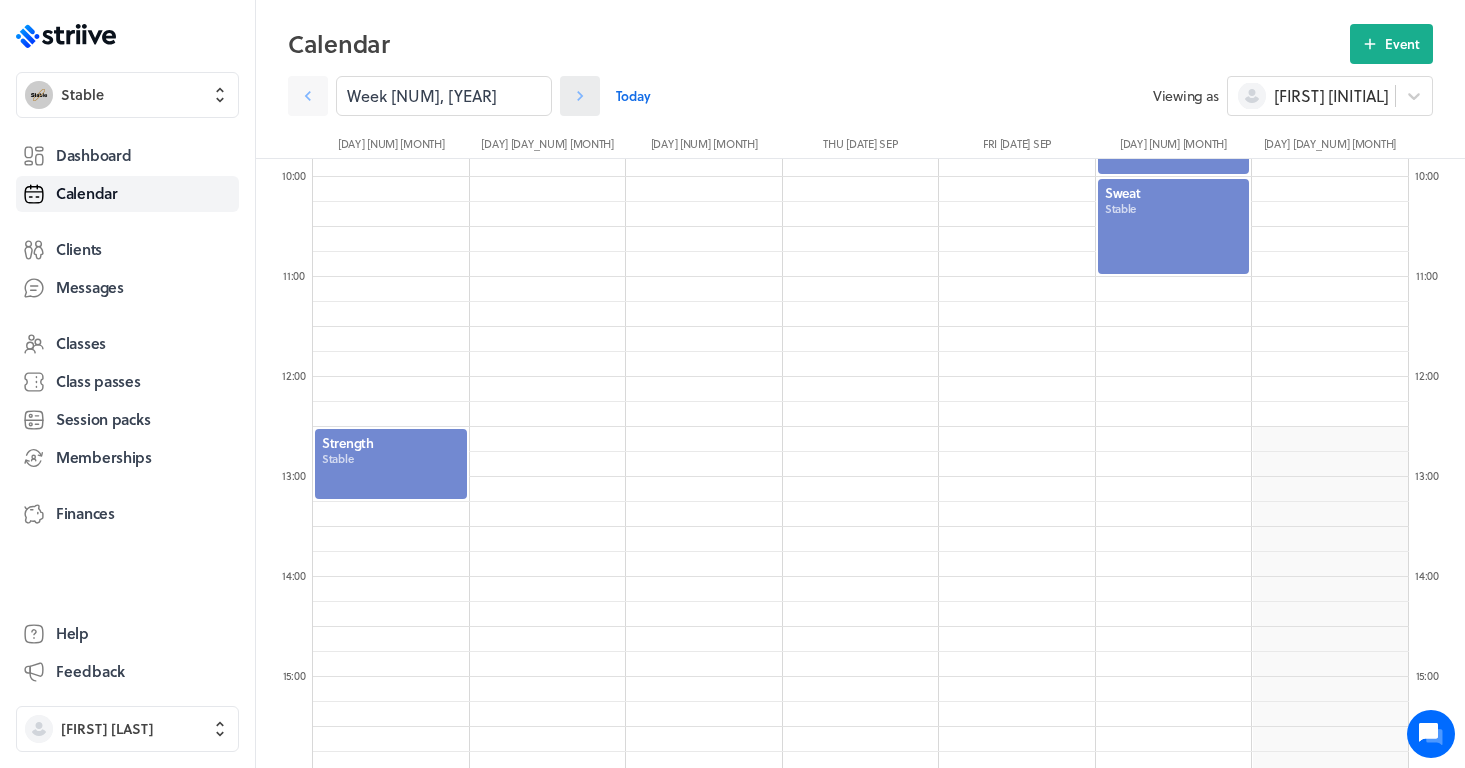 click 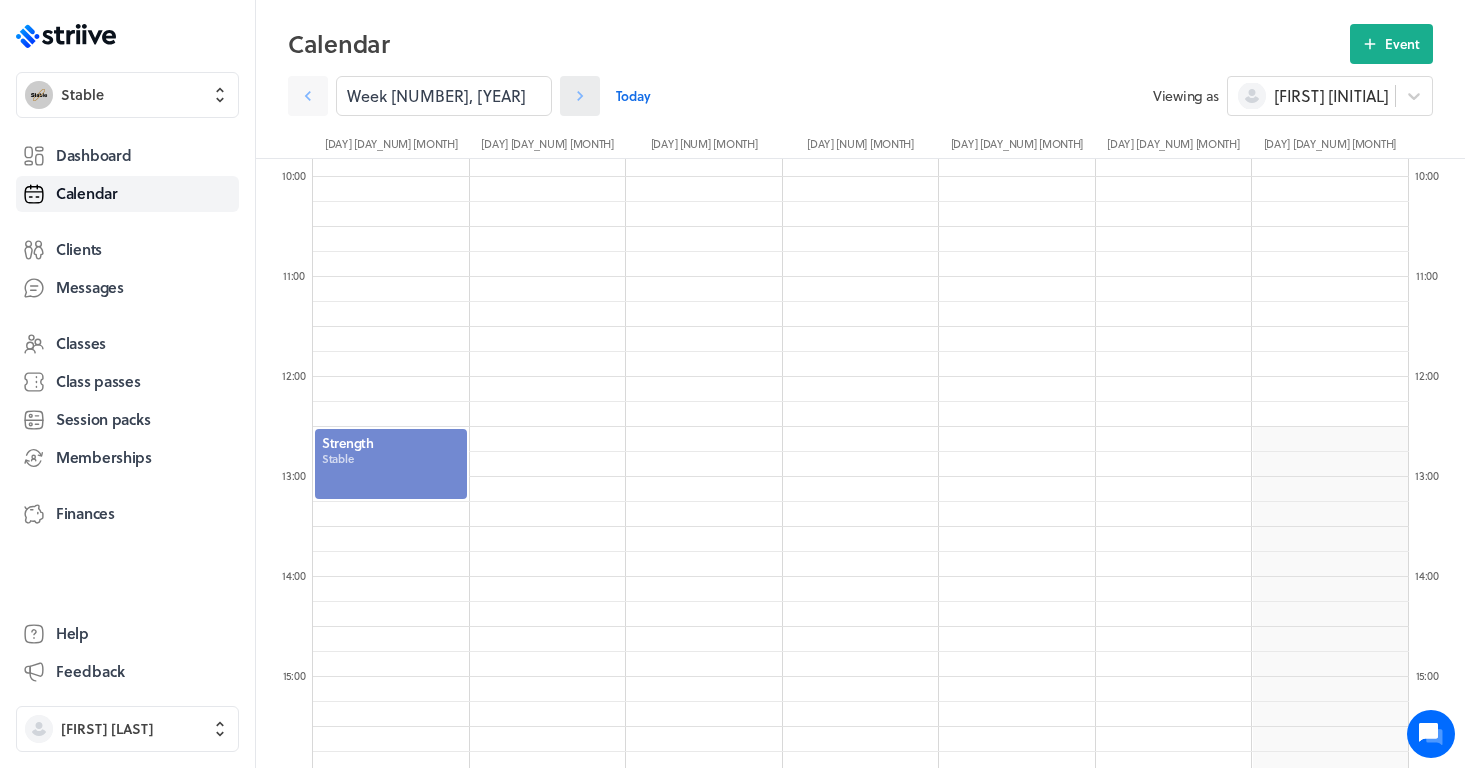 click 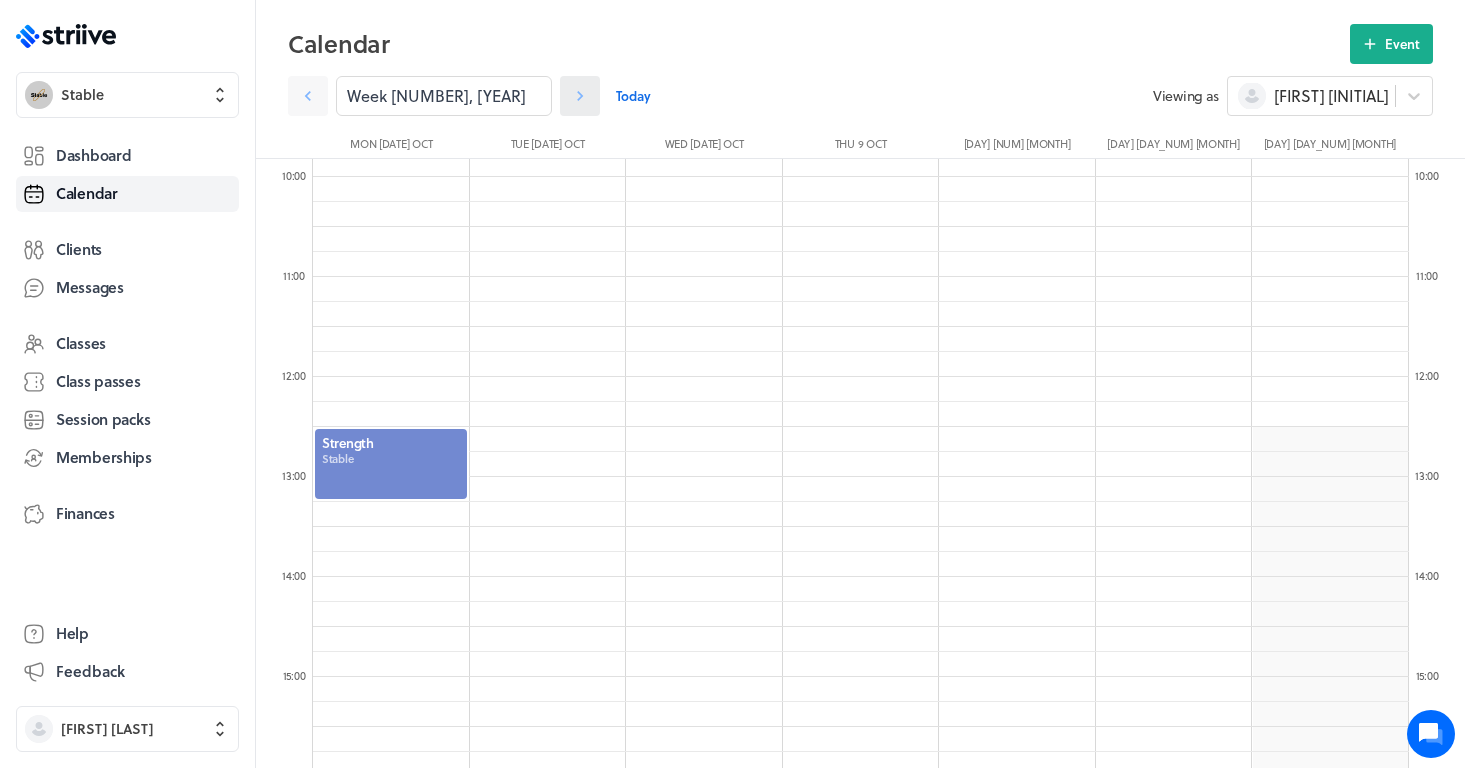 click 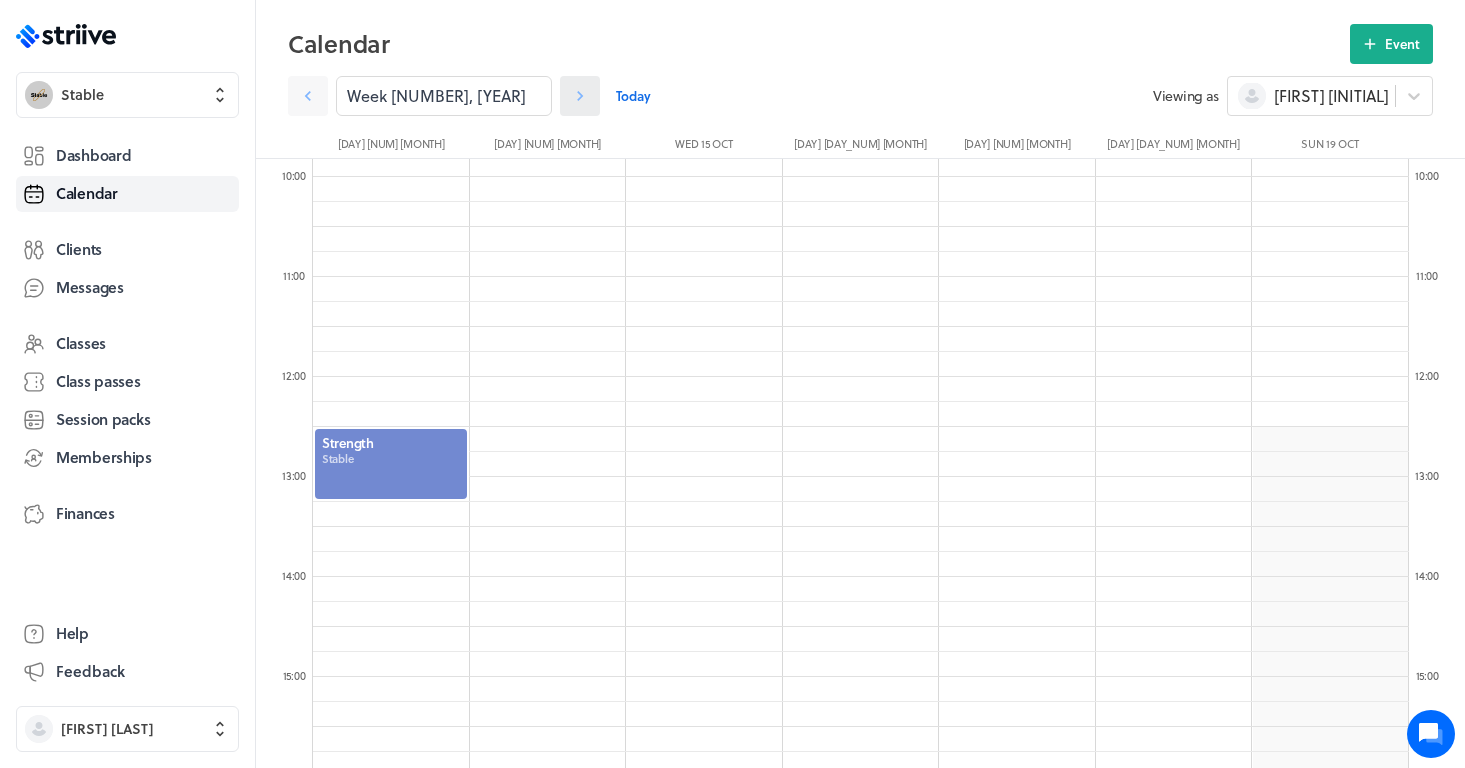 click 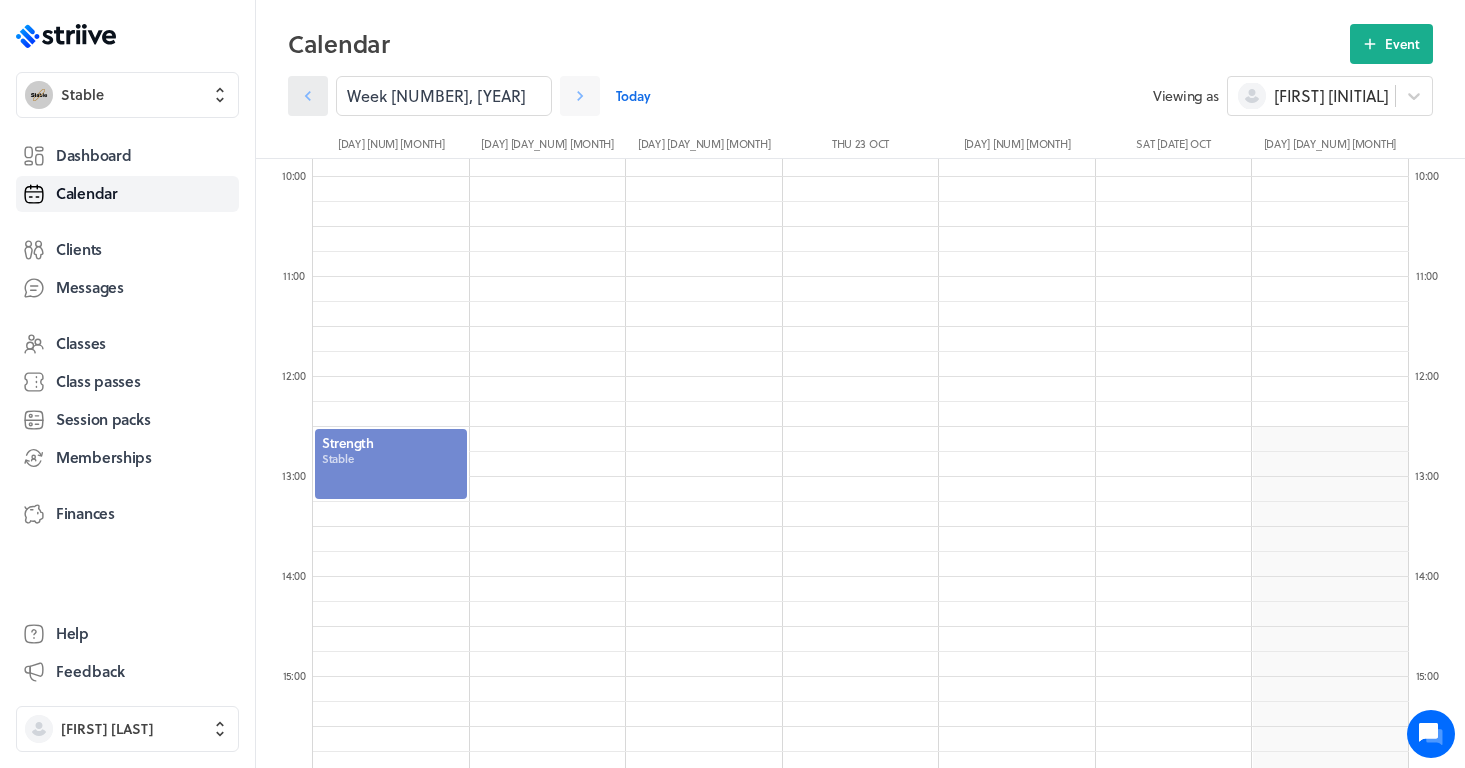 click 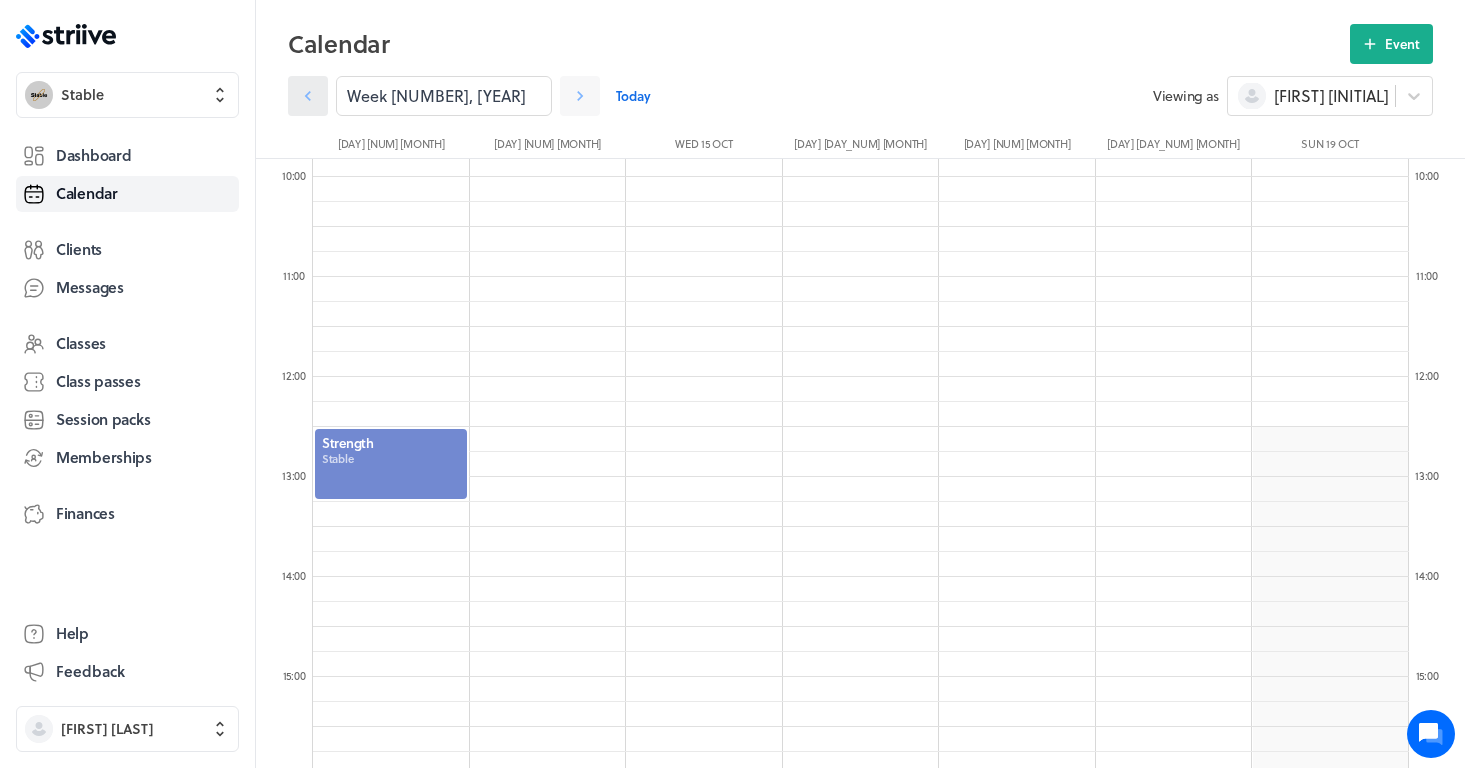 click 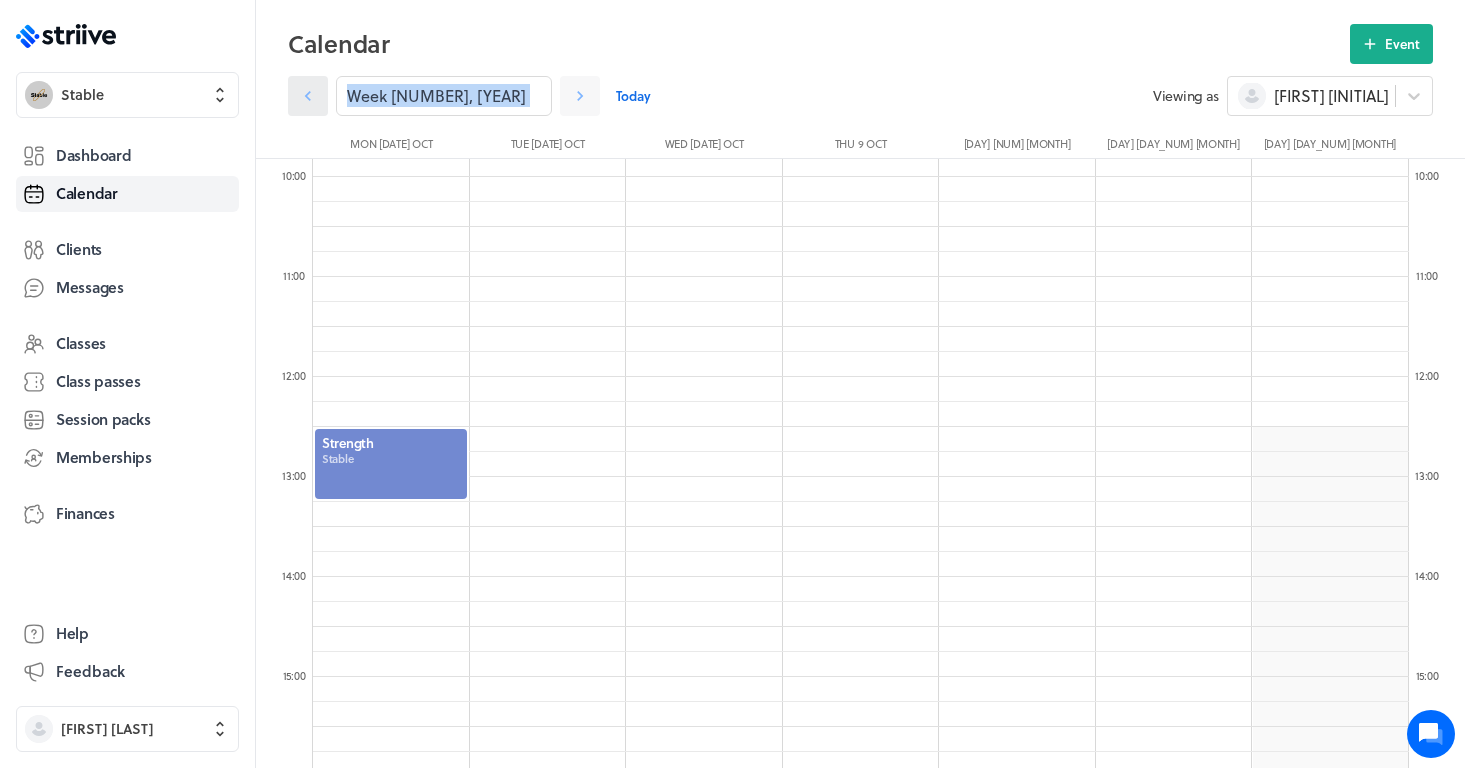 click 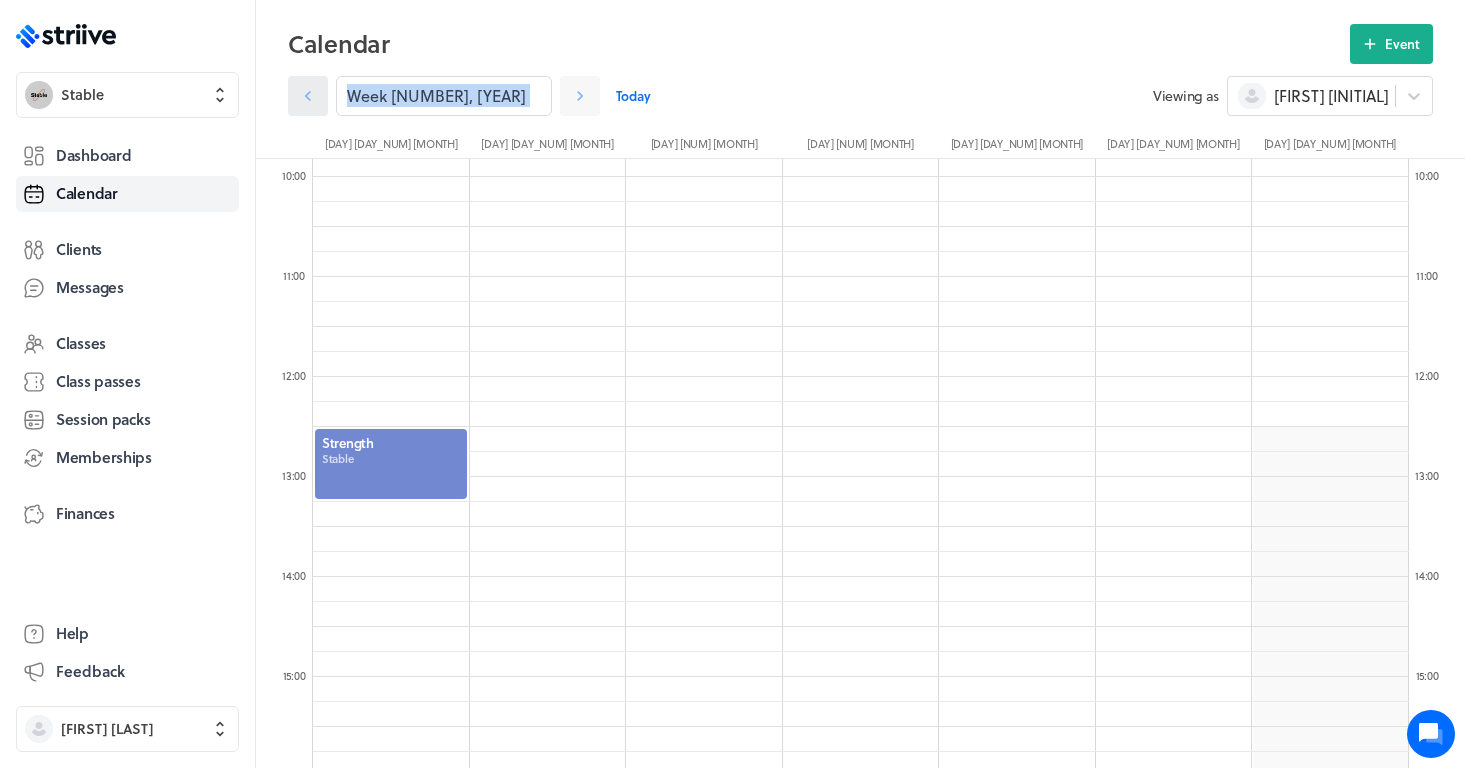 click 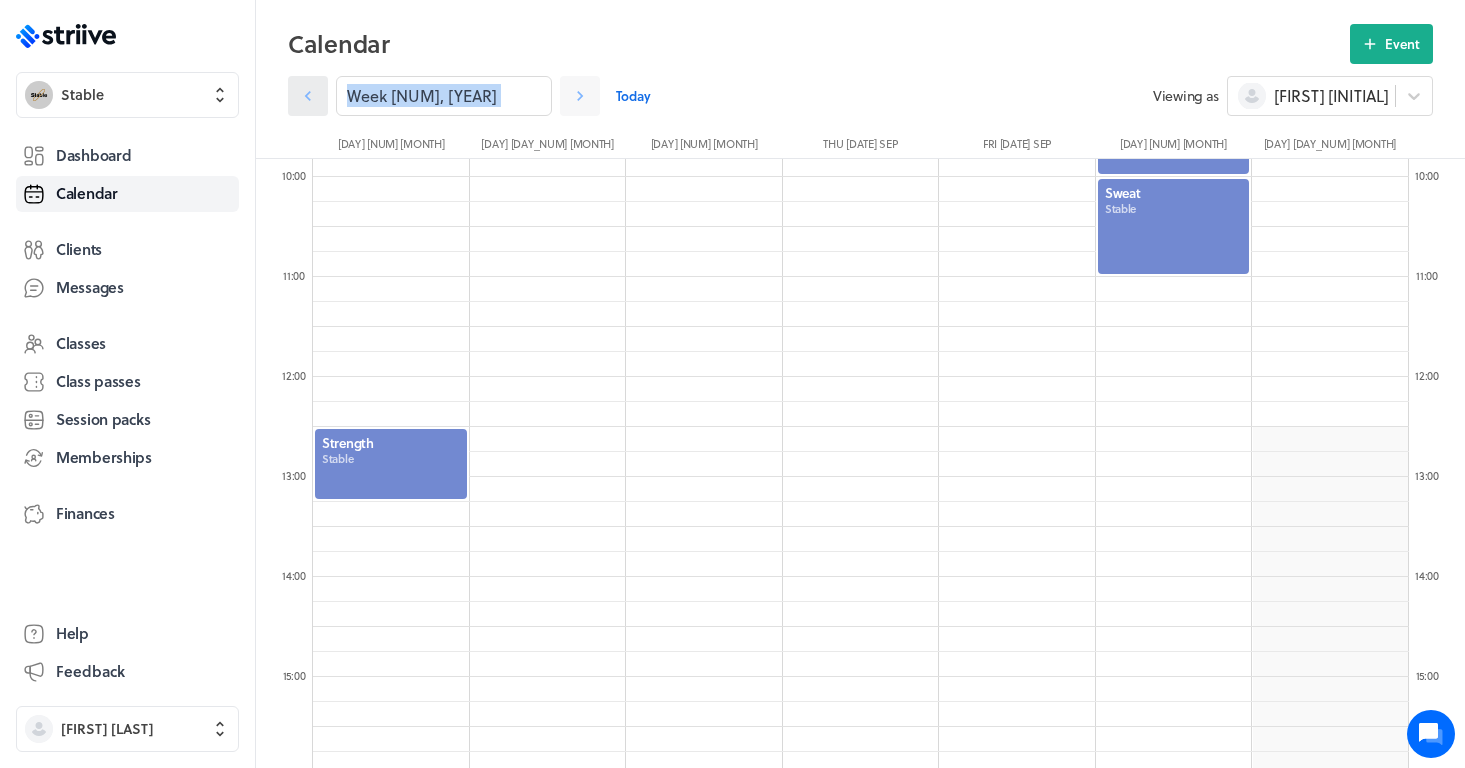 click 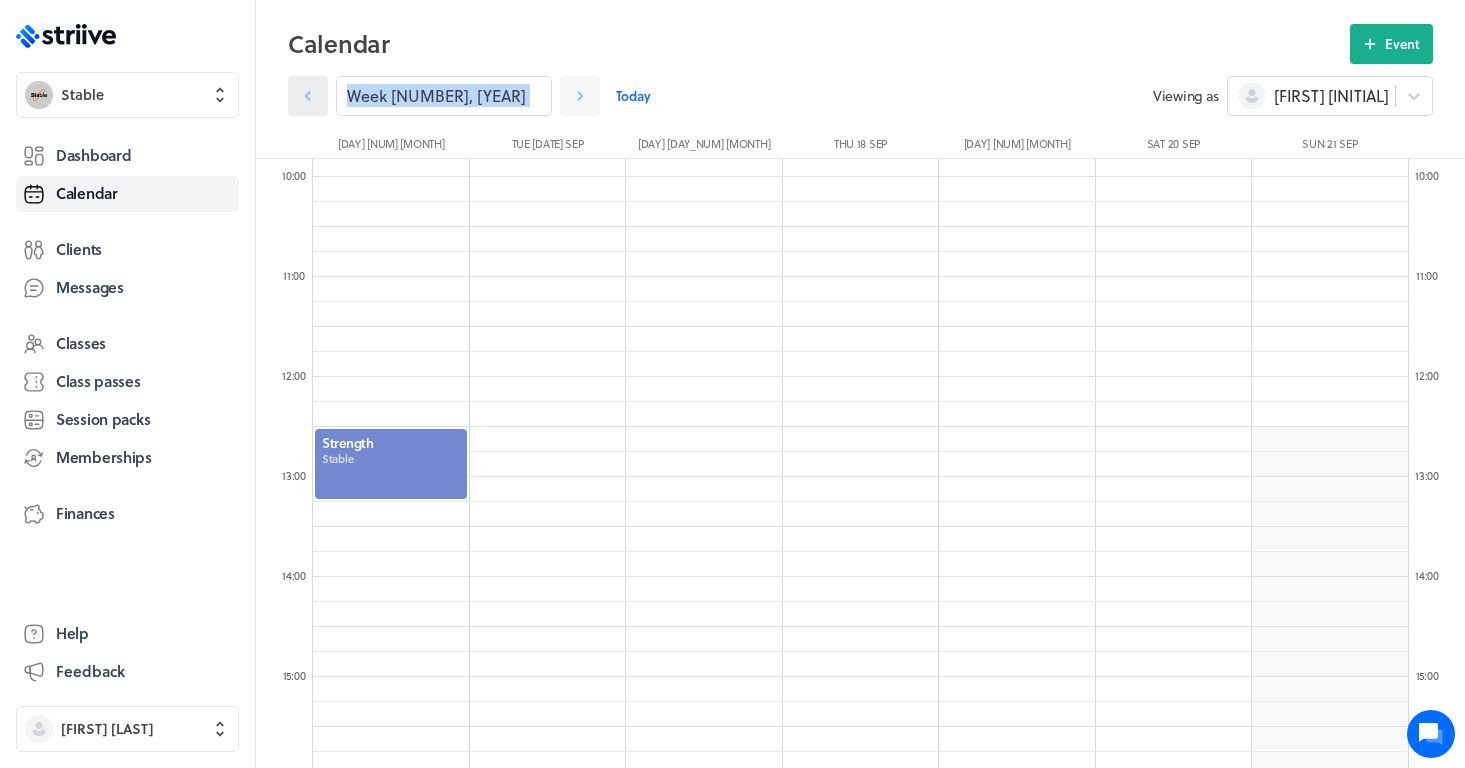 click 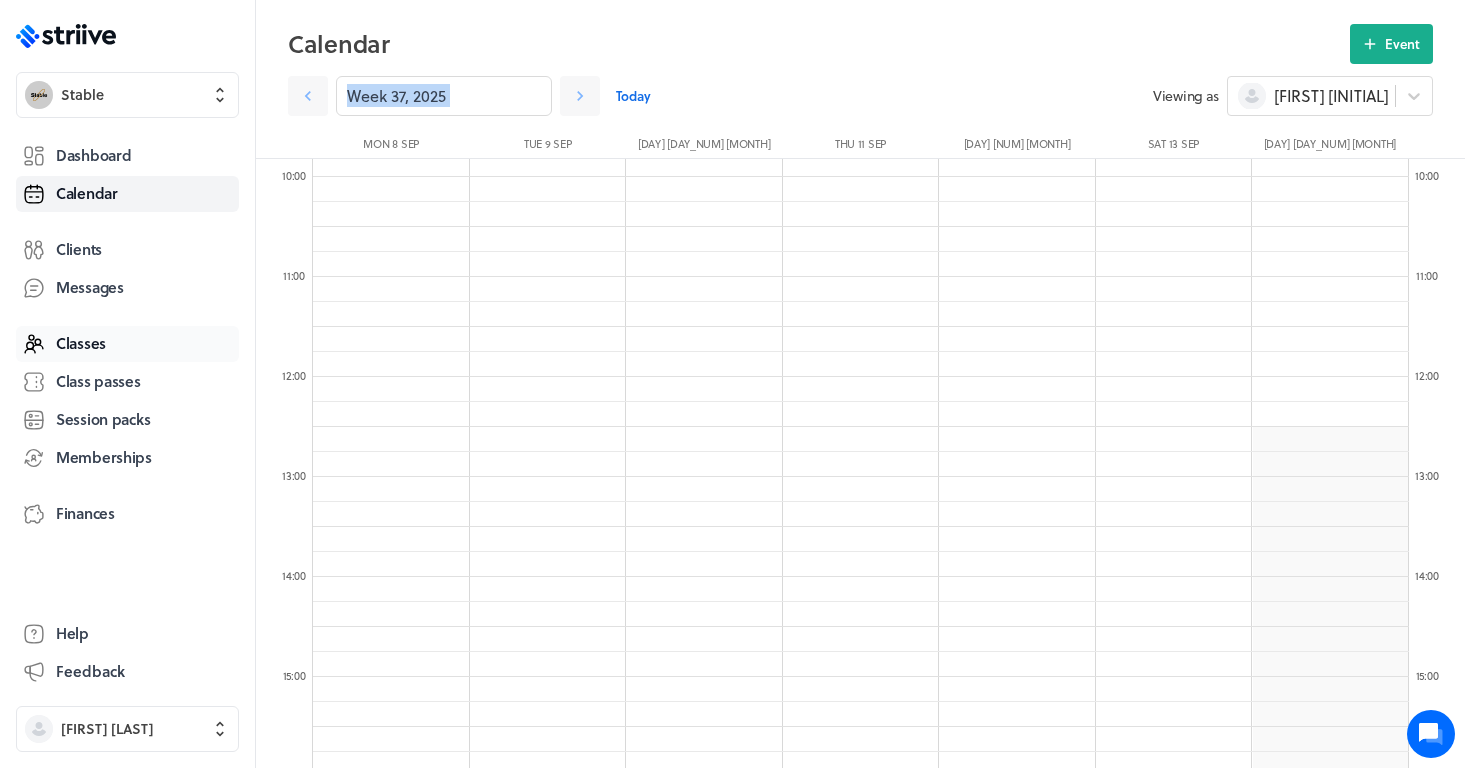 click on "Classes" at bounding box center [81, 343] 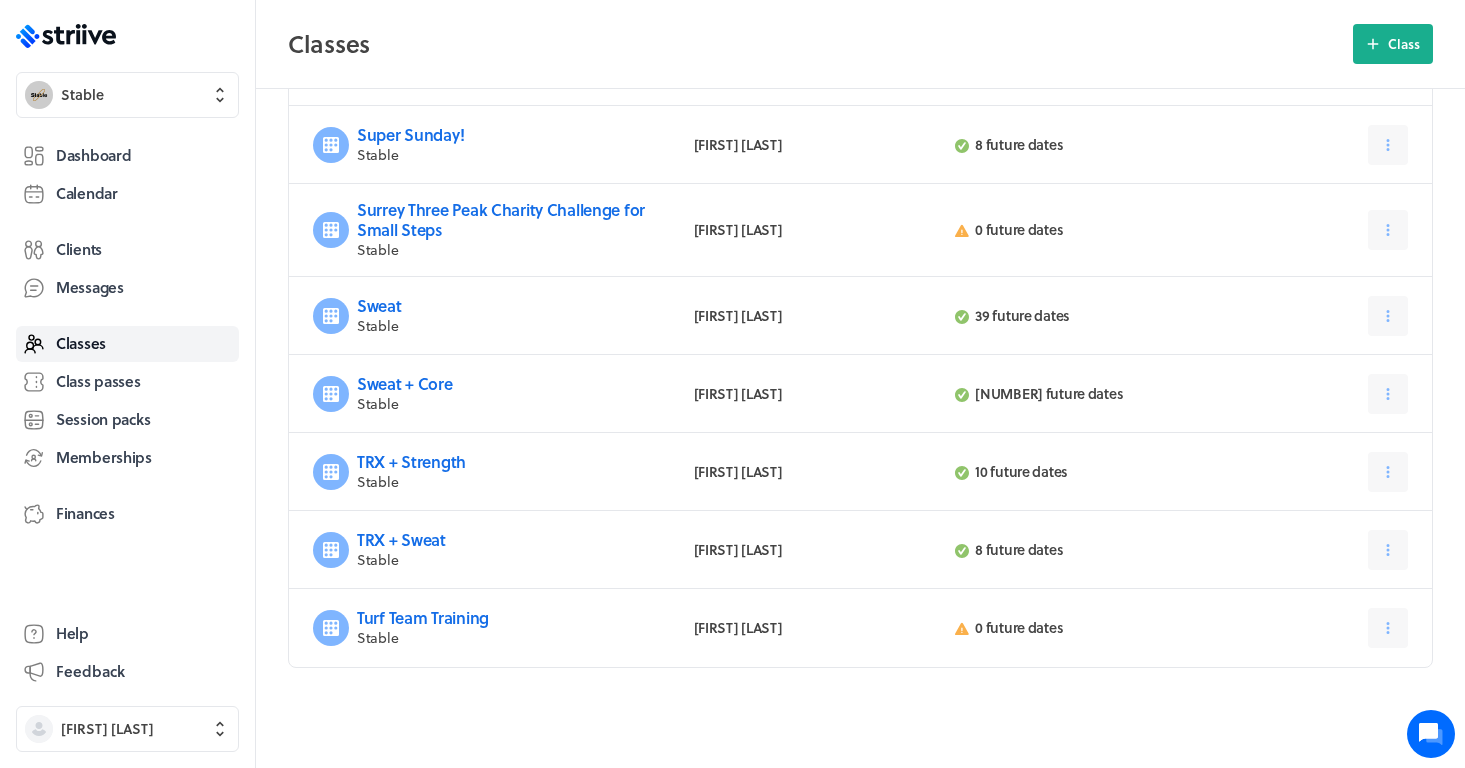 scroll, scrollTop: 1392, scrollLeft: 0, axis: vertical 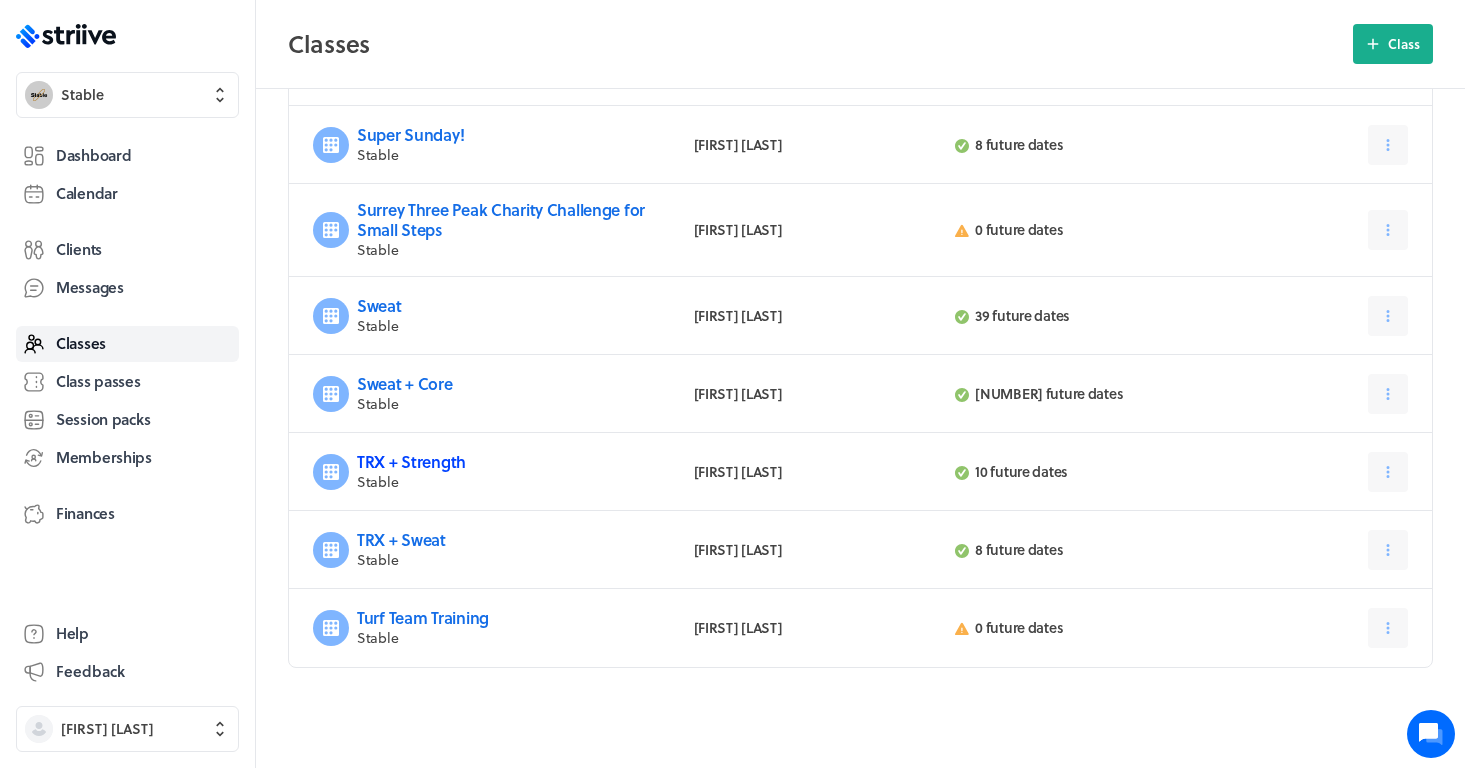 click on "TRX + Strength" at bounding box center (411, 461) 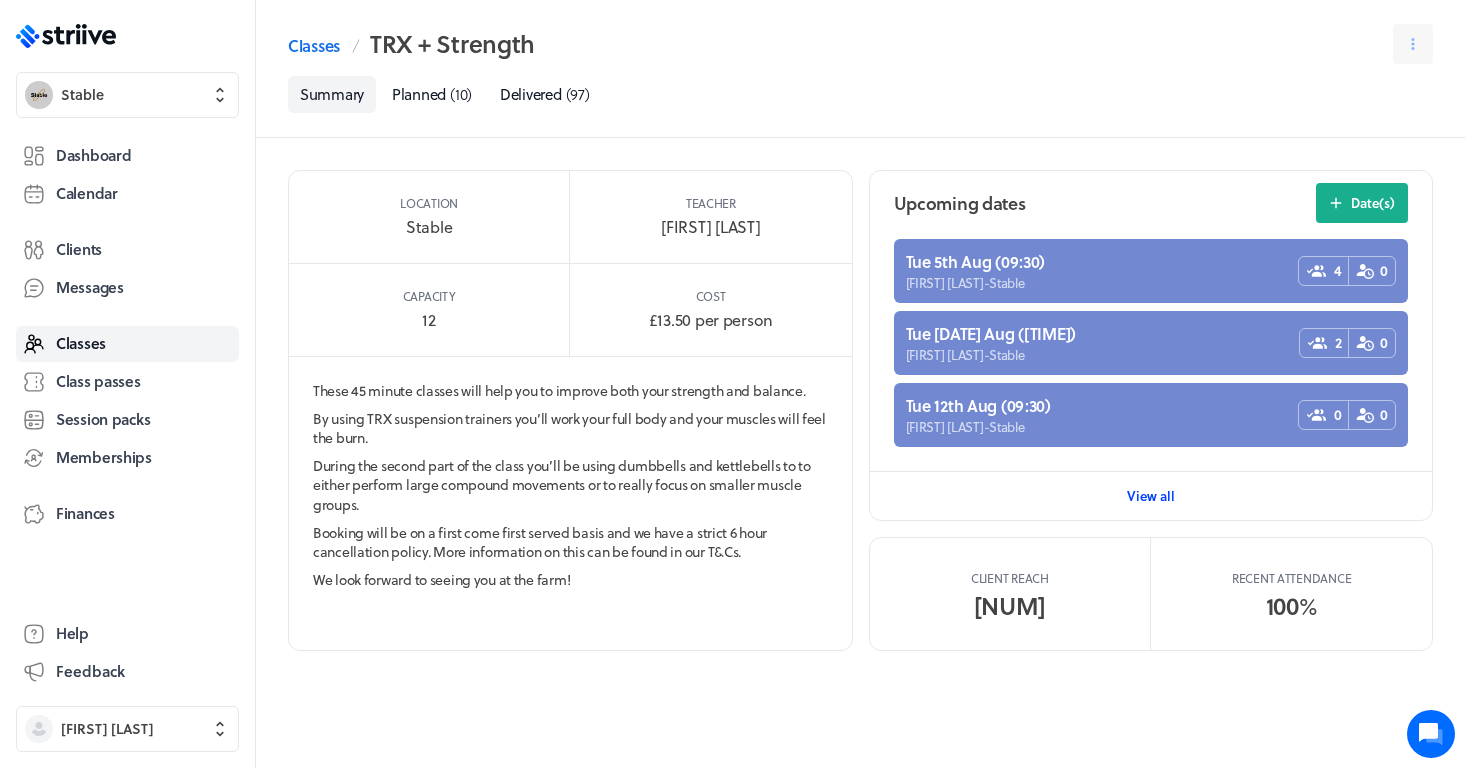 click on "View all" at bounding box center (1151, 496) 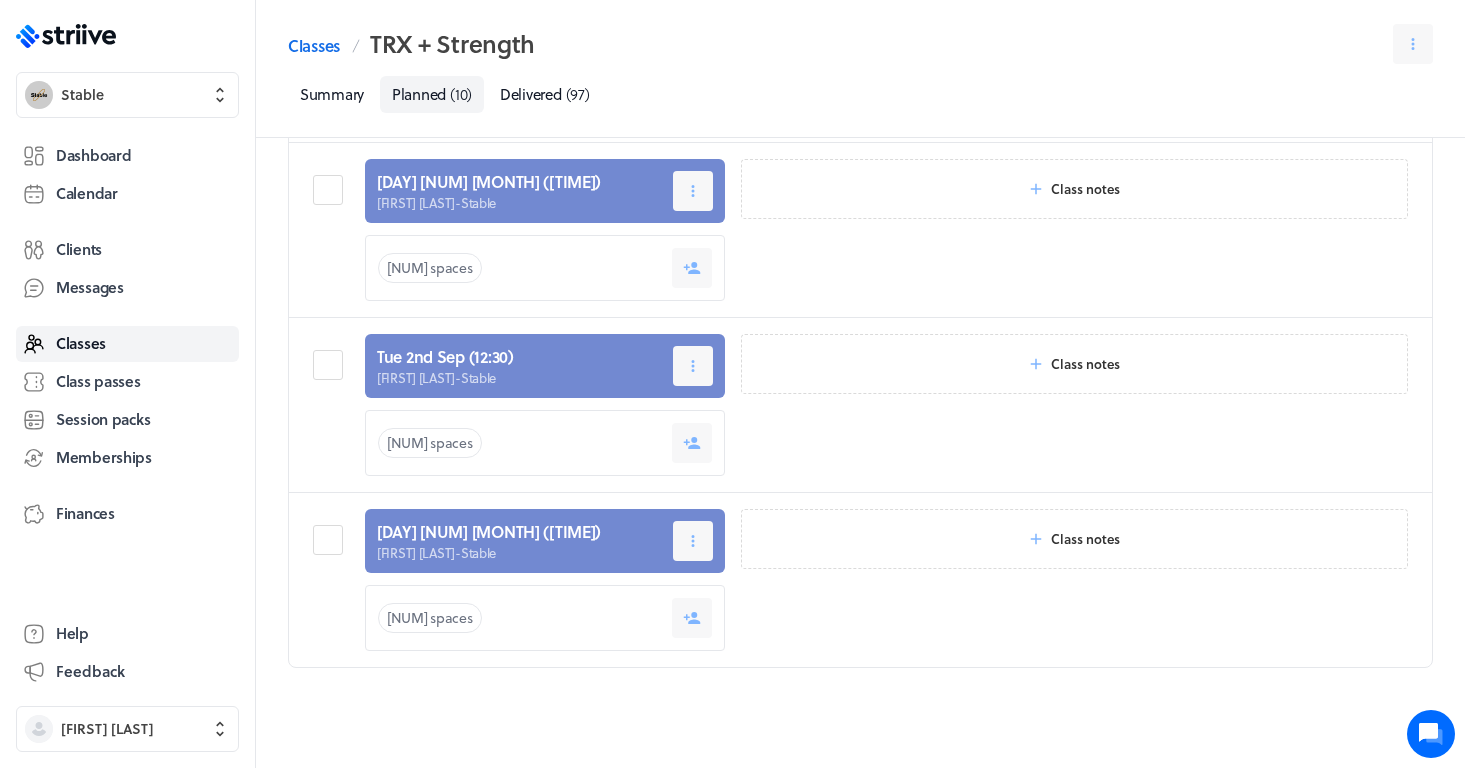 scroll, scrollTop: 1317, scrollLeft: 0, axis: vertical 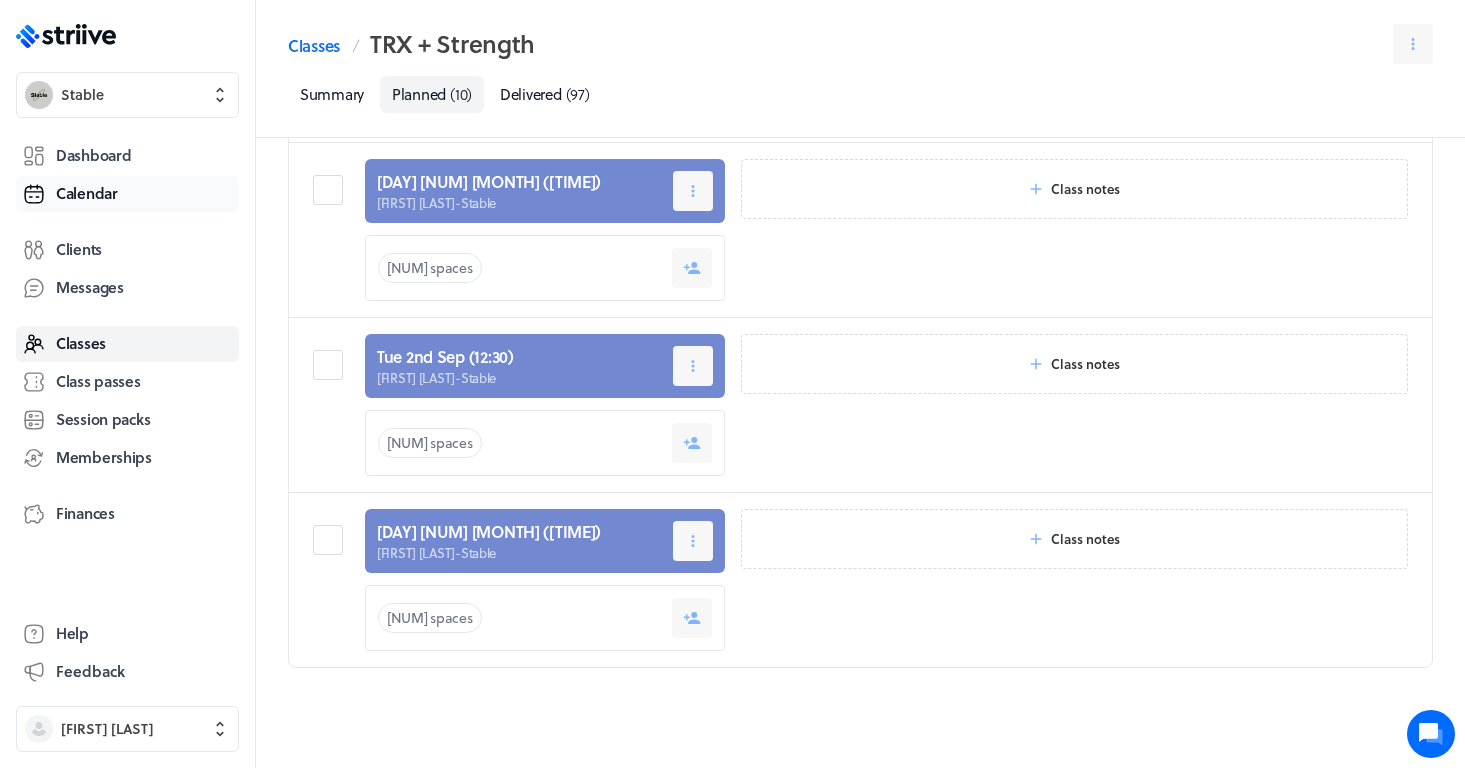 click on "Calendar" at bounding box center [87, 193] 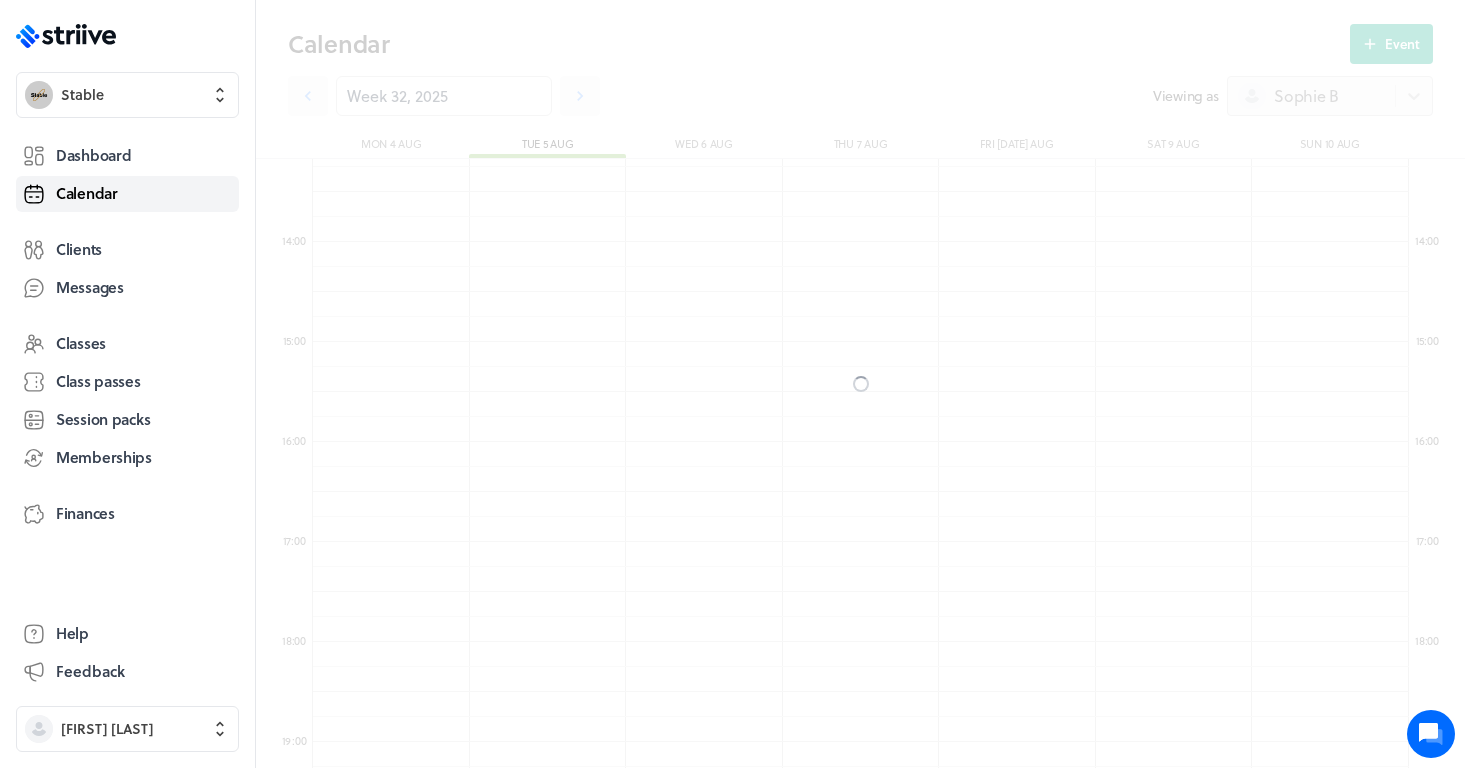 scroll, scrollTop: 600, scrollLeft: 0, axis: vertical 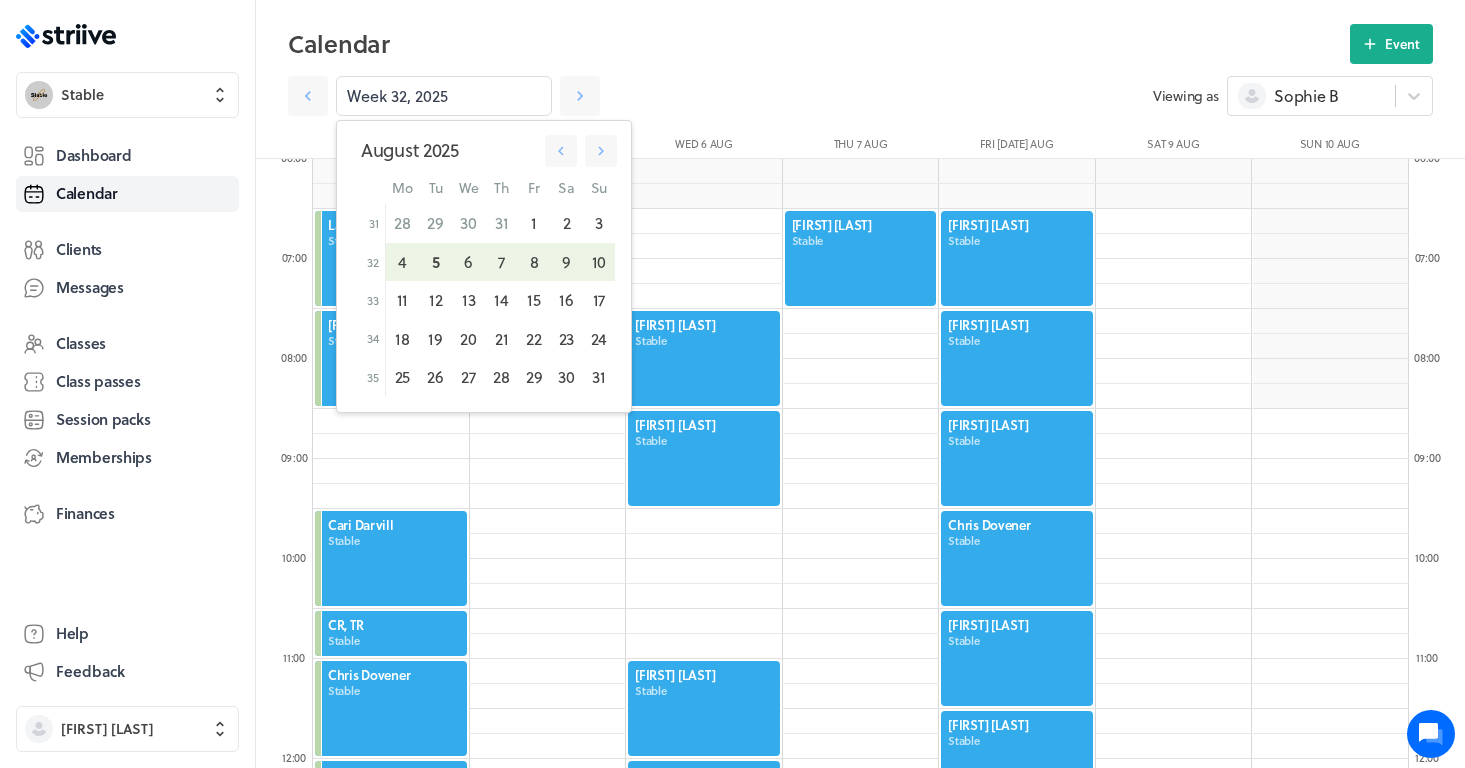 click on "[DATE] [MONTH] [YEAR] Mo Tu We Th Fr Sa Su 31 28 29 30 31 1 2 3 32 4 5 6 7 8 9 10 33 11 12 13 14 15 16 17 34 18 19 20 21 22 23 24 35 25 26 27 28 29 30 31" at bounding box center [484, 258] 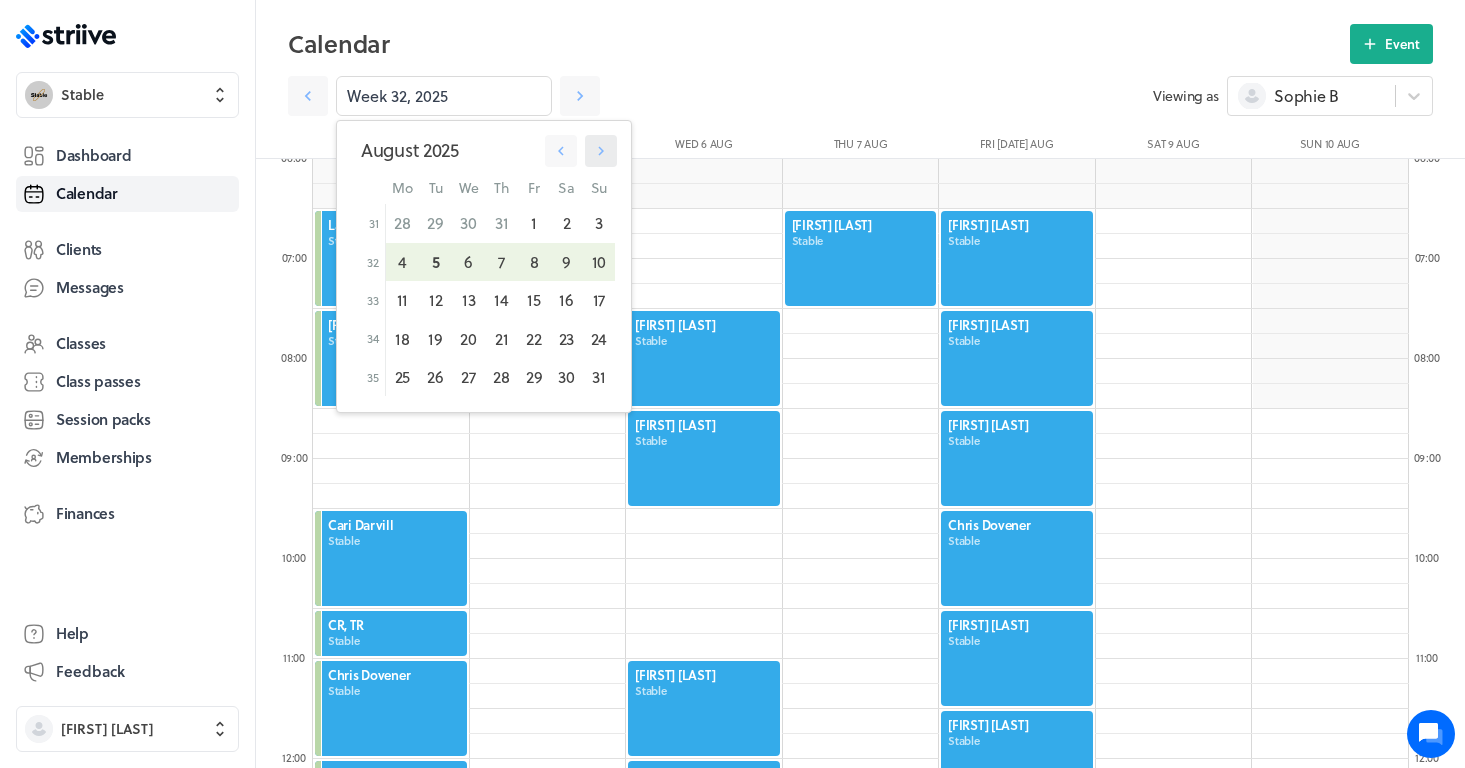 click 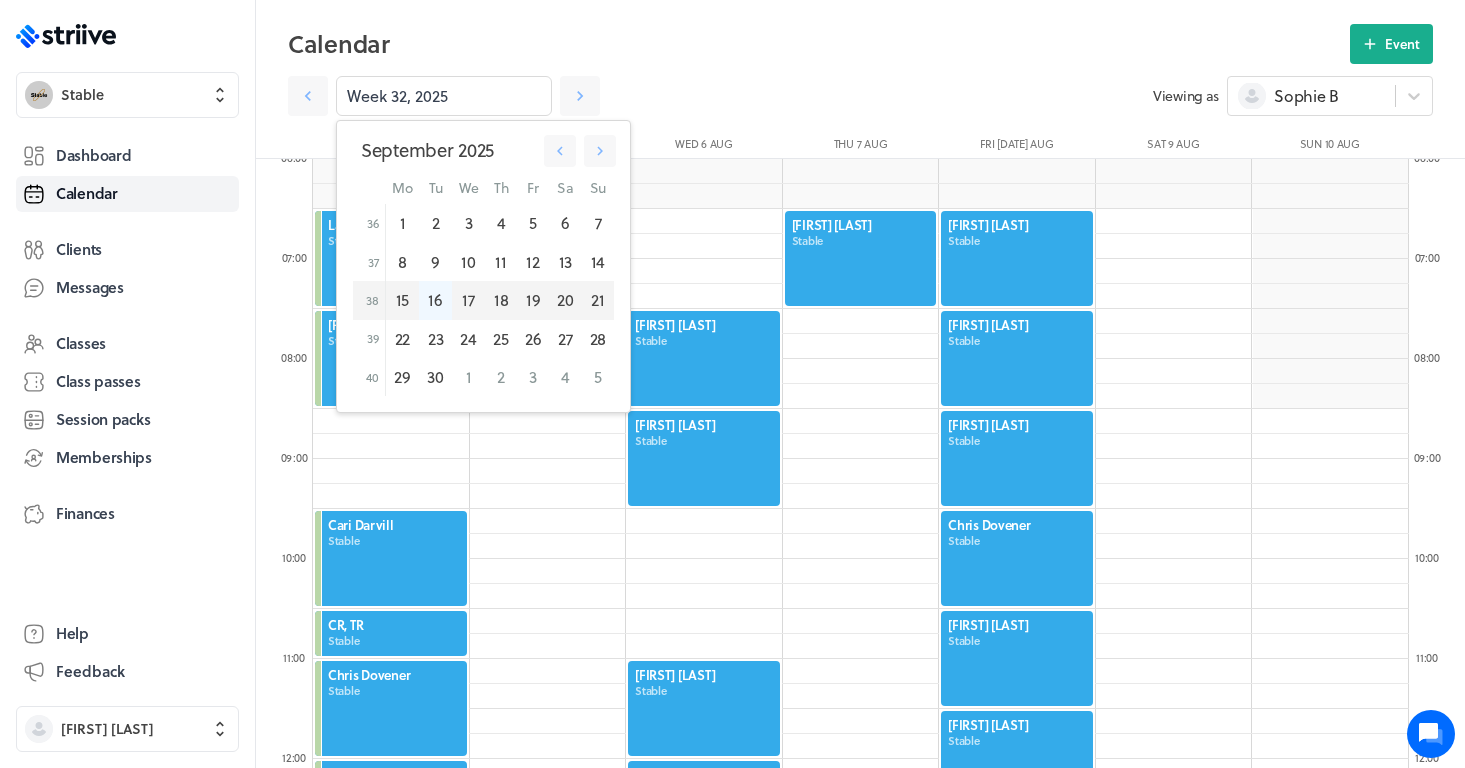 click on "16" at bounding box center [435, 300] 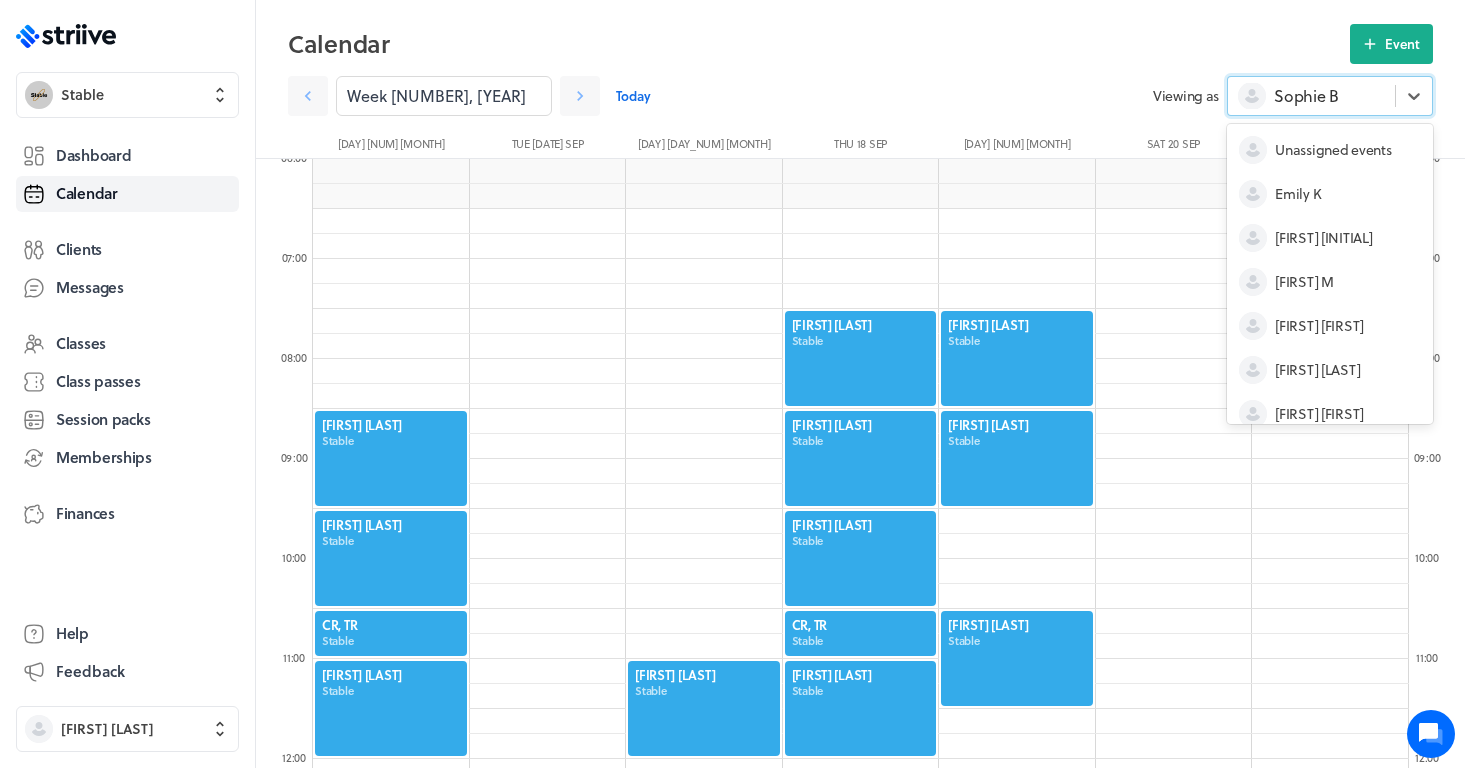 click on "Sophie B" at bounding box center (1306, 96) 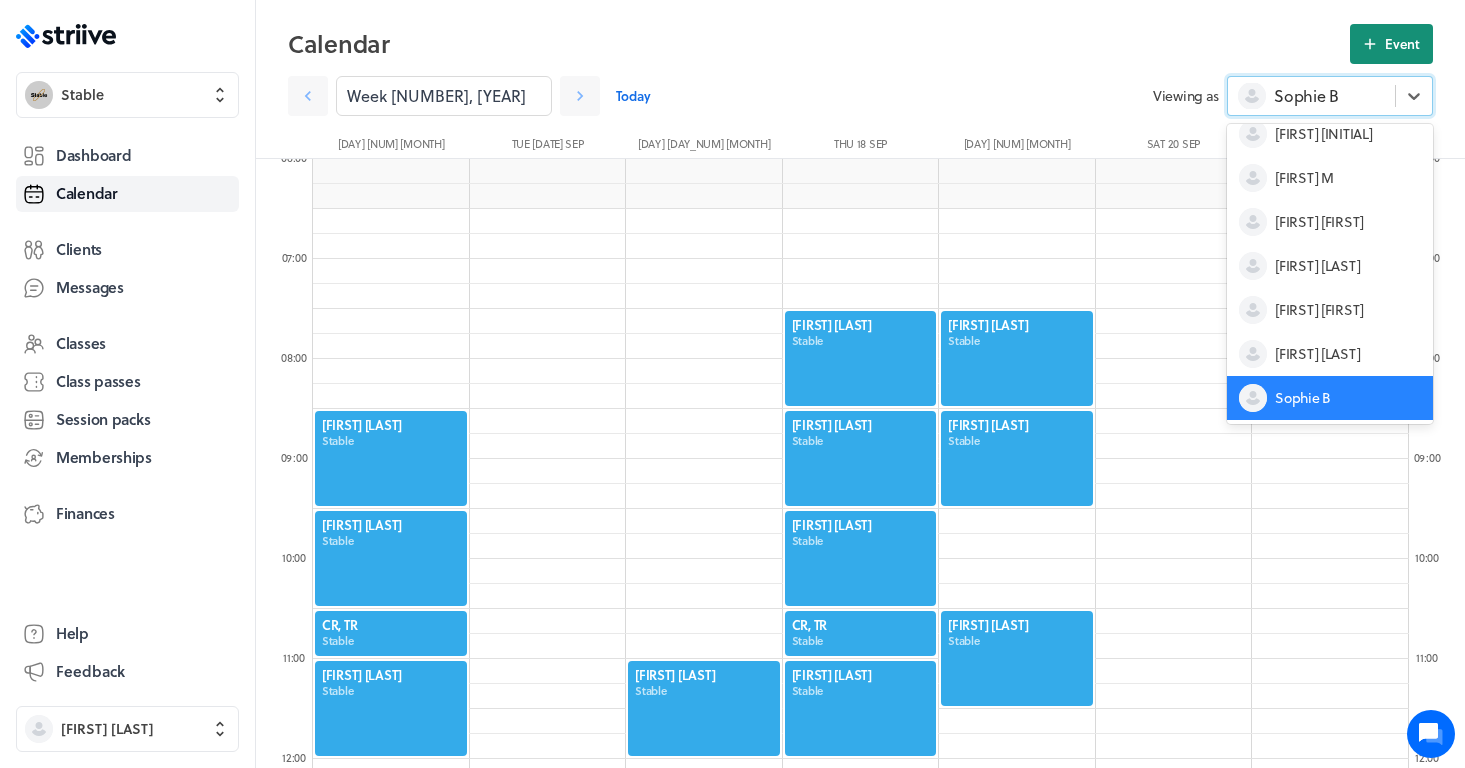 click on "Event" at bounding box center (1402, 44) 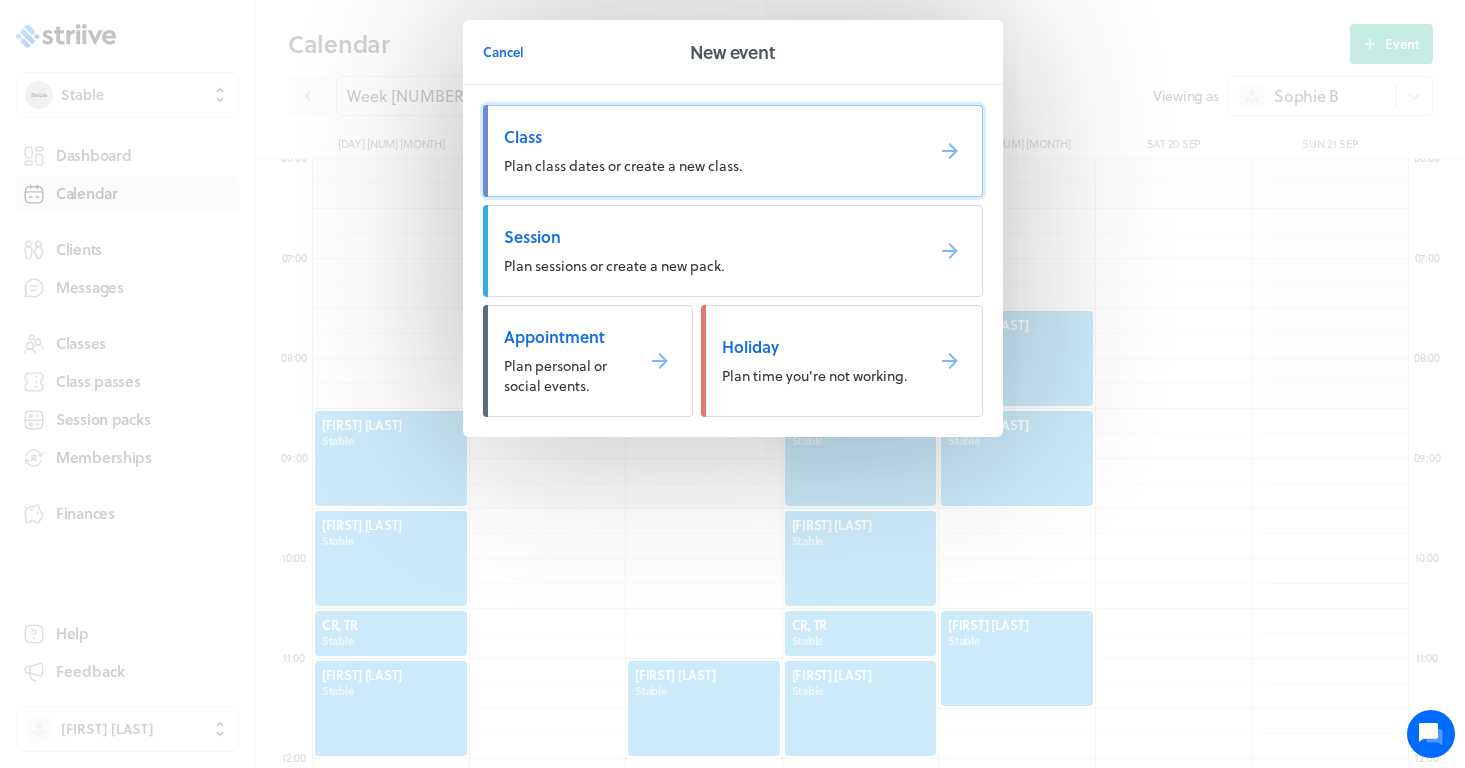 click on "Class" at bounding box center [705, 137] 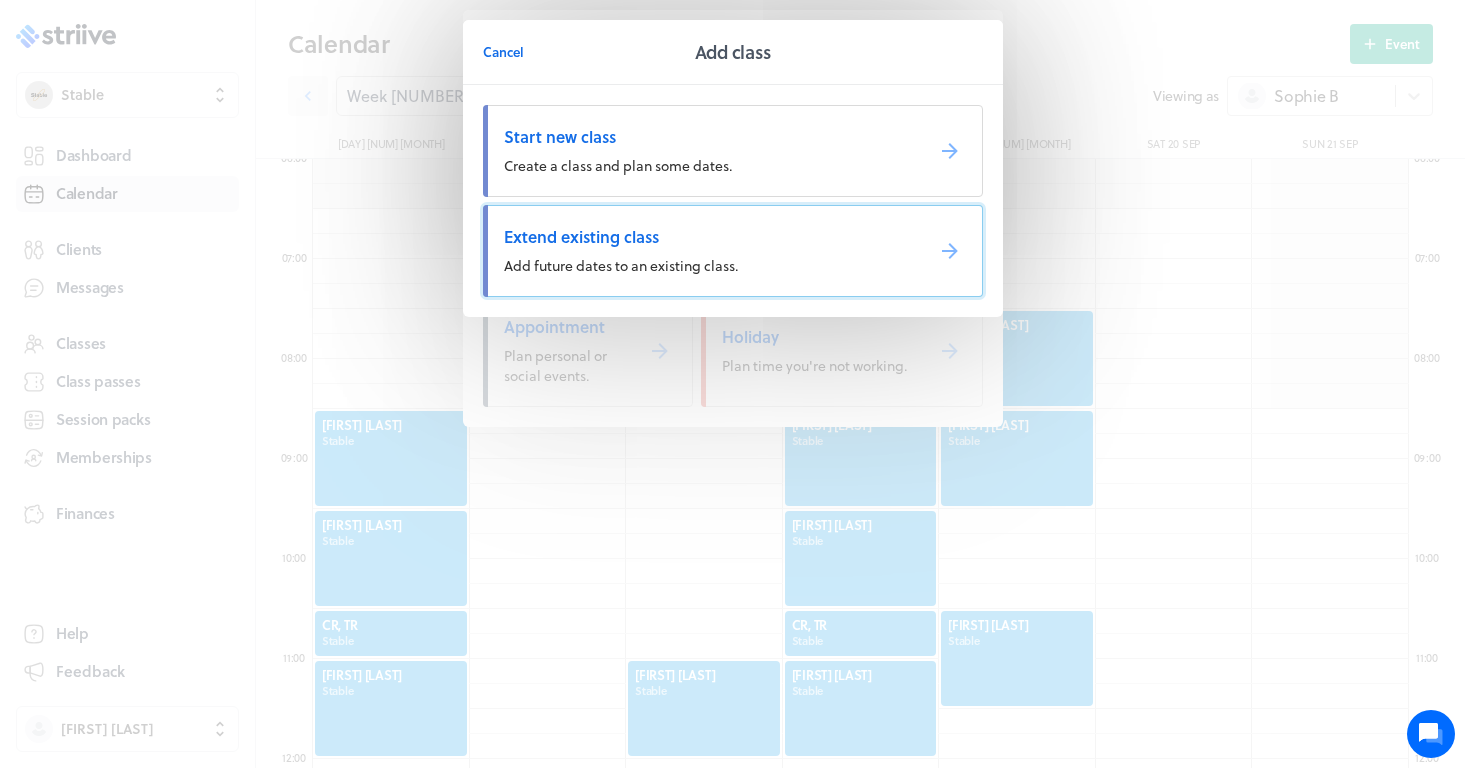 click on "Extend existing class" at bounding box center [705, 237] 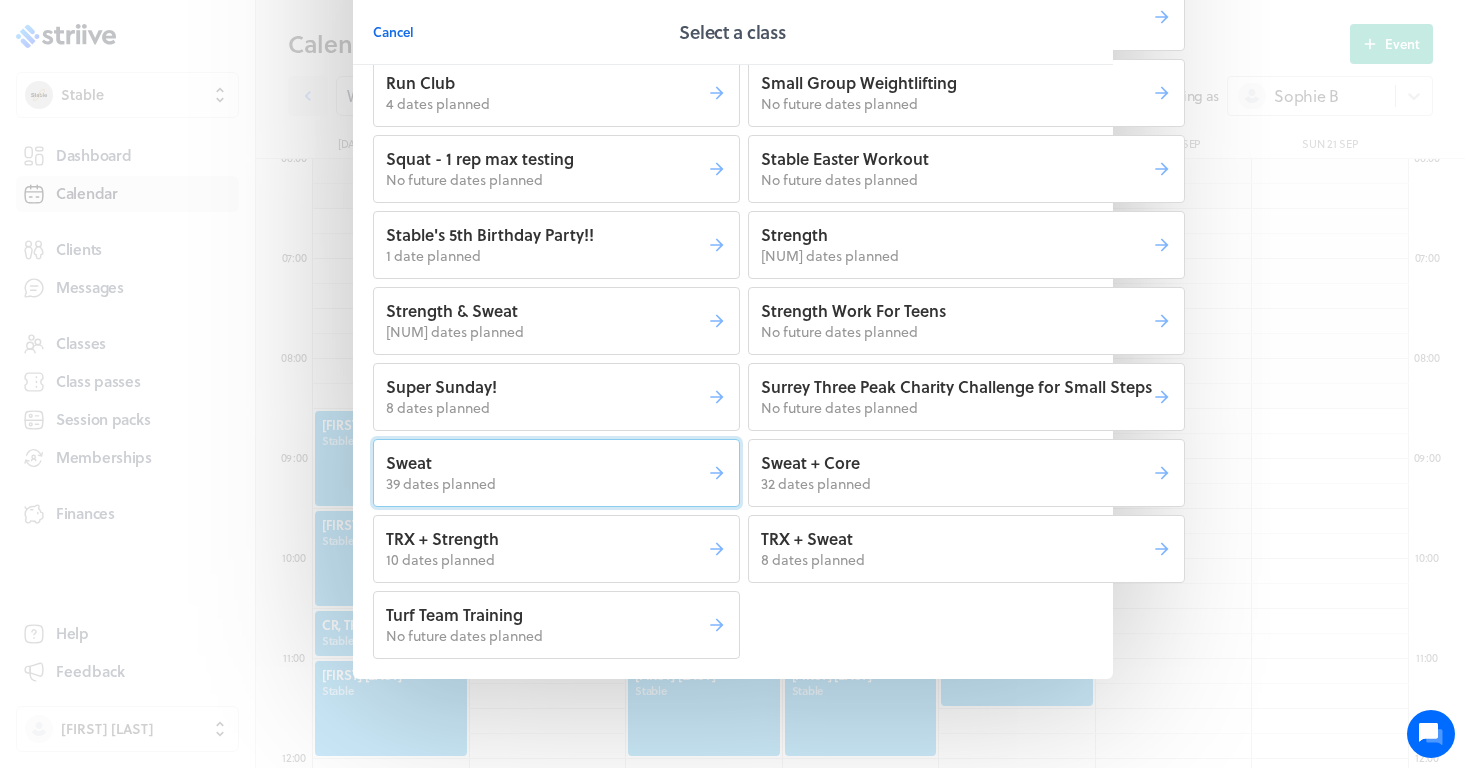 scroll, scrollTop: 349, scrollLeft: 0, axis: vertical 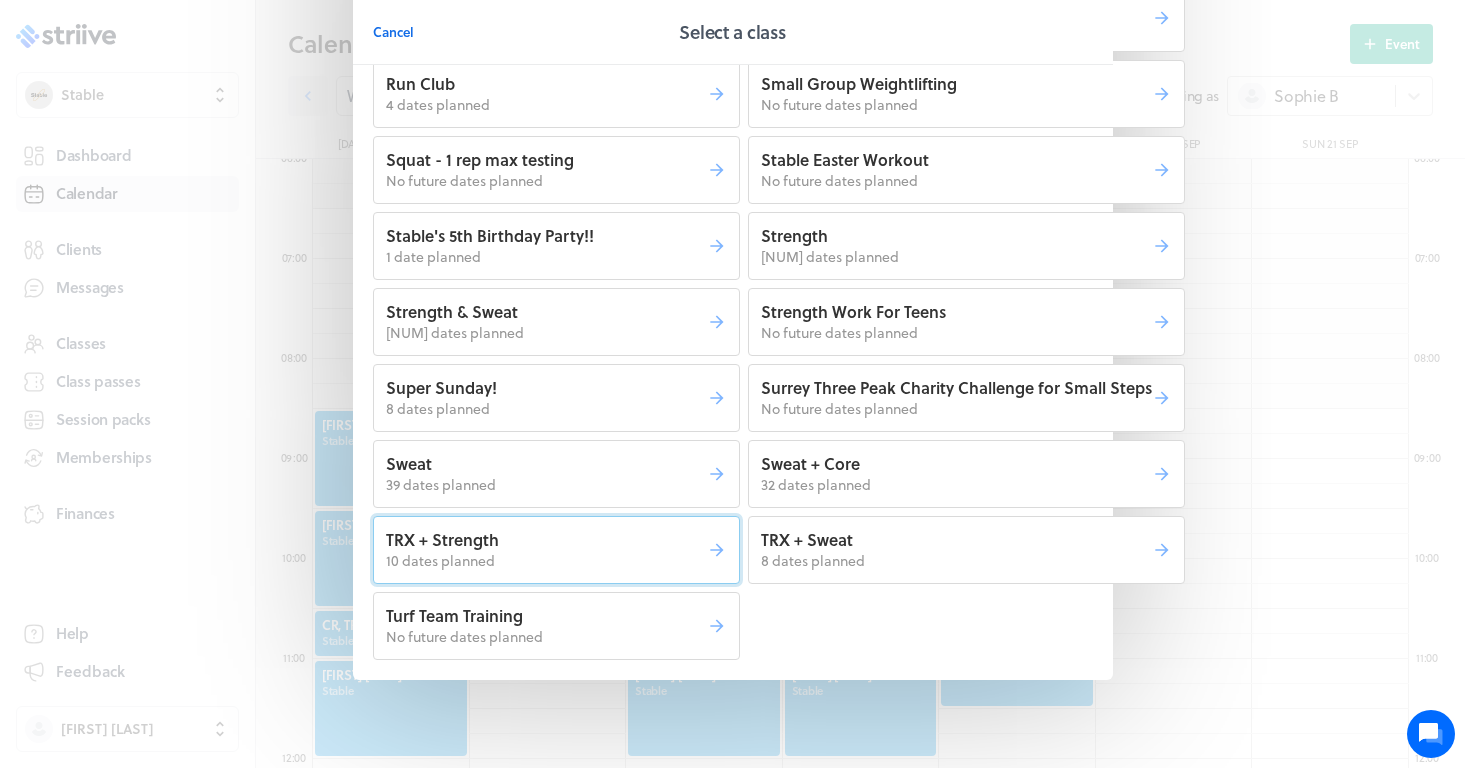 click on "TRX + Strength" at bounding box center [546, 540] 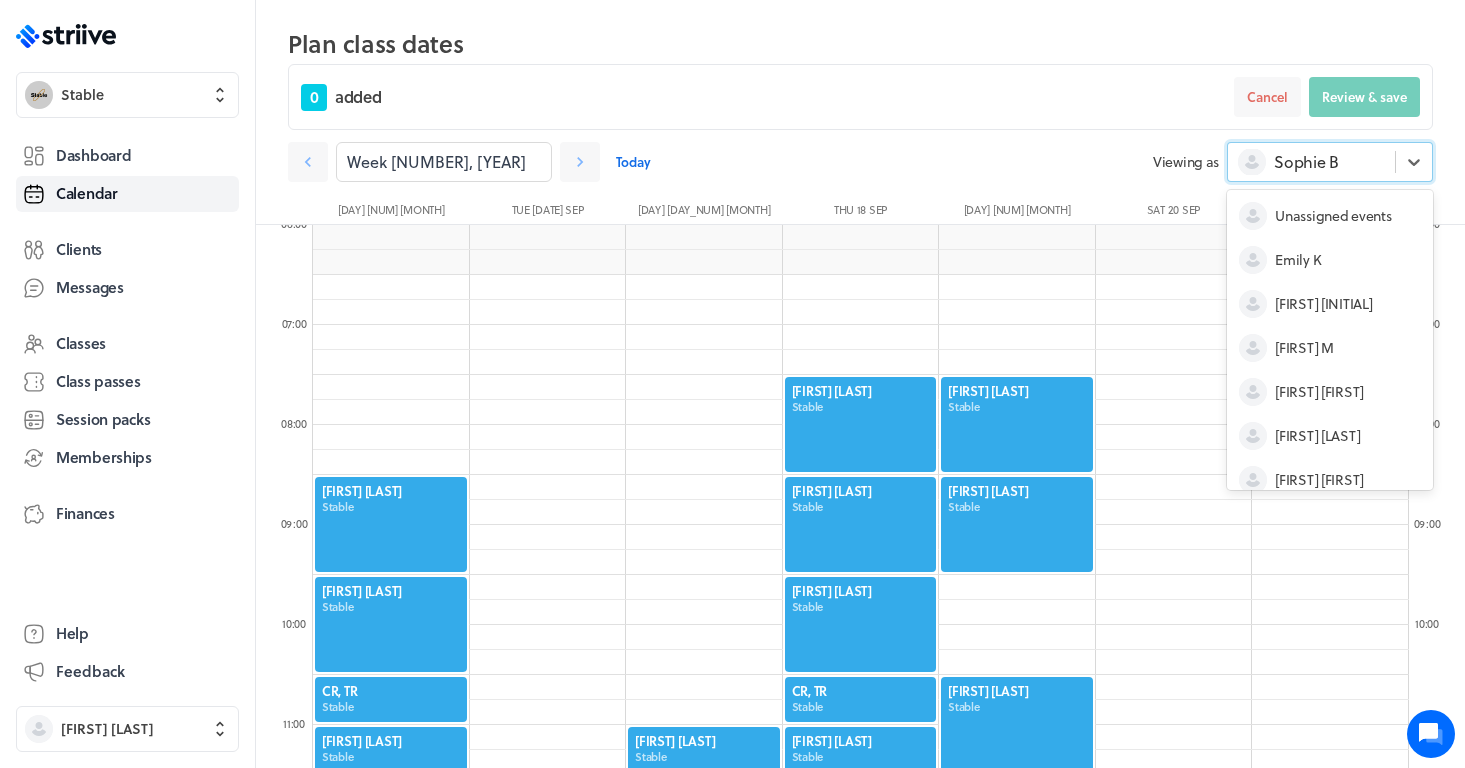 click on "Sophie B" at bounding box center [1311, 162] 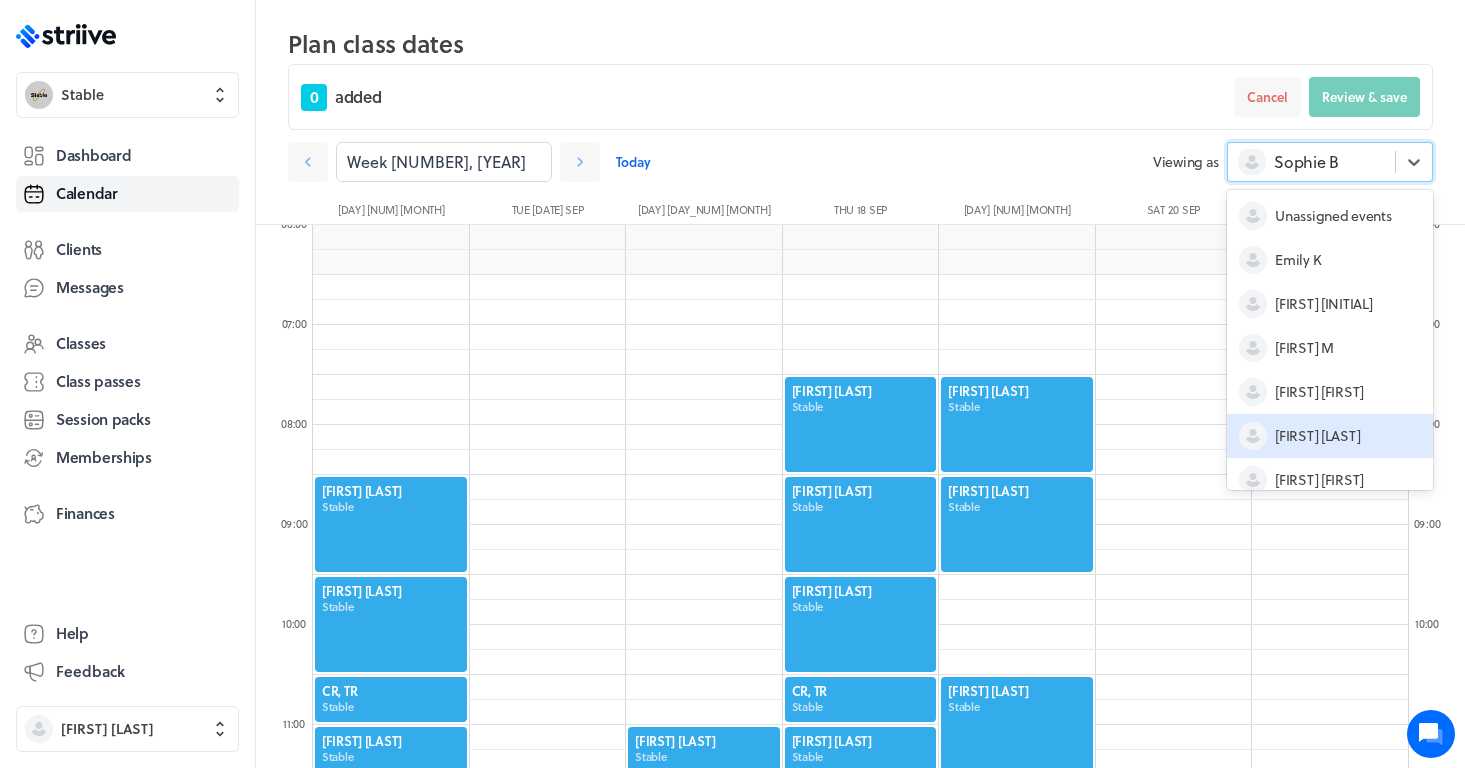 scroll, scrollTop: 0, scrollLeft: 0, axis: both 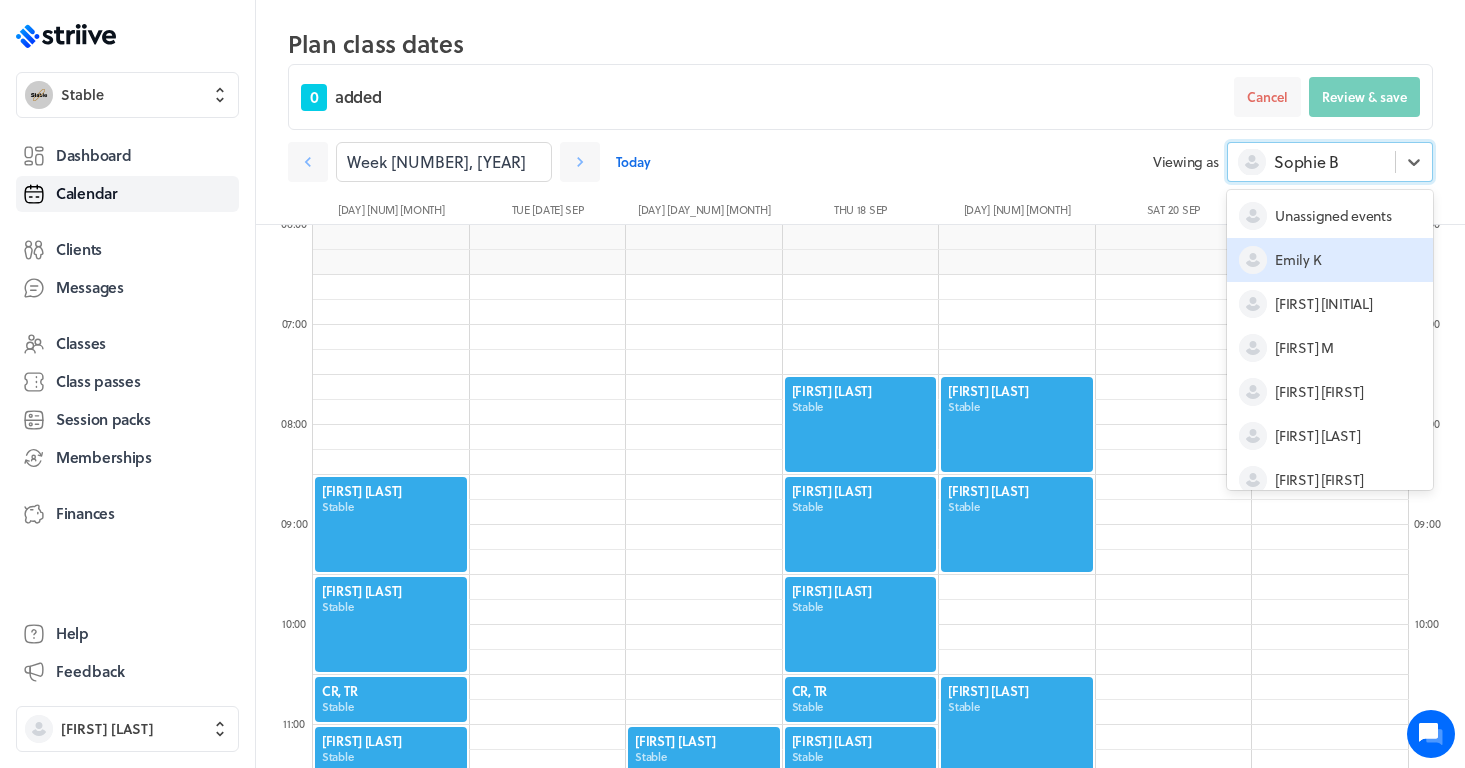 click on "Emily K" at bounding box center [1330, 260] 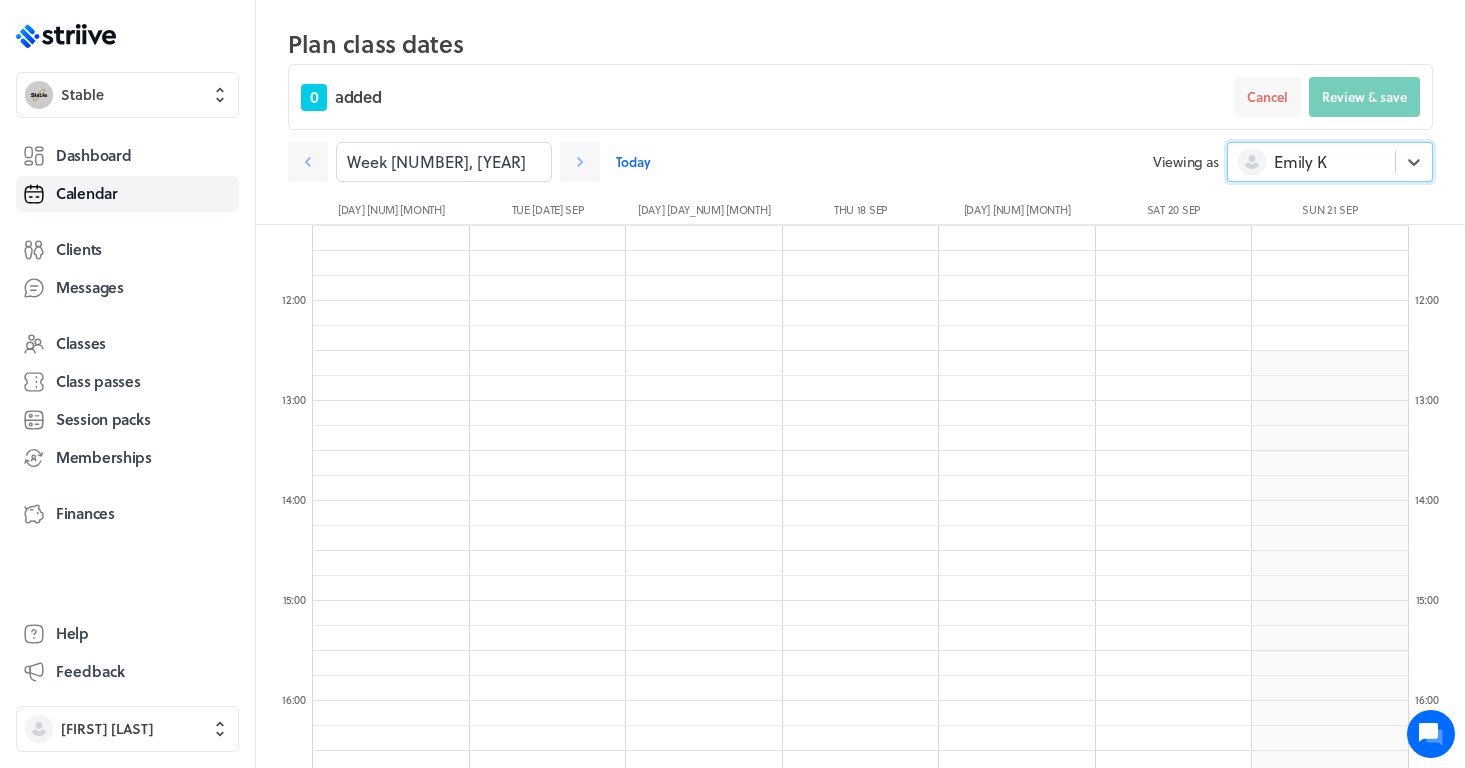 scroll, scrollTop: 1095, scrollLeft: 0, axis: vertical 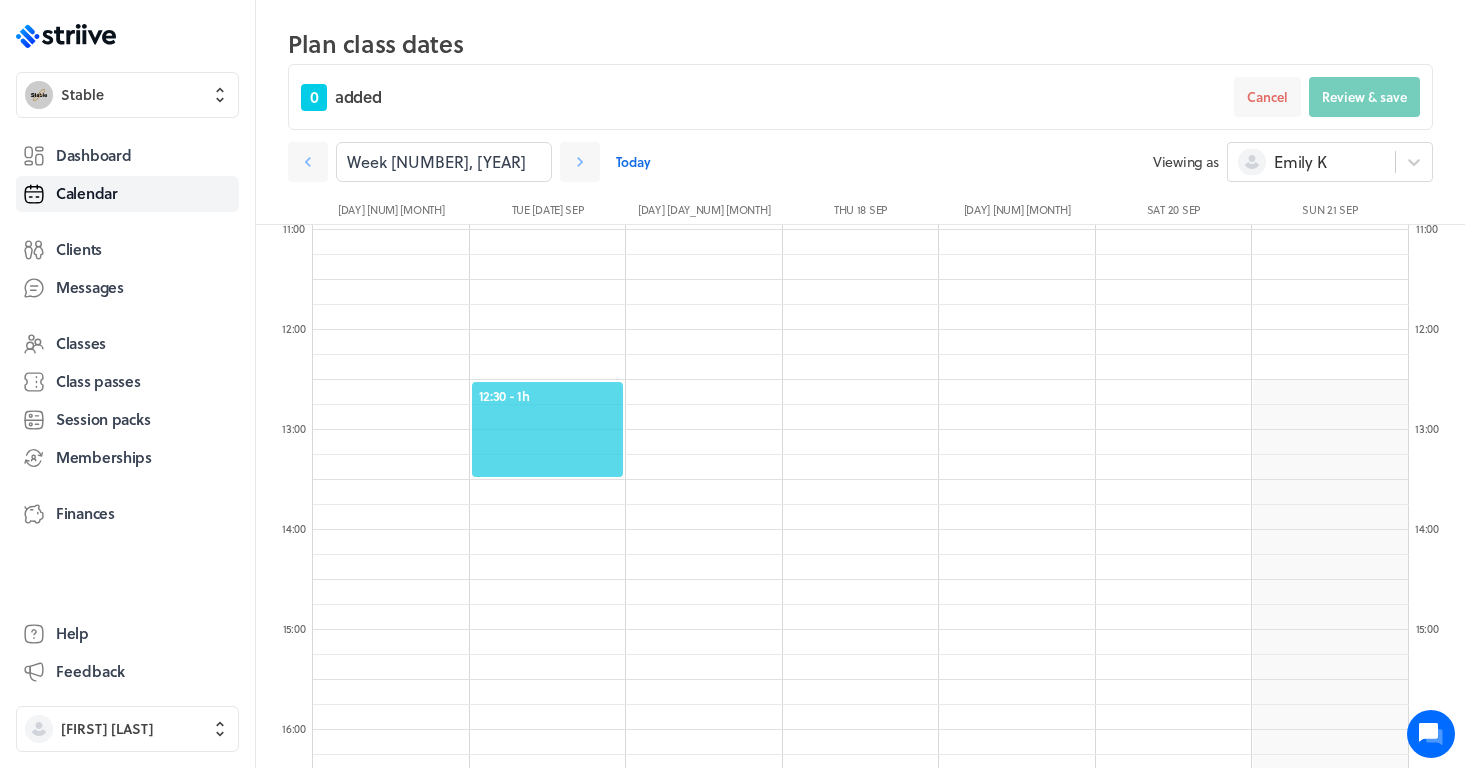 click on "12:30  - 1h" at bounding box center (548, 396) 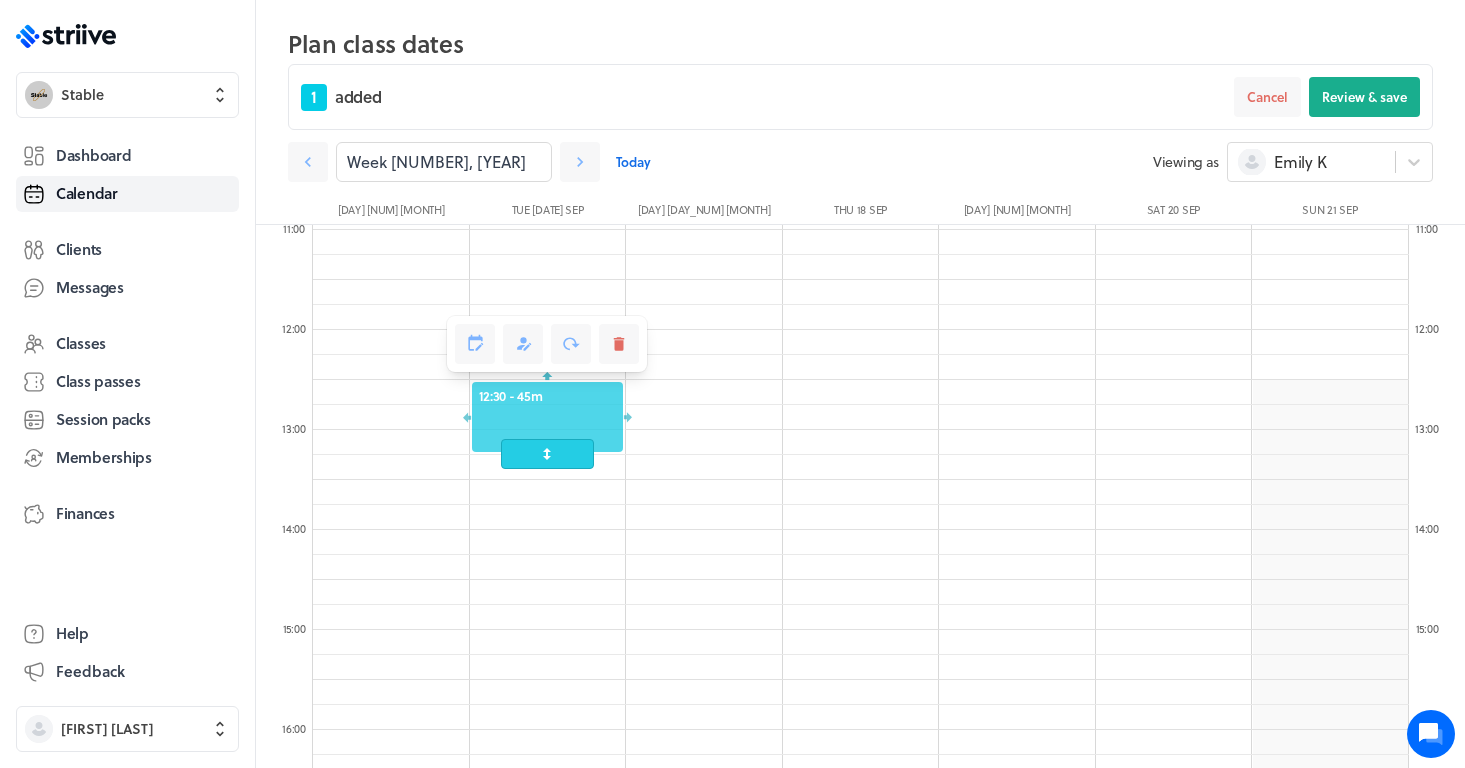 click at bounding box center [547, 454] 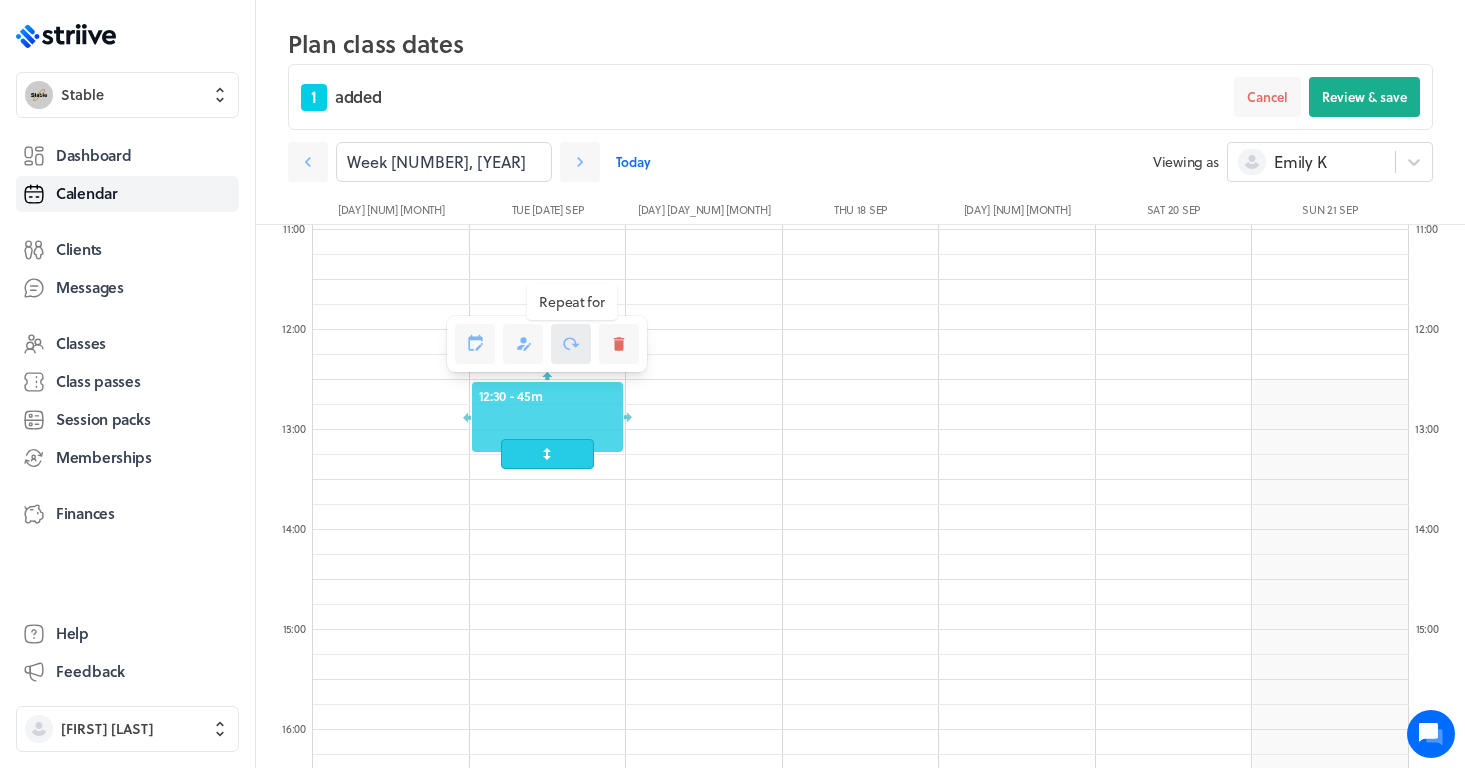 click 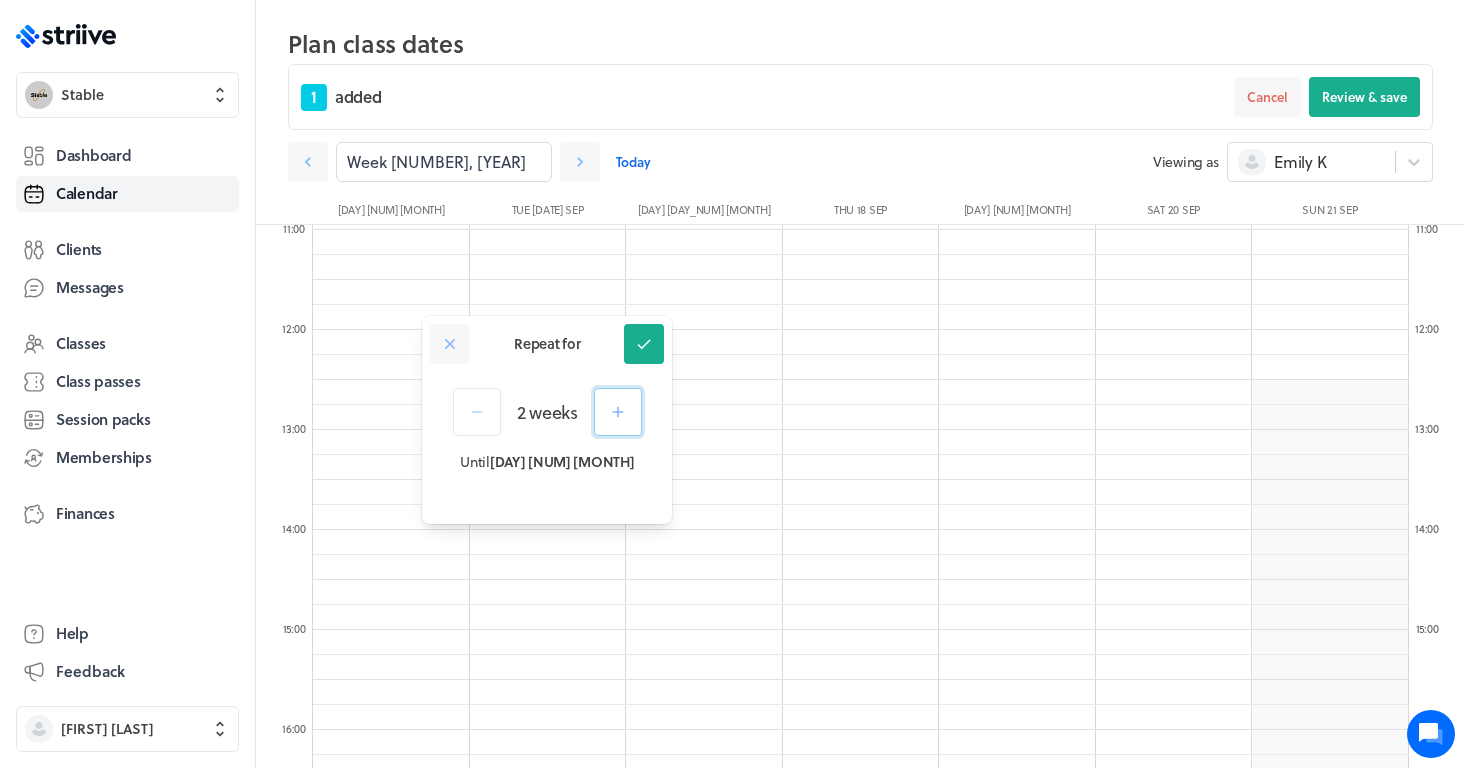 click 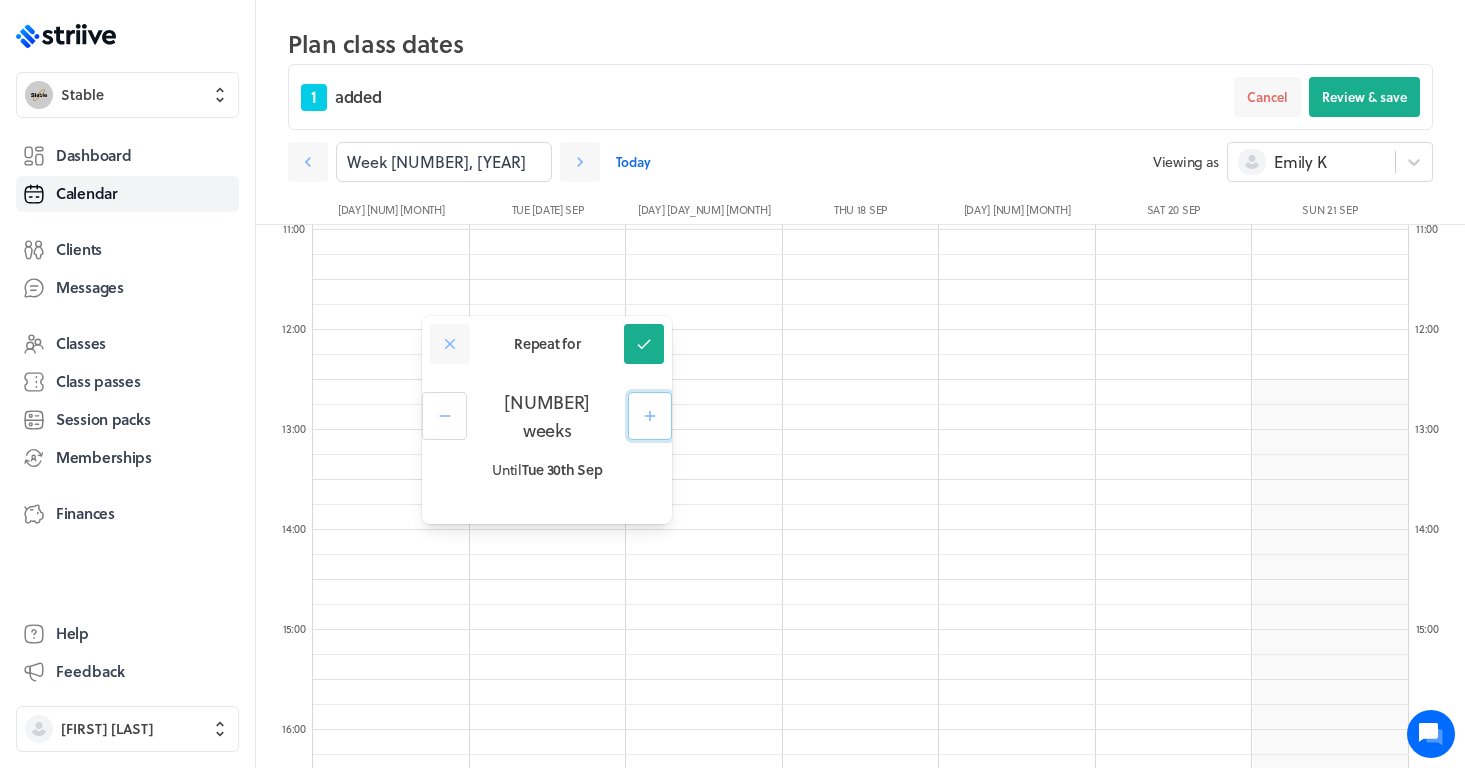 click 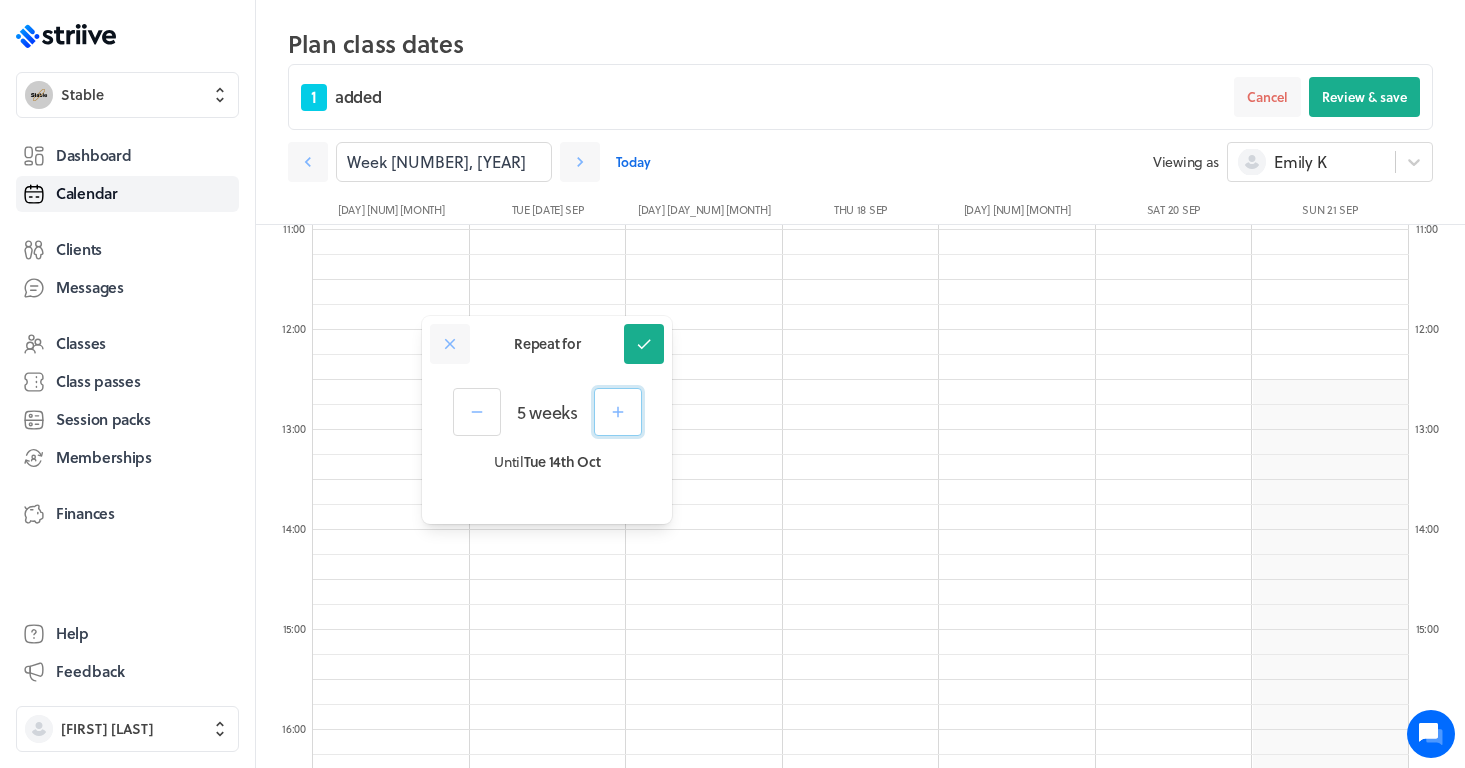 click 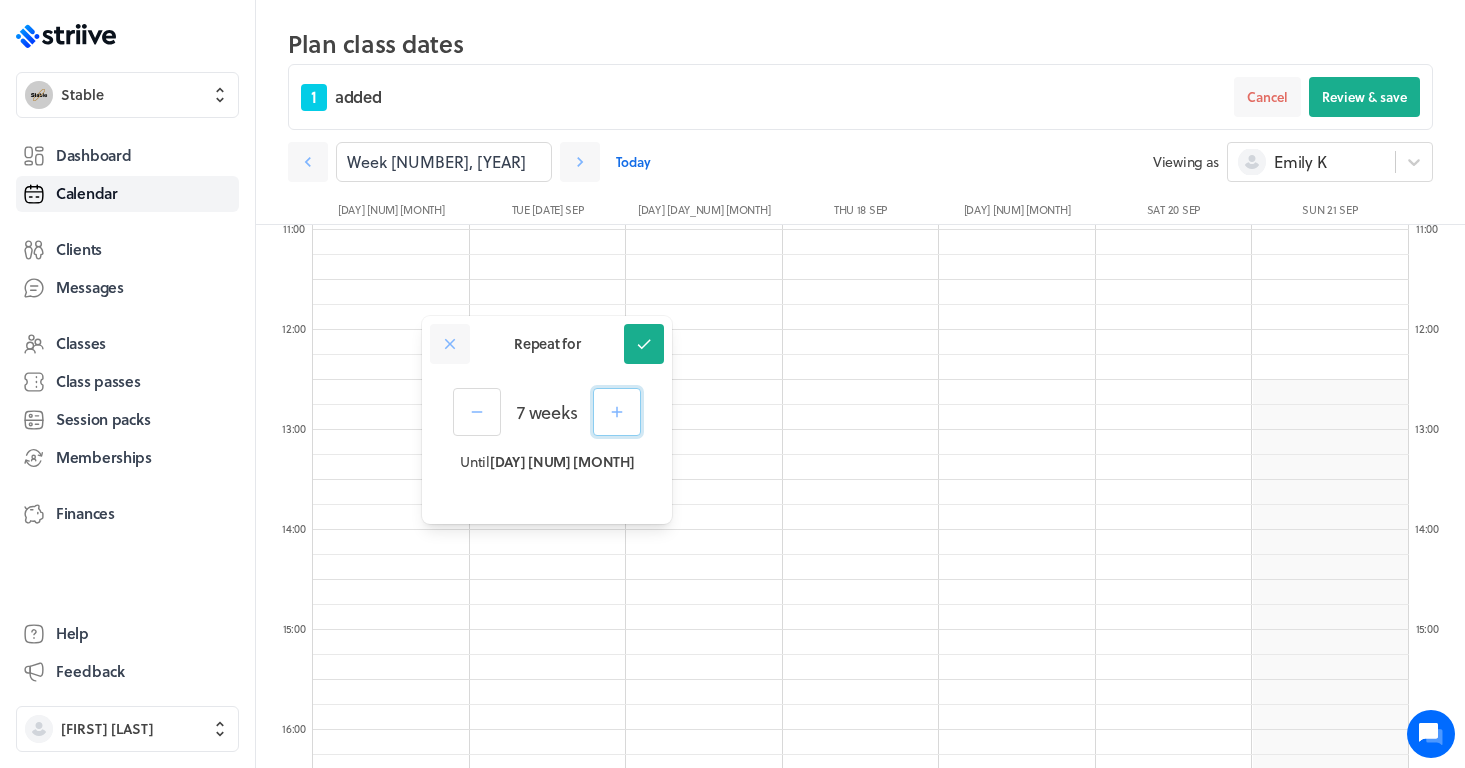 click 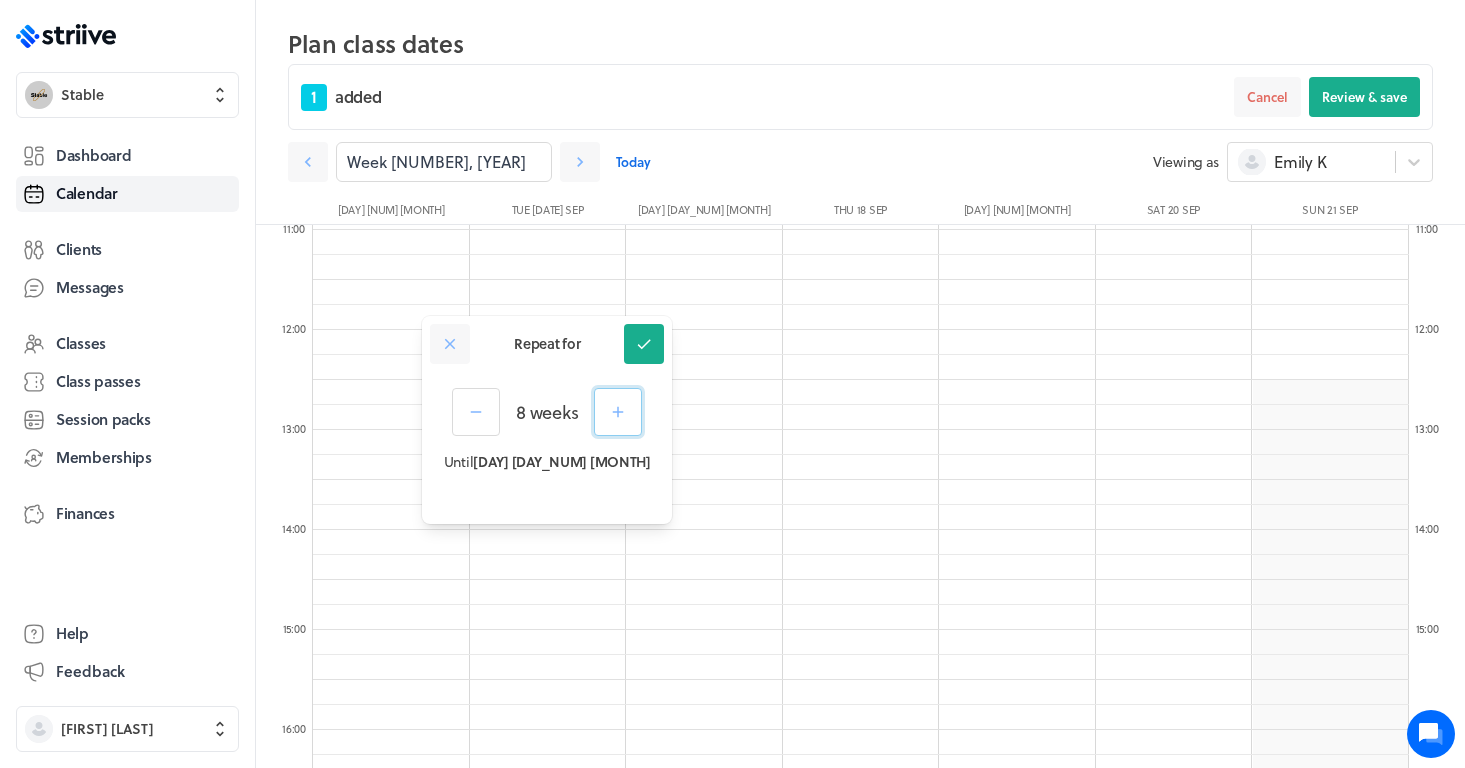 click 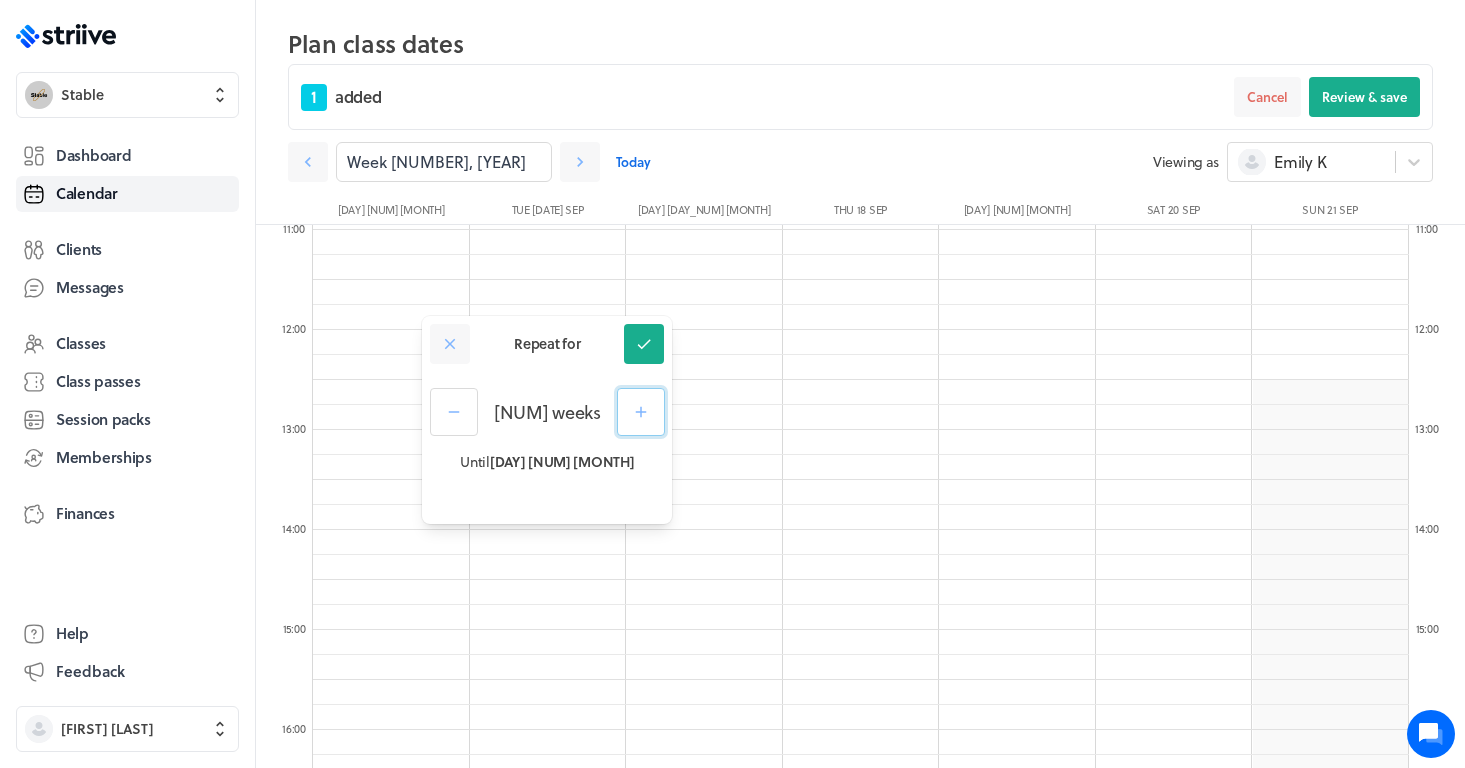 click 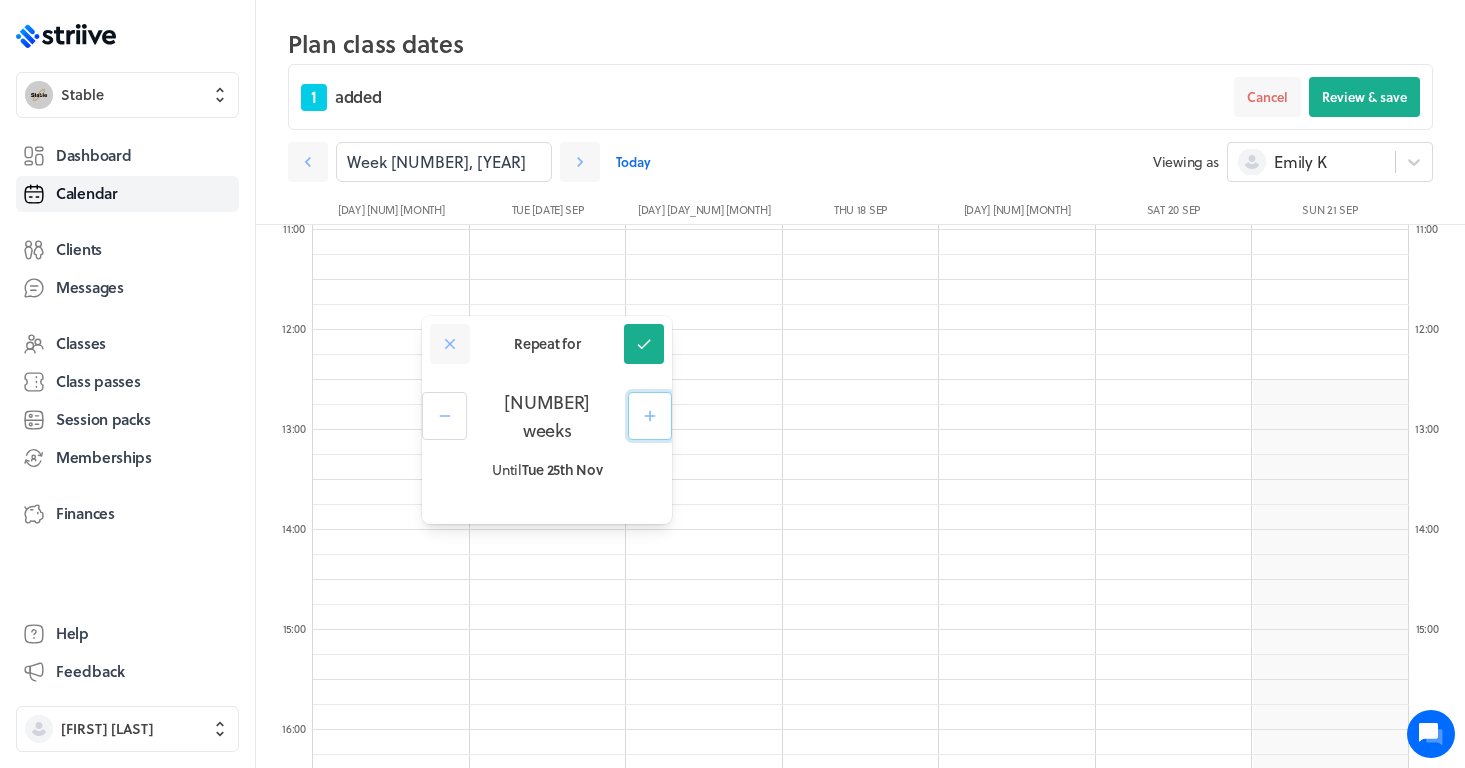 click 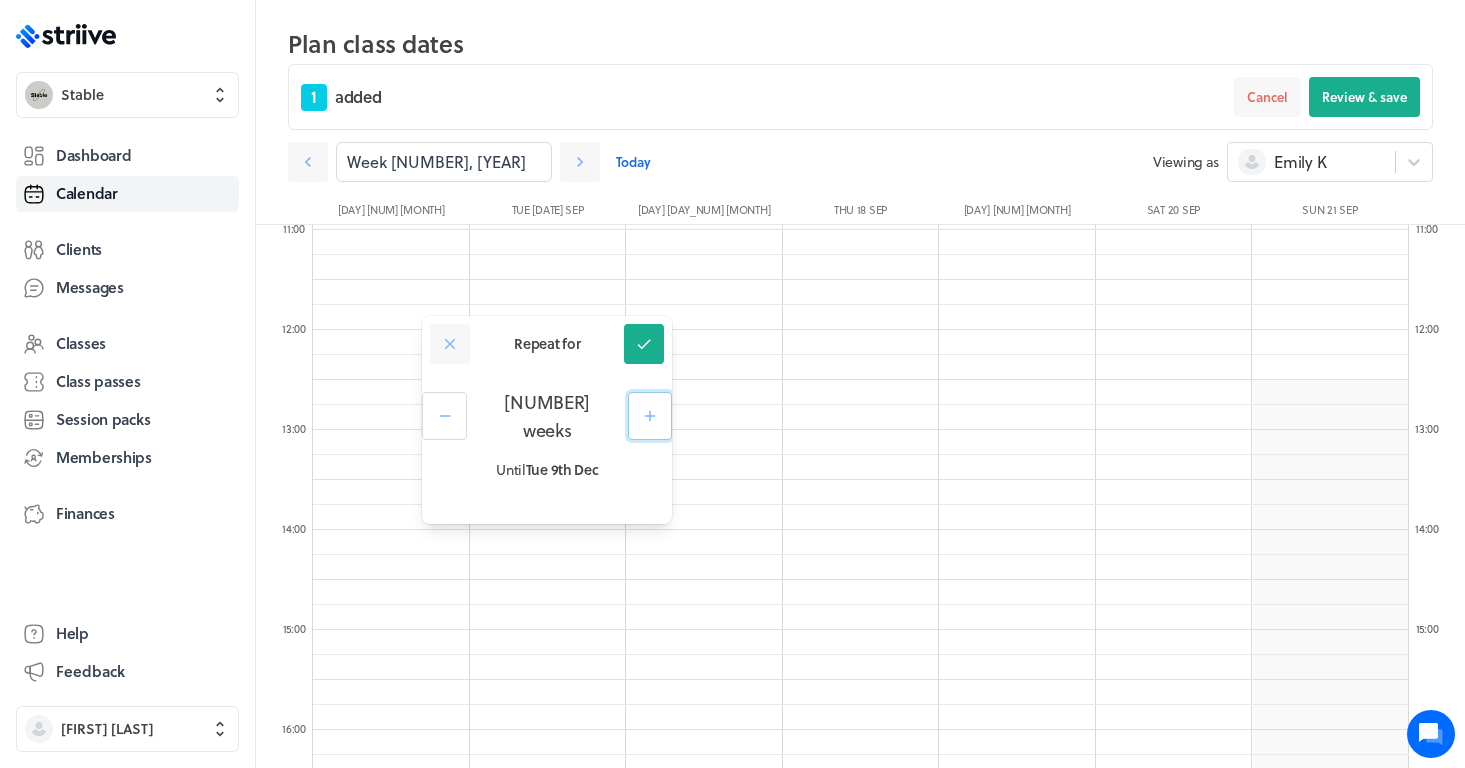 click 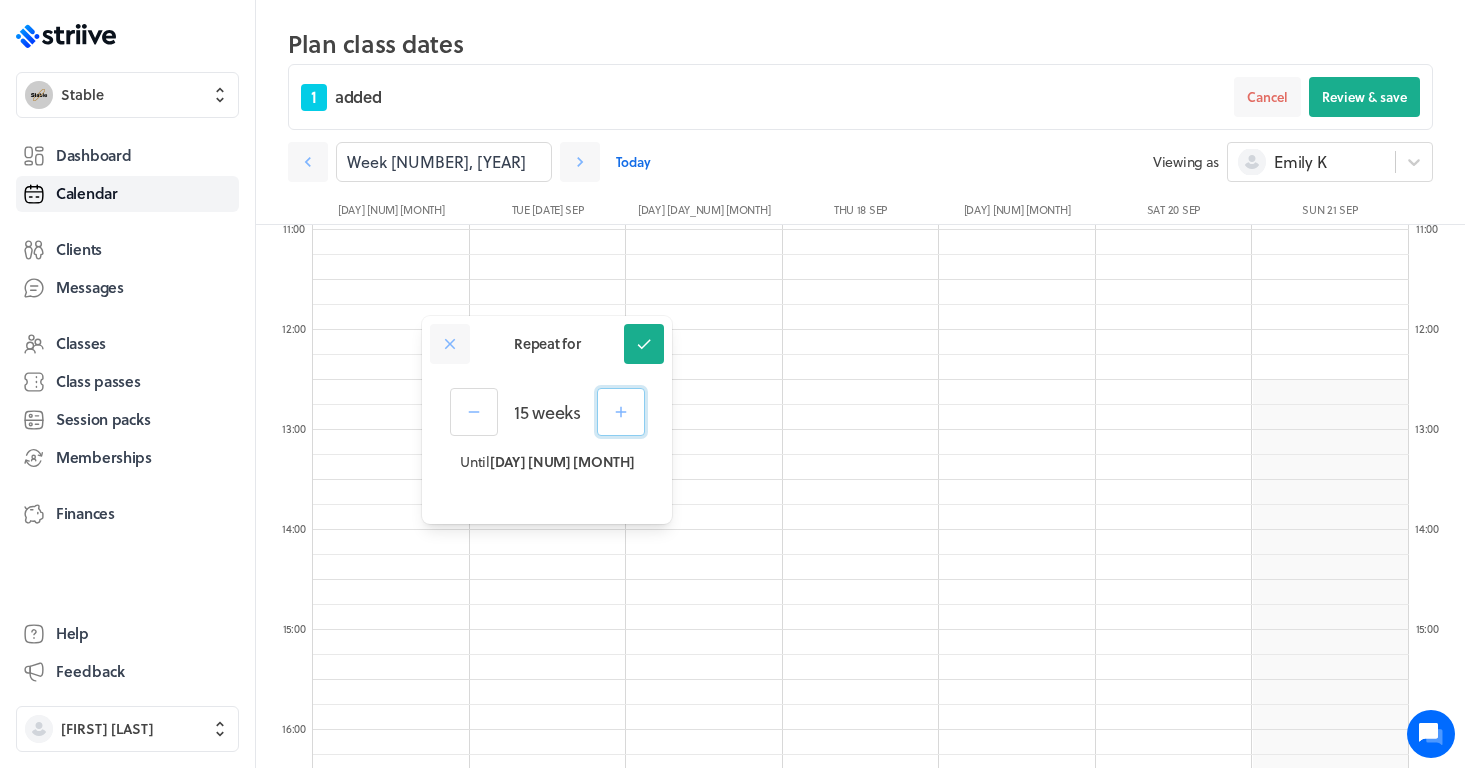 click 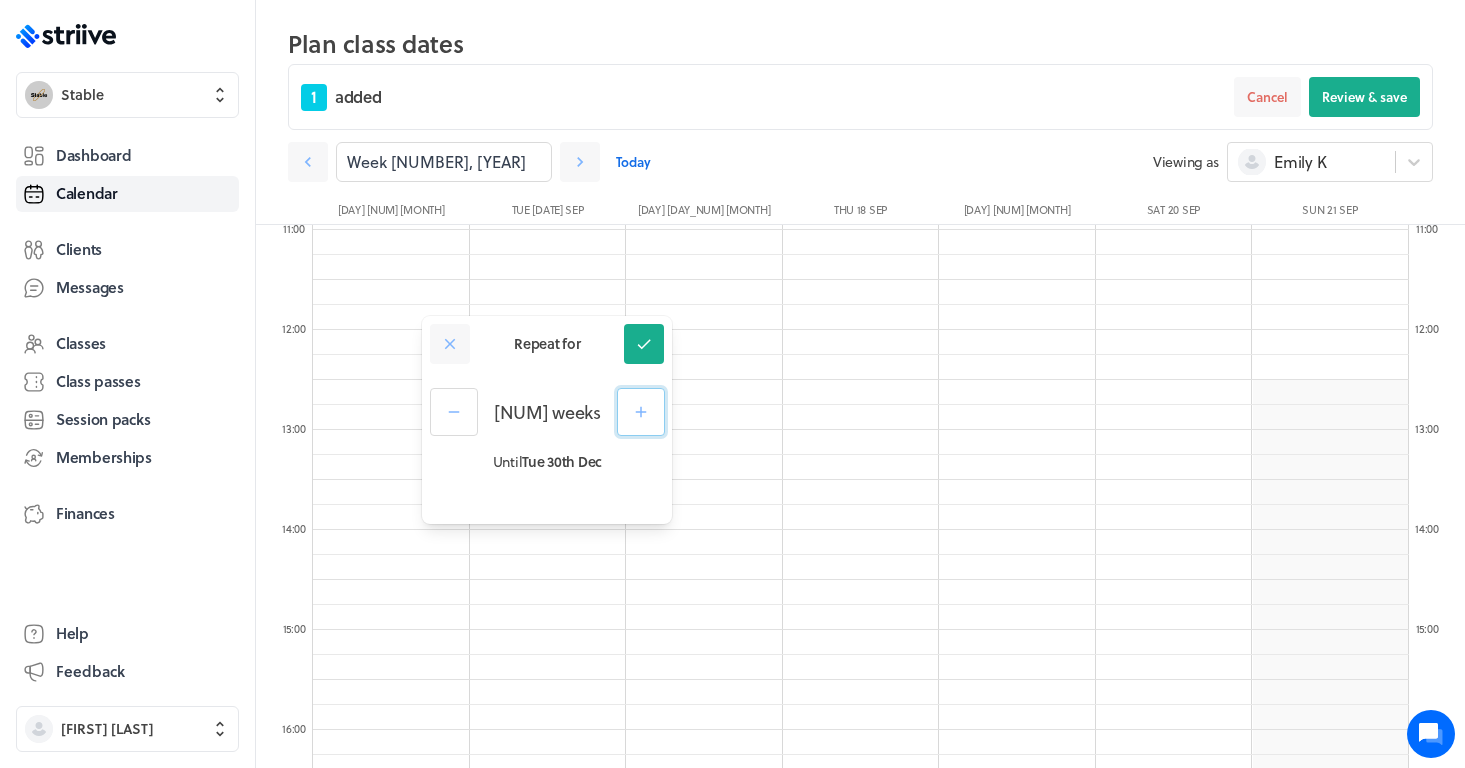 click 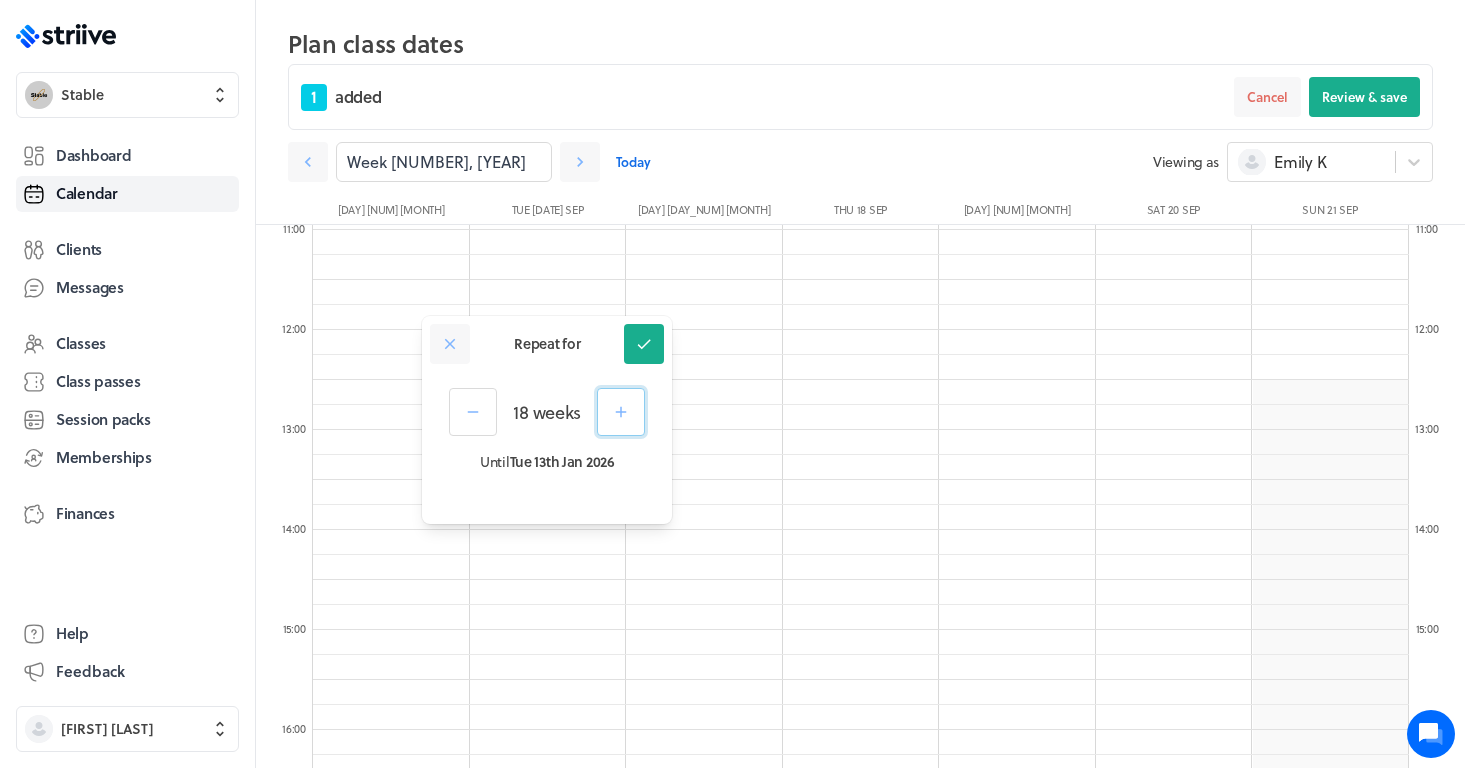 click 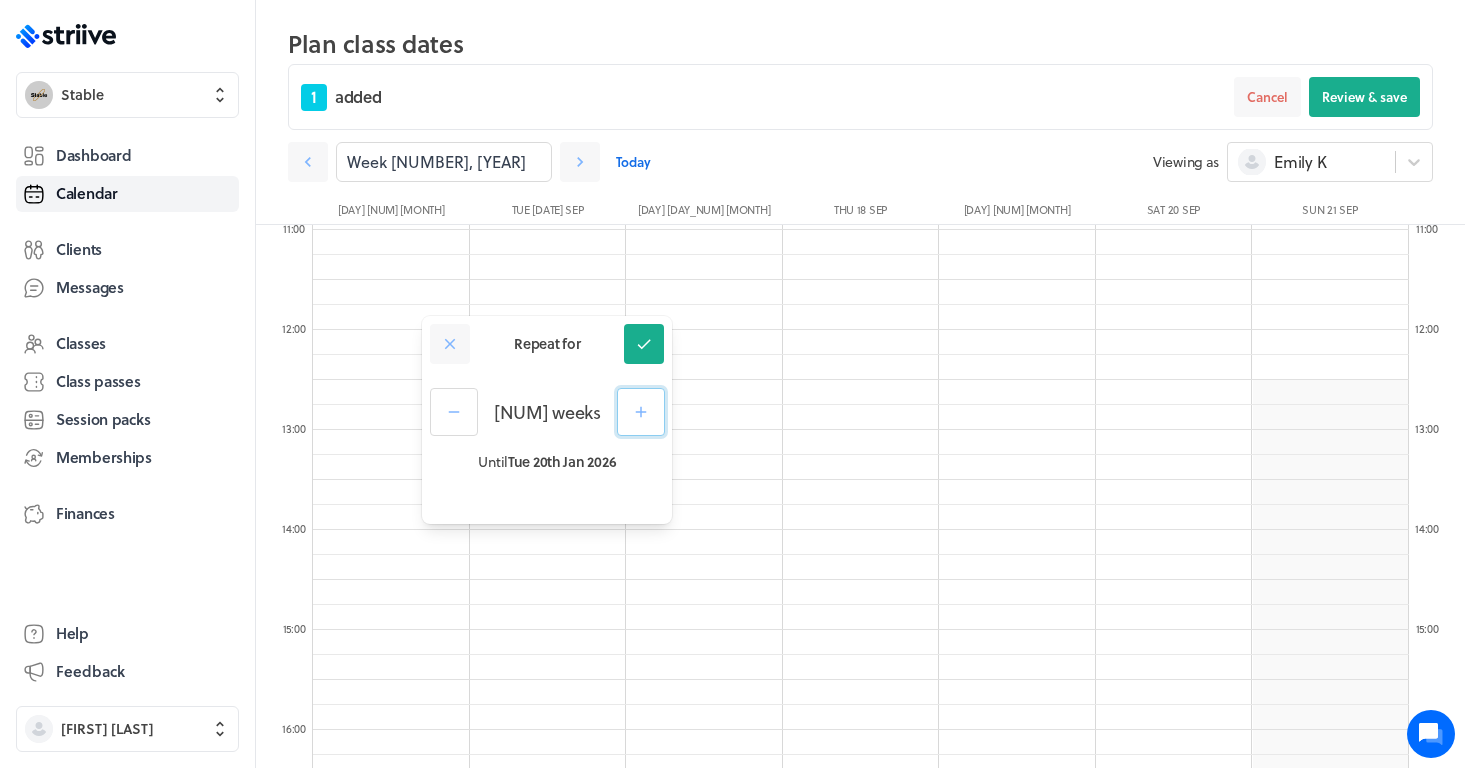 click 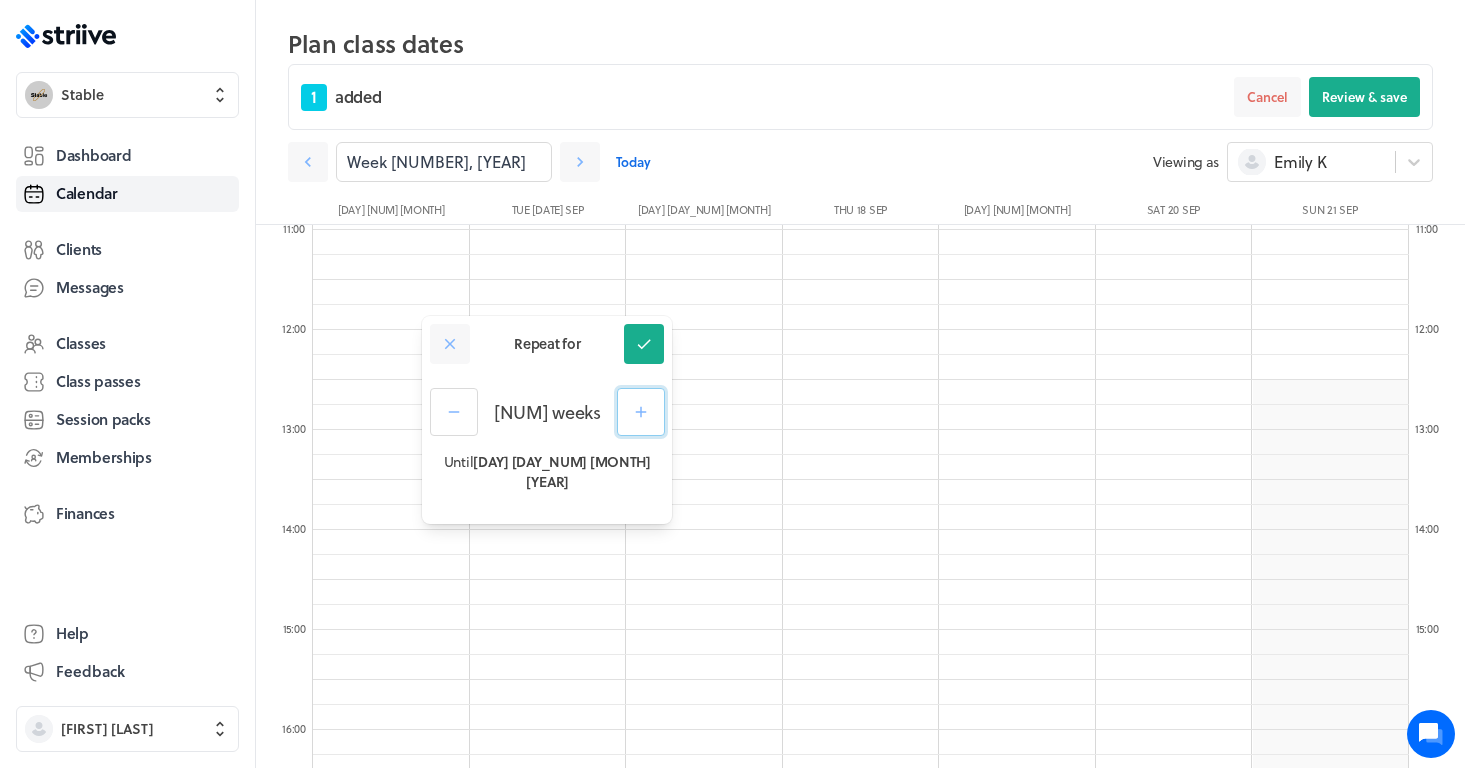 click 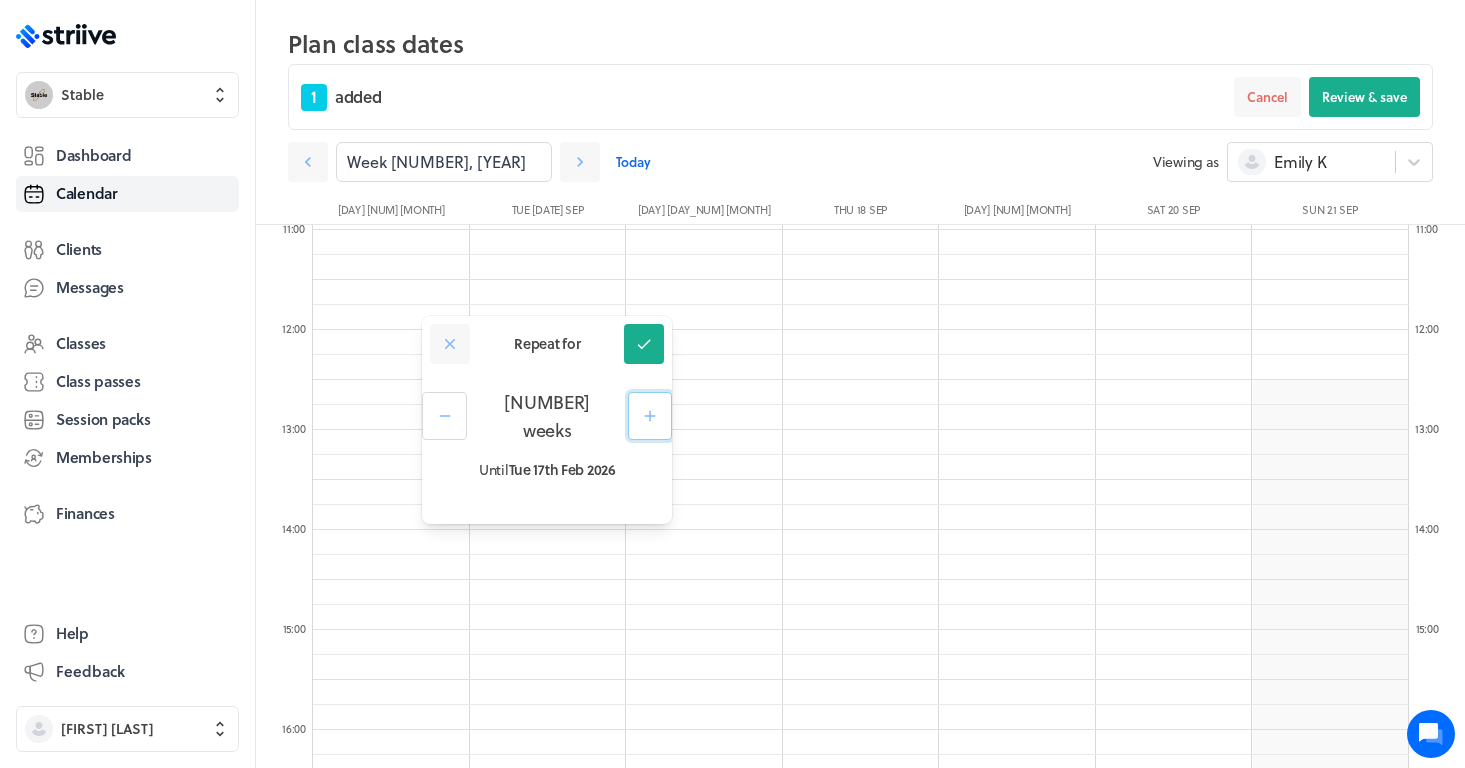 click 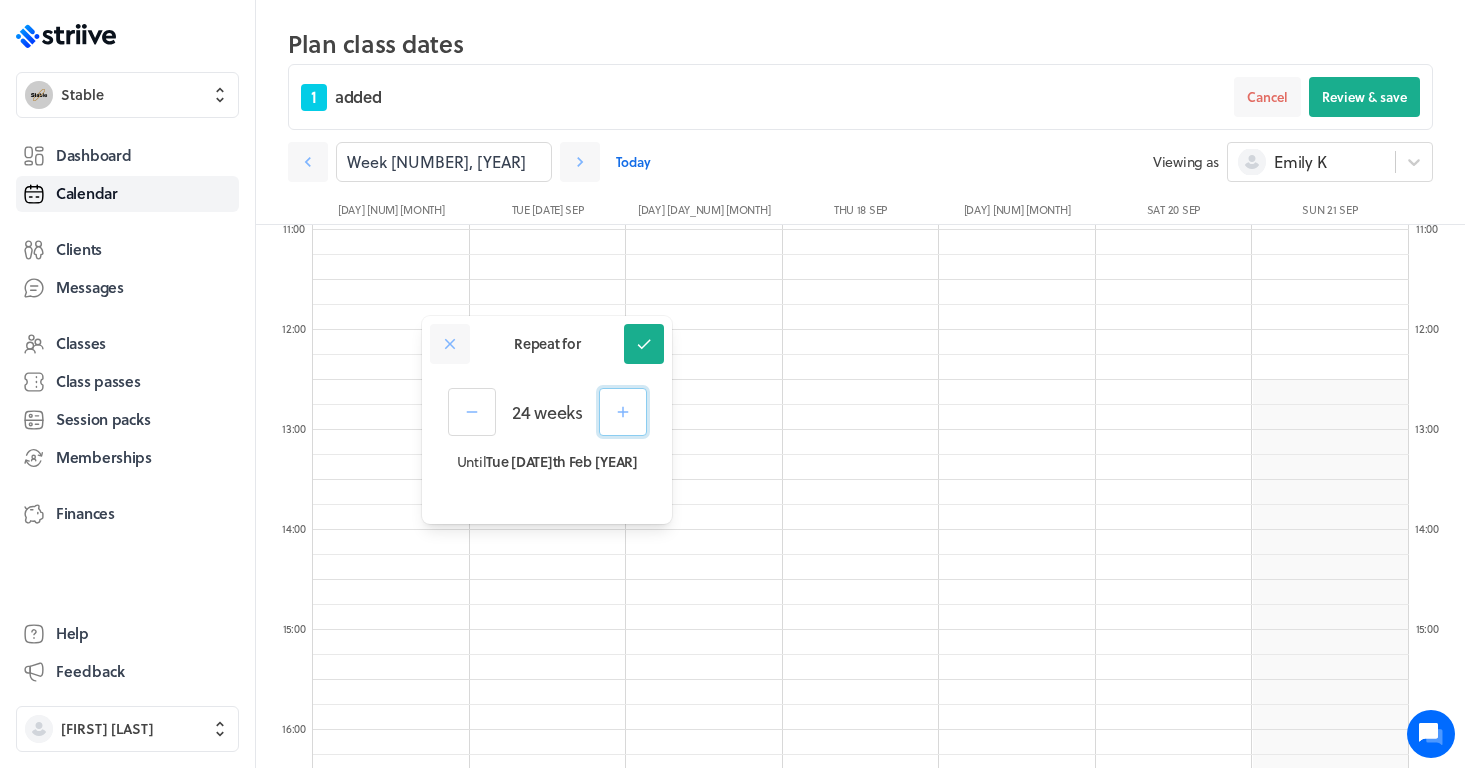 click 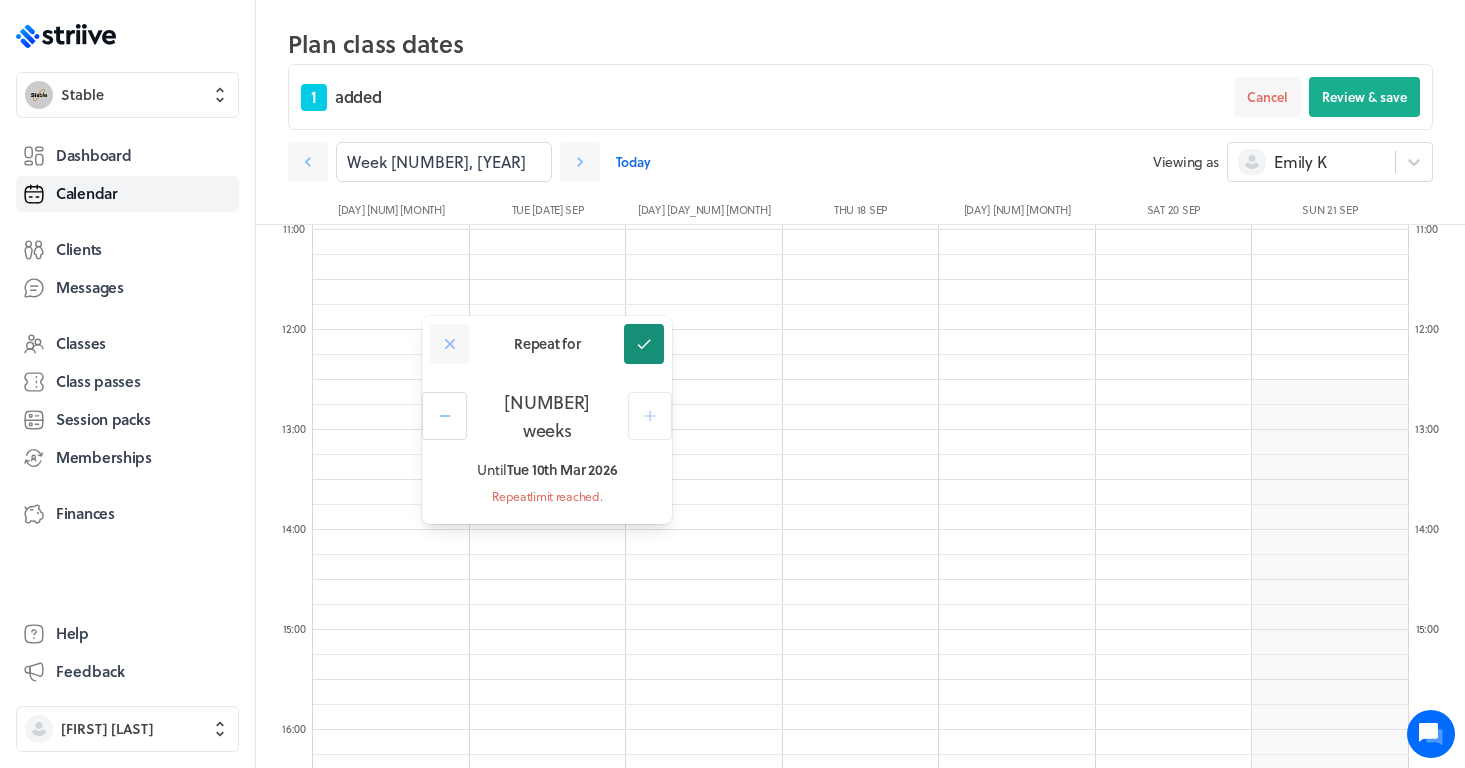 click 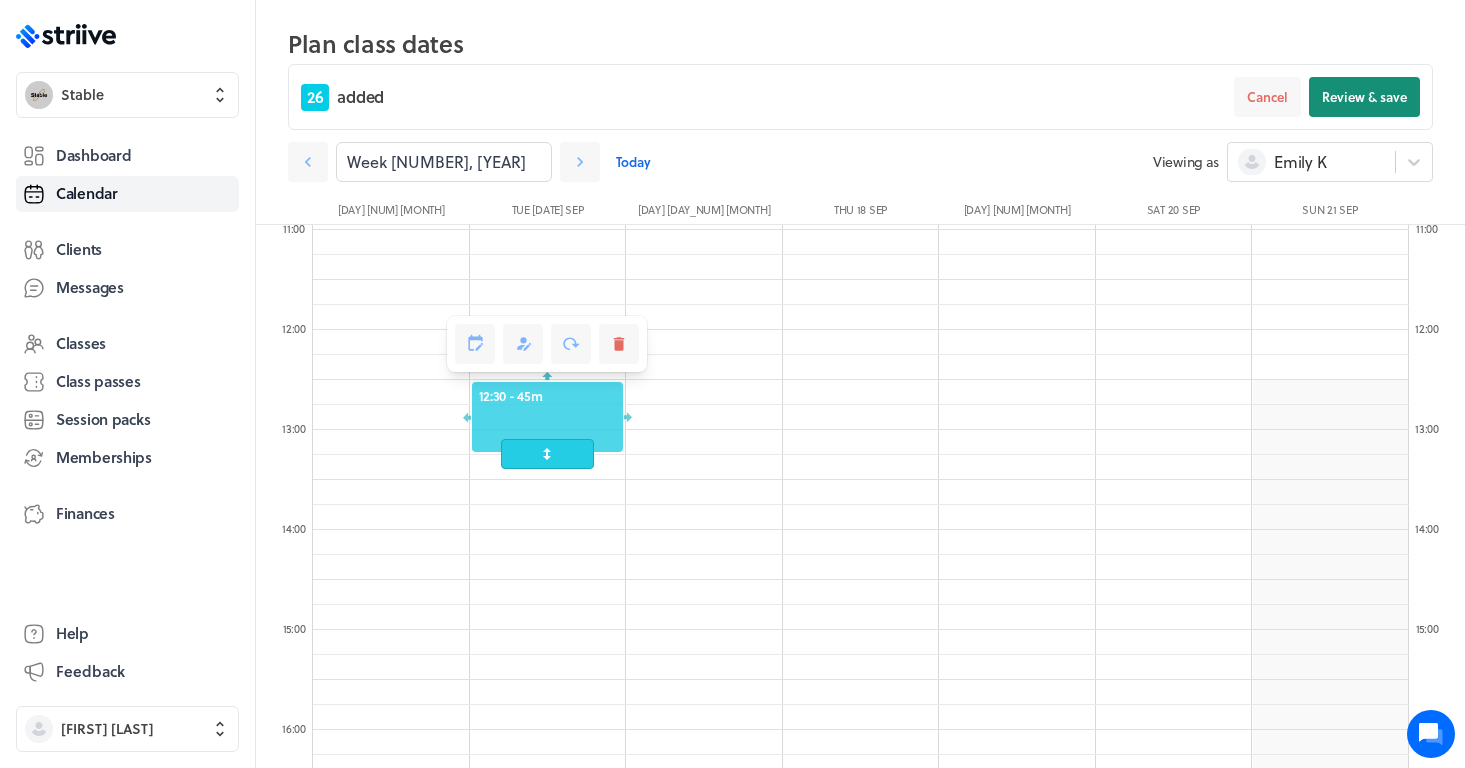 click on "Review & save" at bounding box center [1364, 97] 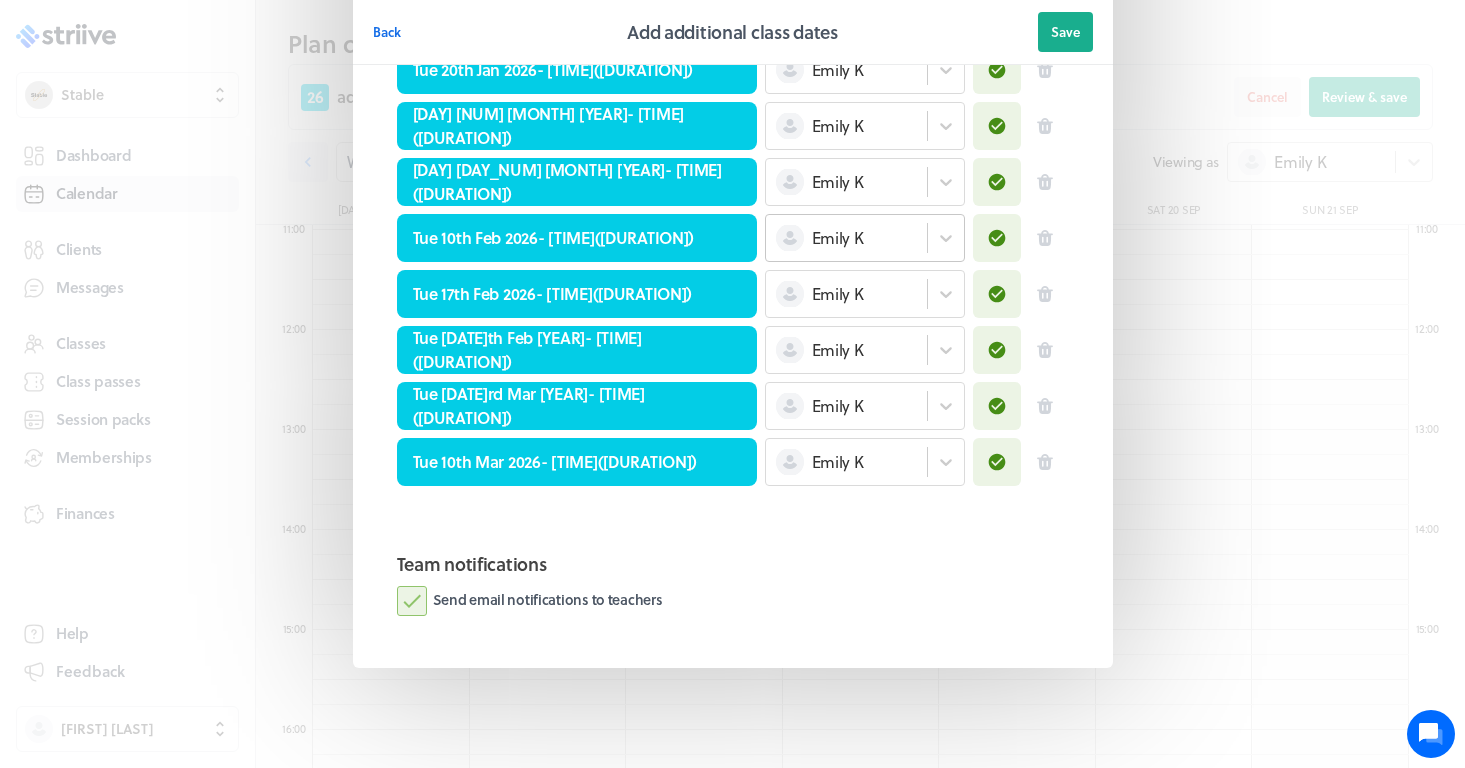 scroll, scrollTop: 1139, scrollLeft: 0, axis: vertical 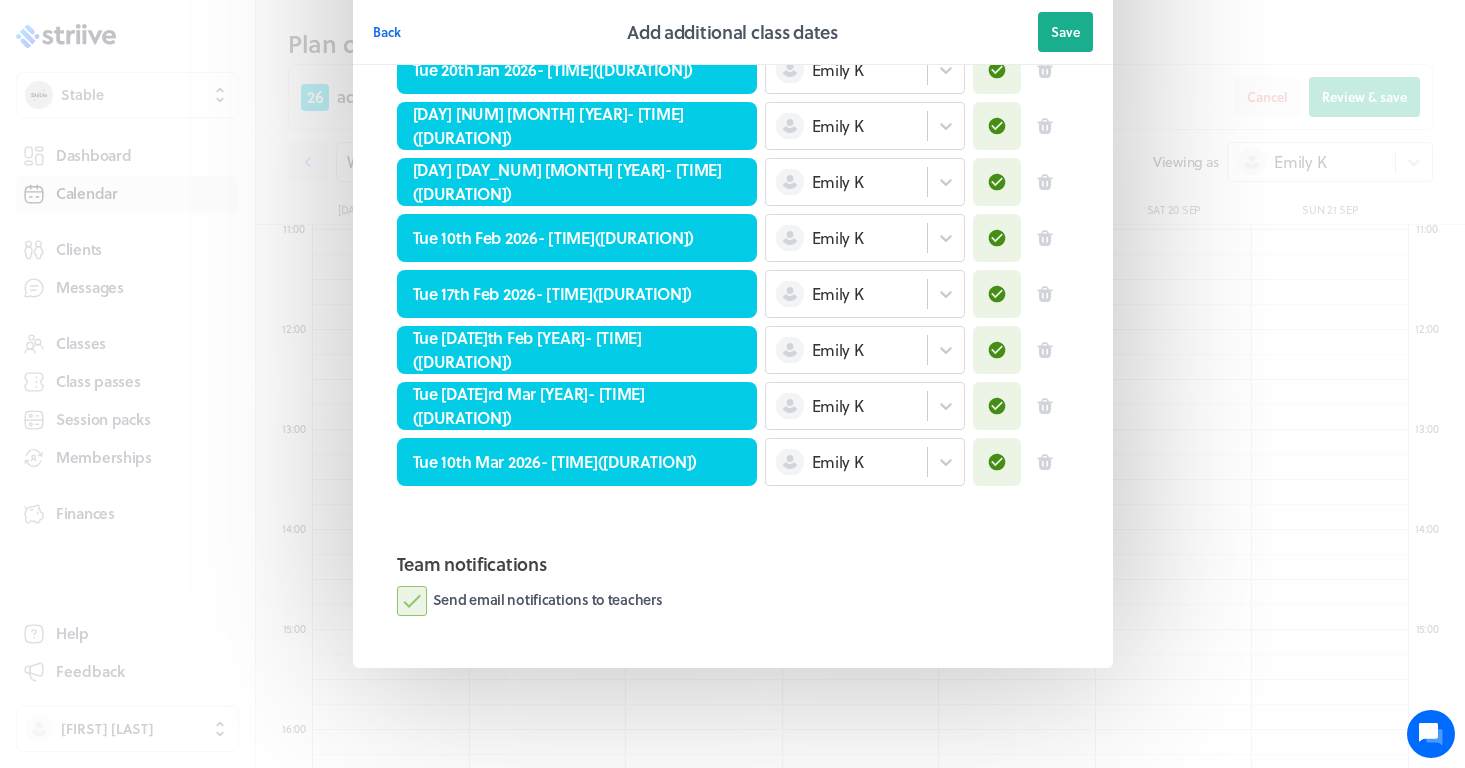 click on "Send email notifications to teachers" at bounding box center [530, 601] 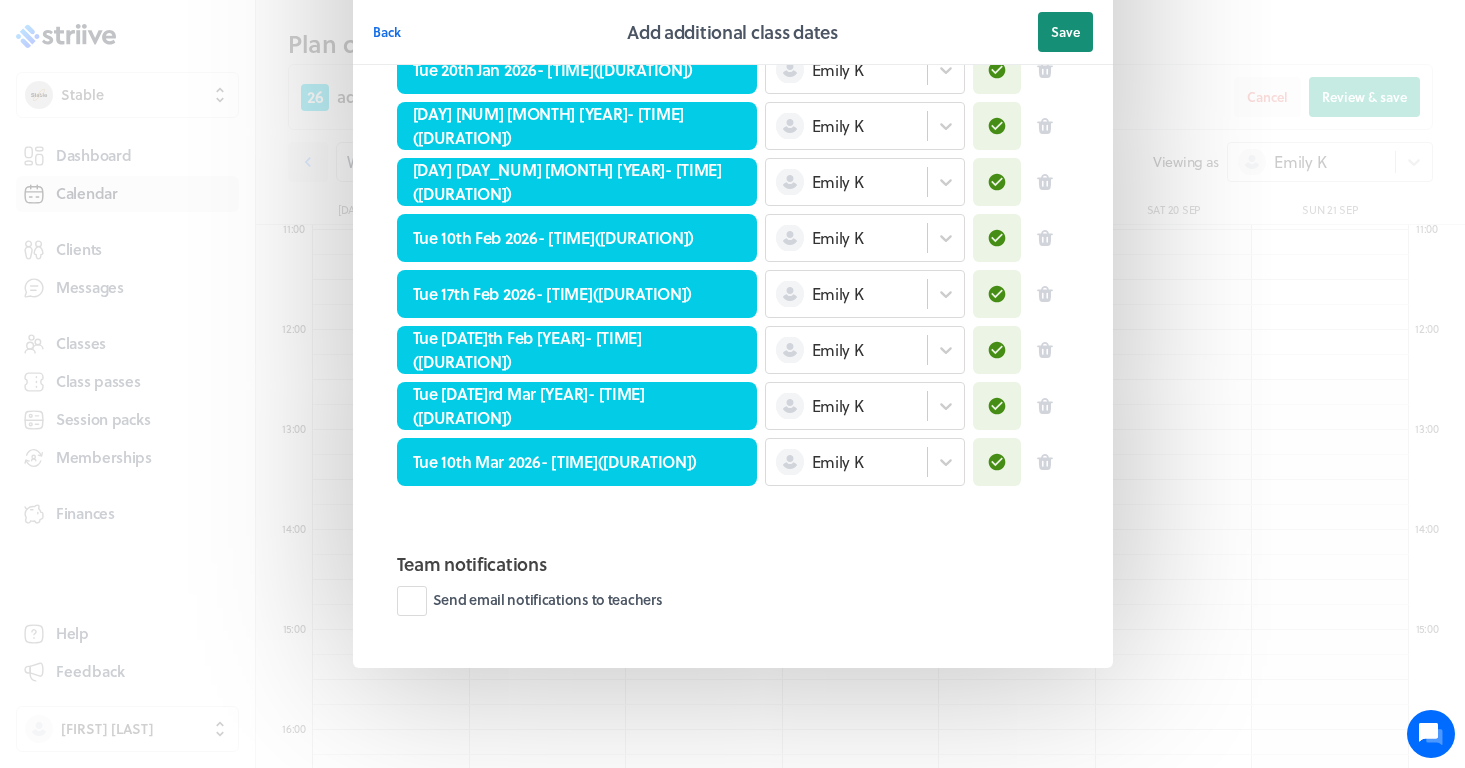 click on "Save" at bounding box center (1065, 32) 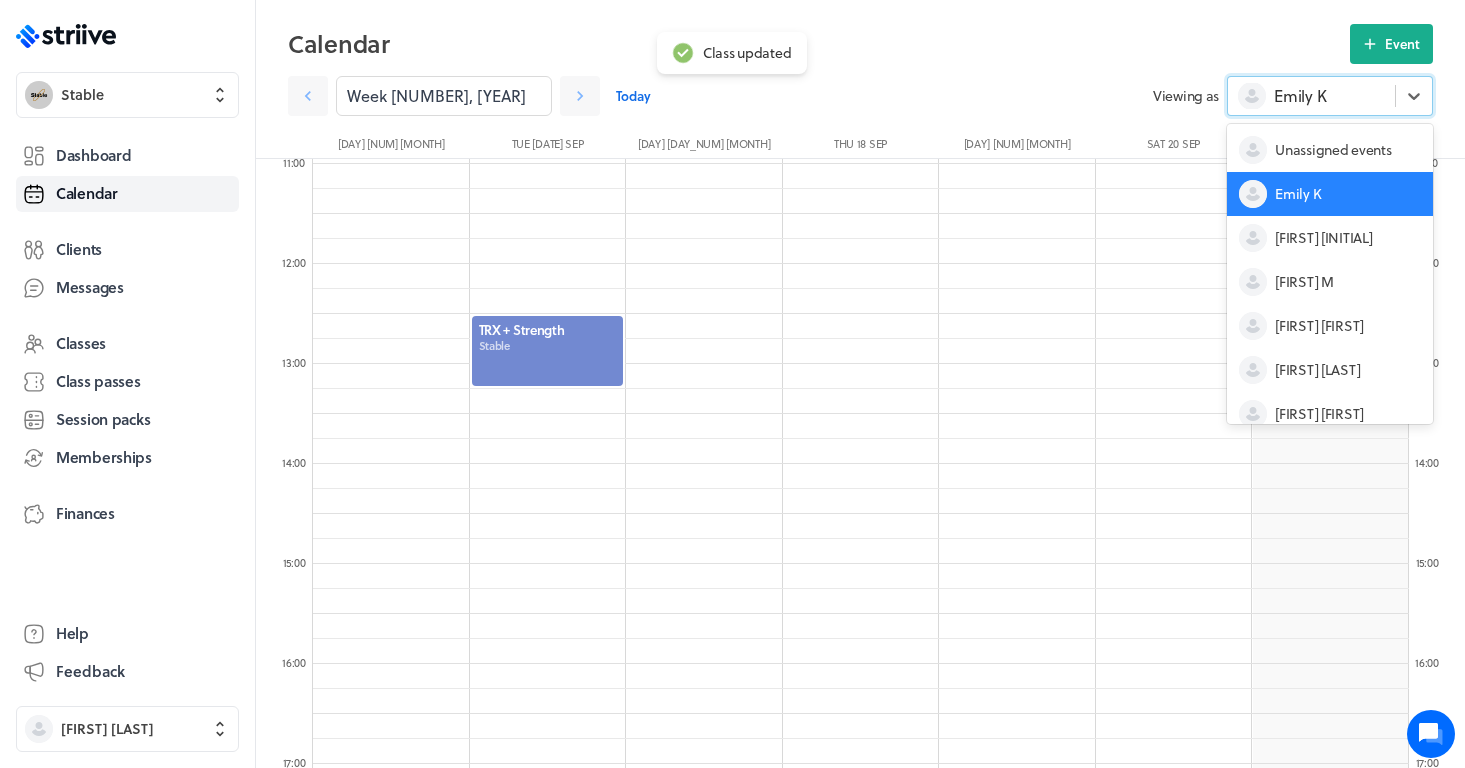 click on "Emily K" at bounding box center (1300, 96) 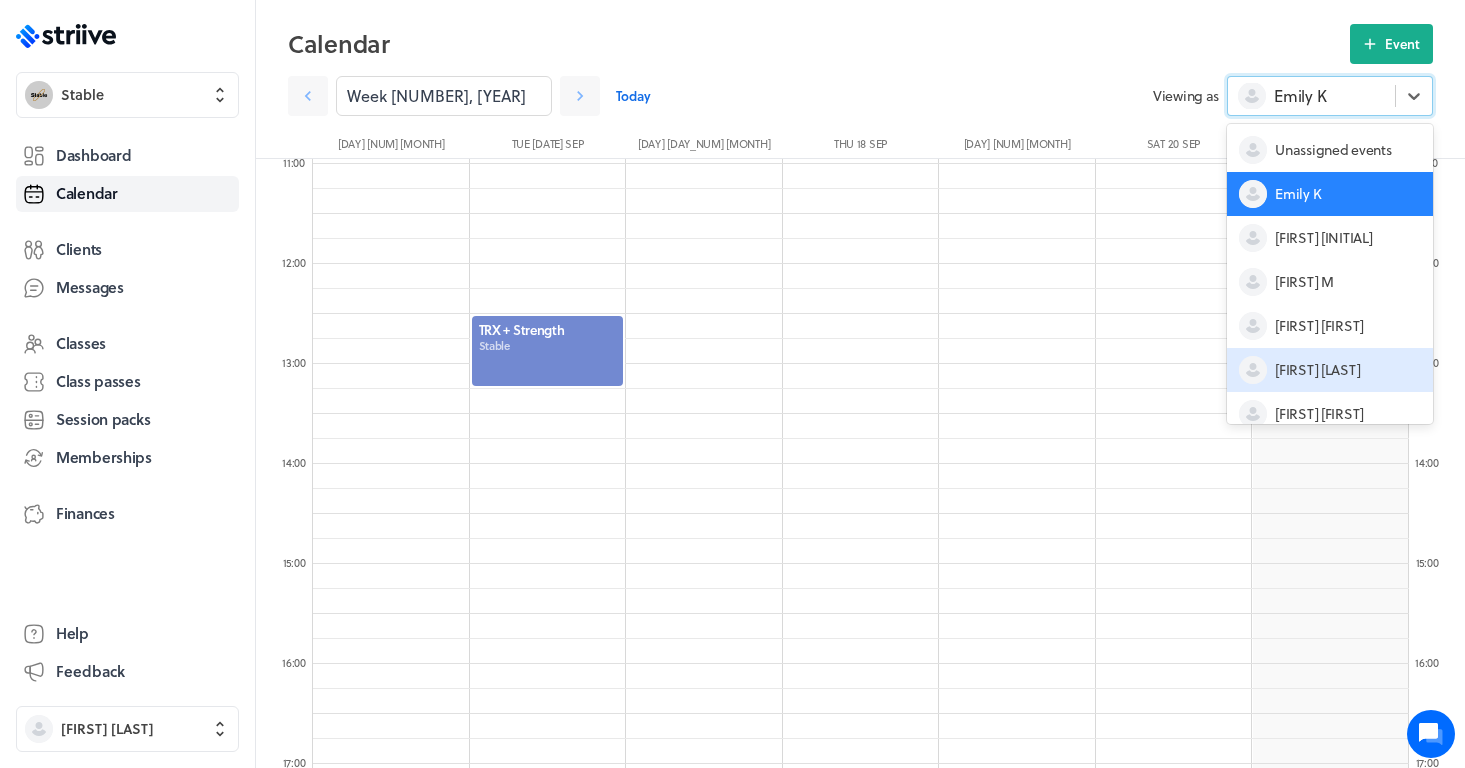 scroll, scrollTop: 104, scrollLeft: 0, axis: vertical 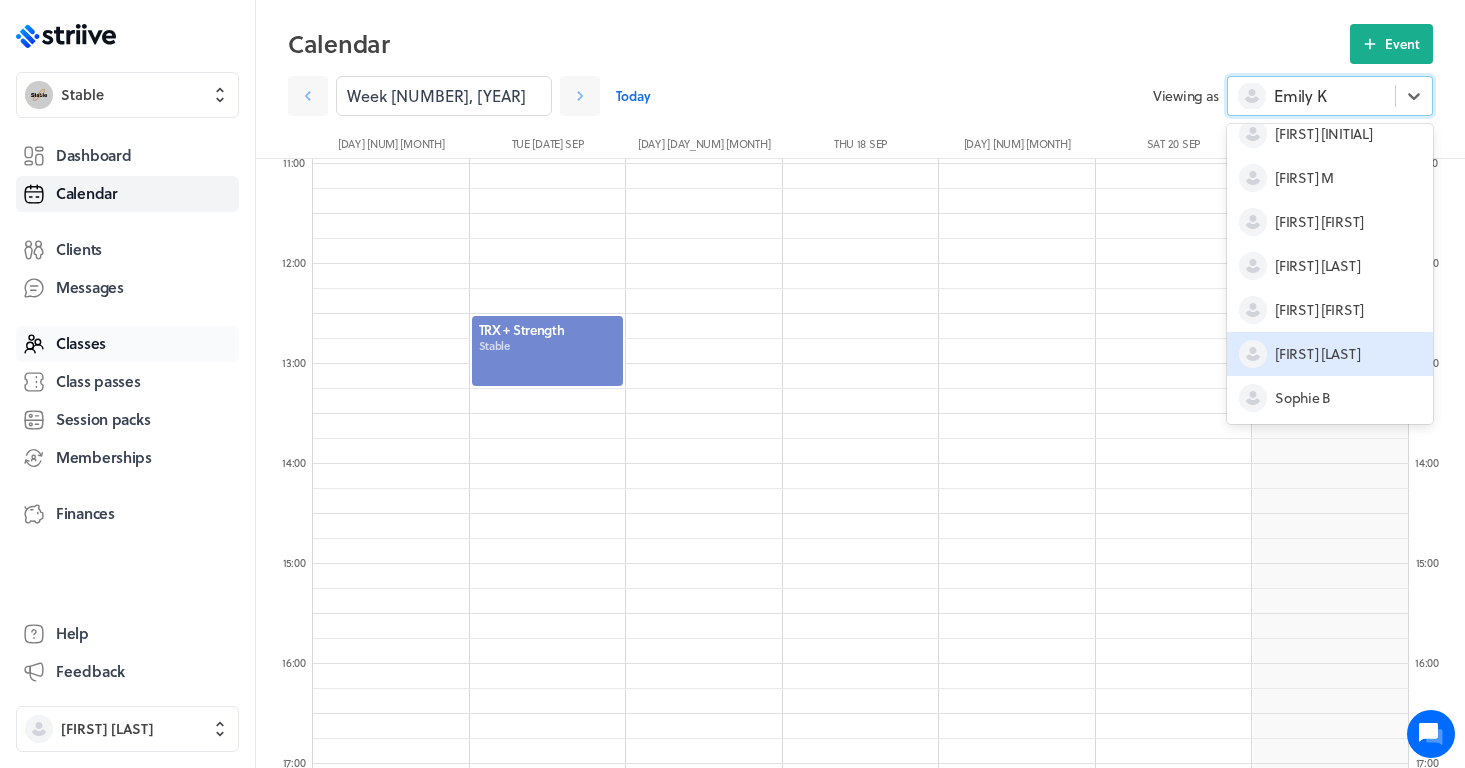 click on "Classes" at bounding box center [81, 343] 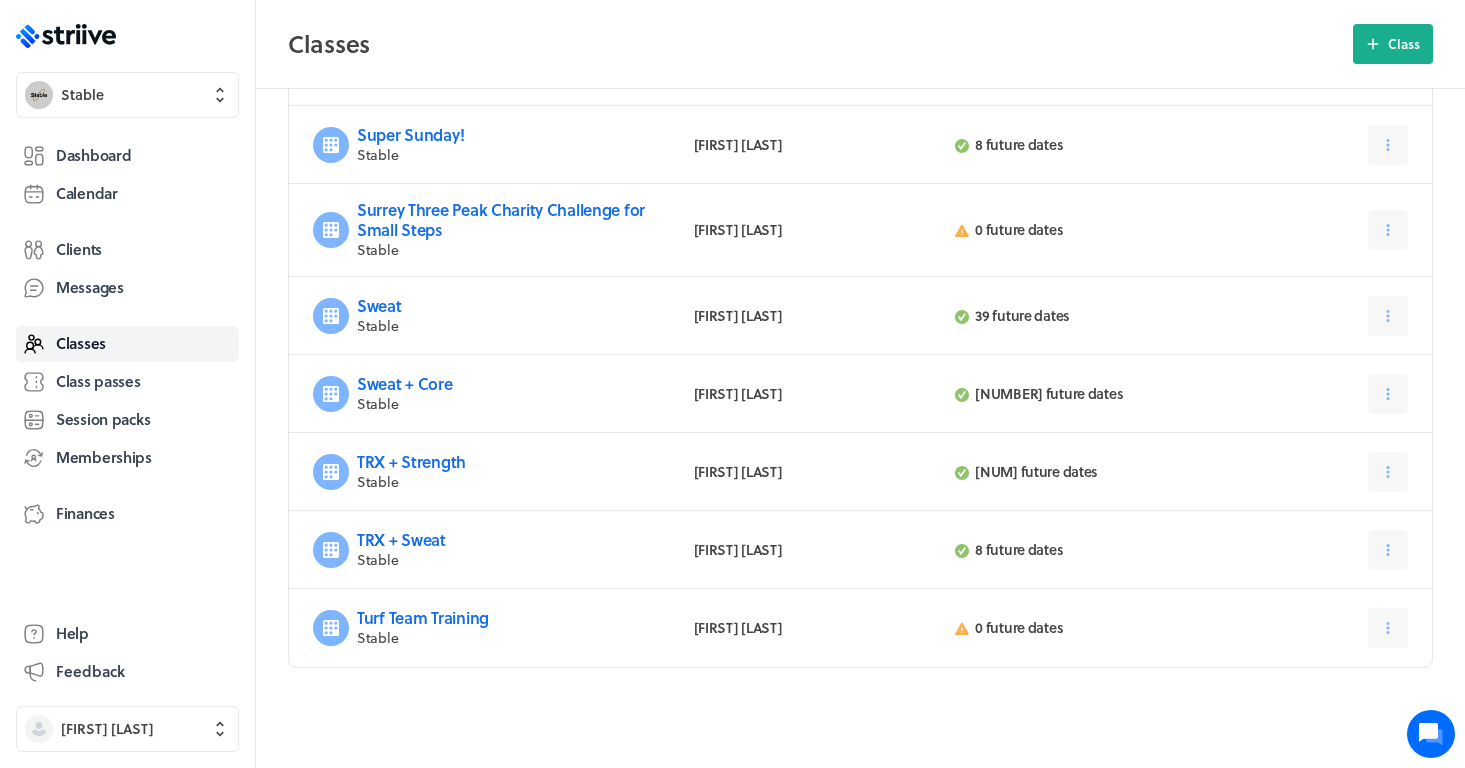 scroll, scrollTop: 1392, scrollLeft: 0, axis: vertical 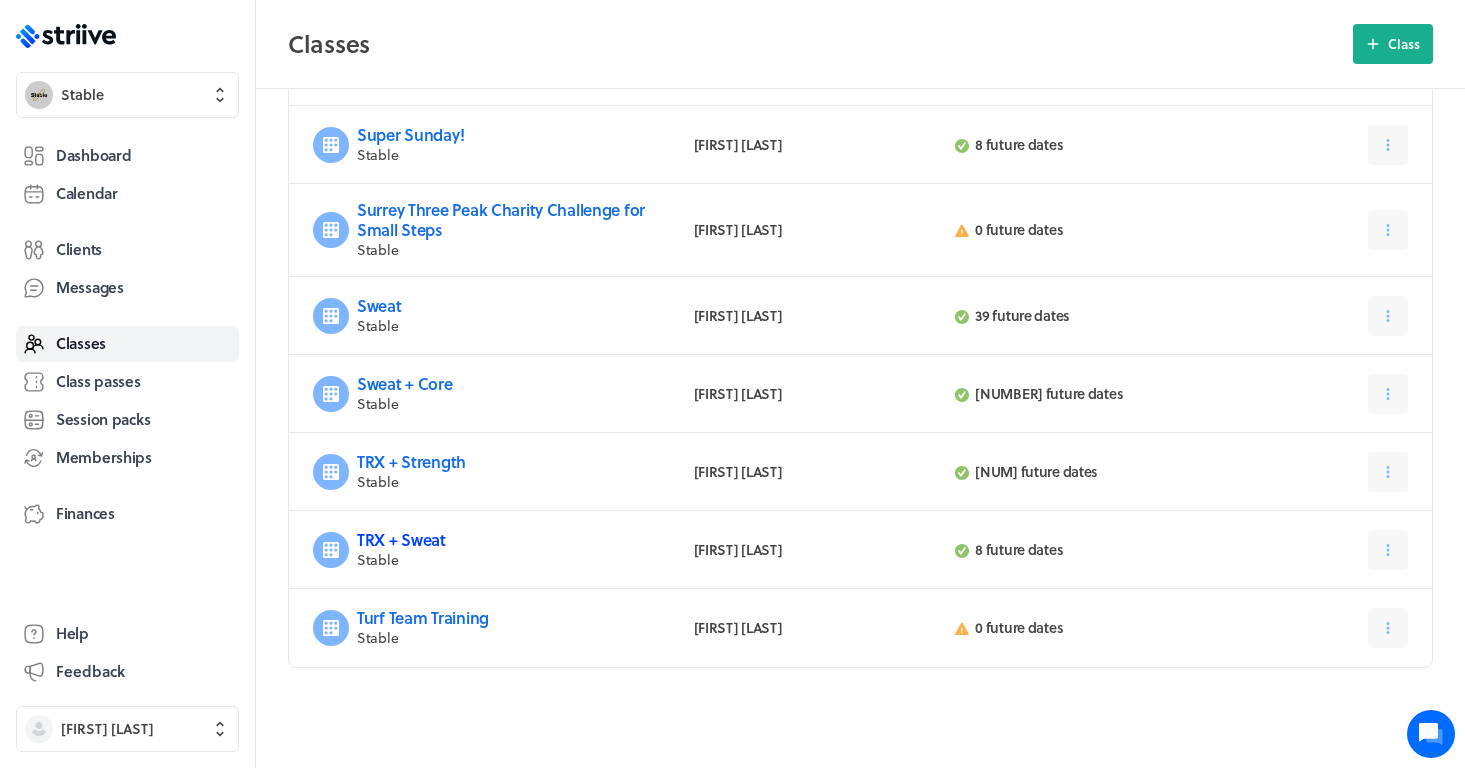 click on "TRX + Sweat" at bounding box center [401, 539] 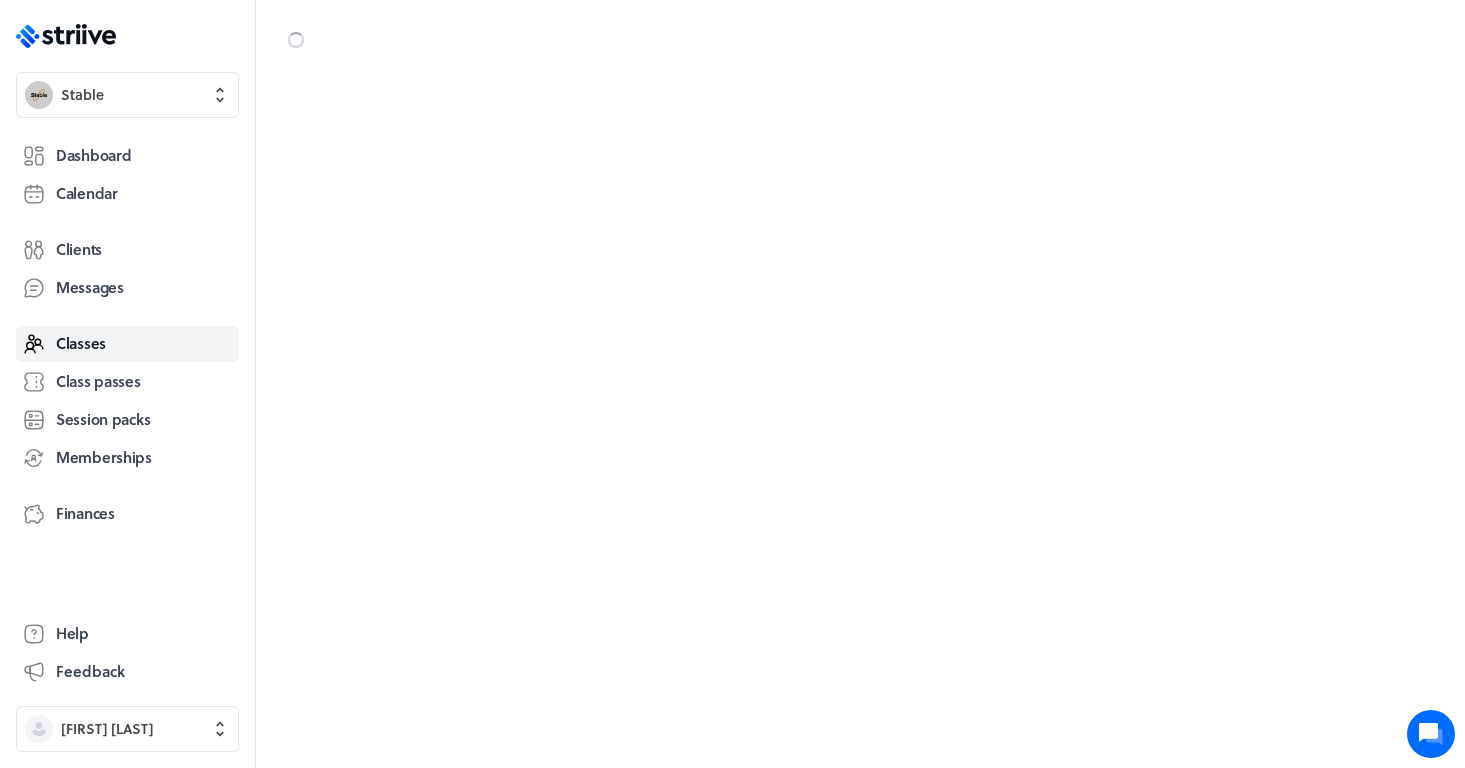 scroll, scrollTop: 0, scrollLeft: 0, axis: both 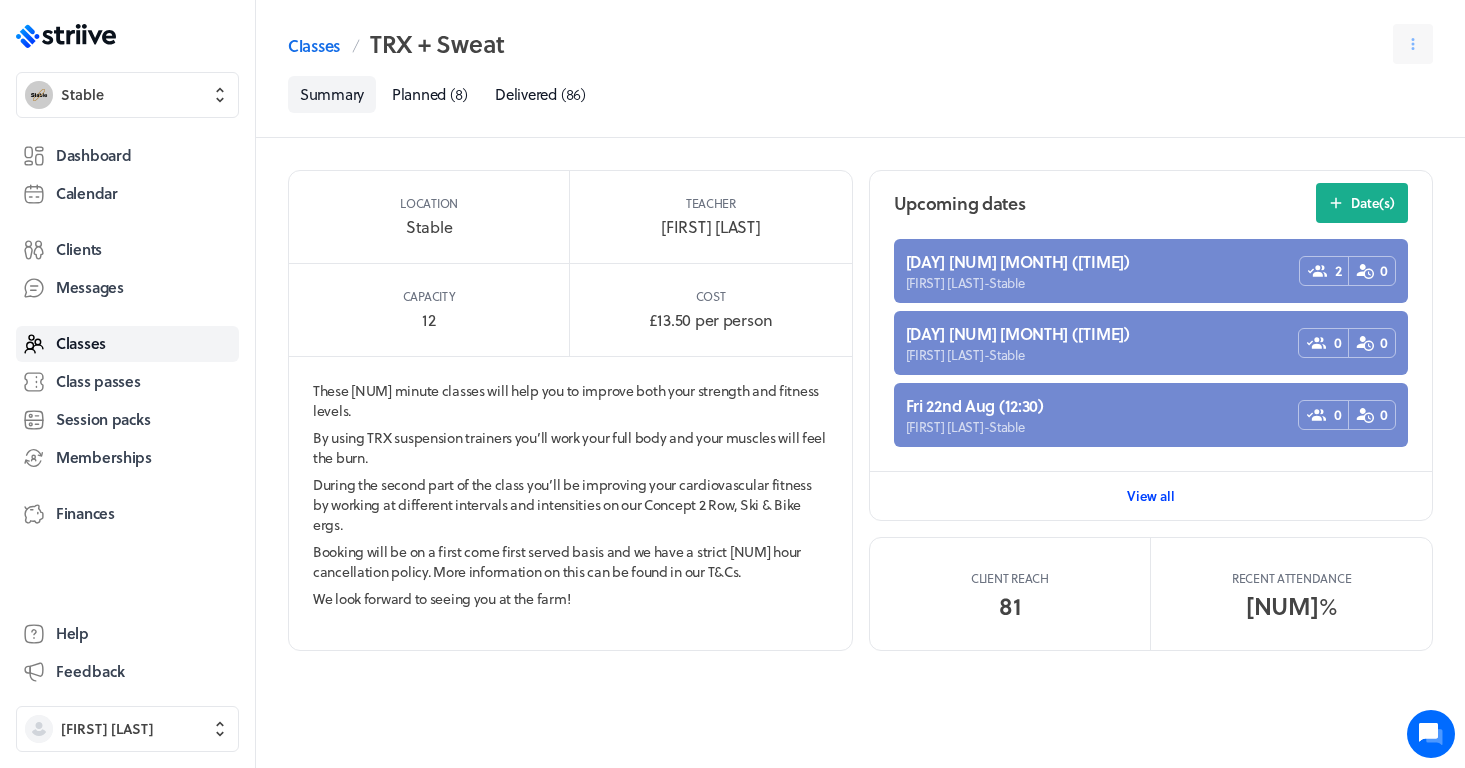 click on "View all" at bounding box center [1151, 496] 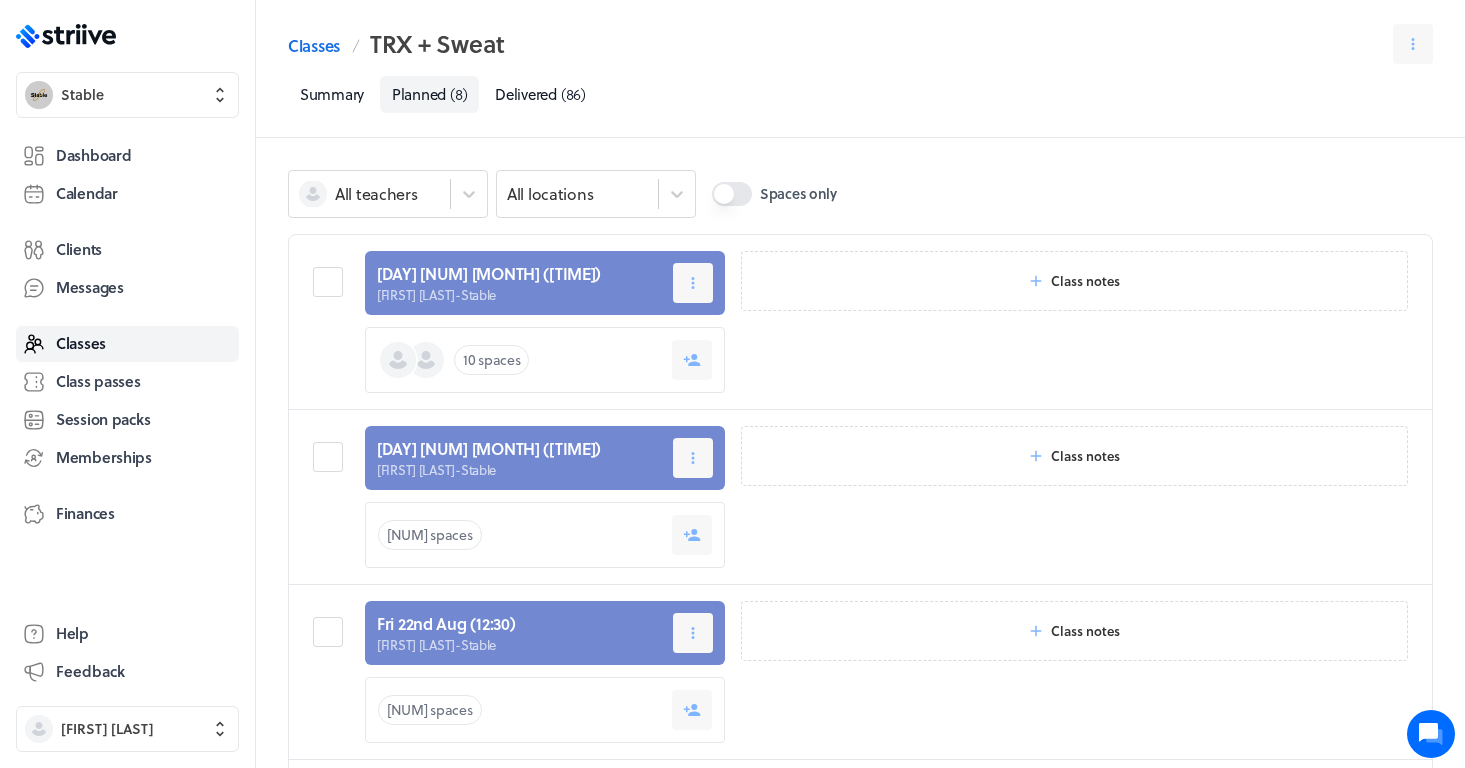 scroll, scrollTop: 0, scrollLeft: 0, axis: both 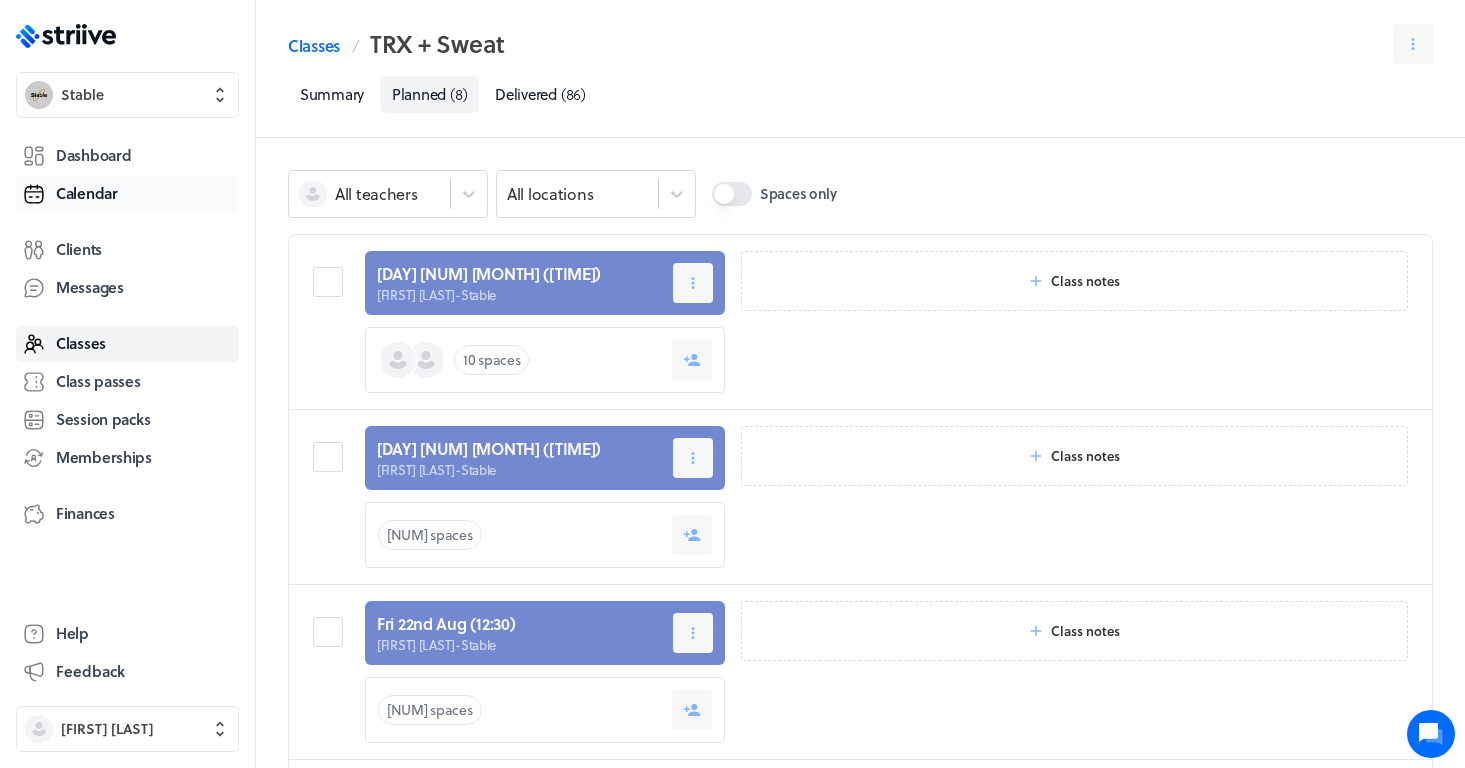 click on "Calendar" at bounding box center [87, 193] 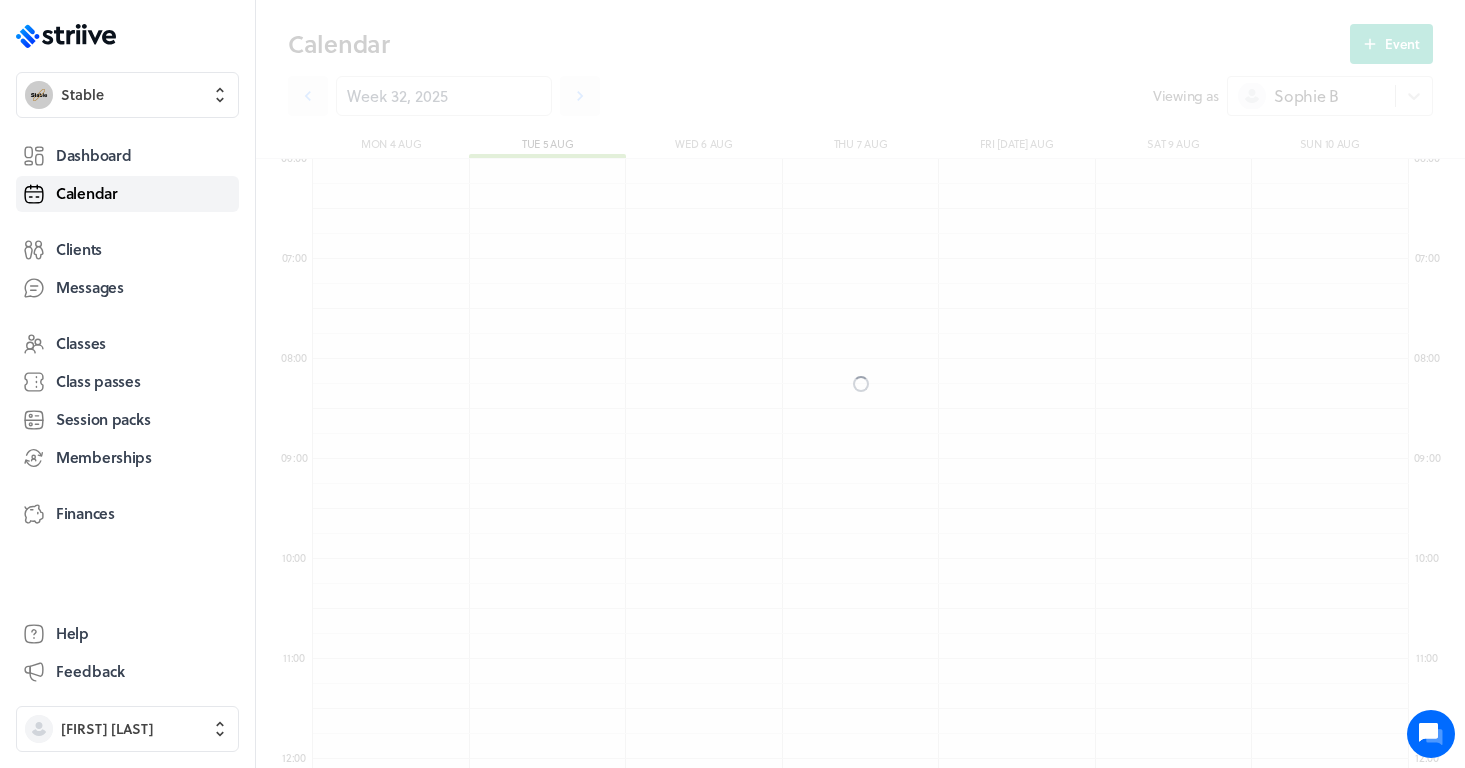 scroll, scrollTop: 10, scrollLeft: 11, axis: both 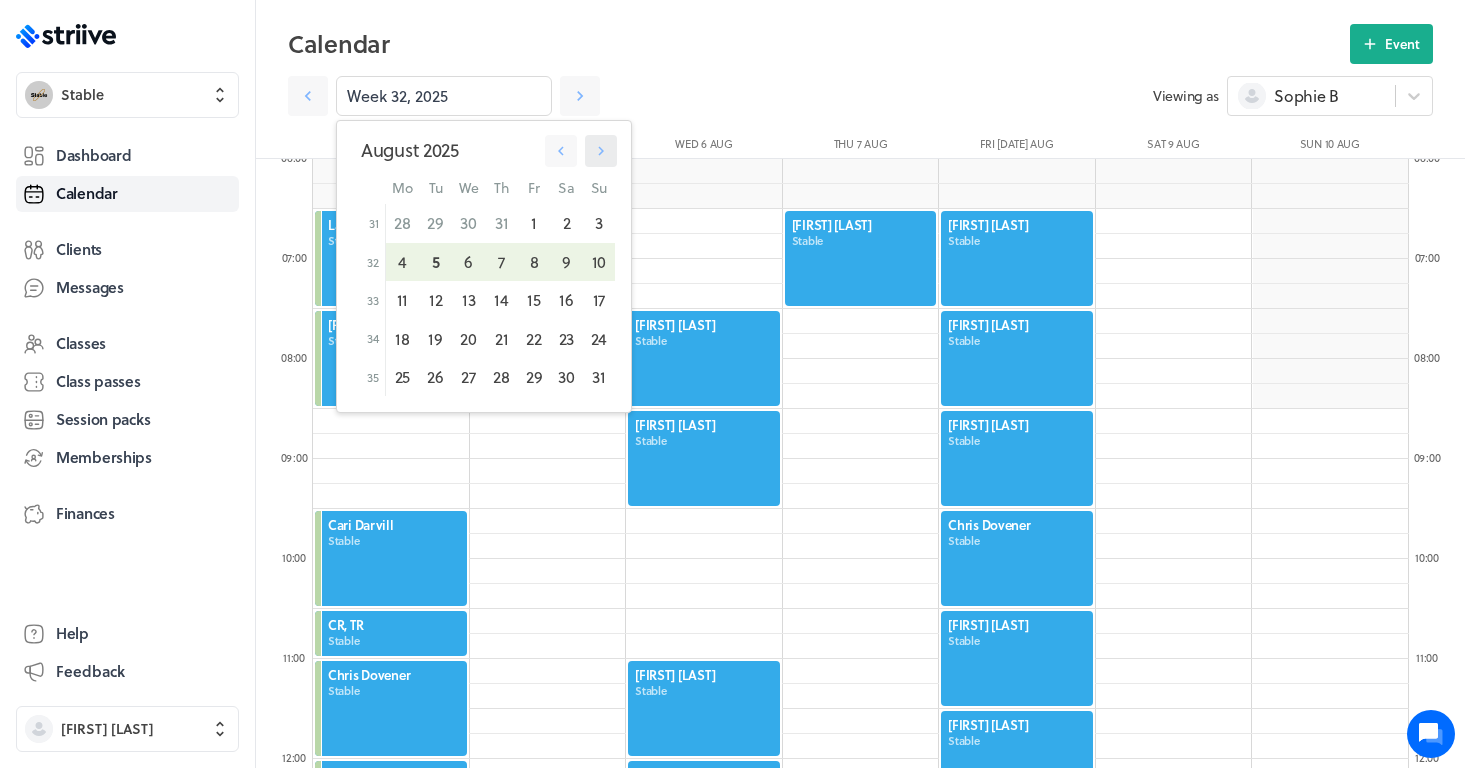 click at bounding box center [601, 151] 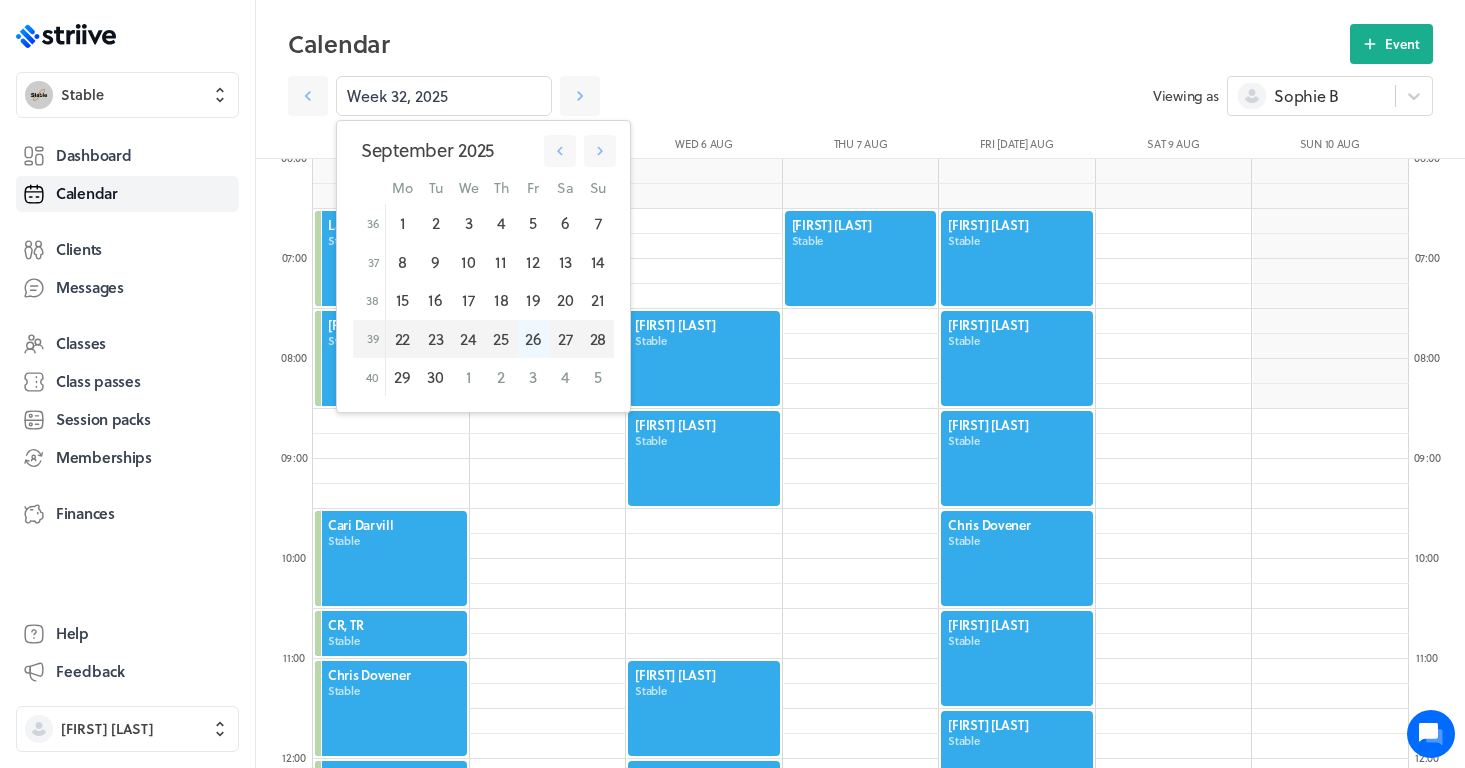 click on "26" at bounding box center [533, 339] 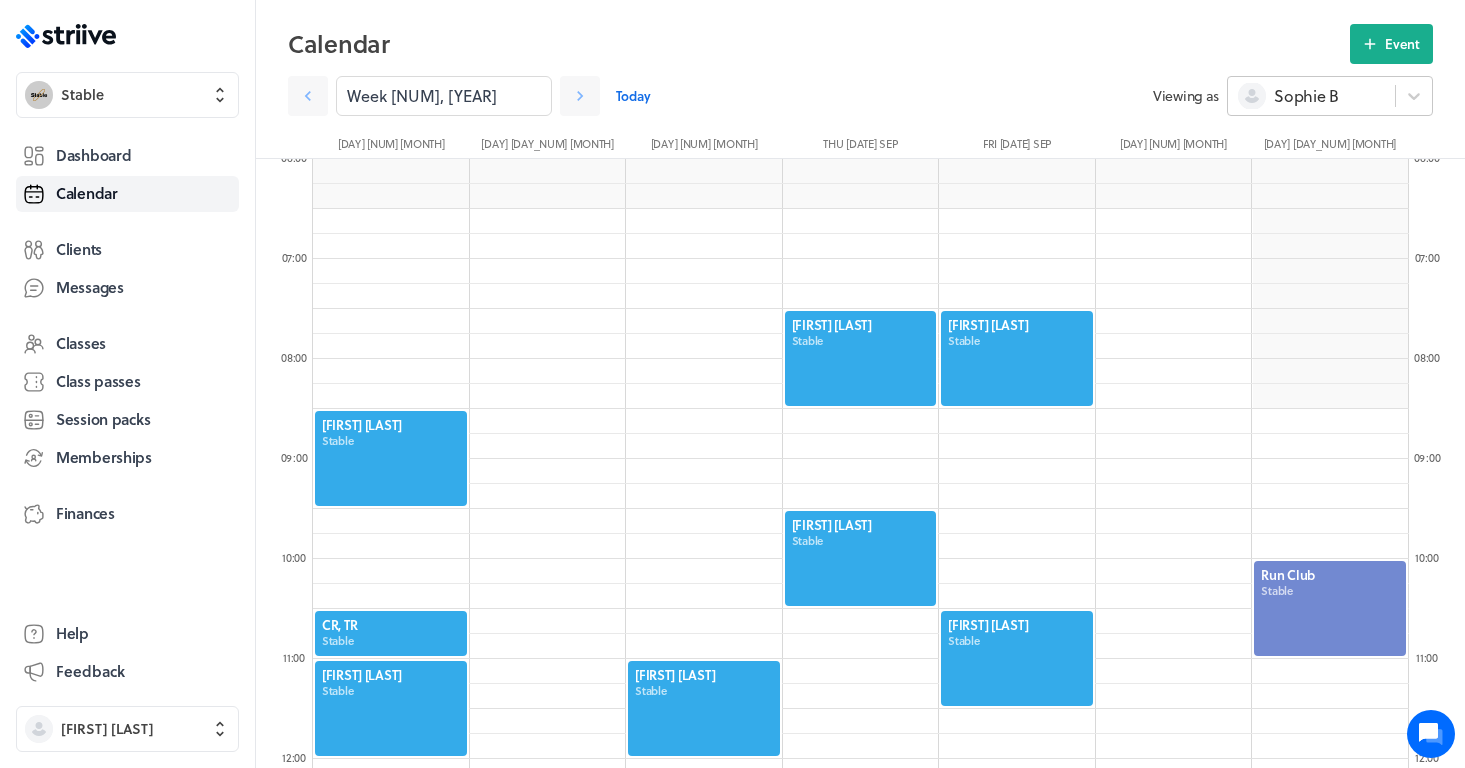 click on "Sophie B" at bounding box center (1311, 96) 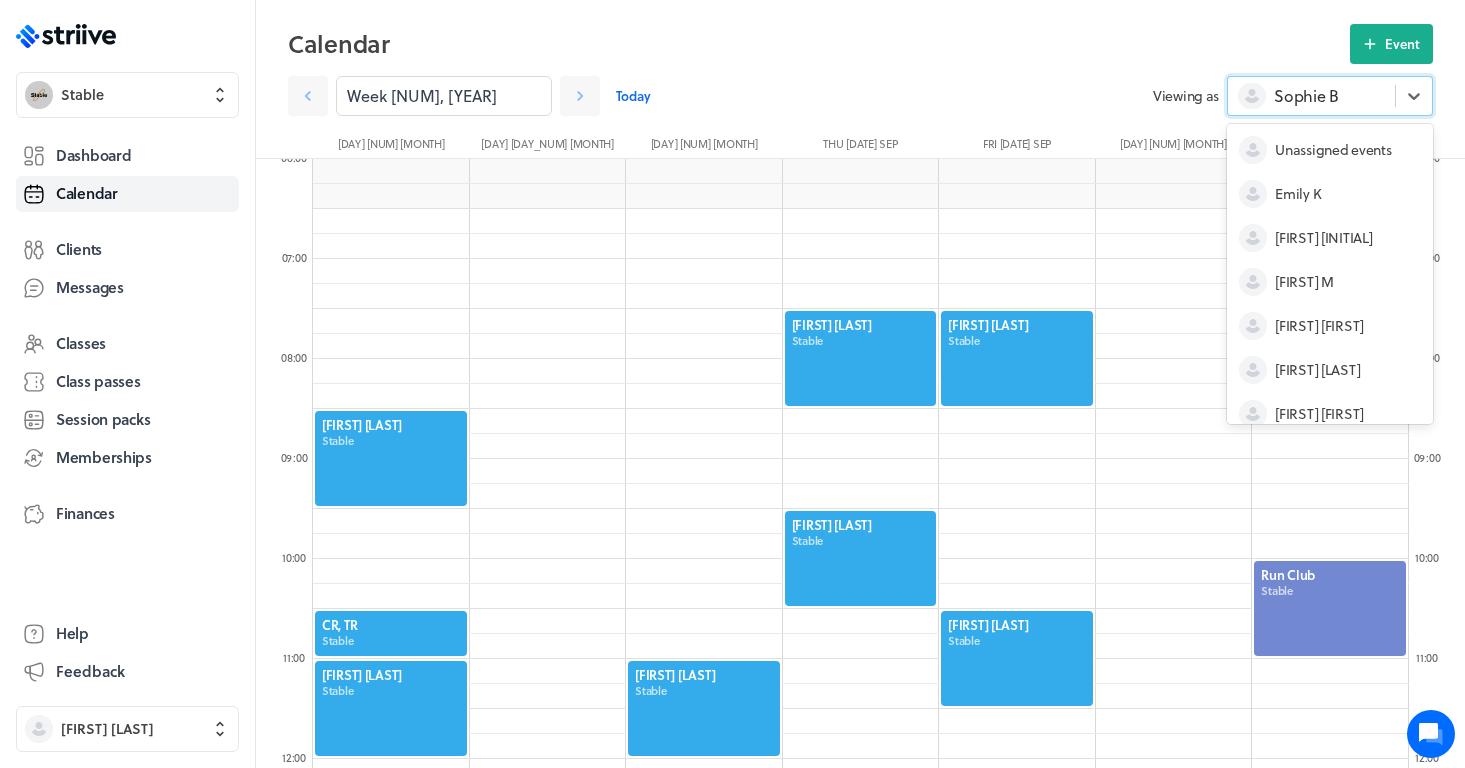 scroll, scrollTop: 104, scrollLeft: 0, axis: vertical 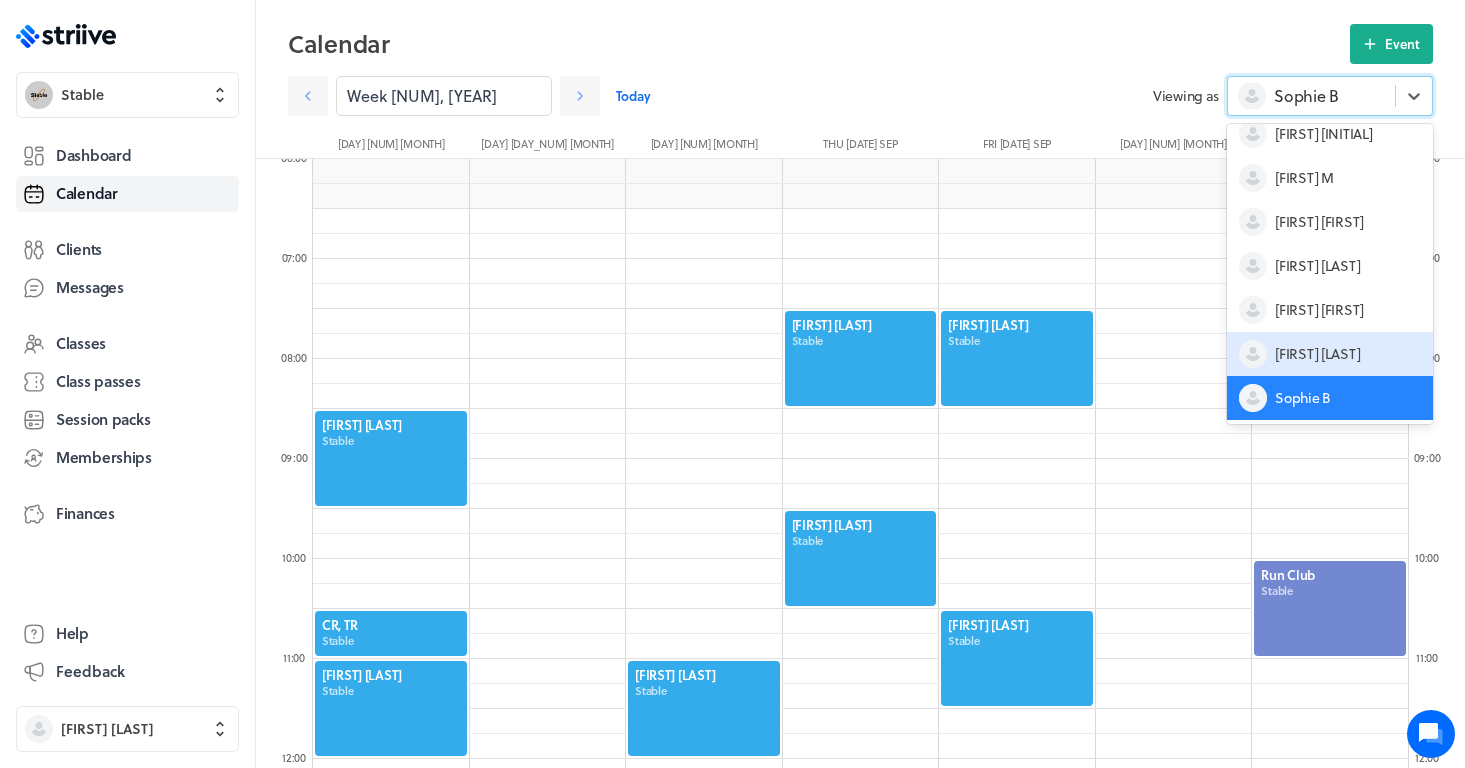 click on "[FIRST] [LAST]" at bounding box center (1317, 354) 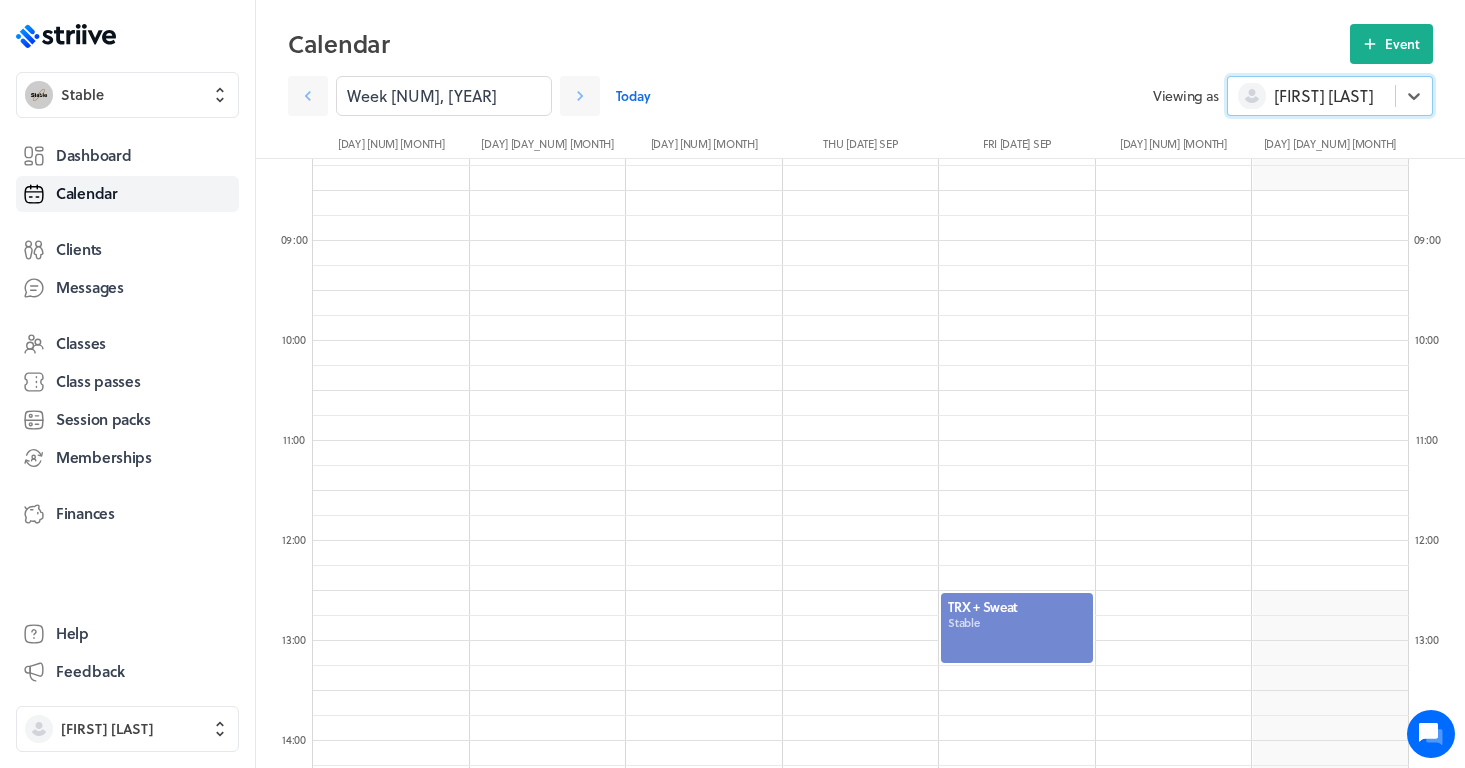 scroll, scrollTop: 1002, scrollLeft: 0, axis: vertical 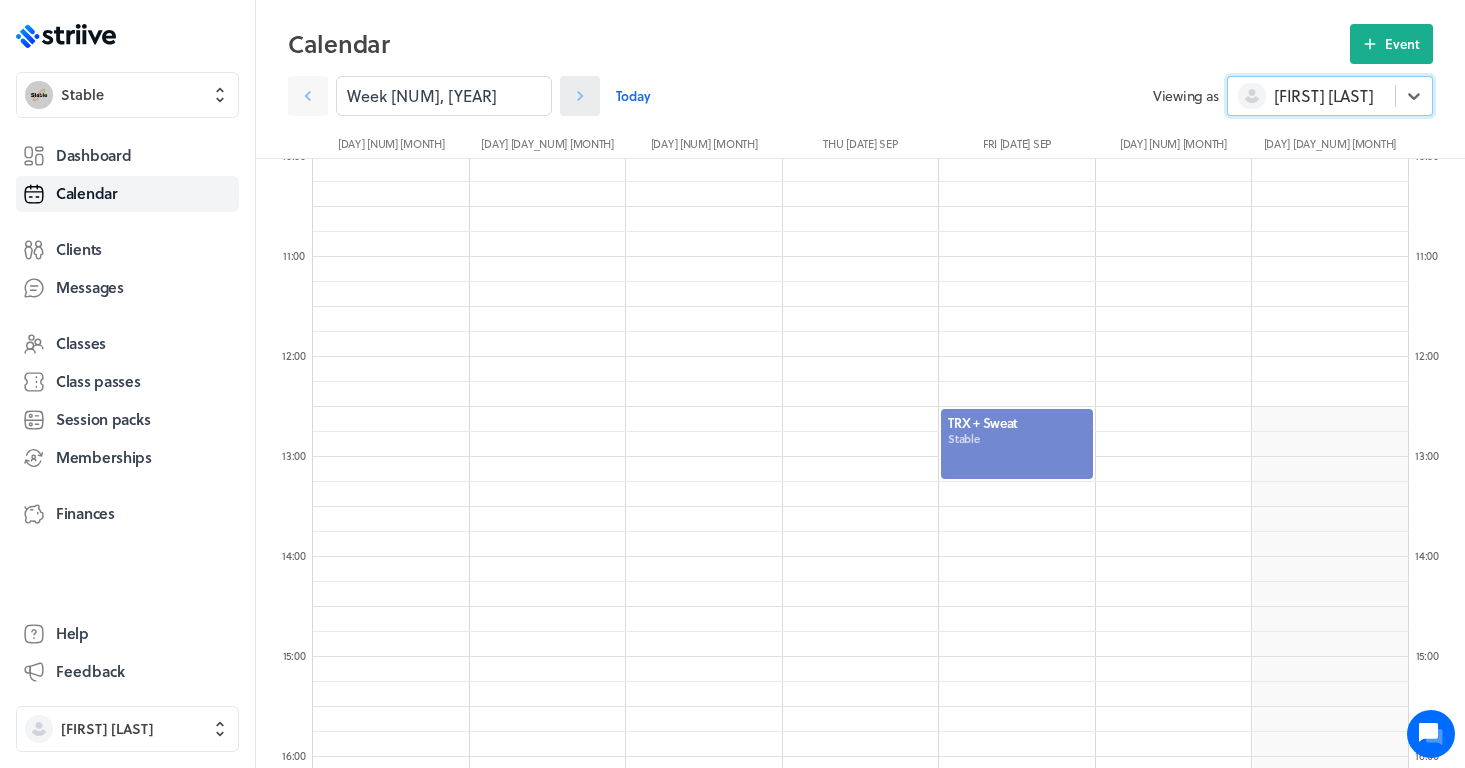 click at bounding box center [580, 96] 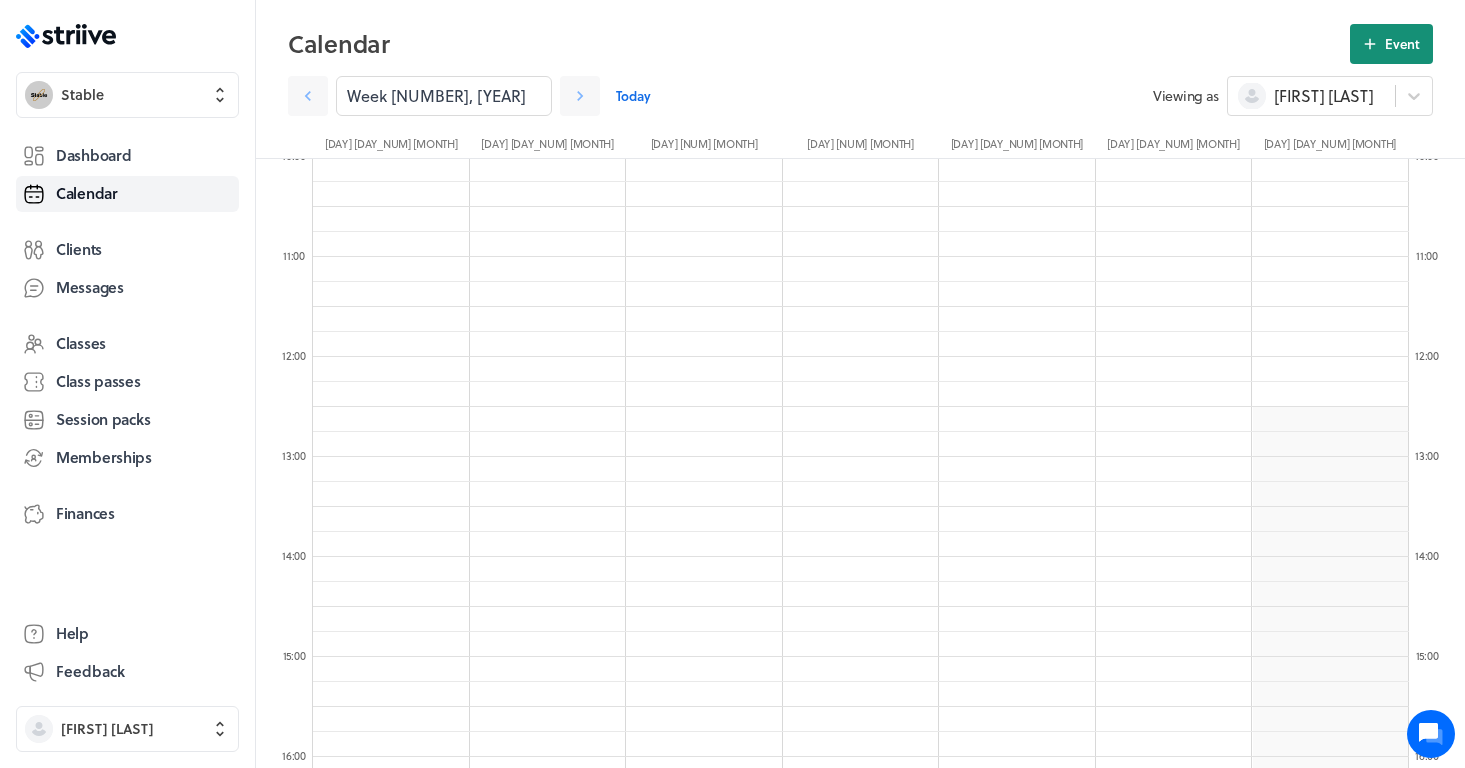 click on "Event" at bounding box center (1402, 44) 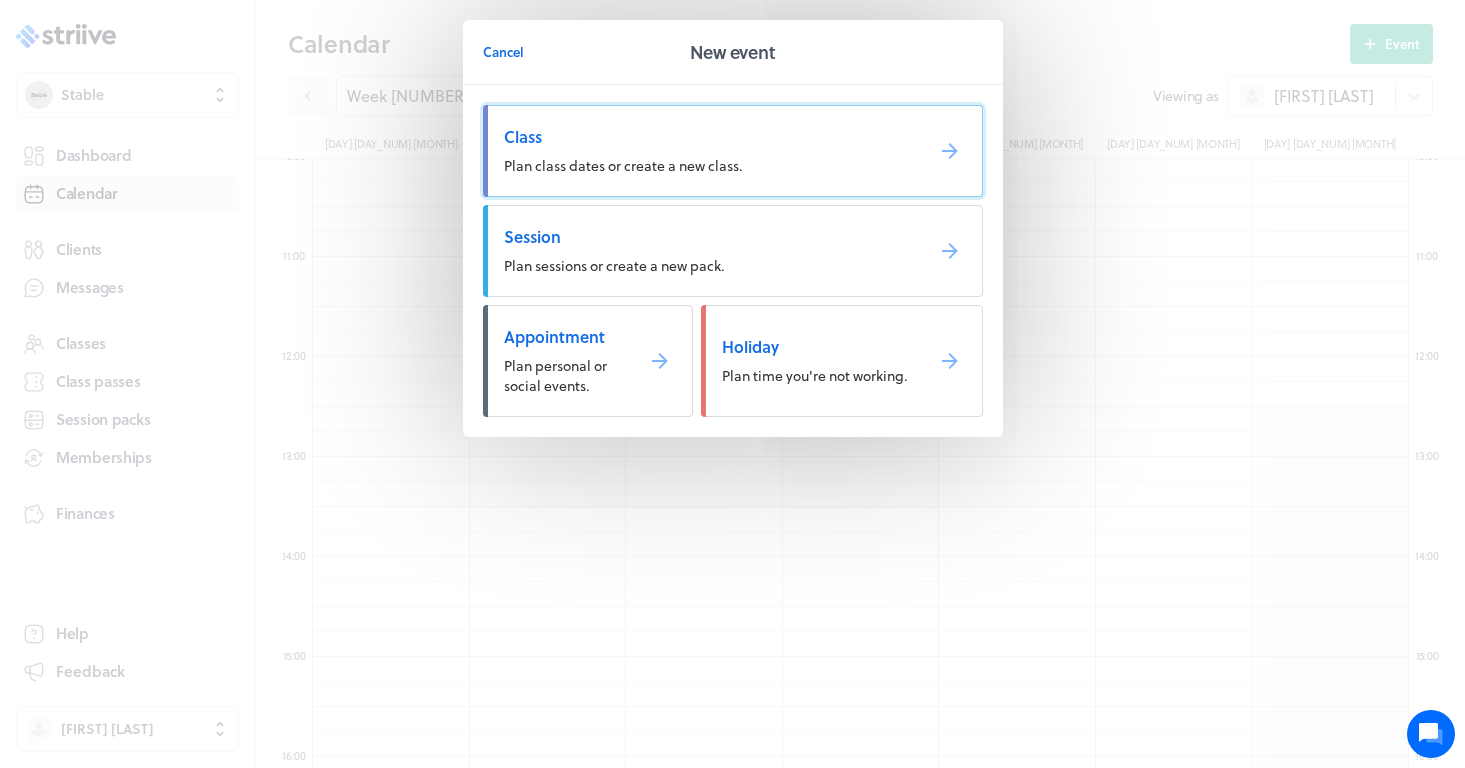 click on "Class Plan class dates or create a new class." at bounding box center [733, 151] 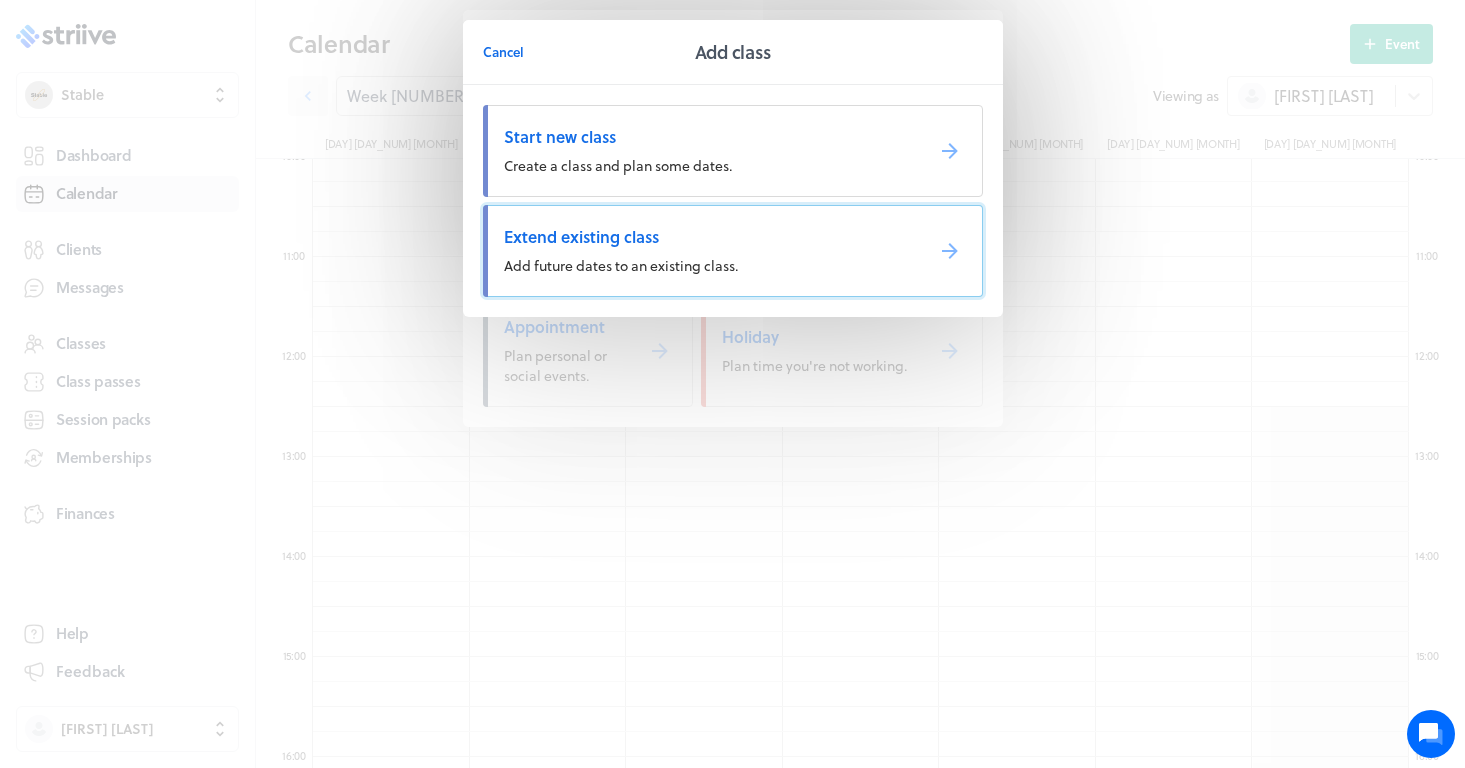 click on "Add future dates to an existing class." at bounding box center [621, 265] 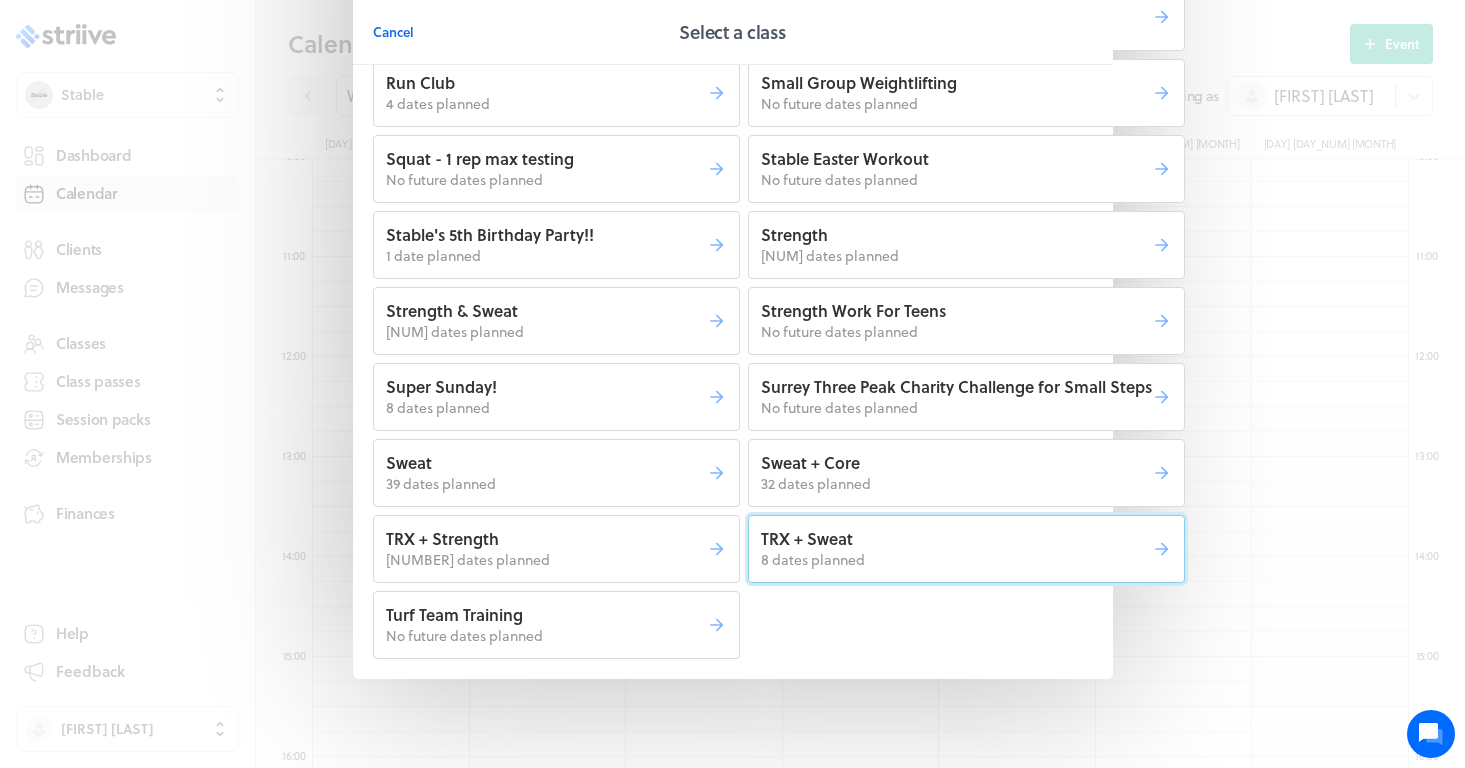 scroll, scrollTop: 349, scrollLeft: 0, axis: vertical 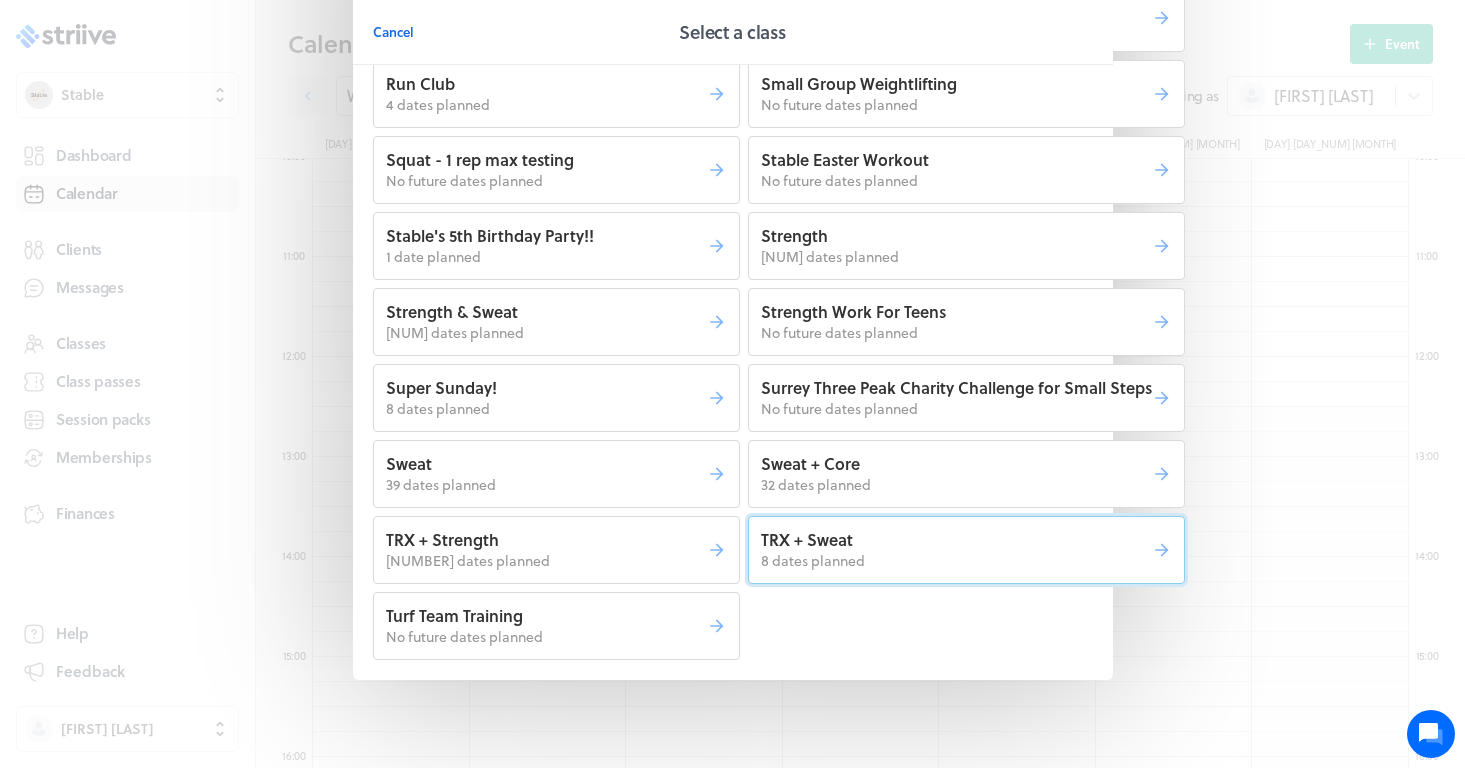 click on "TRX + Sweat" at bounding box center [956, 540] 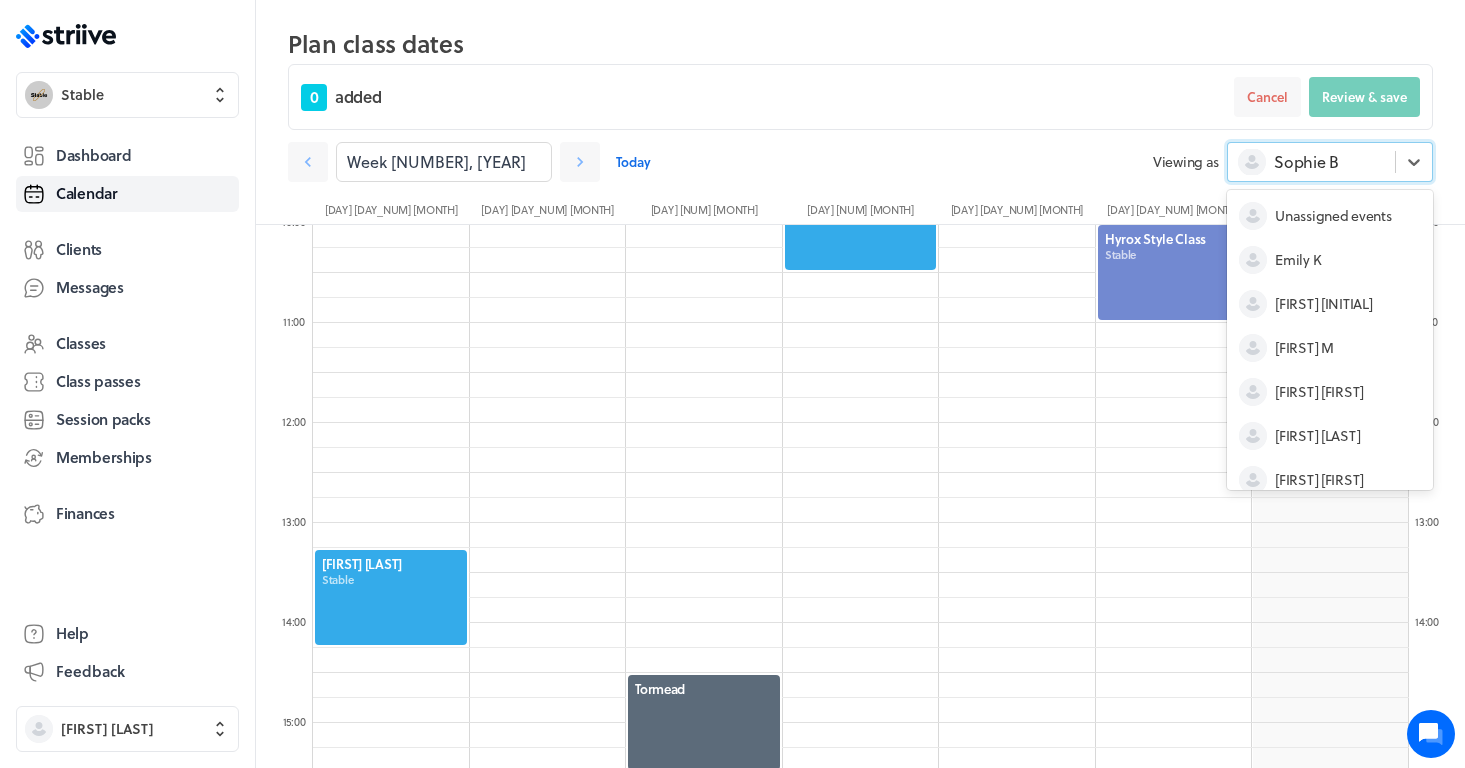 click on "Sophie B" at bounding box center [1306, 162] 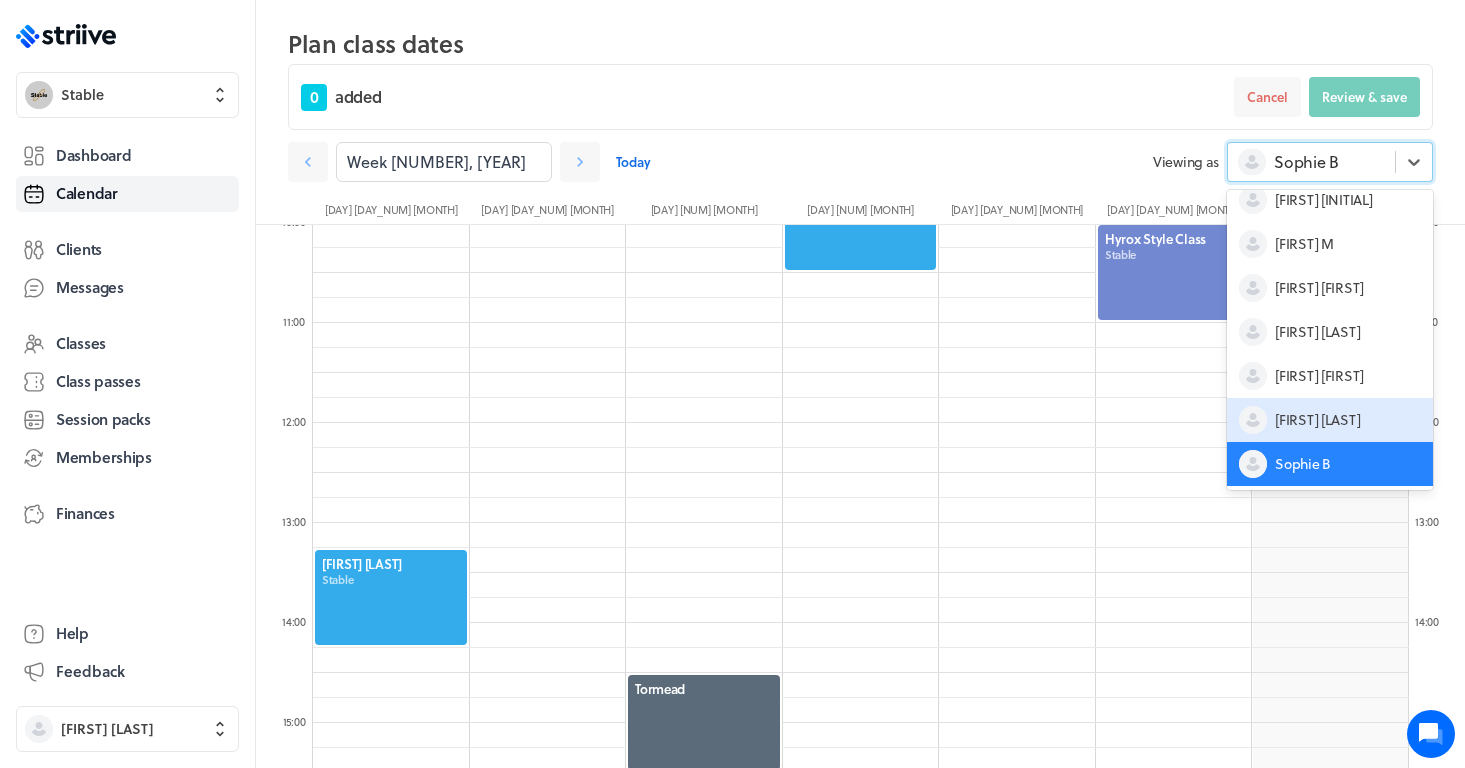 click on "[FIRST] [LAST]" at bounding box center [1330, 420] 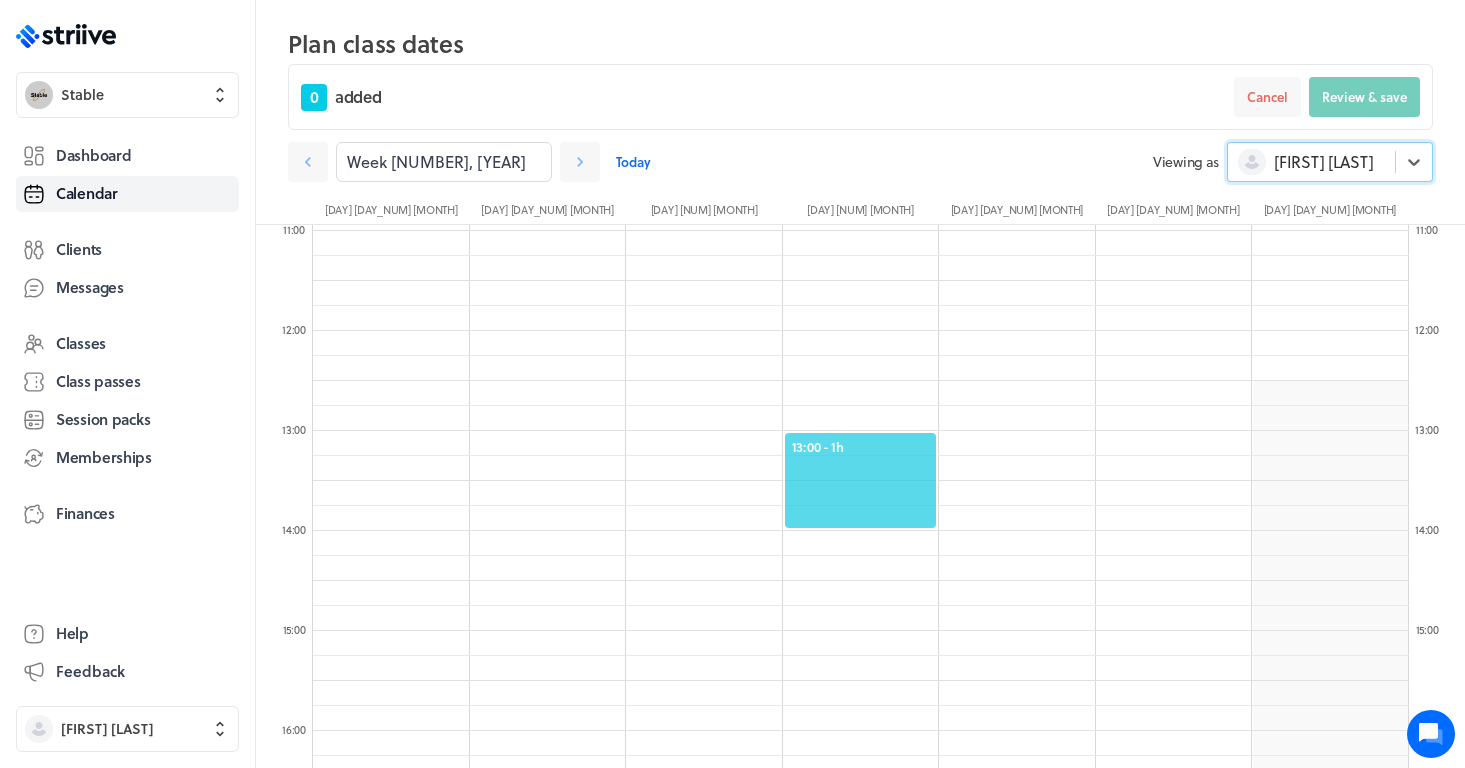 scroll, scrollTop: 1102, scrollLeft: 0, axis: vertical 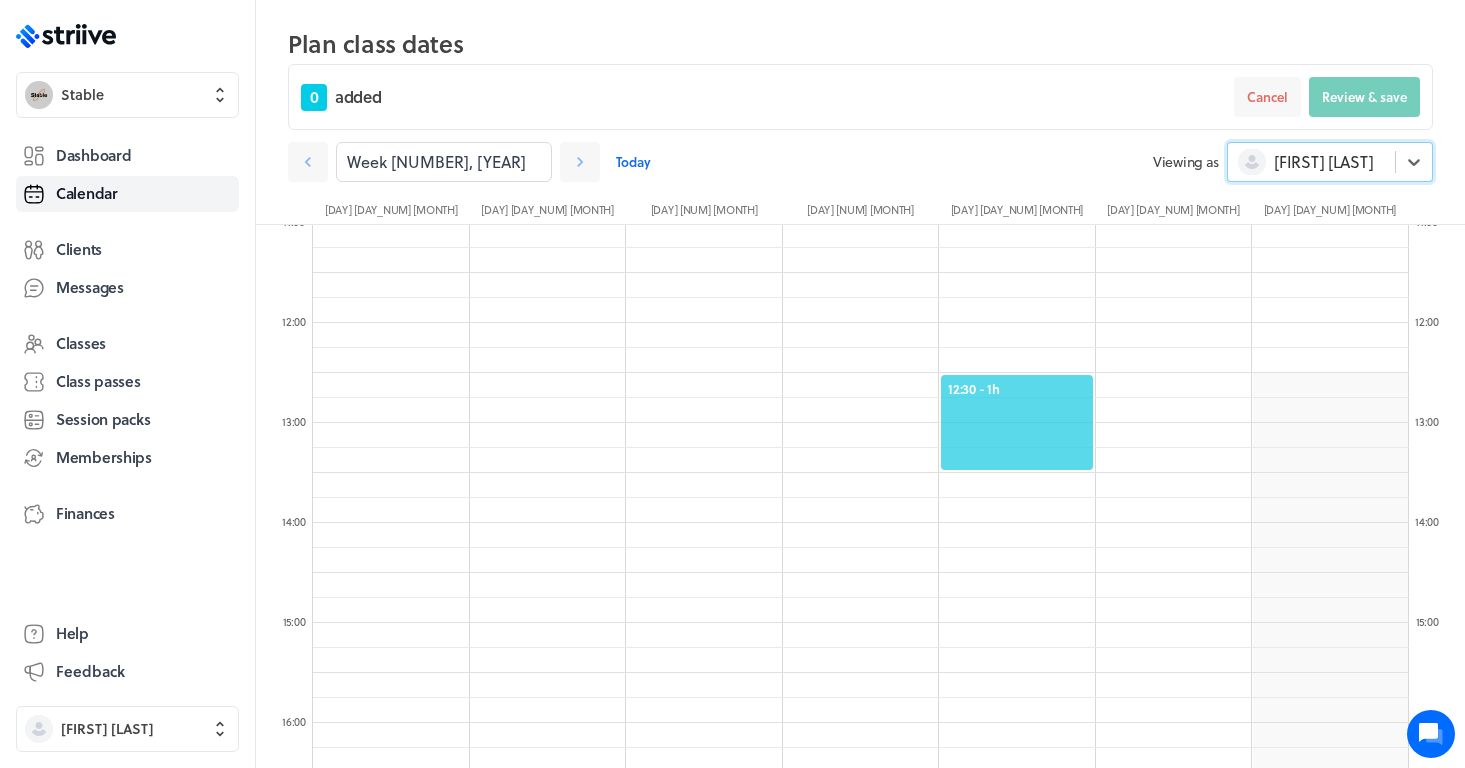 click on "12:30  - 1h" 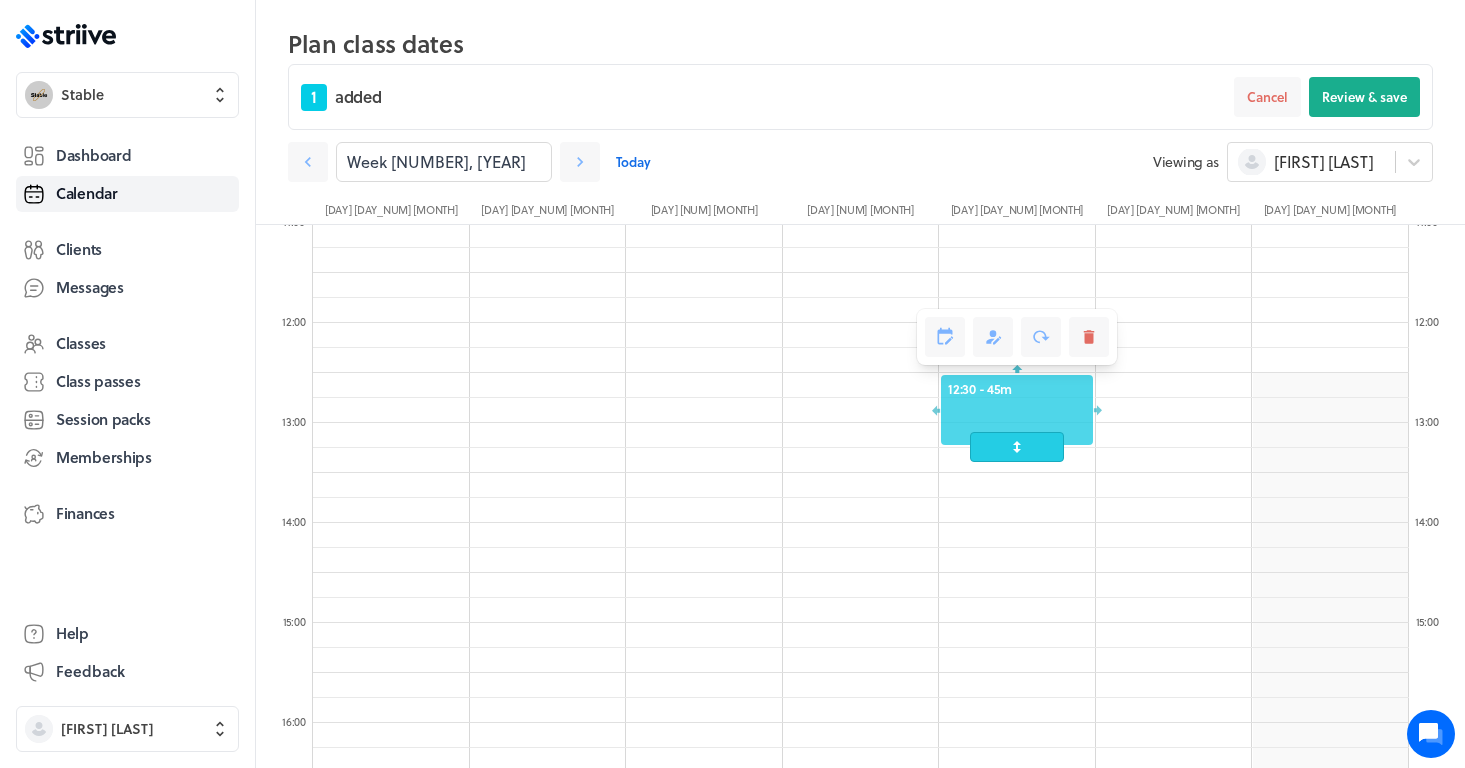 drag, startPoint x: 1012, startPoint y: 466, endPoint x: 1008, endPoint y: 453, distance: 13.601471 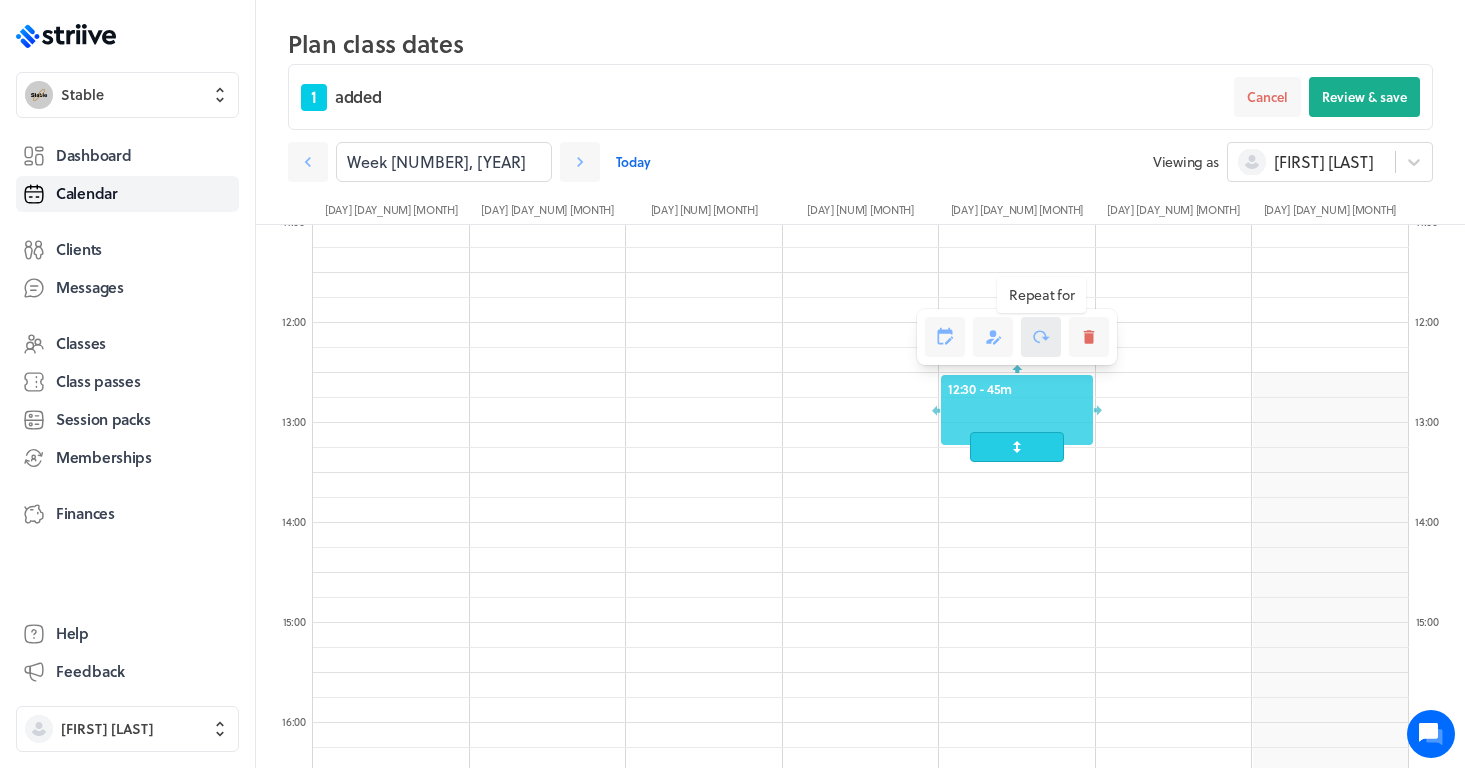 click 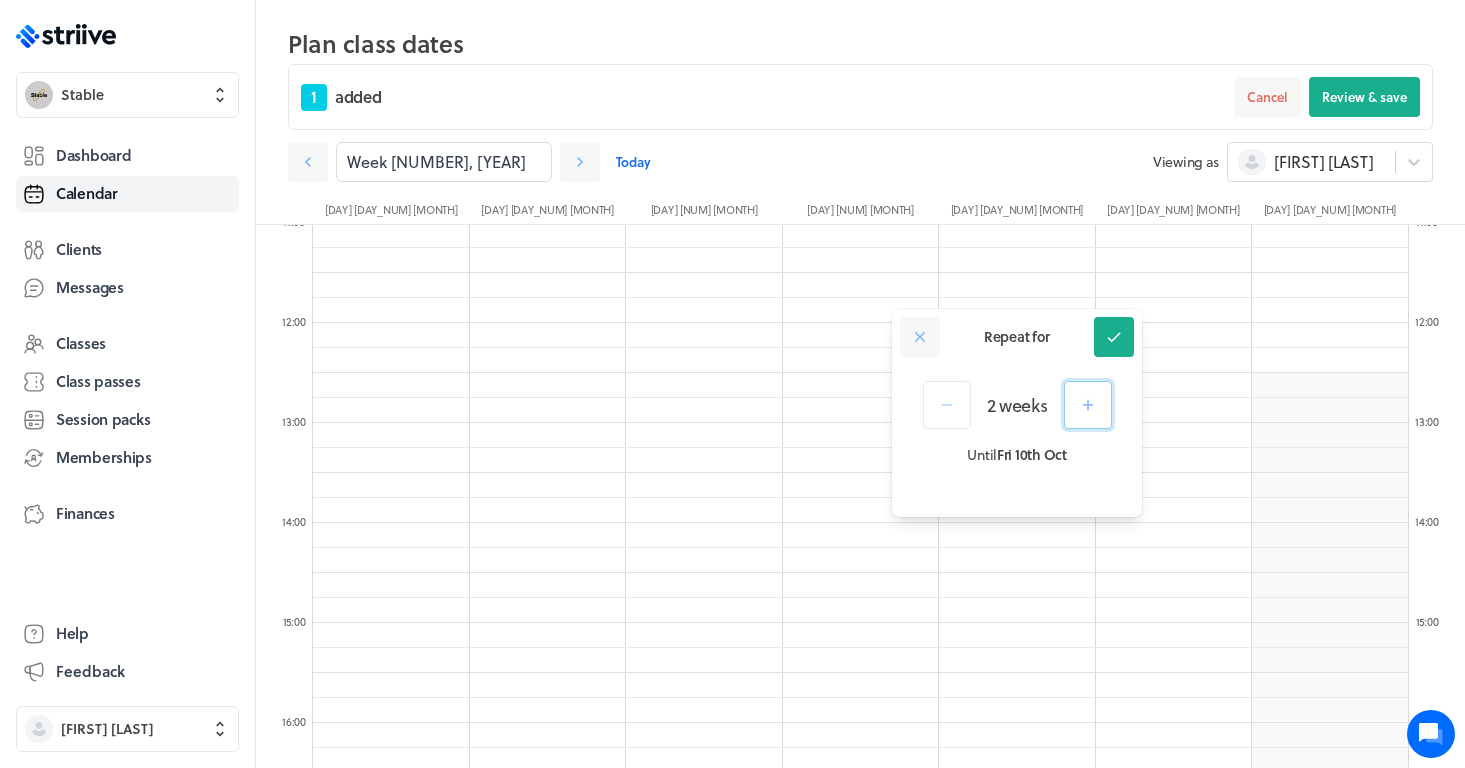 click 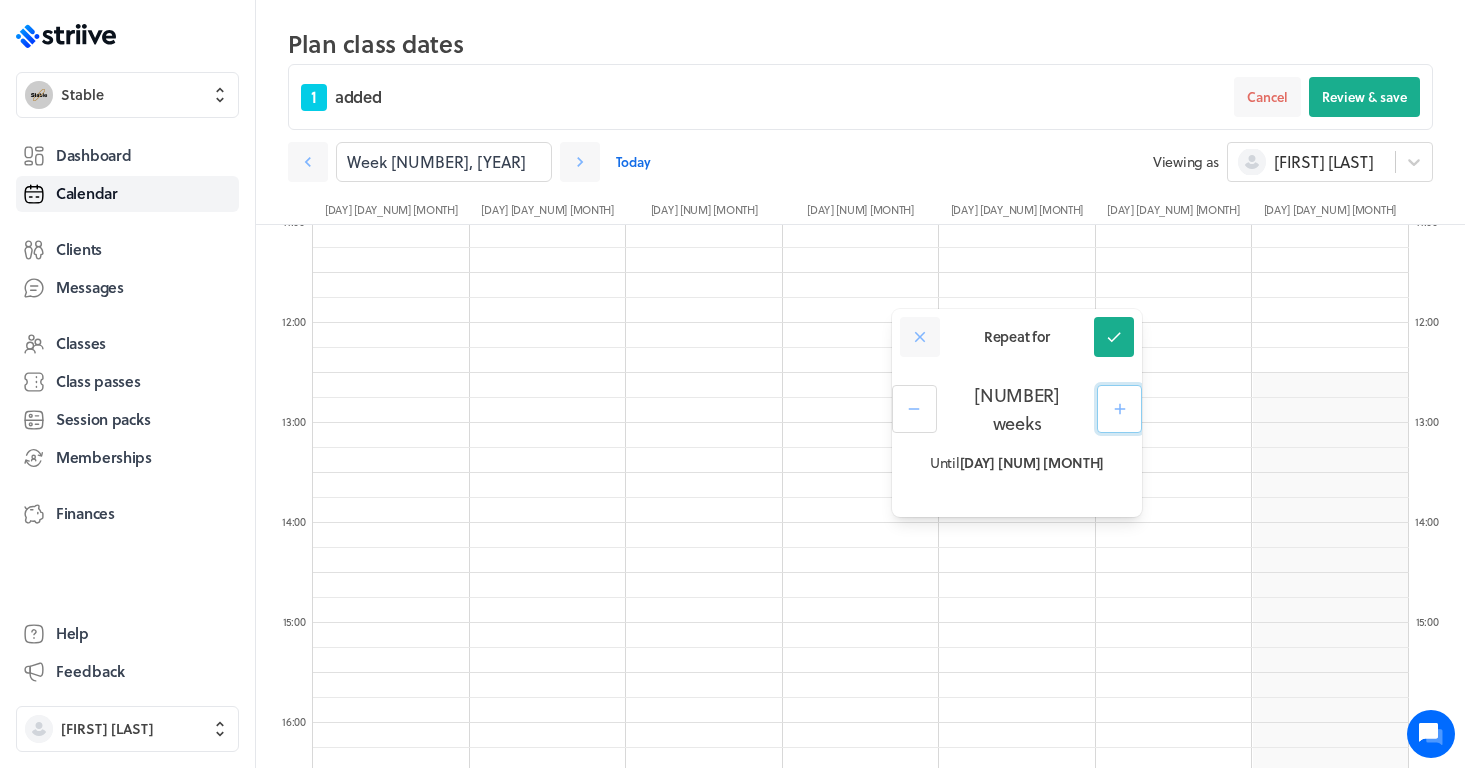 click 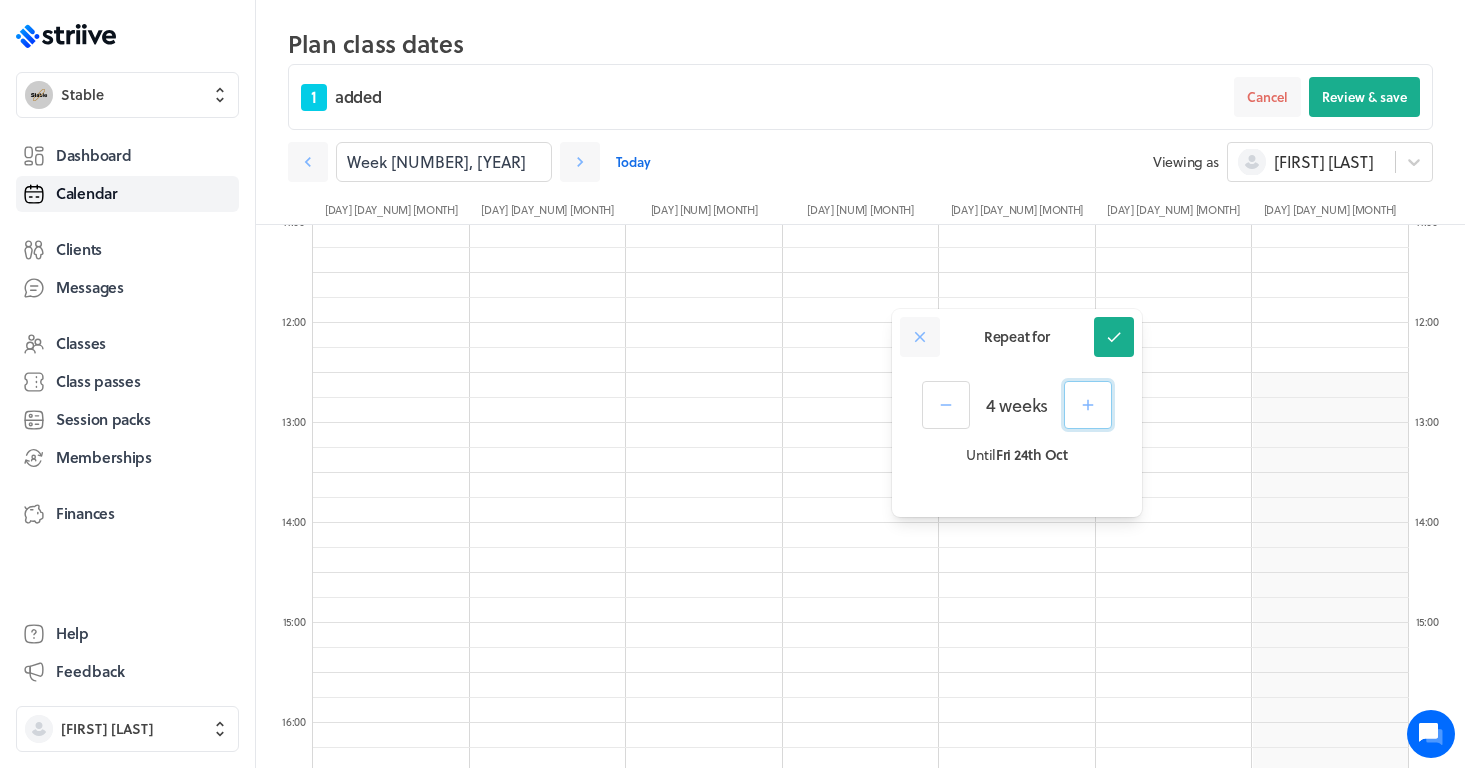 click 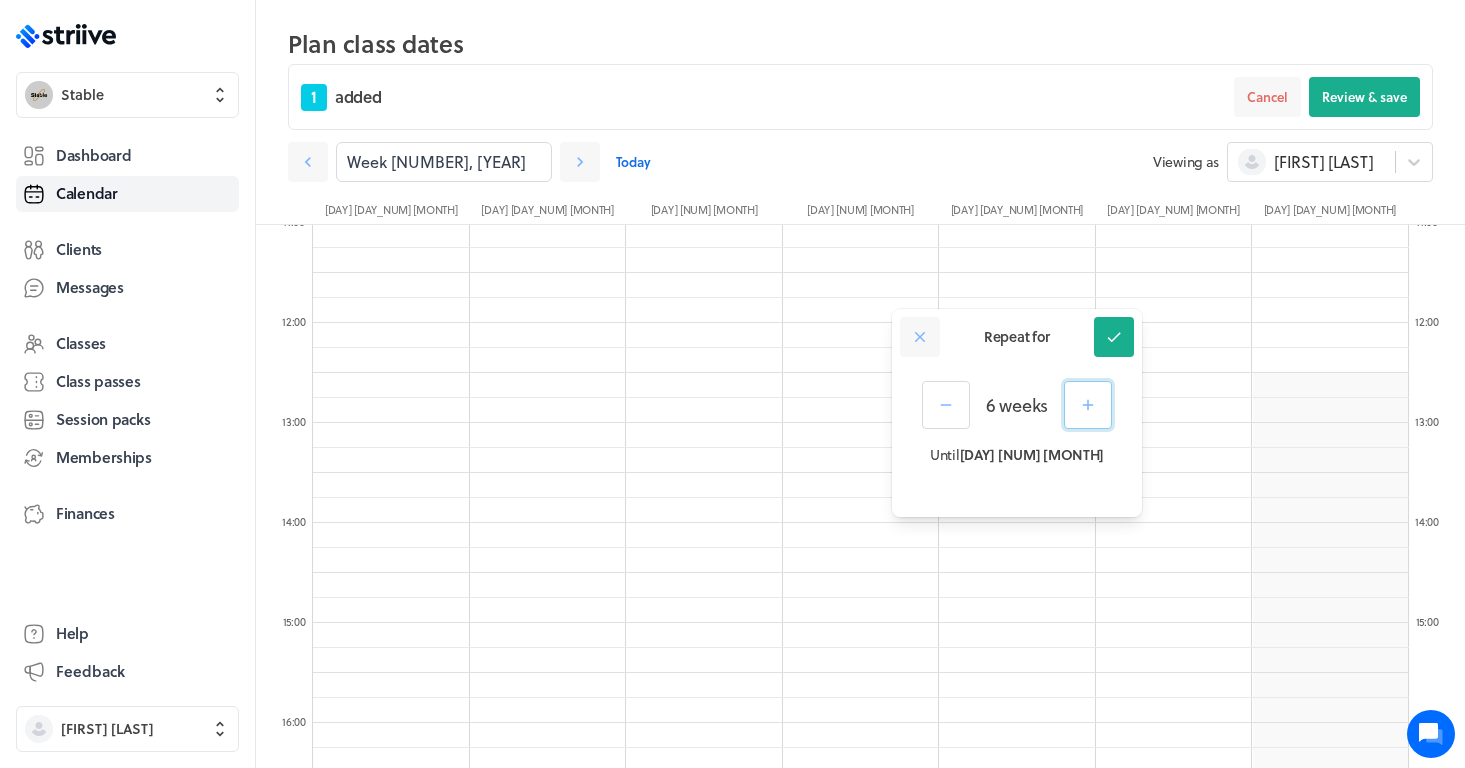 click 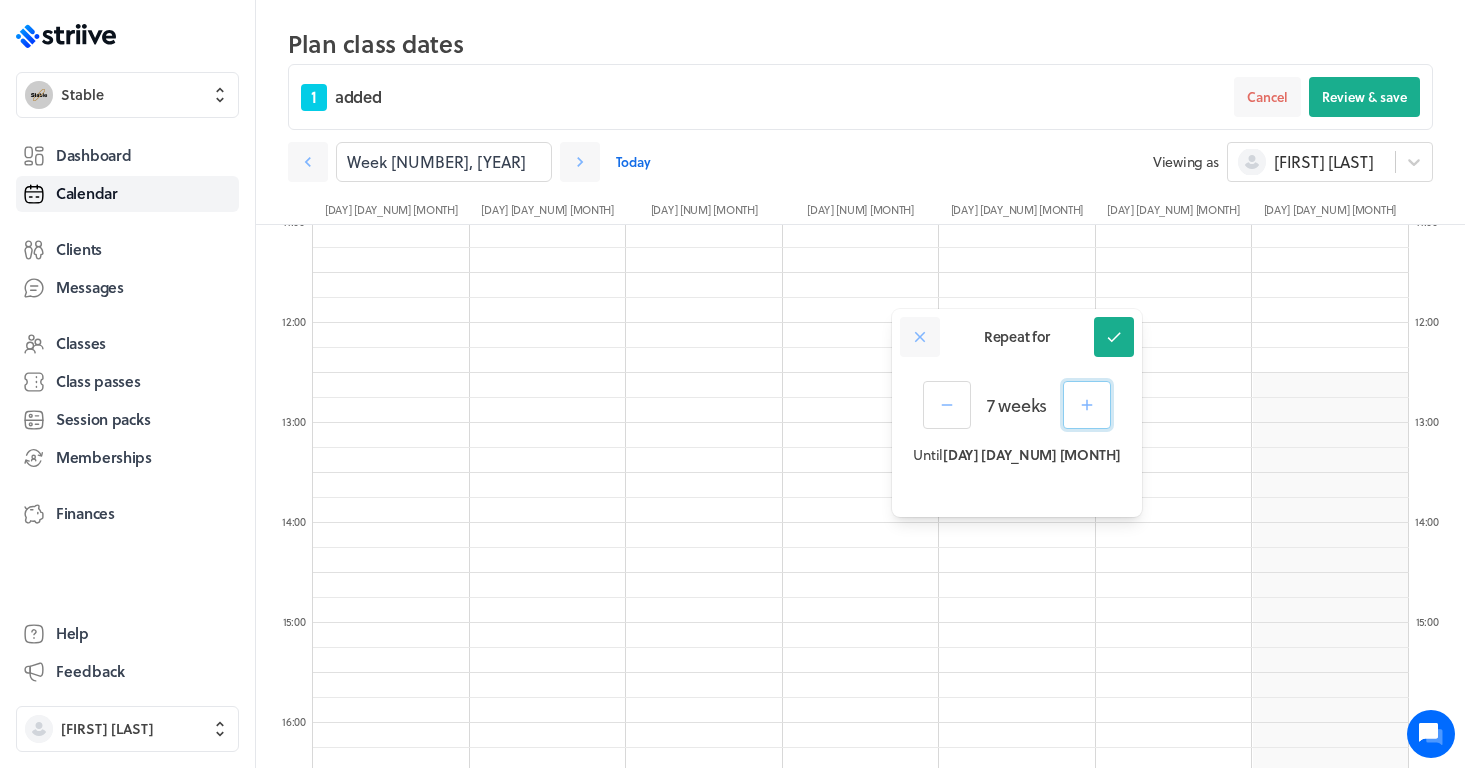 click 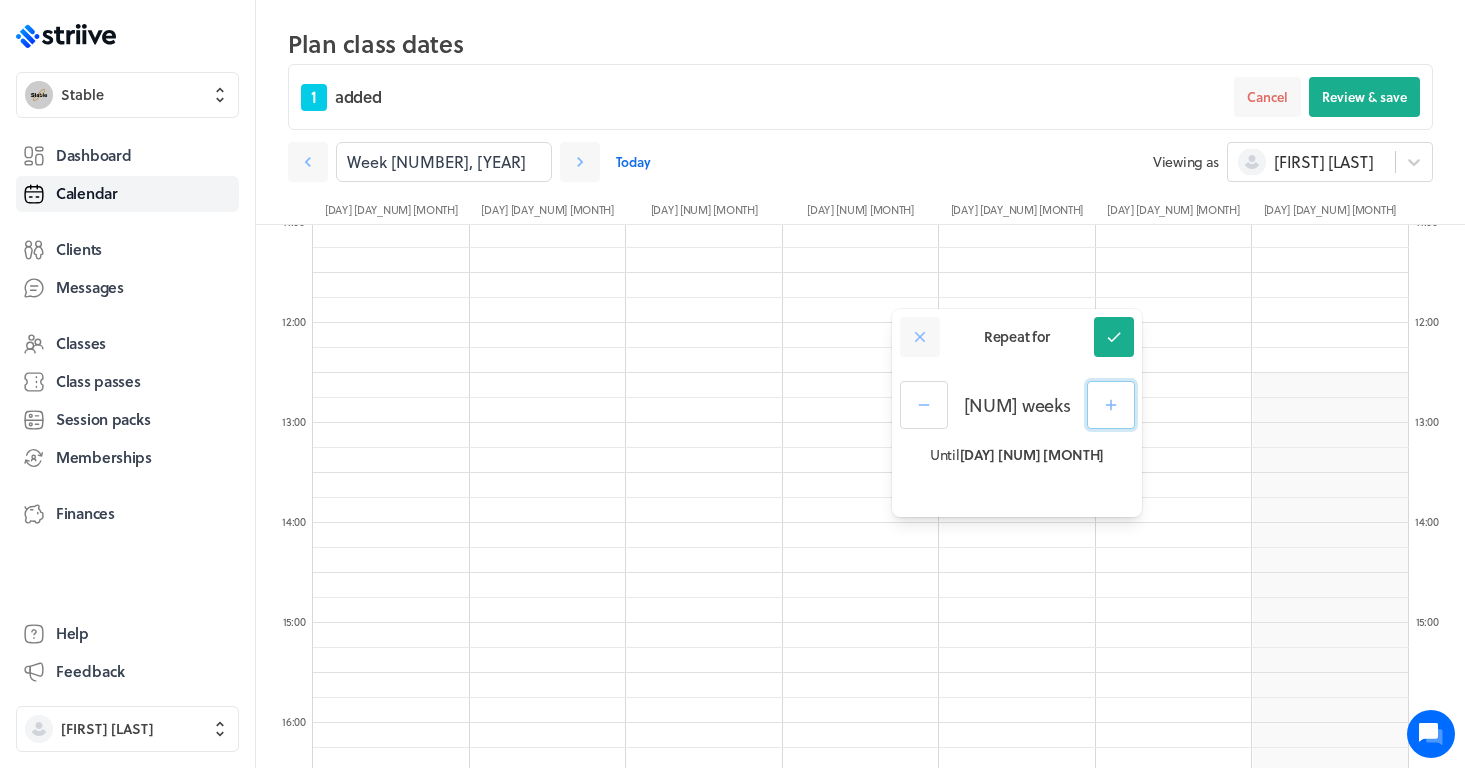 click 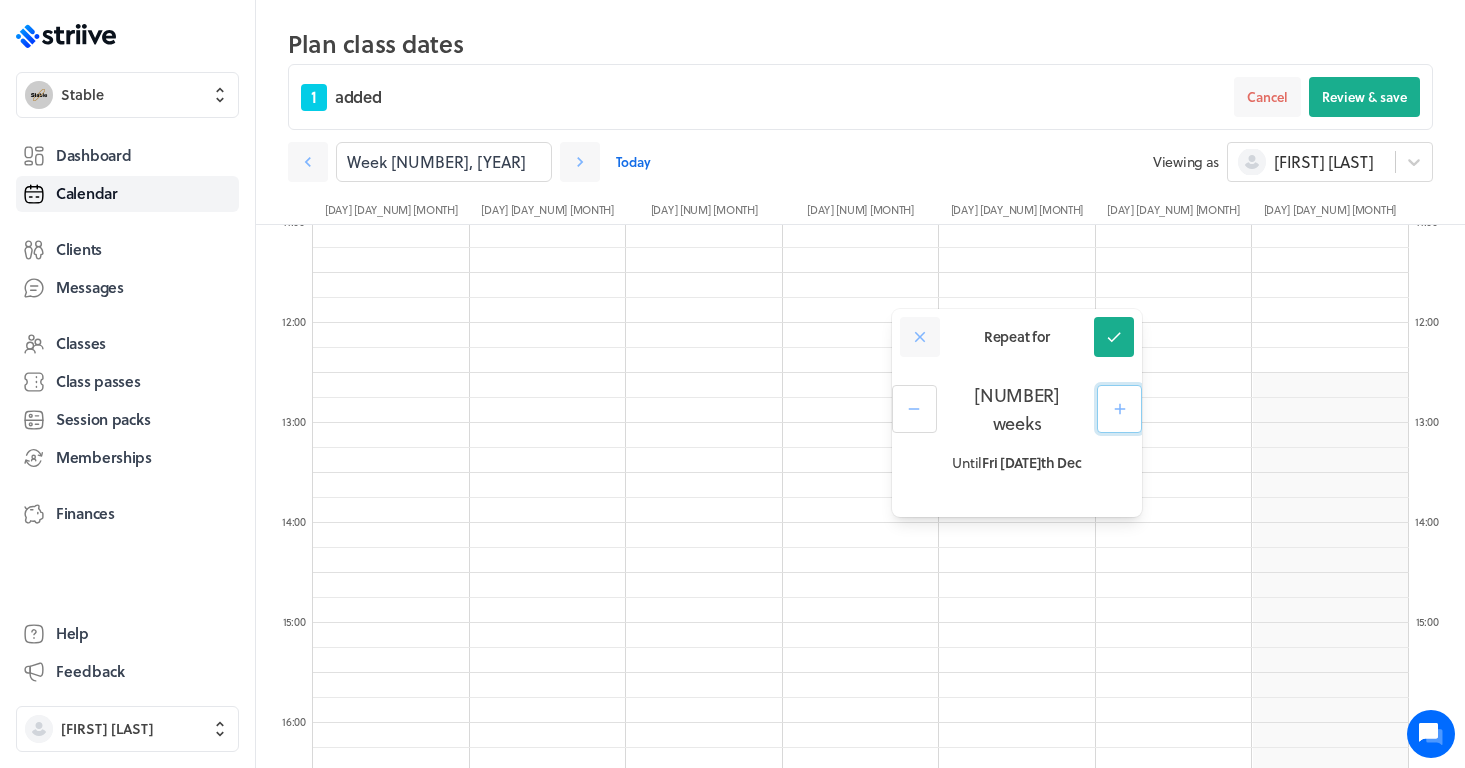 click 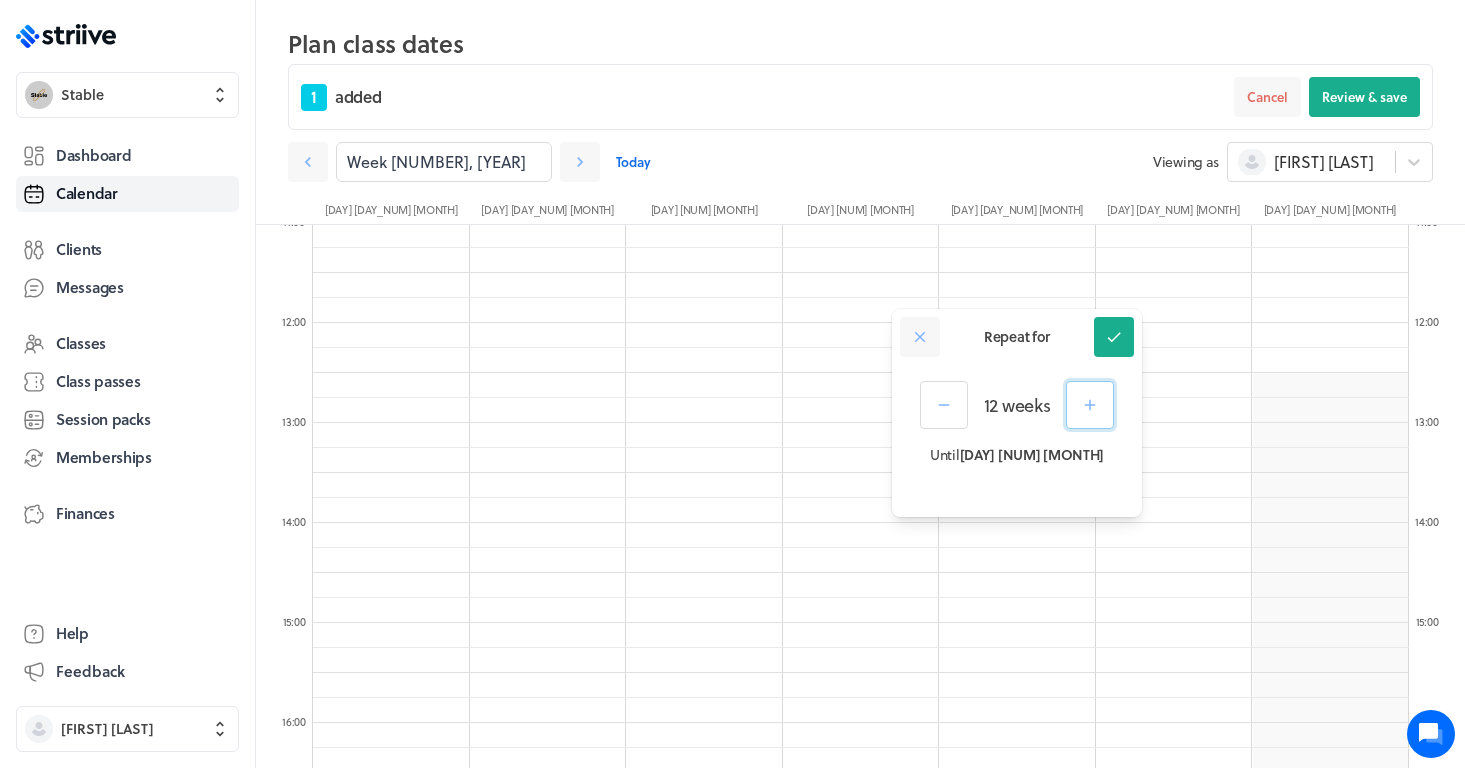 click 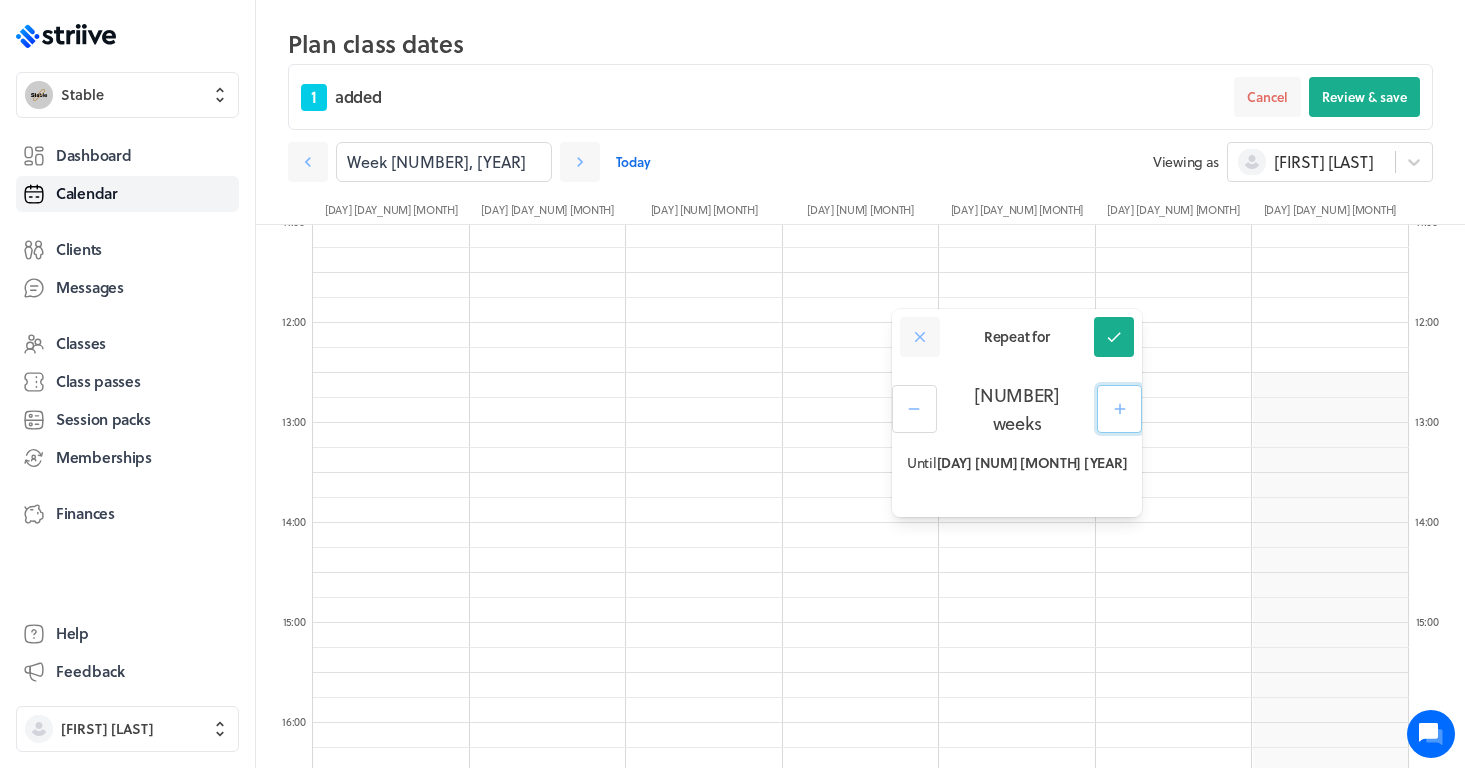 click 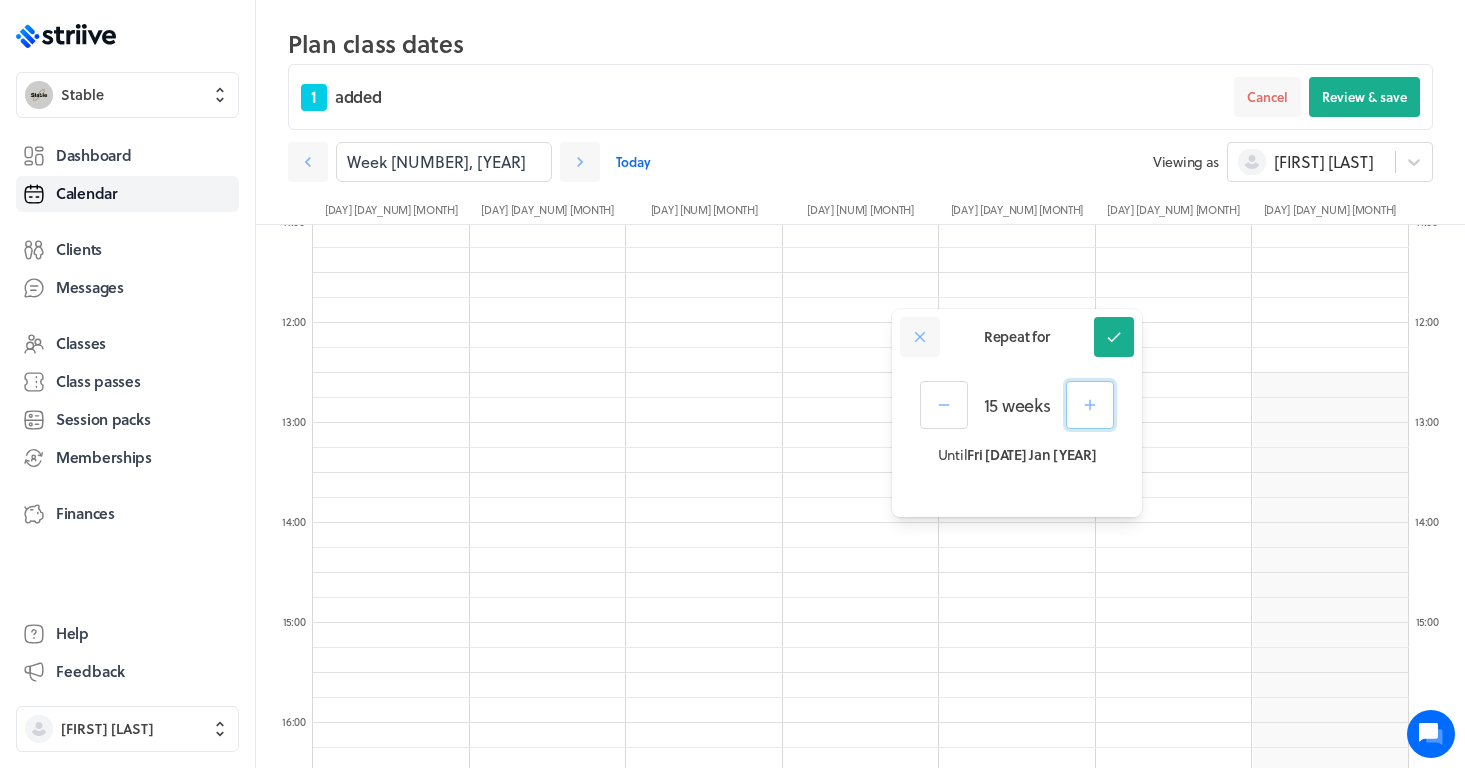 click 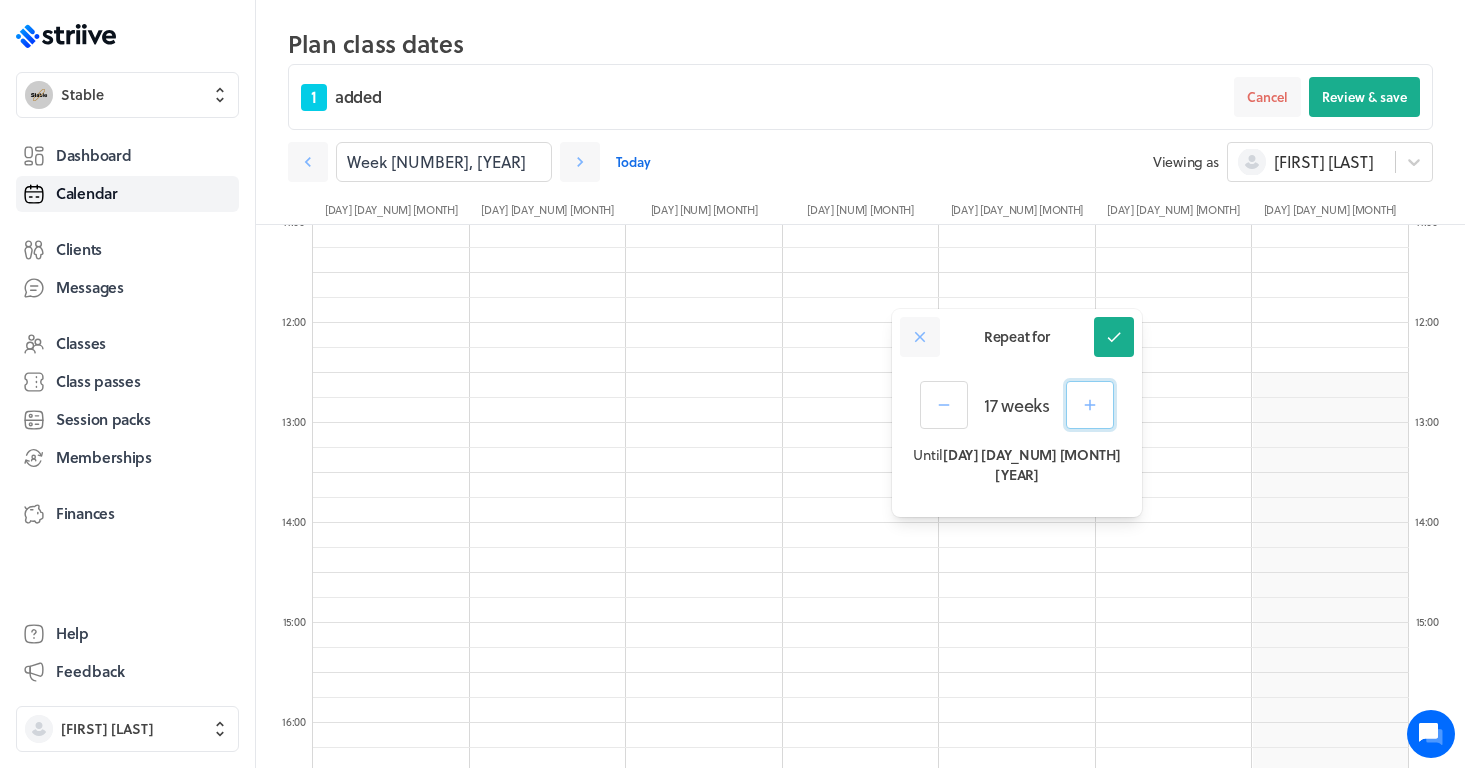 click 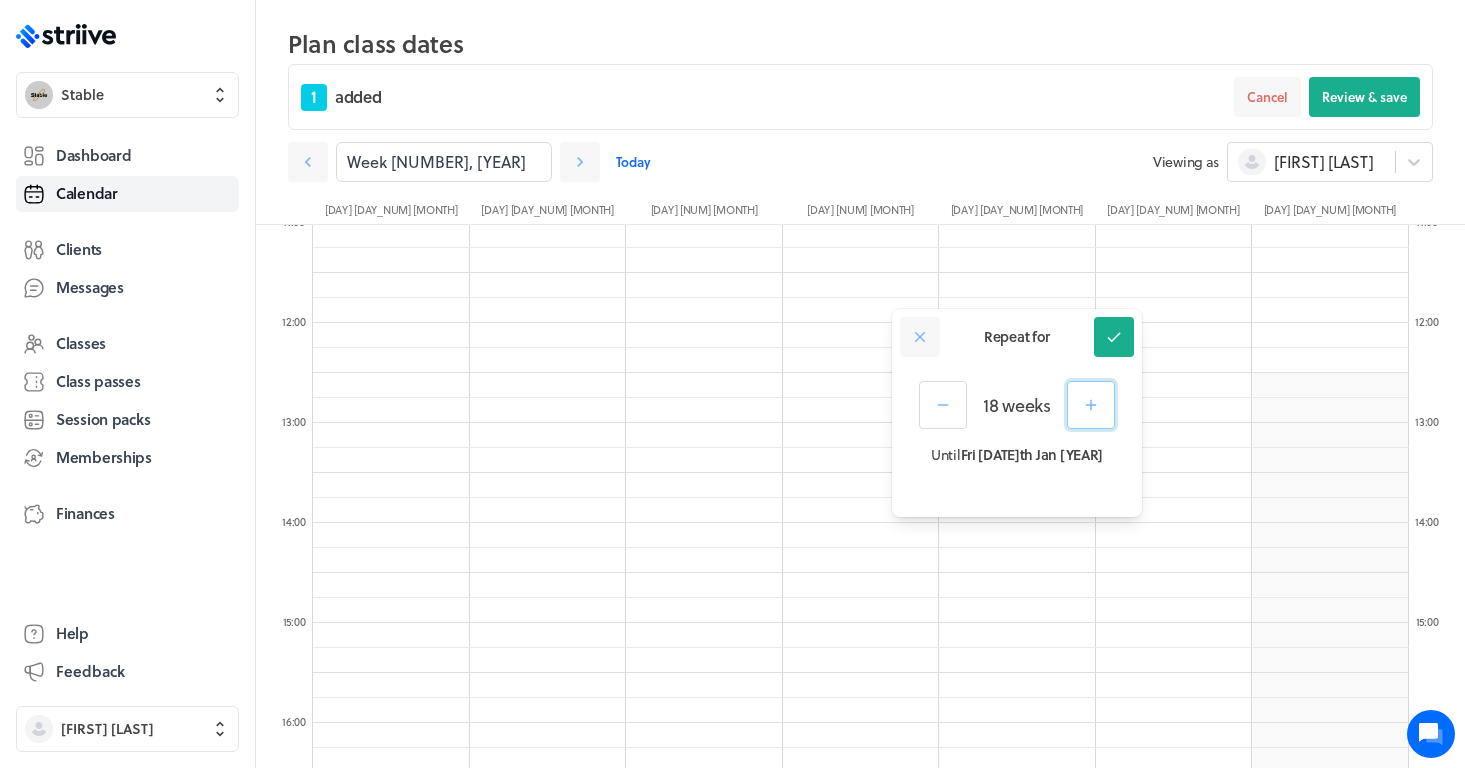 click 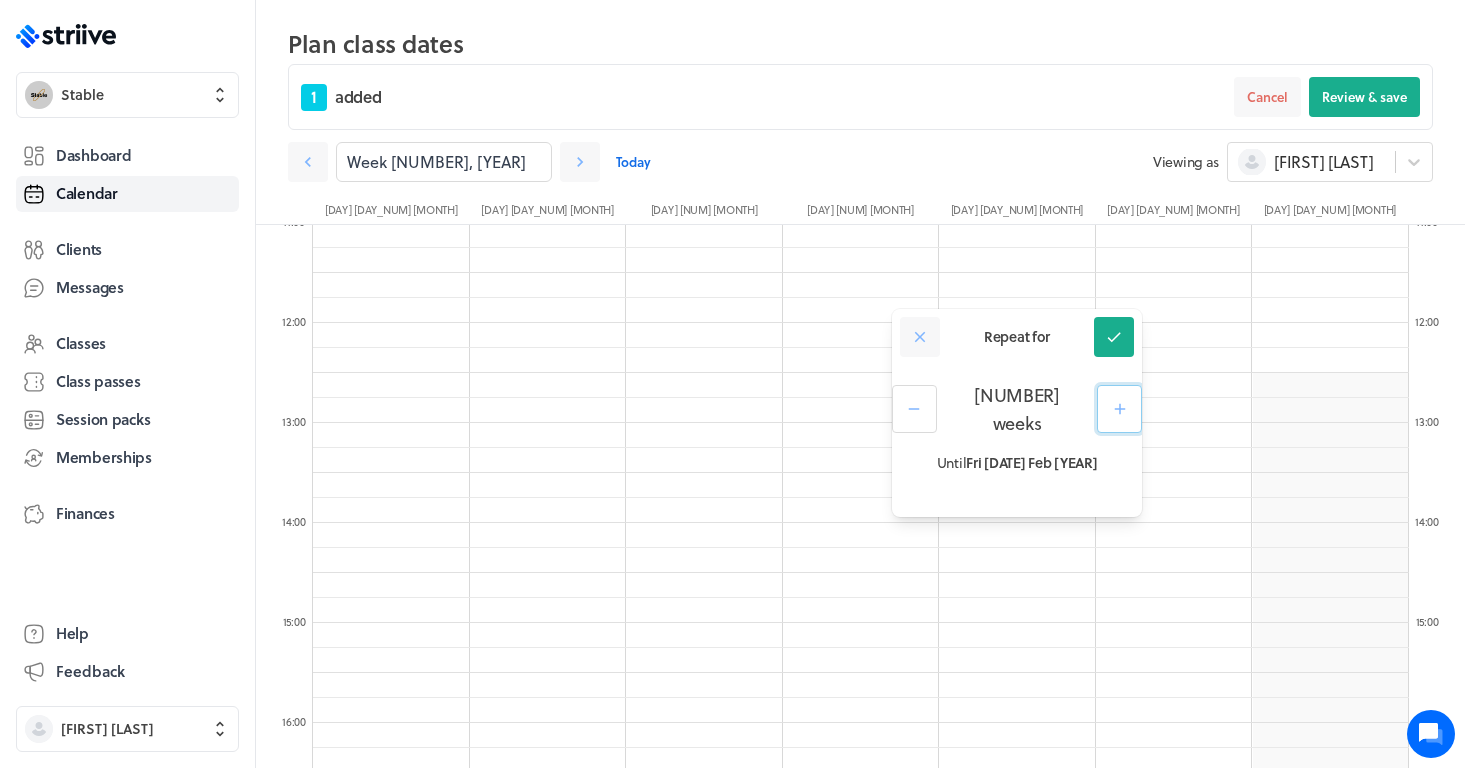 click 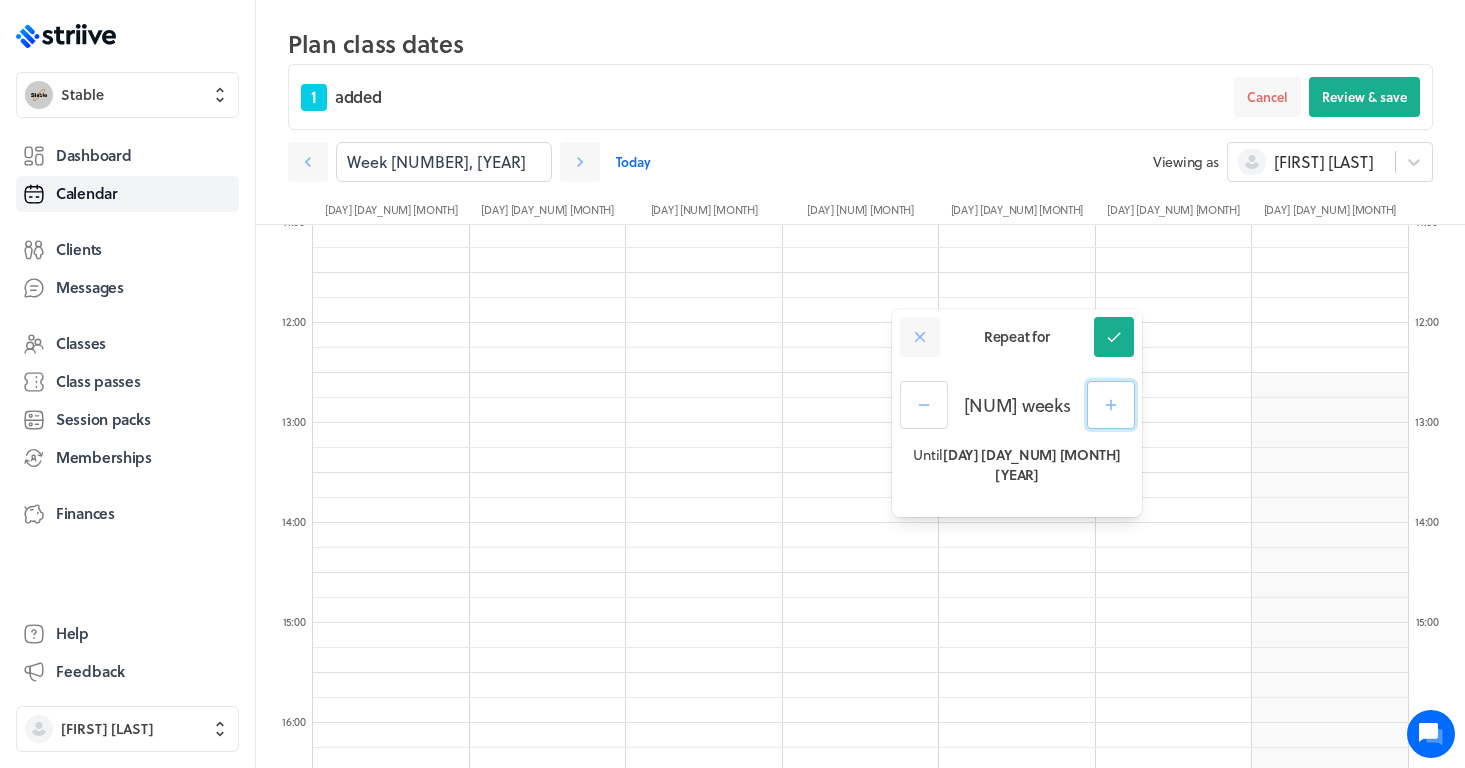 click 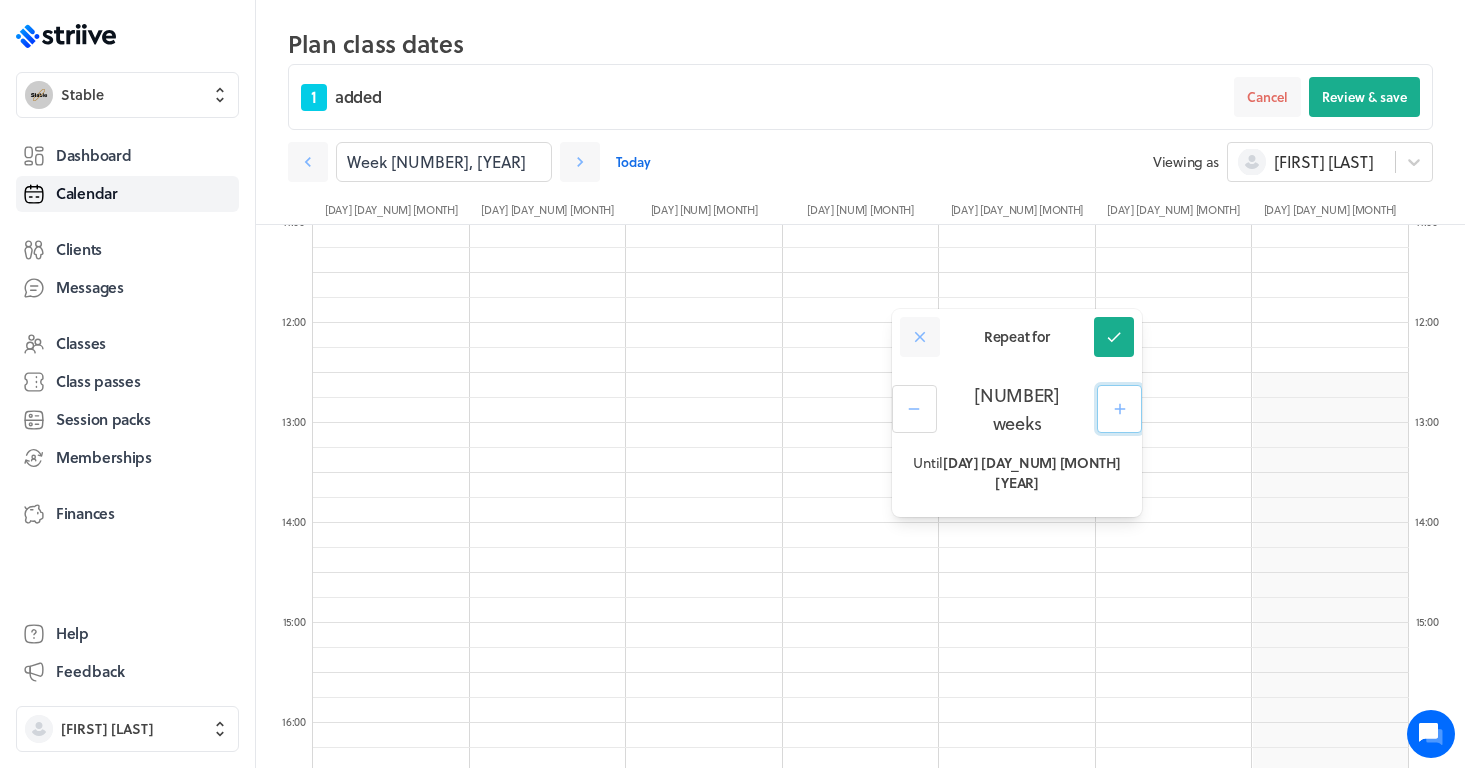 click 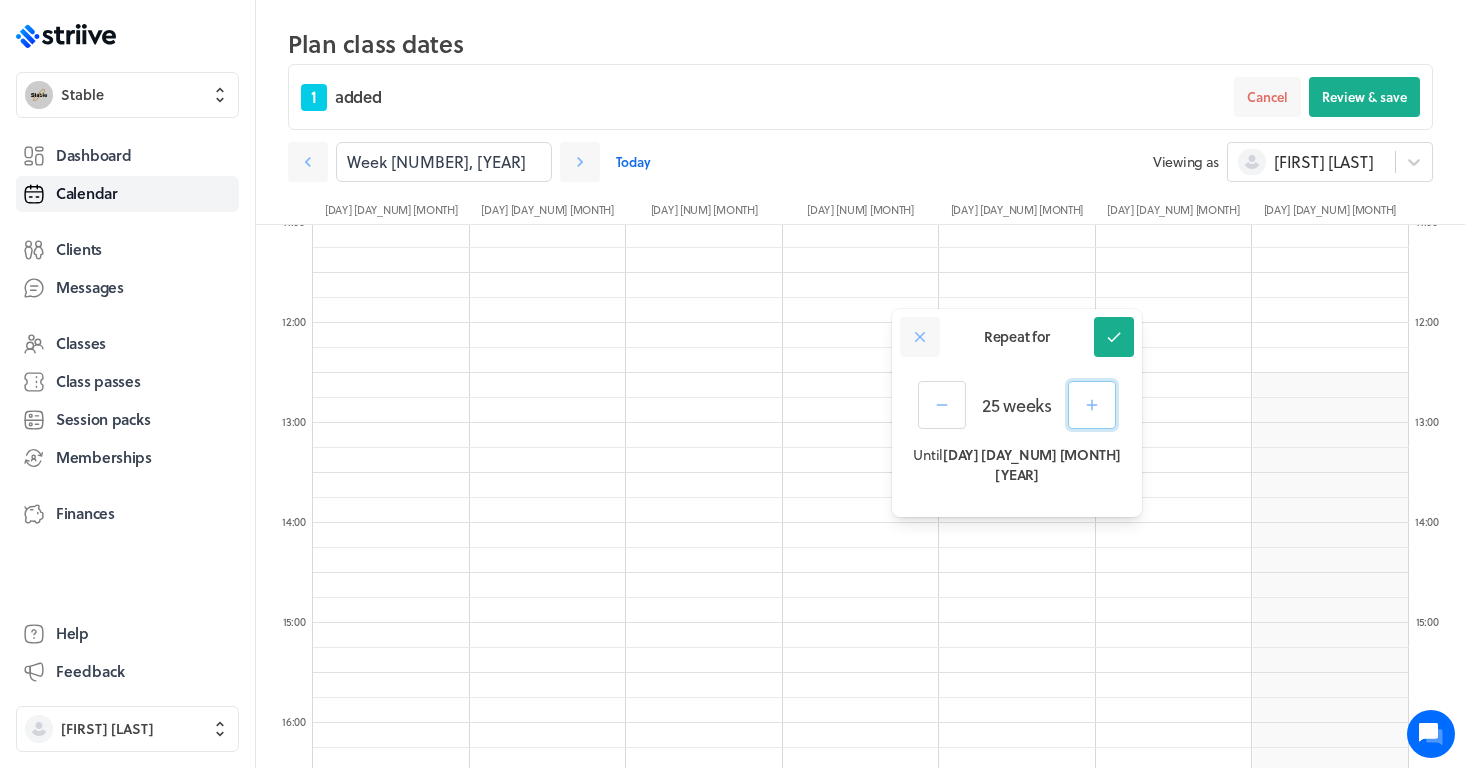 click 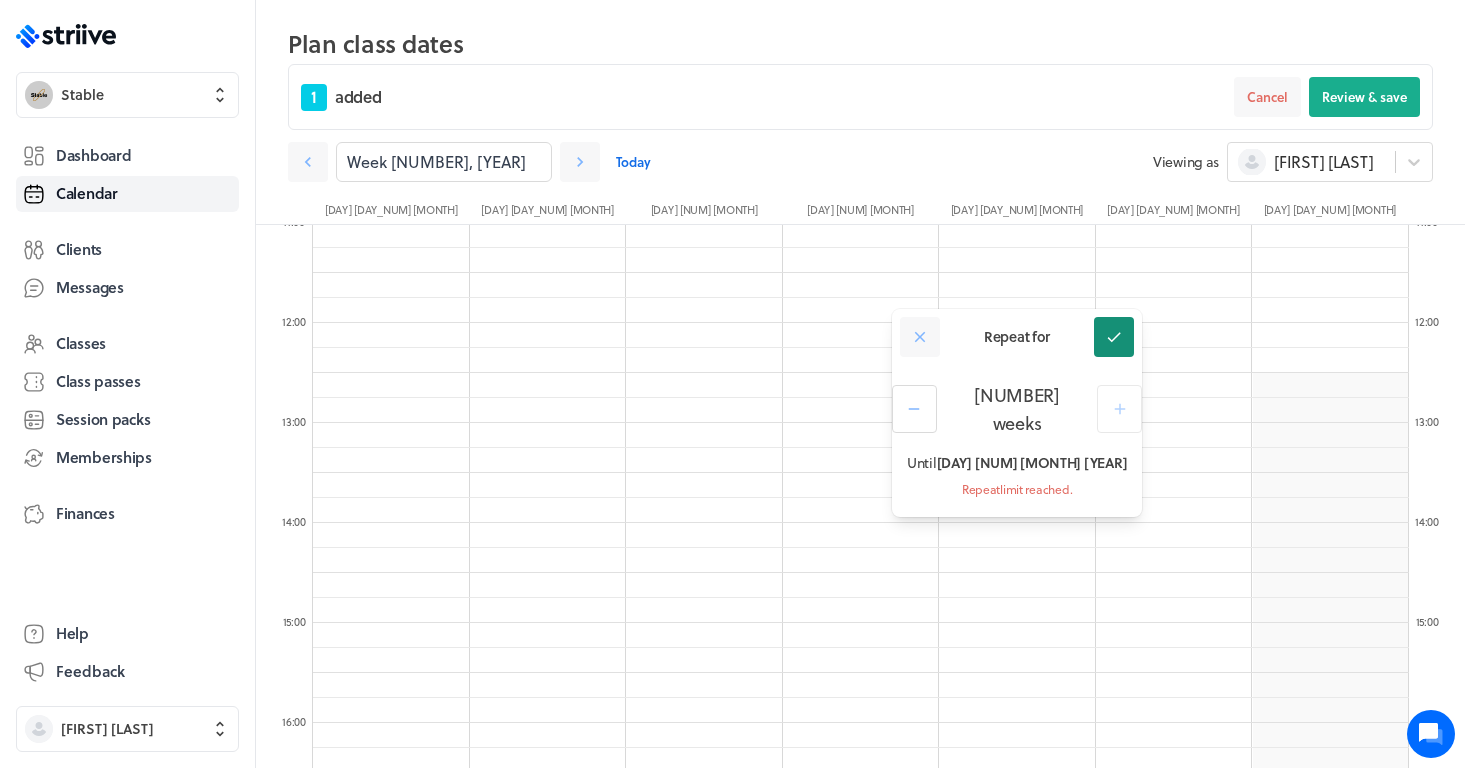 click at bounding box center (1114, 337) 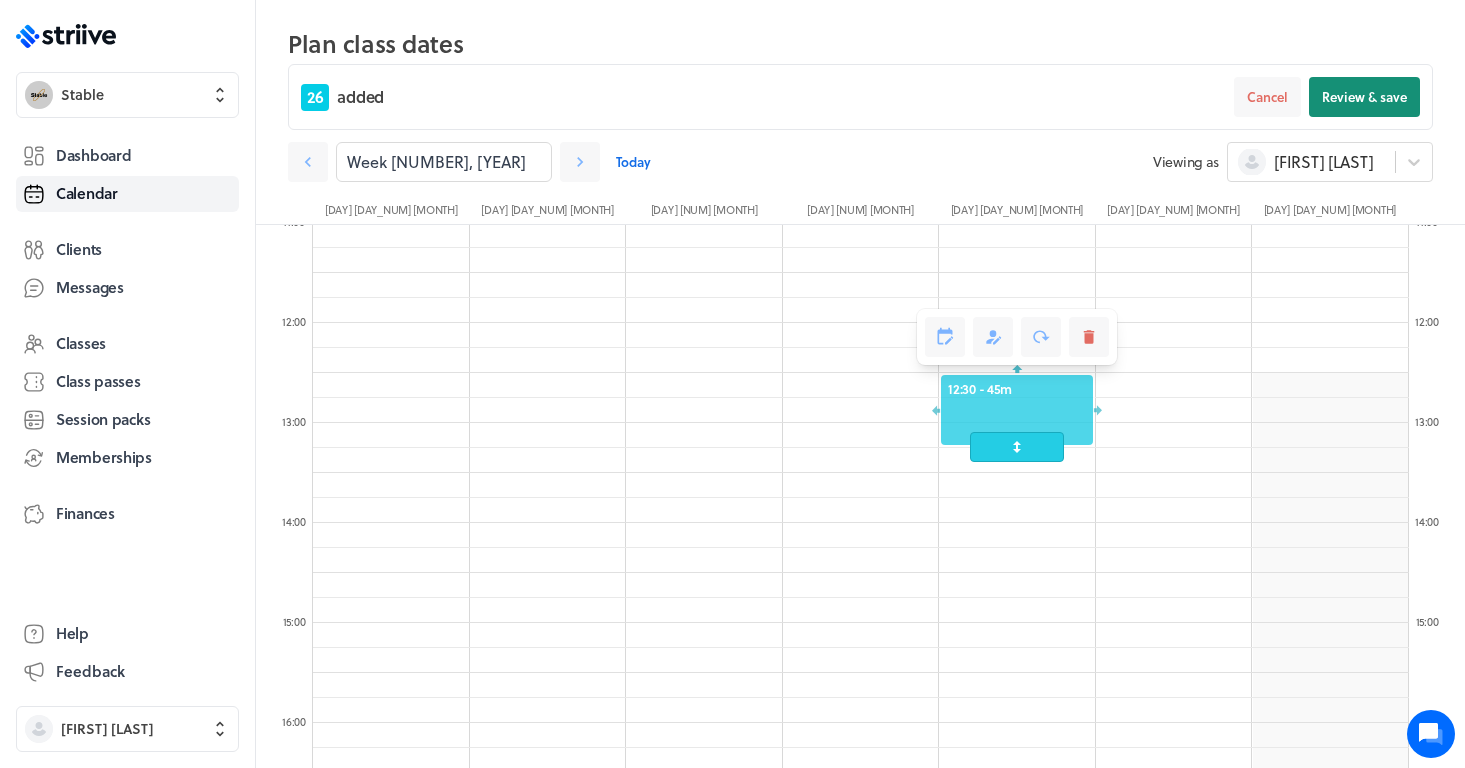 click on "Review & save" at bounding box center (1364, 97) 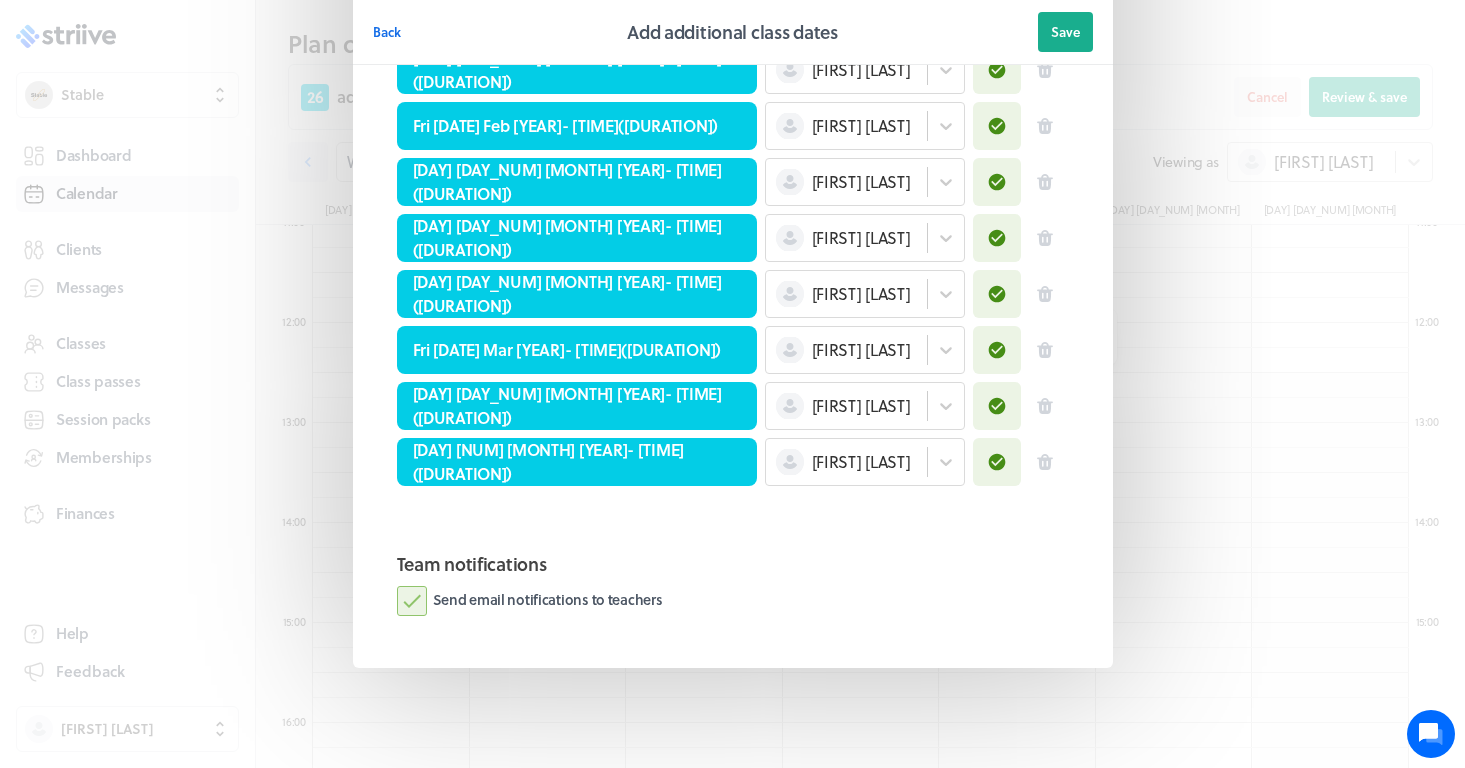 scroll, scrollTop: 1139, scrollLeft: 0, axis: vertical 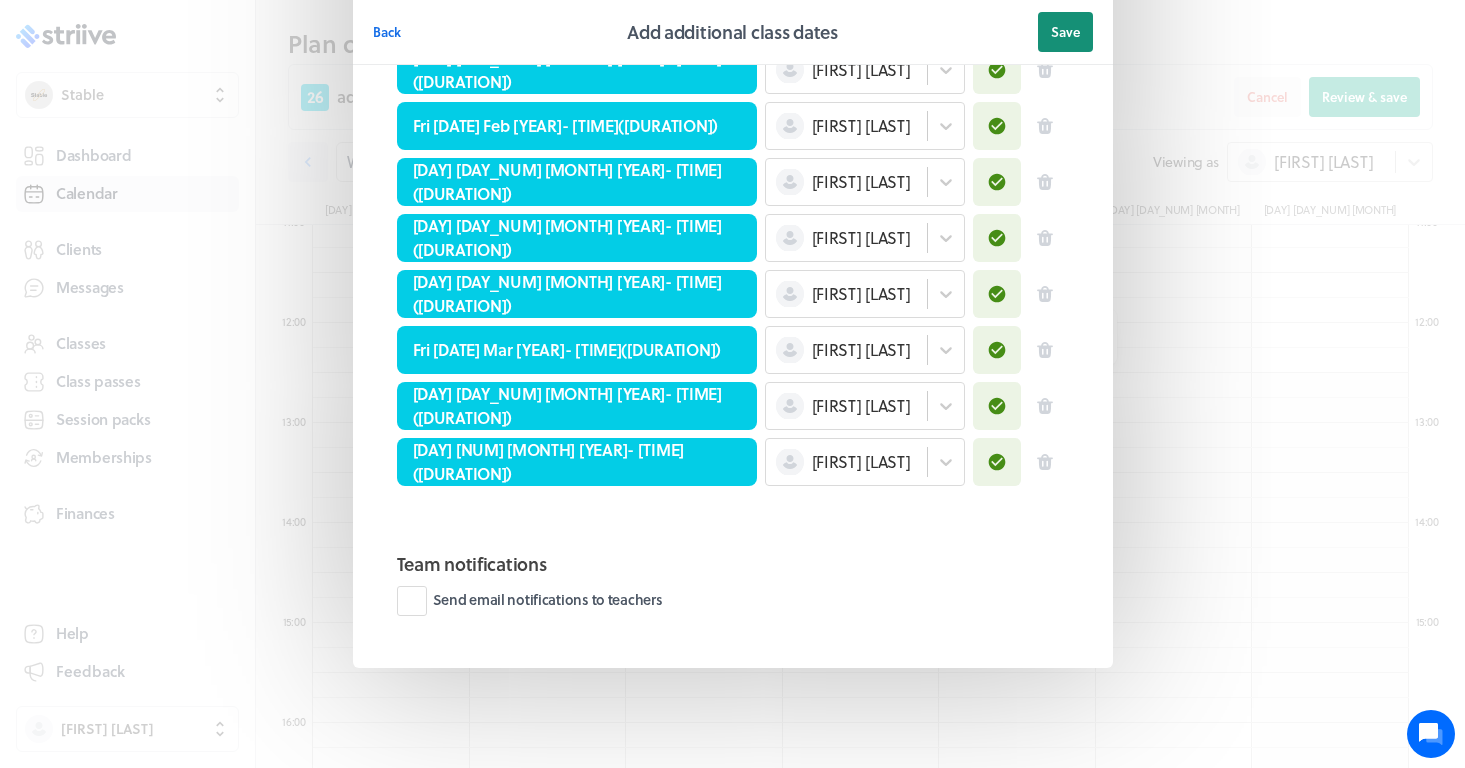 click on "Save" at bounding box center (1065, 32) 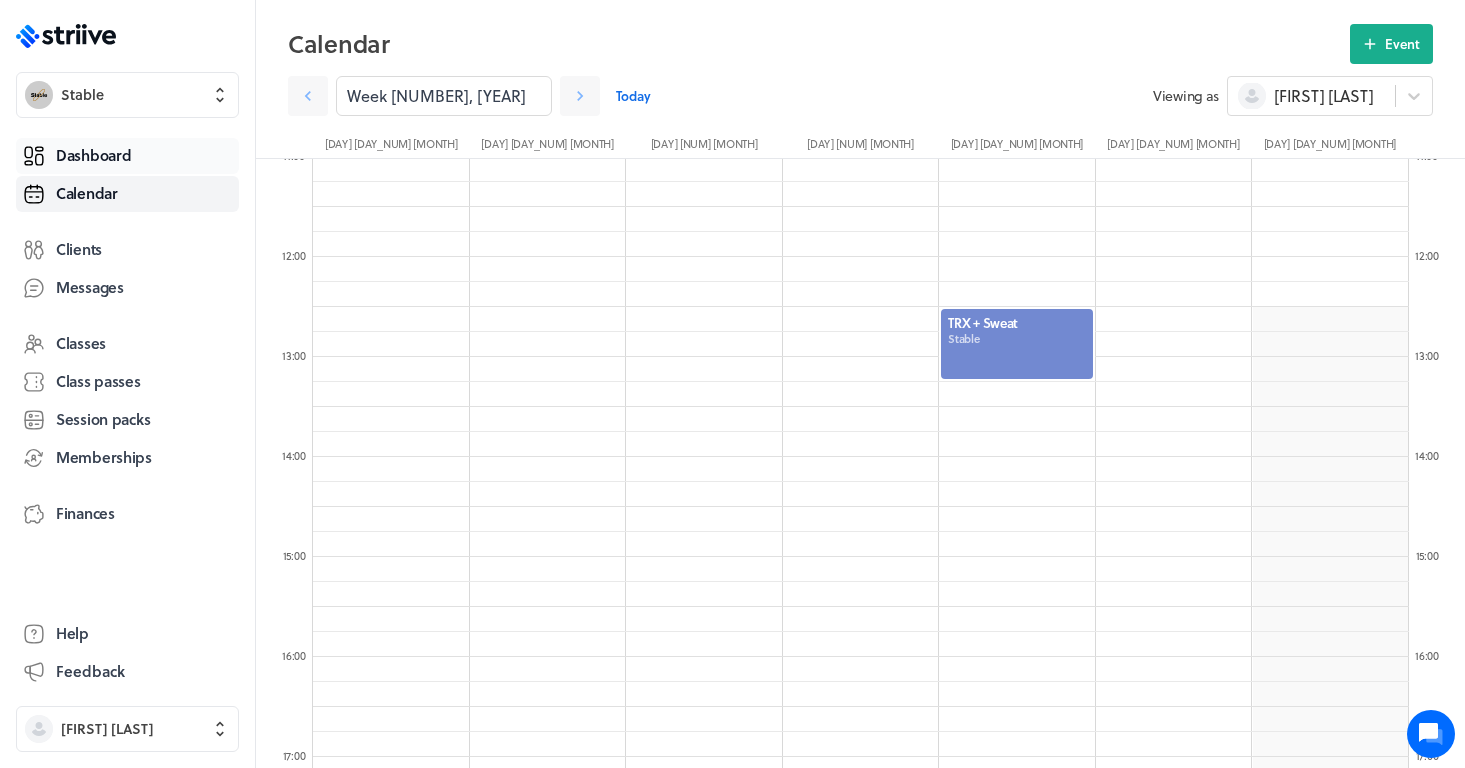 click on "Dashboard" at bounding box center [93, 155] 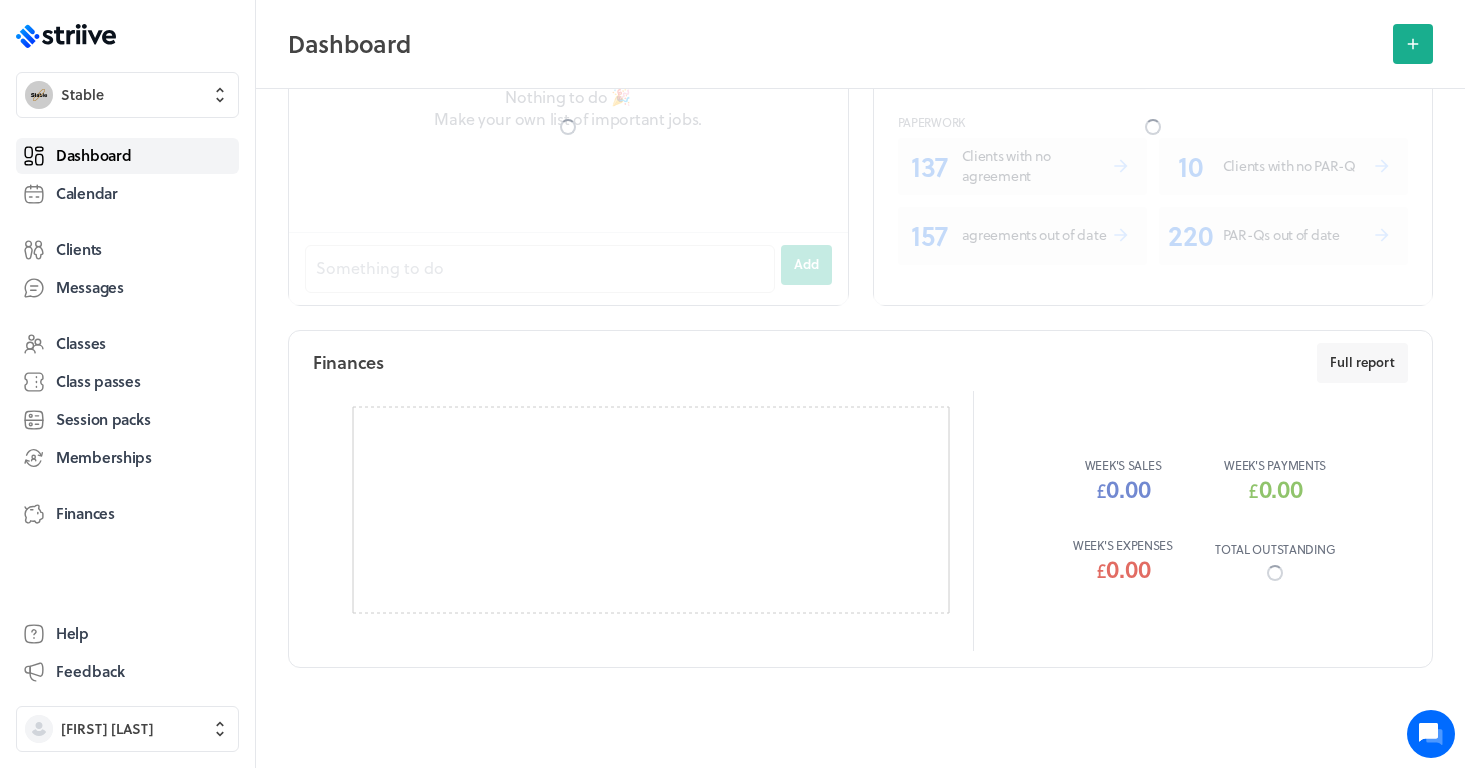 scroll, scrollTop: 0, scrollLeft: 0, axis: both 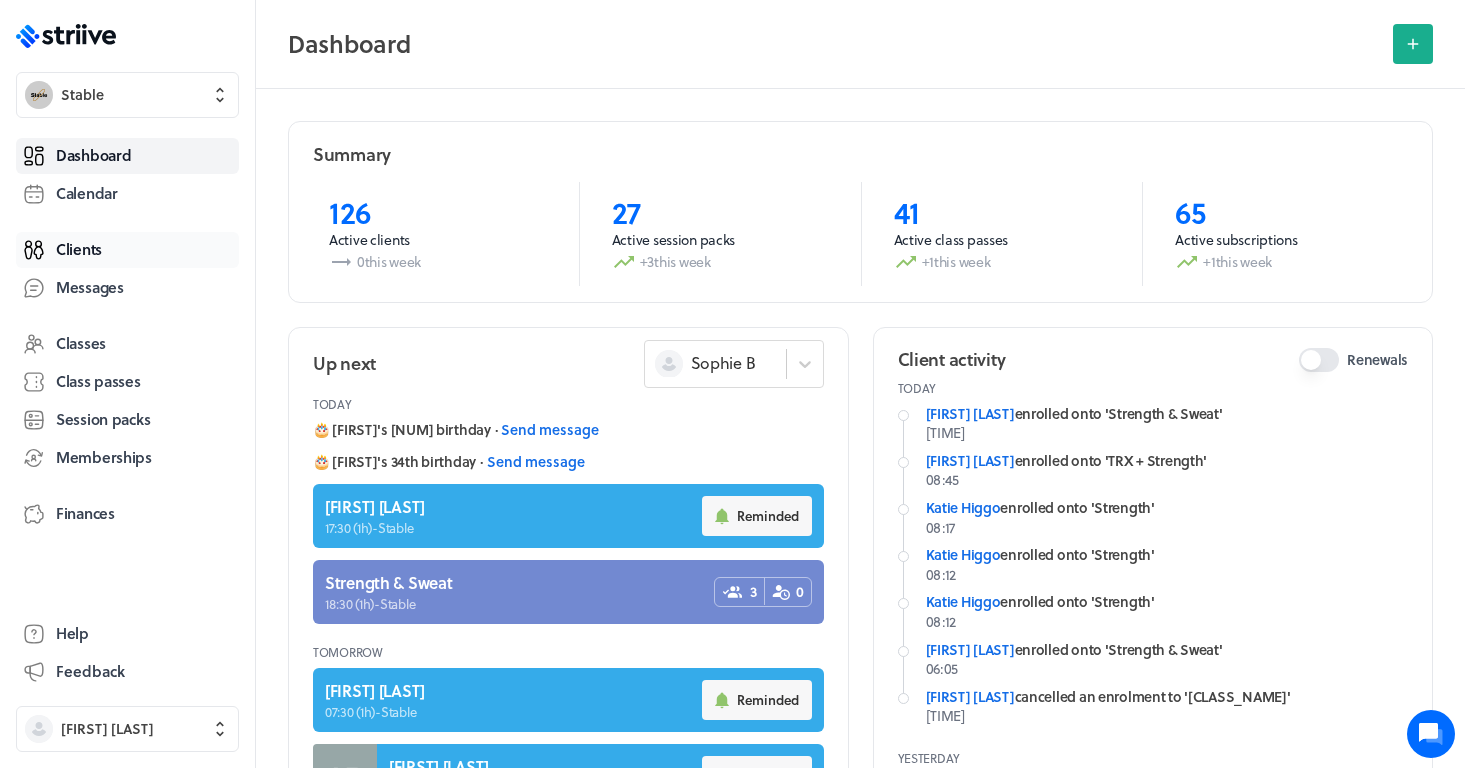 click on "Clients" at bounding box center [79, 249] 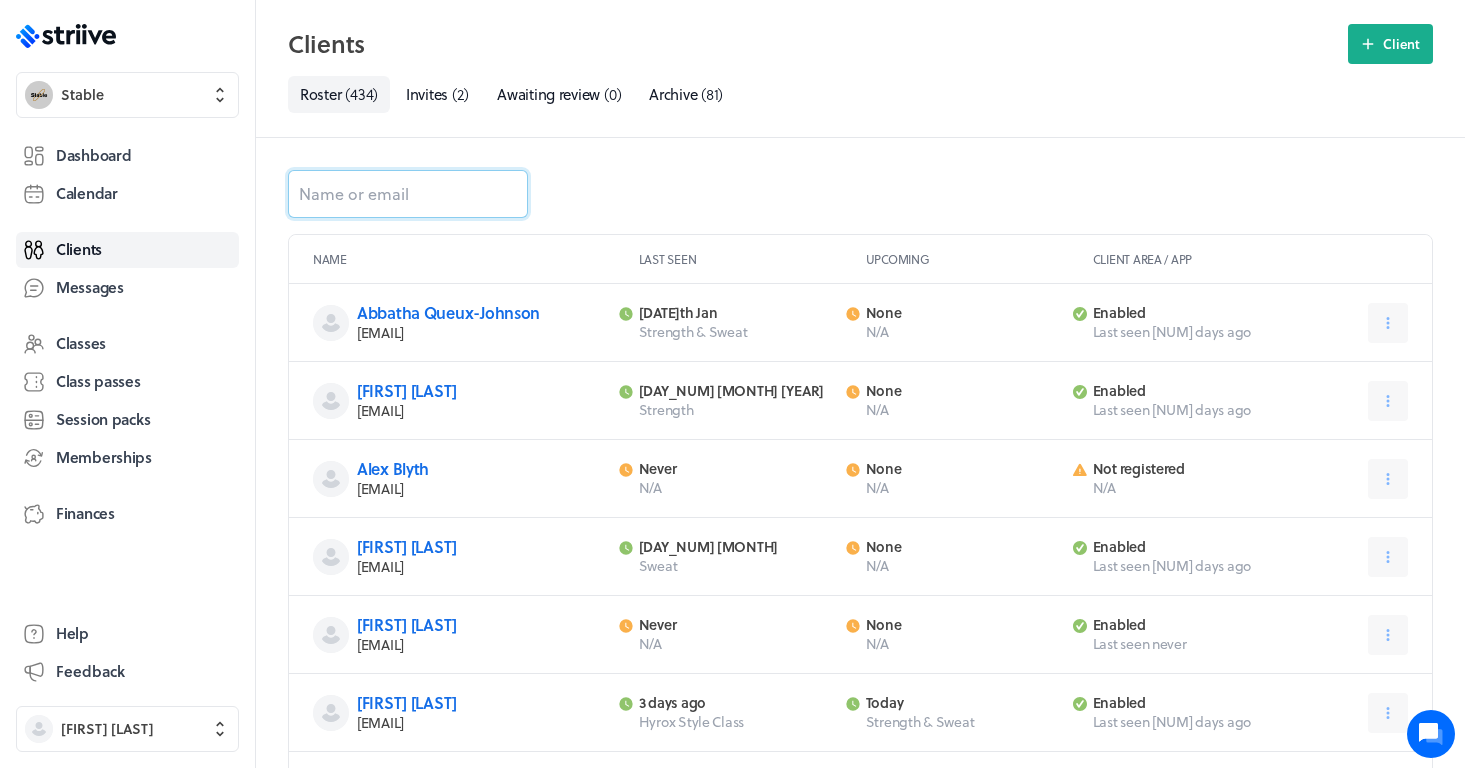click at bounding box center (408, 194) 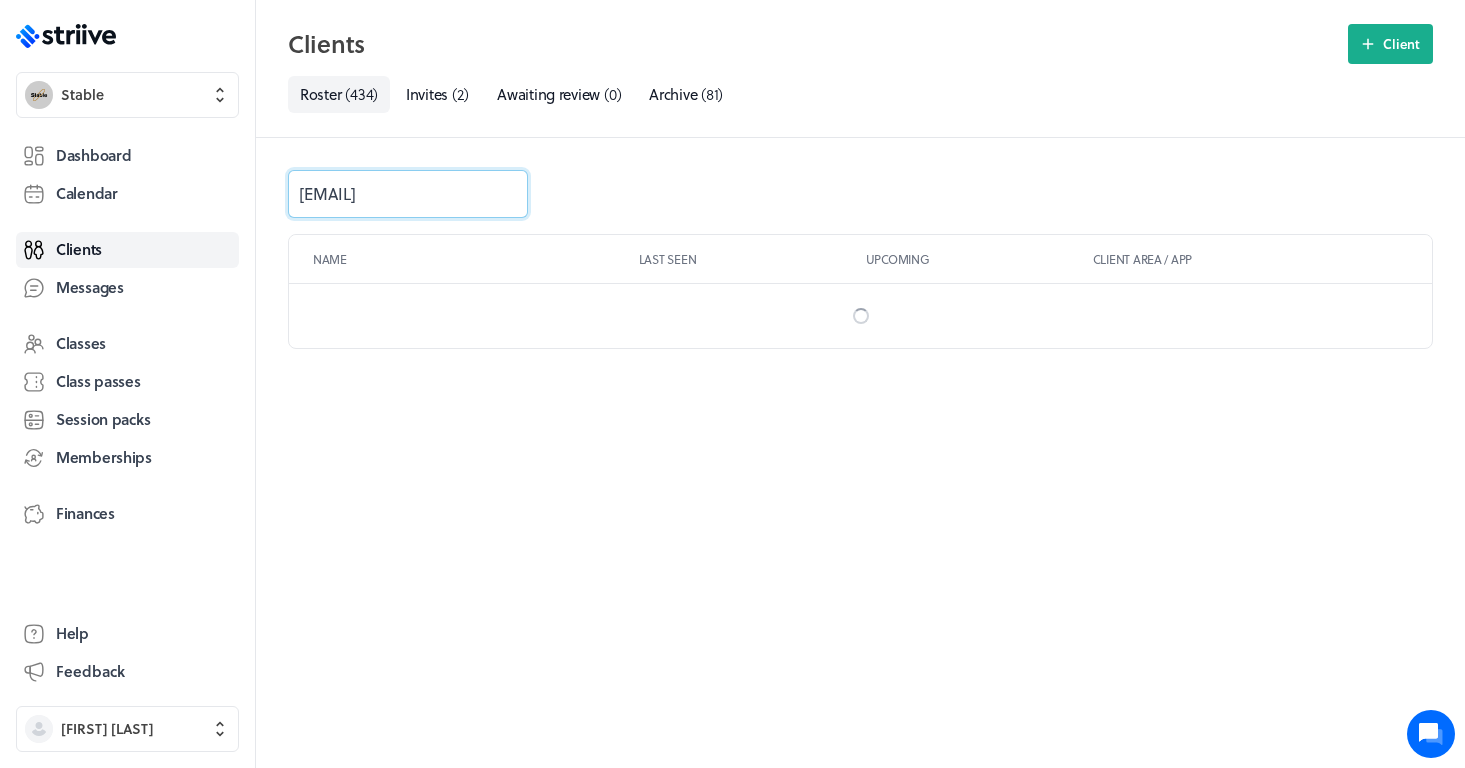 type on "emily" 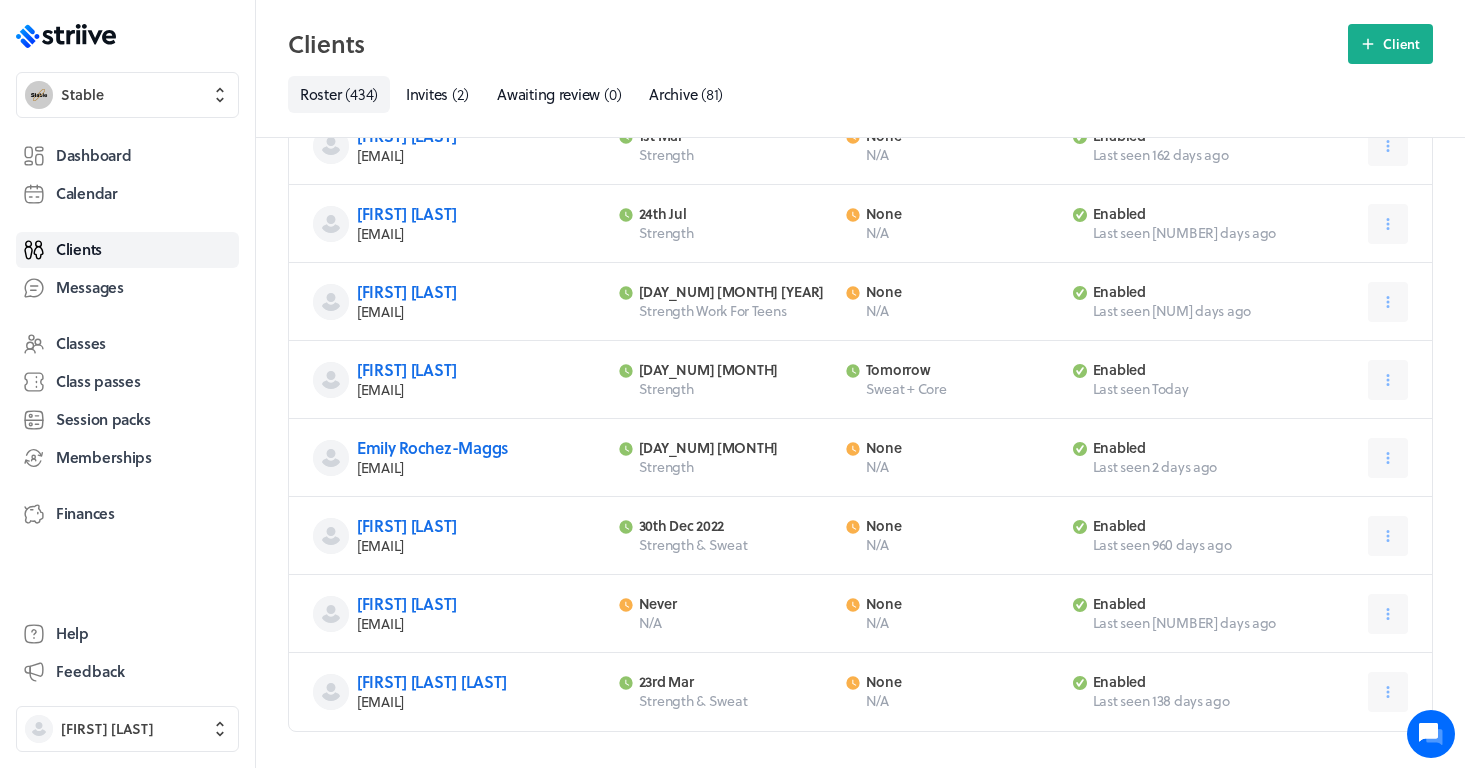 scroll, scrollTop: 412, scrollLeft: 0, axis: vertical 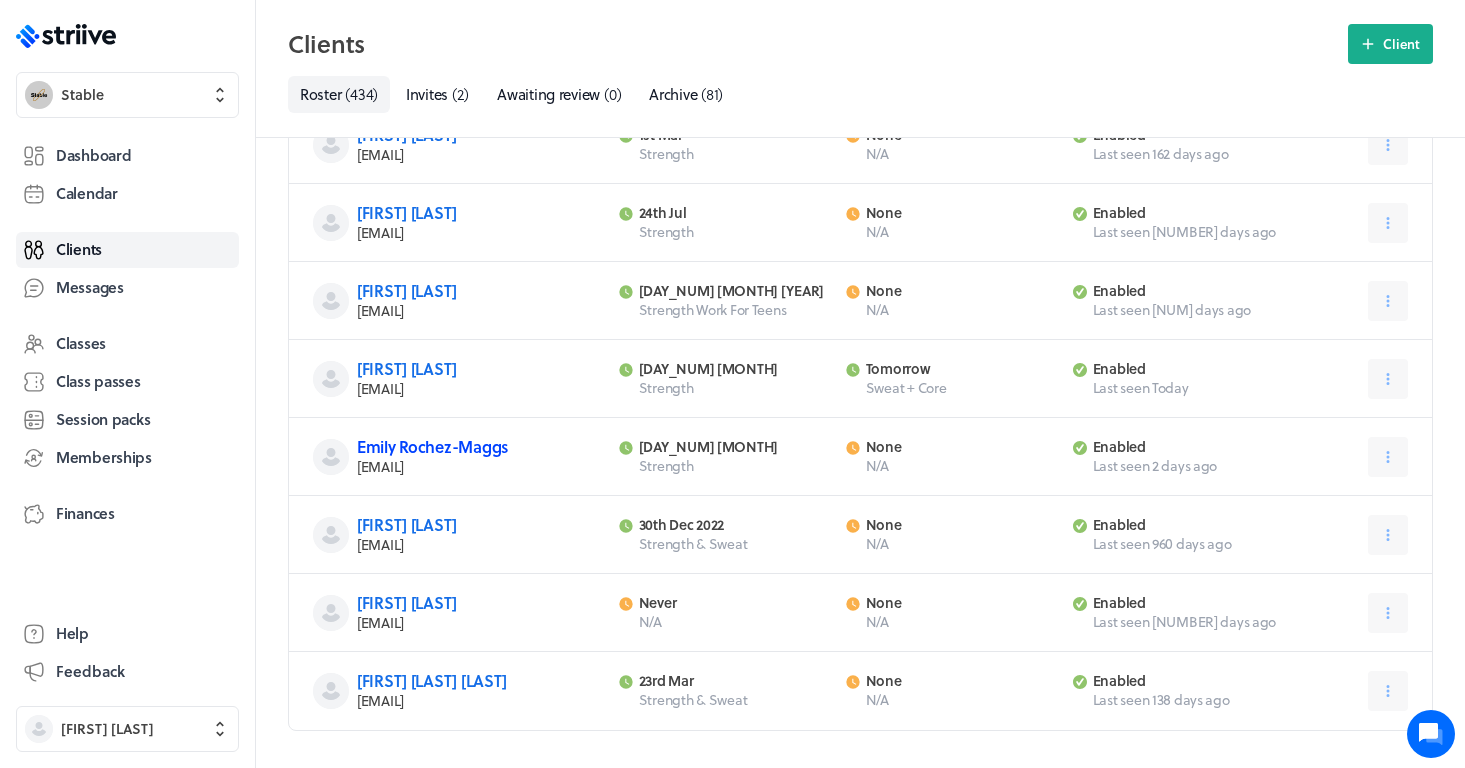 click on "Emily Rochez-Maggs" at bounding box center (432, 446) 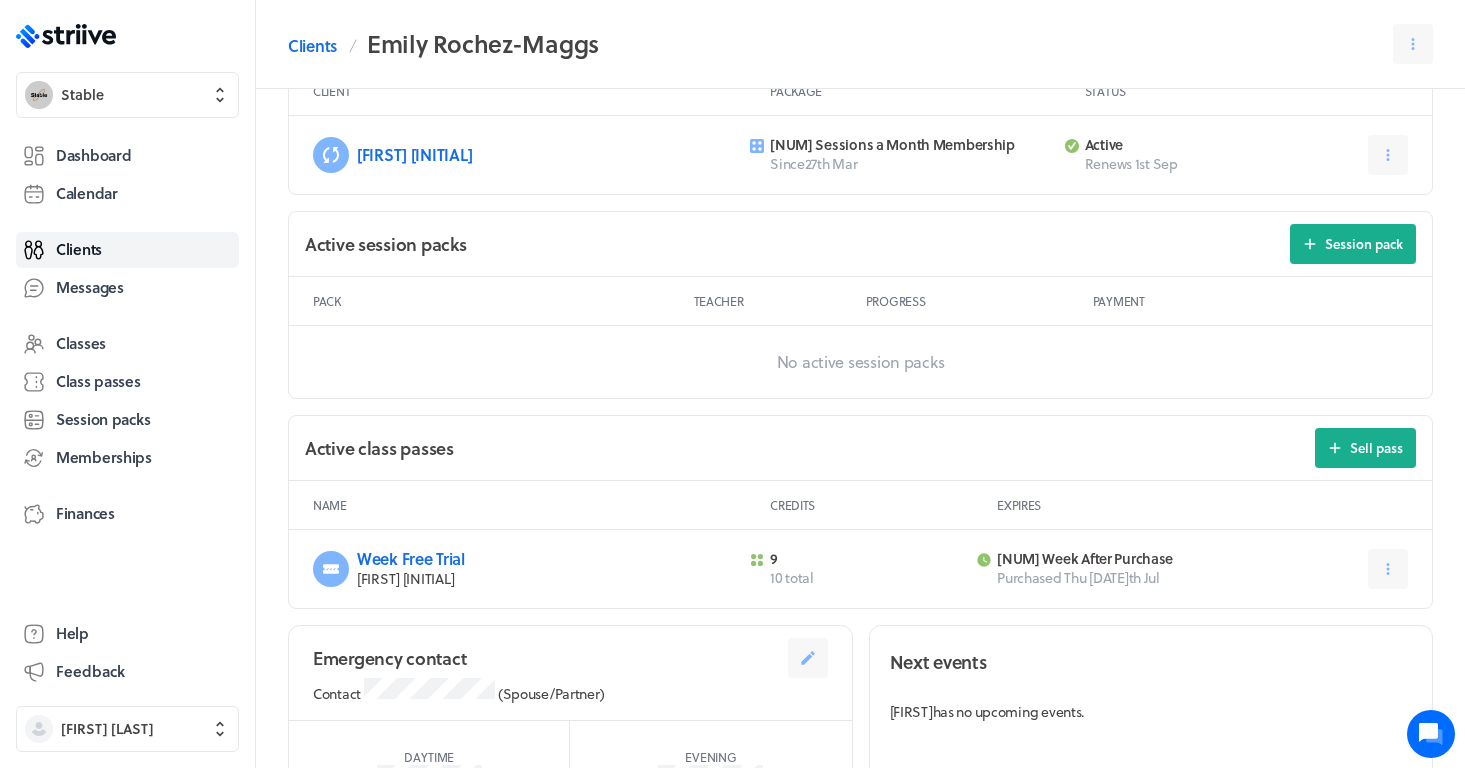 scroll, scrollTop: 718, scrollLeft: 0, axis: vertical 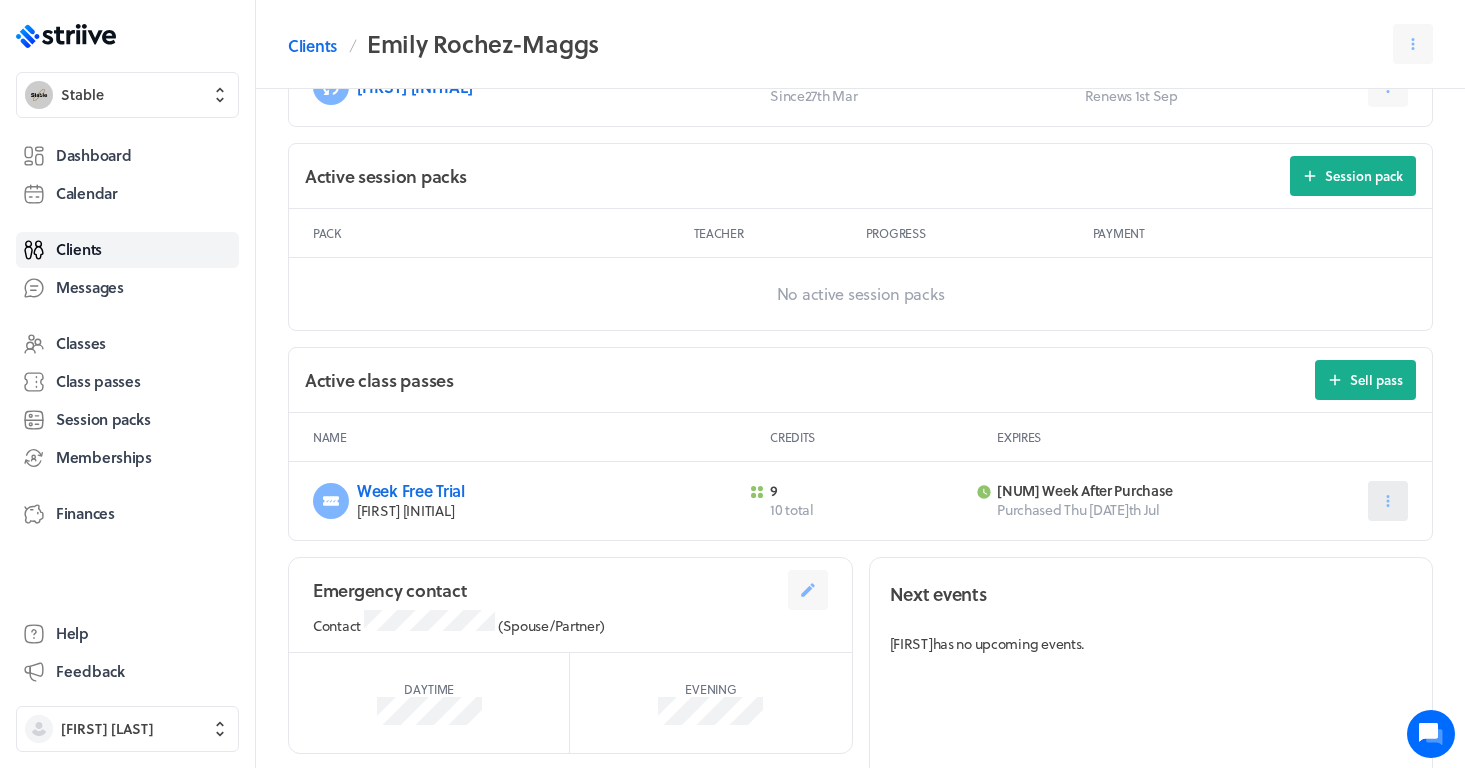 click at bounding box center [1388, 501] 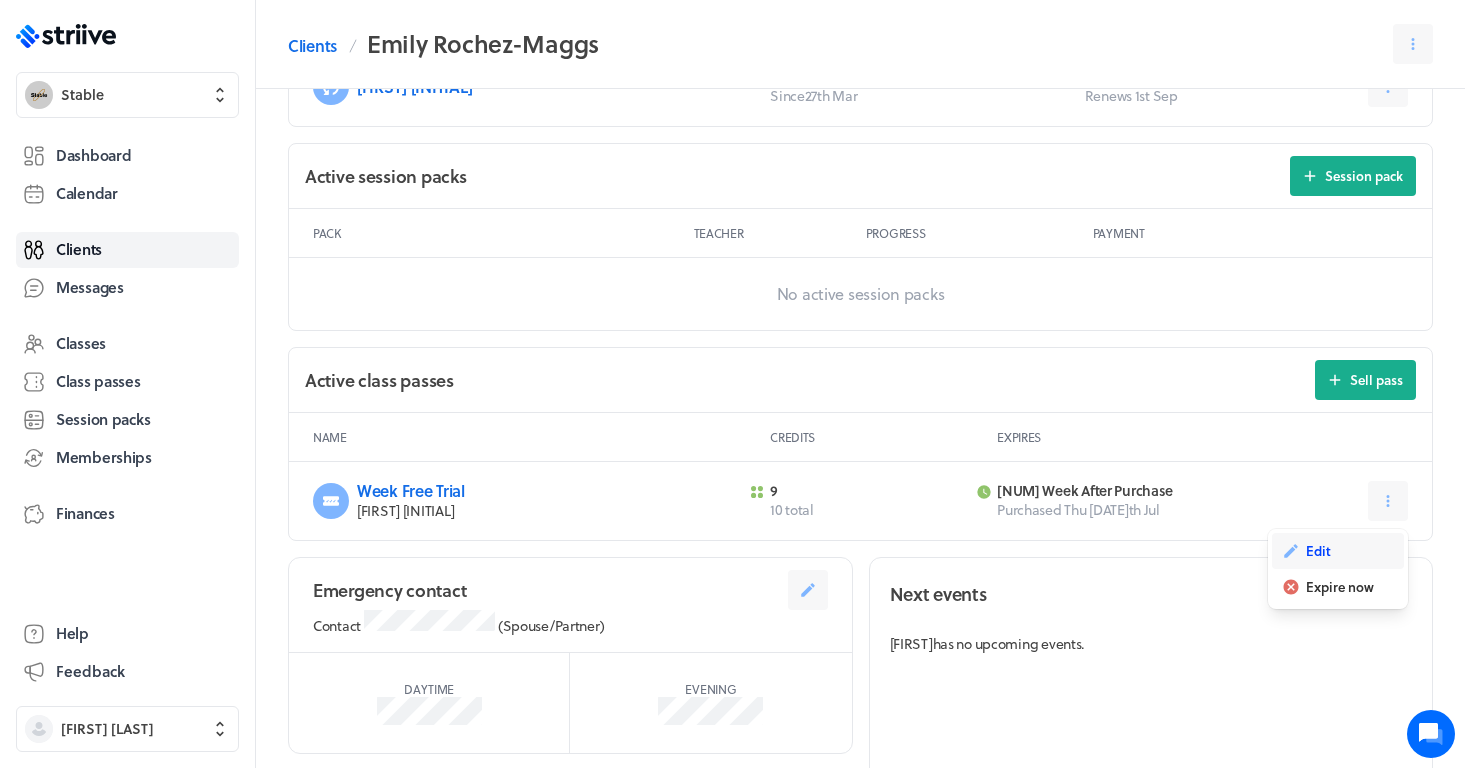click on "Edit" at bounding box center (1318, 551) 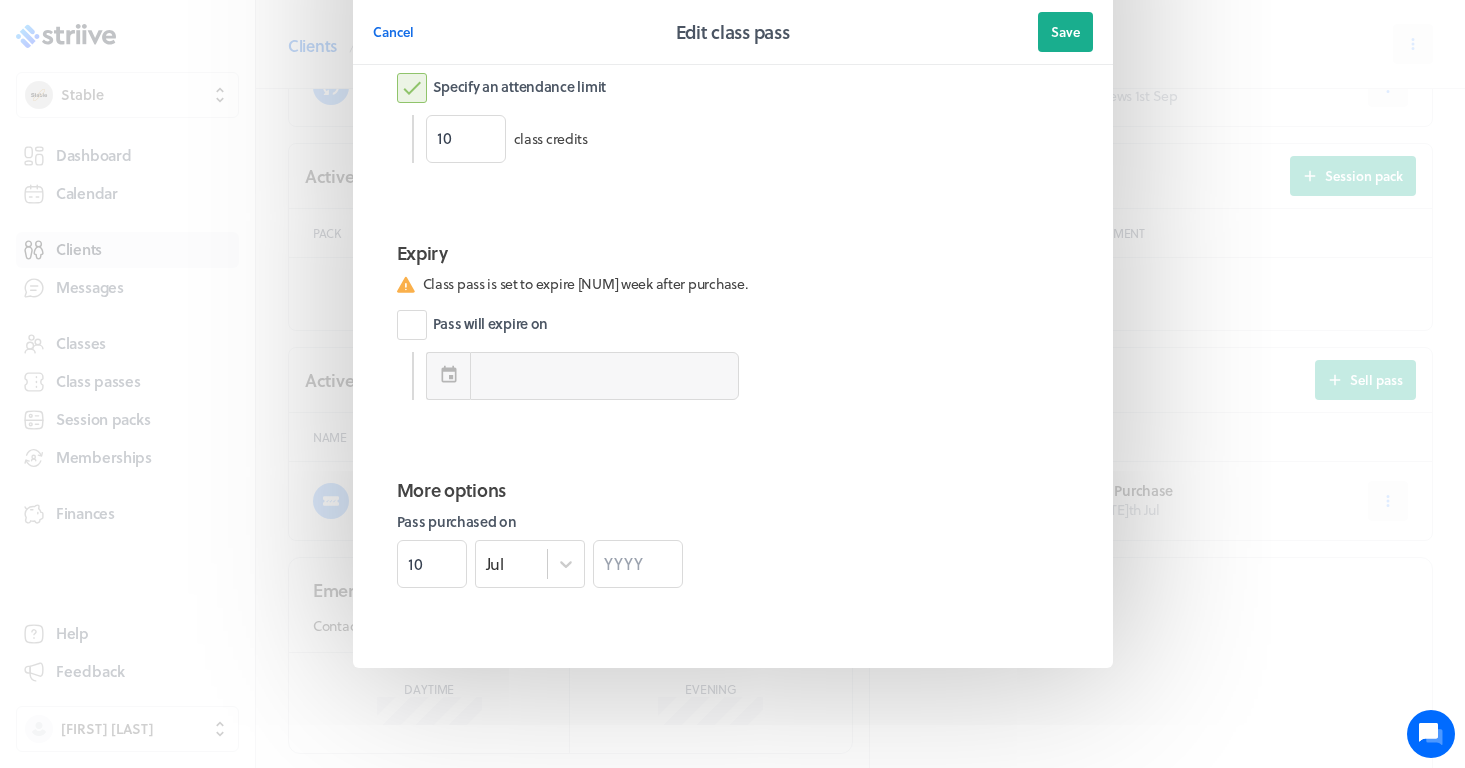 scroll, scrollTop: 1063, scrollLeft: 0, axis: vertical 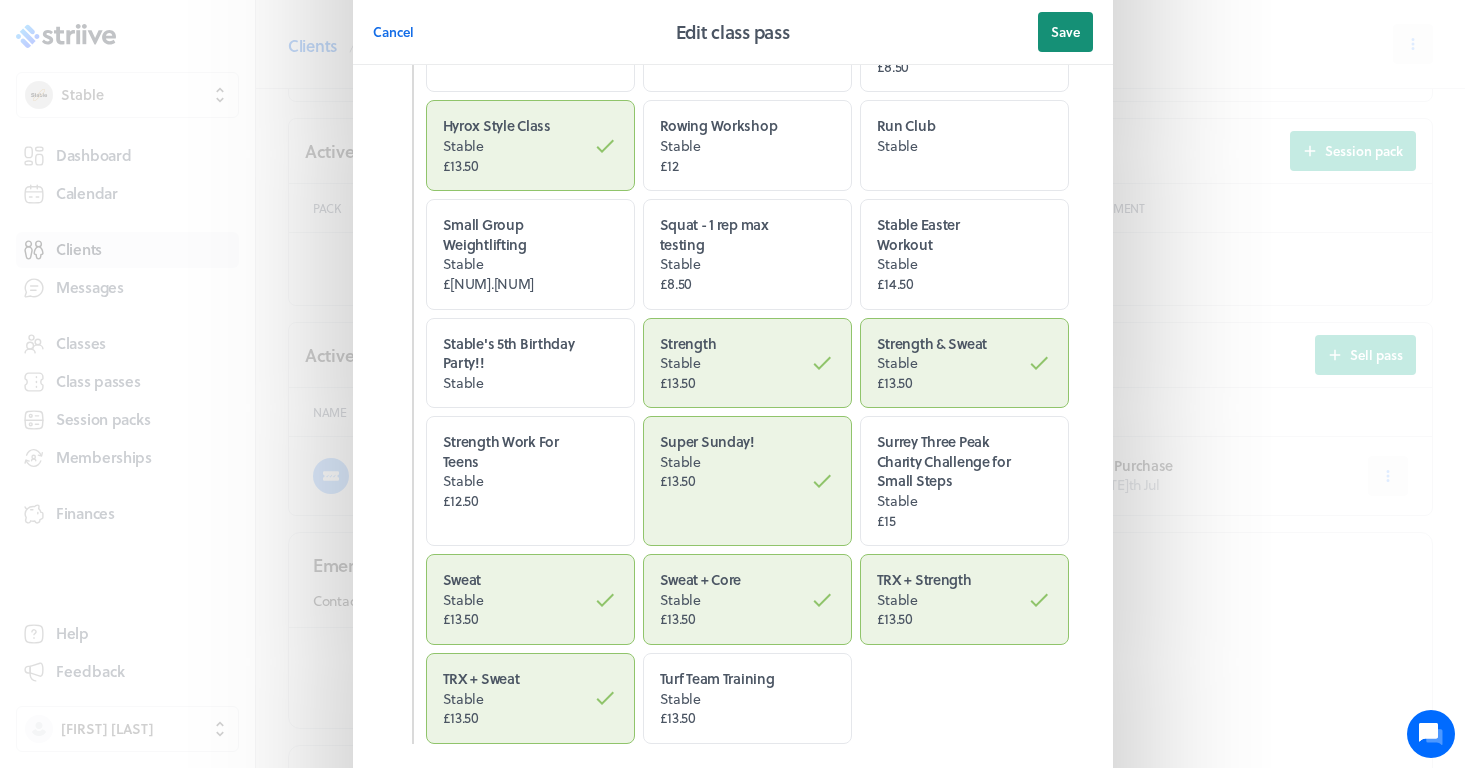 click on "Save" at bounding box center (1065, 32) 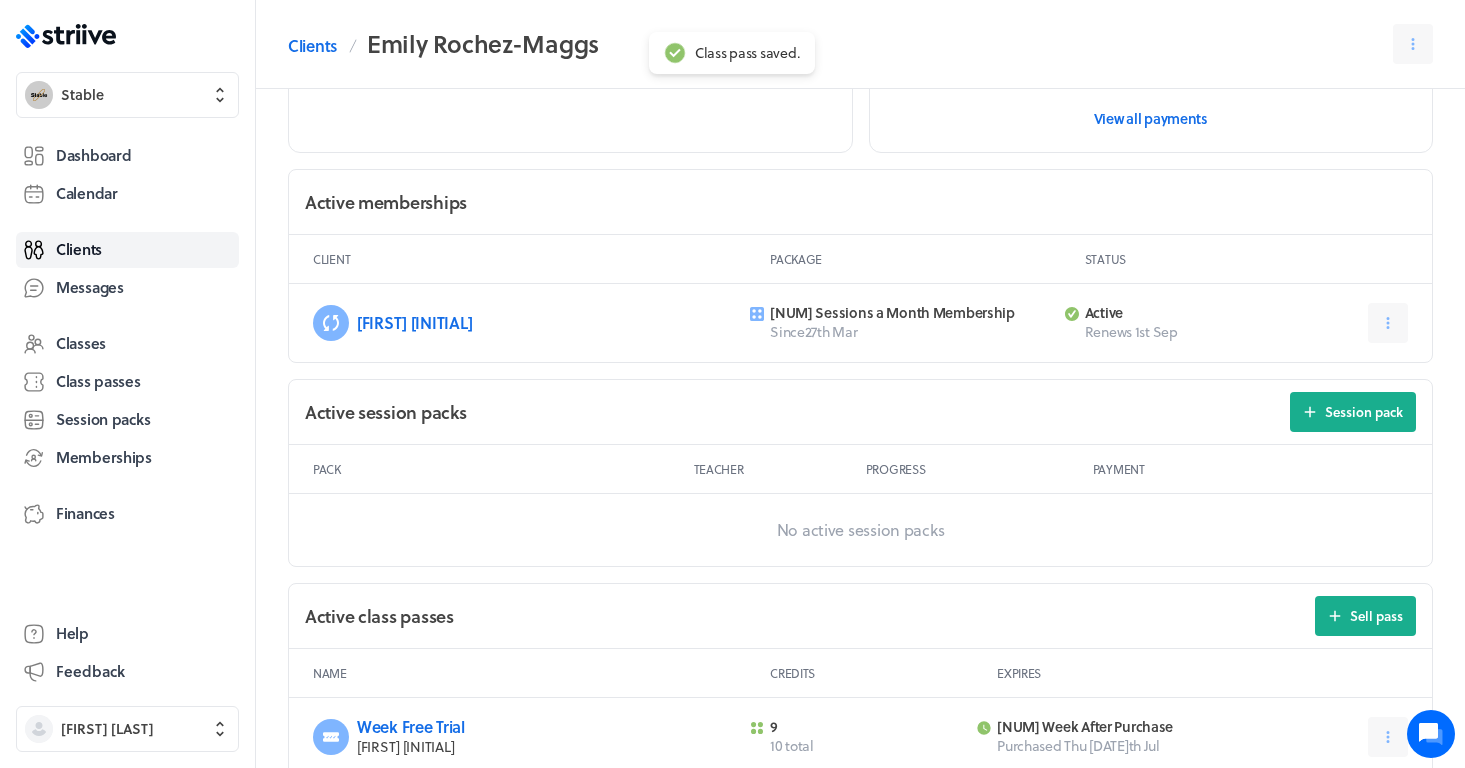 scroll, scrollTop: 481, scrollLeft: 0, axis: vertical 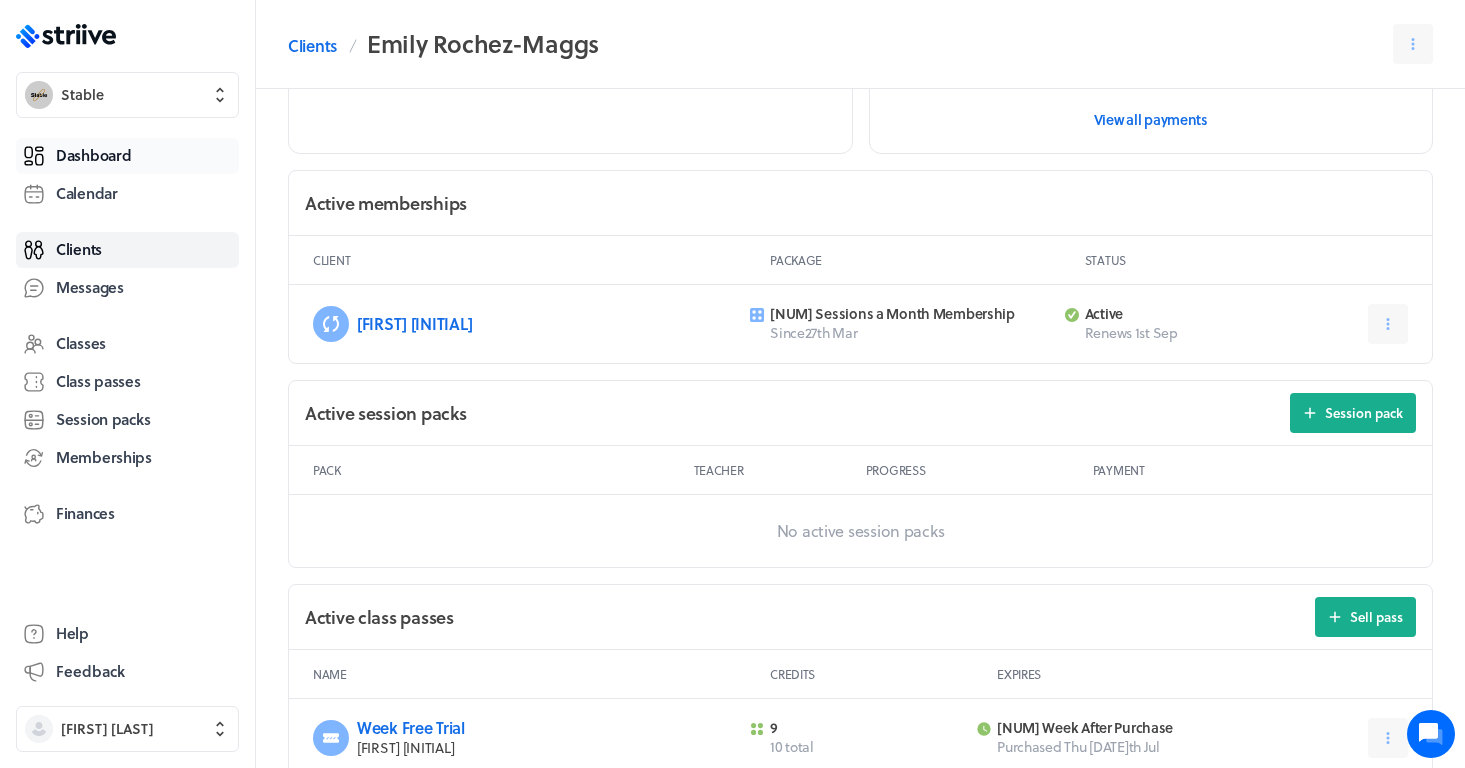 click on "Dashboard" at bounding box center [127, 156] 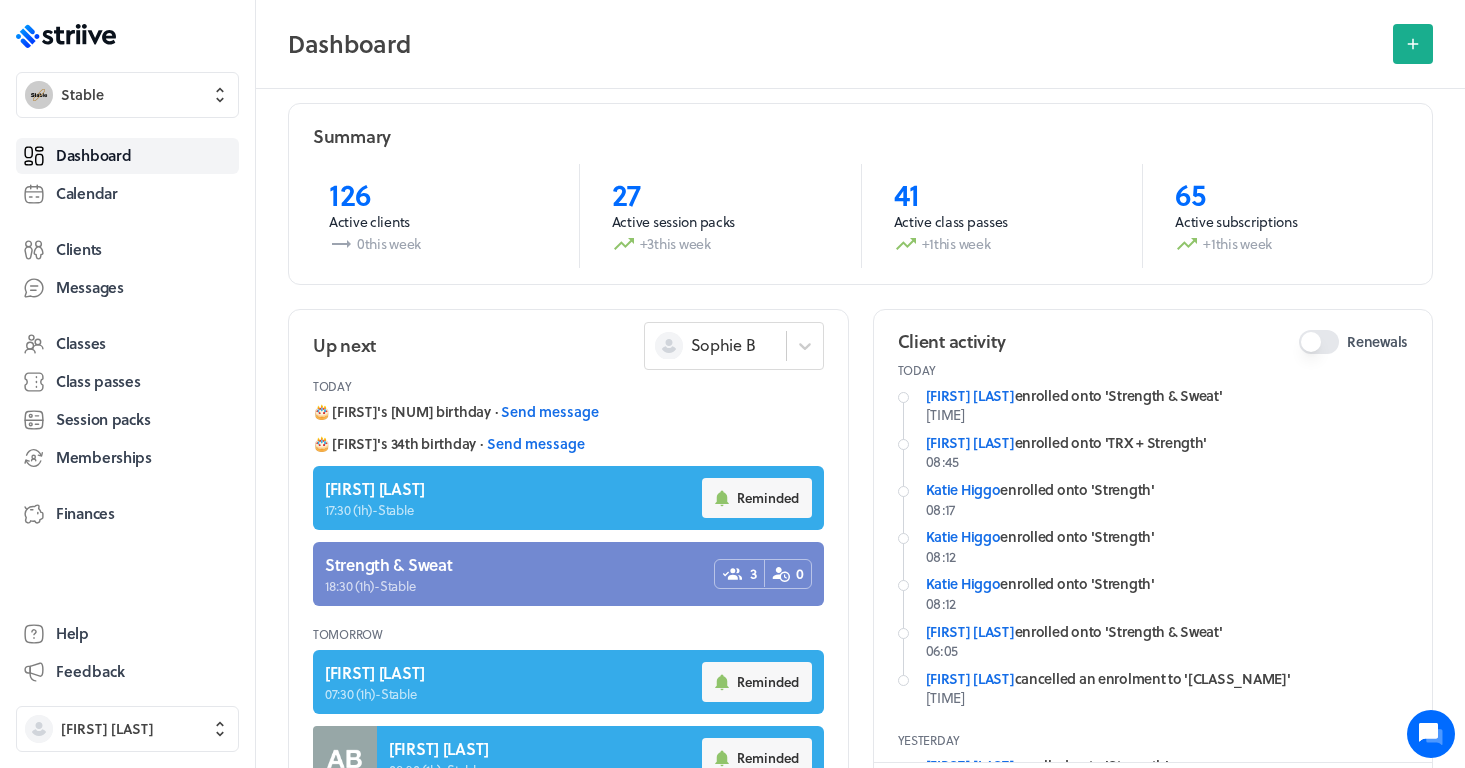 scroll, scrollTop: 24, scrollLeft: 0, axis: vertical 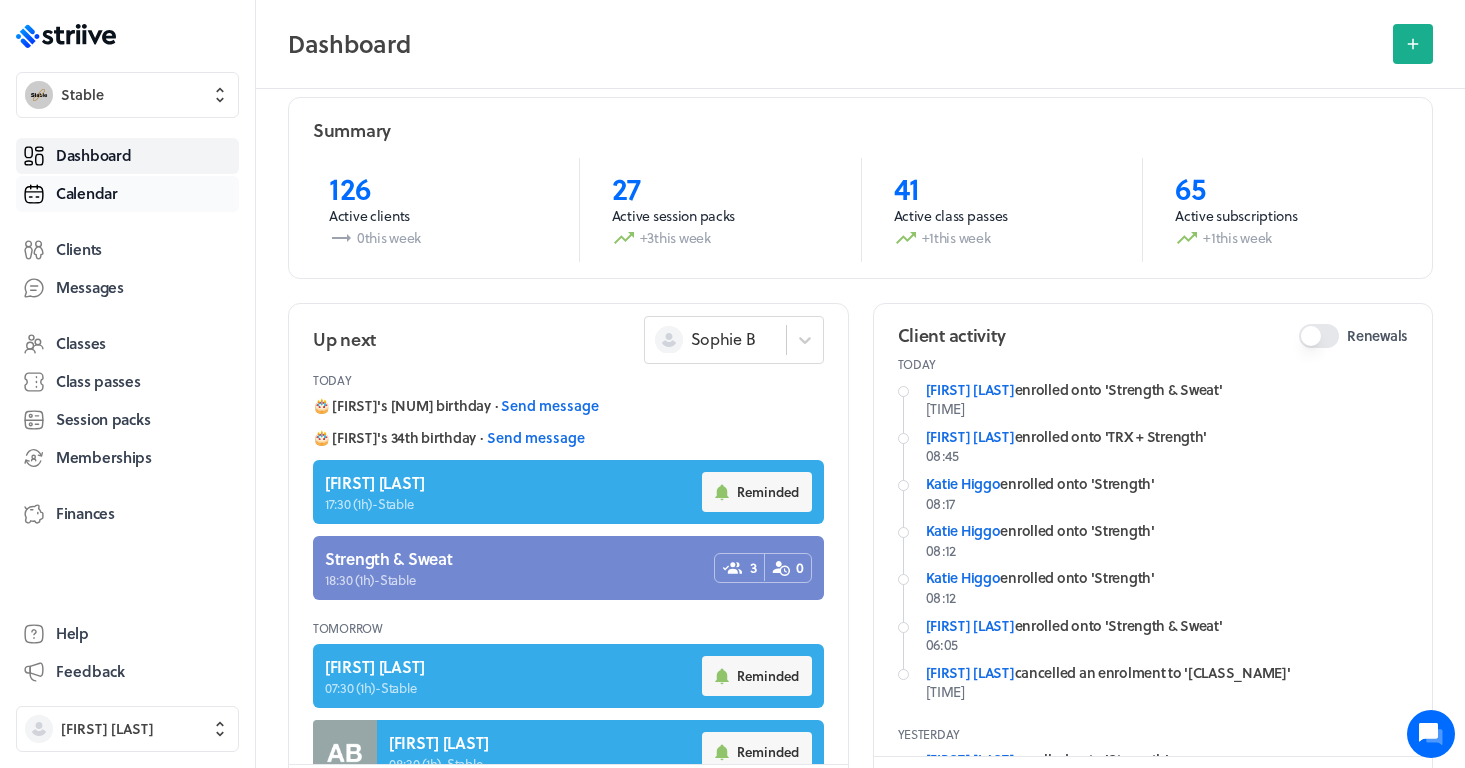 click on "Calendar" at bounding box center (127, 194) 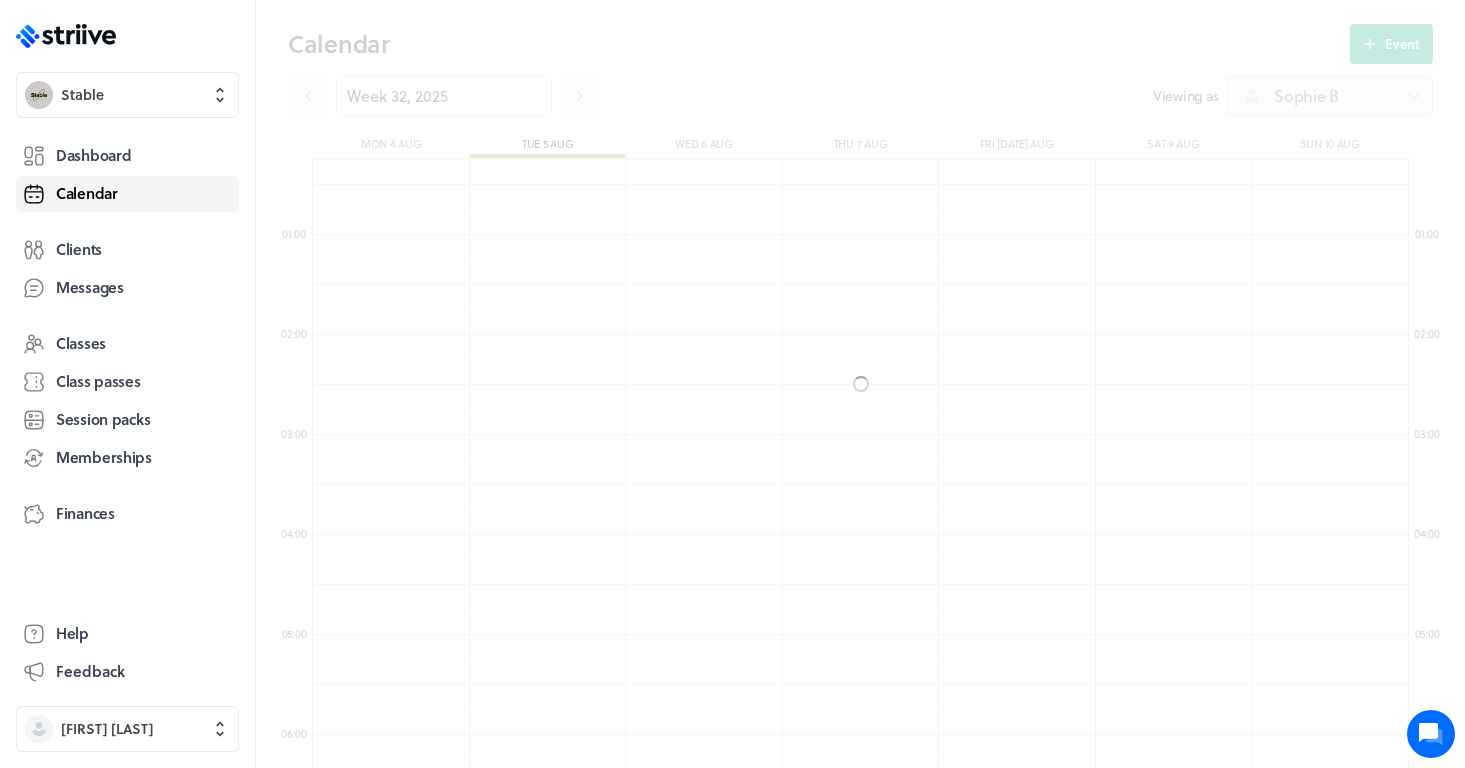 scroll, scrollTop: 600, scrollLeft: 0, axis: vertical 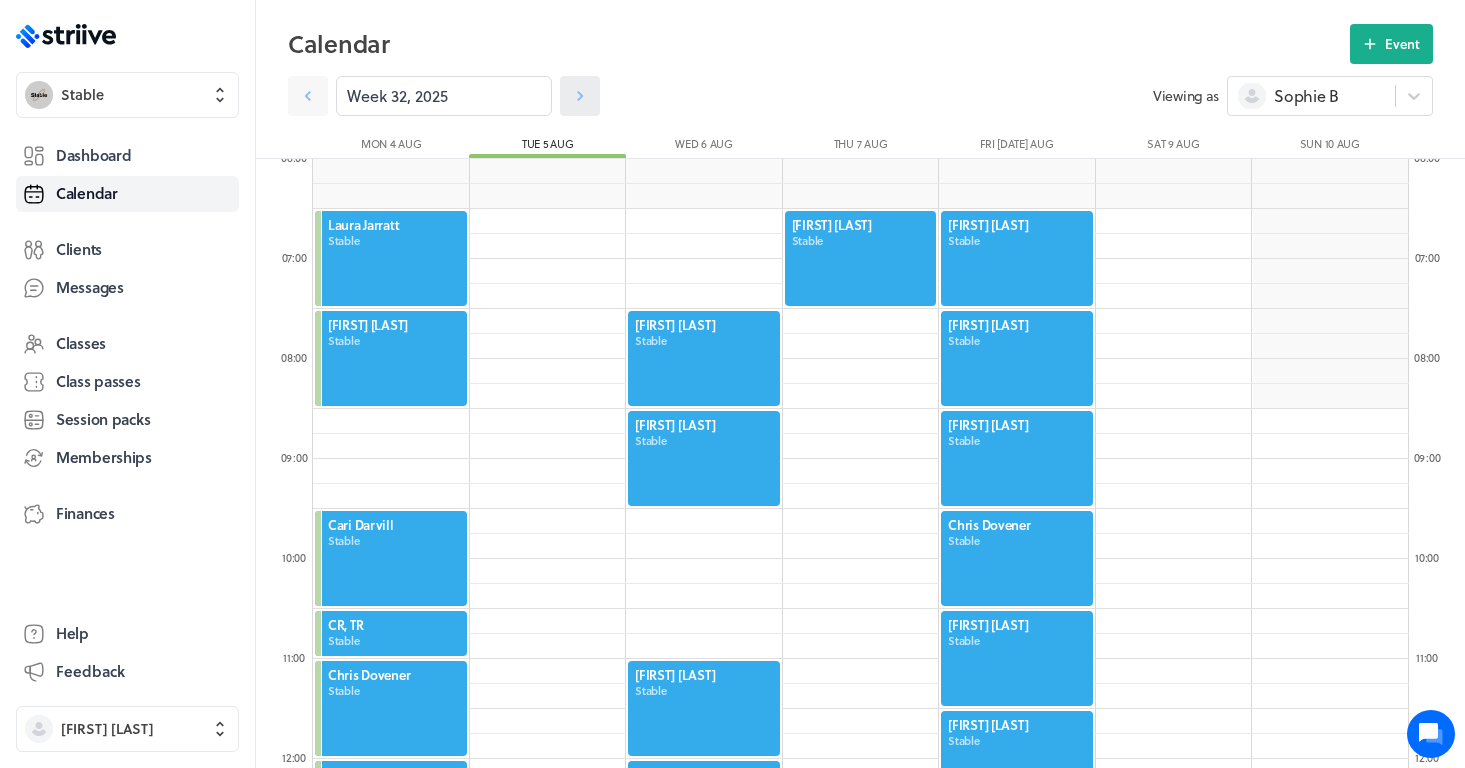click 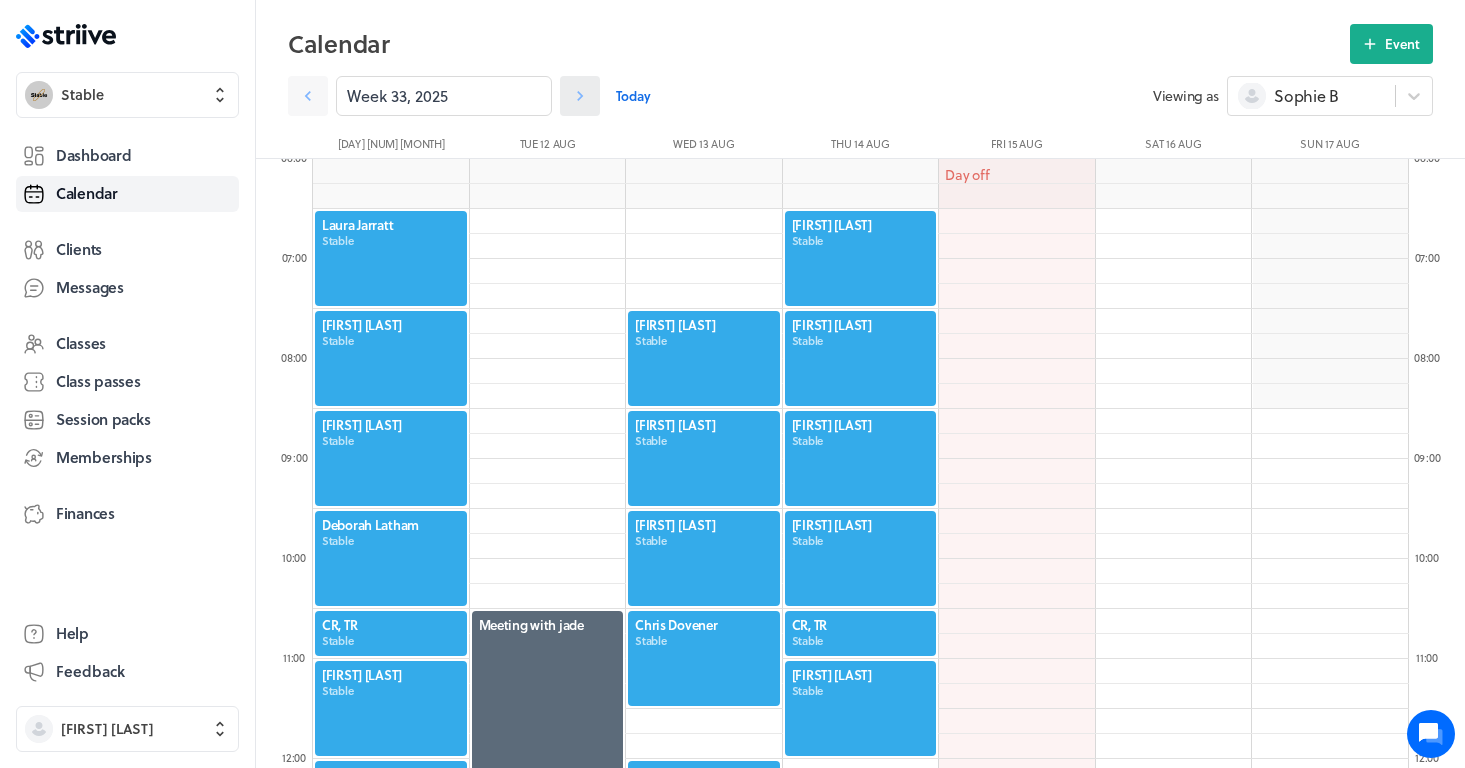 click 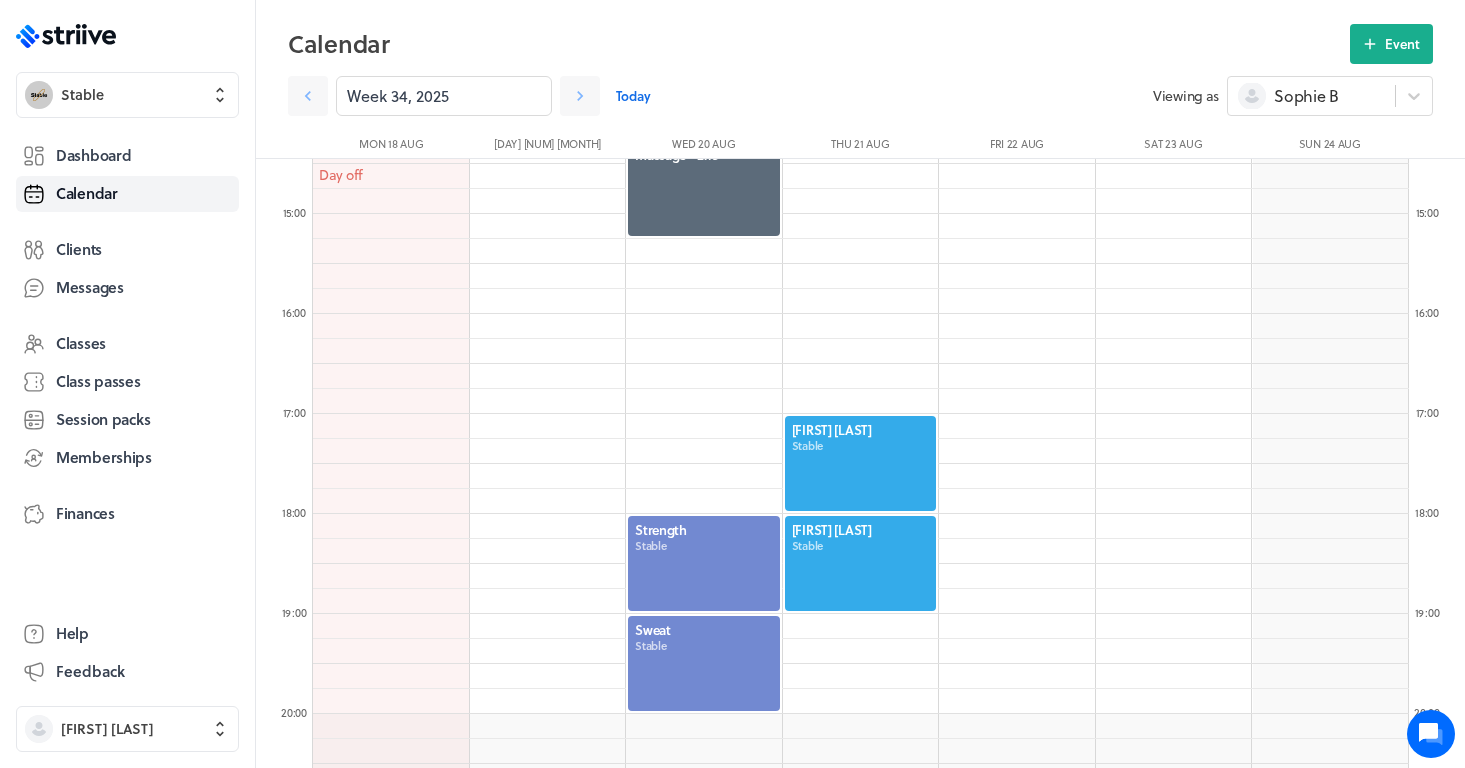 scroll, scrollTop: 1483, scrollLeft: 0, axis: vertical 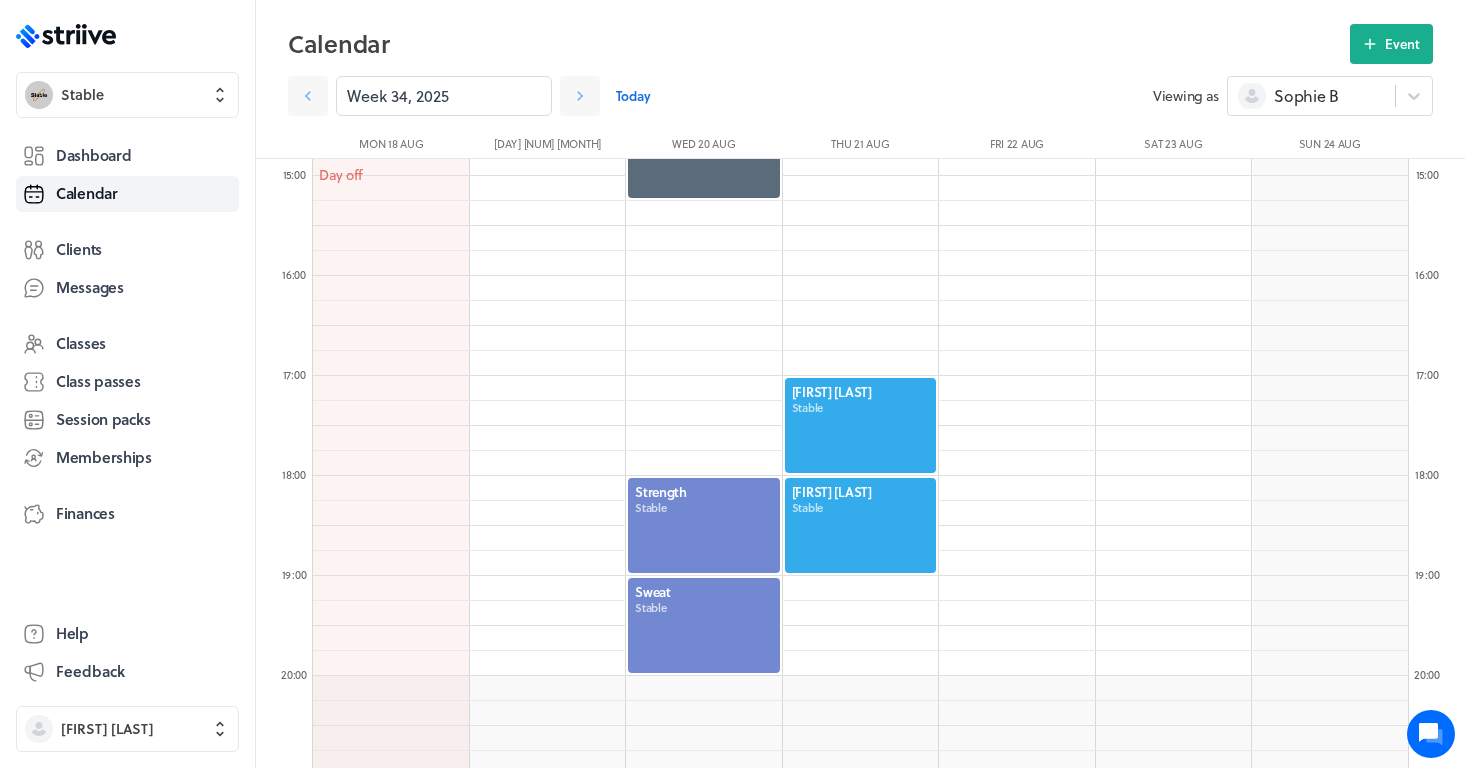 click 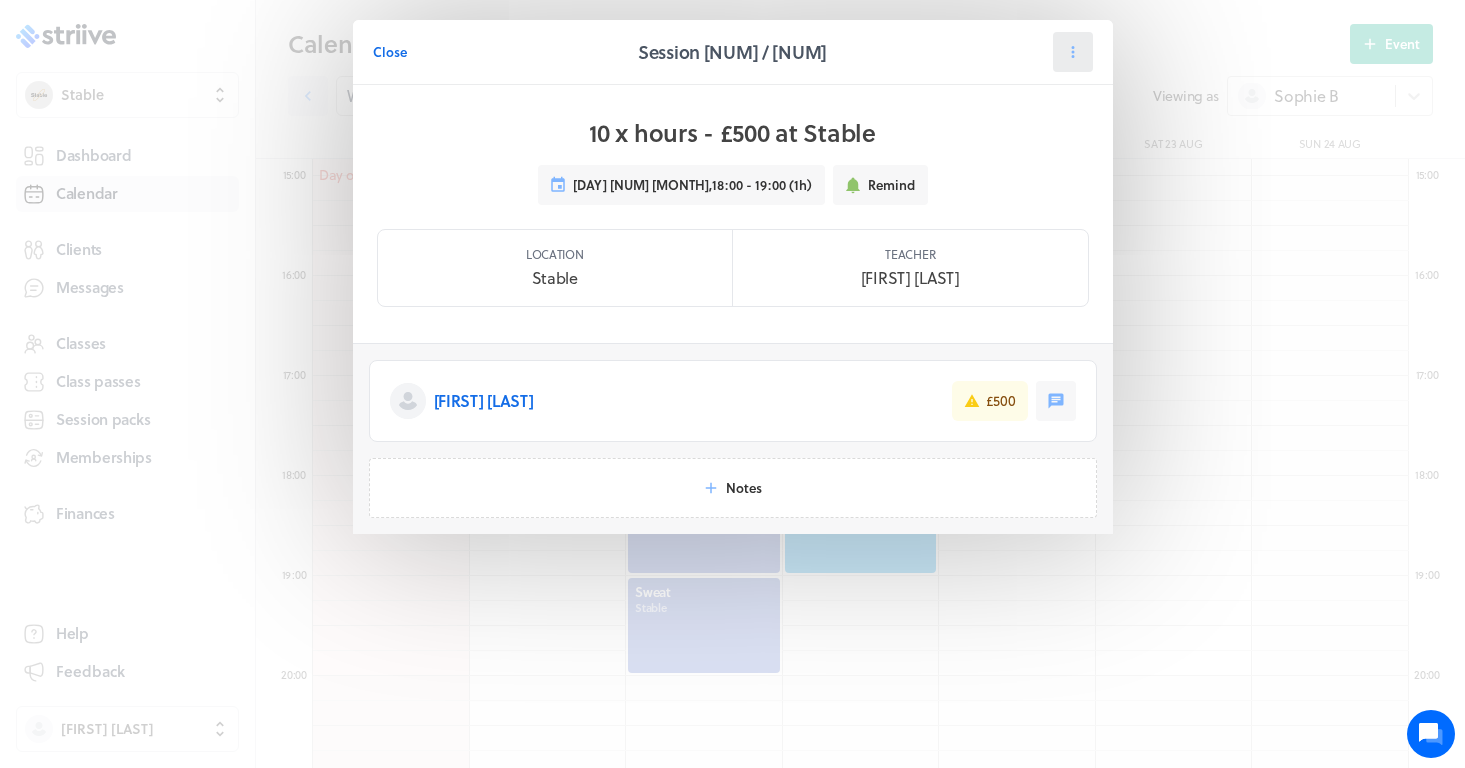 click 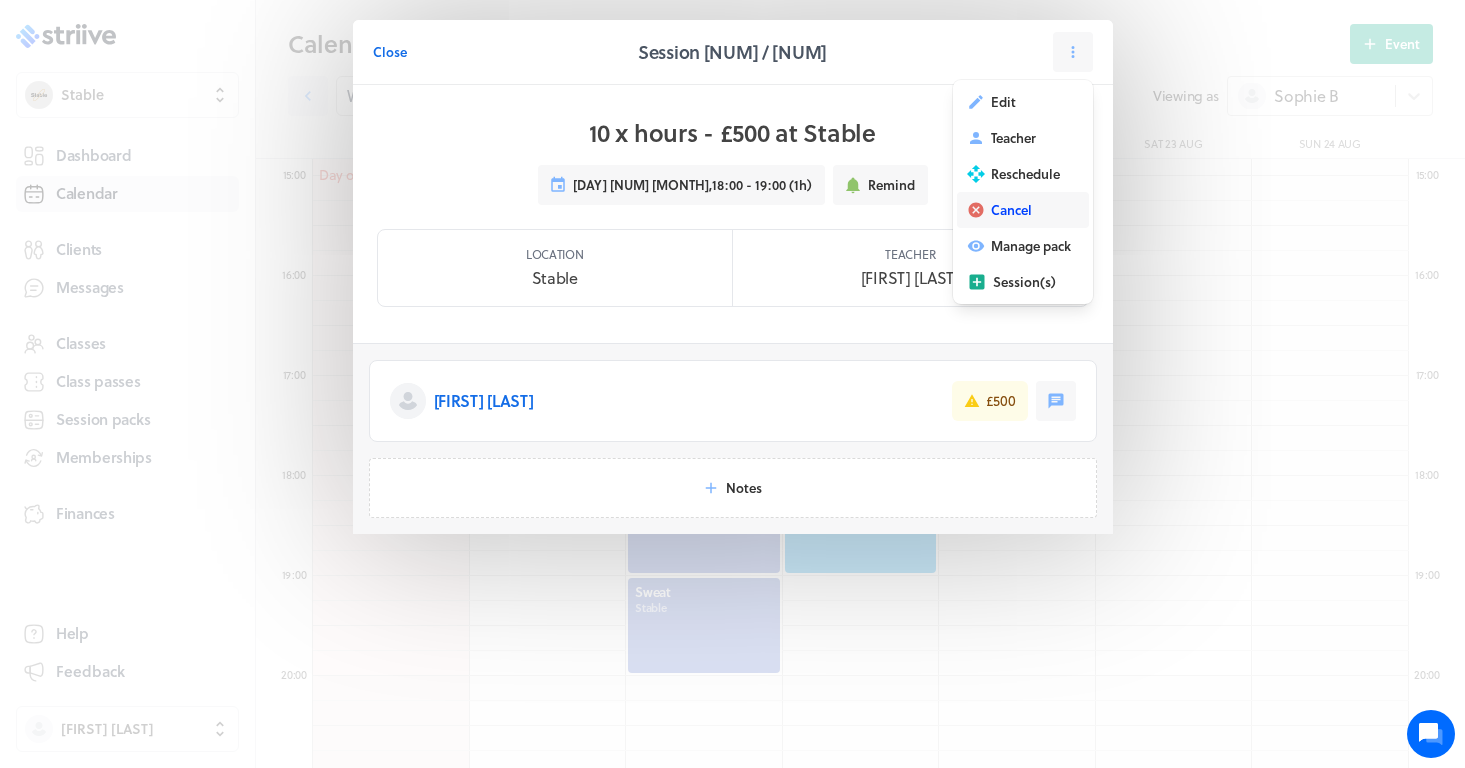 click on "Cancel" at bounding box center (1023, 210) 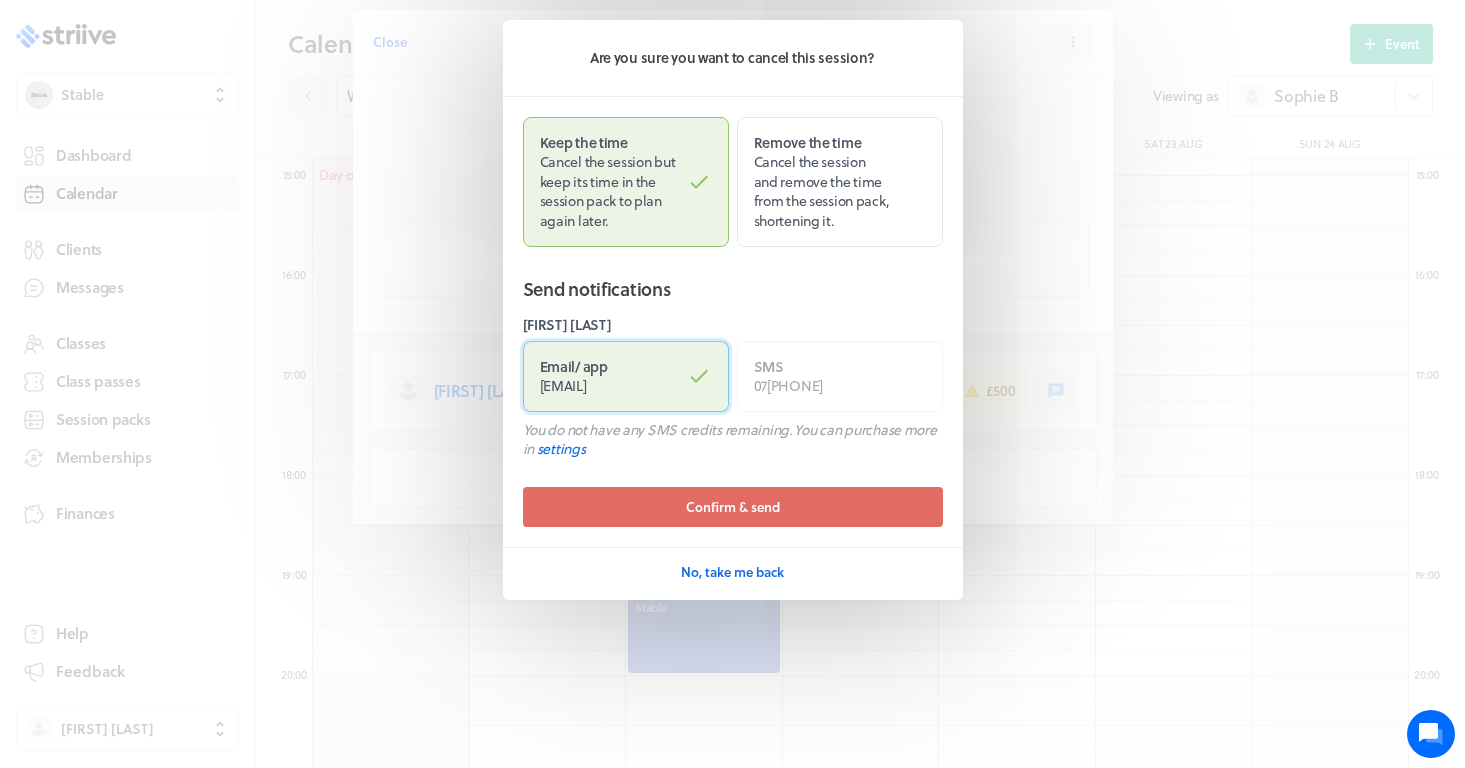 click on "Email  / app [EMAIL]" at bounding box center (626, 376) 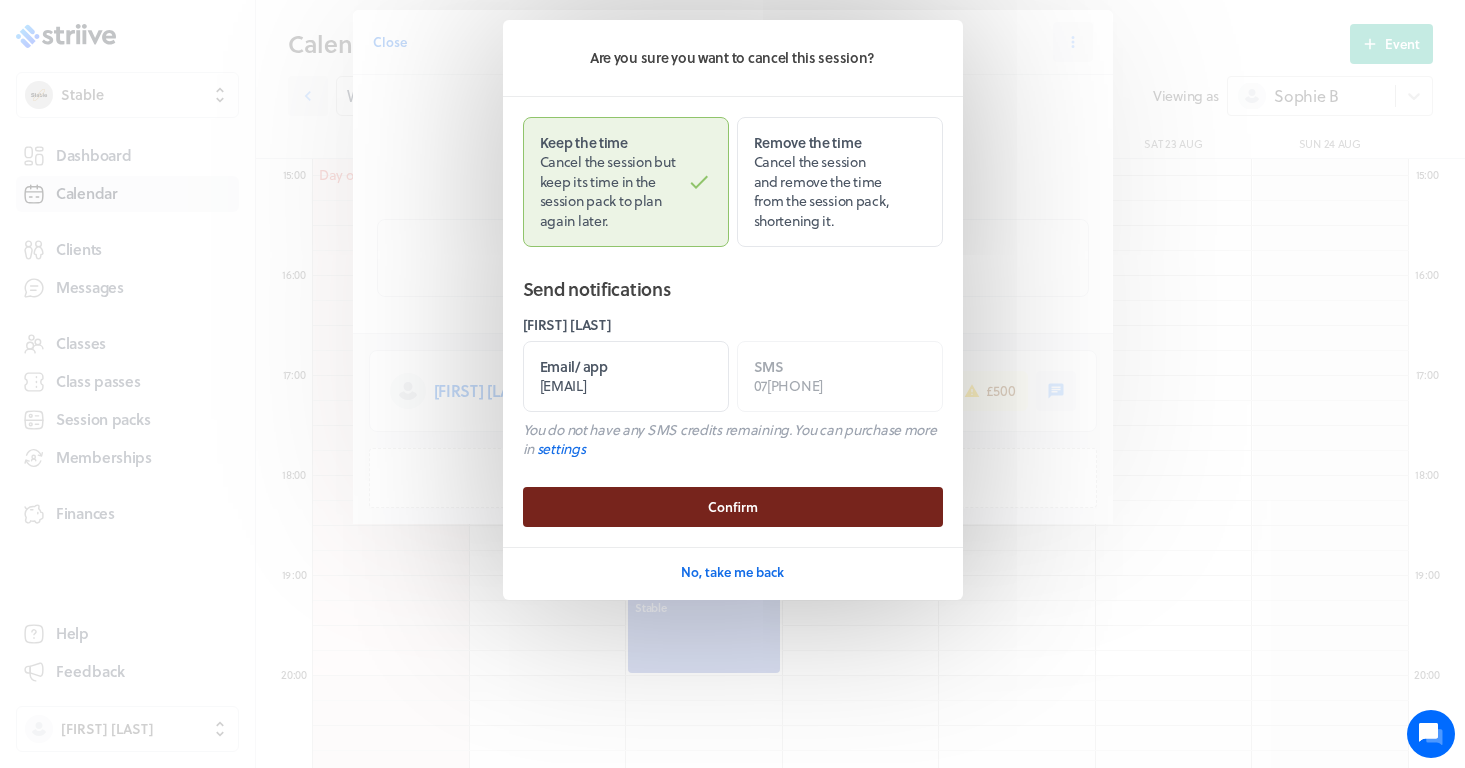 click on "Confirm" at bounding box center (733, 507) 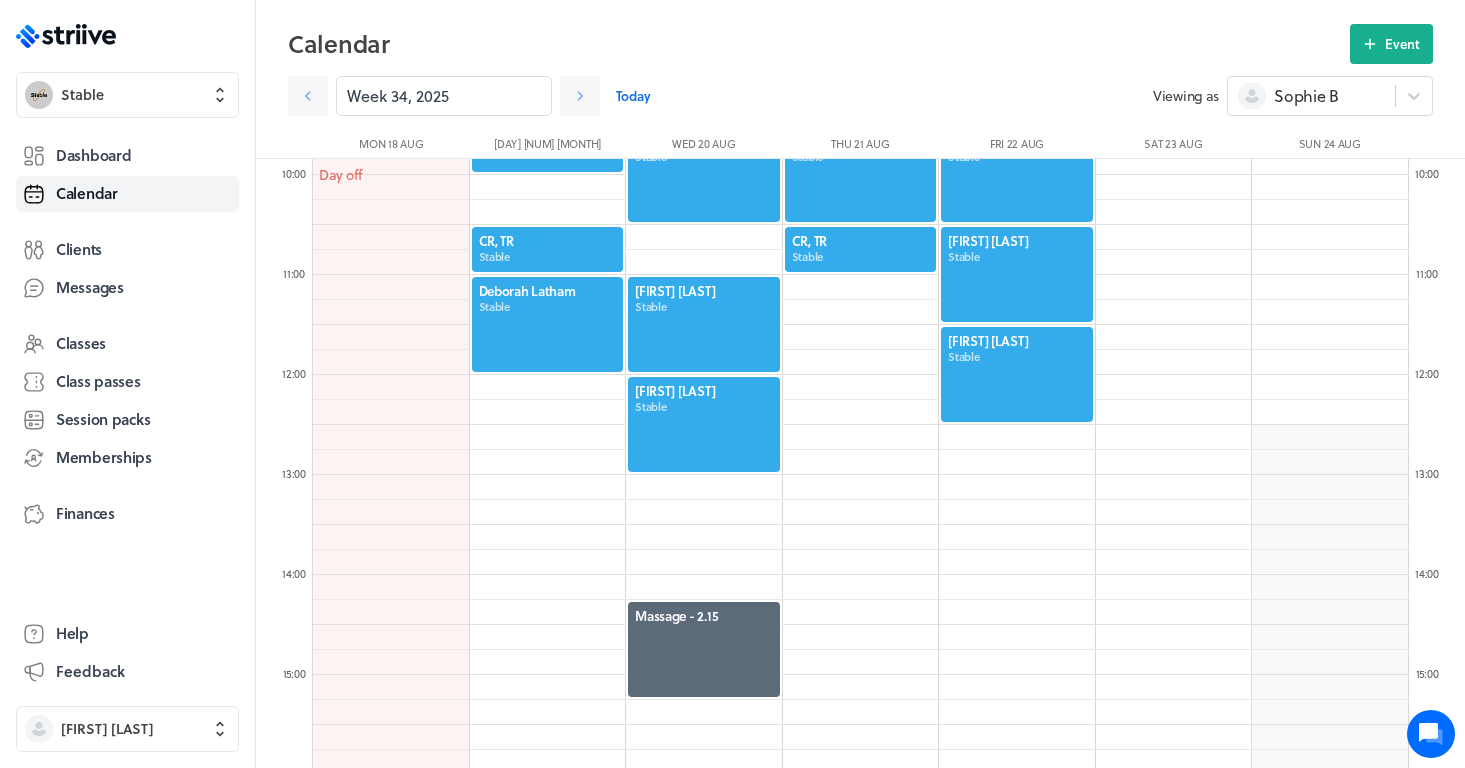 scroll, scrollTop: 982, scrollLeft: 0, axis: vertical 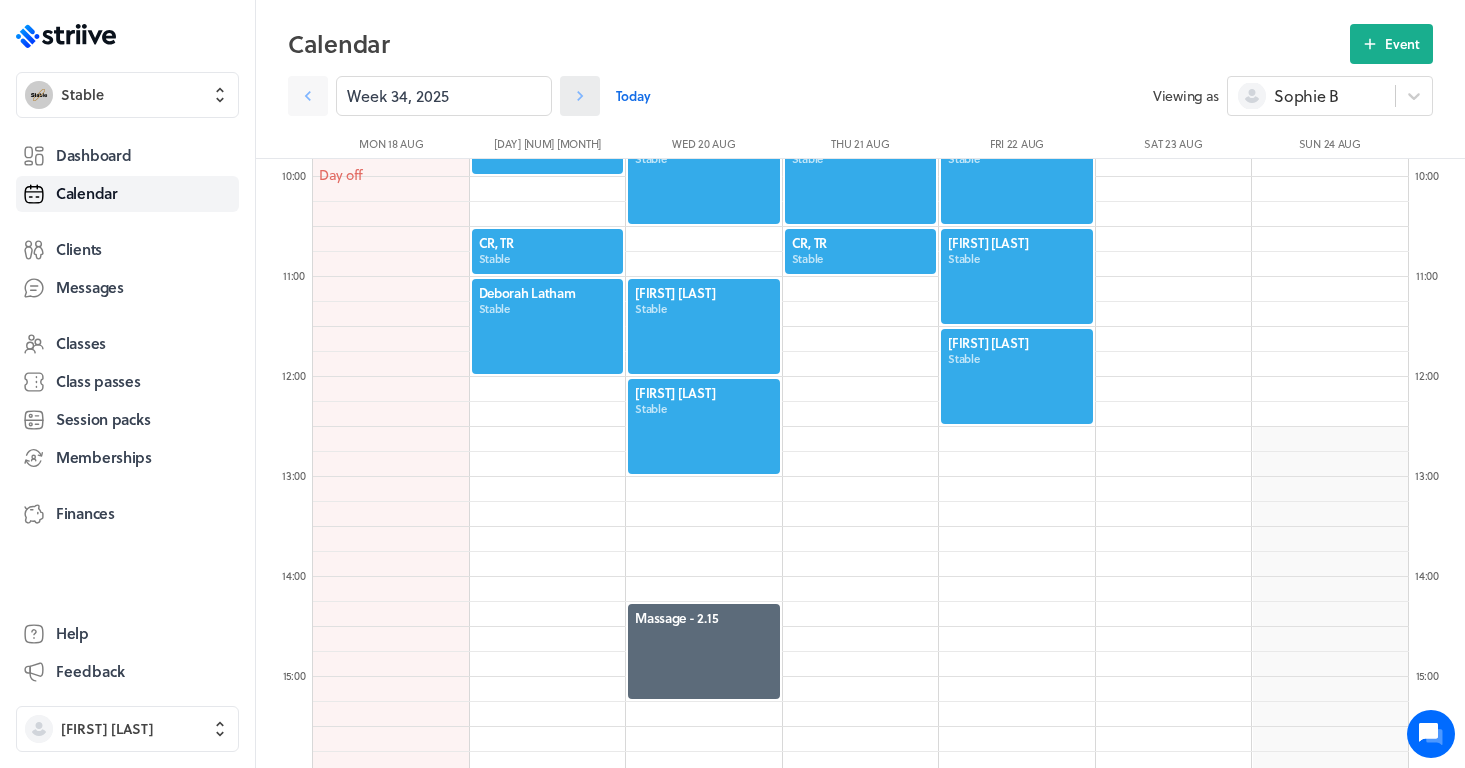 click at bounding box center [580, 96] 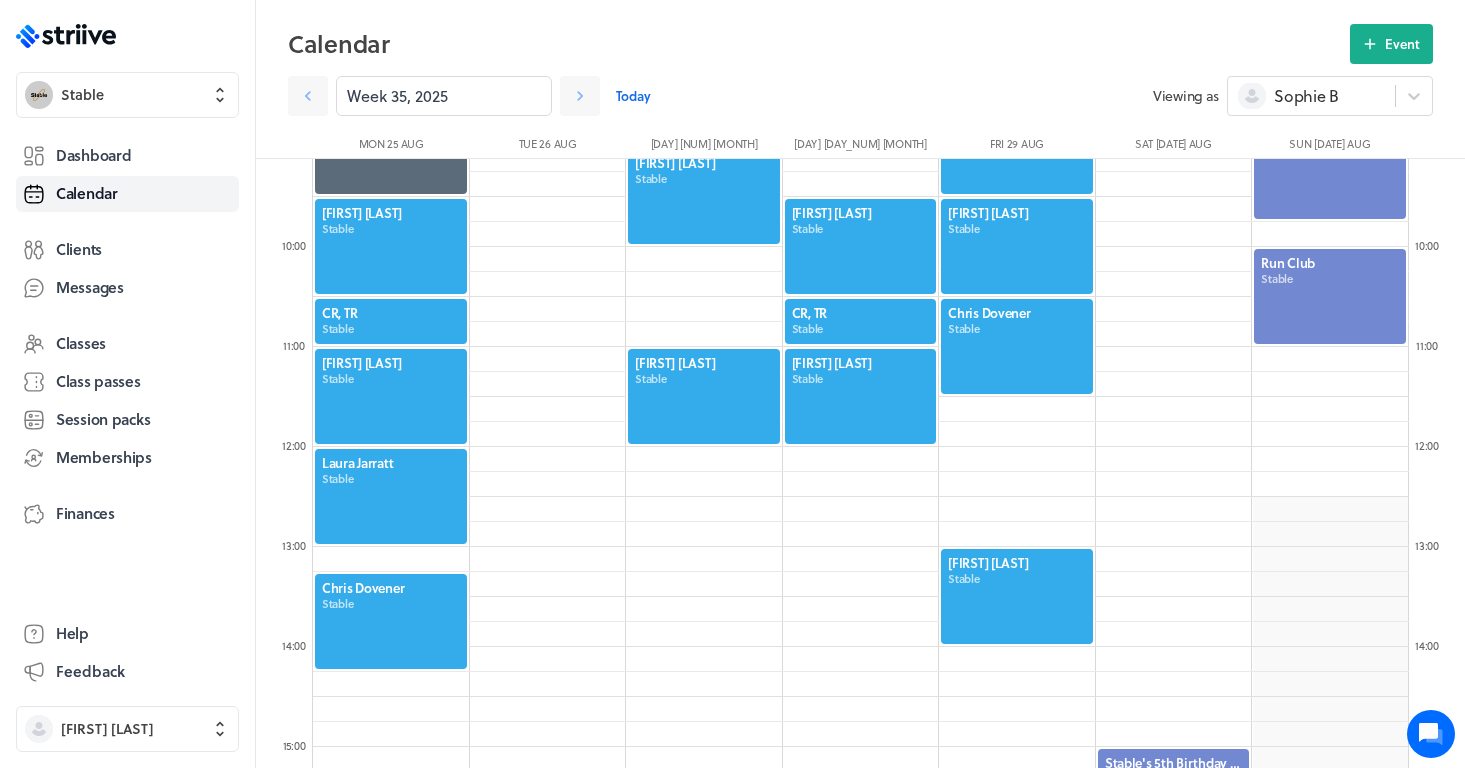 scroll, scrollTop: 908, scrollLeft: 0, axis: vertical 